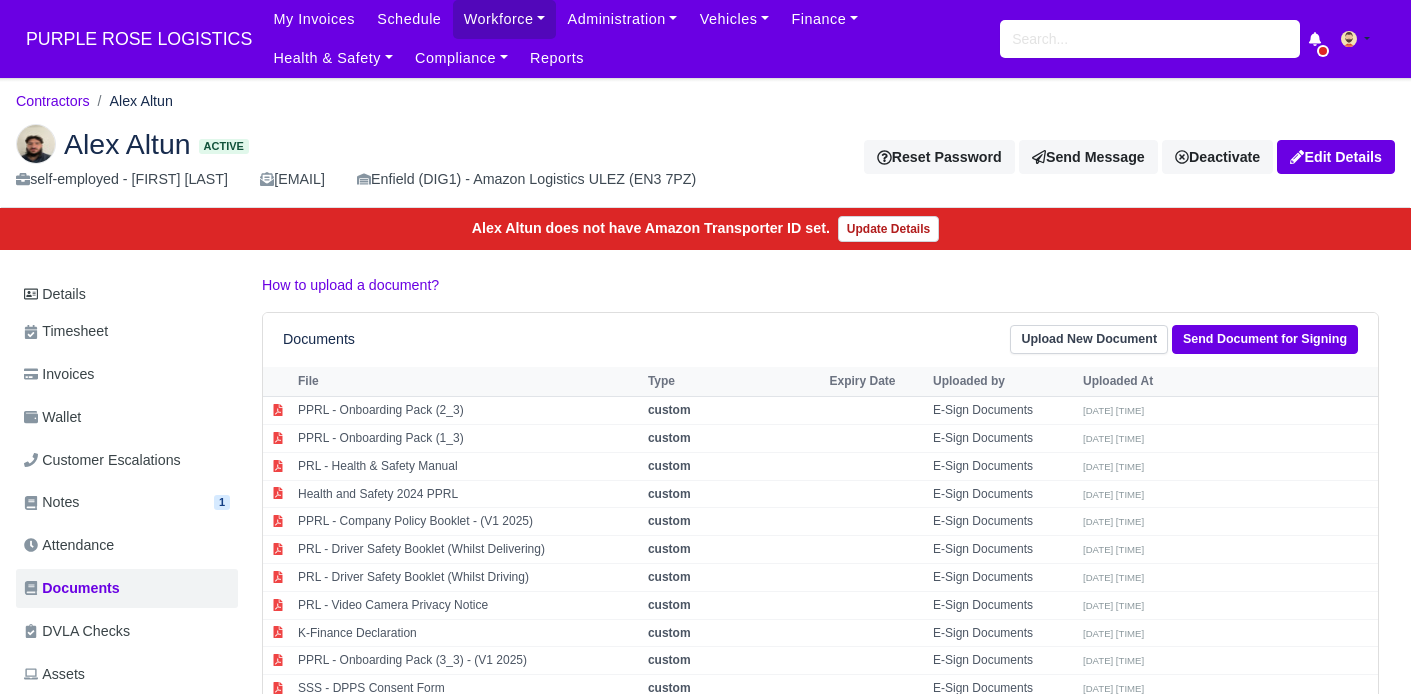 scroll, scrollTop: 0, scrollLeft: 0, axis: both 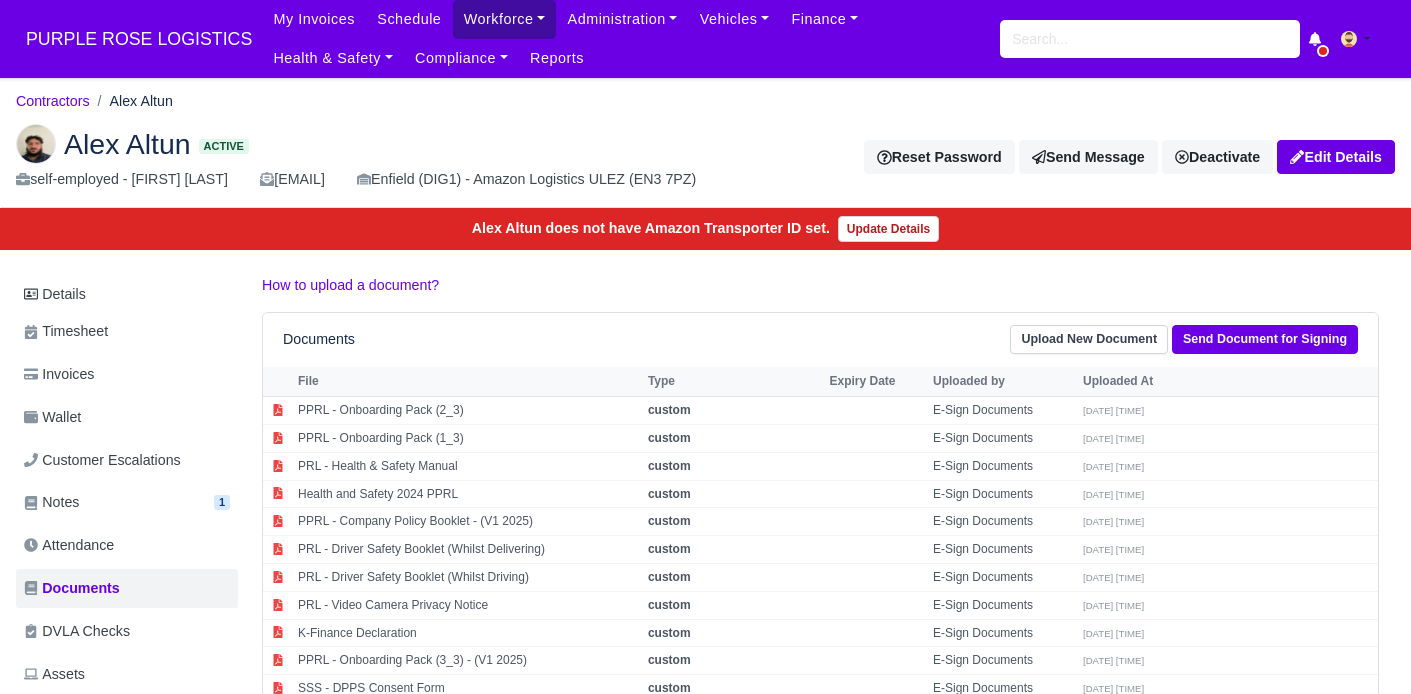 click on "Workforce" at bounding box center [505, 19] 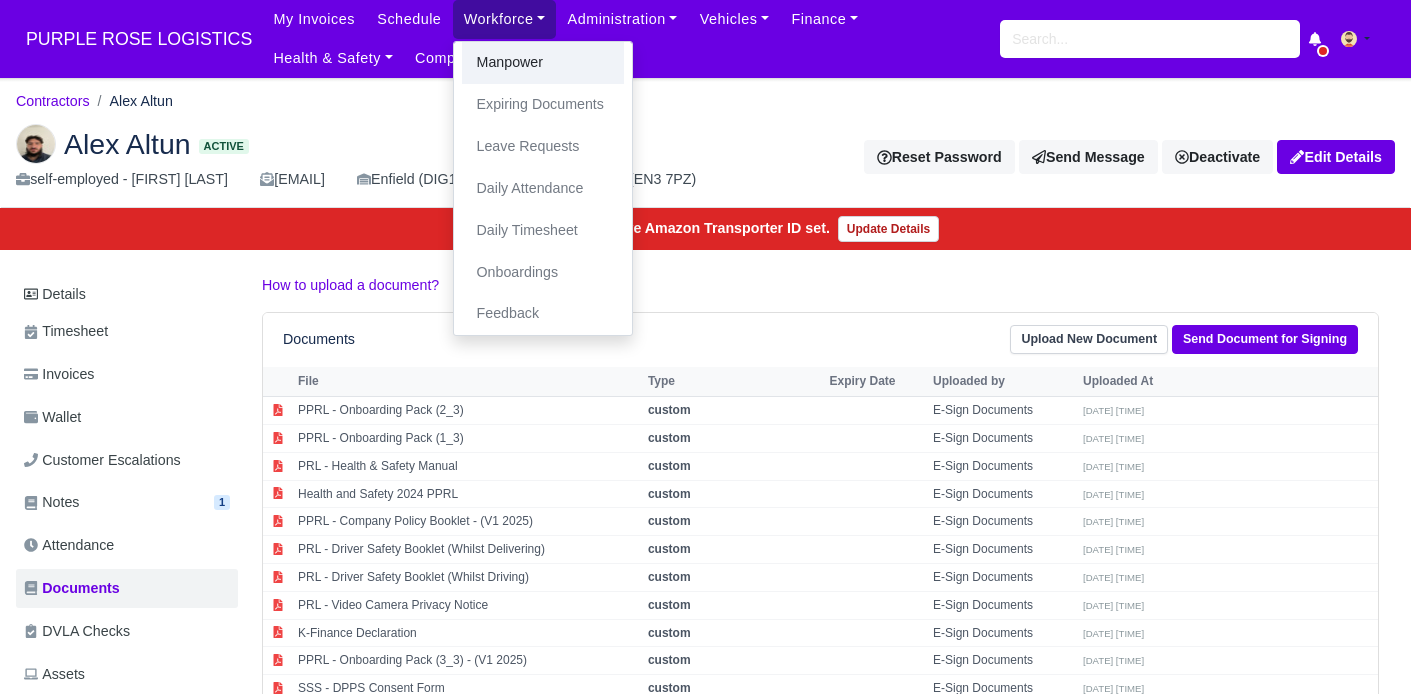 click on "Manpower" at bounding box center (543, 63) 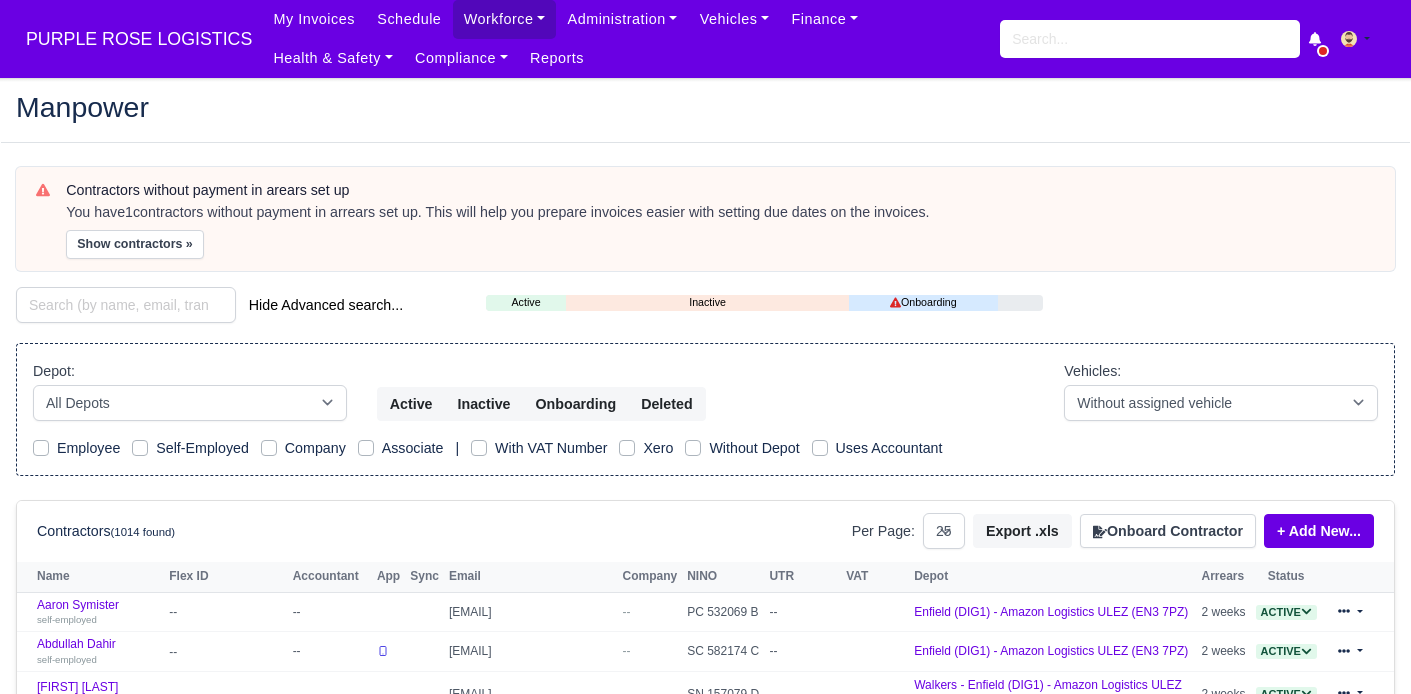 select on "25" 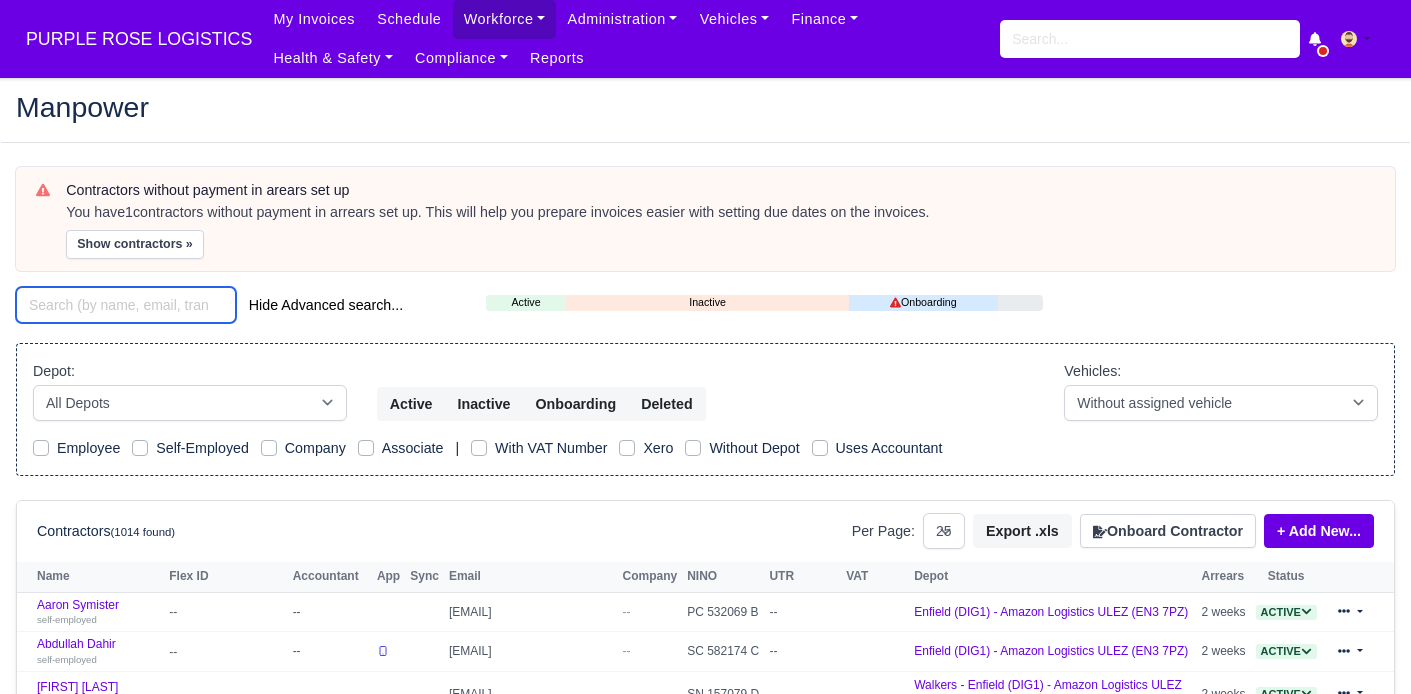 click at bounding box center [126, 305] 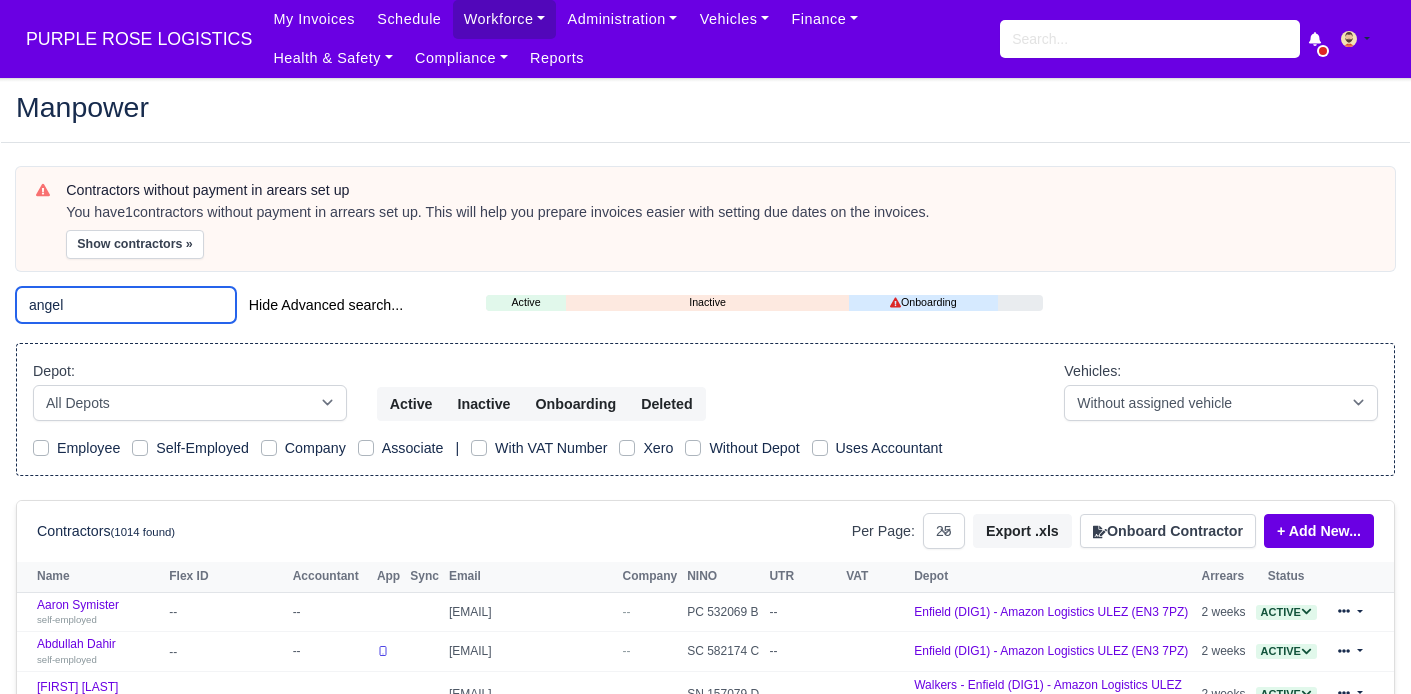 type on "angel" 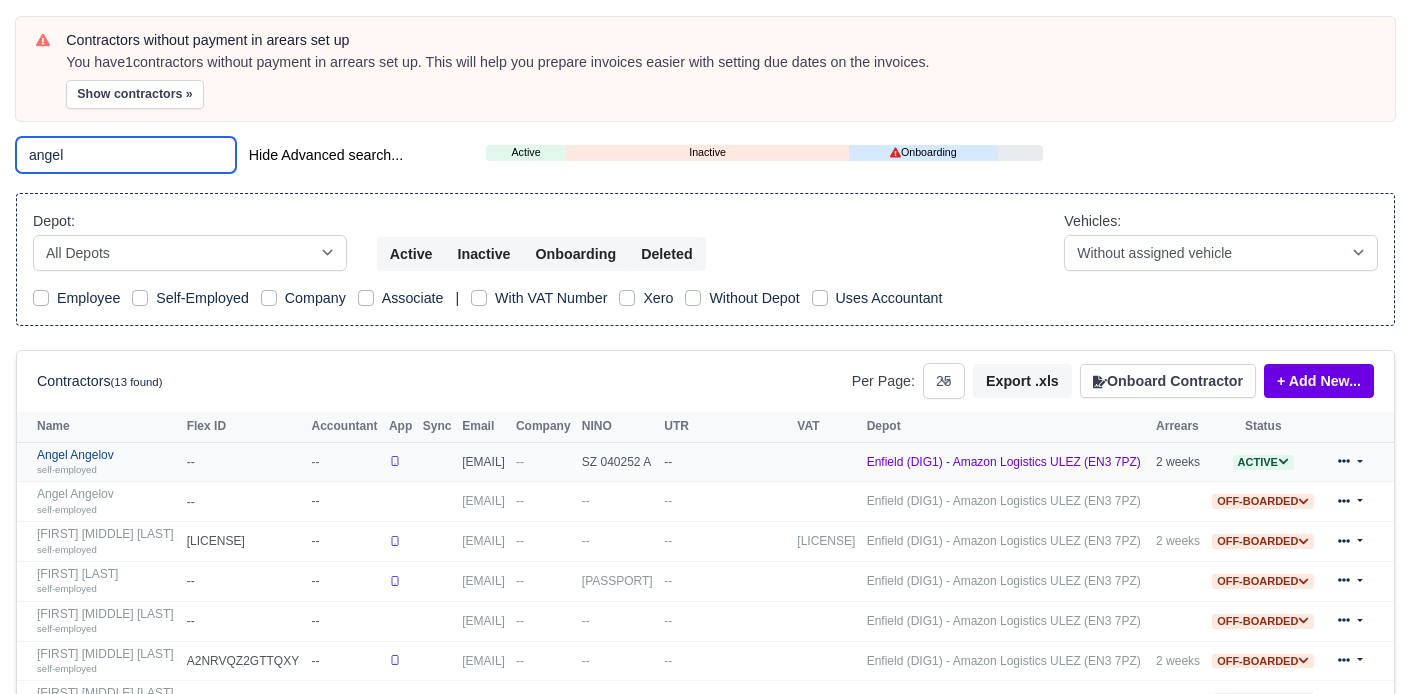 scroll, scrollTop: 152, scrollLeft: 0, axis: vertical 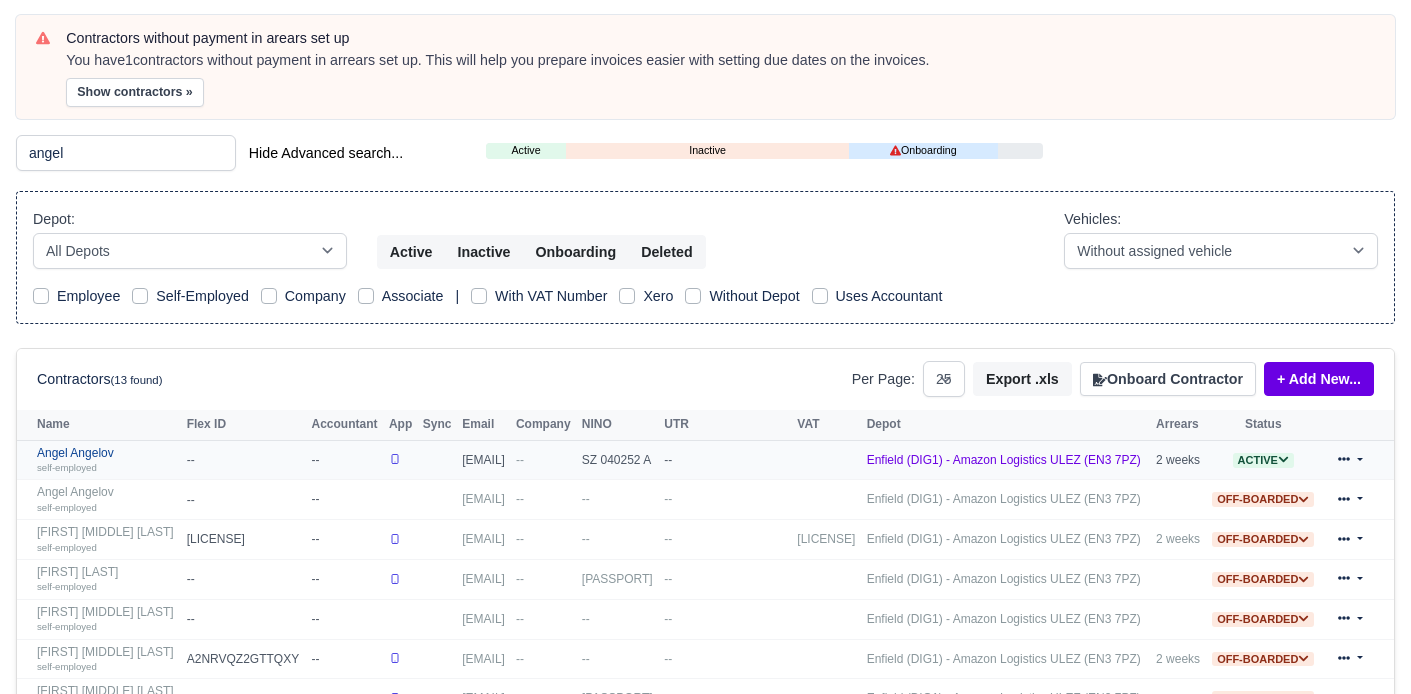 click on "Angel Angelov
self-employed" at bounding box center [107, 460] 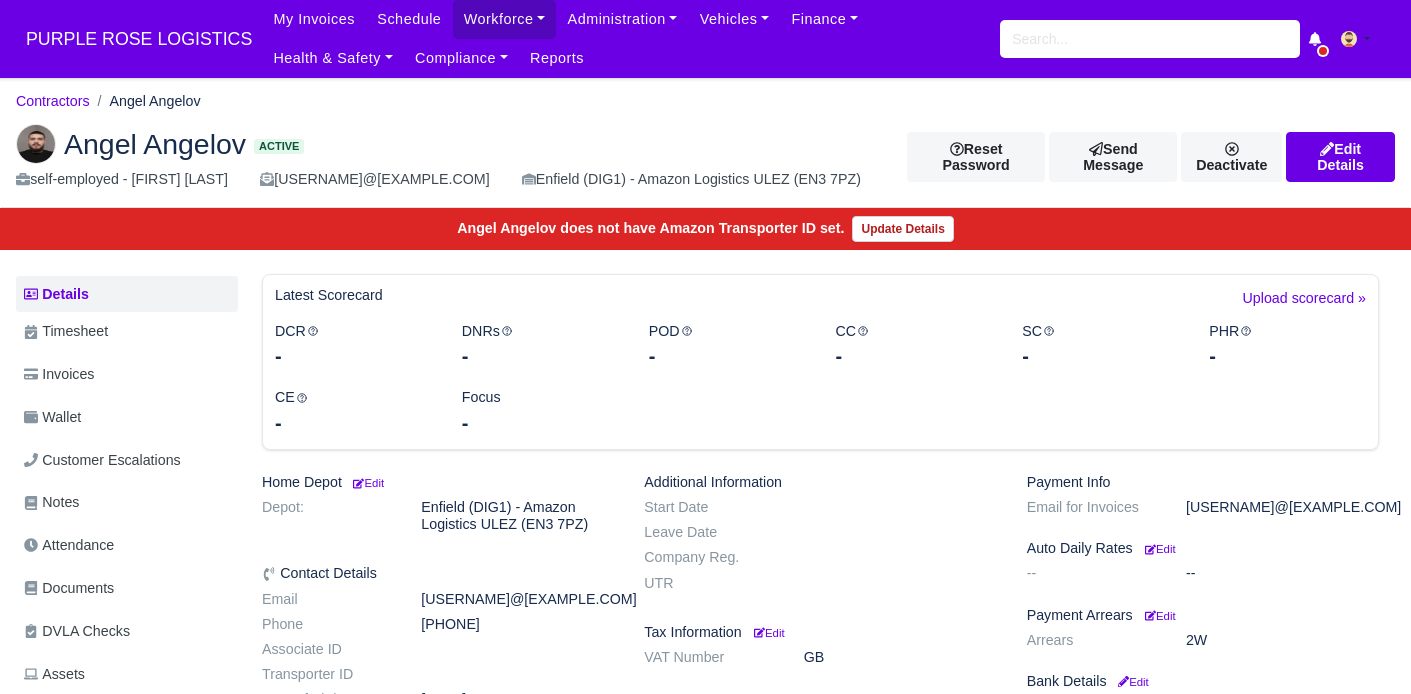 scroll, scrollTop: 0, scrollLeft: 0, axis: both 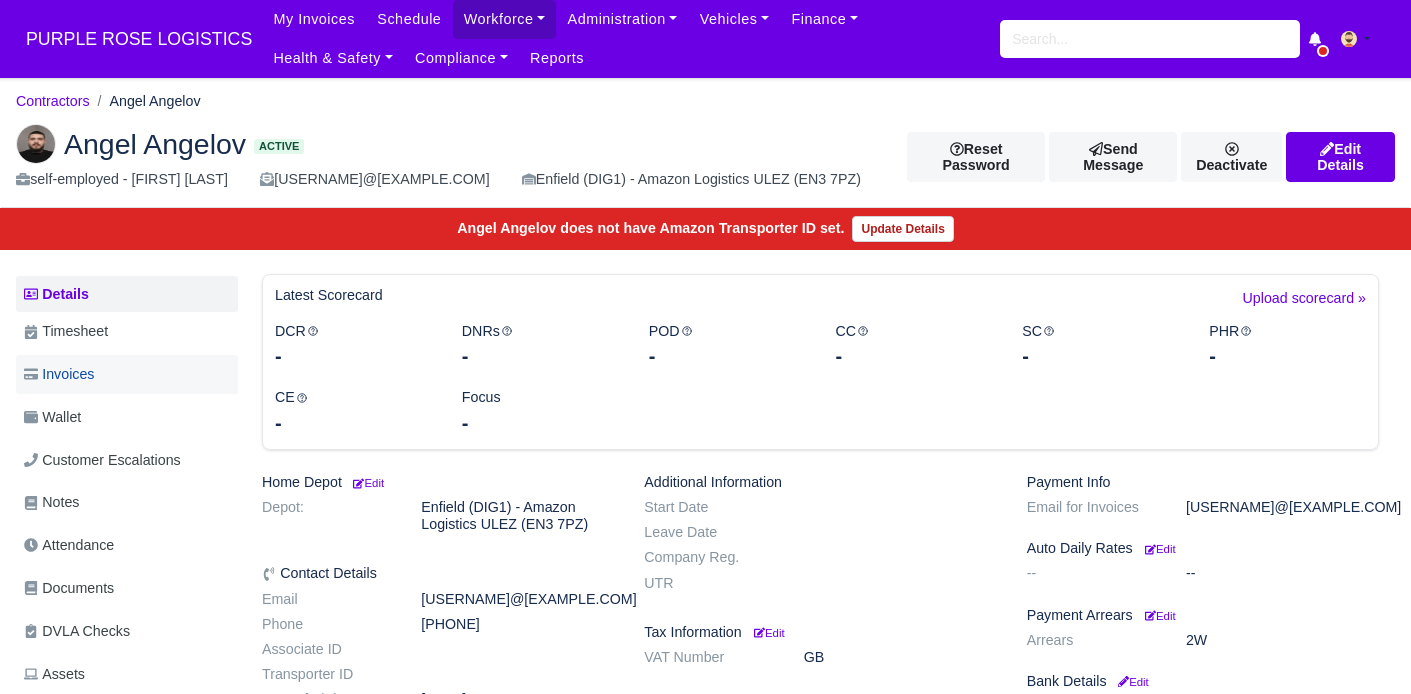 click on "Invoices" at bounding box center (59, 374) 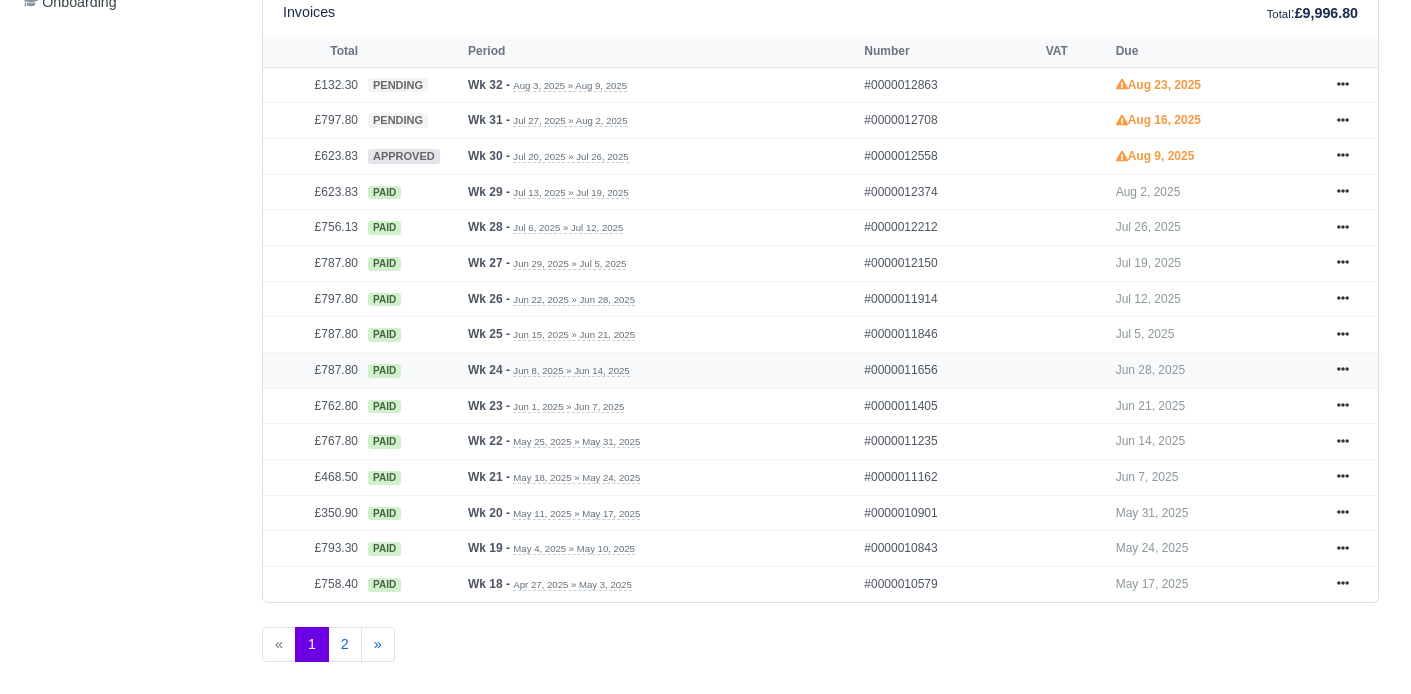 scroll, scrollTop: 926, scrollLeft: 0, axis: vertical 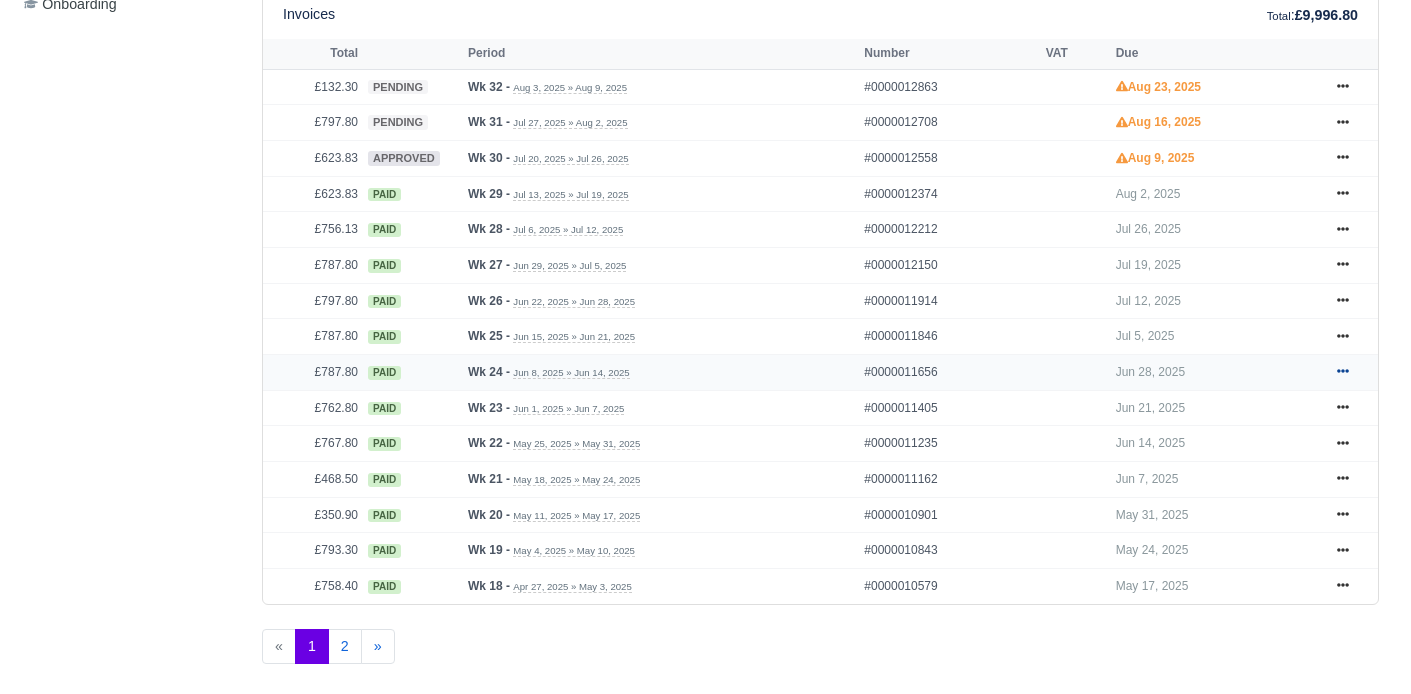 click 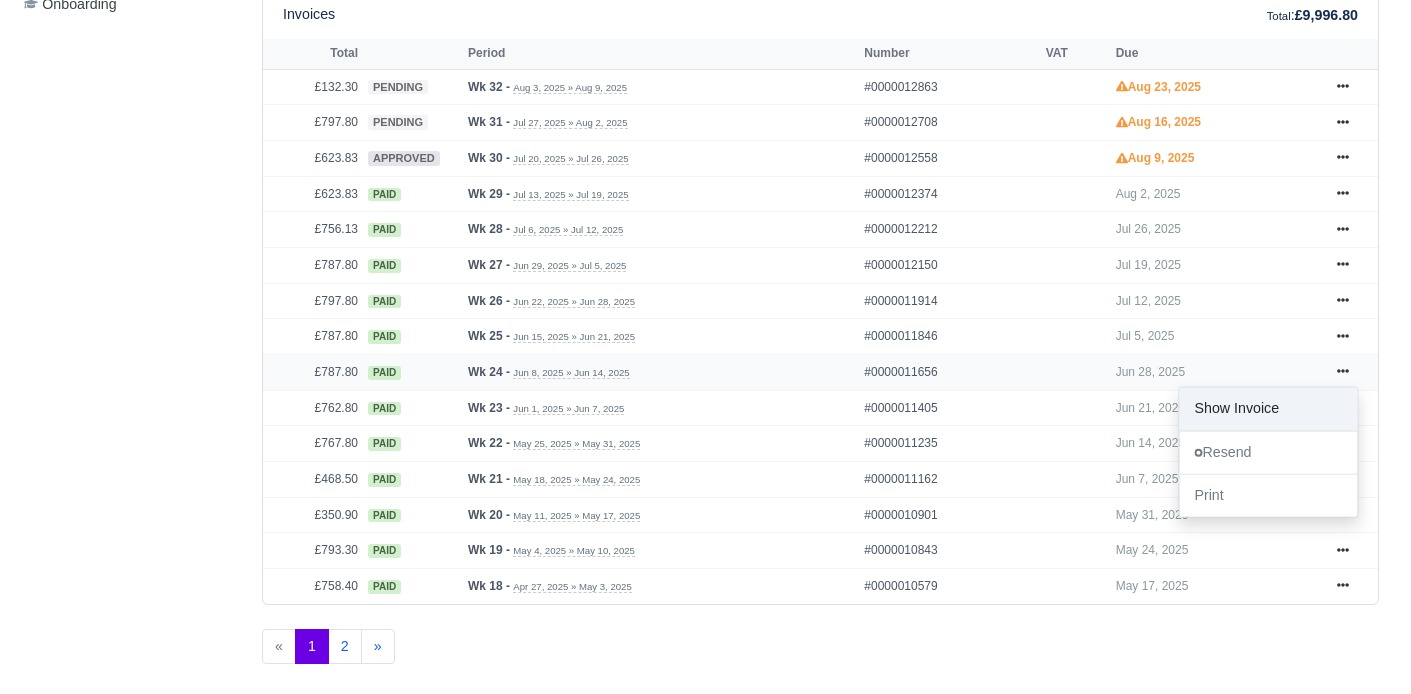 click on "Show Invoice" at bounding box center (1268, 409) 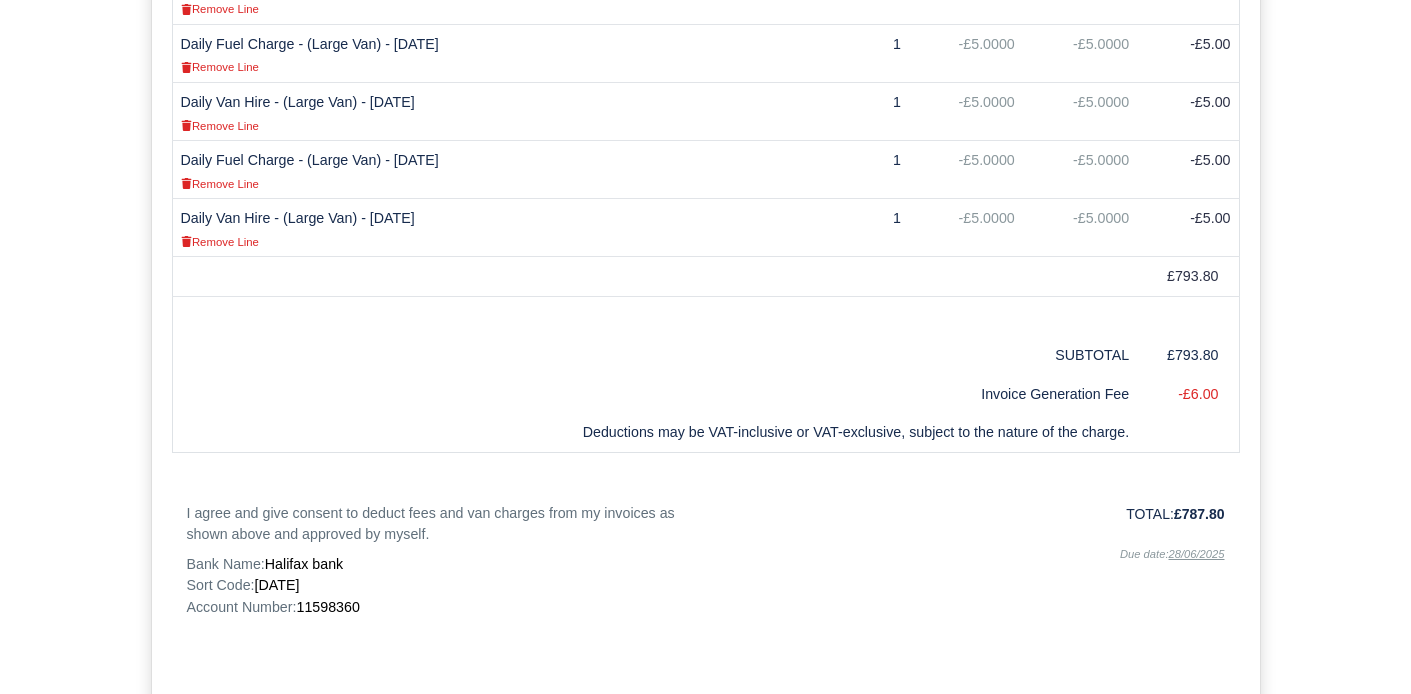 scroll, scrollTop: 1893, scrollLeft: 0, axis: vertical 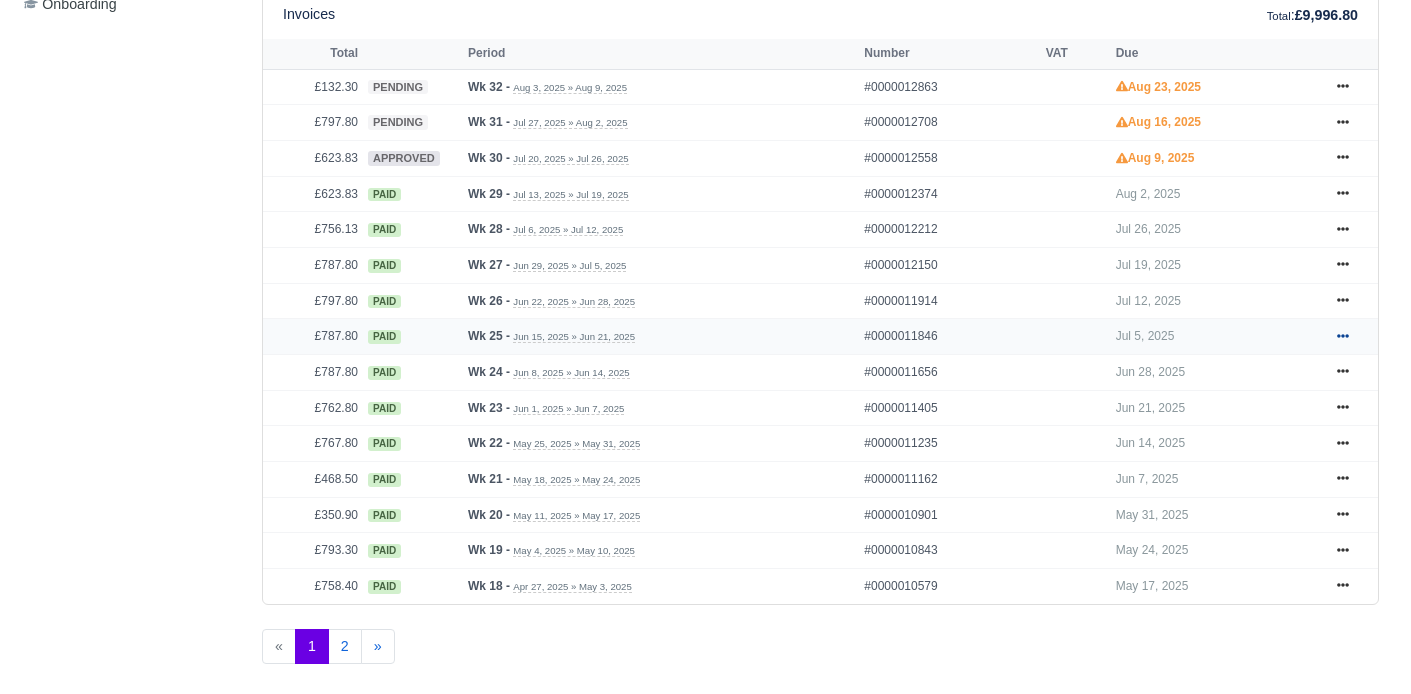 click 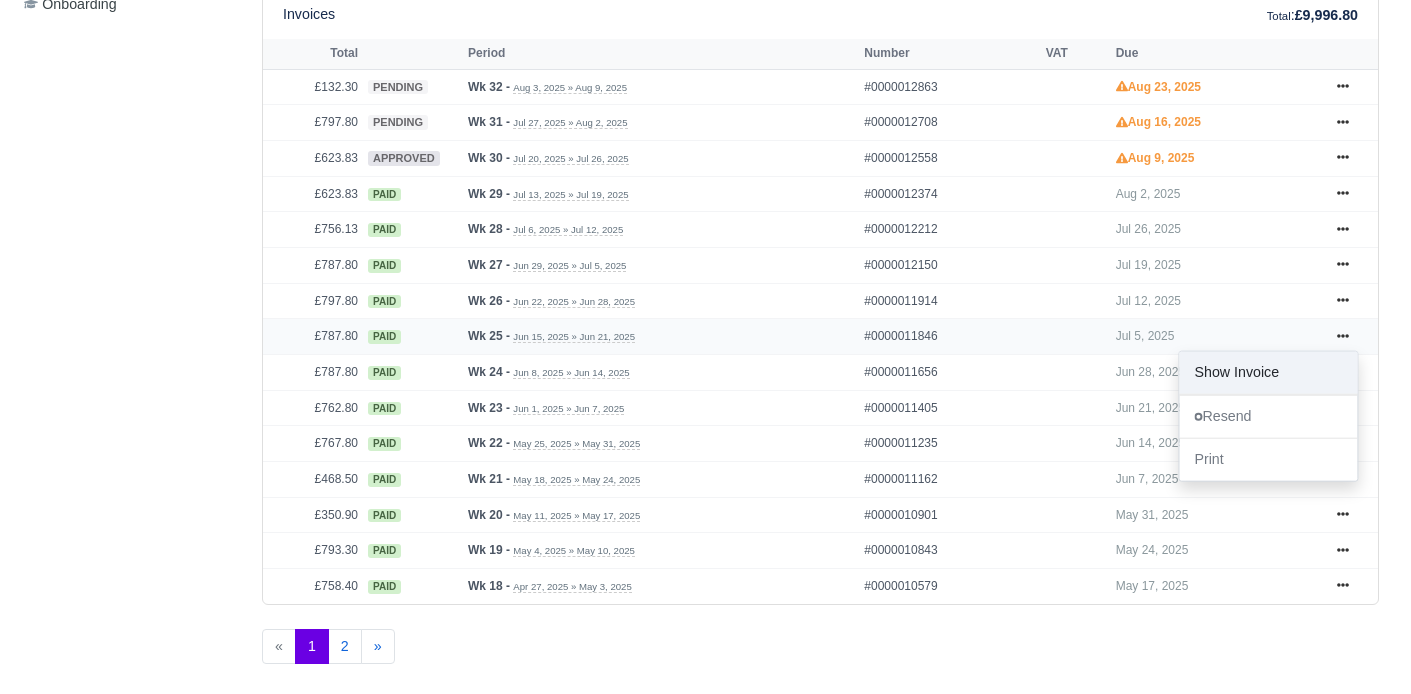 click on "Show Invoice" at bounding box center [1268, 373] 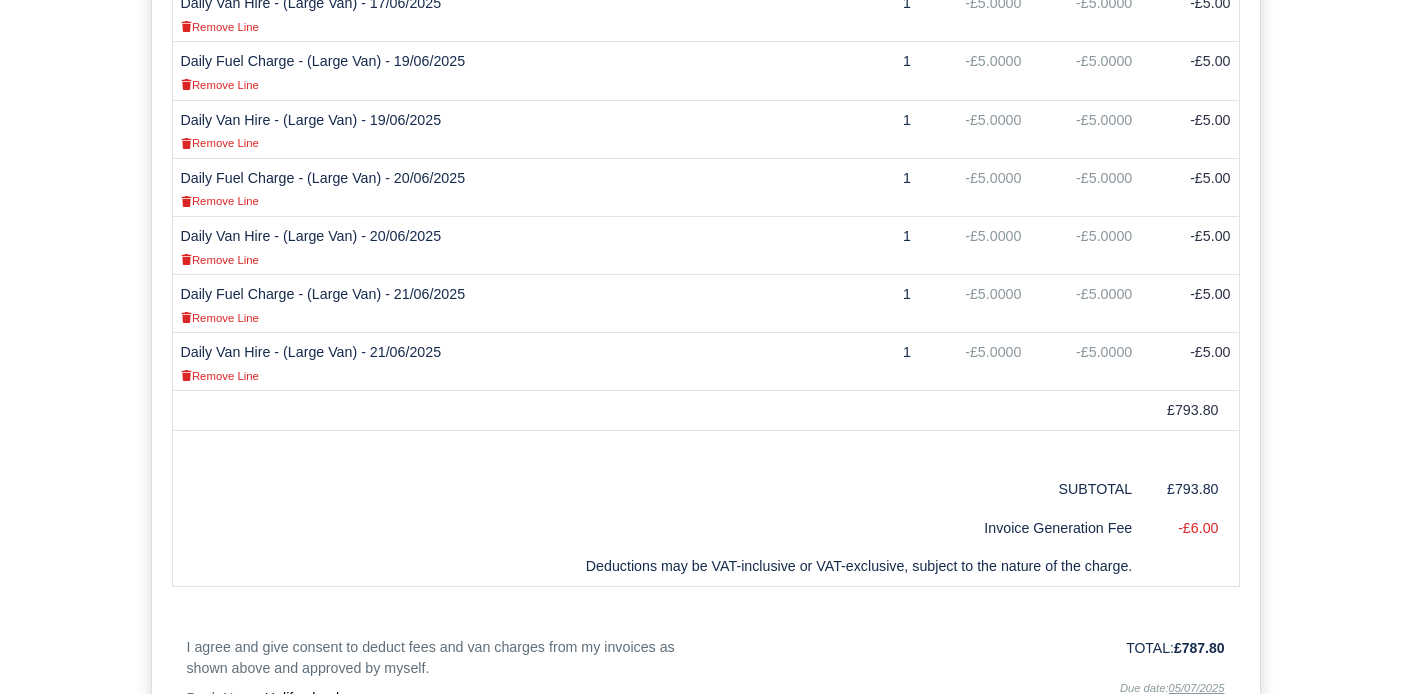 scroll, scrollTop: 1773, scrollLeft: 0, axis: vertical 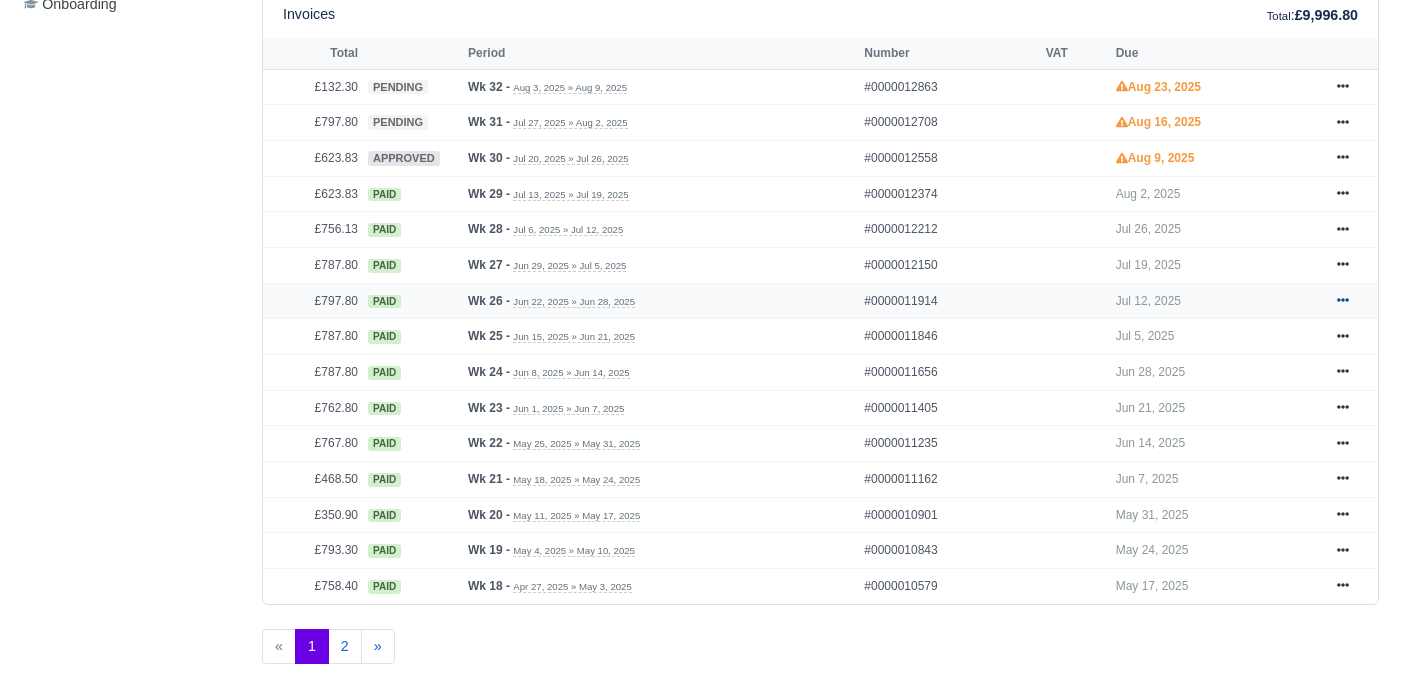 click 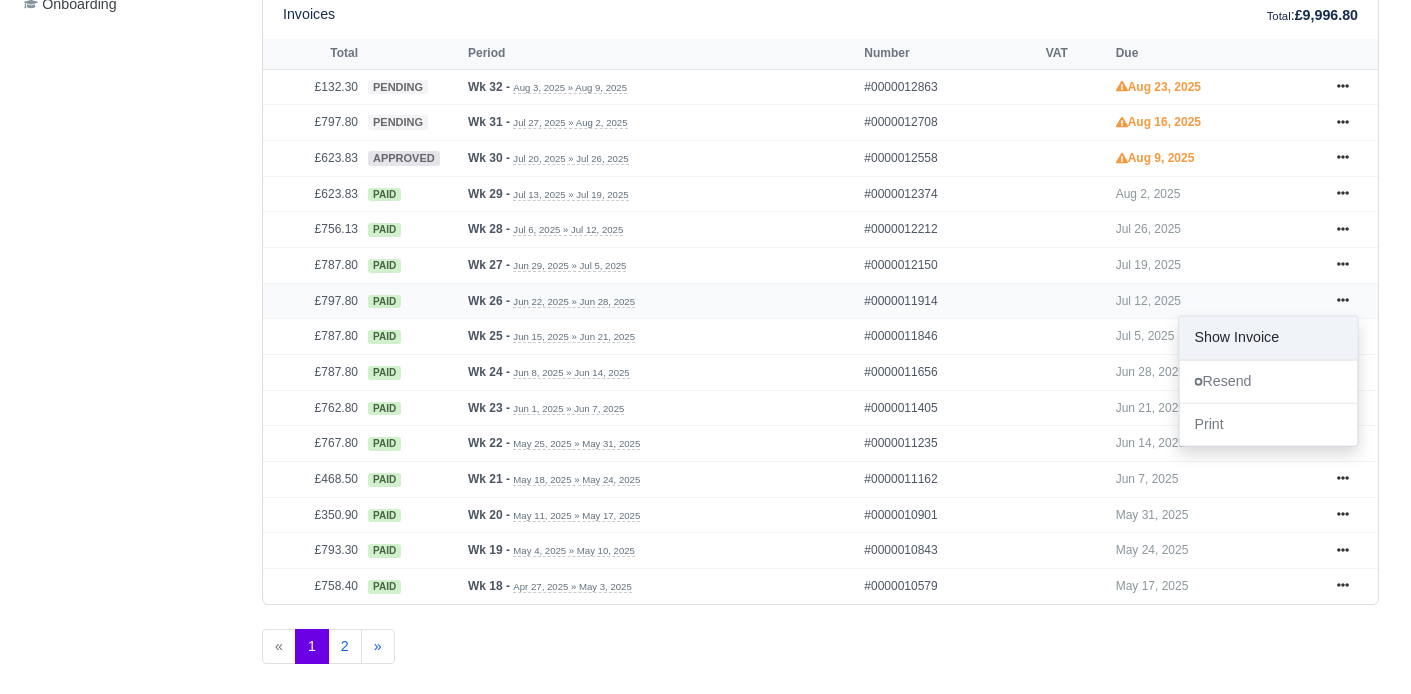 click on "Show Invoice" at bounding box center (1268, 337) 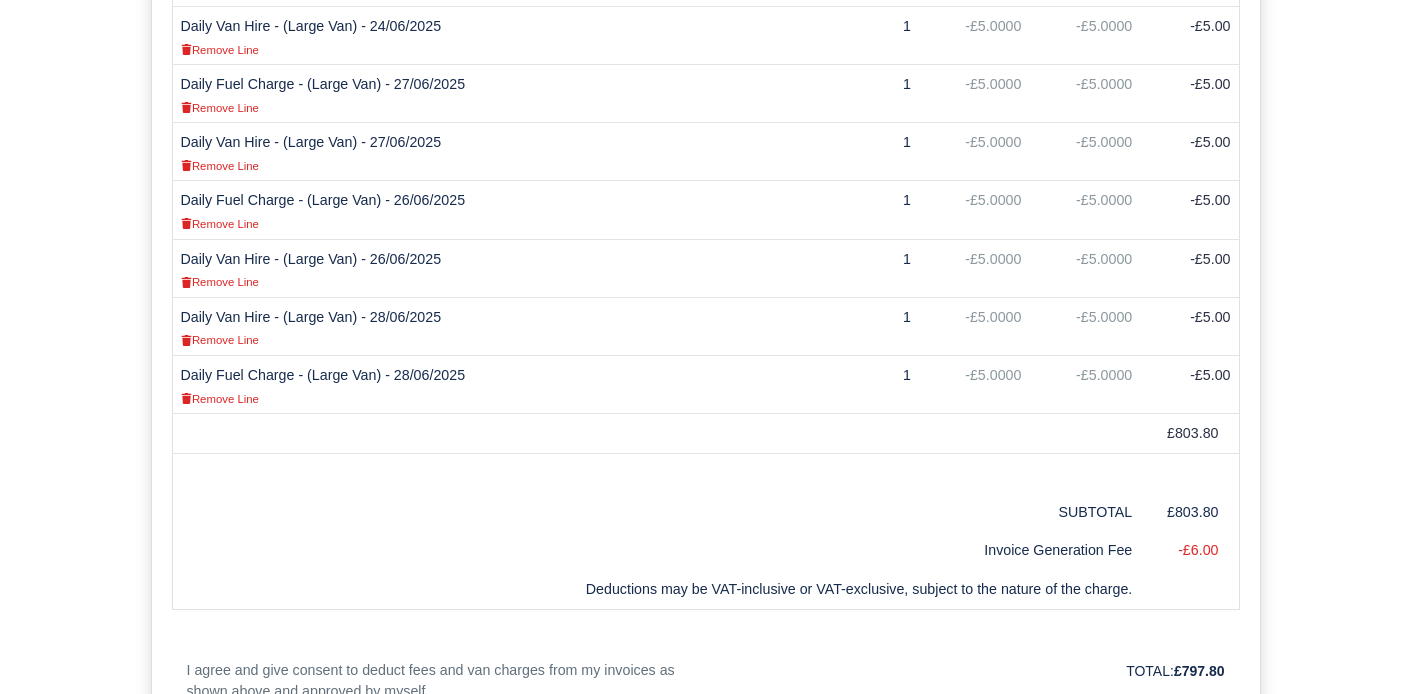 scroll, scrollTop: 1837, scrollLeft: 0, axis: vertical 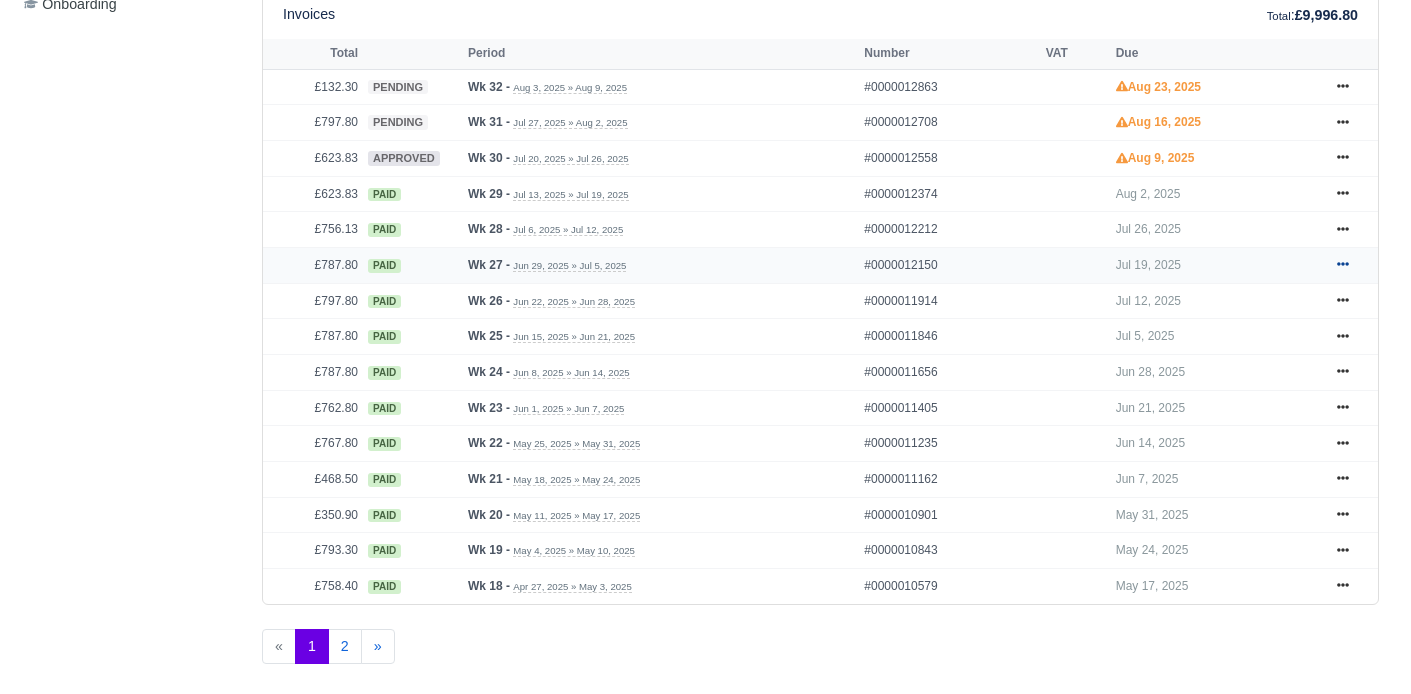 click 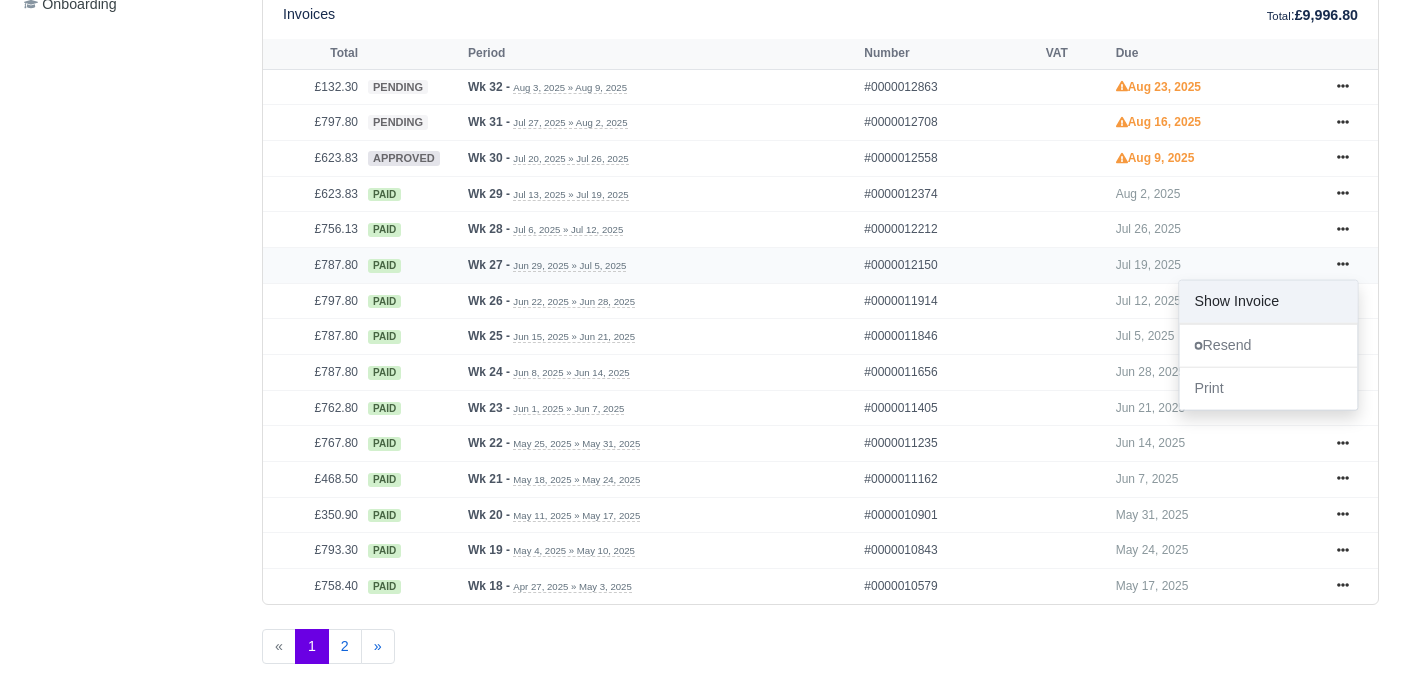 click on "Show Invoice" at bounding box center [1268, 302] 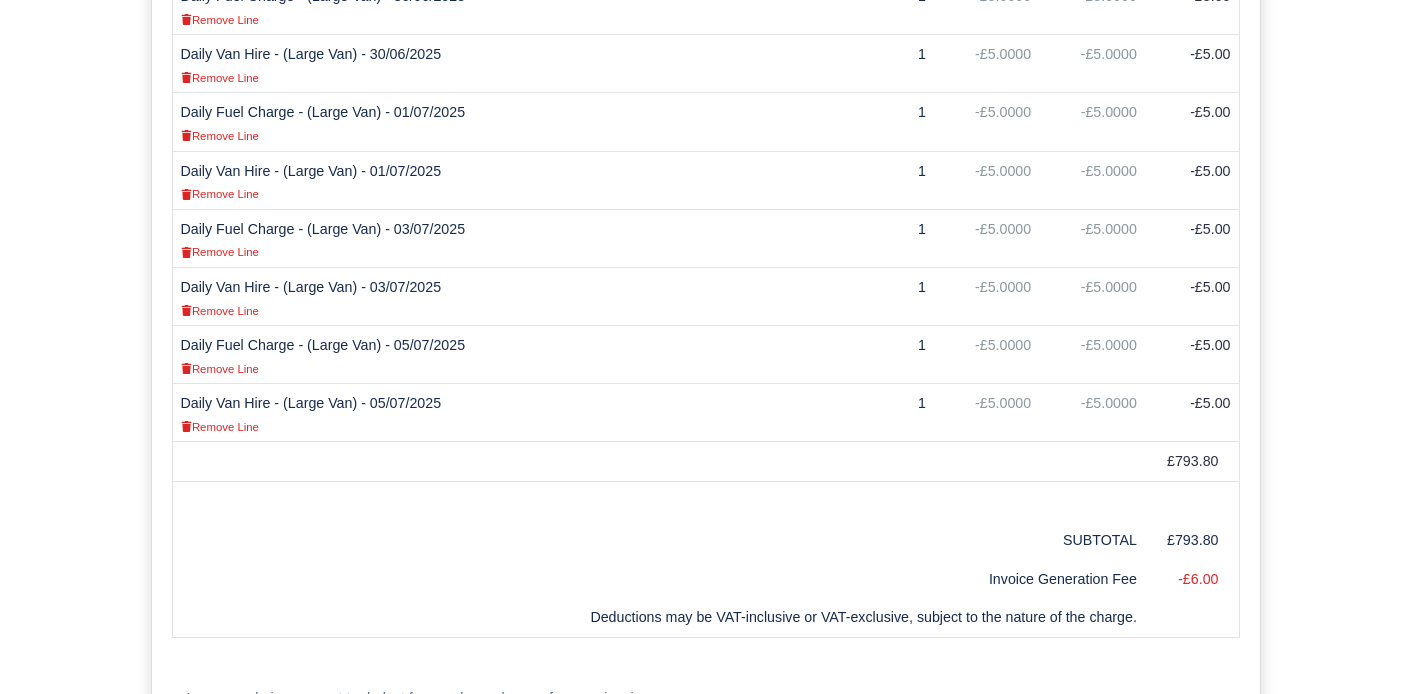 scroll, scrollTop: 1715, scrollLeft: 0, axis: vertical 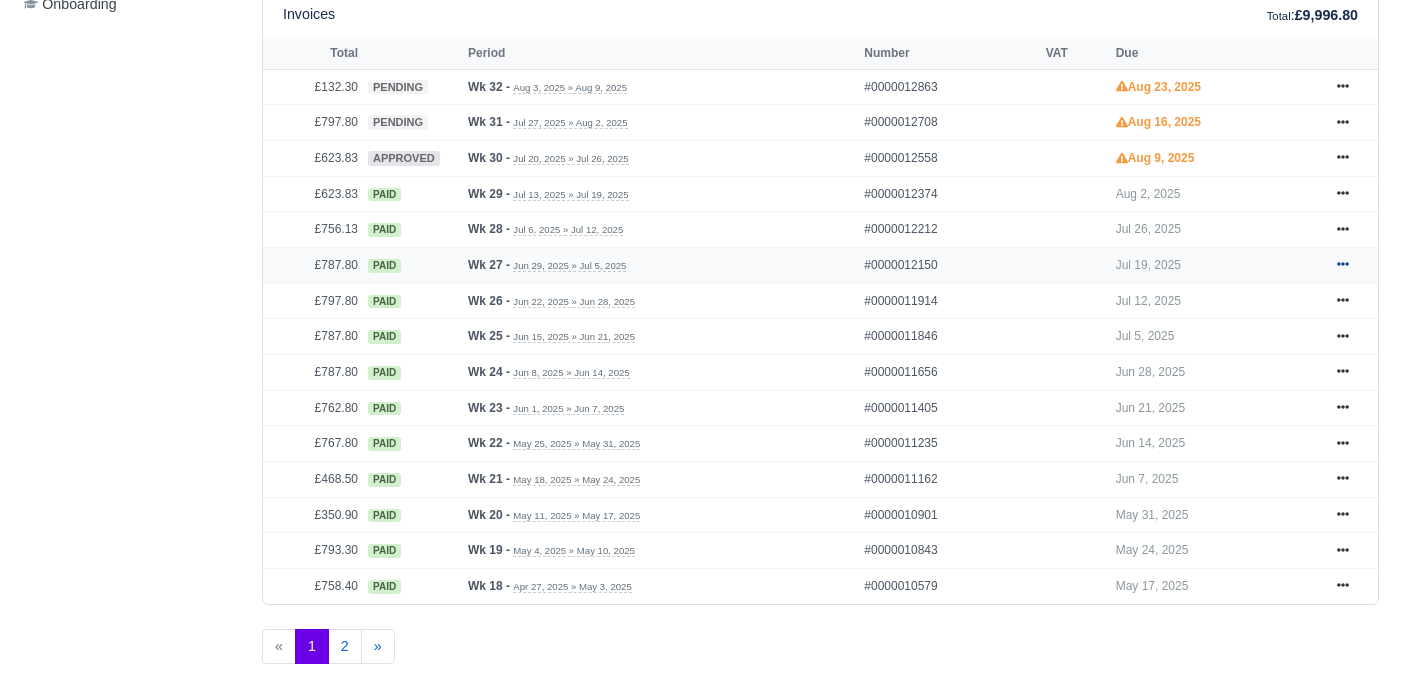 click 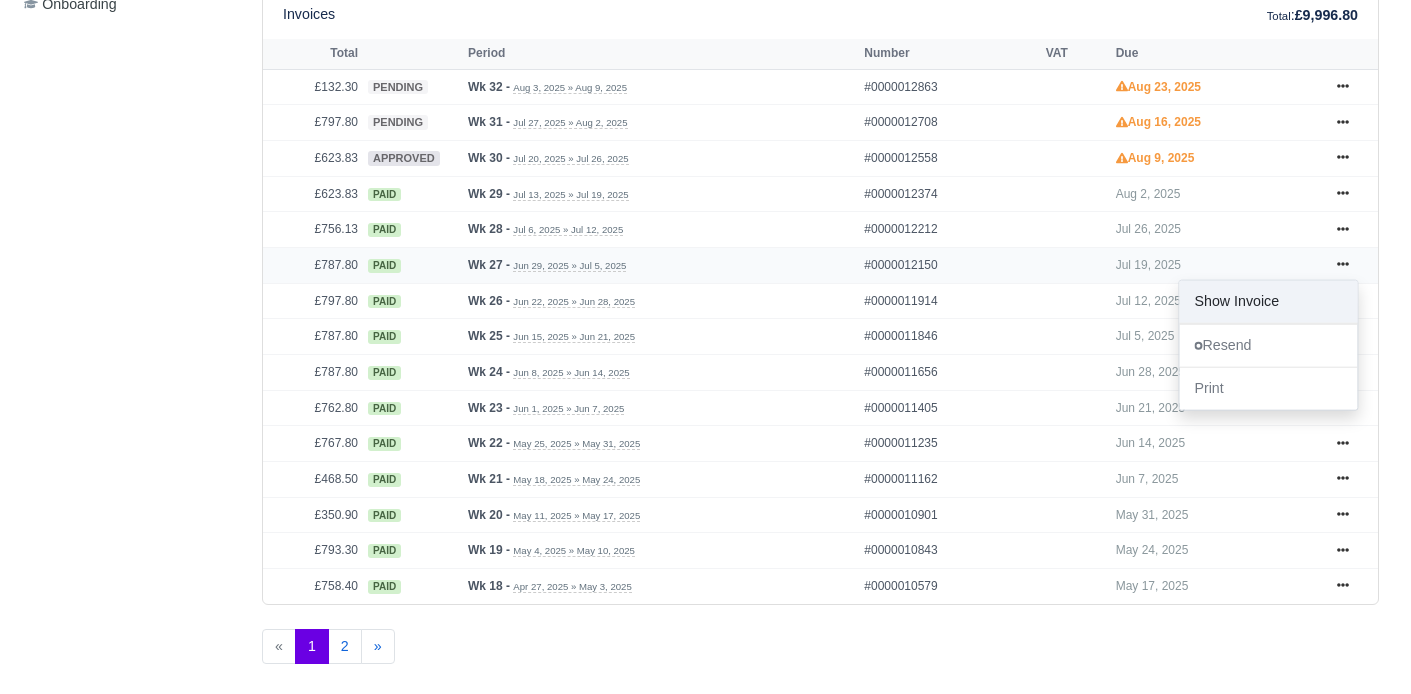 click on "Show Invoice" at bounding box center [1268, 302] 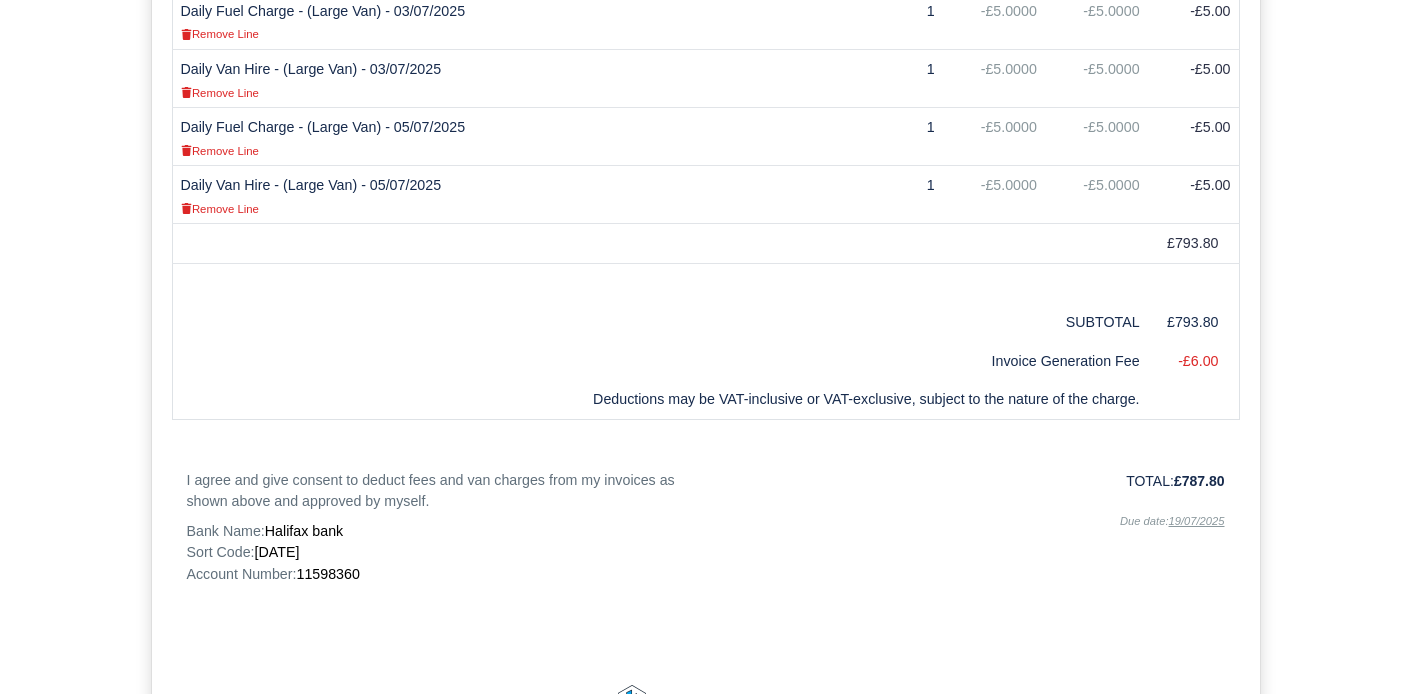 scroll, scrollTop: 1930, scrollLeft: 0, axis: vertical 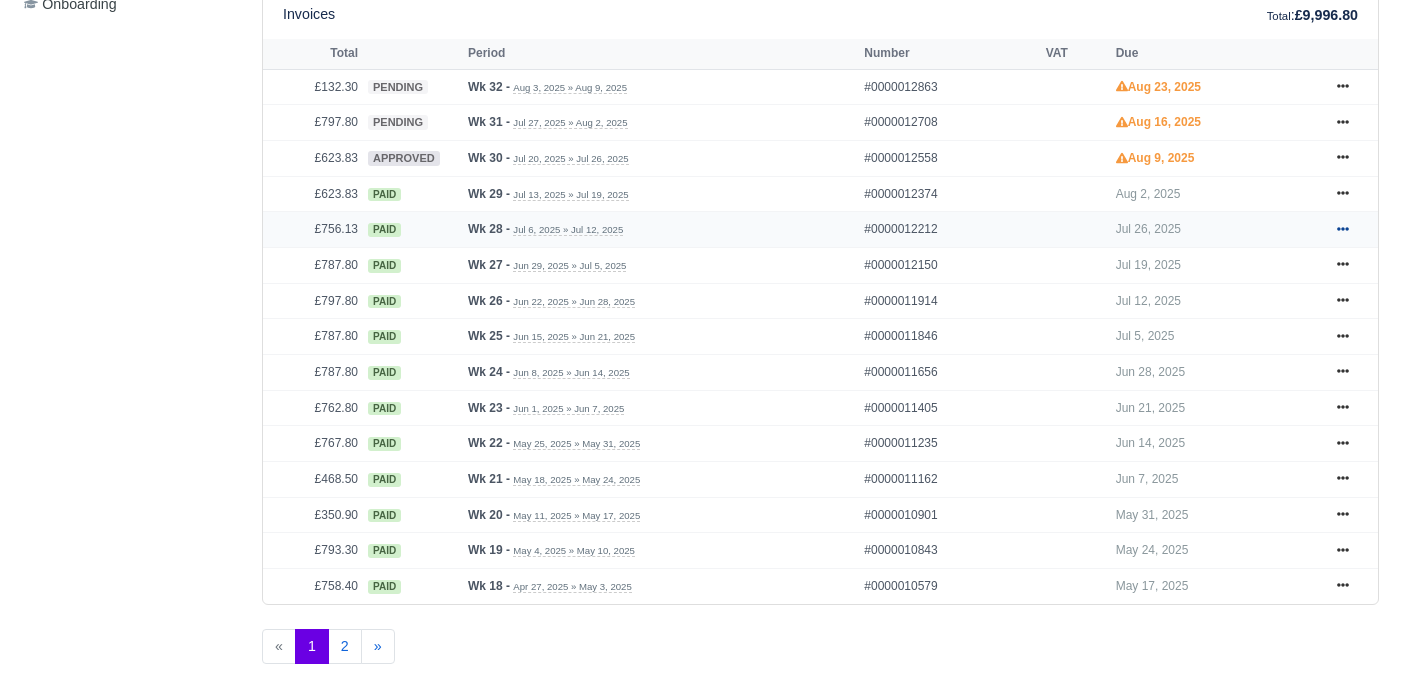 click 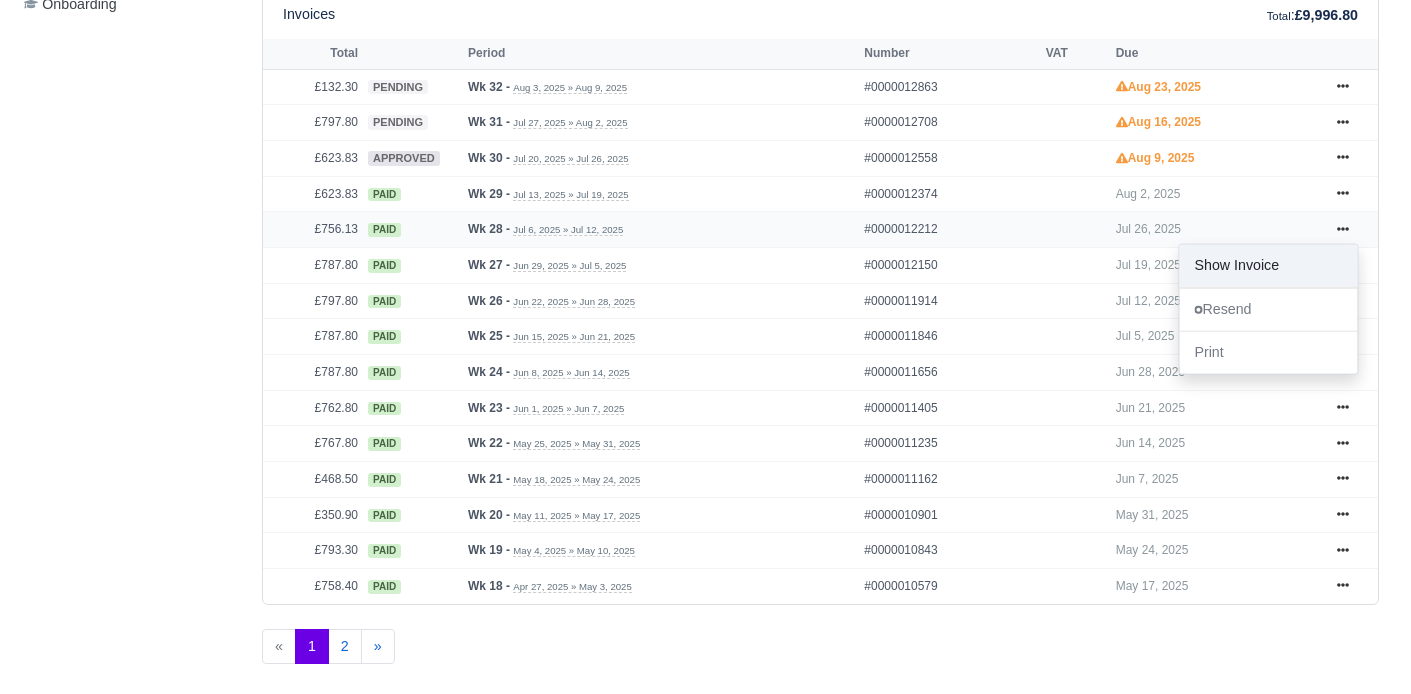 click on "Show Invoice" at bounding box center [1268, 266] 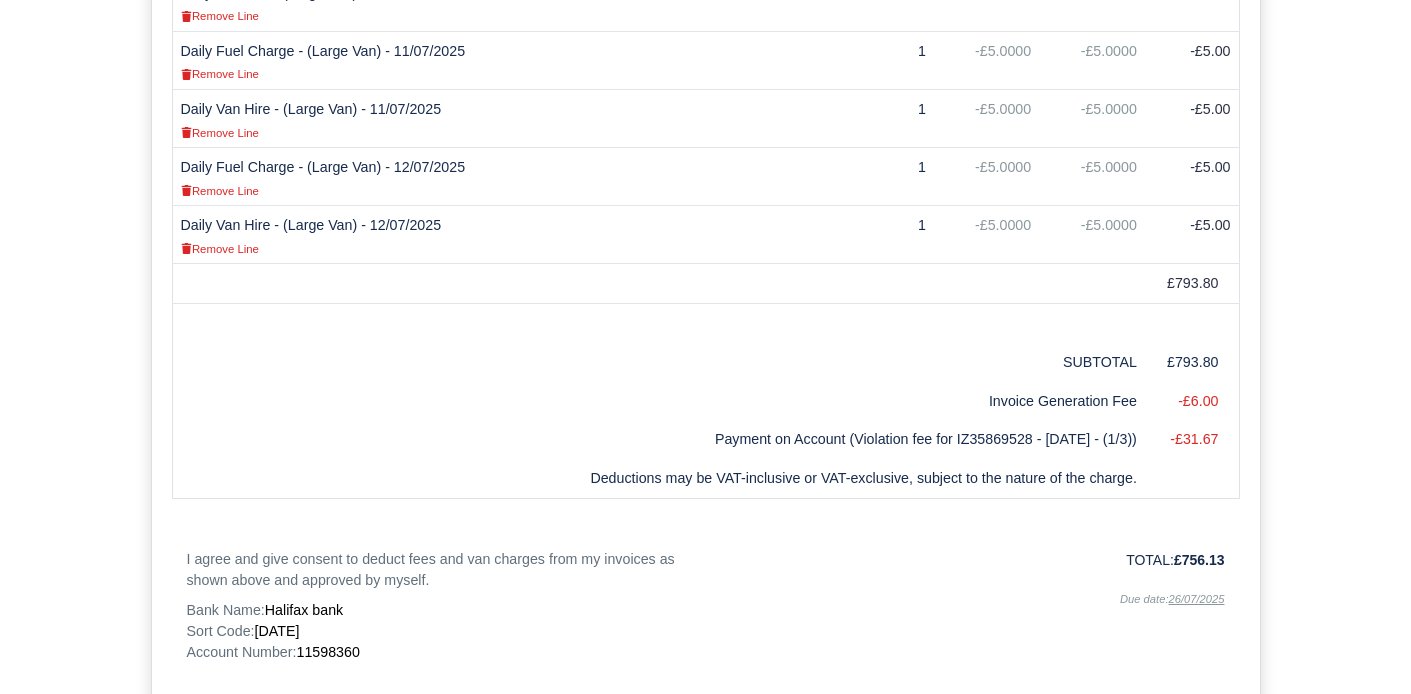 scroll, scrollTop: 2071, scrollLeft: 0, axis: vertical 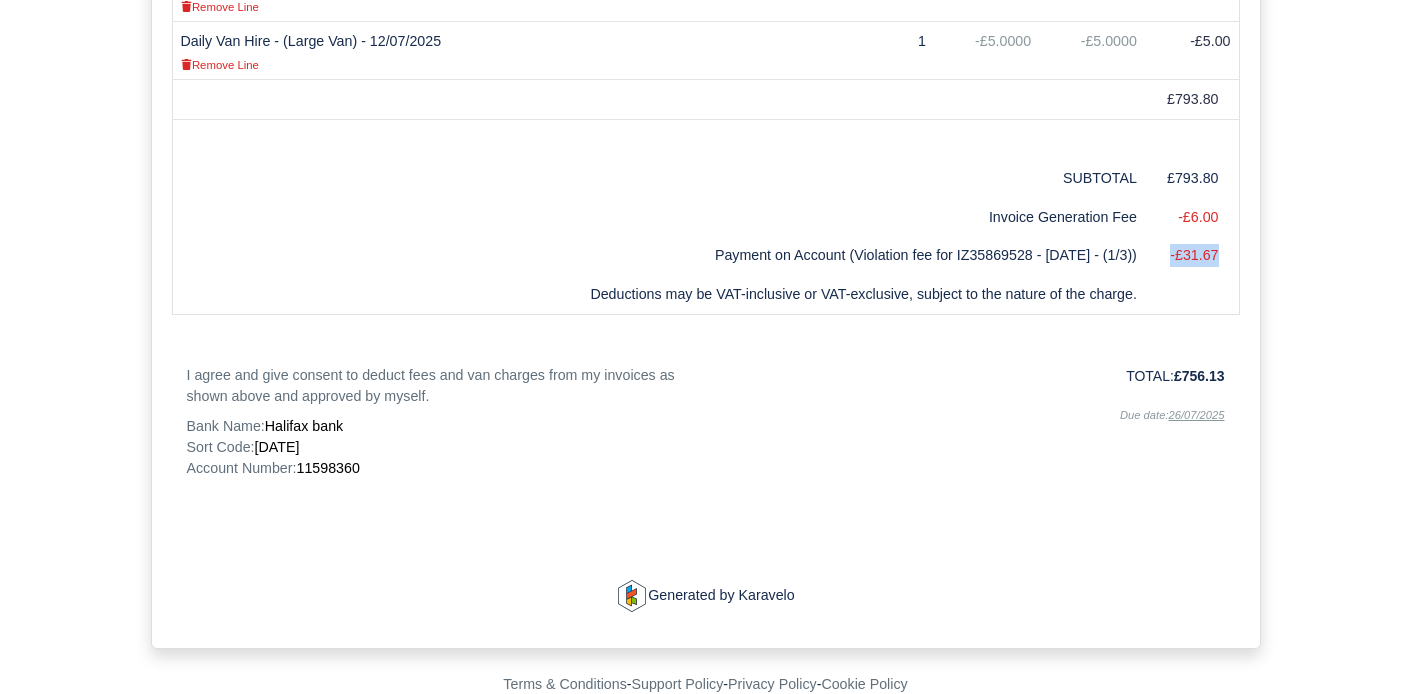 drag, startPoint x: 1170, startPoint y: 255, endPoint x: 1219, endPoint y: 260, distance: 49.25444 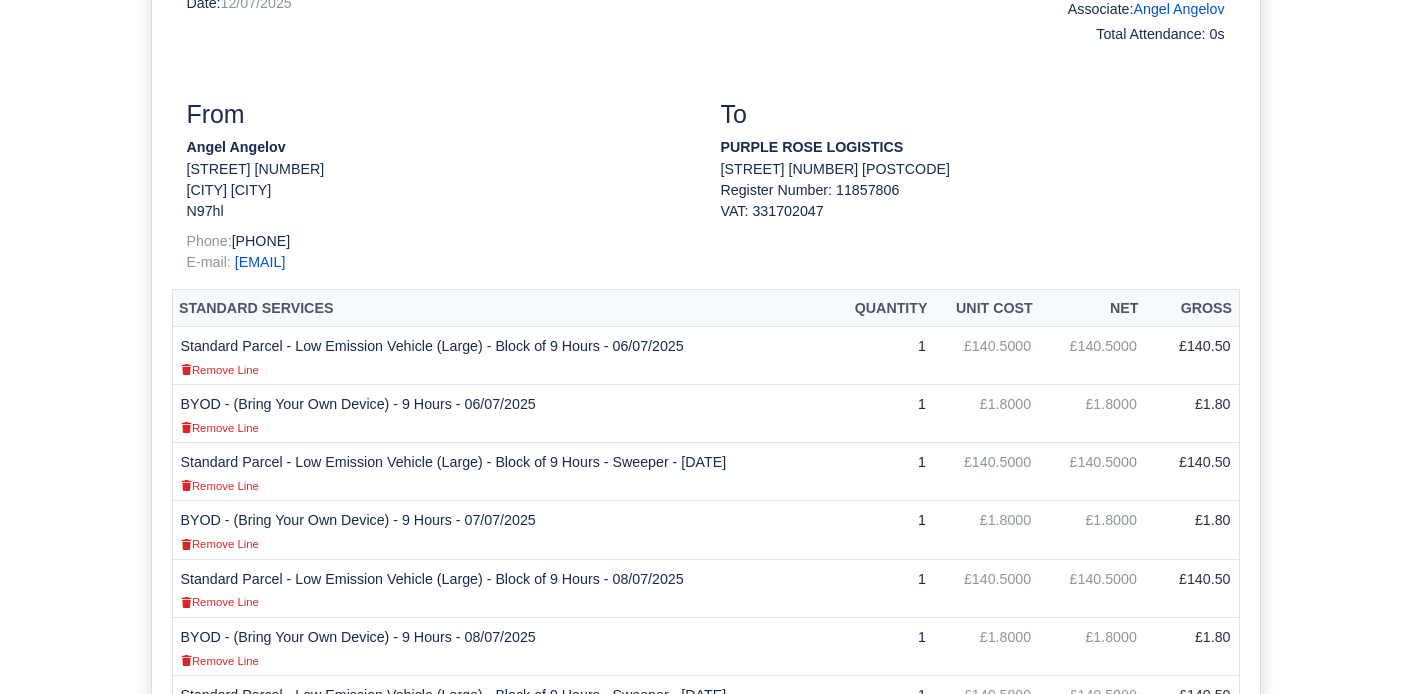 scroll, scrollTop: 0, scrollLeft: 0, axis: both 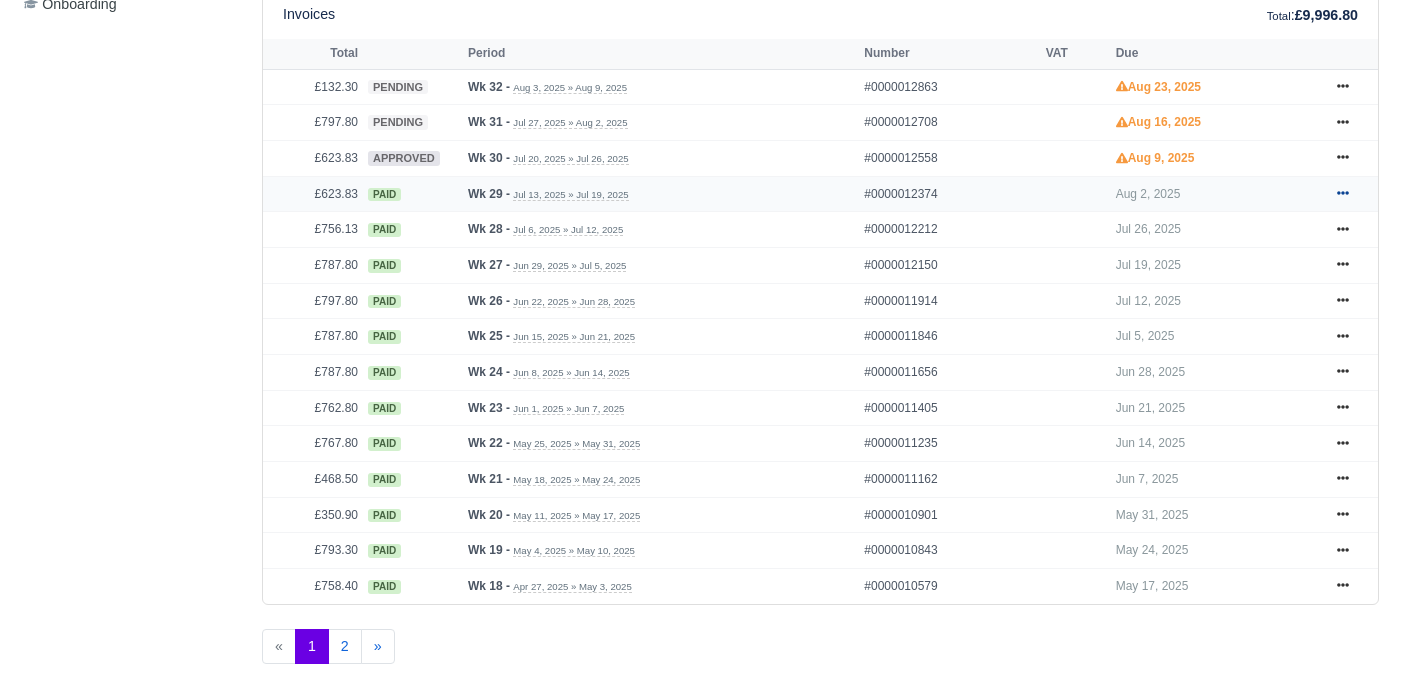 click 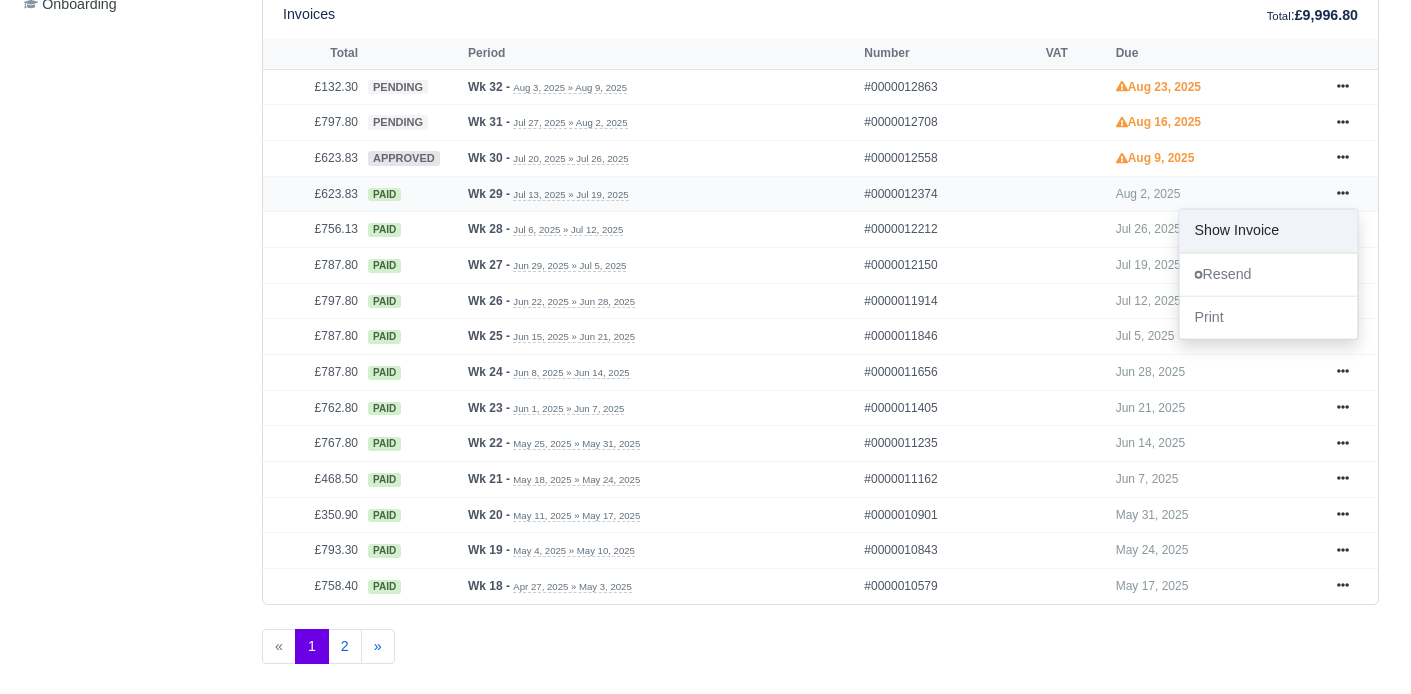 click on "Show Invoice" at bounding box center (1268, 230) 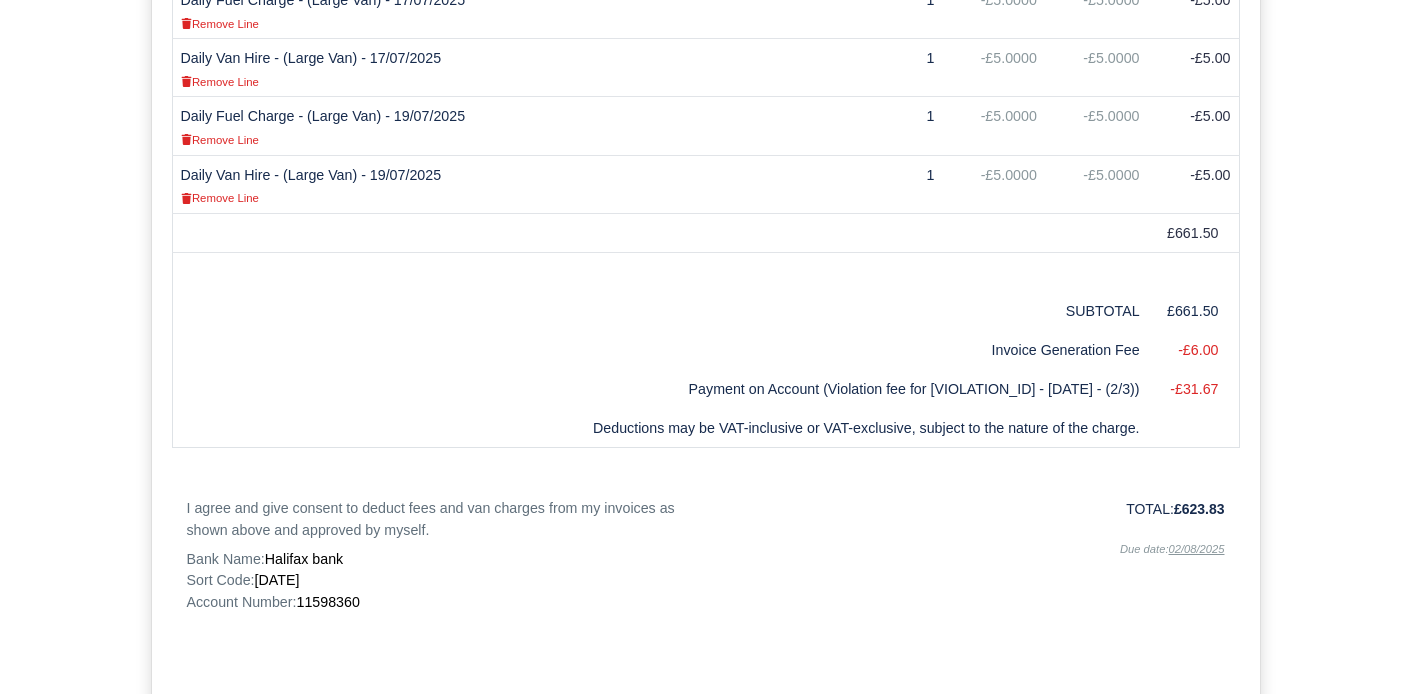scroll, scrollTop: 1839, scrollLeft: 0, axis: vertical 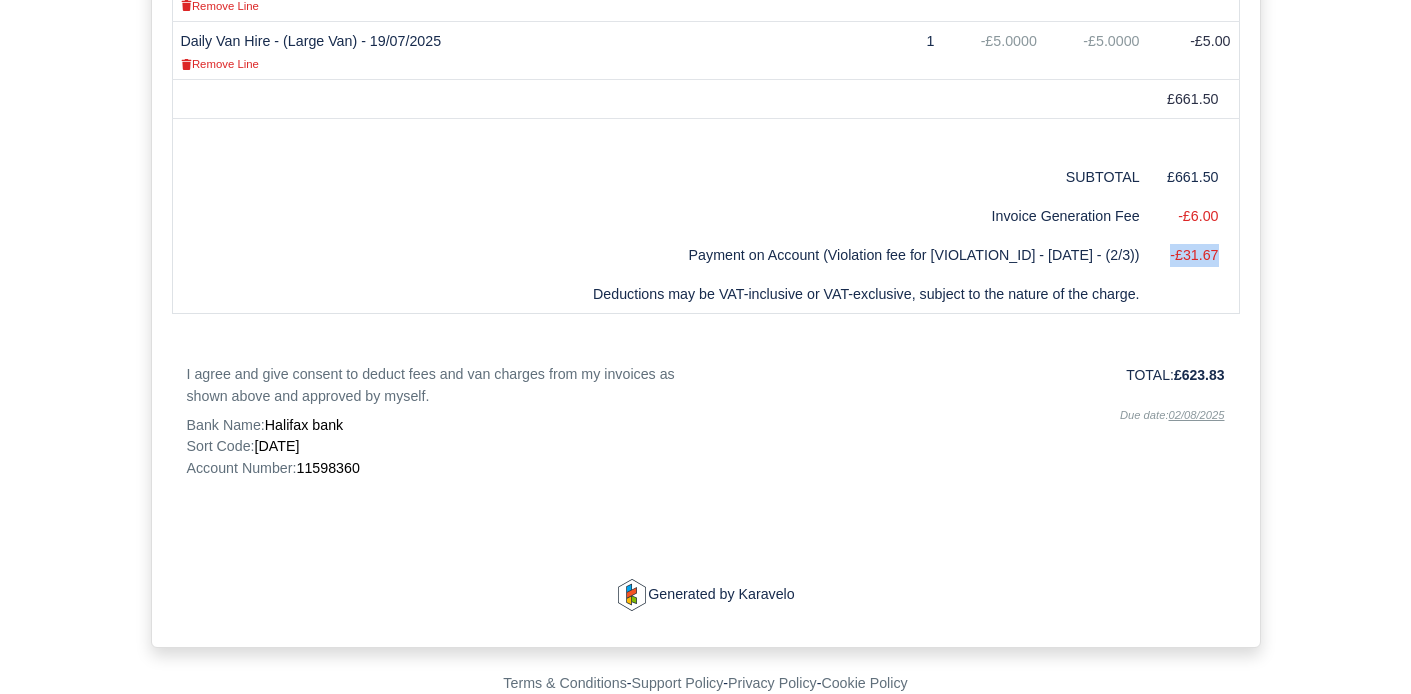 drag, startPoint x: 1170, startPoint y: 258, endPoint x: 1237, endPoint y: 257, distance: 67.00746 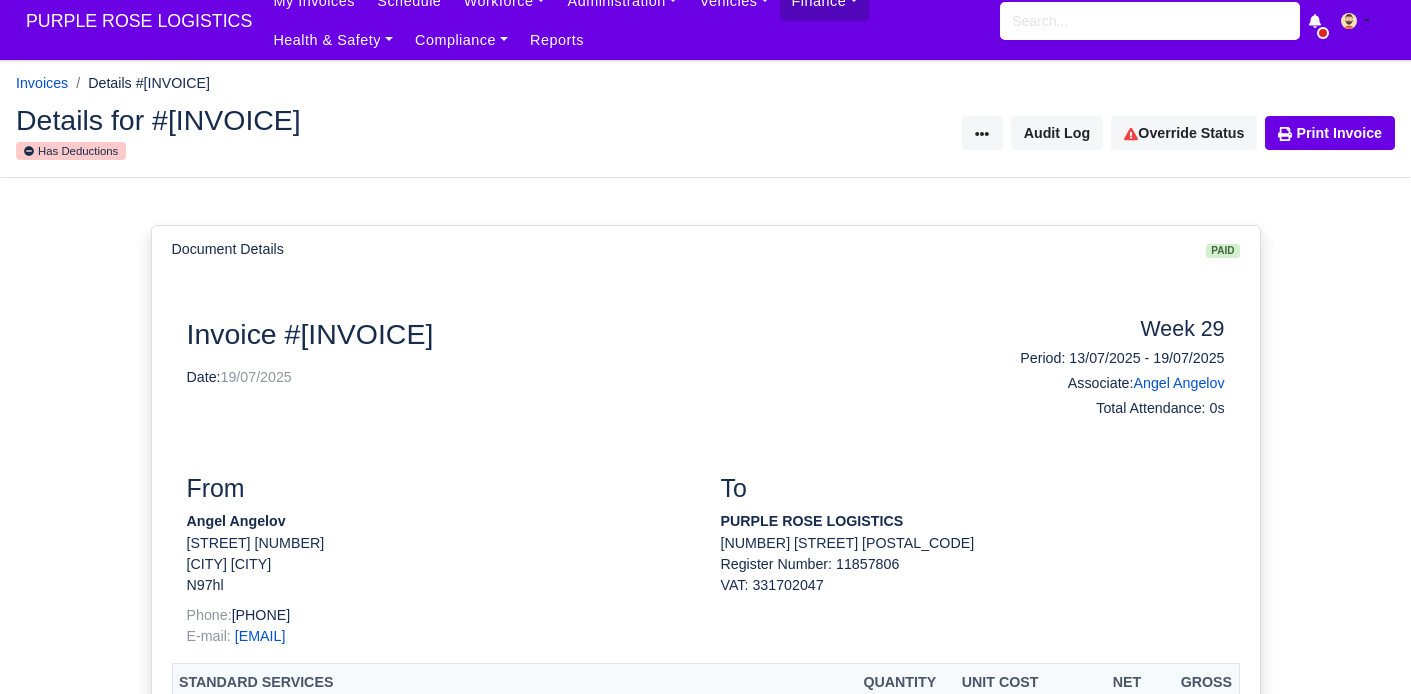 scroll, scrollTop: 0, scrollLeft: 0, axis: both 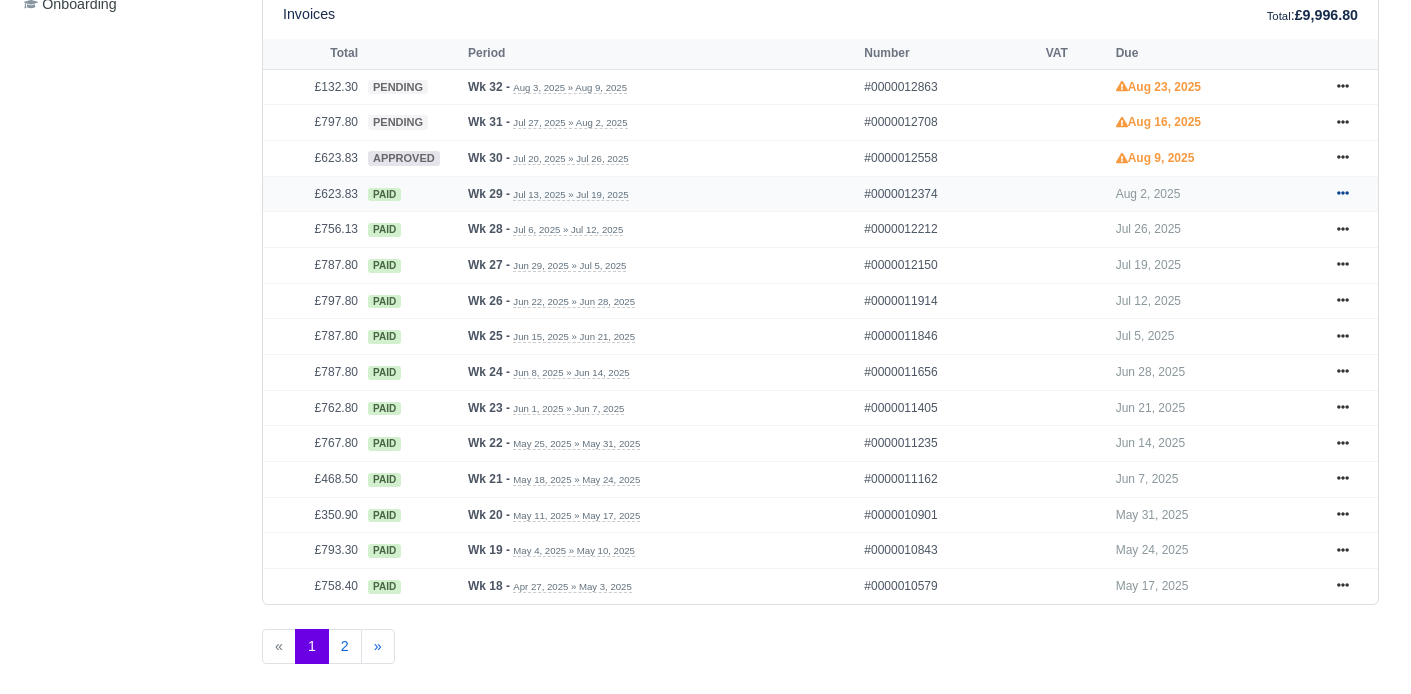 click at bounding box center [1343, 194] 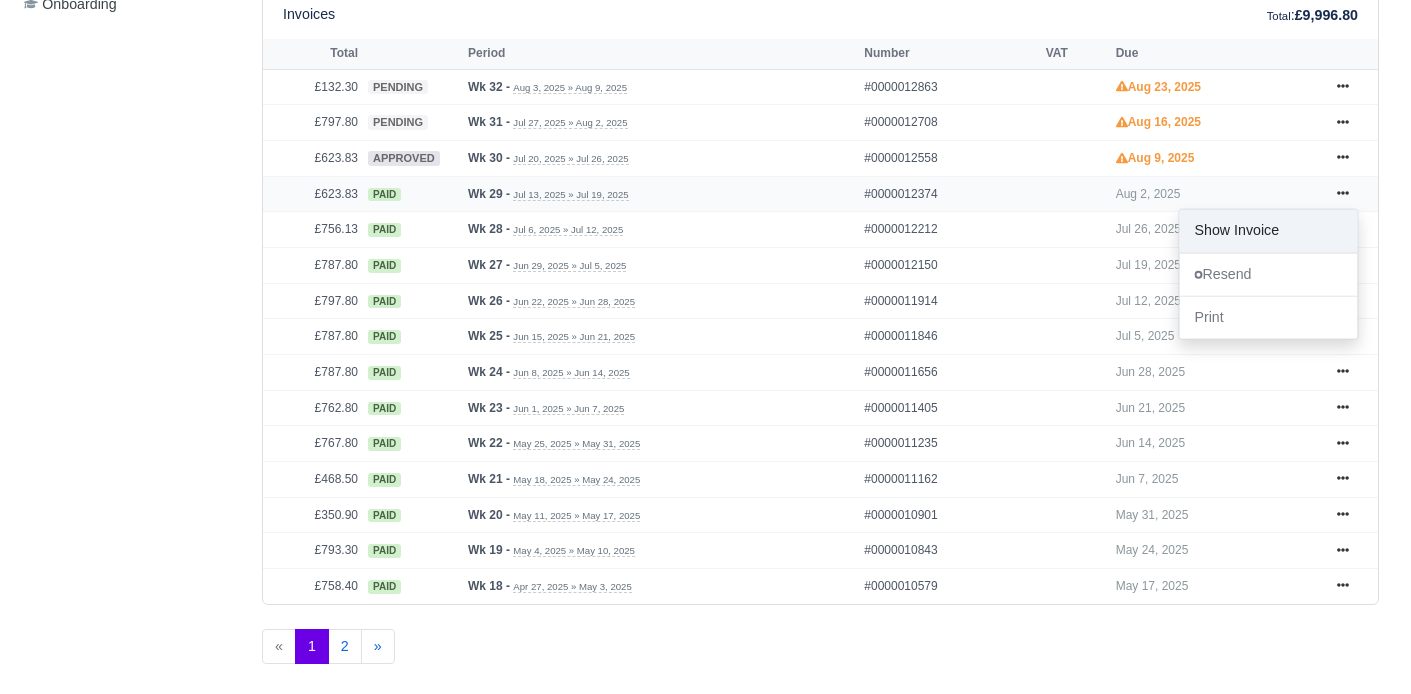 click on "Show Invoice" at bounding box center (1268, 230) 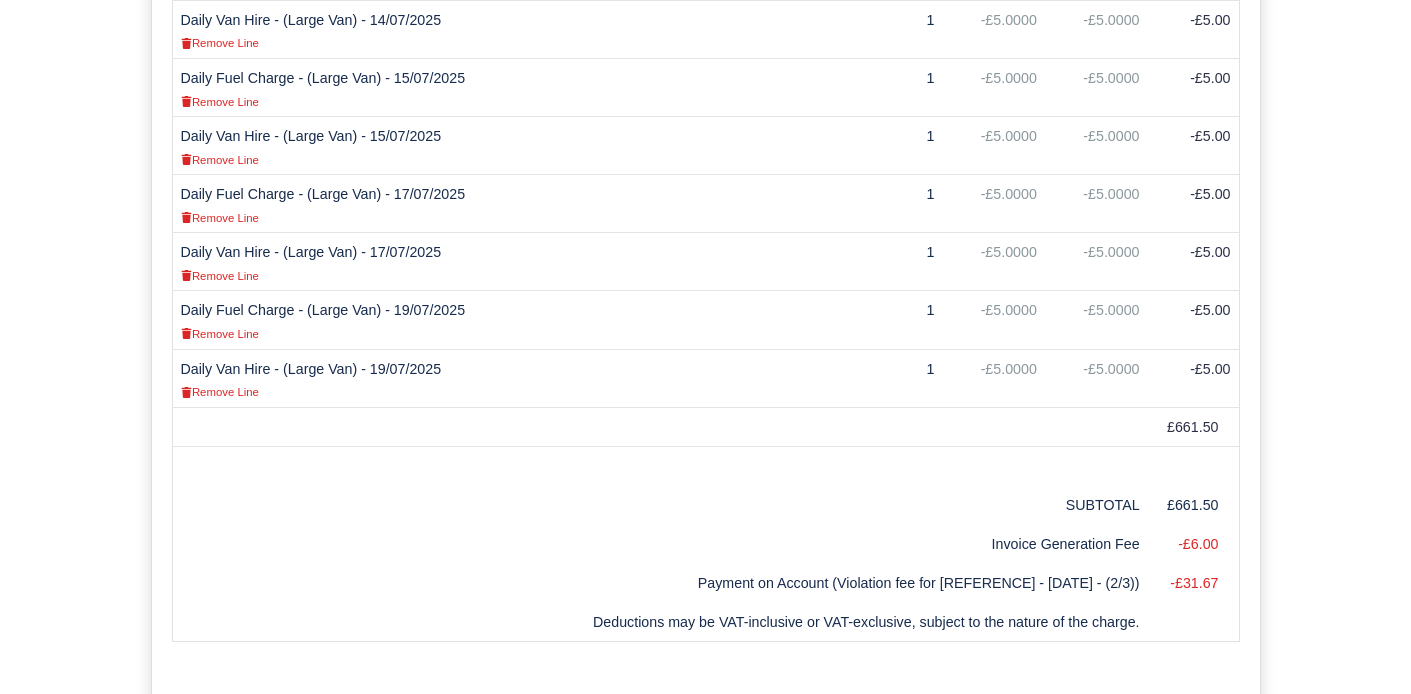 scroll, scrollTop: 1839, scrollLeft: 0, axis: vertical 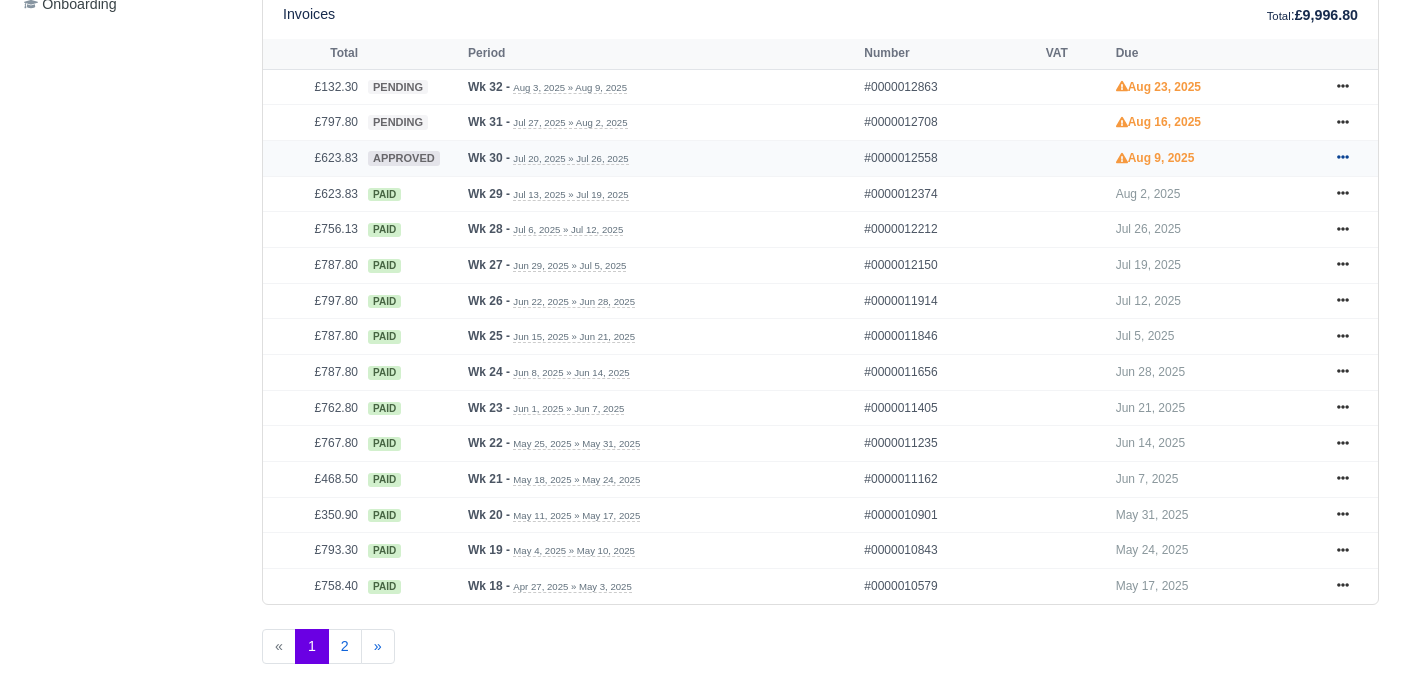 click 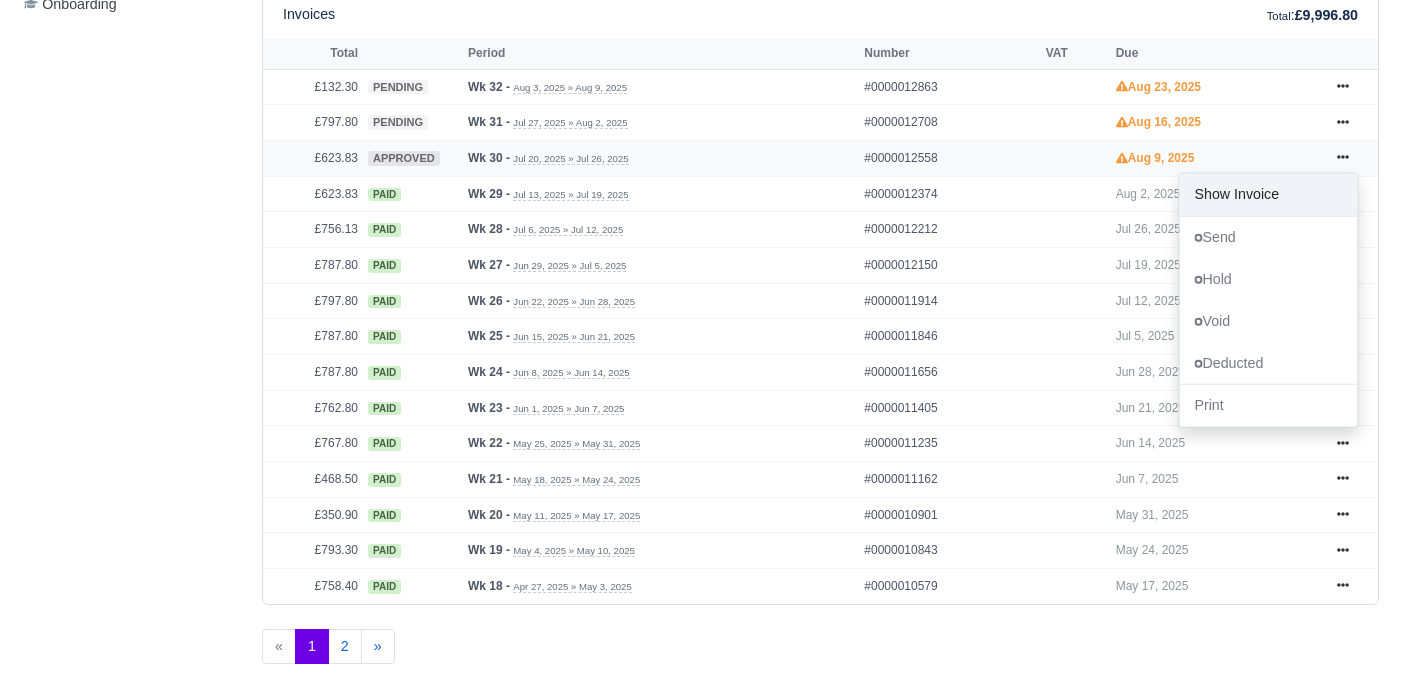 click on "Show Invoice" at bounding box center [1268, 195] 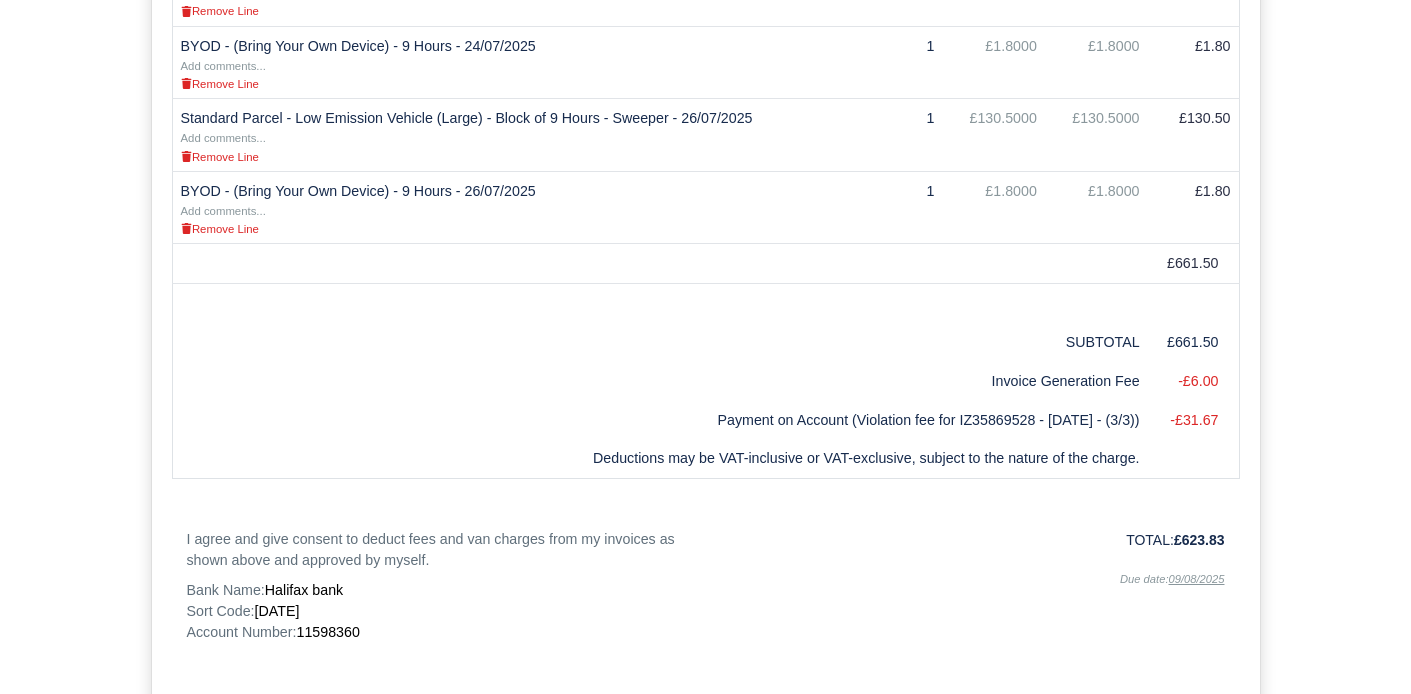 scroll, scrollTop: 1365, scrollLeft: 0, axis: vertical 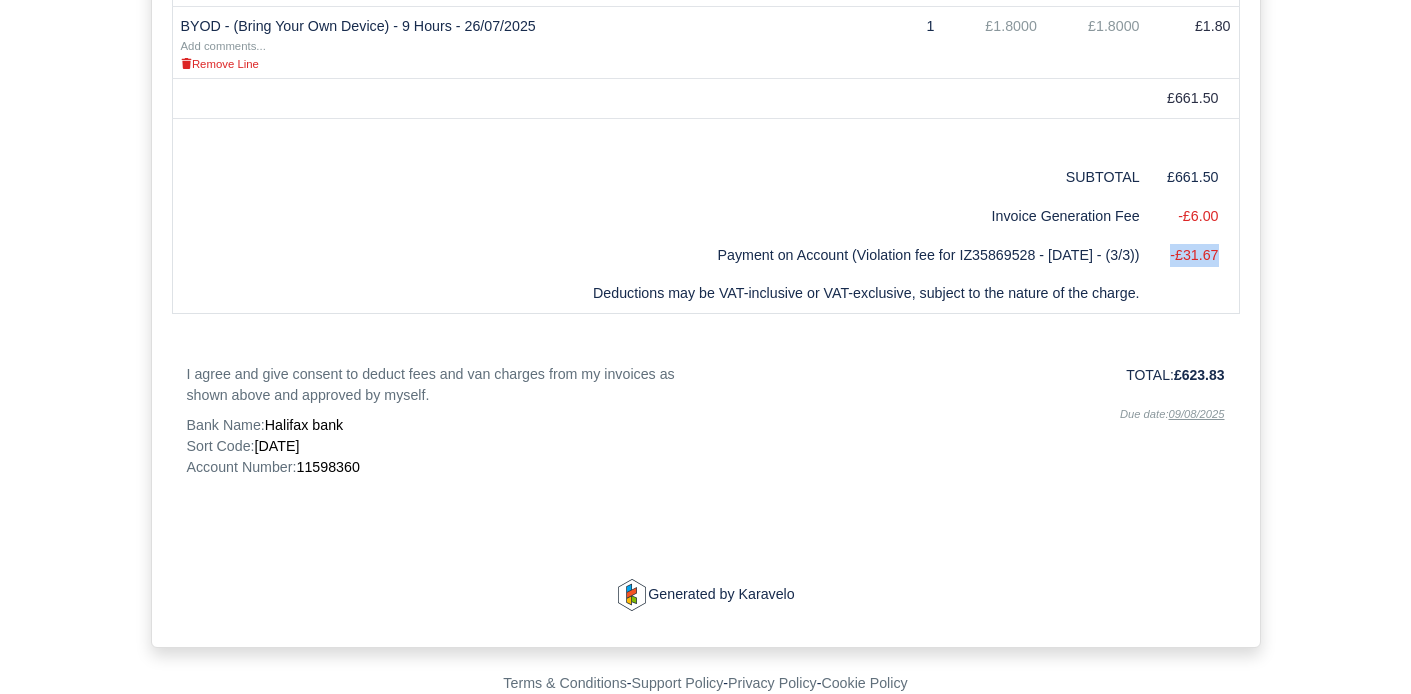 drag, startPoint x: 1165, startPoint y: 257, endPoint x: 1224, endPoint y: 258, distance: 59.008472 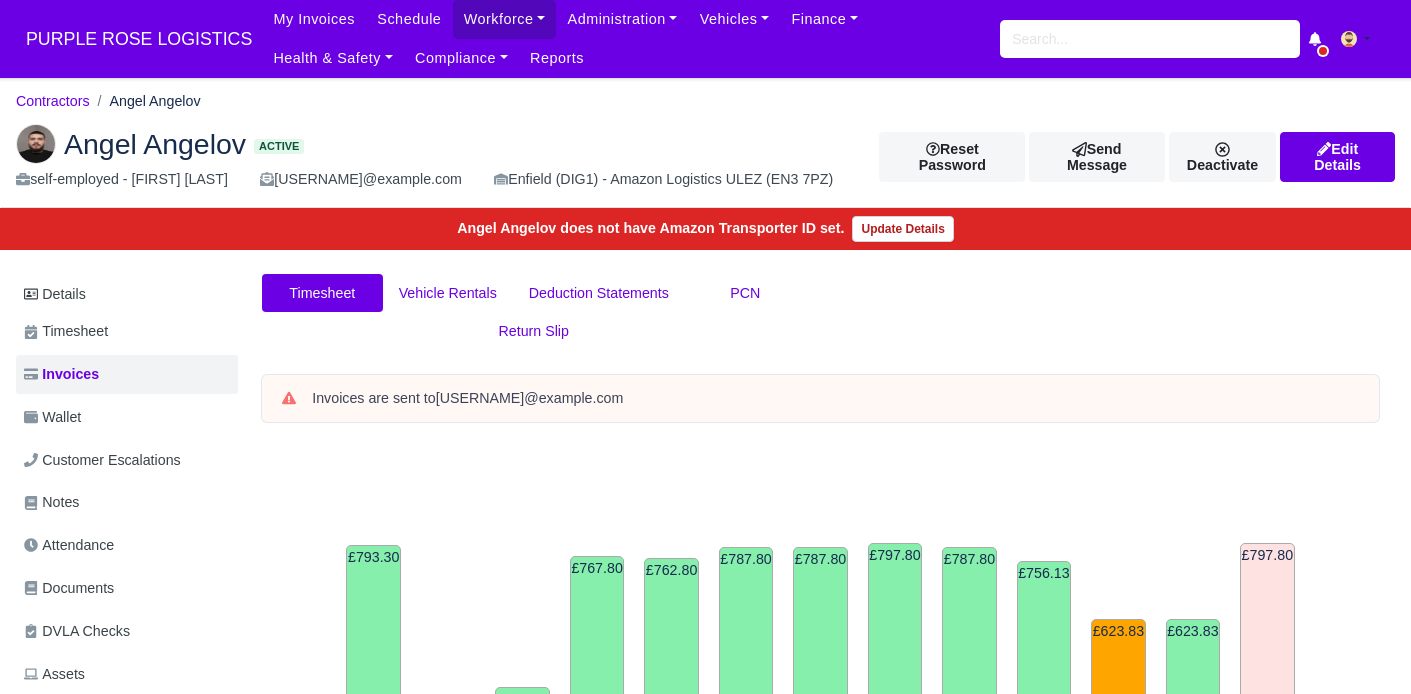 scroll, scrollTop: 926, scrollLeft: 0, axis: vertical 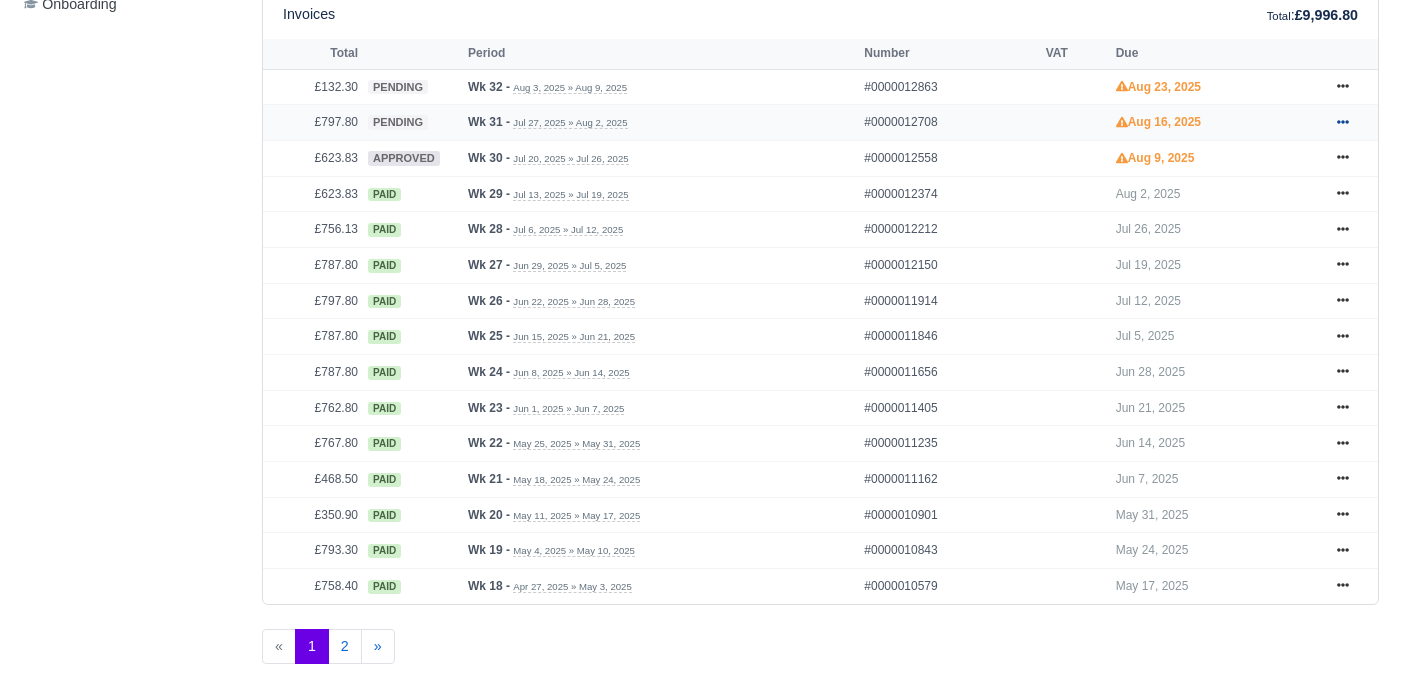click at bounding box center (1343, 122) 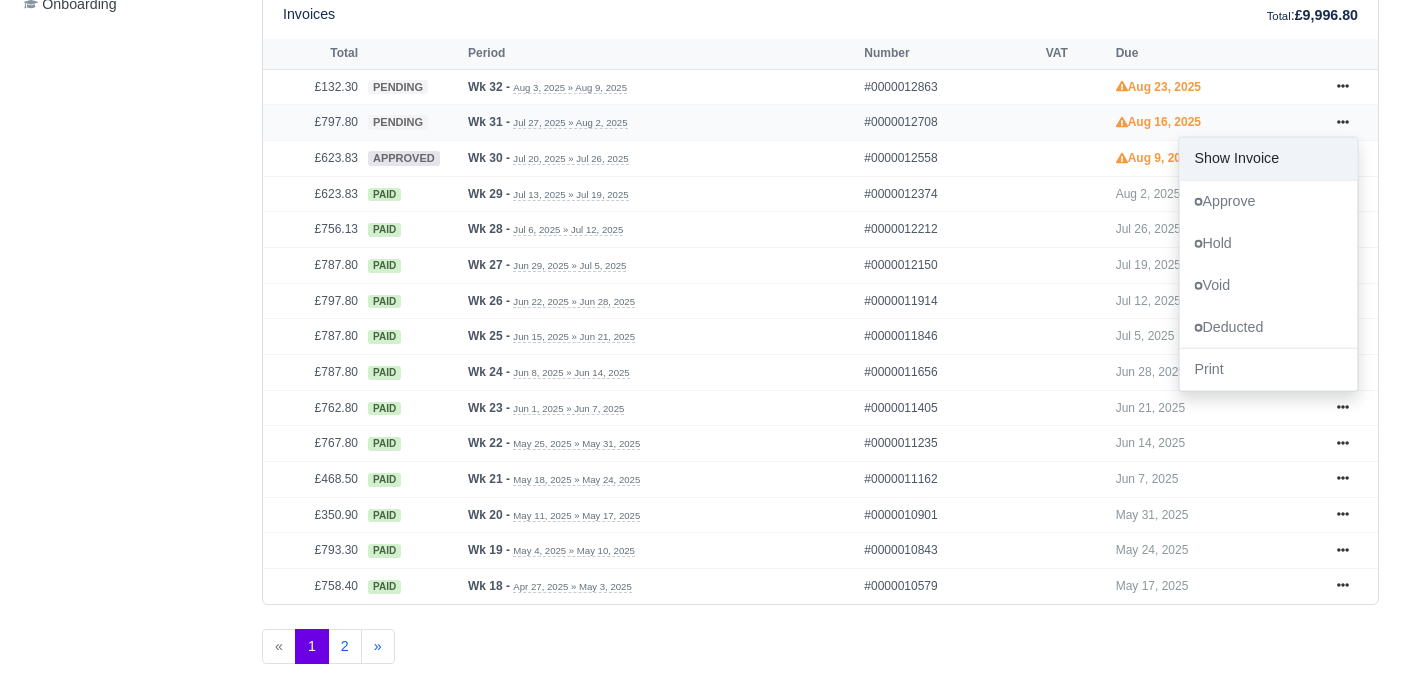 click on "Show Invoice" at bounding box center (1268, 159) 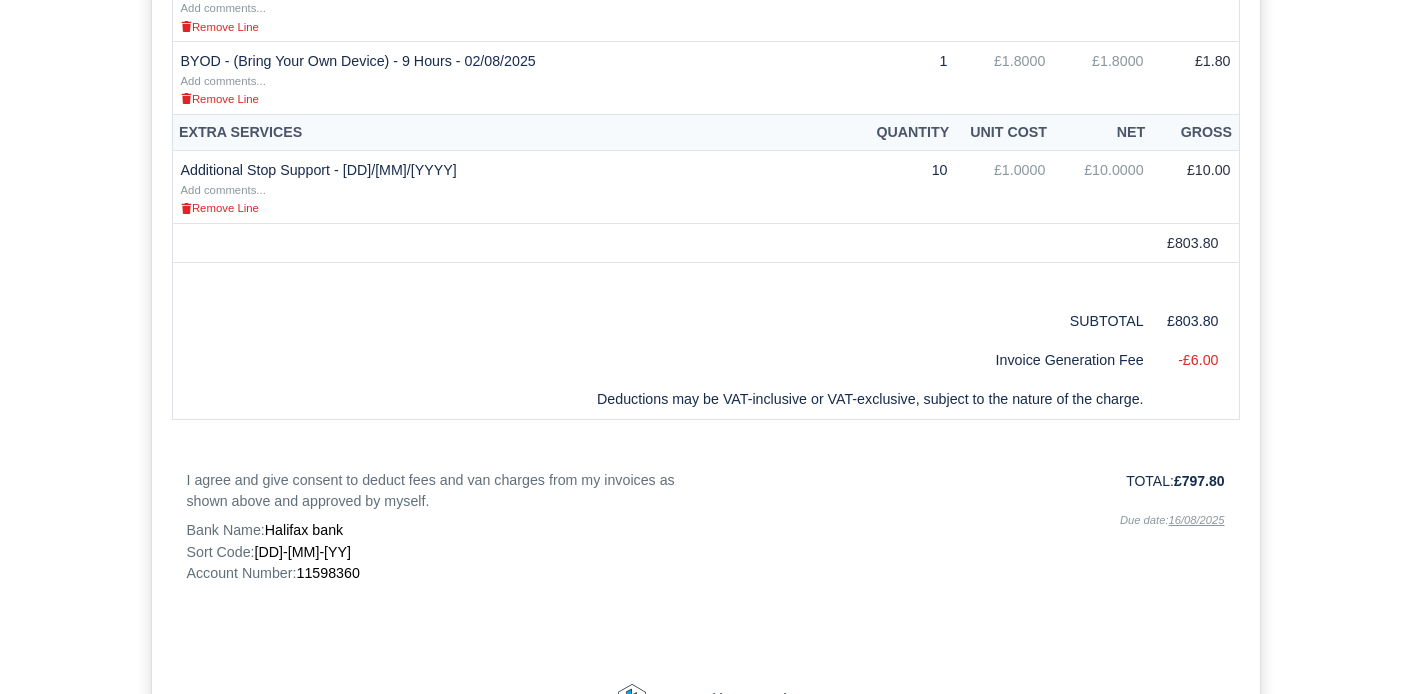 scroll, scrollTop: 1476, scrollLeft: 0, axis: vertical 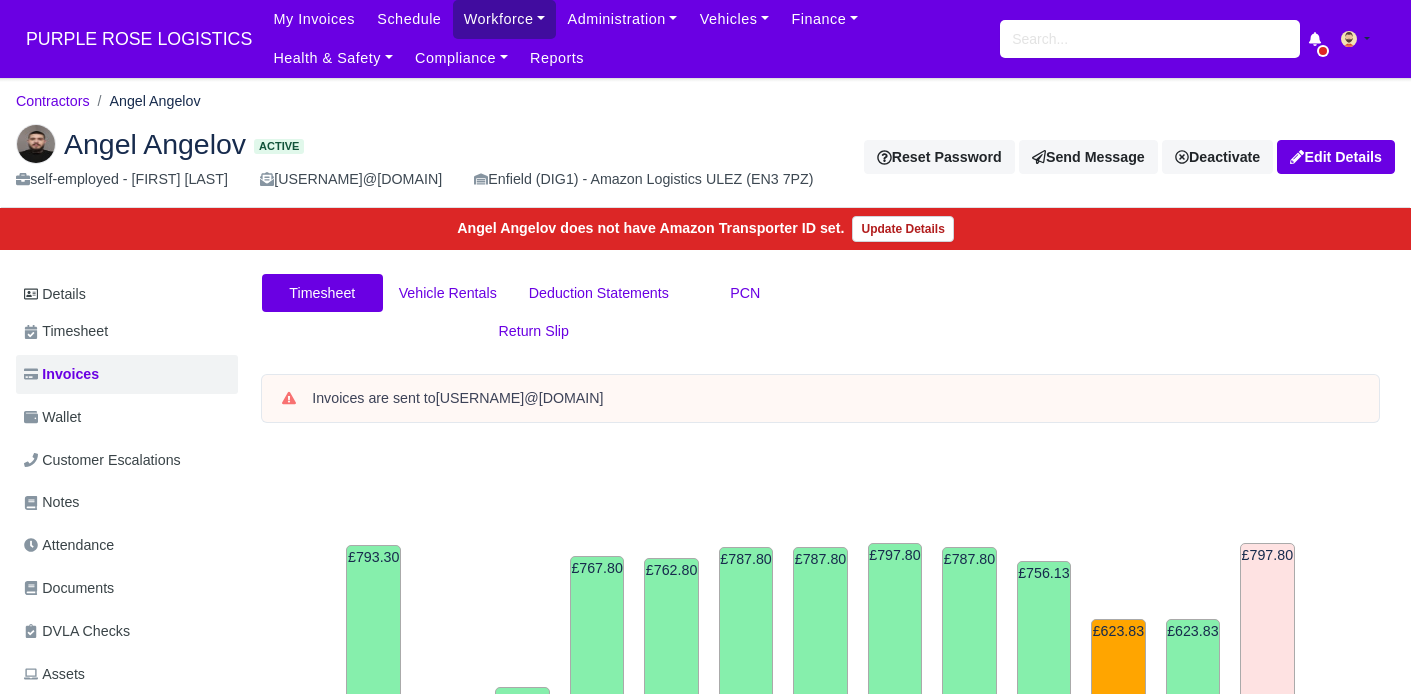 click on "Workforce" at bounding box center (505, 19) 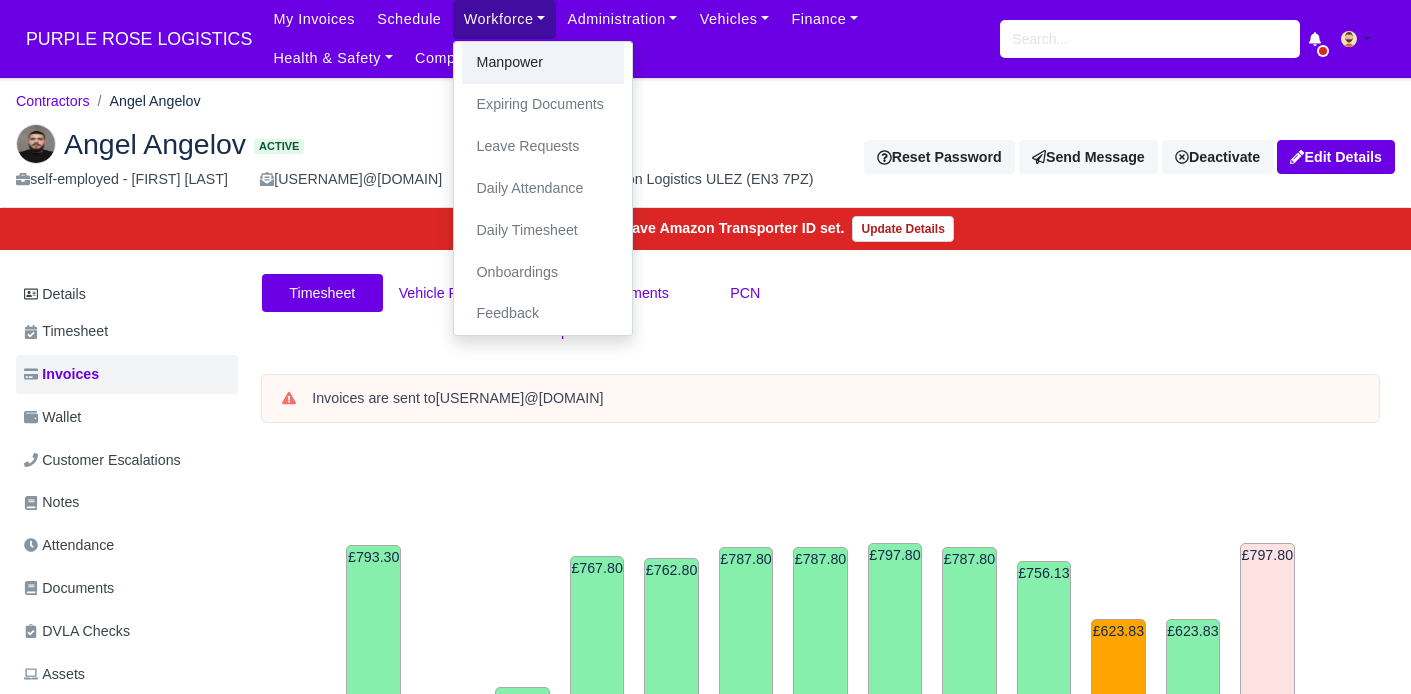 click on "Manpower" at bounding box center (543, 63) 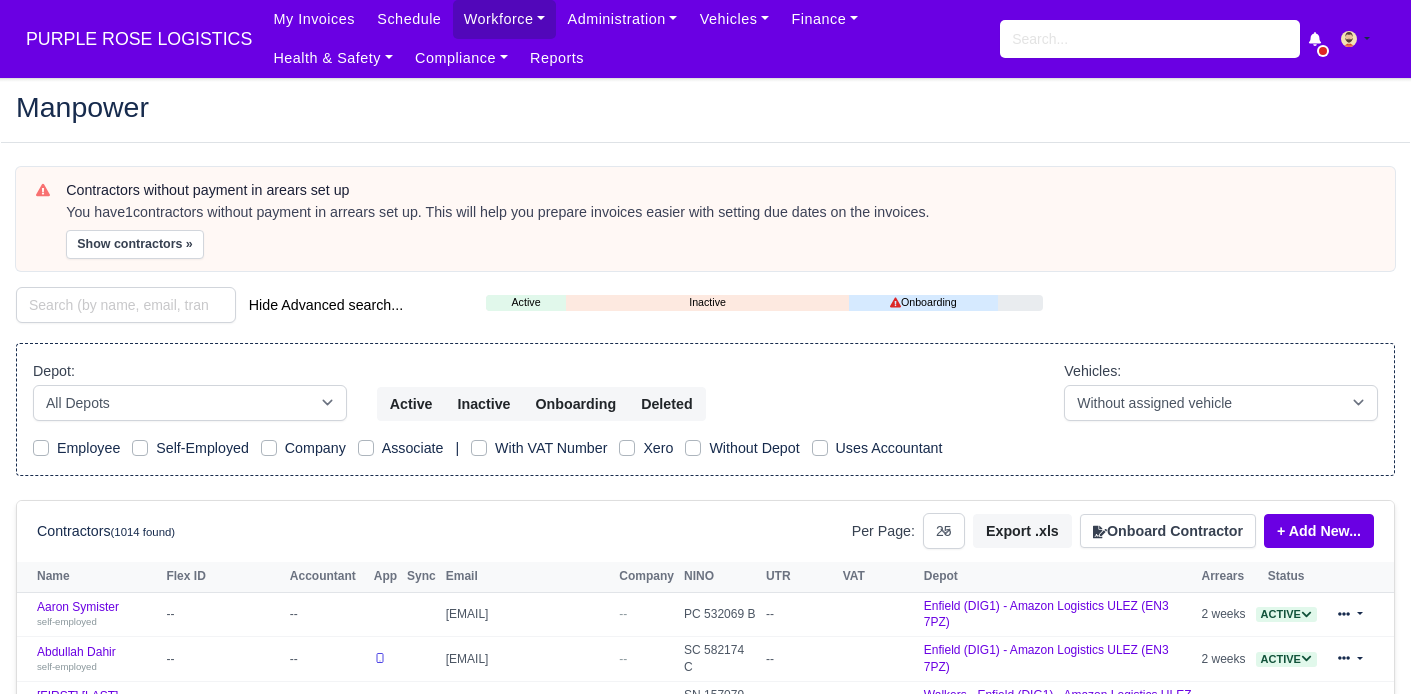 select on "25" 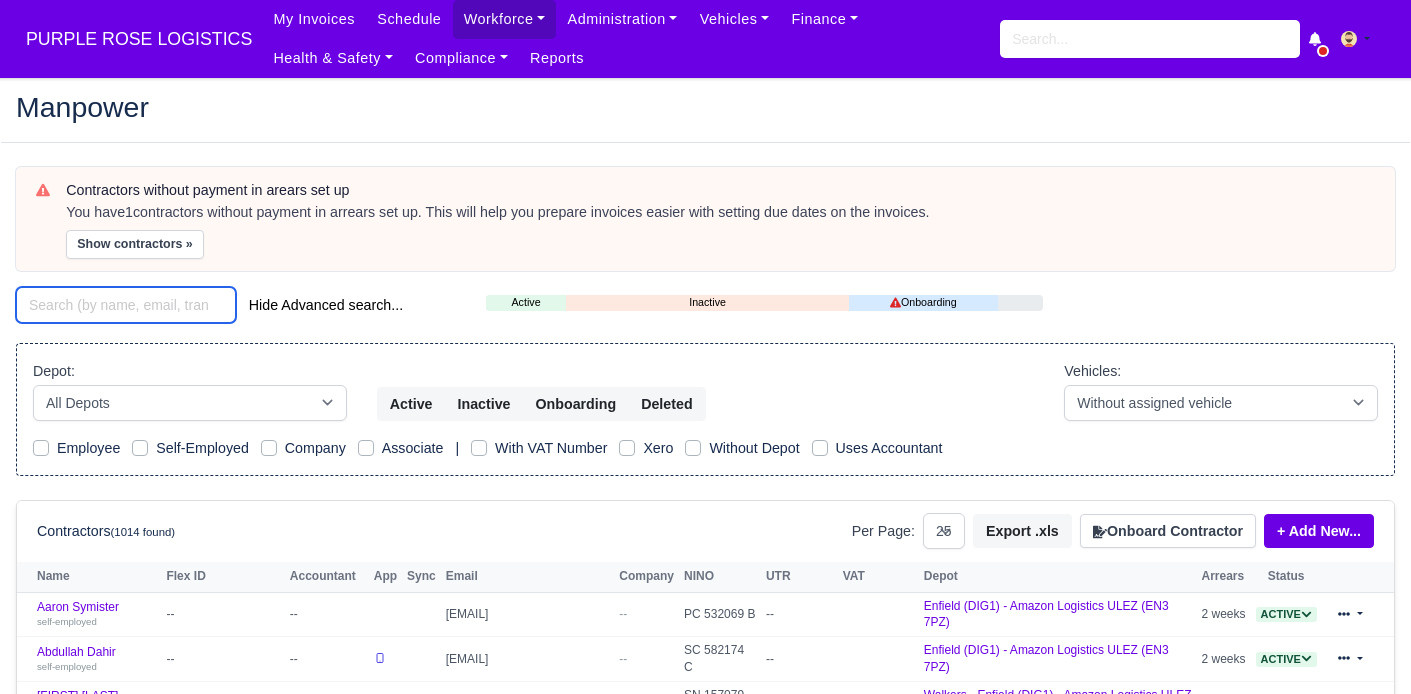 click at bounding box center [126, 305] 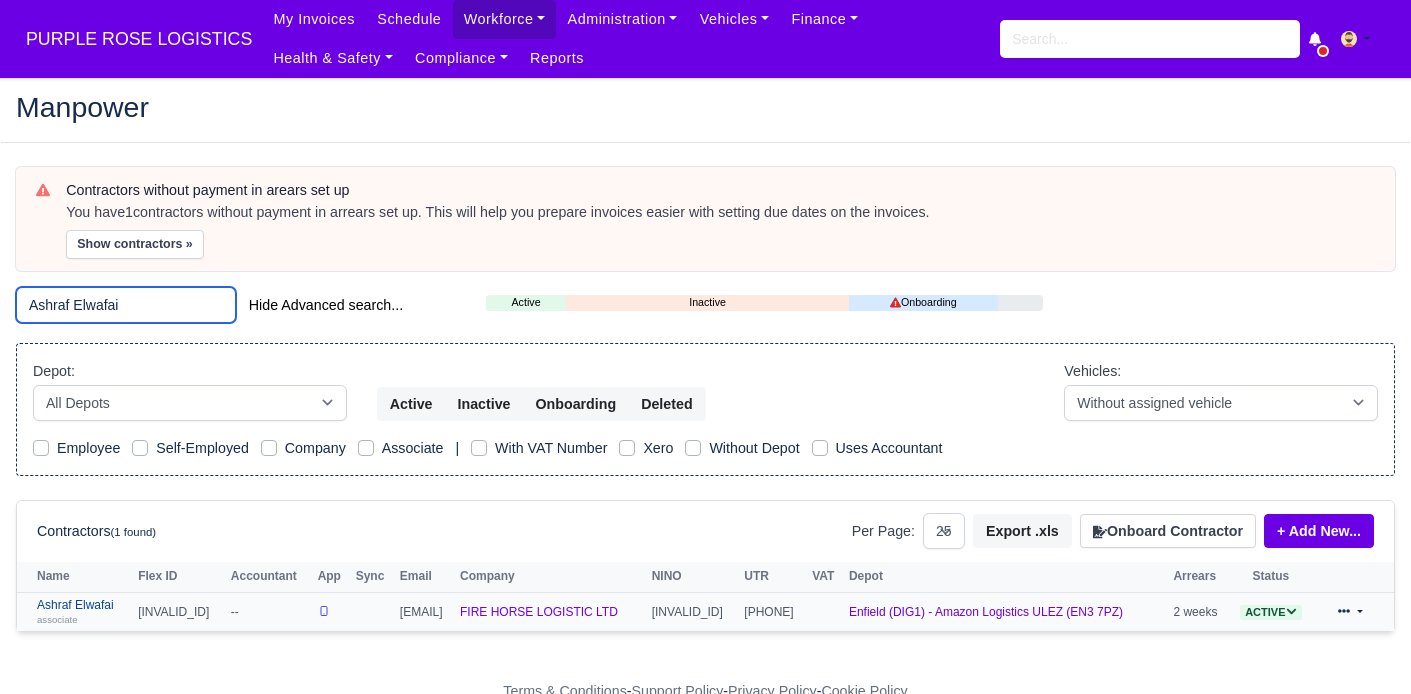 type on "Ashraf Elwafai" 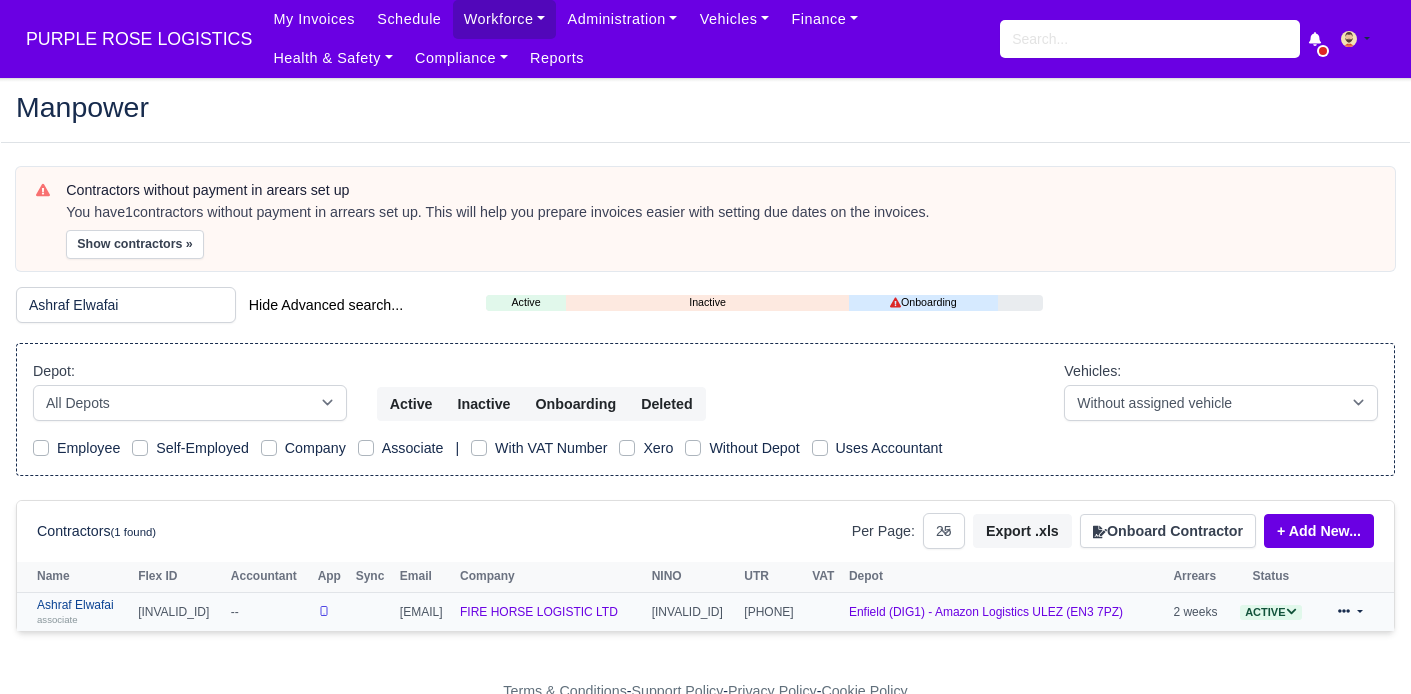 click on "[FIRST] [LAST]
associate" at bounding box center (82, 612) 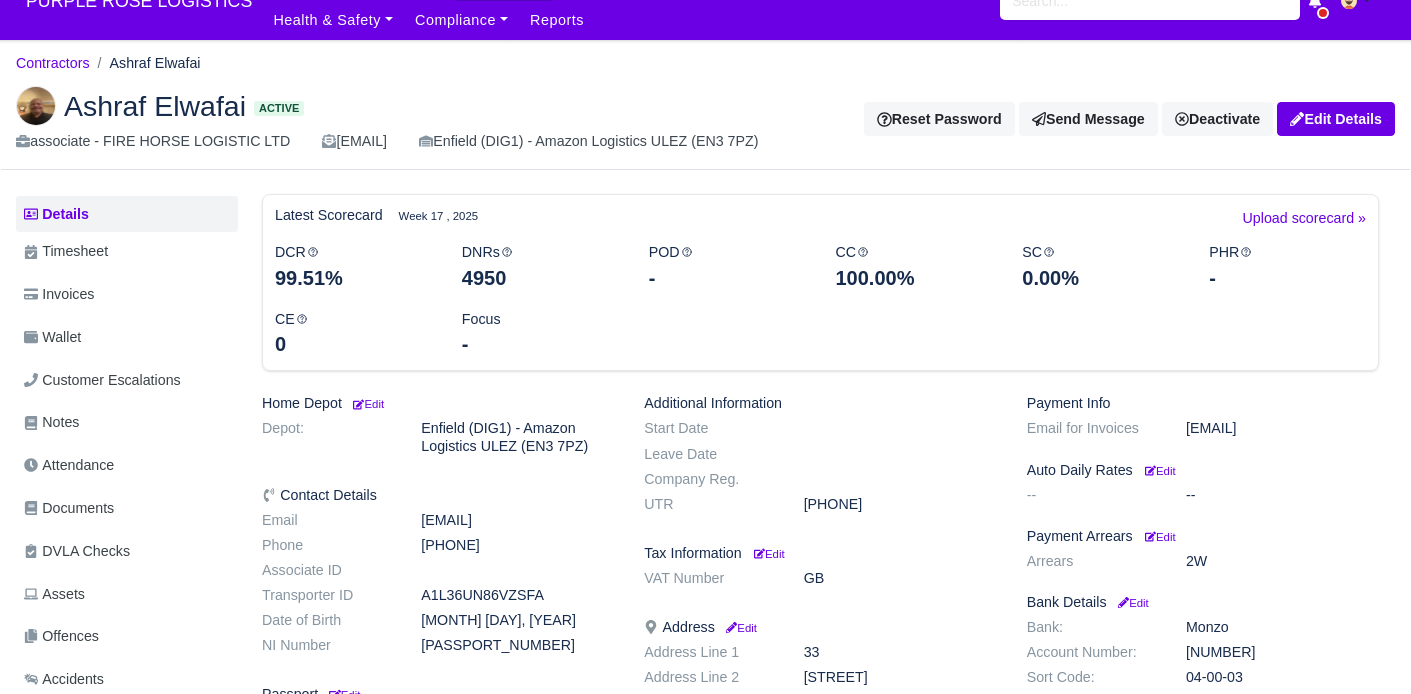 scroll, scrollTop: 46, scrollLeft: 0, axis: vertical 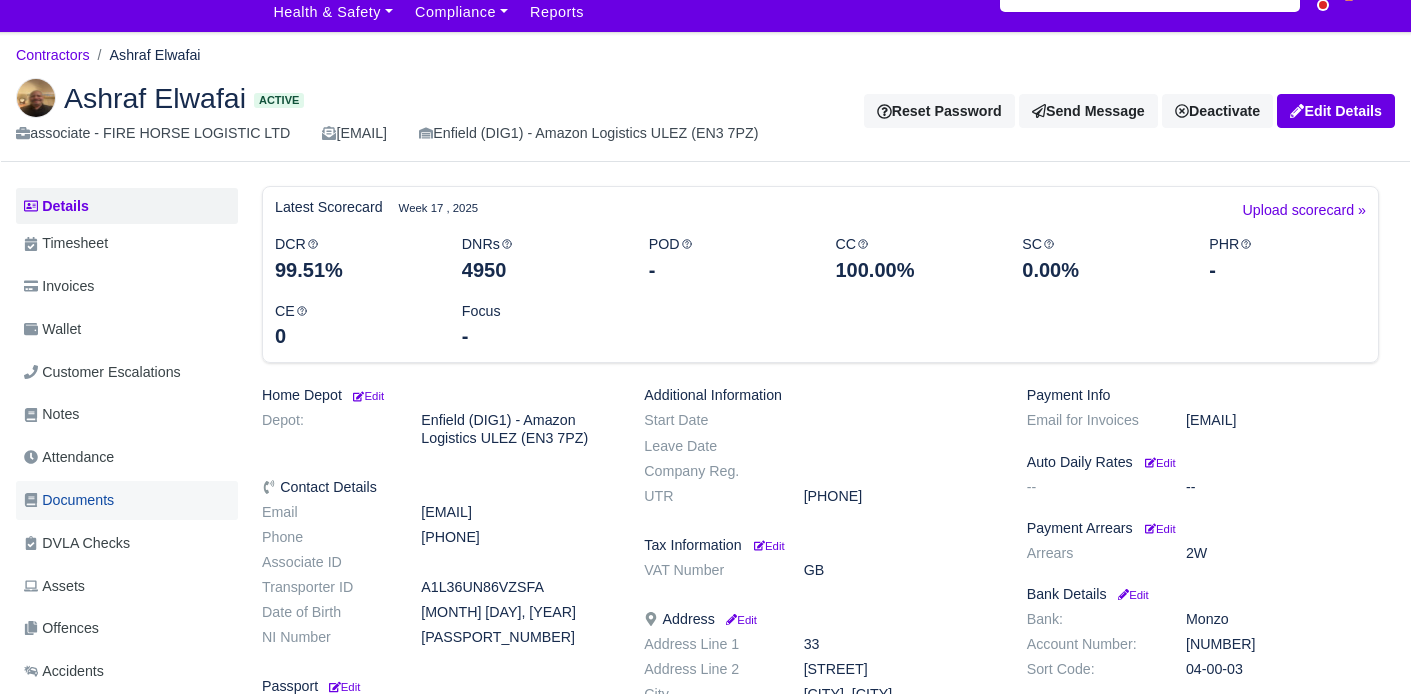 click on "Documents" at bounding box center (69, 500) 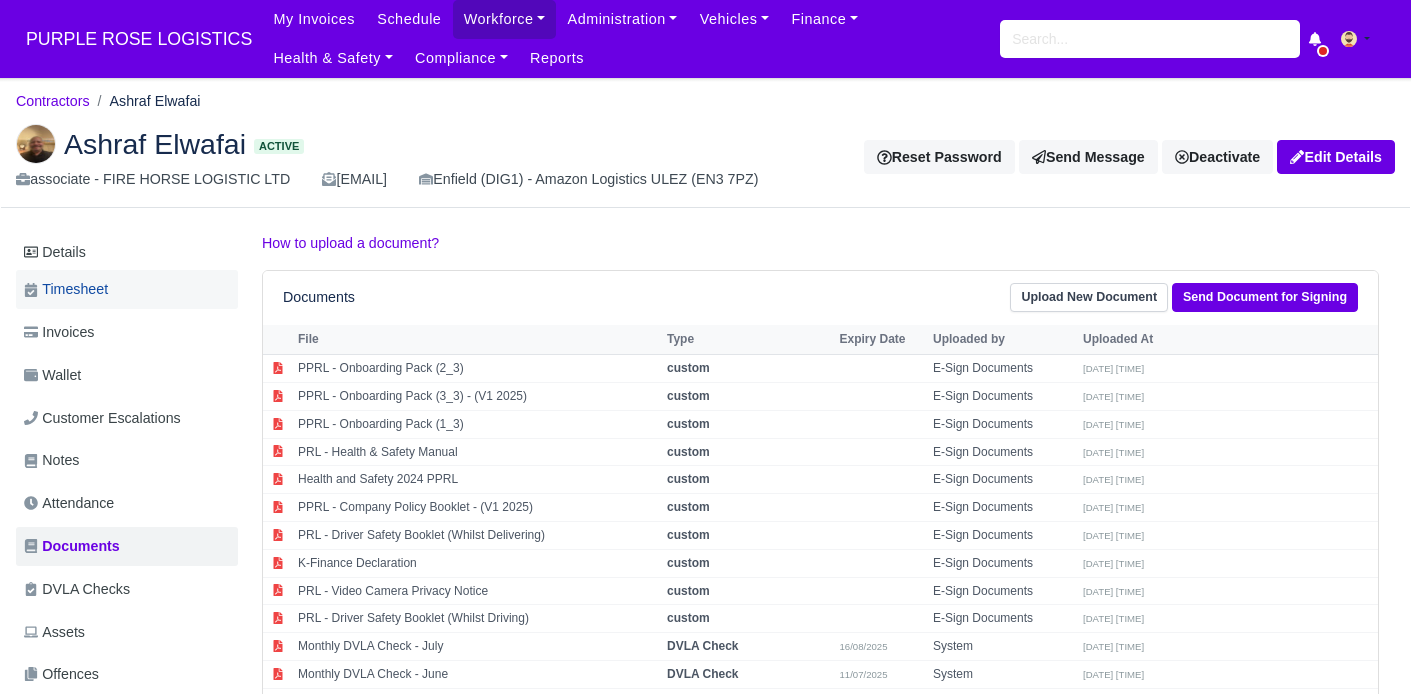 scroll, scrollTop: 0, scrollLeft: 0, axis: both 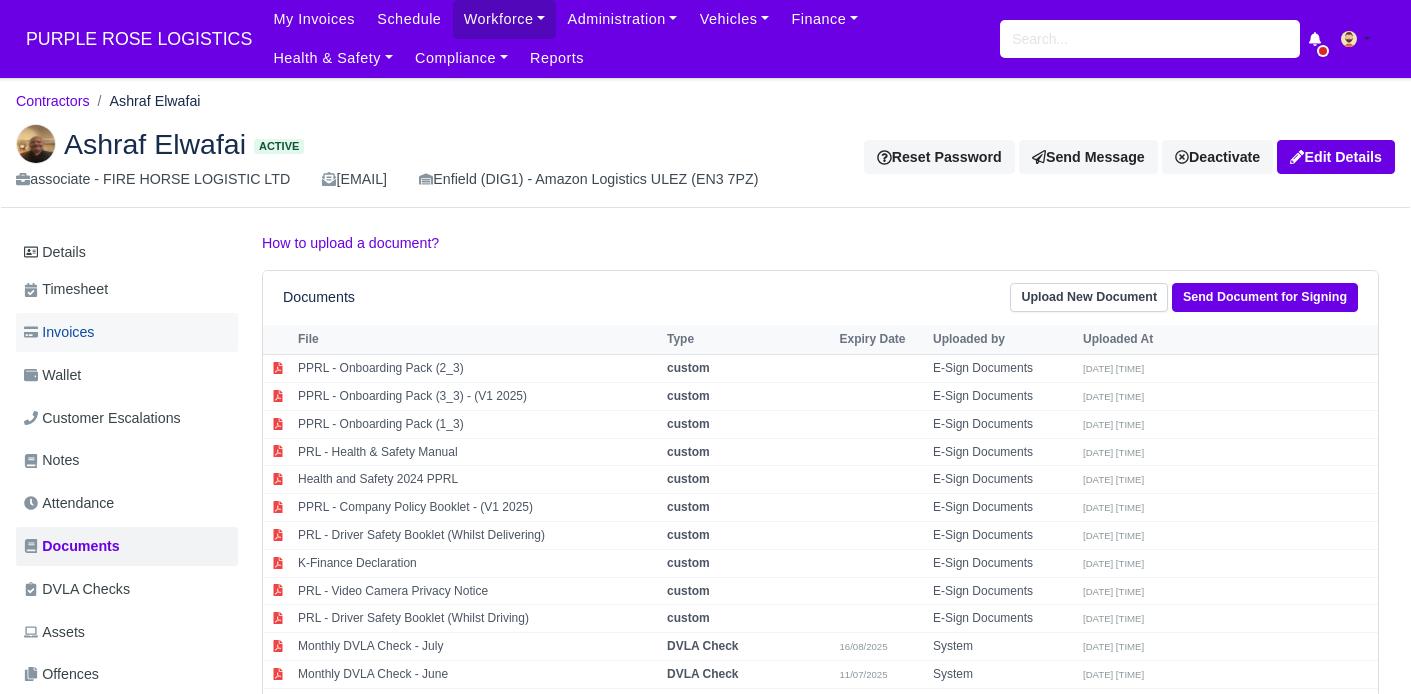 click on "Invoices" at bounding box center (59, 332) 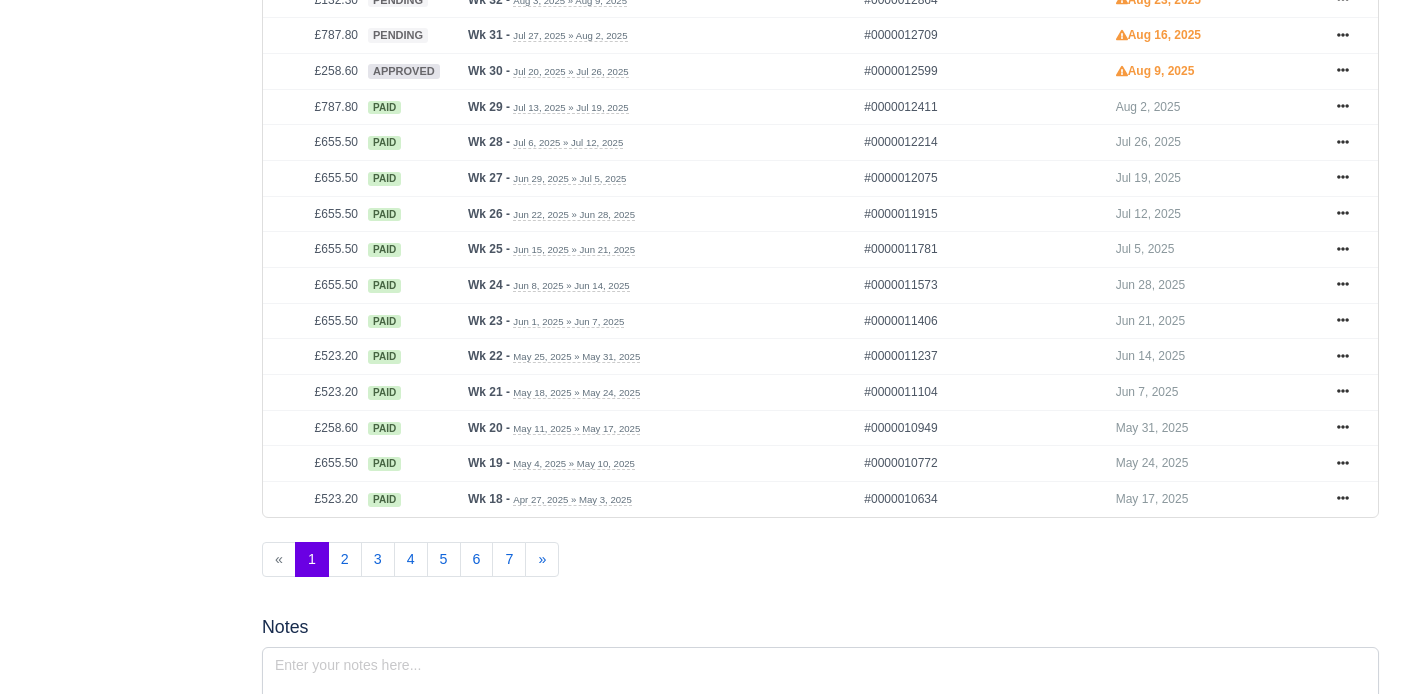 scroll, scrollTop: 976, scrollLeft: 0, axis: vertical 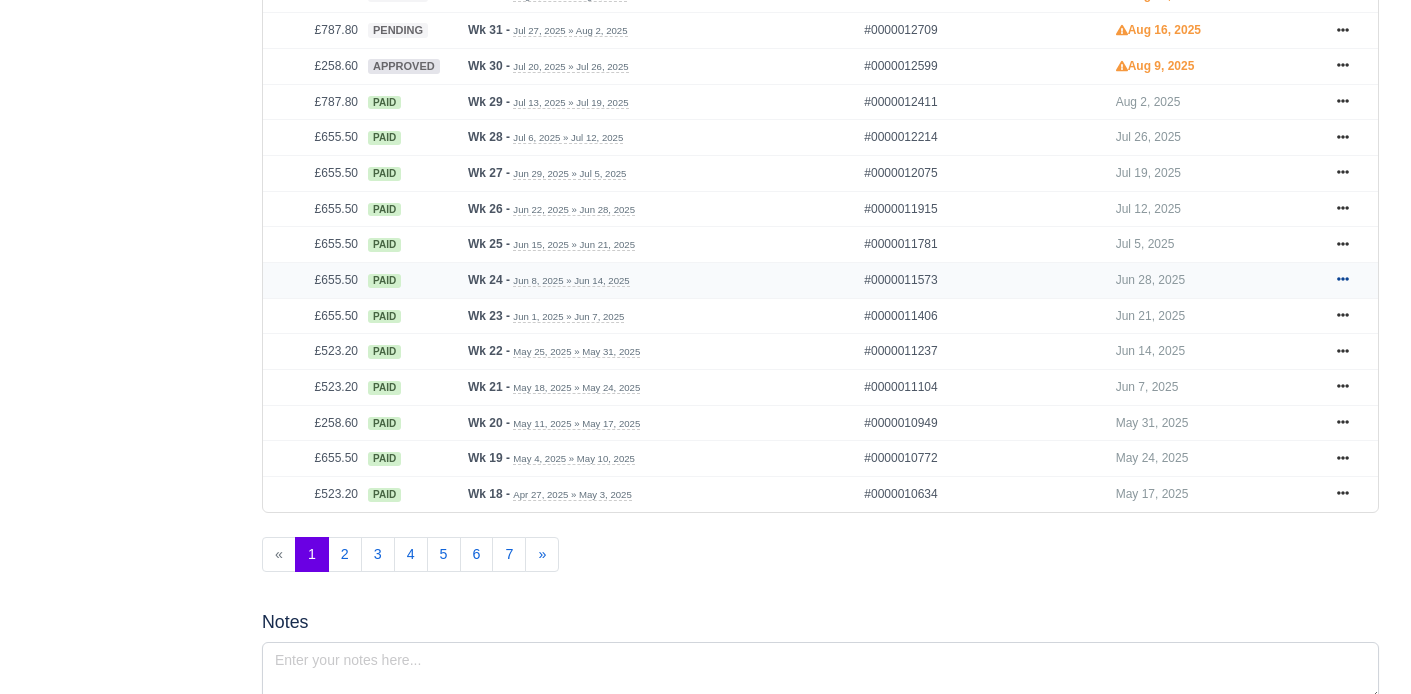 click 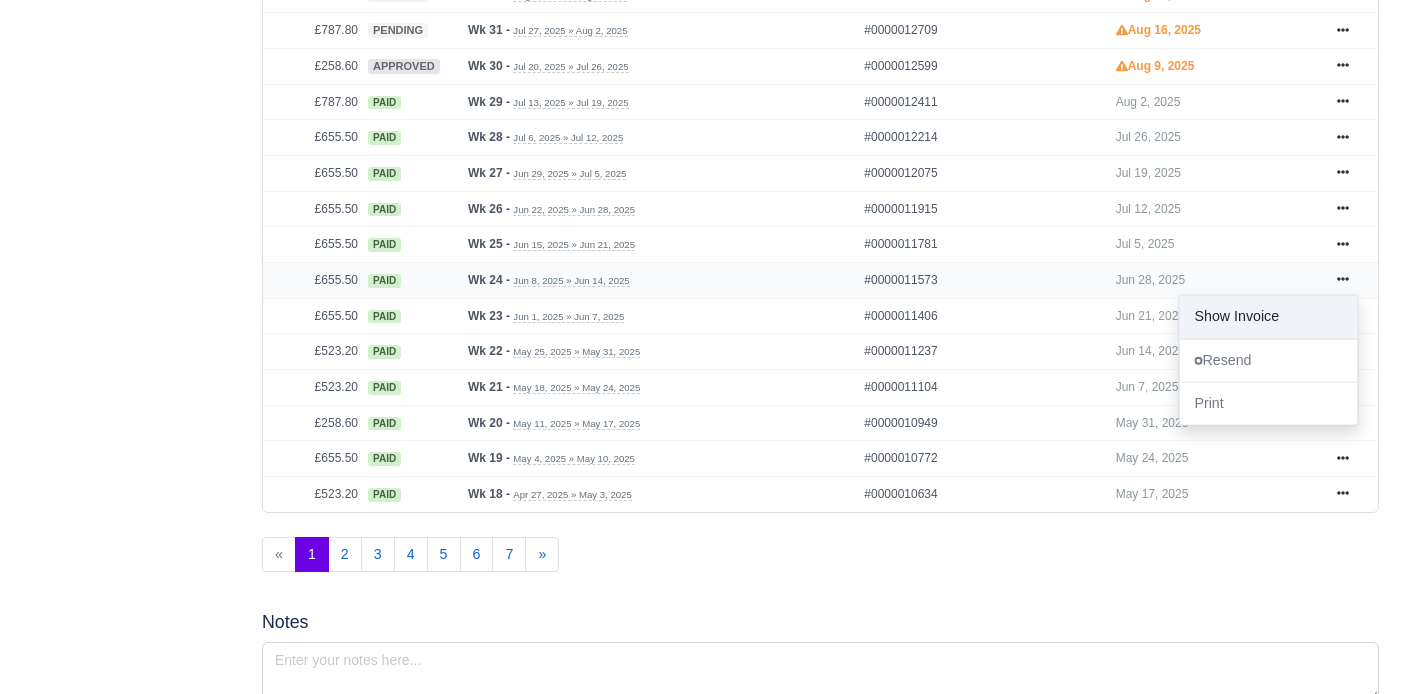 click on "Show Invoice" at bounding box center (1268, 317) 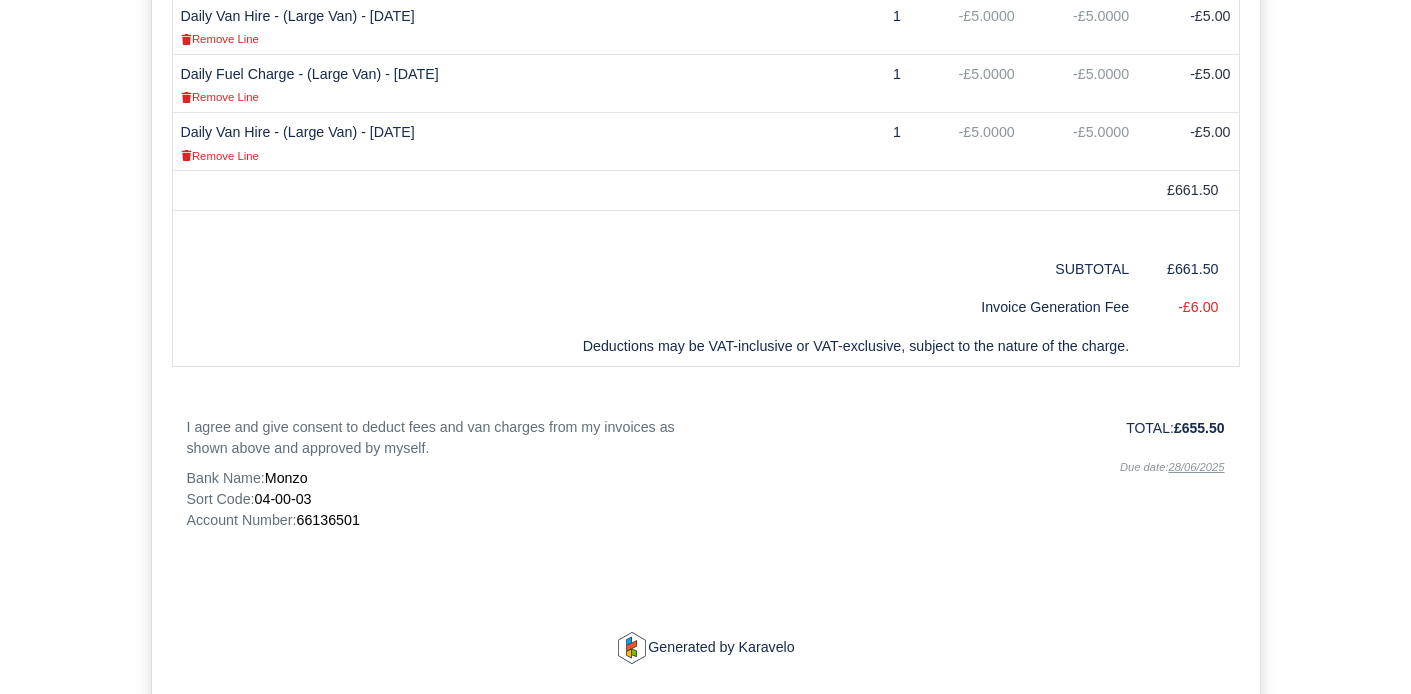 scroll, scrollTop: 1822, scrollLeft: 0, axis: vertical 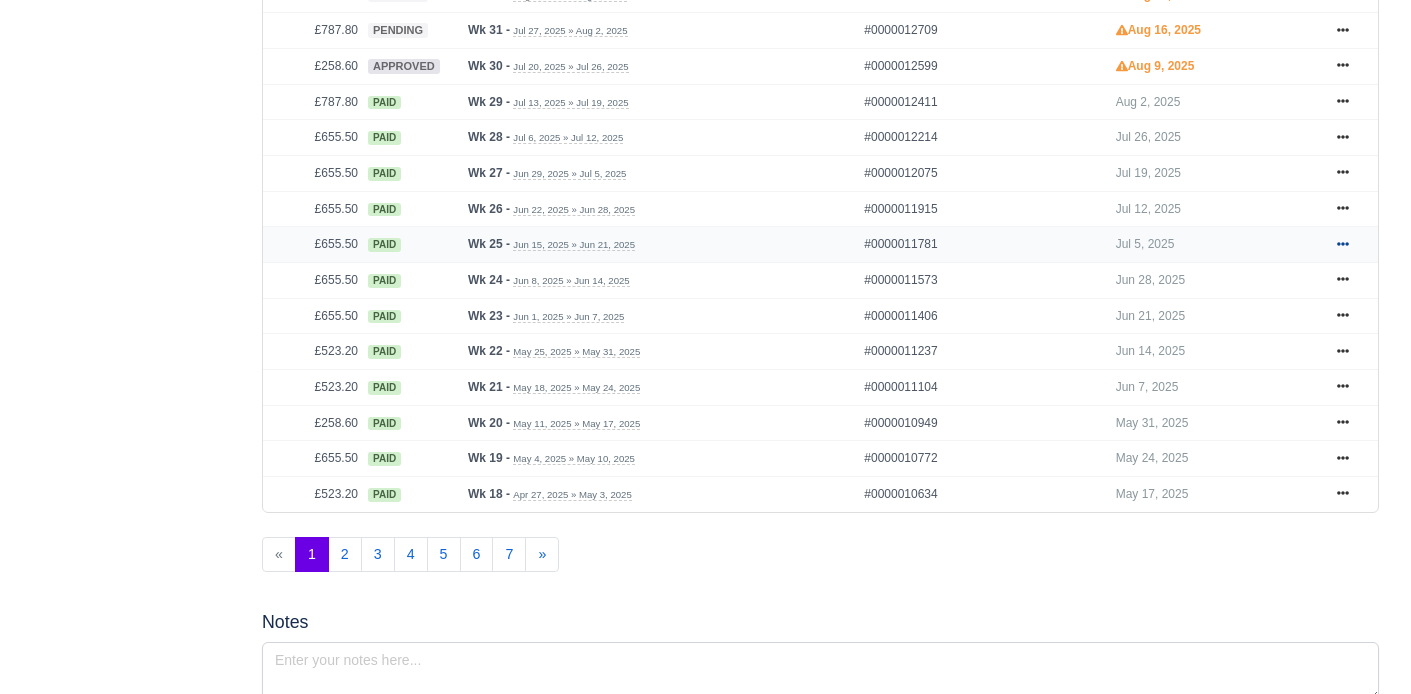 click 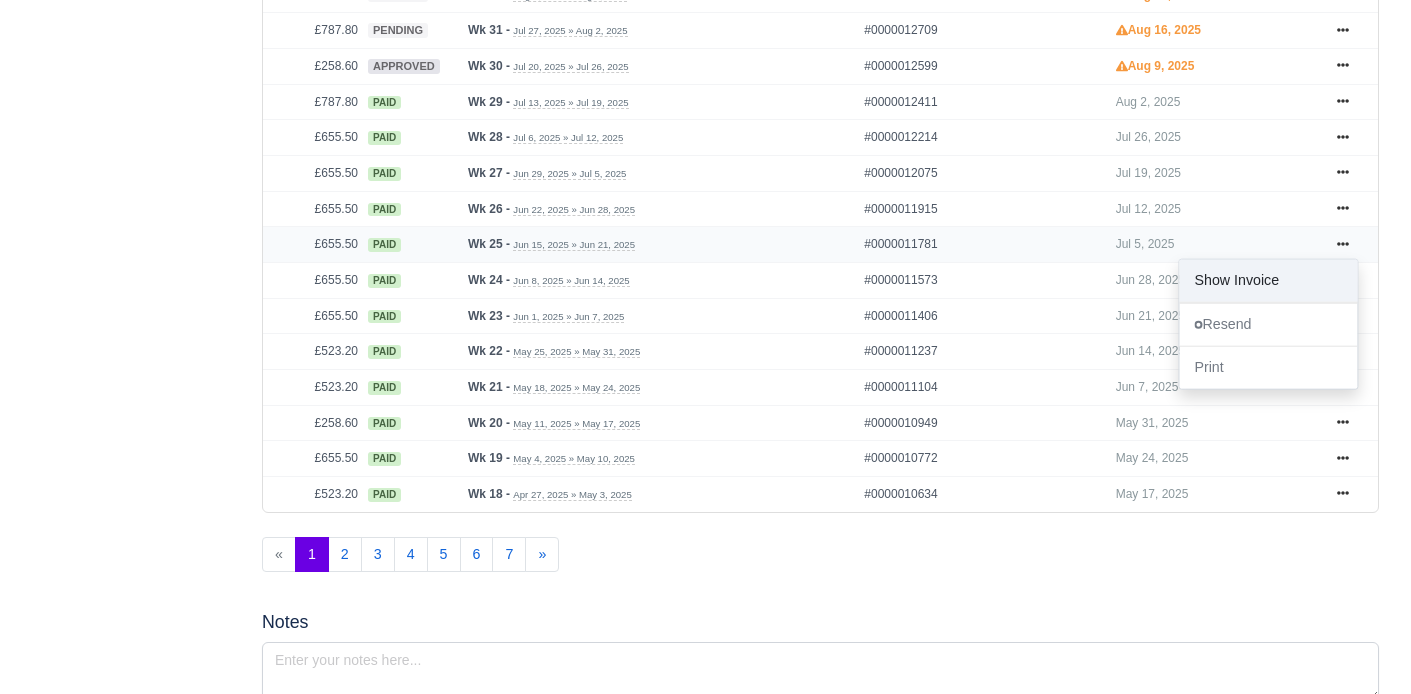 click on "Show Invoice" at bounding box center (1268, 281) 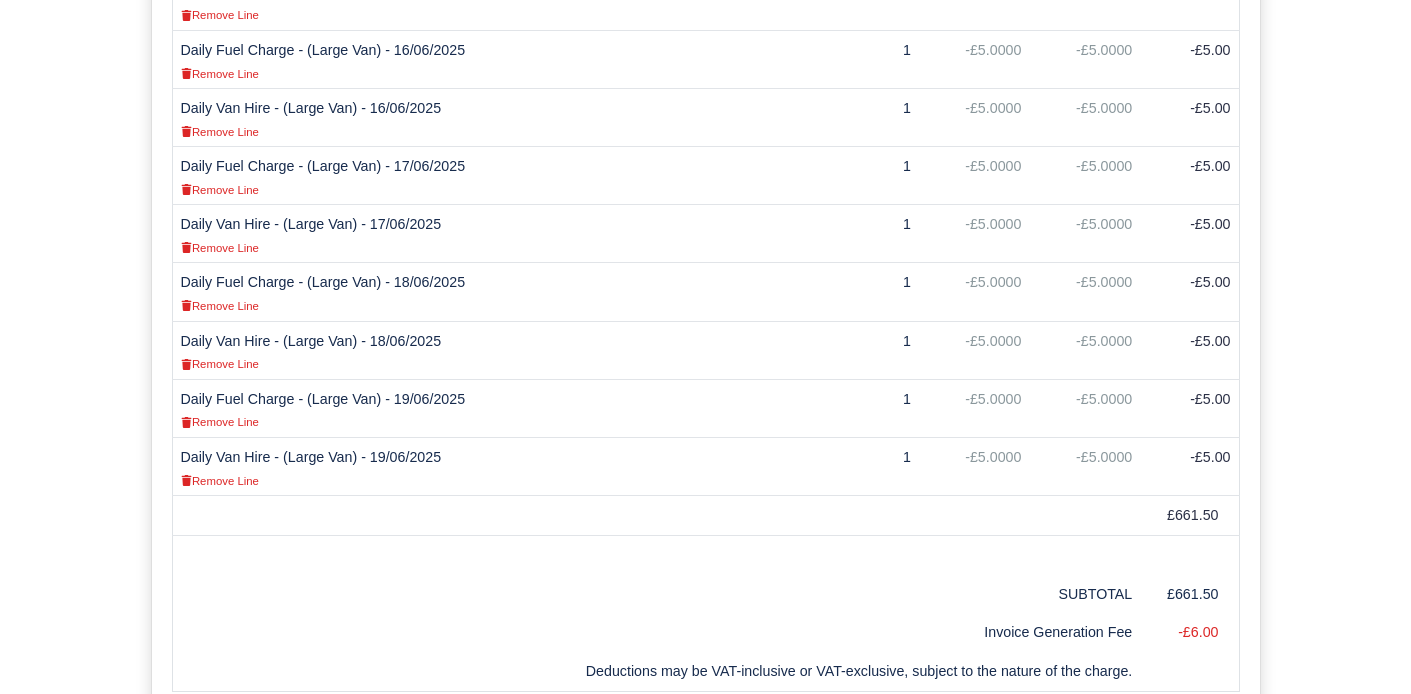 scroll, scrollTop: 1822, scrollLeft: 0, axis: vertical 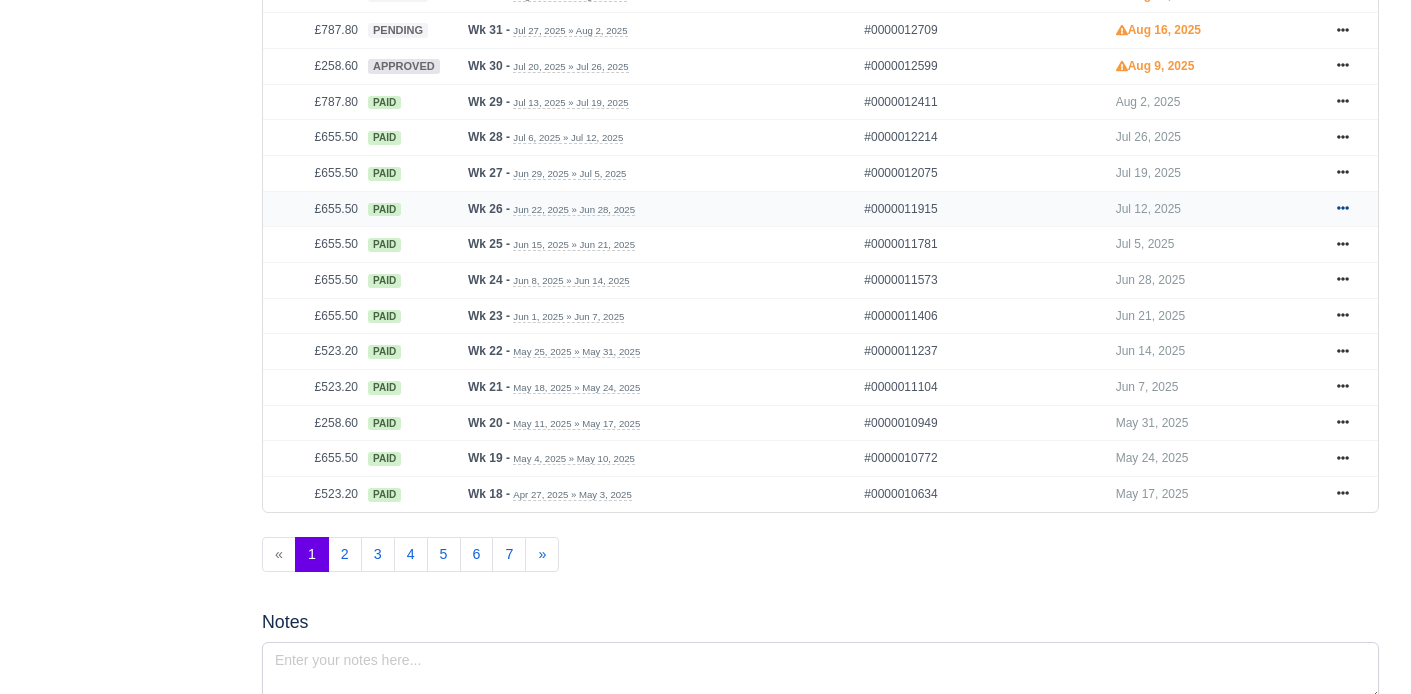 click 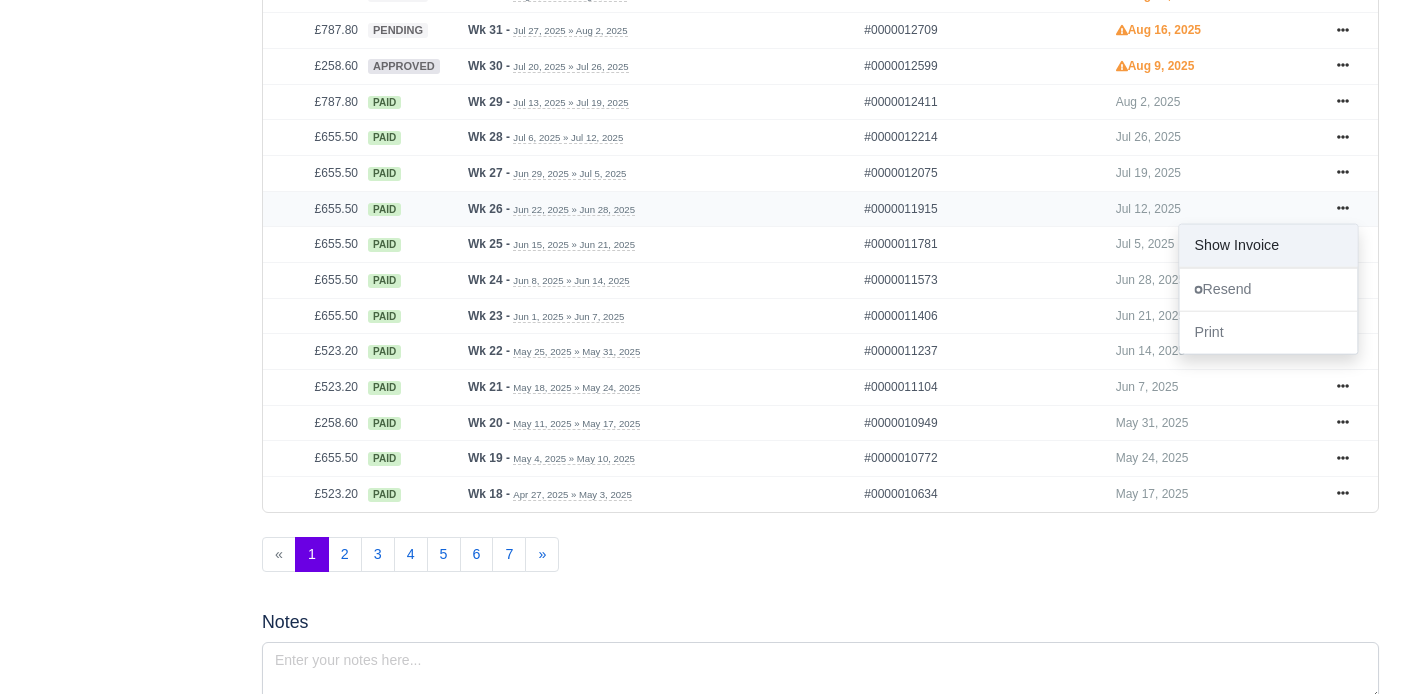 click on "Show Invoice" at bounding box center (1268, 245) 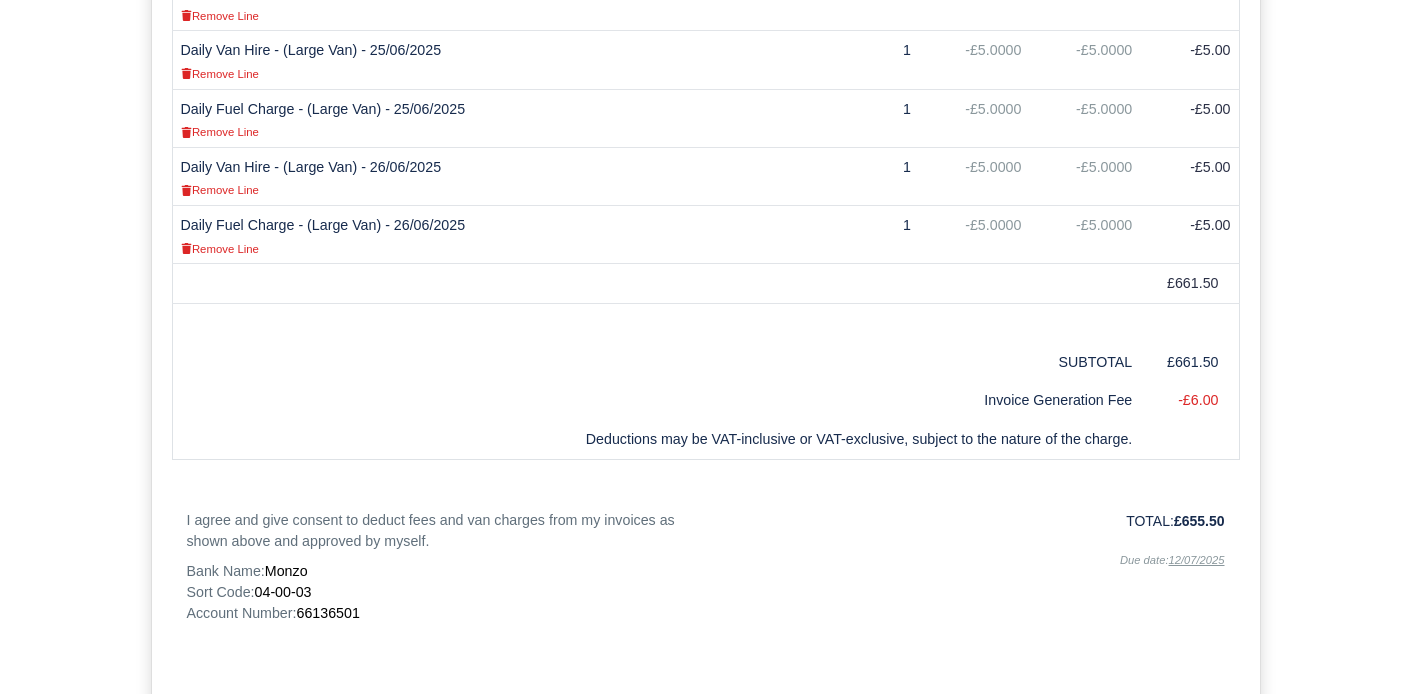 scroll, scrollTop: 1684, scrollLeft: 0, axis: vertical 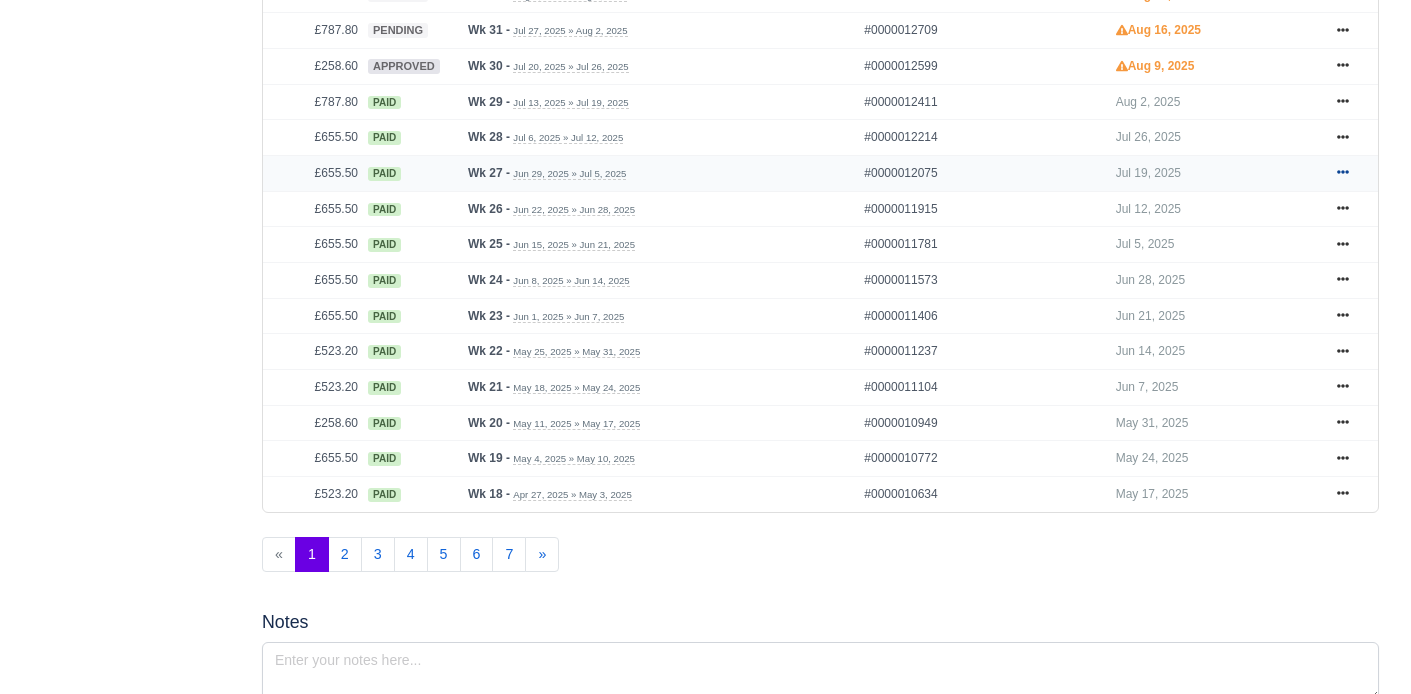 click 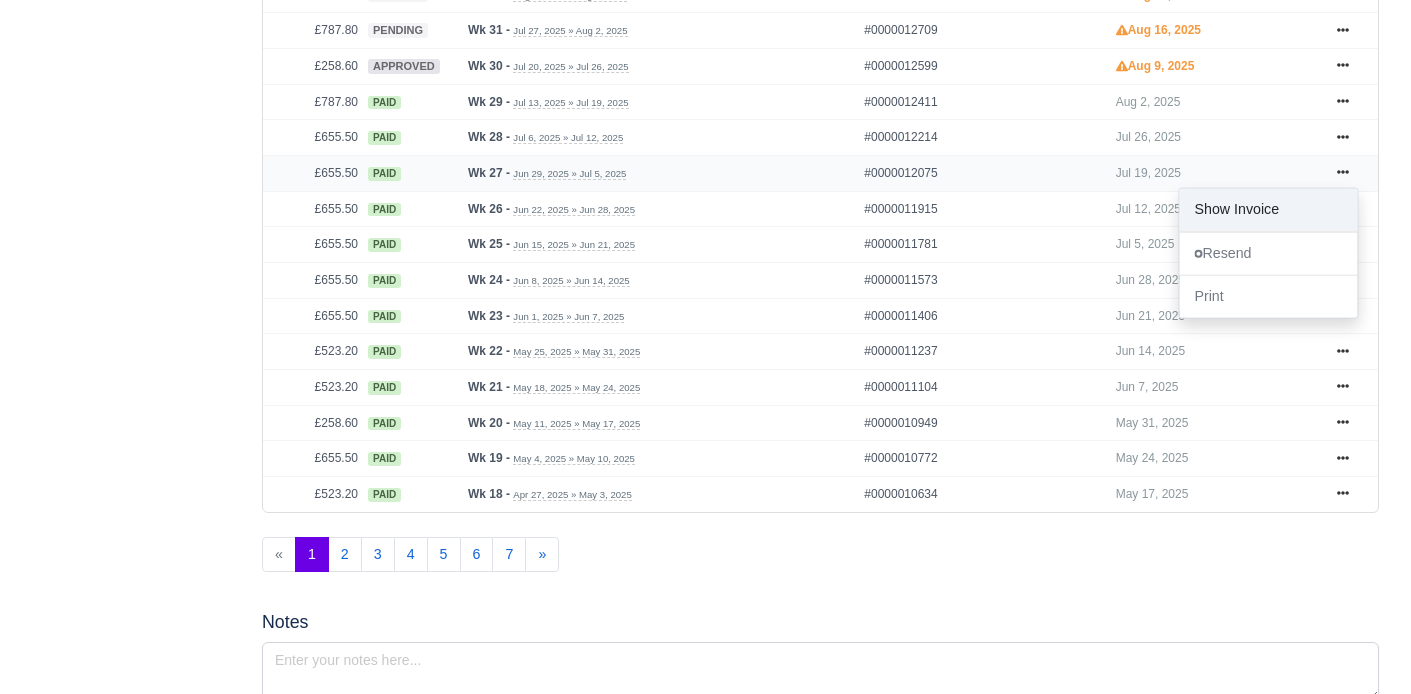 click on "Show Invoice" at bounding box center [1268, 210] 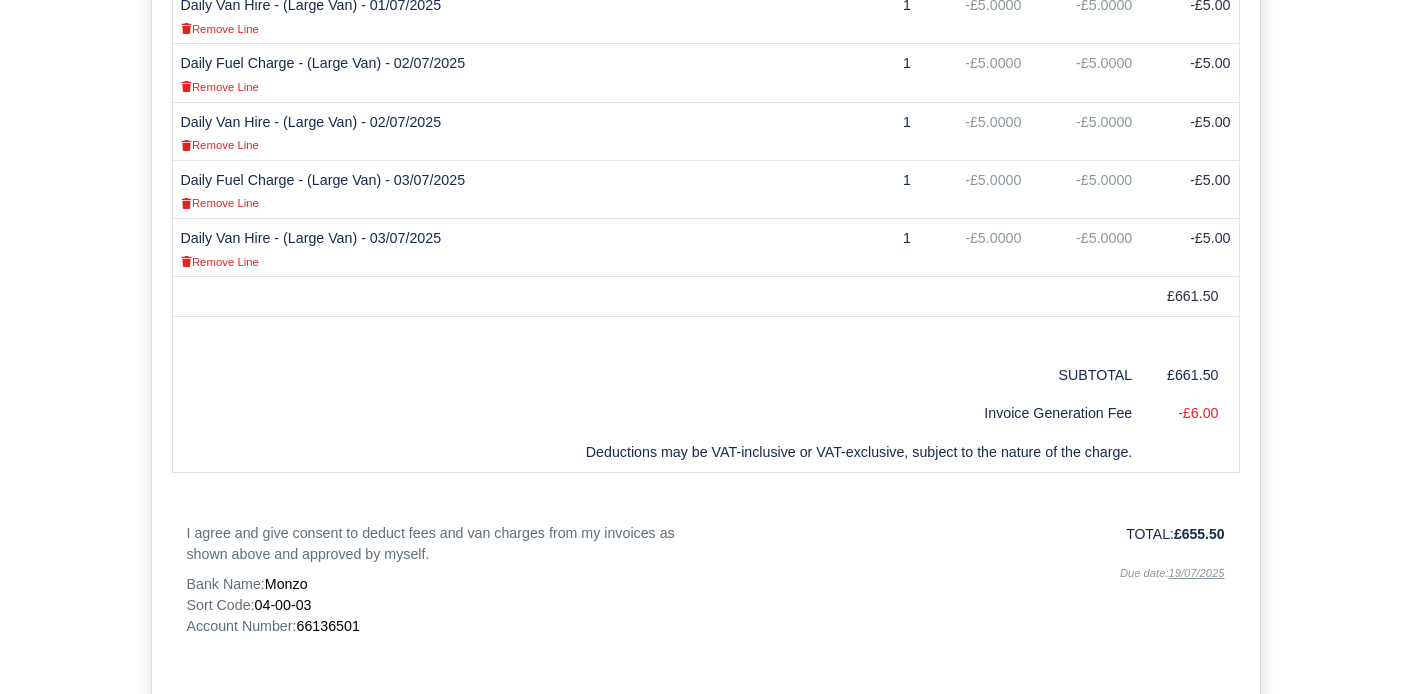 scroll, scrollTop: 1669, scrollLeft: 0, axis: vertical 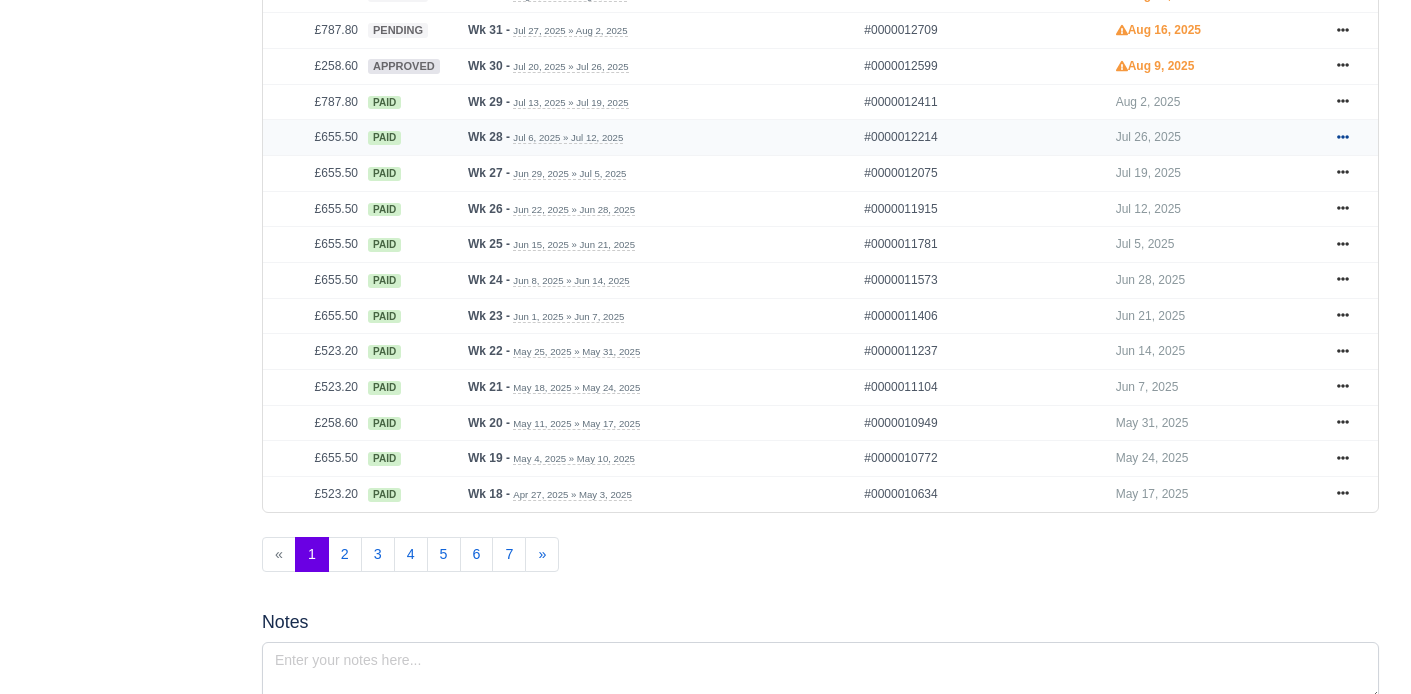 click 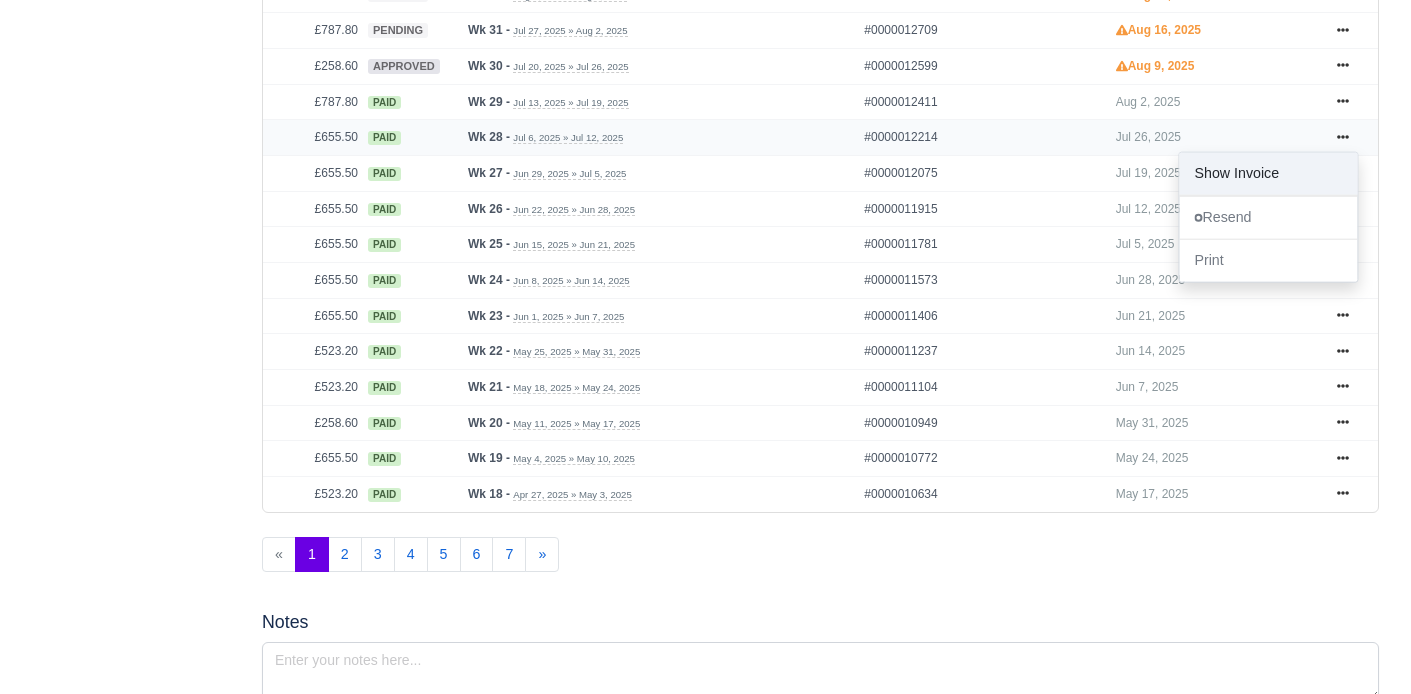 click on "Show Invoice" at bounding box center [1268, 174] 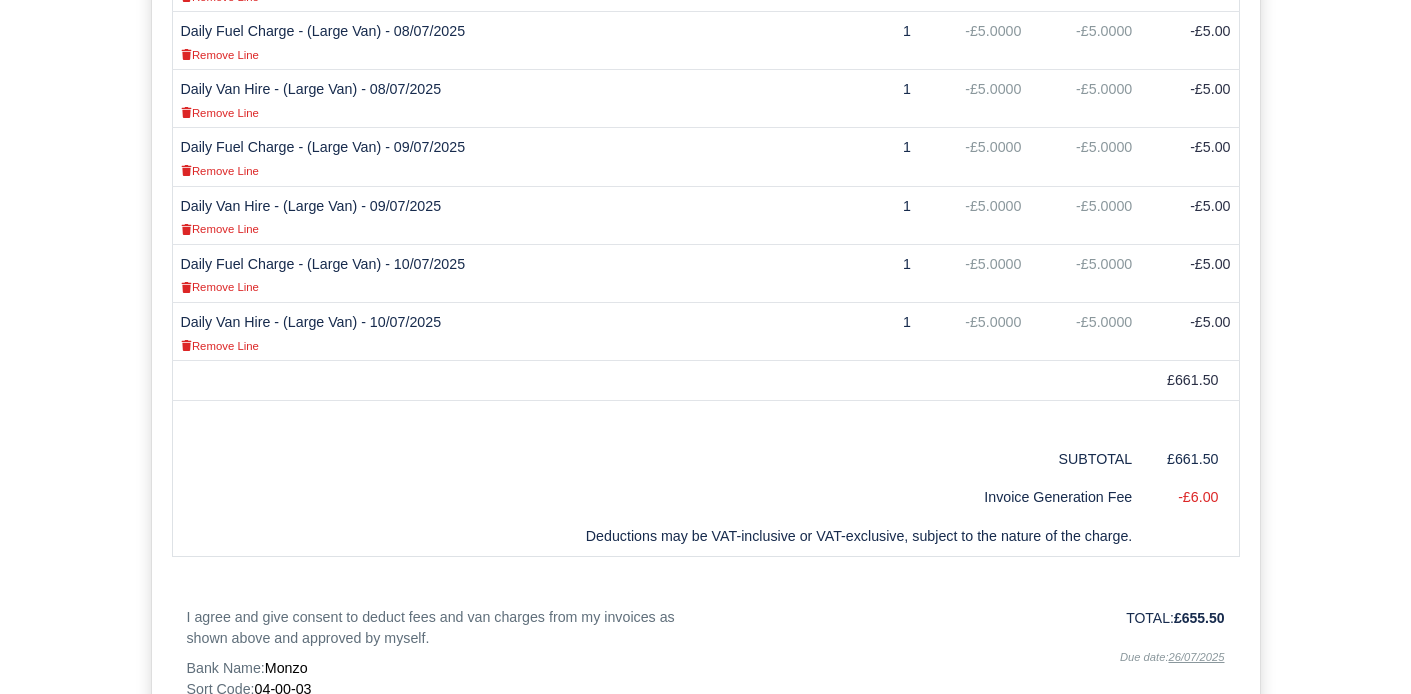 scroll, scrollTop: 1822, scrollLeft: 0, axis: vertical 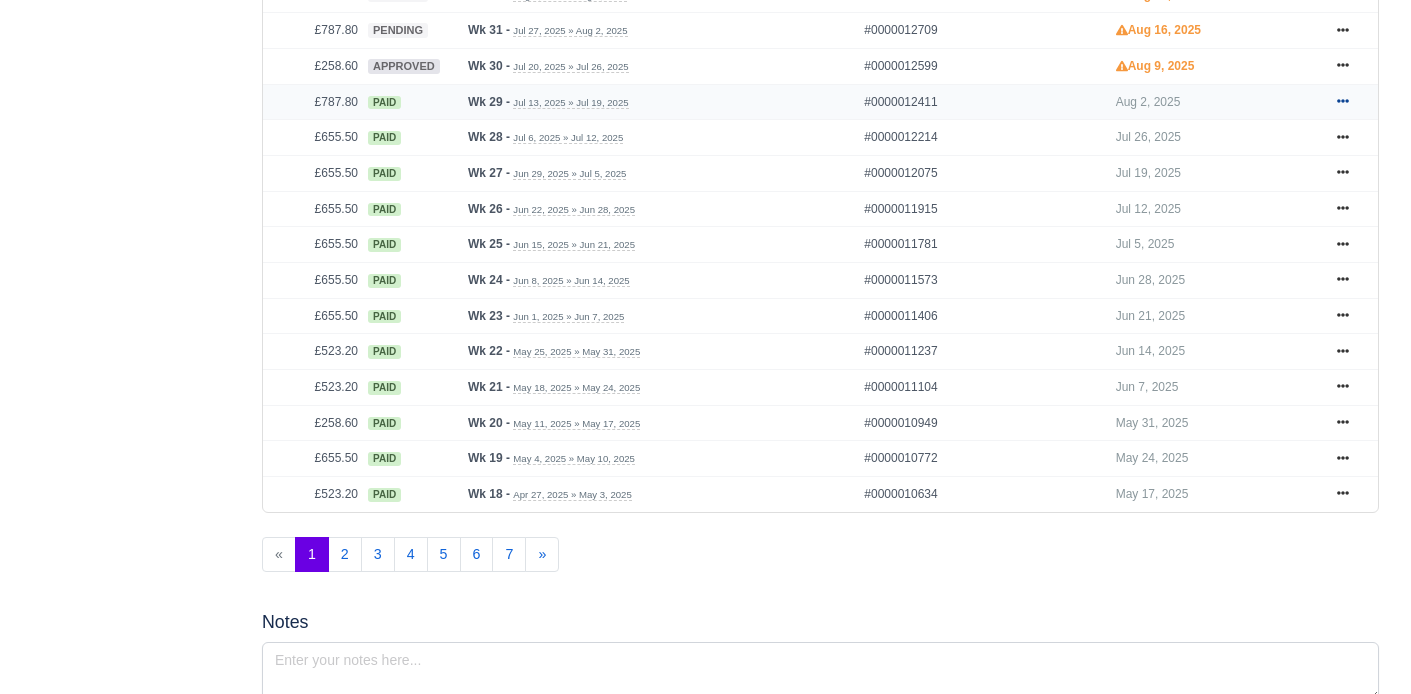 click 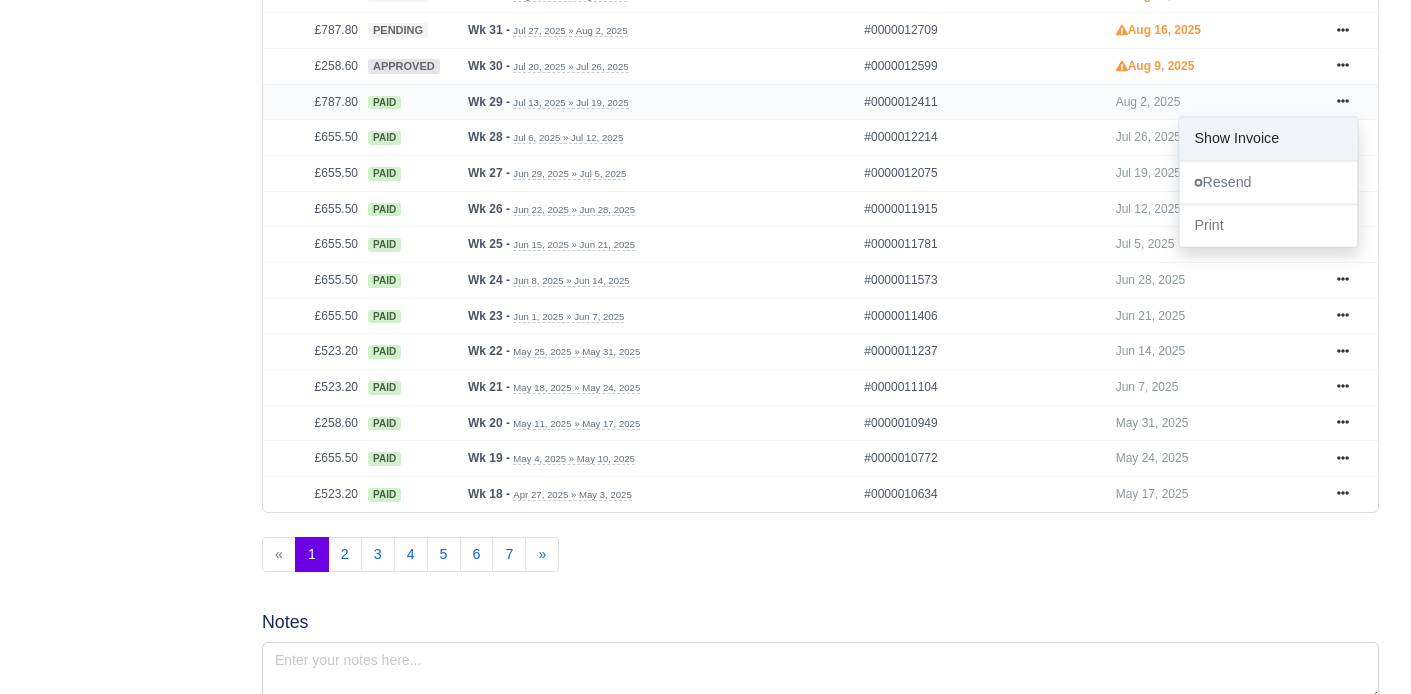 click on "Show Invoice" at bounding box center [1268, 138] 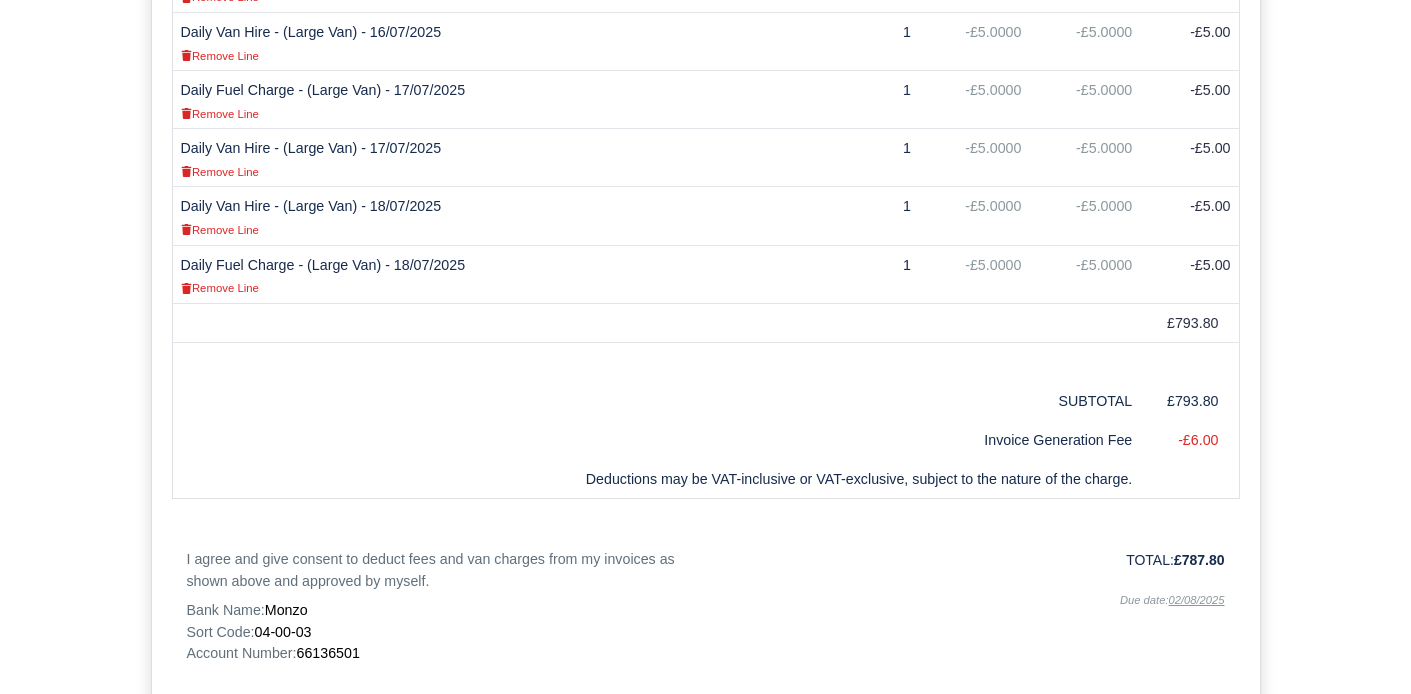scroll, scrollTop: 1904, scrollLeft: 0, axis: vertical 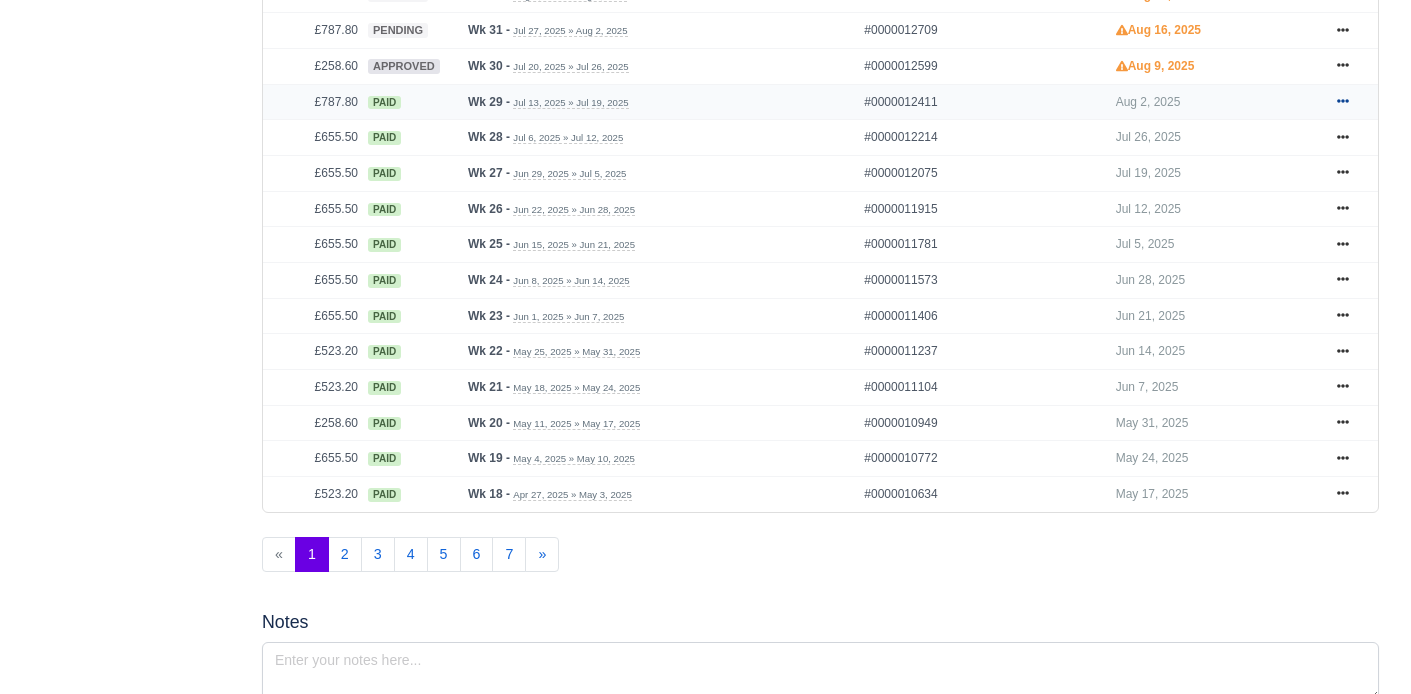 click 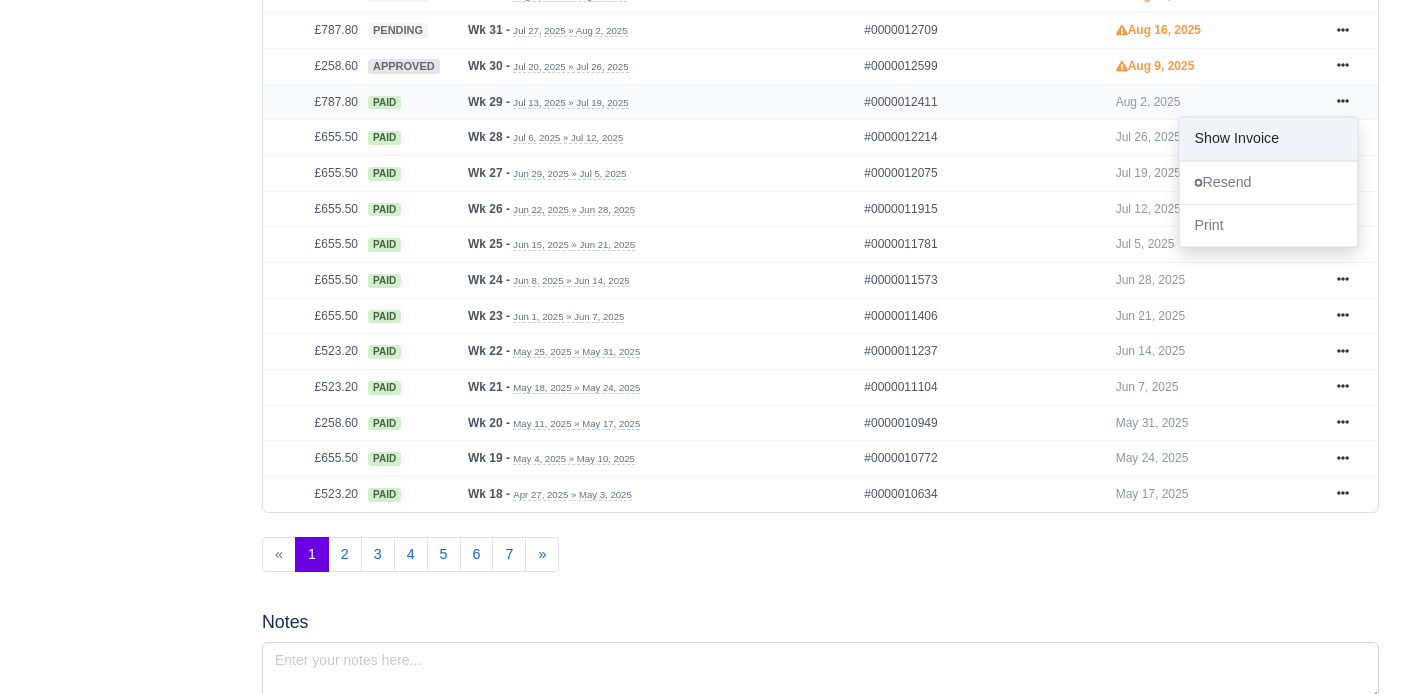click on "Show Invoice" at bounding box center [1268, 138] 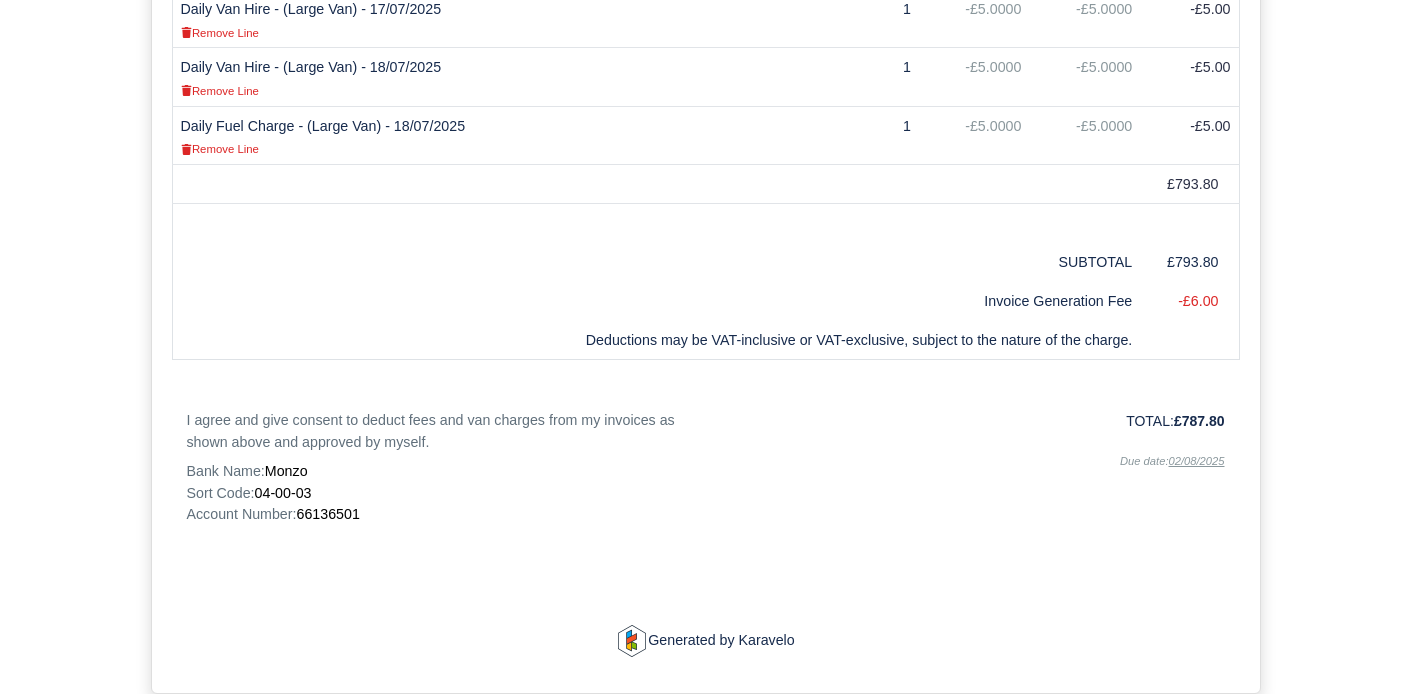 scroll, scrollTop: 2009, scrollLeft: 0, axis: vertical 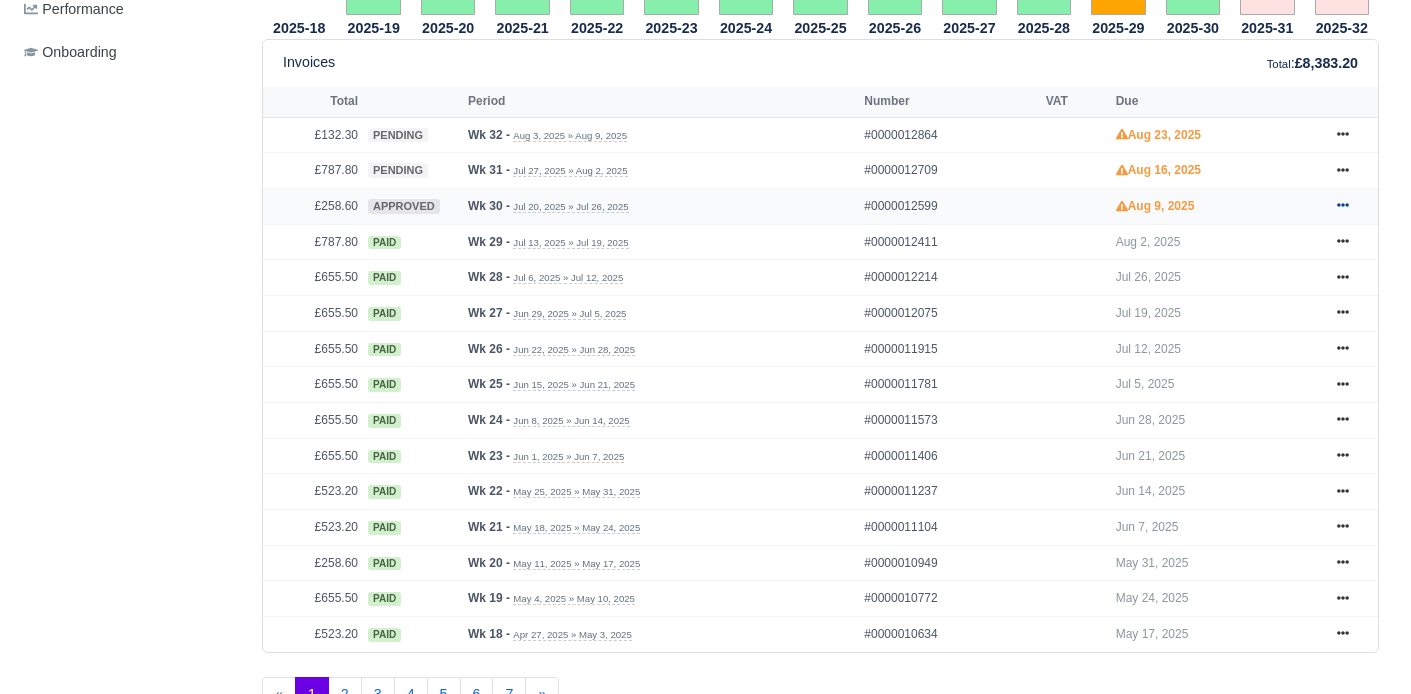 click 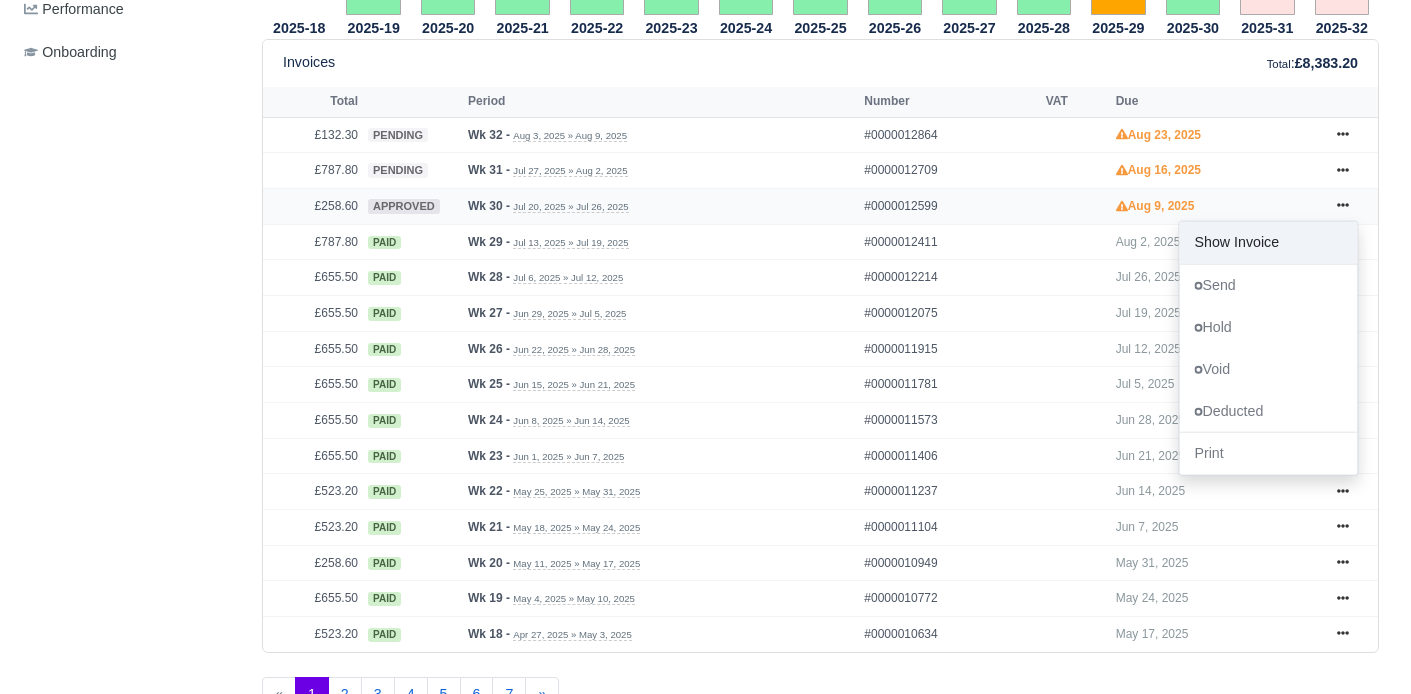 click on "Show Invoice" at bounding box center (1268, 243) 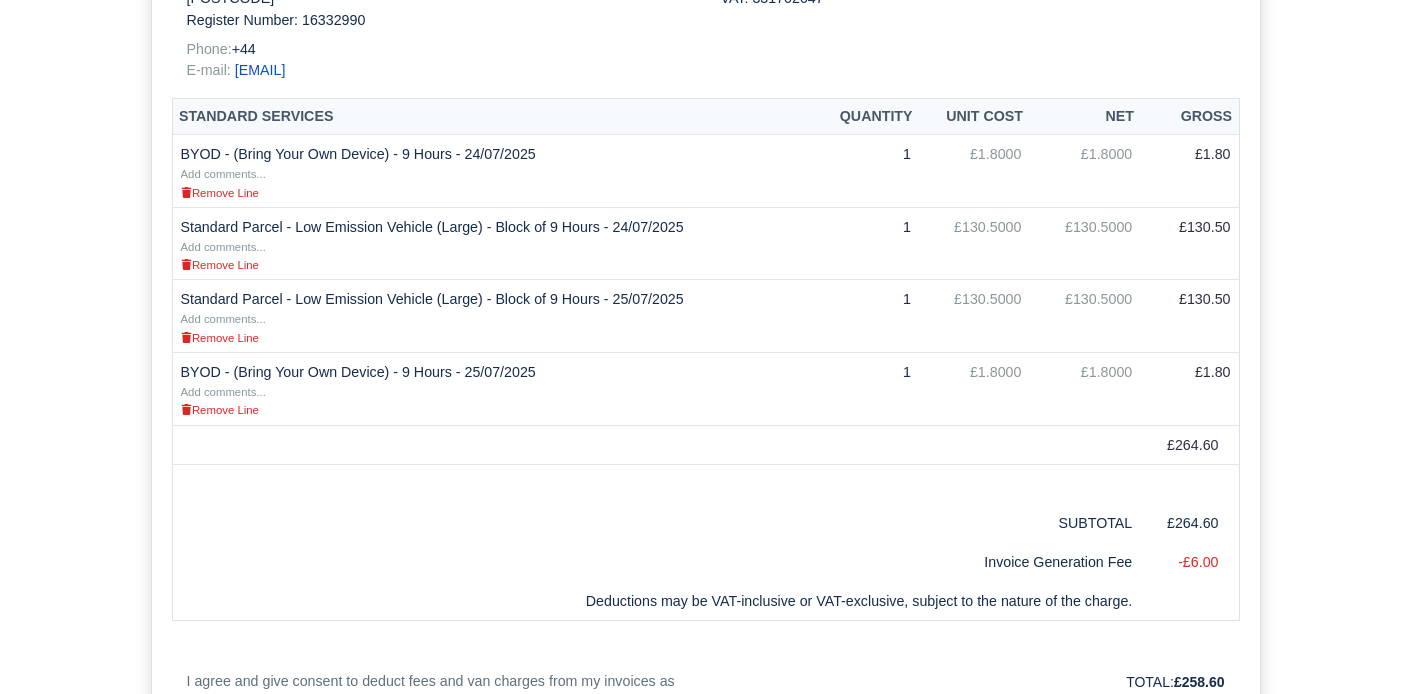 scroll, scrollTop: 914, scrollLeft: 0, axis: vertical 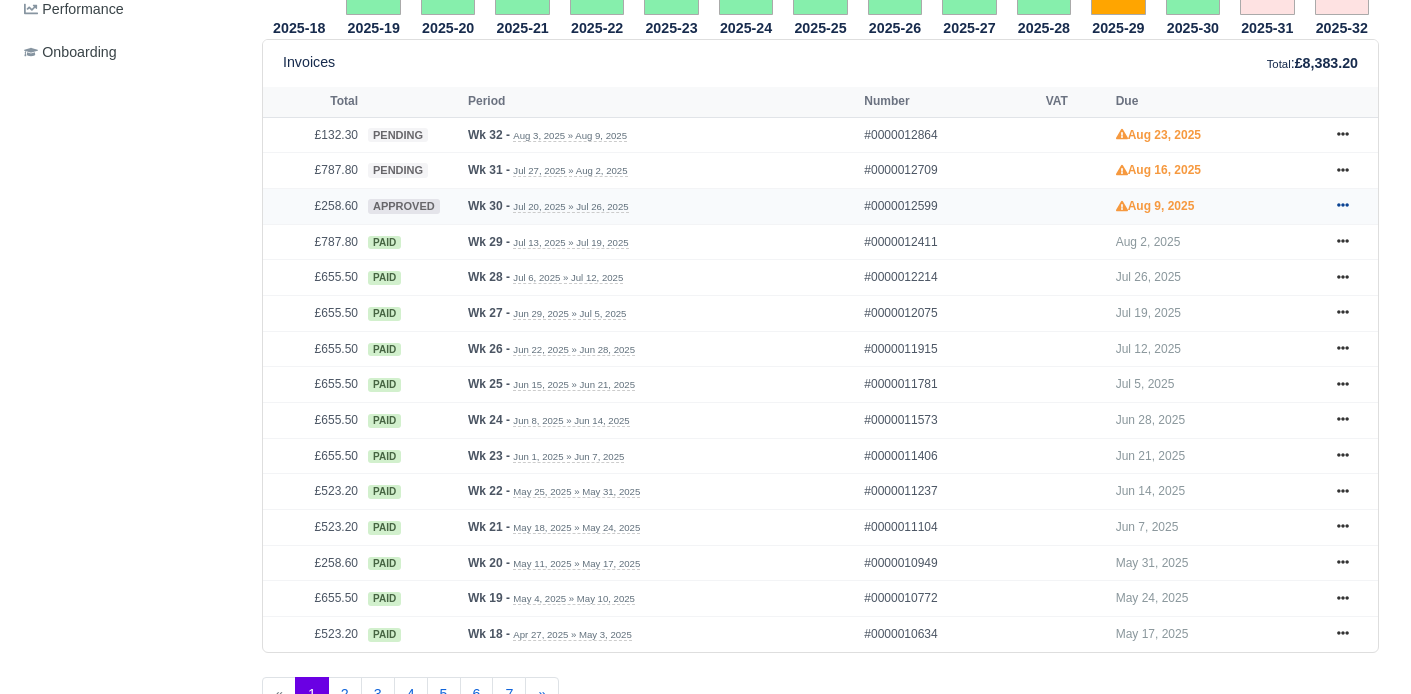 click 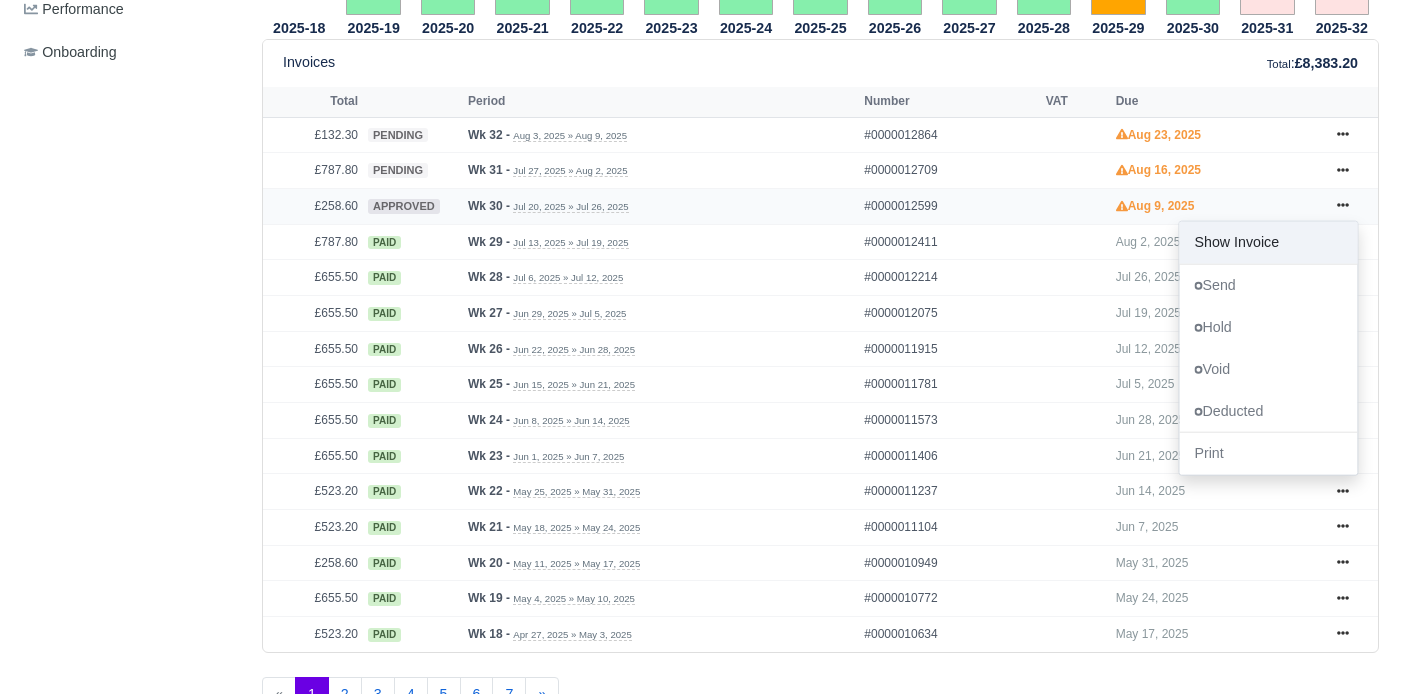 click on "Show Invoice" at bounding box center [1268, 243] 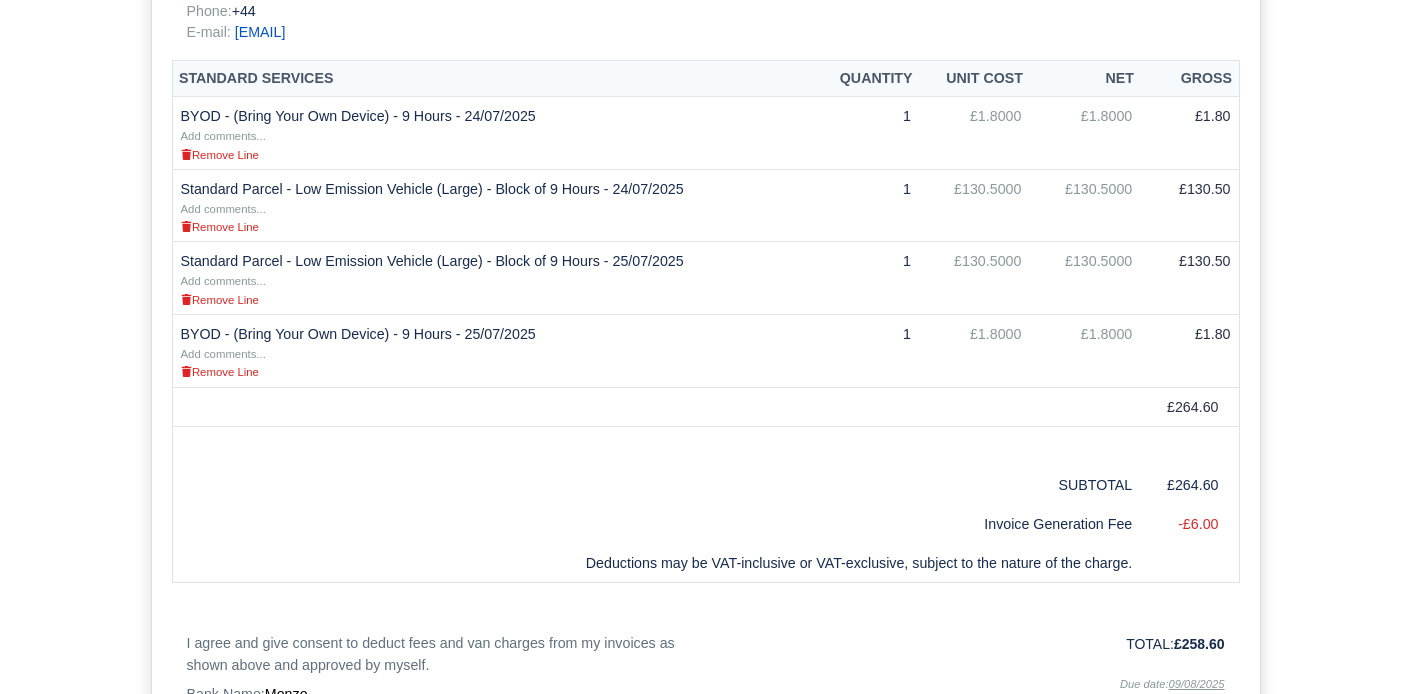 scroll, scrollTop: 647, scrollLeft: 0, axis: vertical 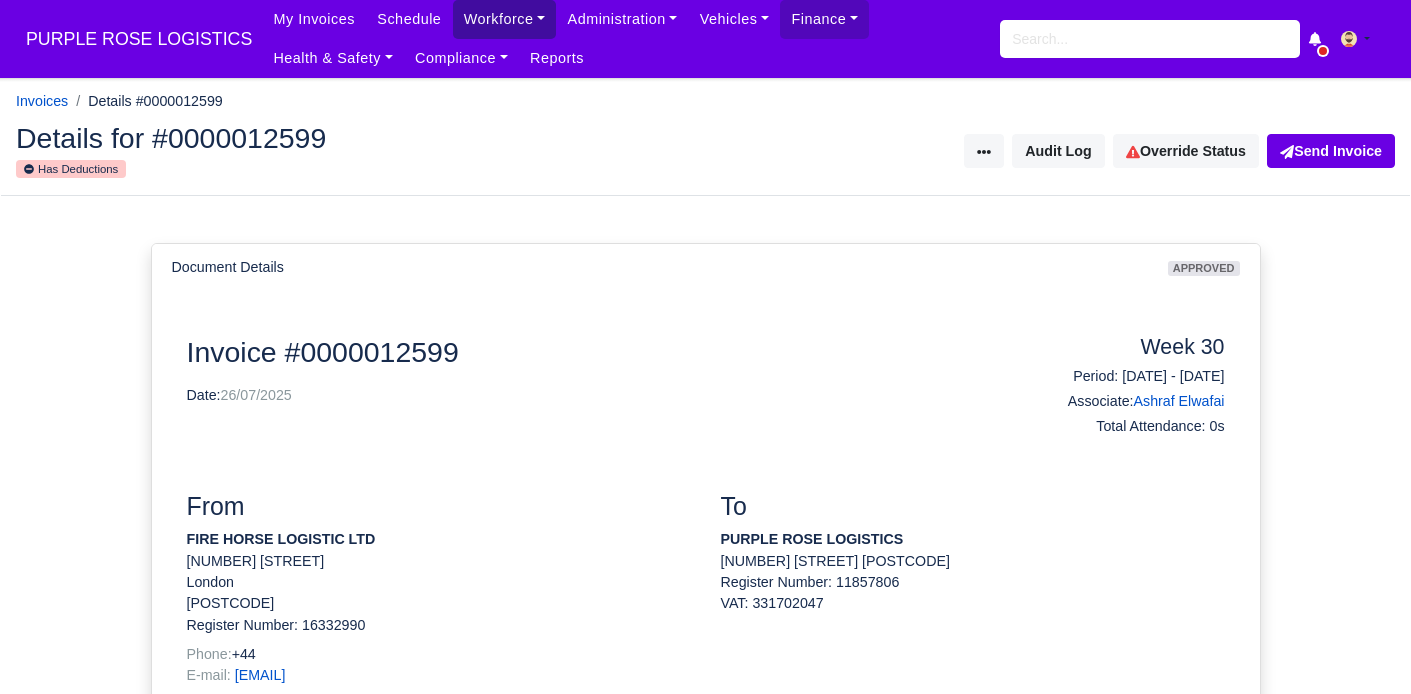 click on "Workforce" at bounding box center [505, 19] 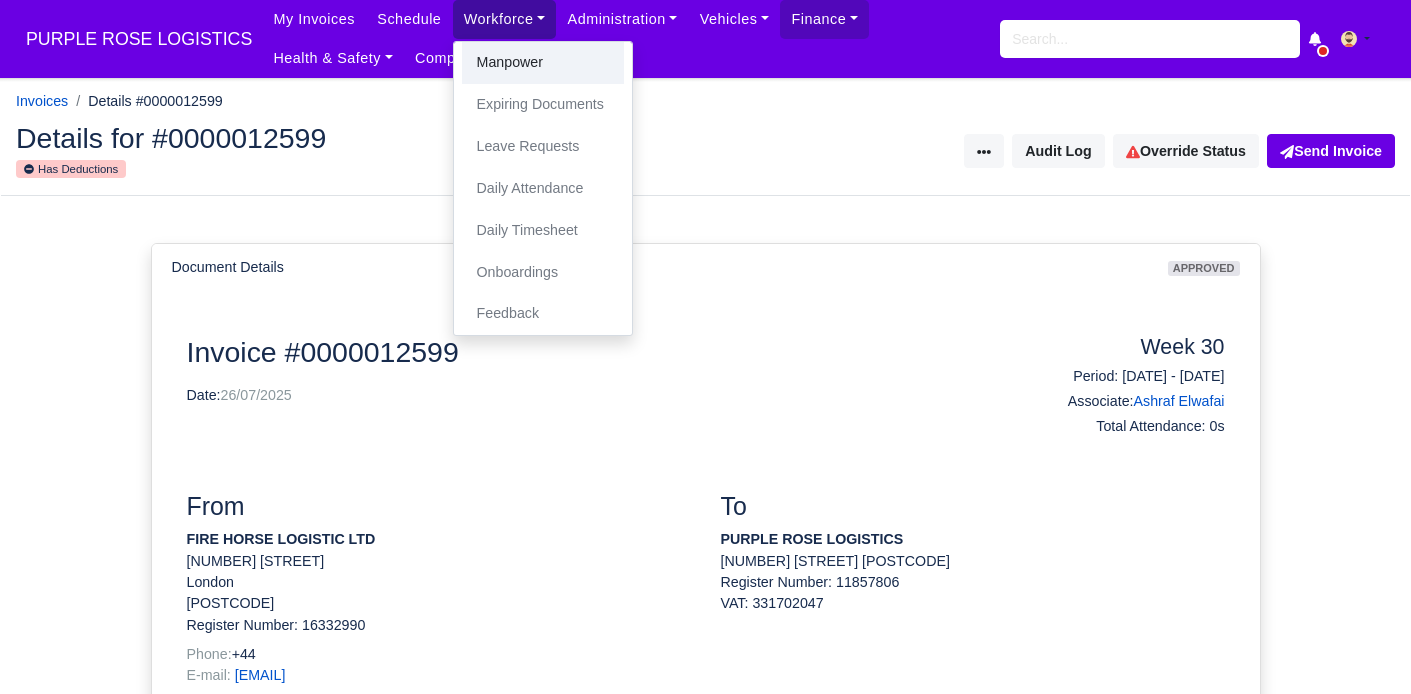 click on "Manpower" at bounding box center [543, 63] 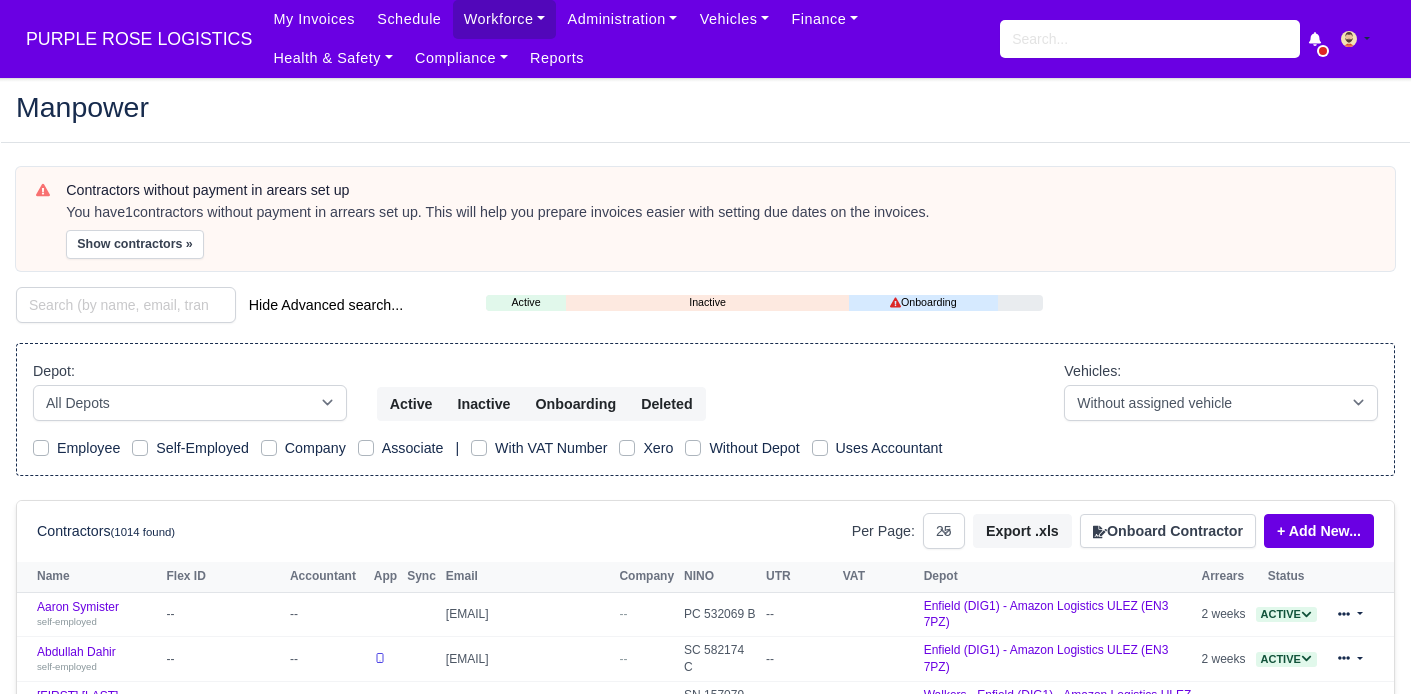 select on "25" 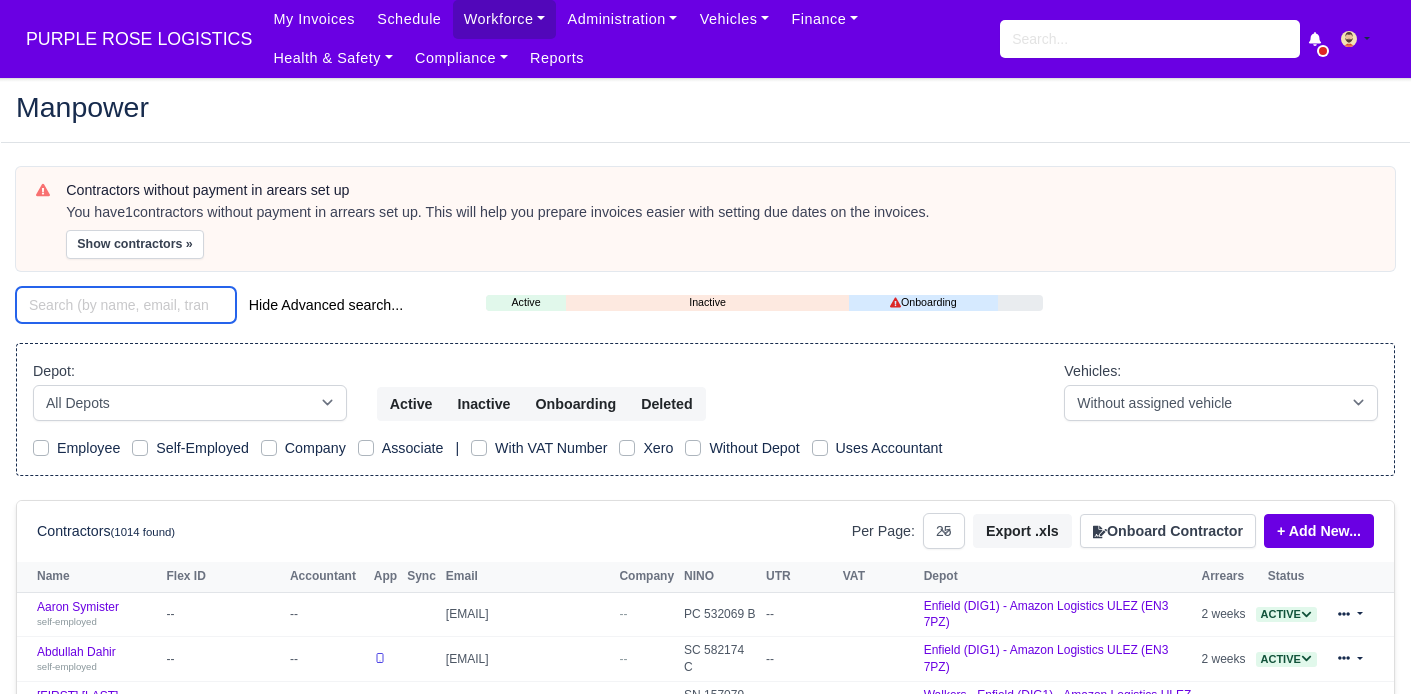 click at bounding box center [126, 305] 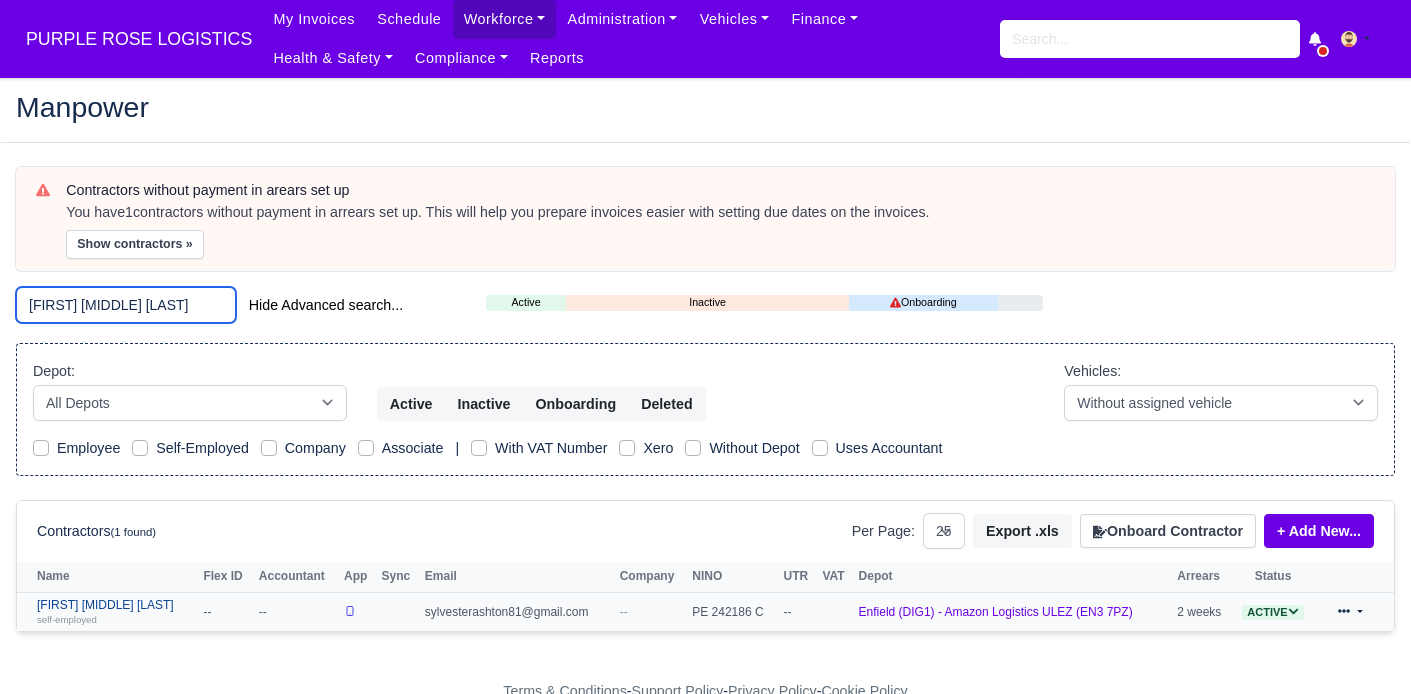 type on "[FIRST] [MIDDLE] [LAST]" 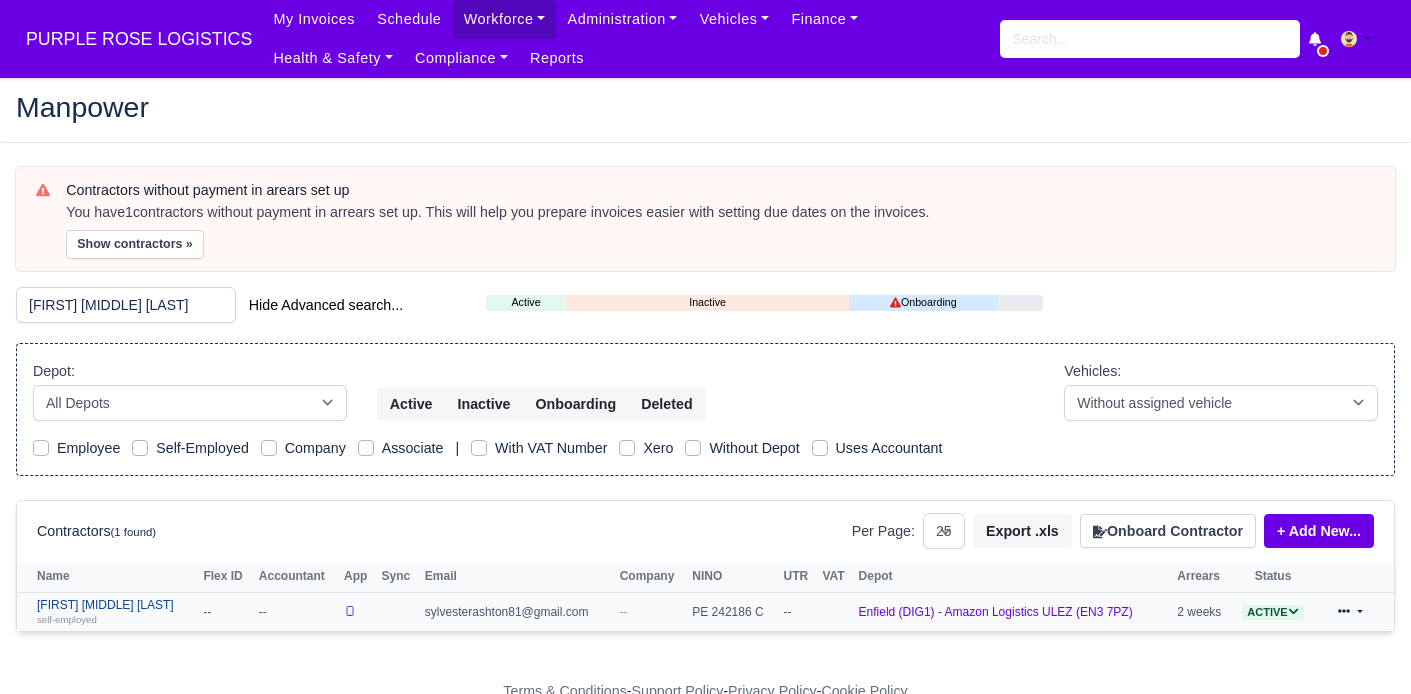 click on "Ashton Albert Sylvester
self-employed" at bounding box center (115, 612) 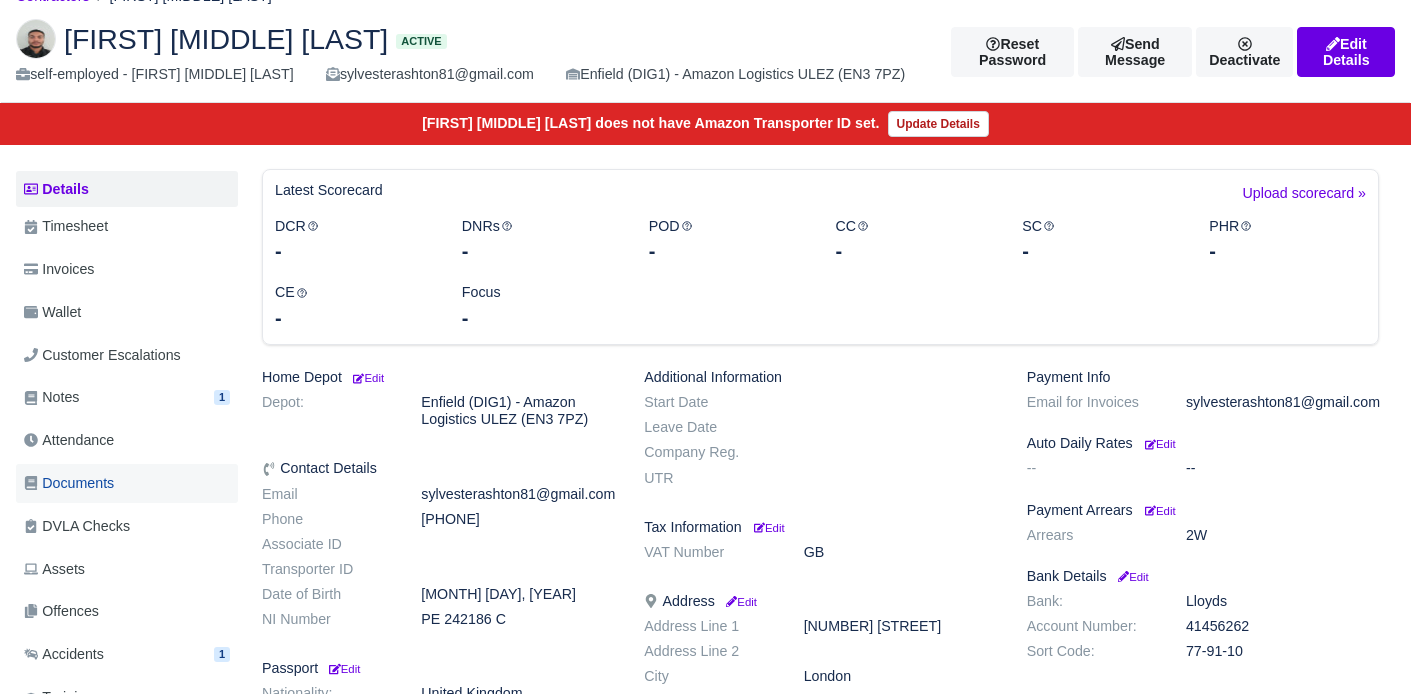 scroll, scrollTop: 101, scrollLeft: 0, axis: vertical 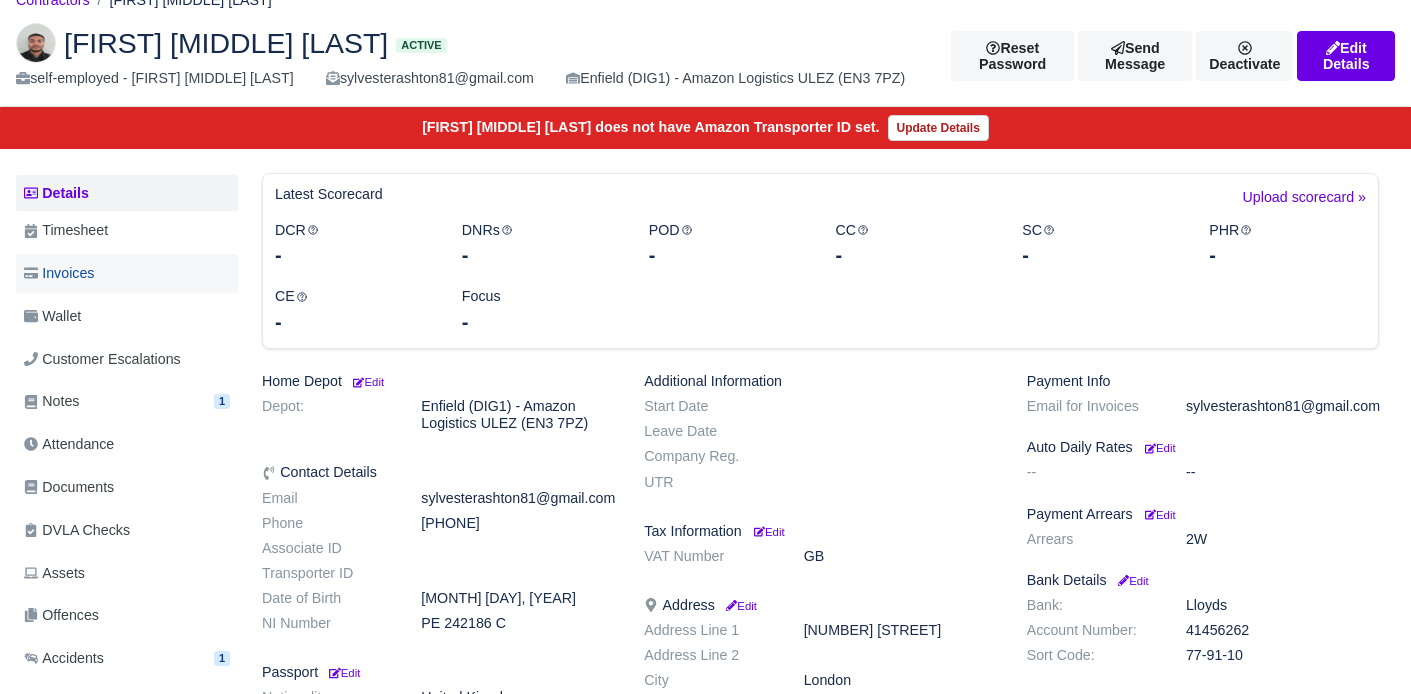 click on "Invoices" at bounding box center (59, 273) 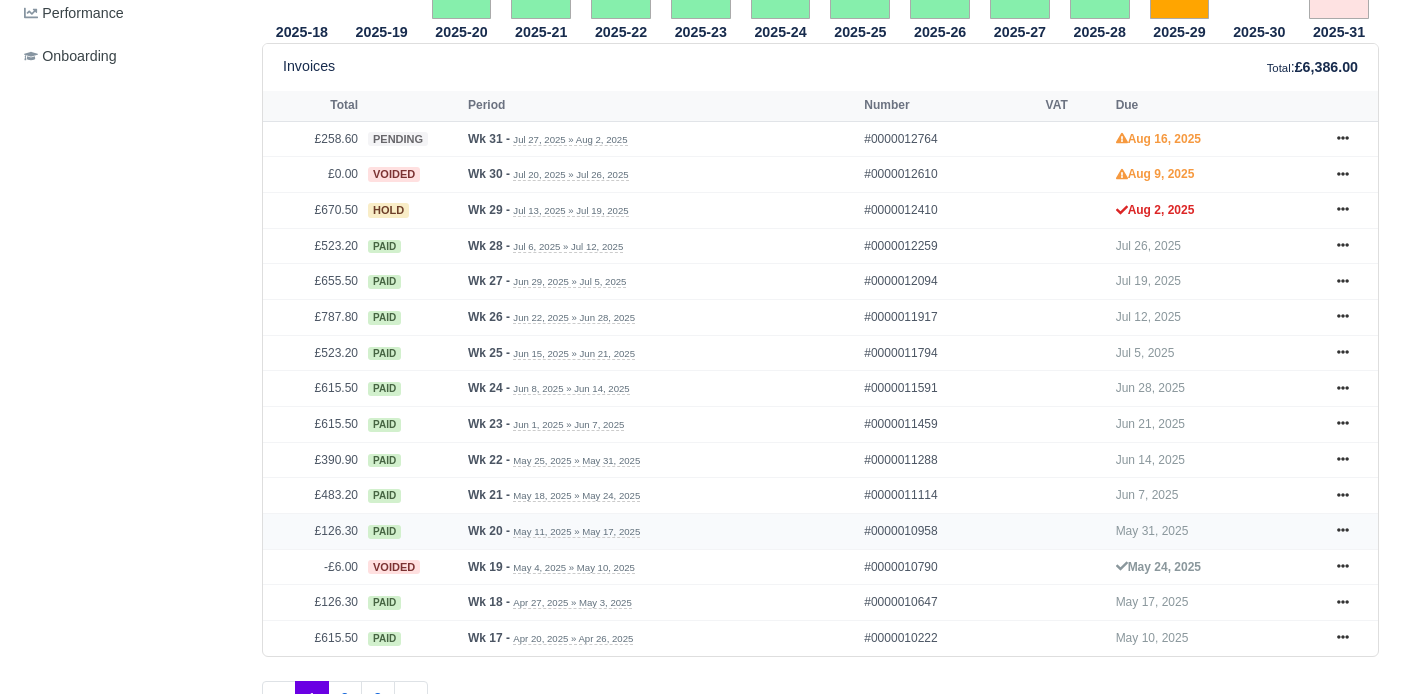 scroll, scrollTop: 859, scrollLeft: 0, axis: vertical 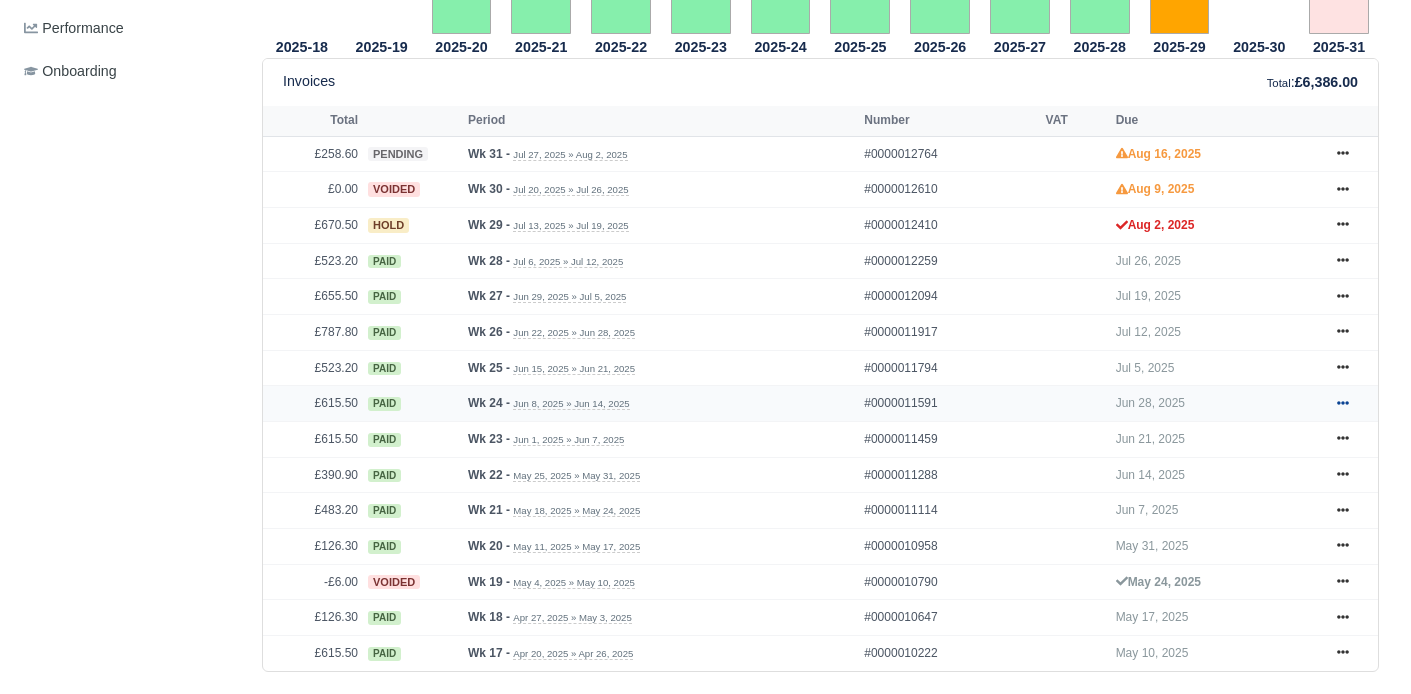 click at bounding box center (1343, 403) 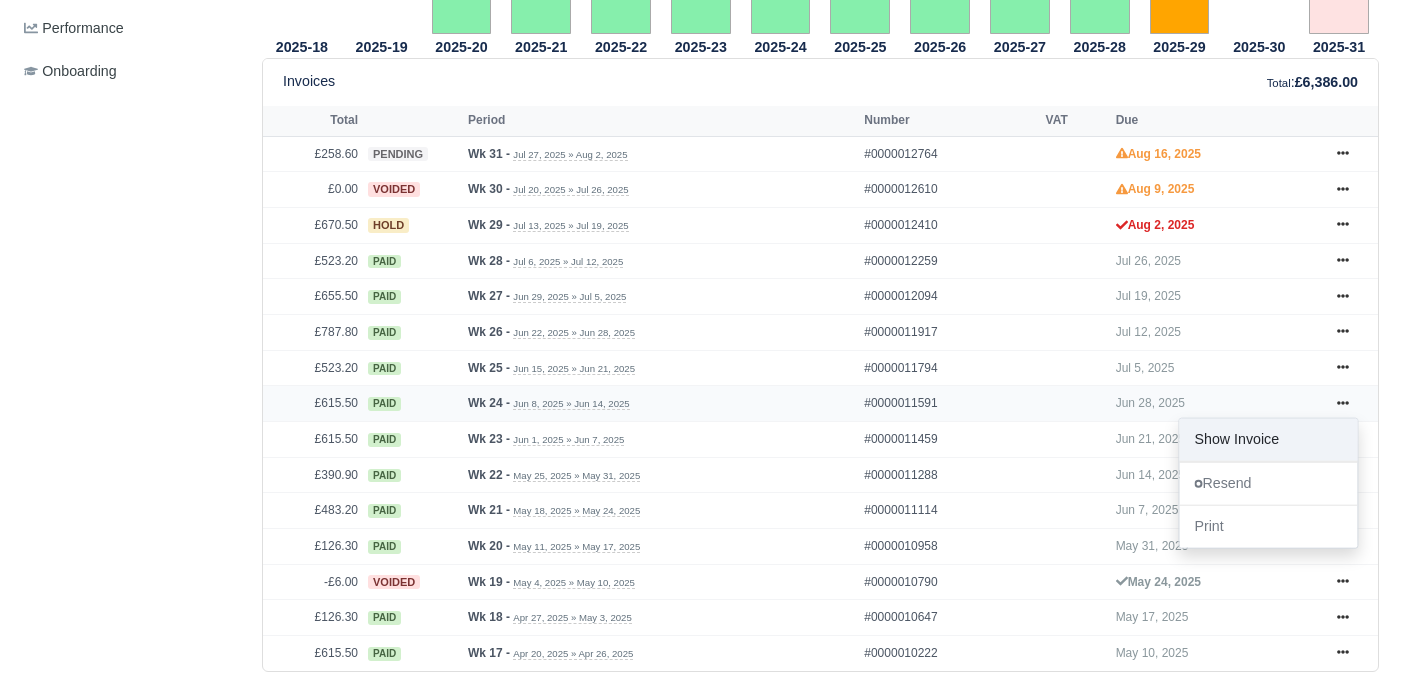 click on "Show Invoice" at bounding box center [1268, 440] 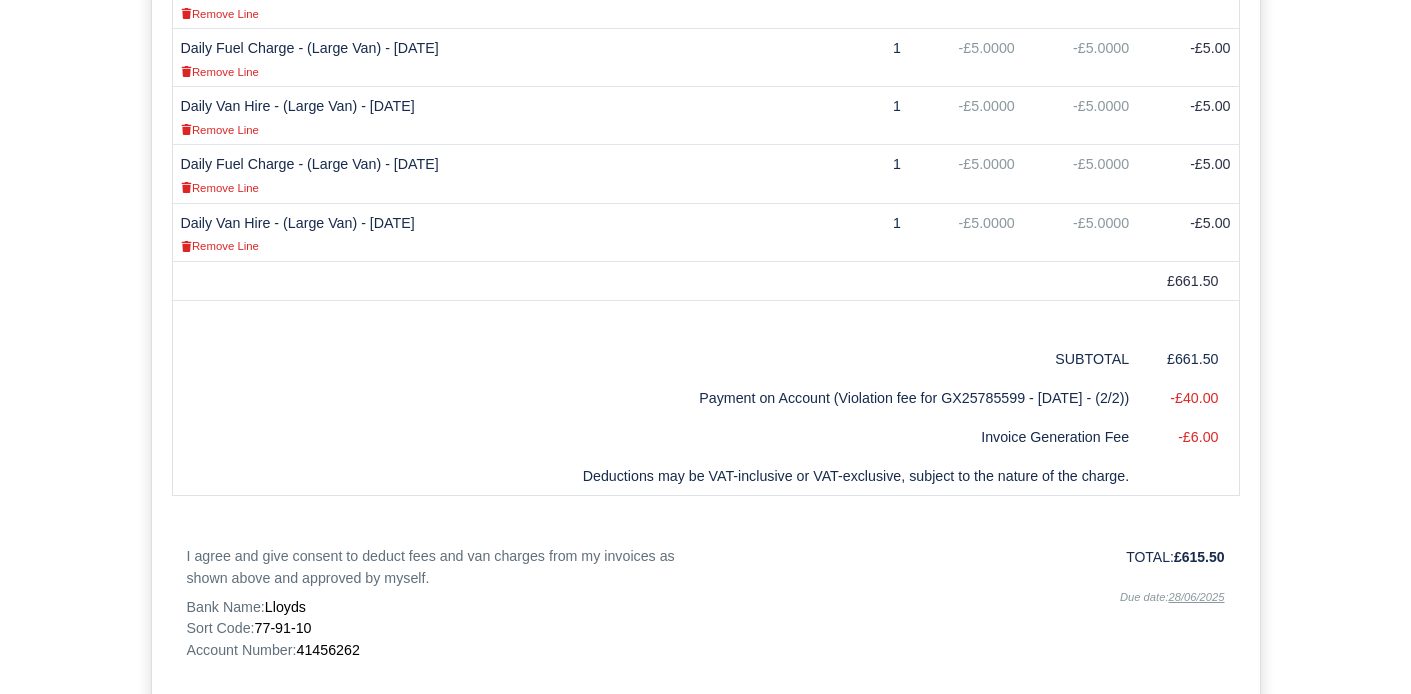 scroll, scrollTop: 1665, scrollLeft: 0, axis: vertical 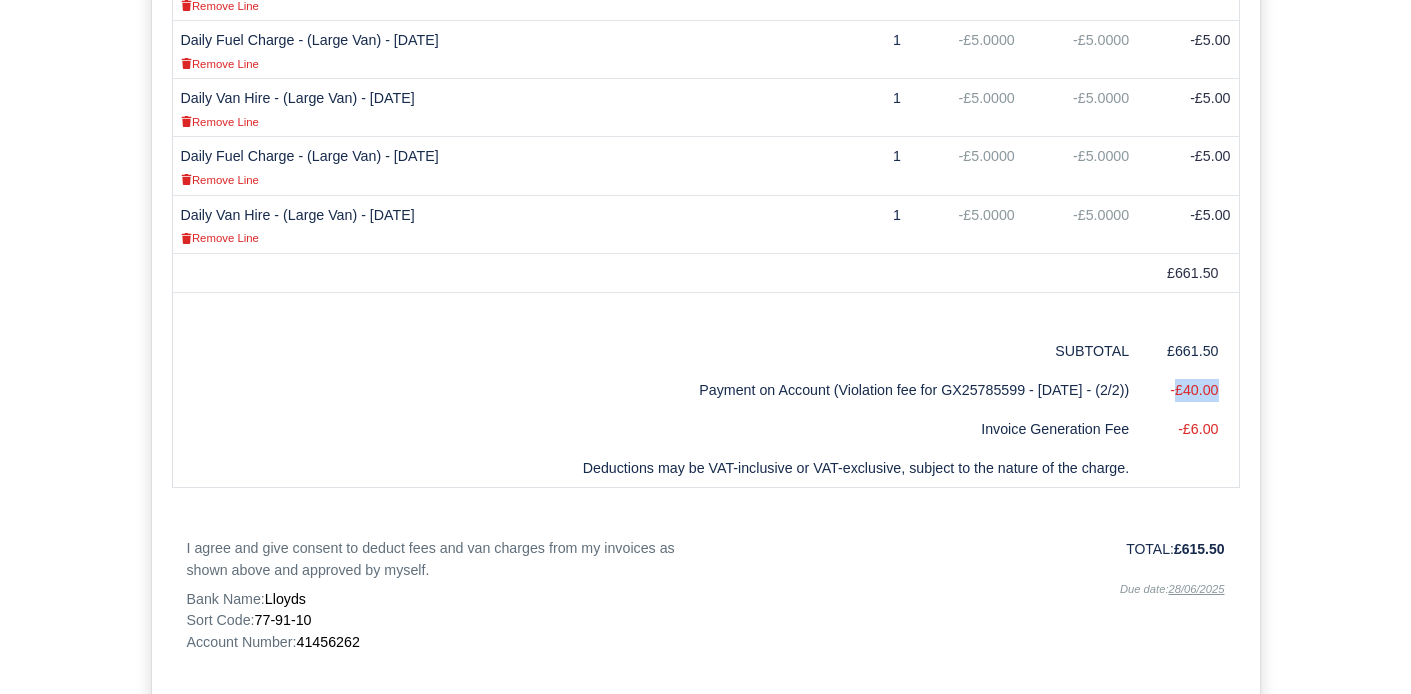 drag, startPoint x: 1169, startPoint y: 395, endPoint x: 1233, endPoint y: 395, distance: 64 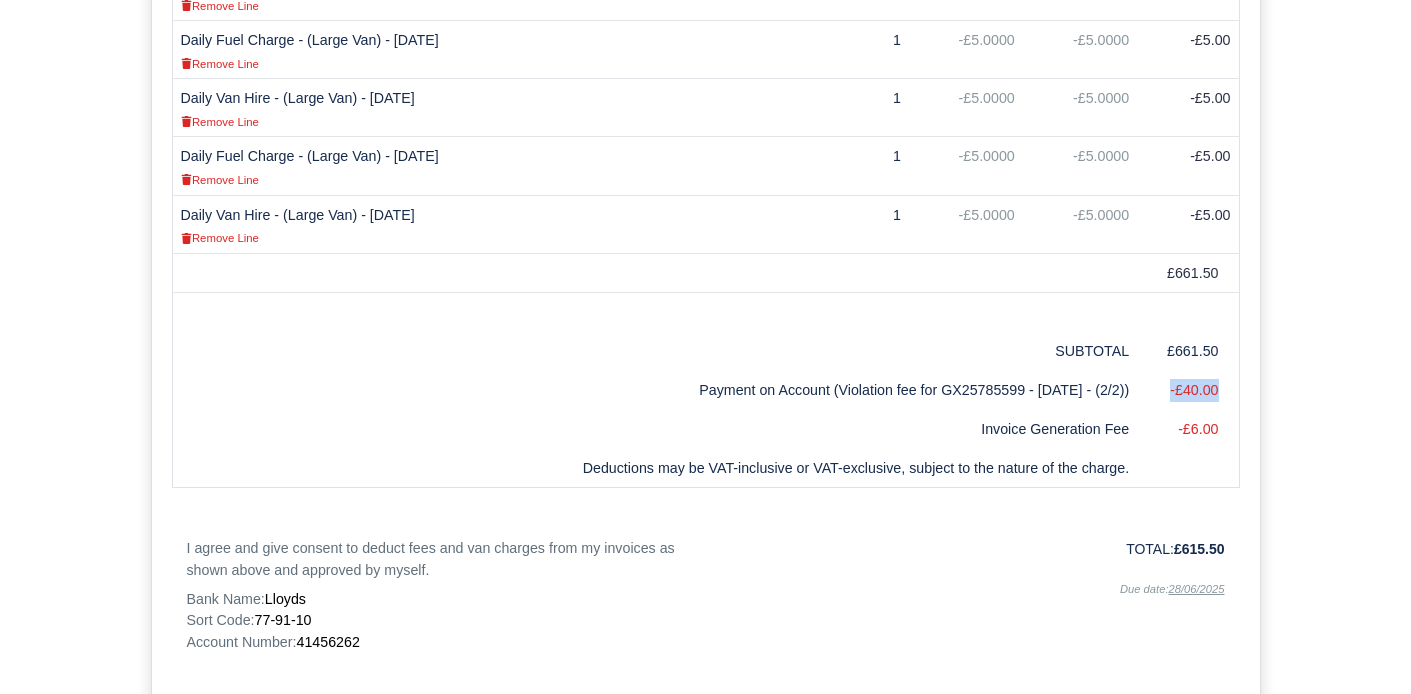 drag, startPoint x: 1167, startPoint y: 390, endPoint x: 1227, endPoint y: 390, distance: 60 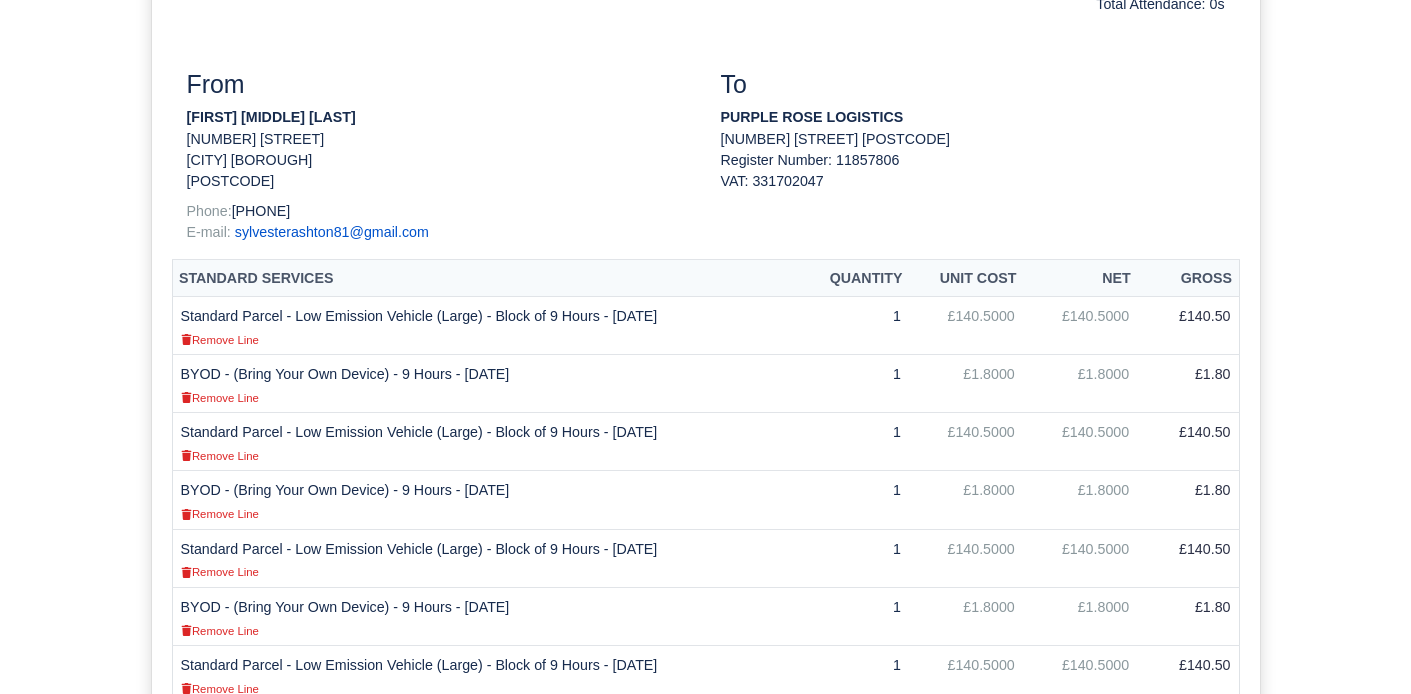 scroll, scrollTop: 0, scrollLeft: 0, axis: both 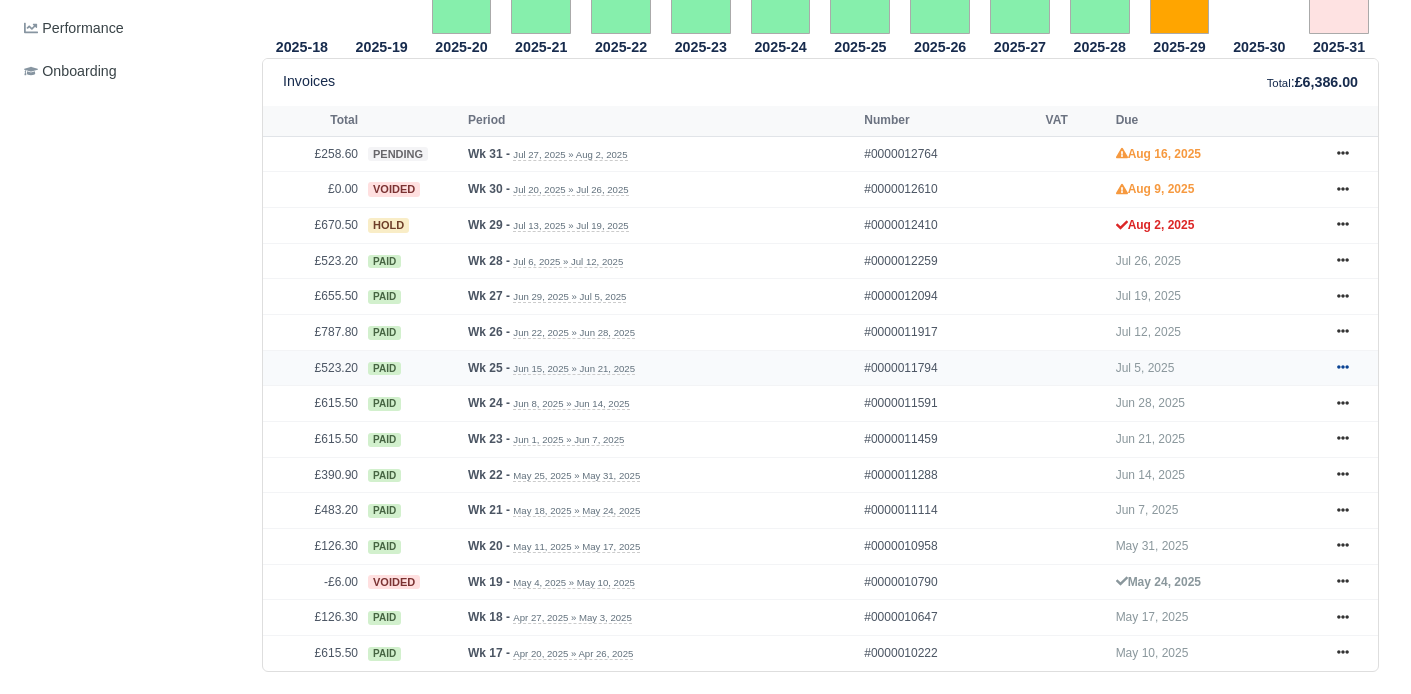 click 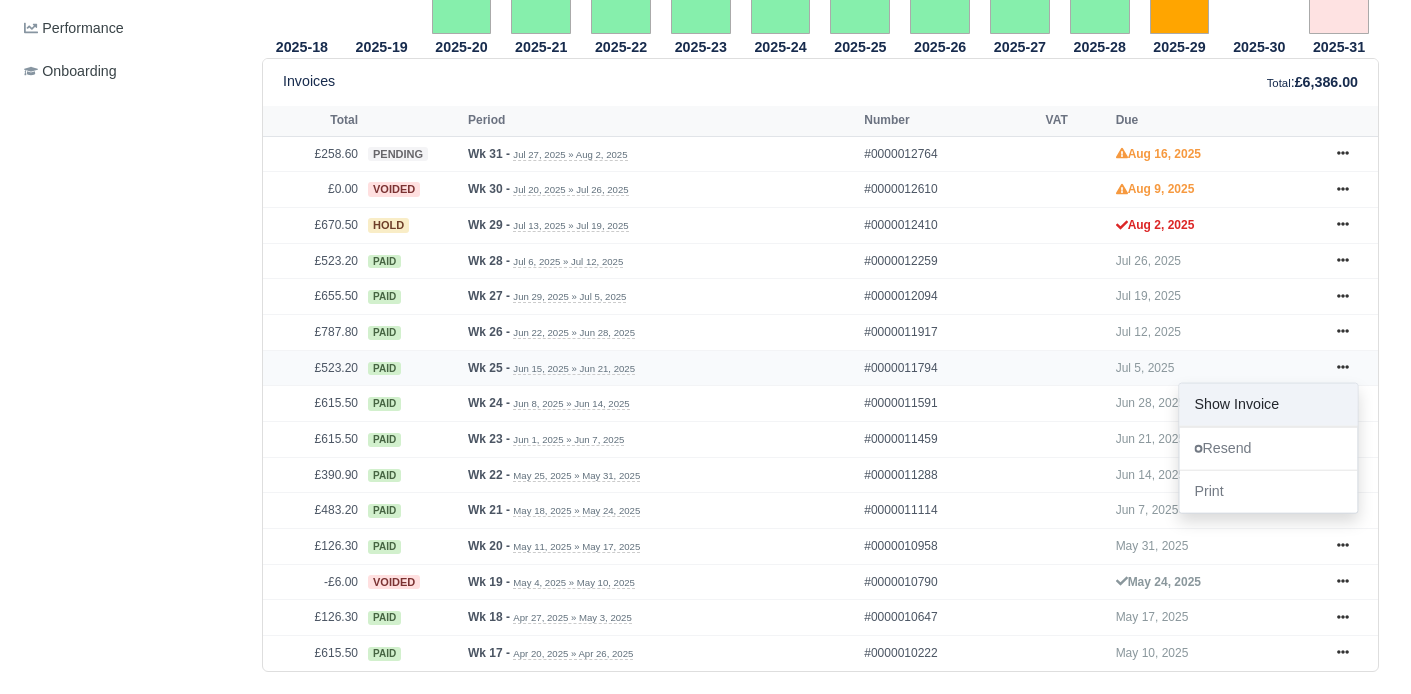 click on "Show Invoice" at bounding box center [1268, 404] 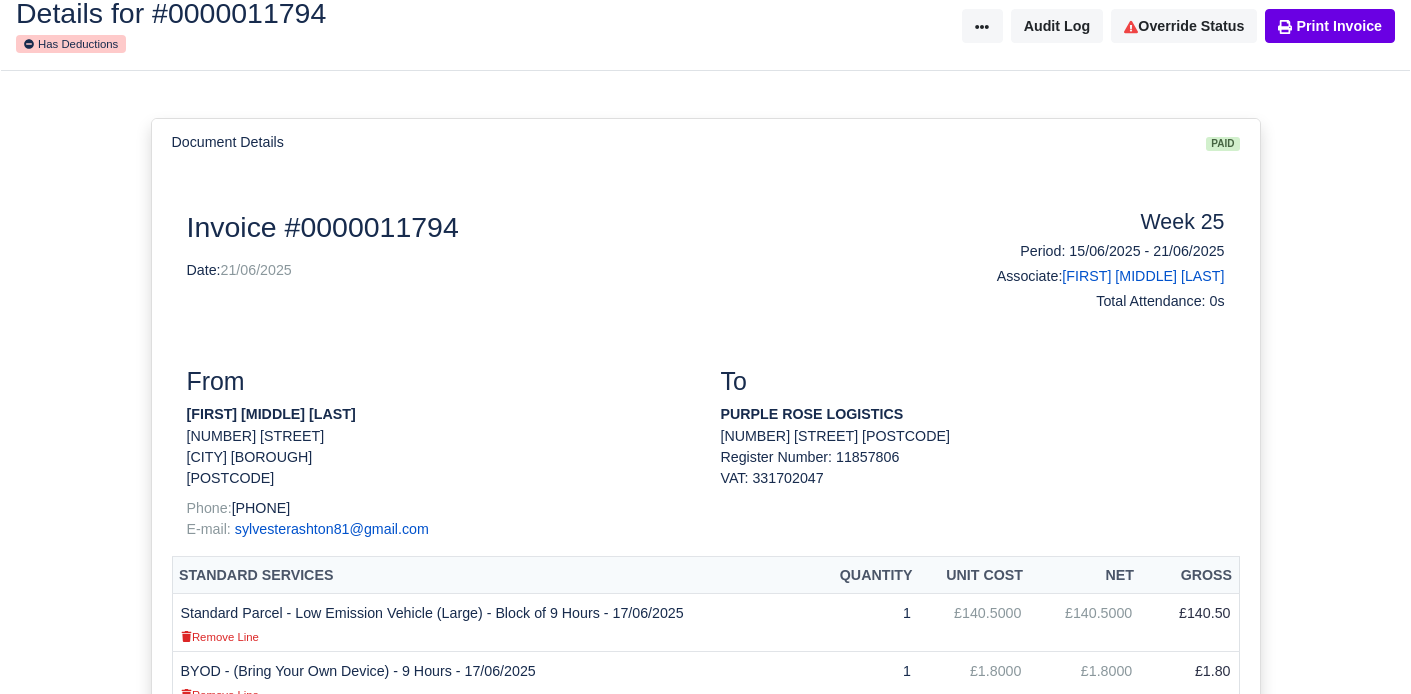 scroll, scrollTop: 0, scrollLeft: 0, axis: both 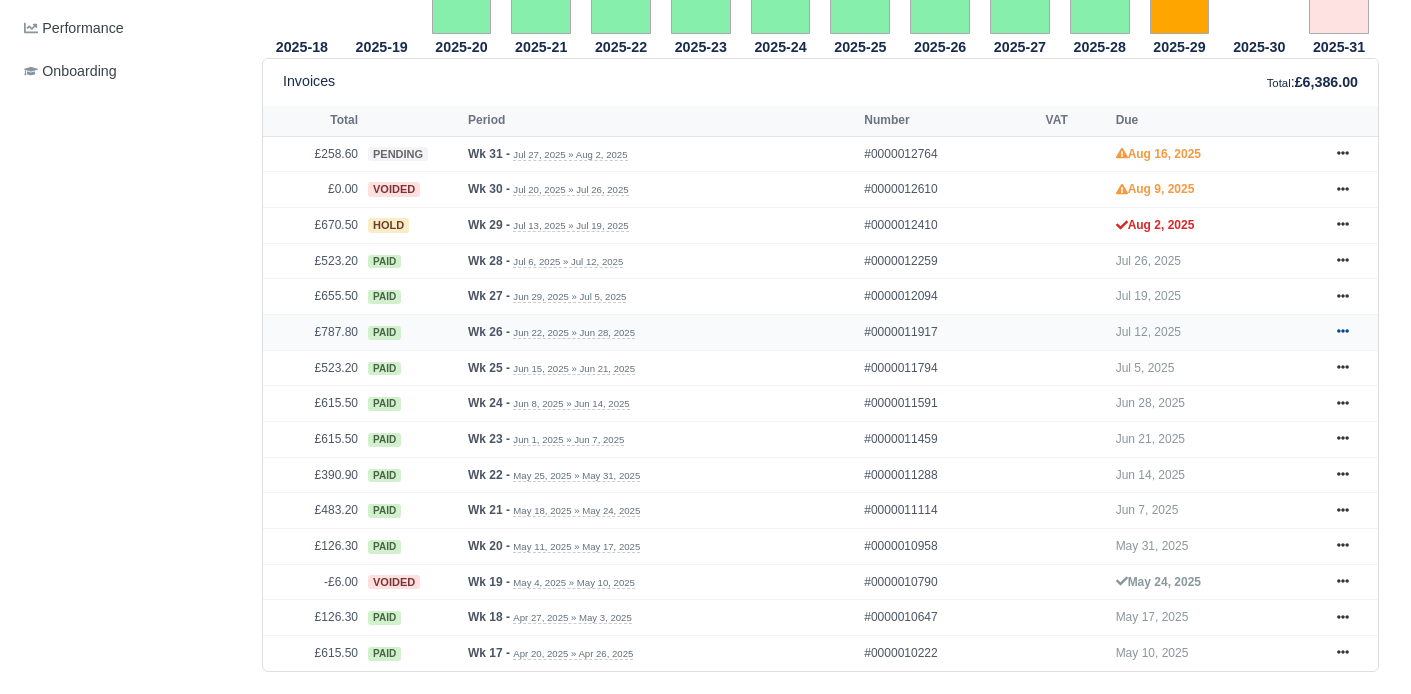 click 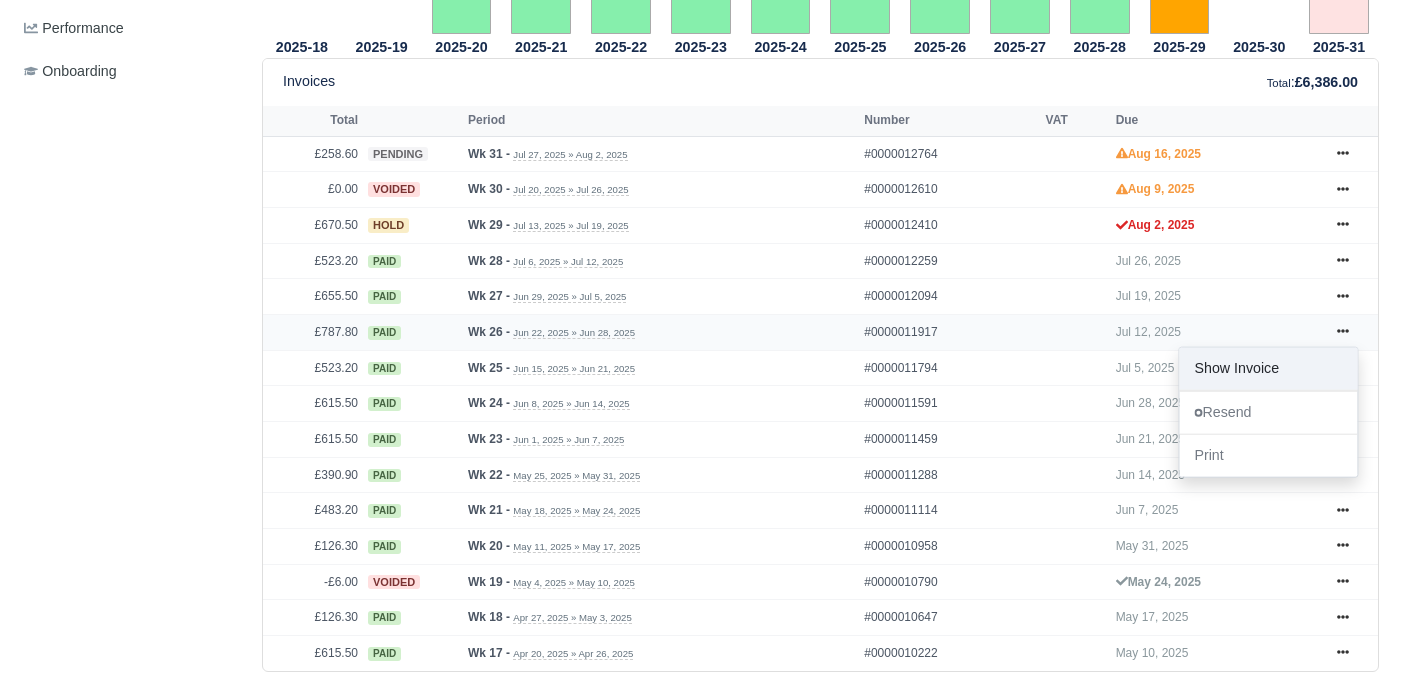 click on "Show Invoice" at bounding box center [1268, 369] 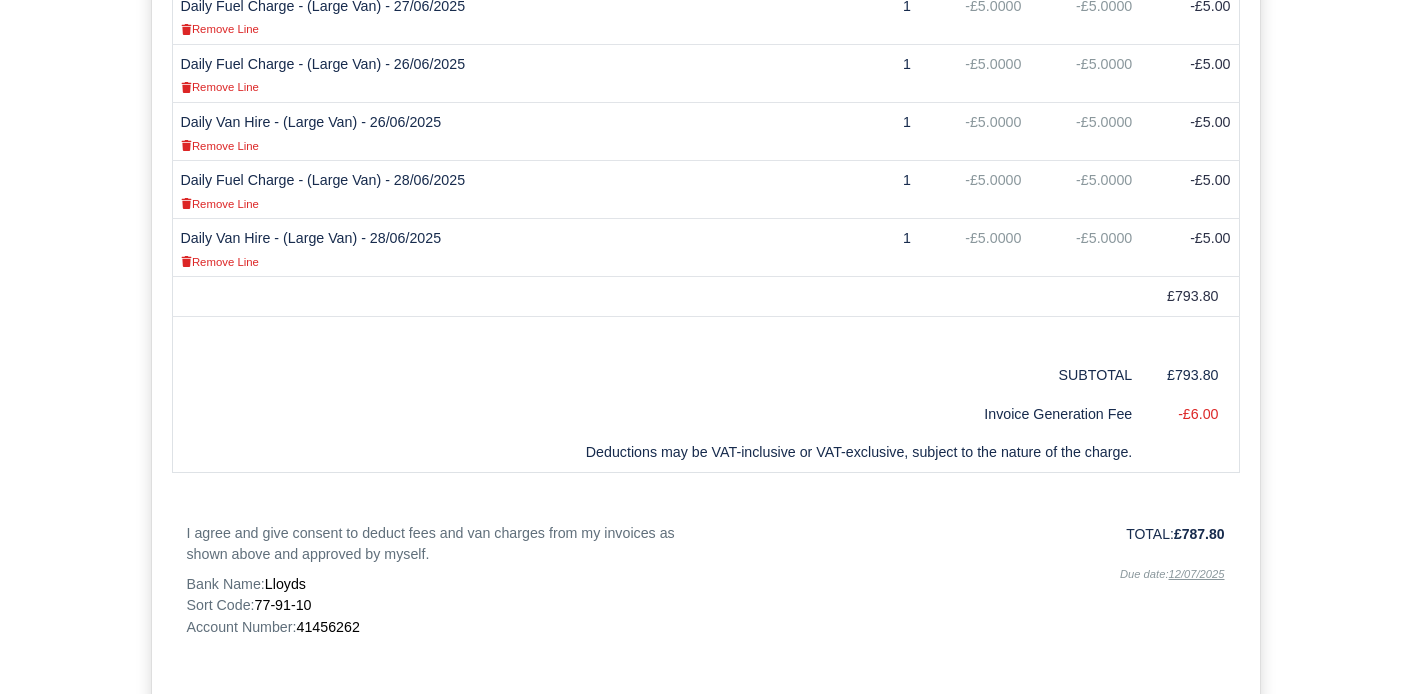 scroll, scrollTop: 2032, scrollLeft: 0, axis: vertical 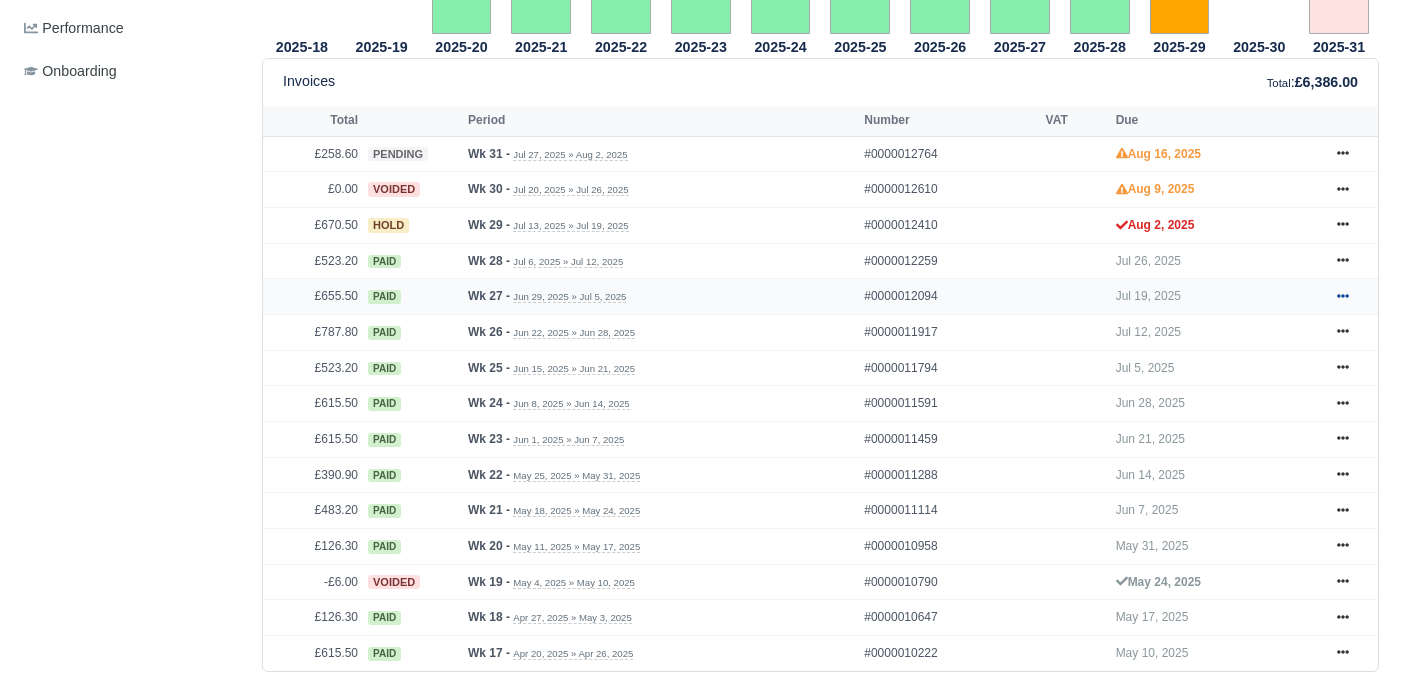 click 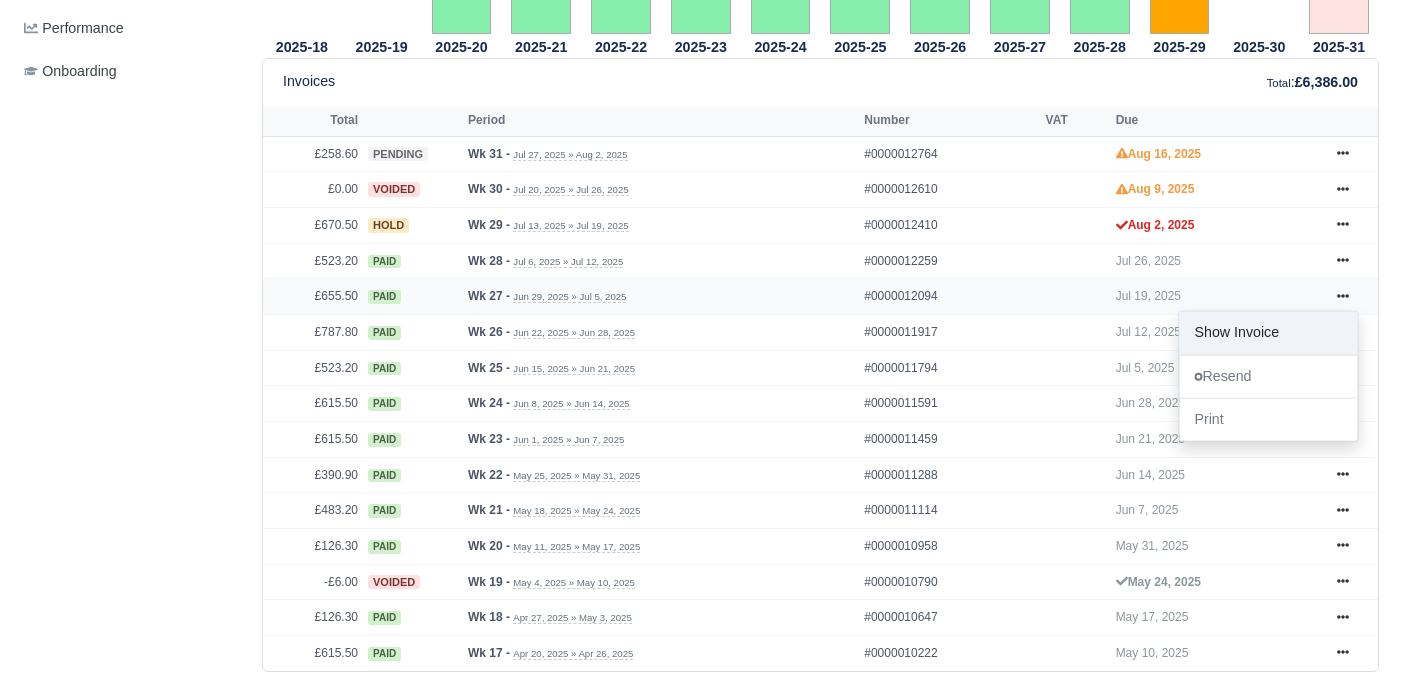 click on "Show Invoice" at bounding box center (1268, 333) 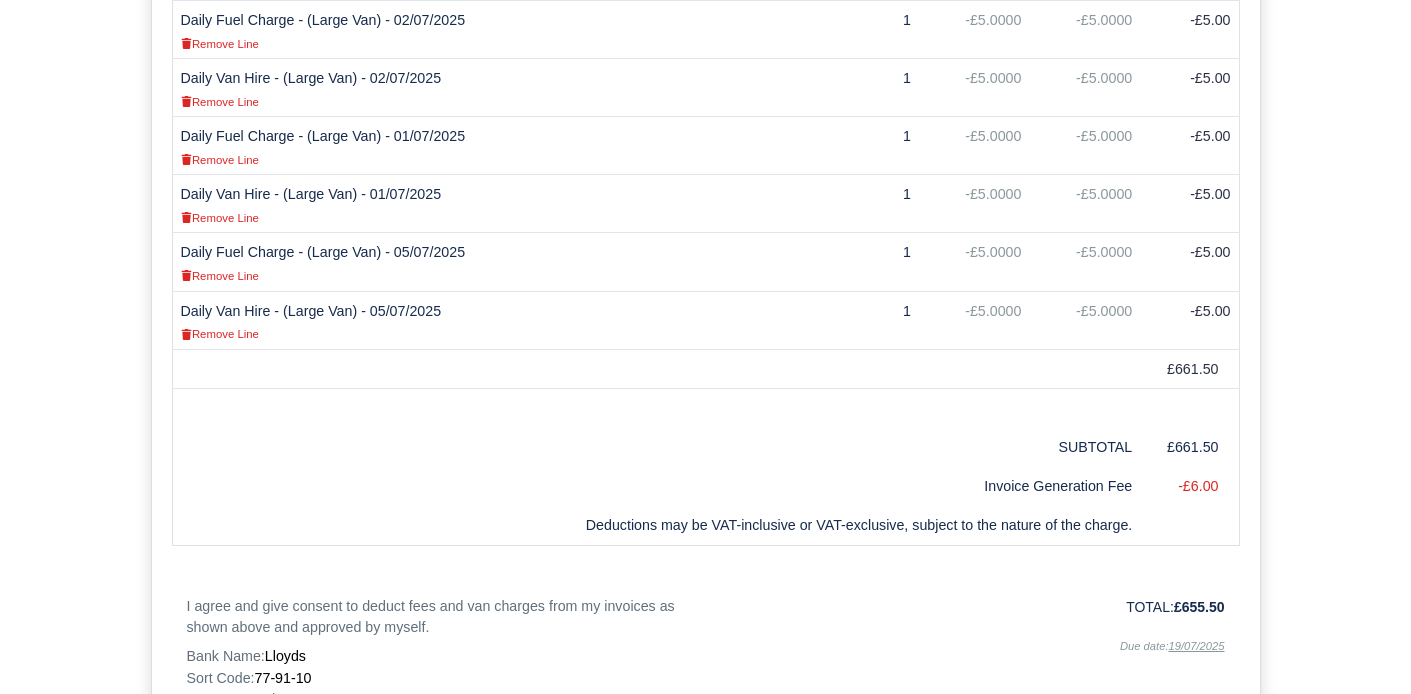 scroll, scrollTop: 1570, scrollLeft: 0, axis: vertical 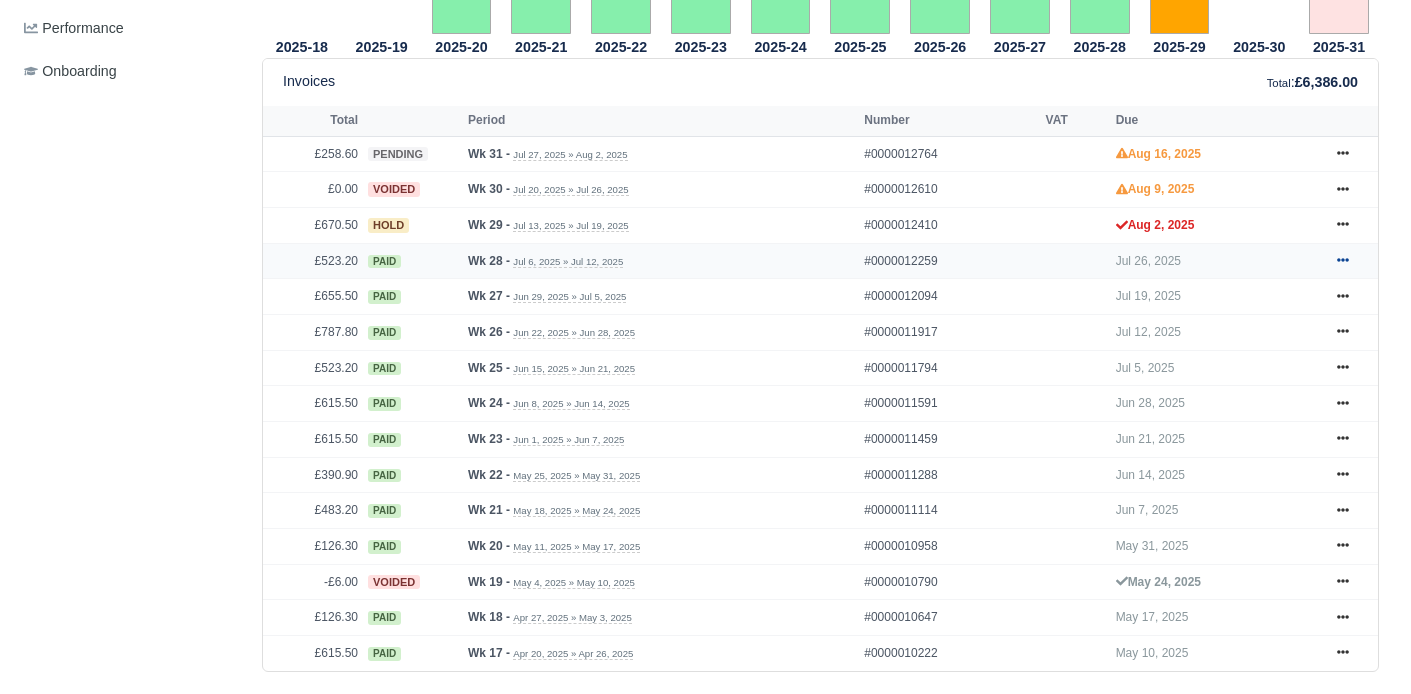 click 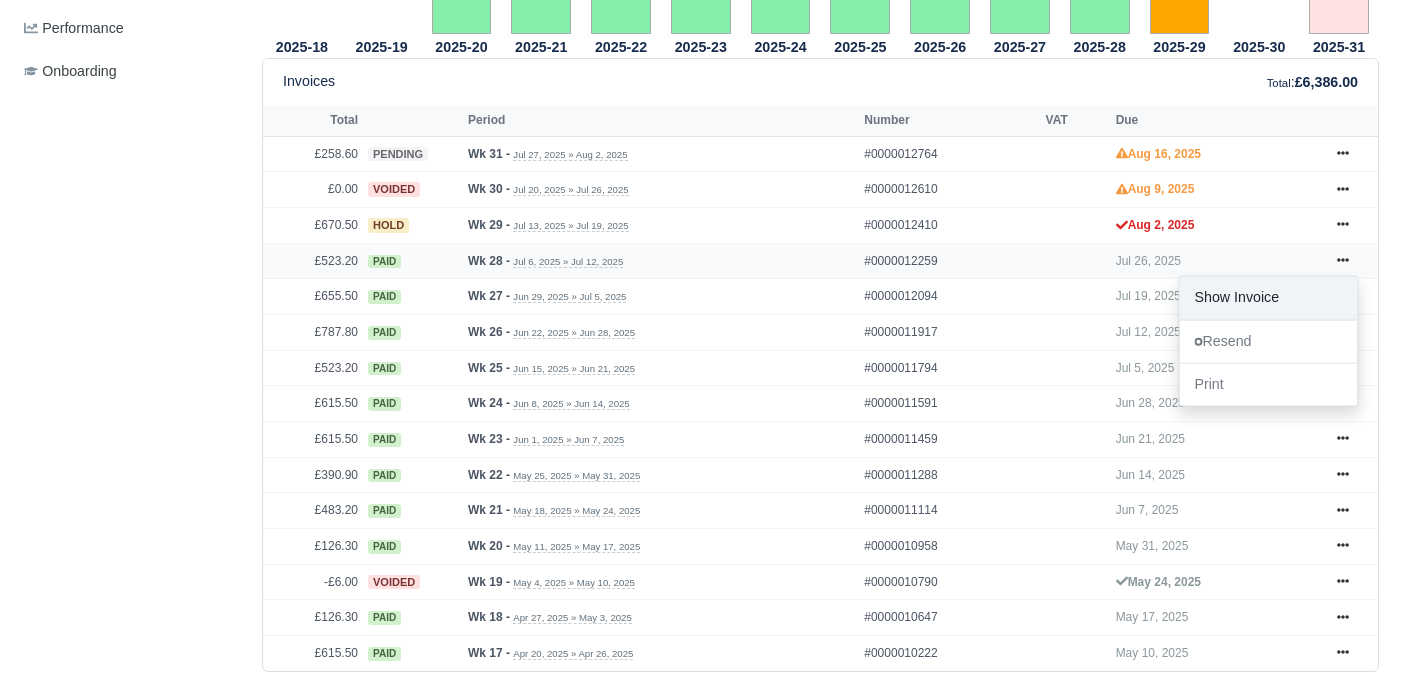 click on "Show Invoice" at bounding box center [1268, 297] 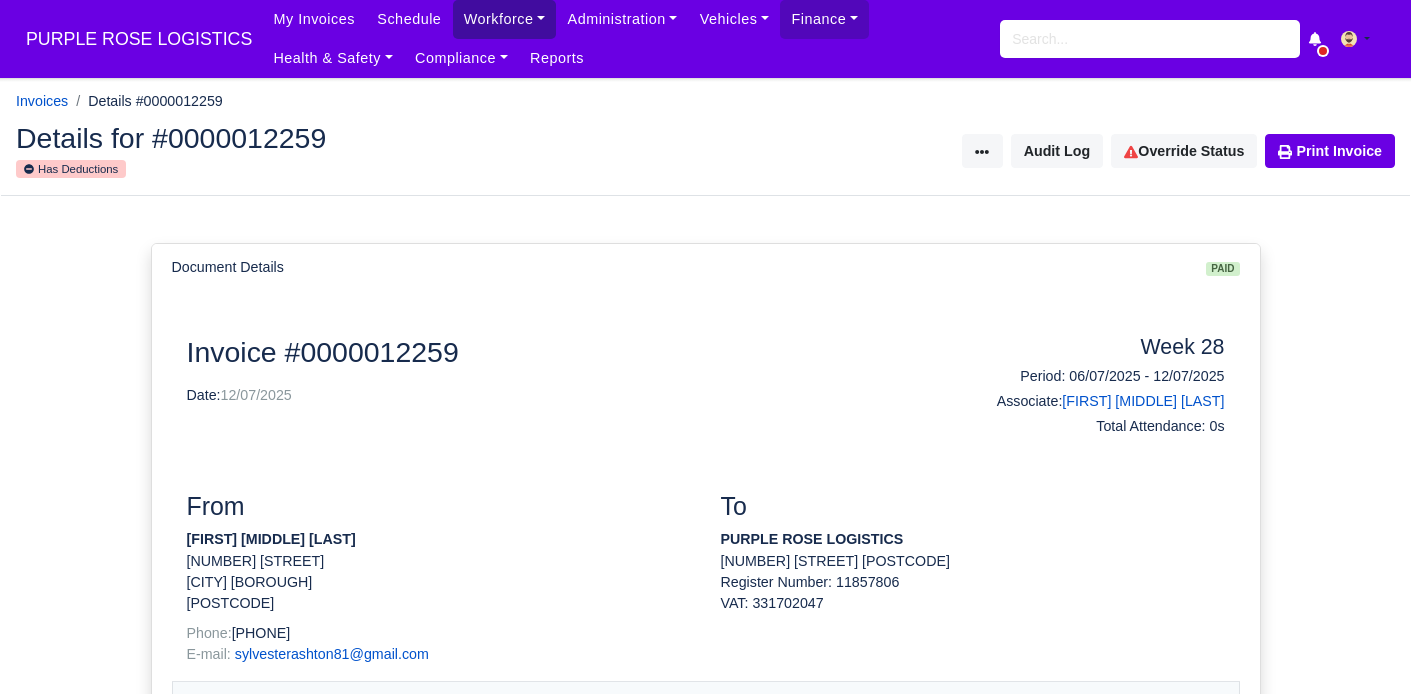 scroll, scrollTop: 0, scrollLeft: 0, axis: both 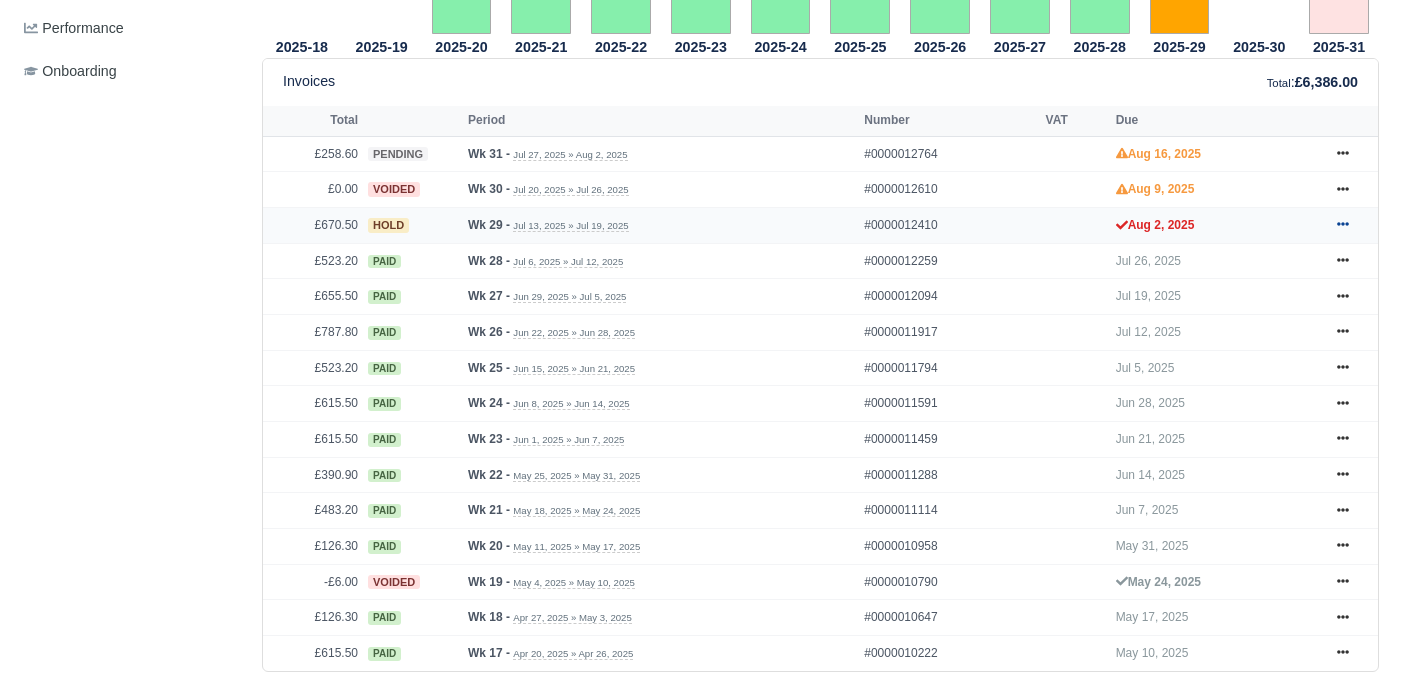 click at bounding box center (1343, 225) 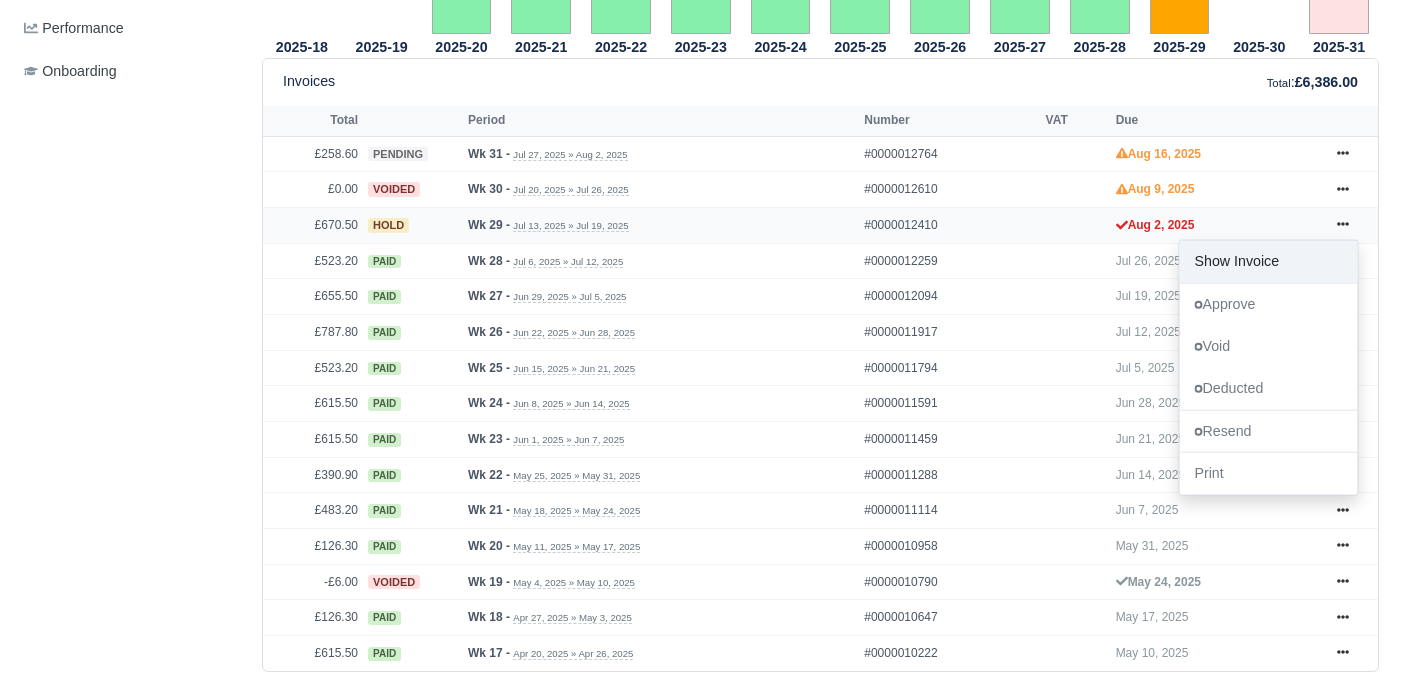 click on "Show Invoice" at bounding box center (1268, 262) 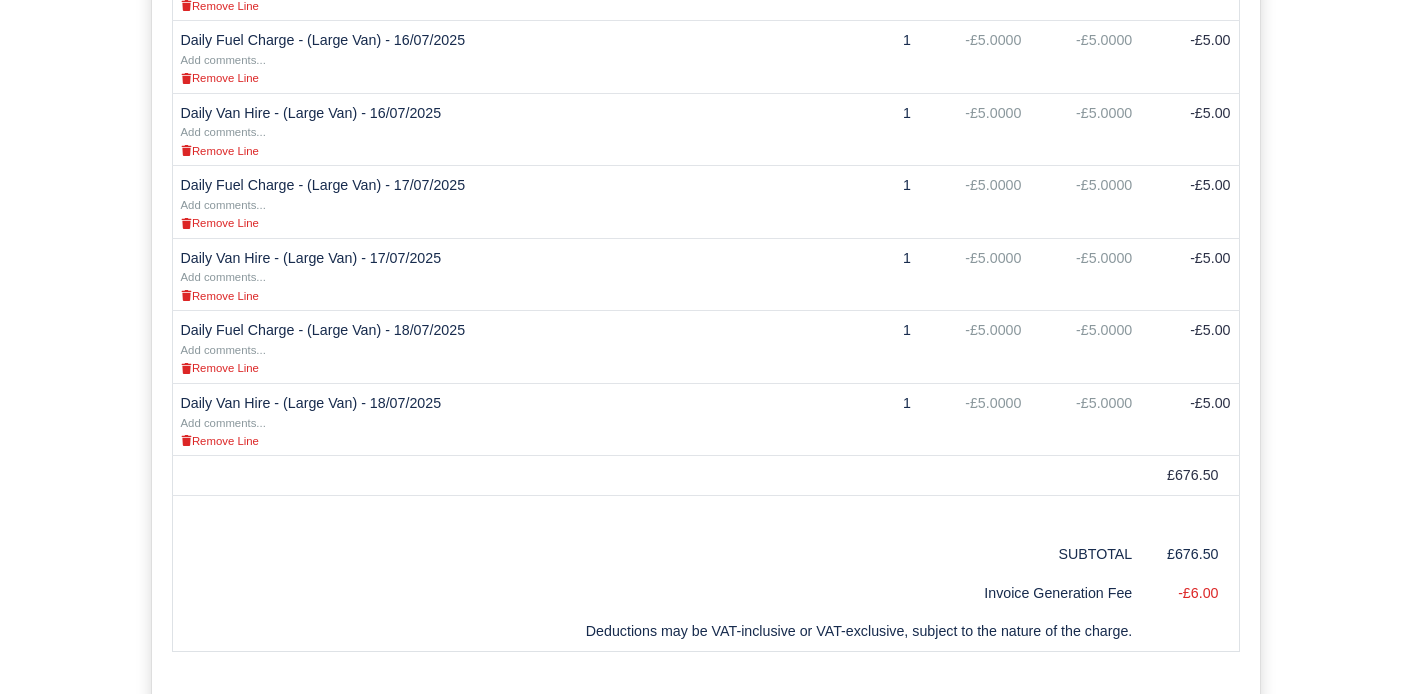 scroll, scrollTop: 1956, scrollLeft: 0, axis: vertical 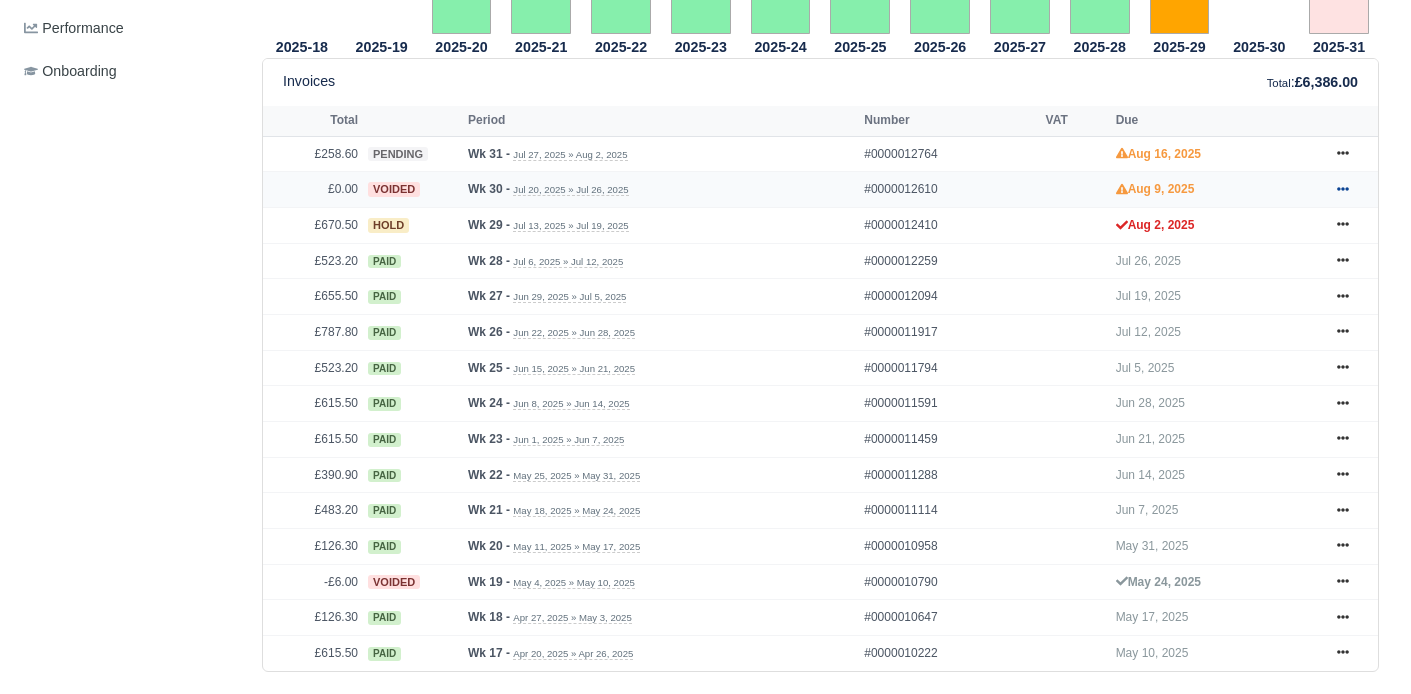 click 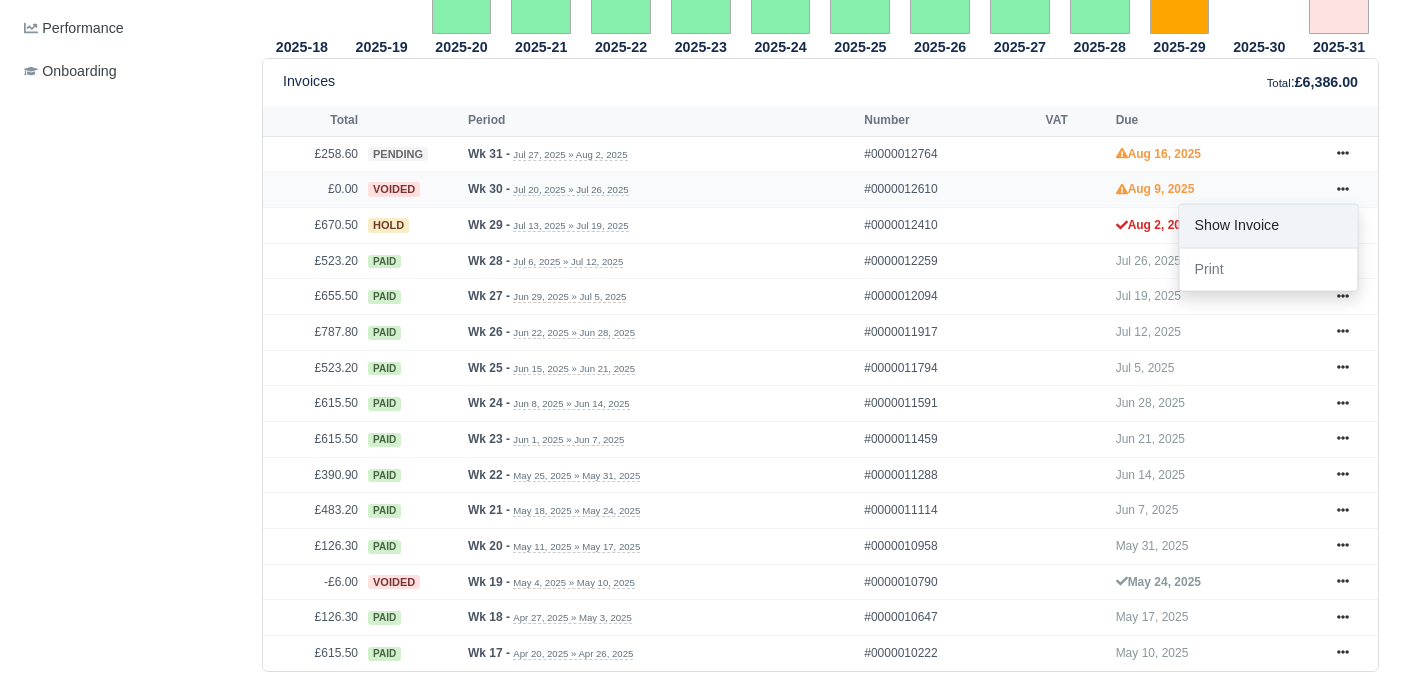 click on "Show Invoice" at bounding box center [1268, 226] 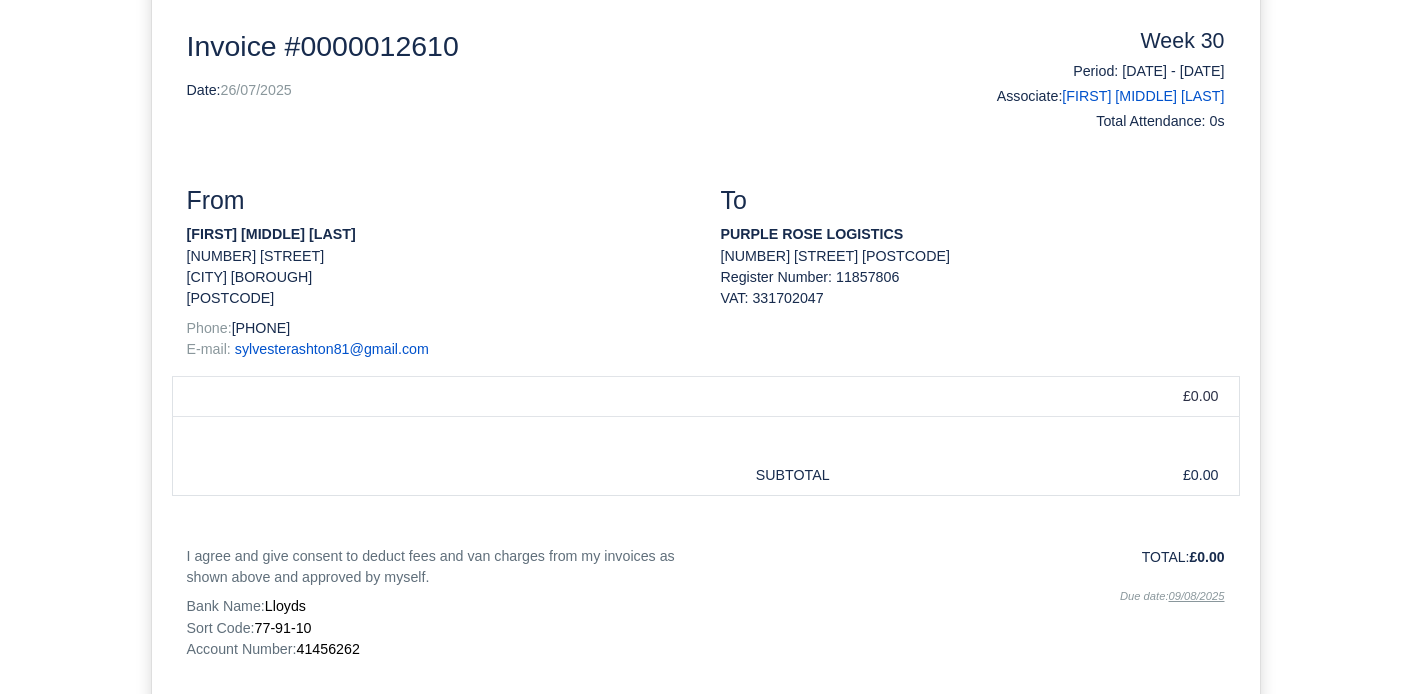 scroll, scrollTop: 469, scrollLeft: 0, axis: vertical 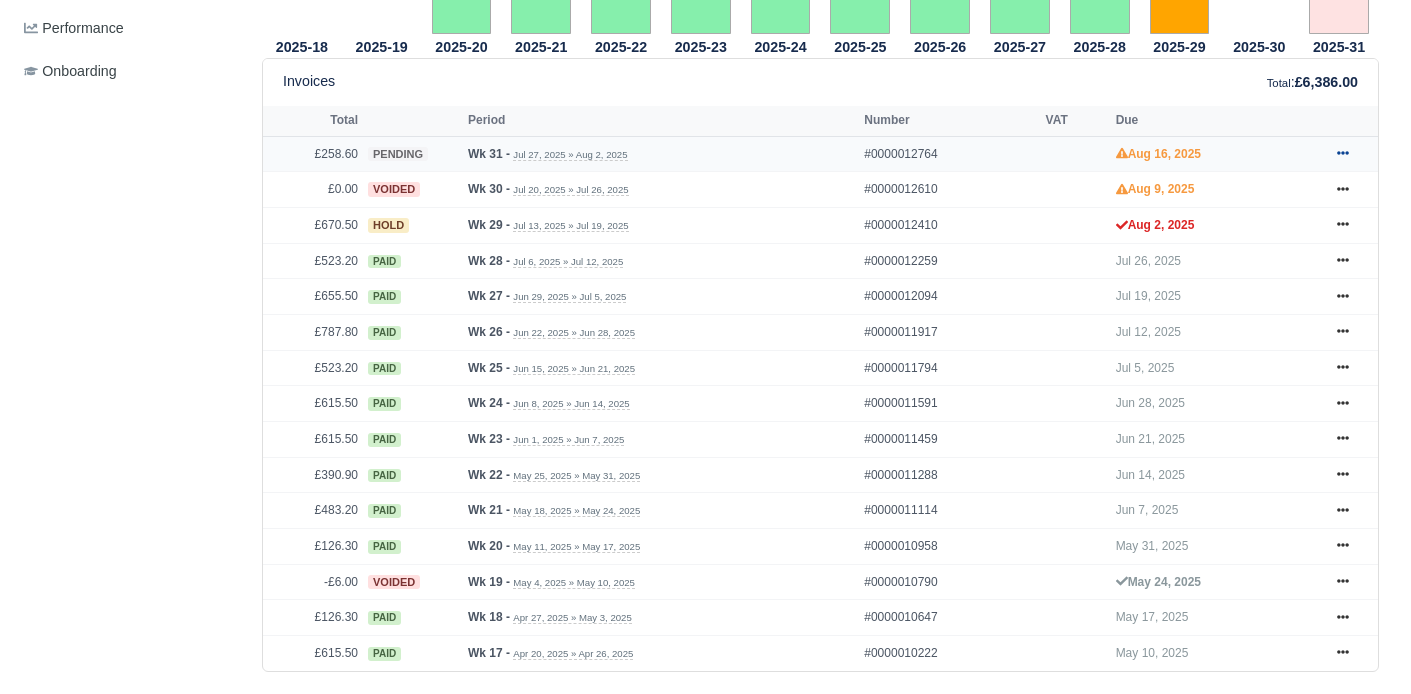 click 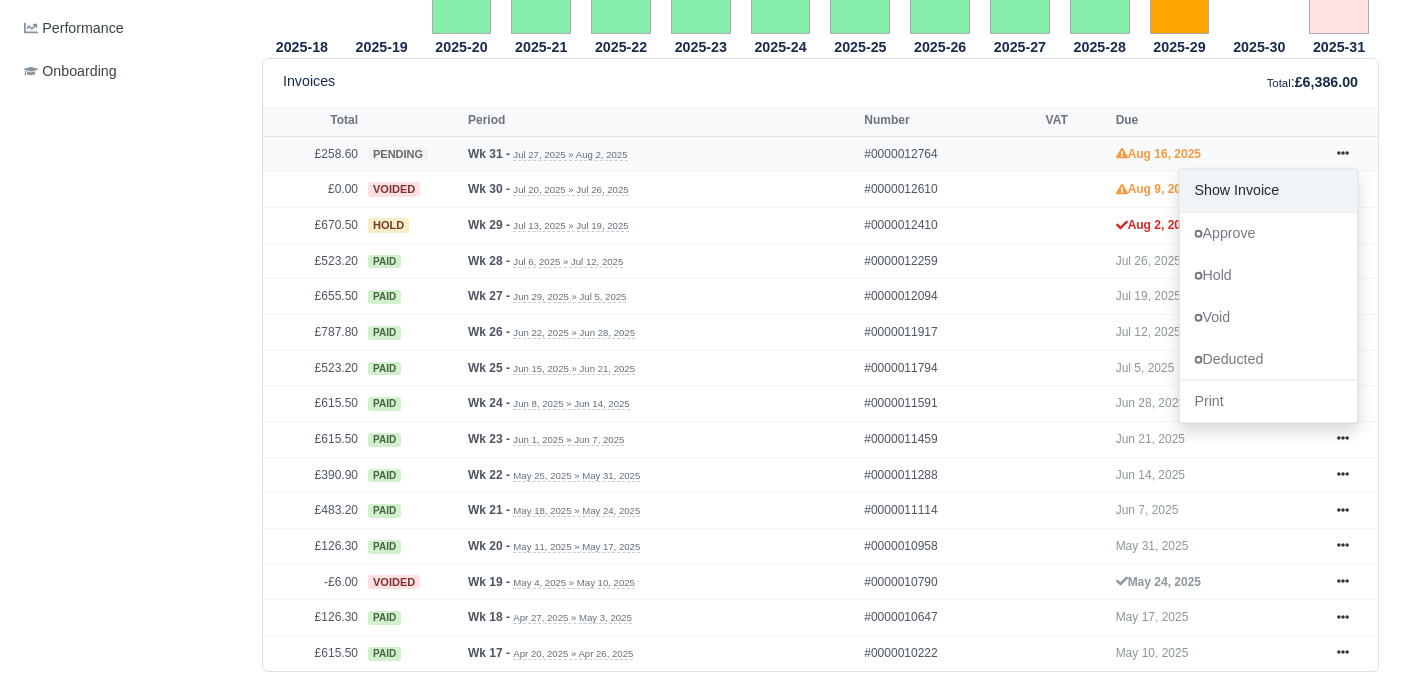click on "Show Invoice" at bounding box center [1268, 190] 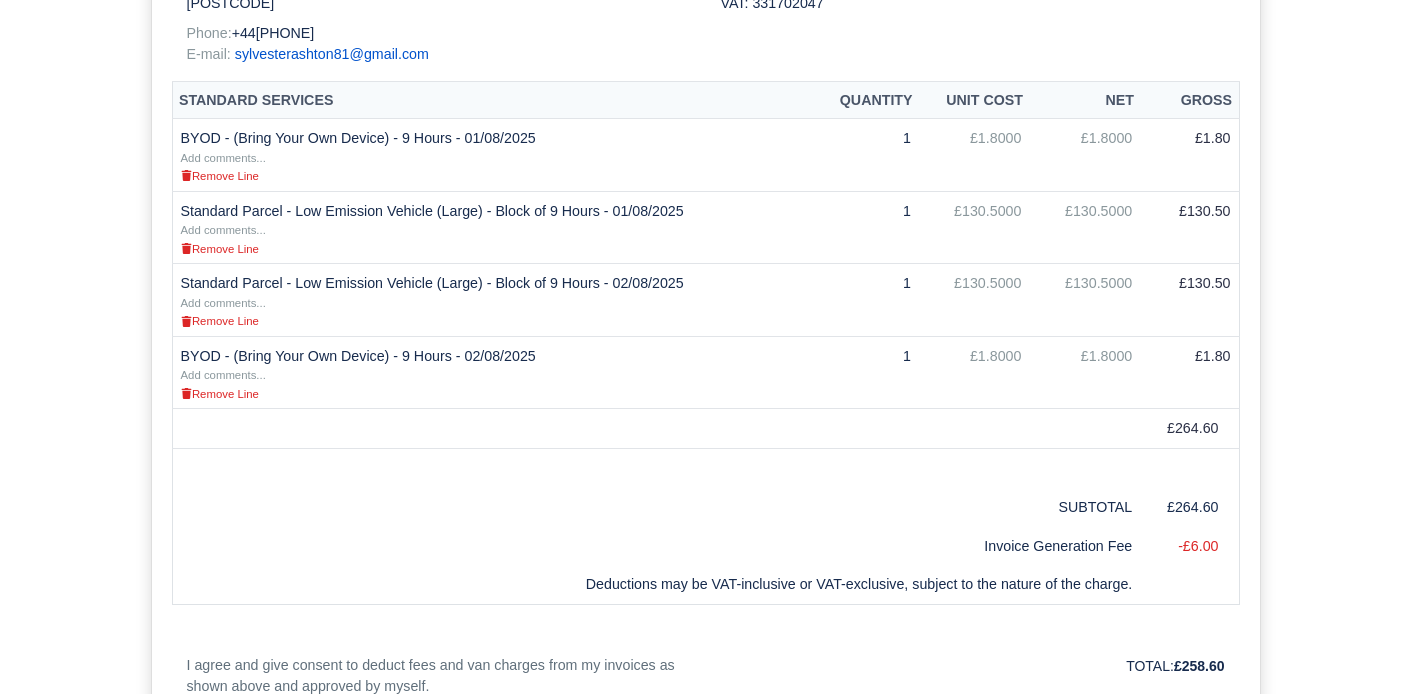 scroll, scrollTop: 892, scrollLeft: 0, axis: vertical 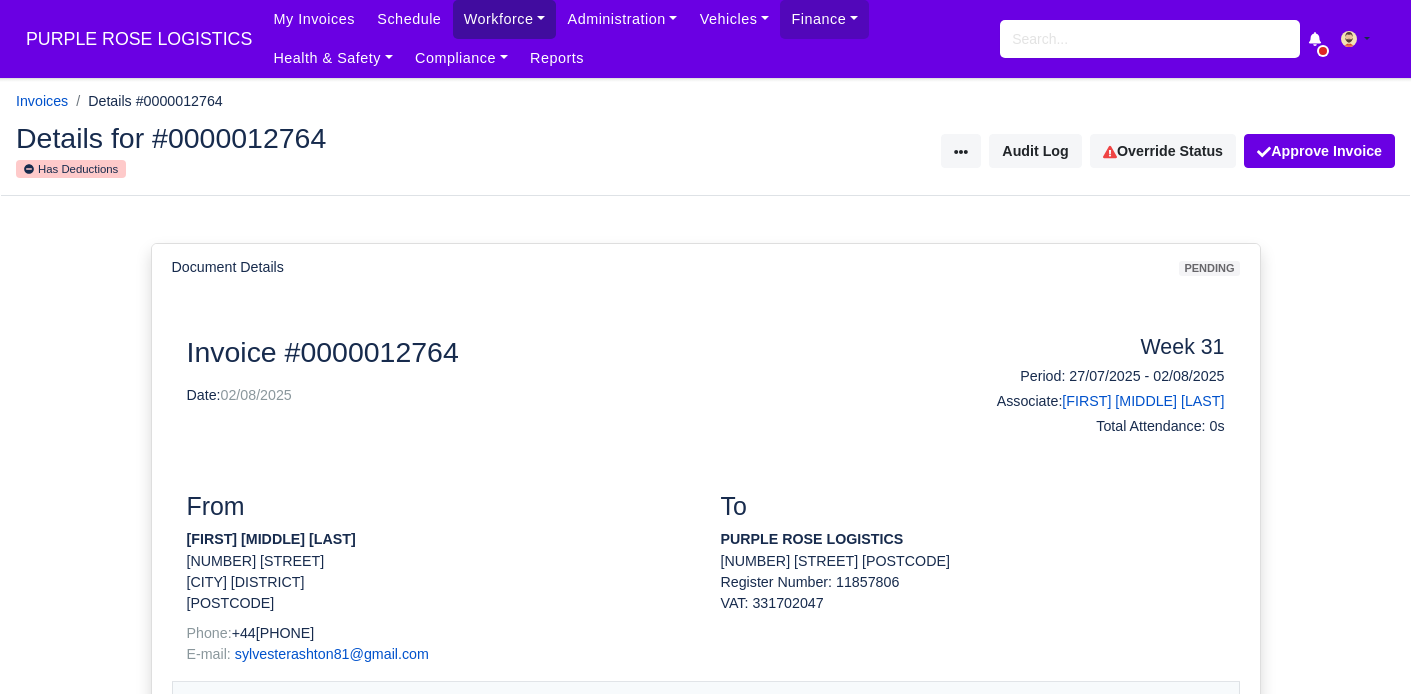 click on "Workforce" at bounding box center (505, 19) 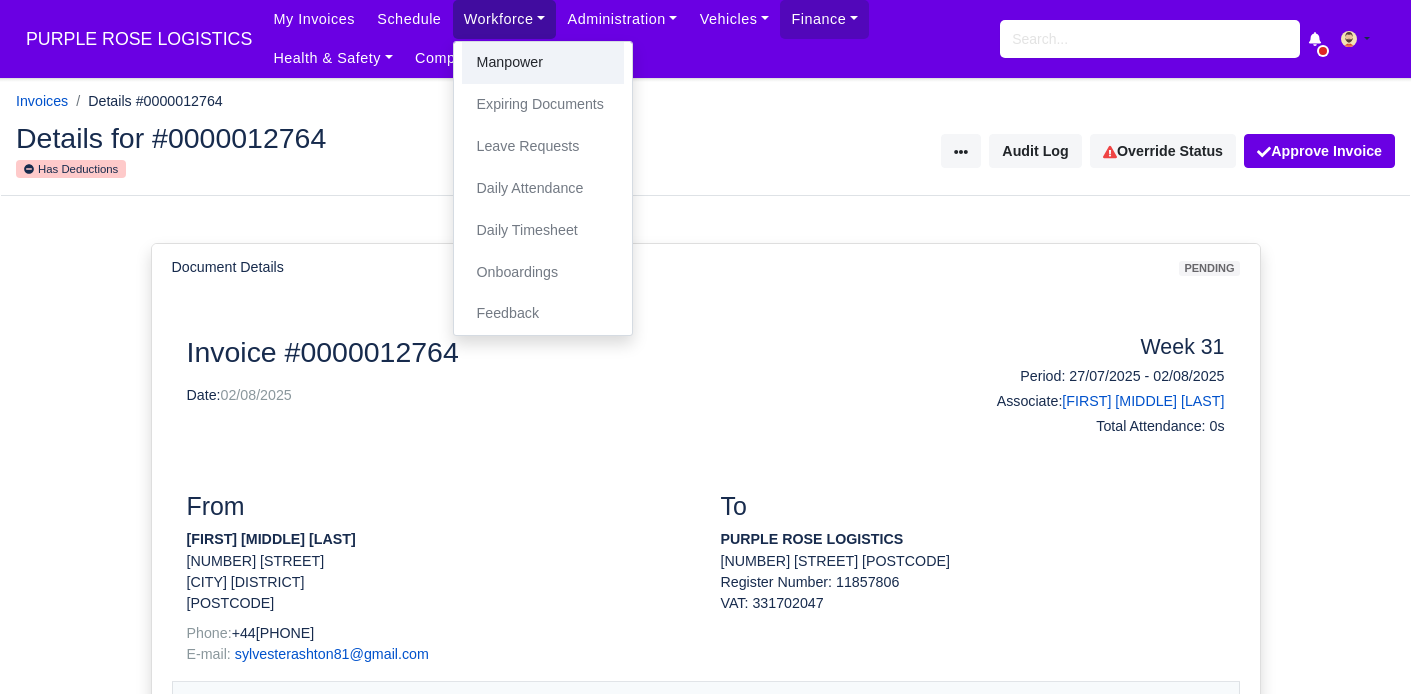 click on "Manpower" at bounding box center [543, 63] 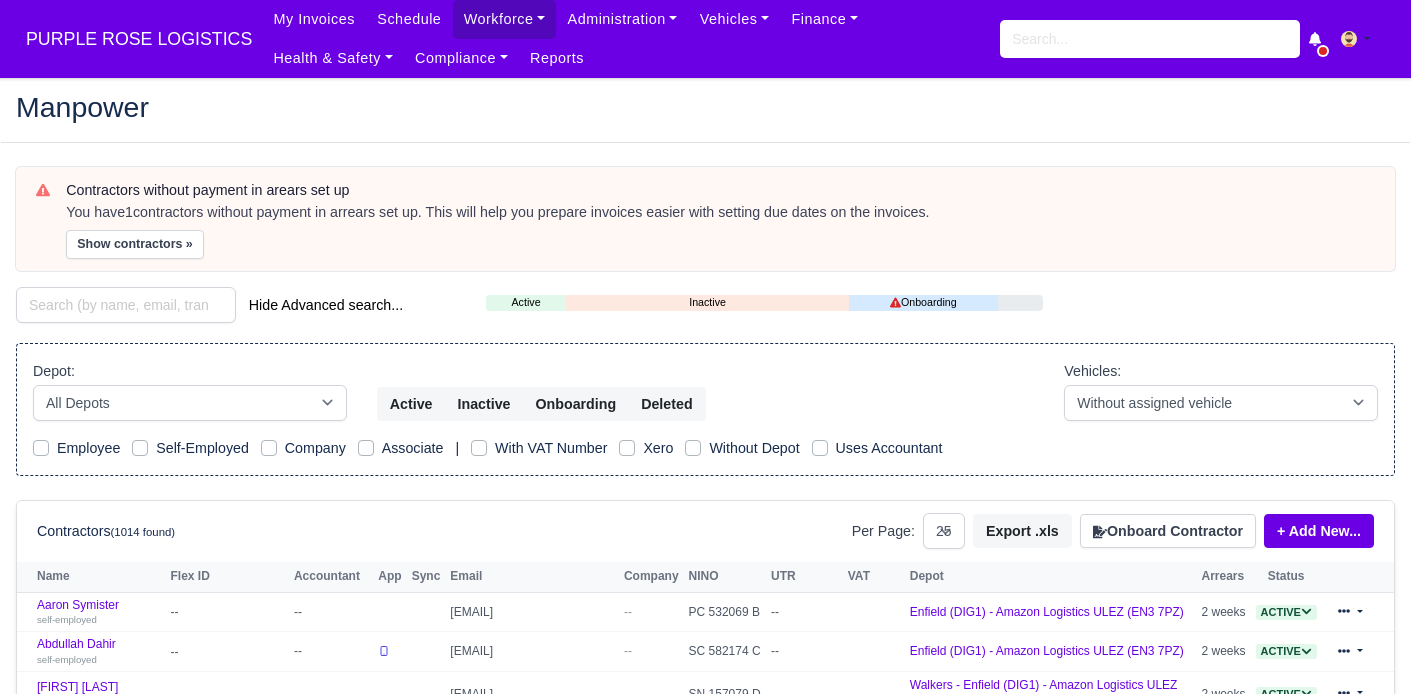 select on "25" 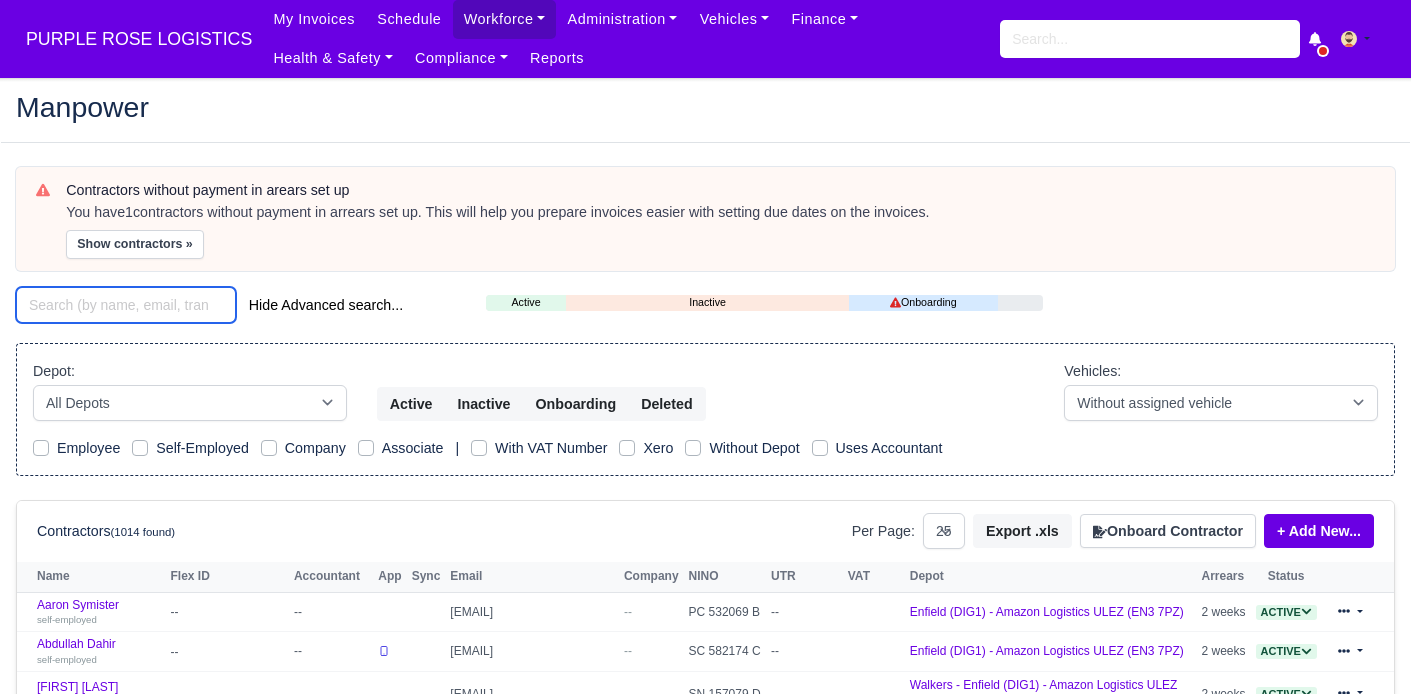 click at bounding box center [126, 305] 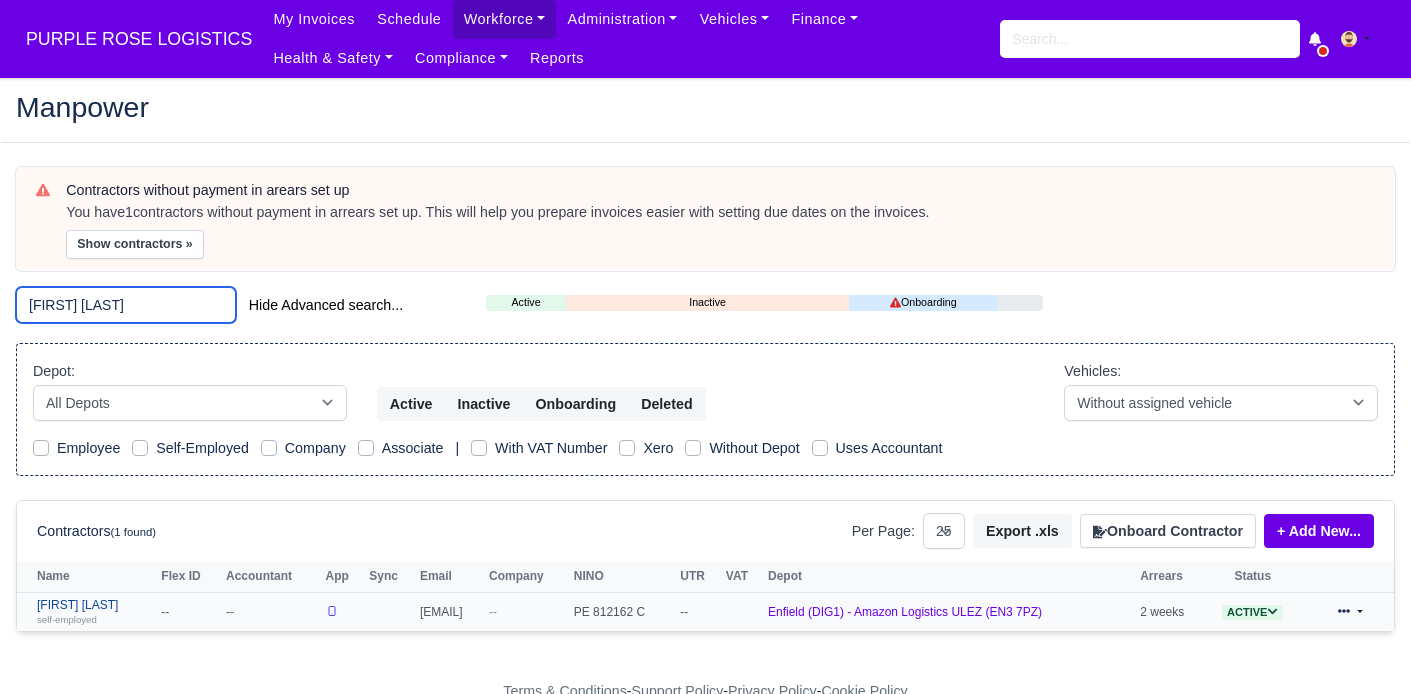 type on "[FIRST] [LAST]" 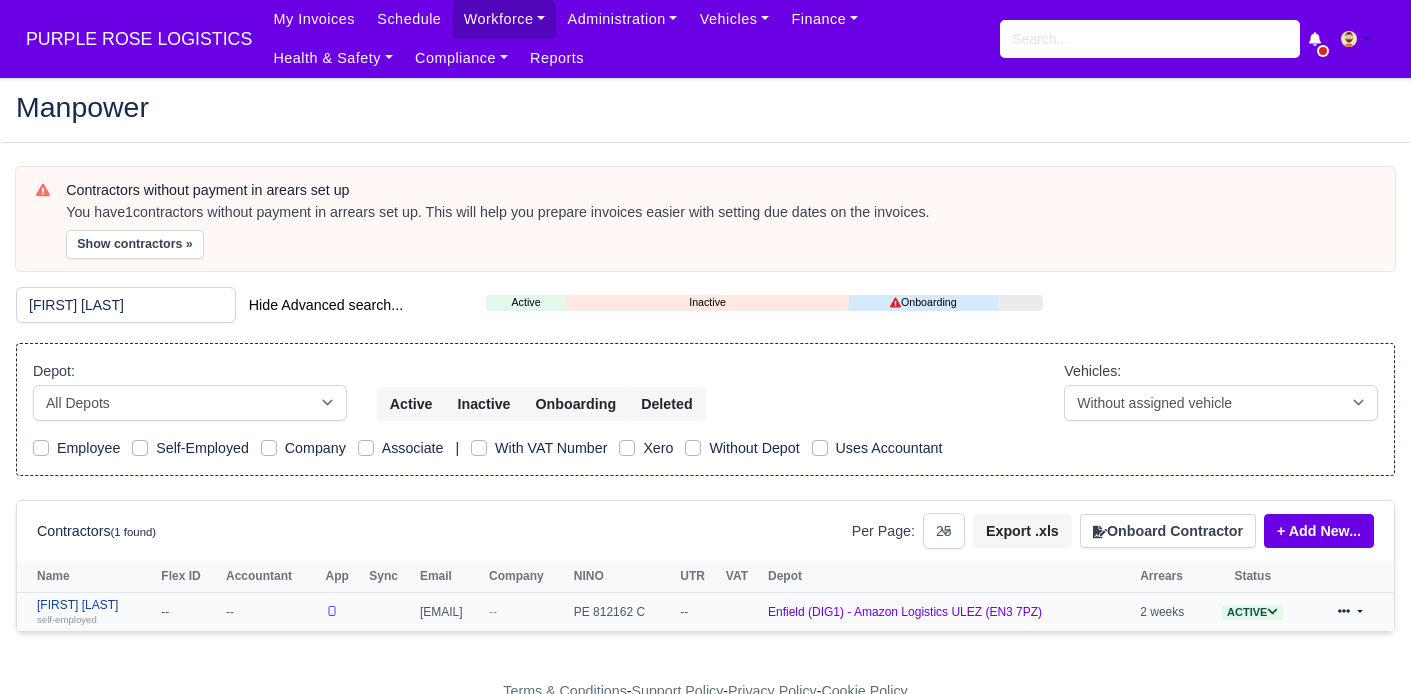 click on "Bryan Jones
self-employed" at bounding box center [94, 612] 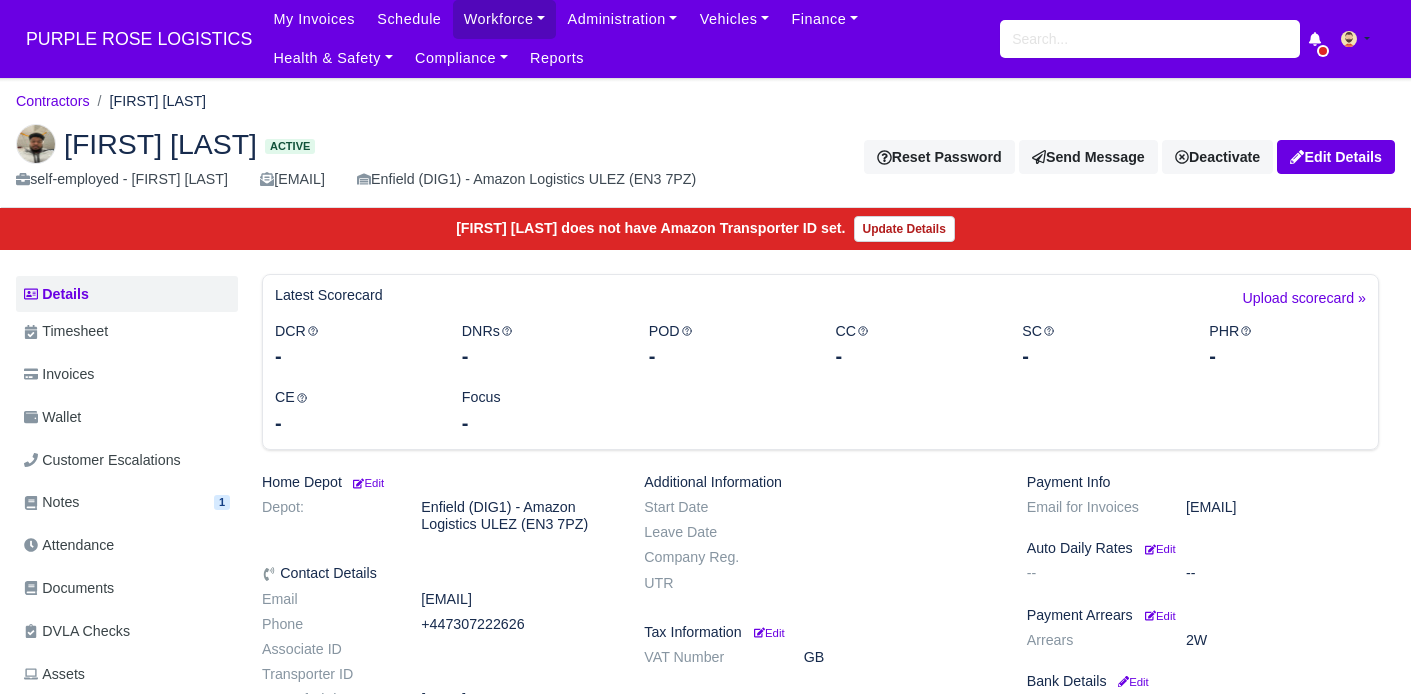 scroll, scrollTop: 0, scrollLeft: 0, axis: both 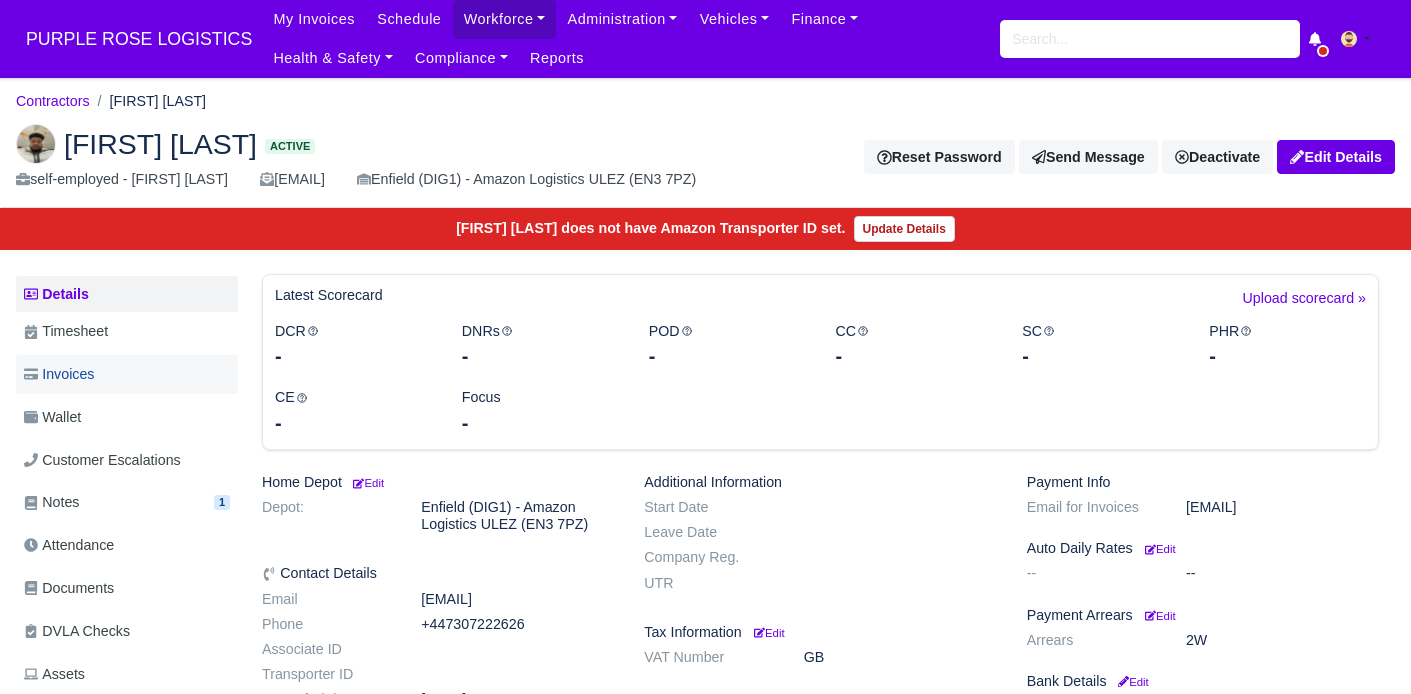 click on "Invoices" at bounding box center [59, 374] 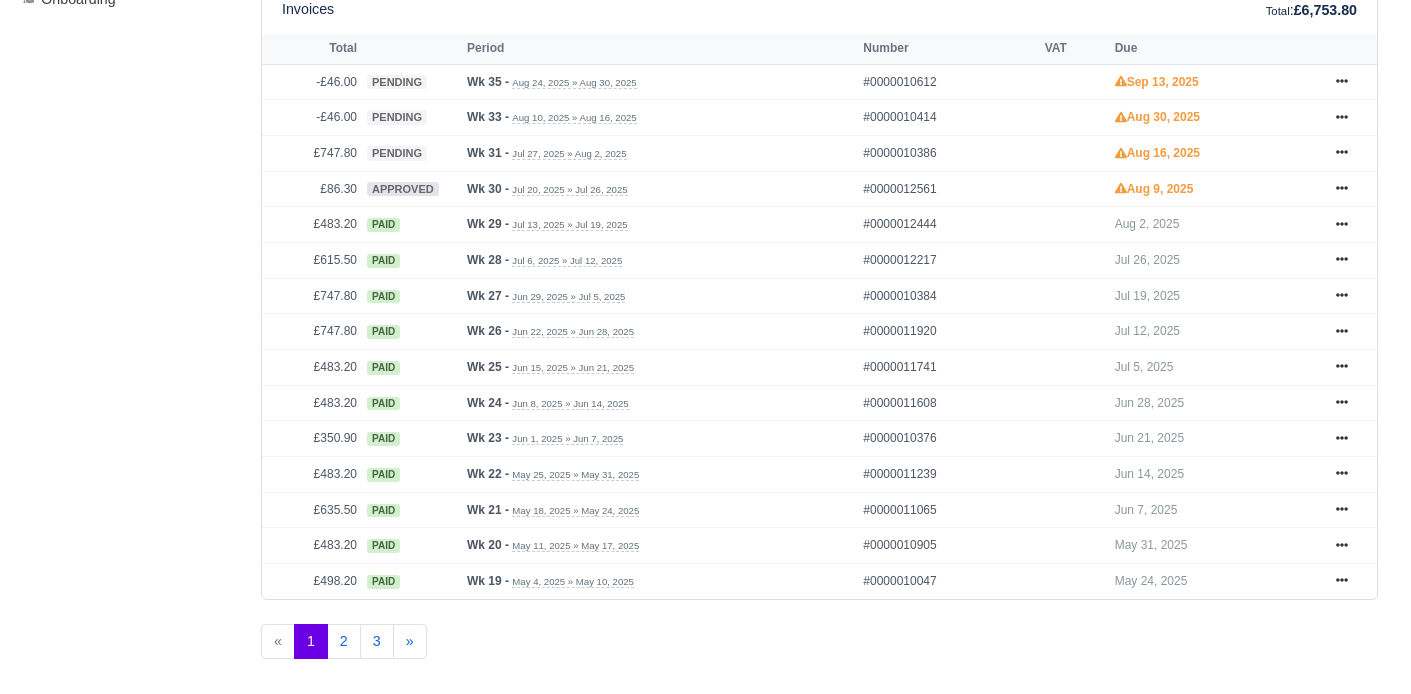 scroll, scrollTop: 930, scrollLeft: 1, axis: both 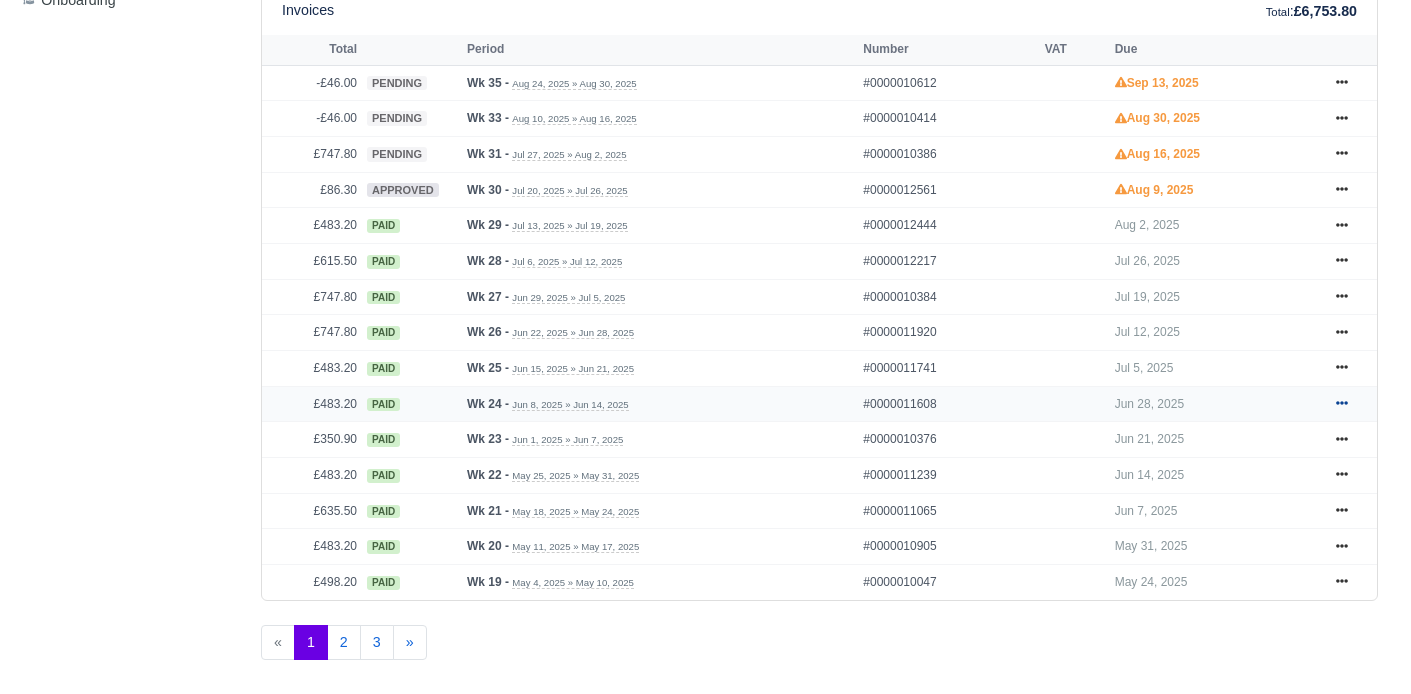 click 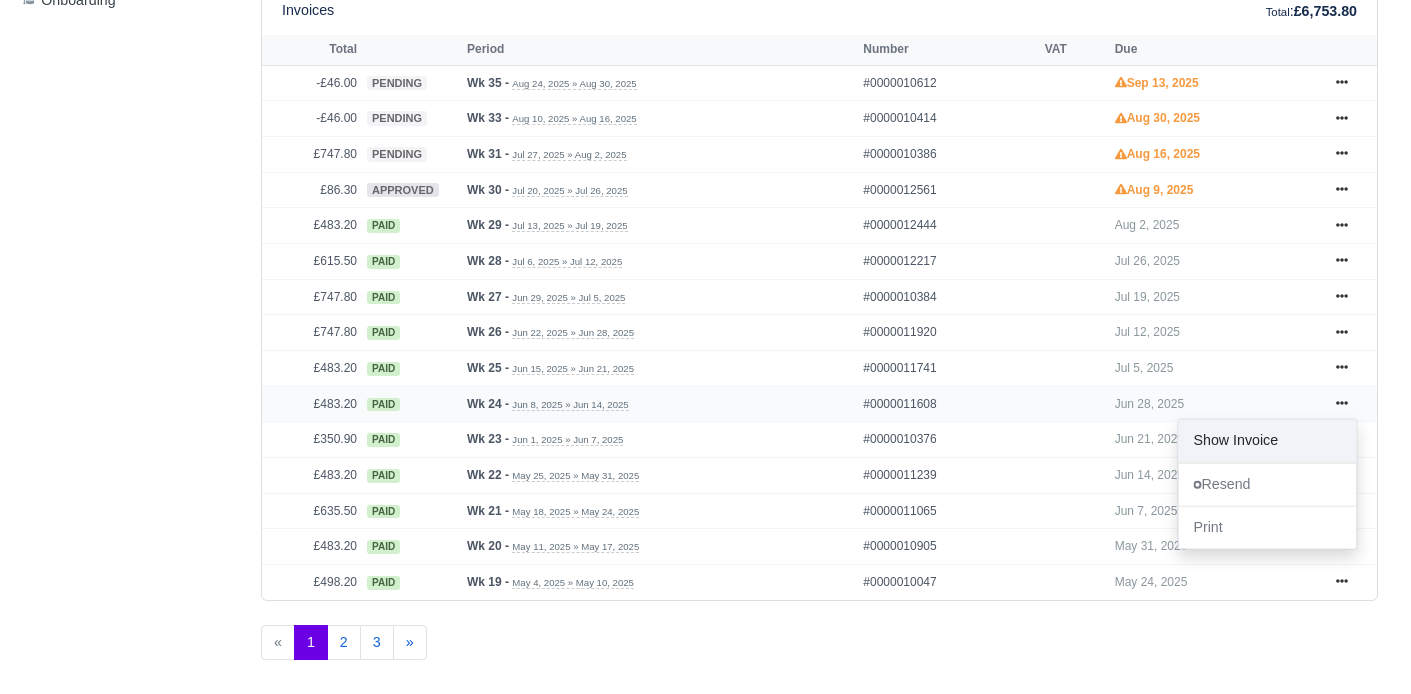 click on "Show Invoice" at bounding box center [1267, 440] 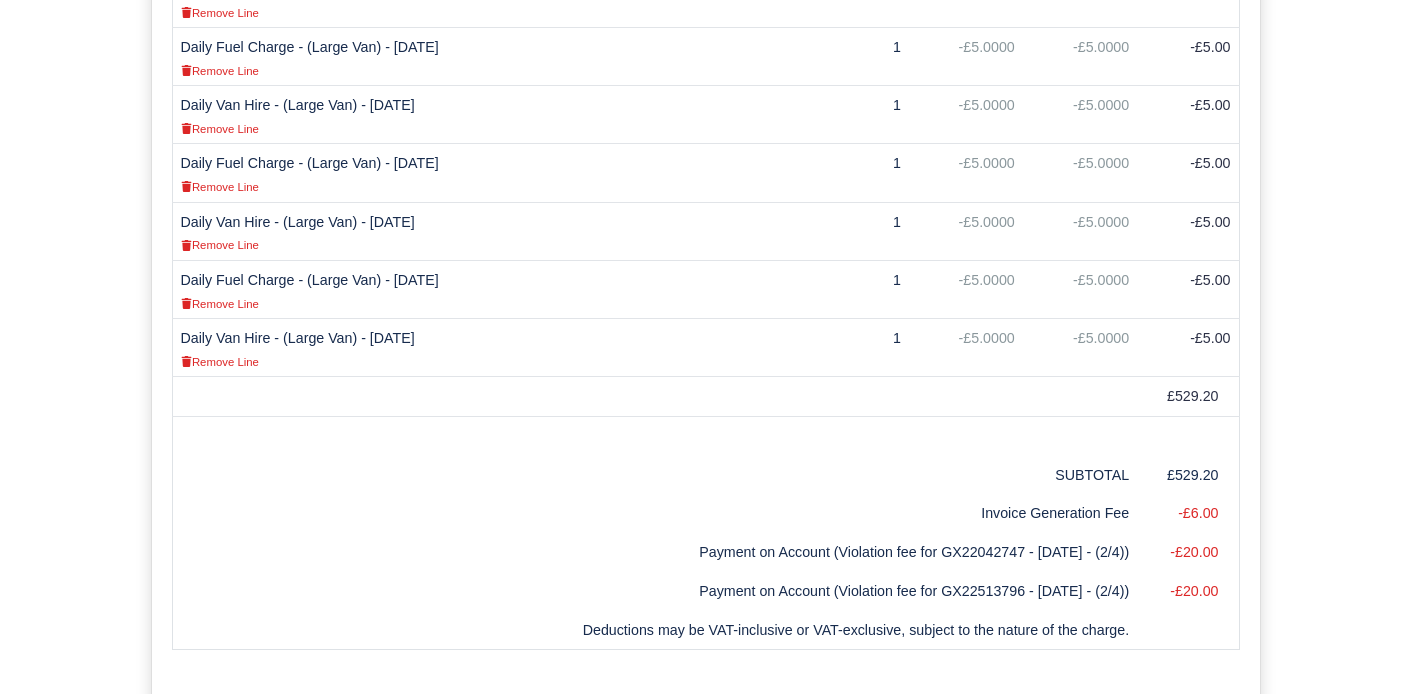 scroll, scrollTop: 1310, scrollLeft: 0, axis: vertical 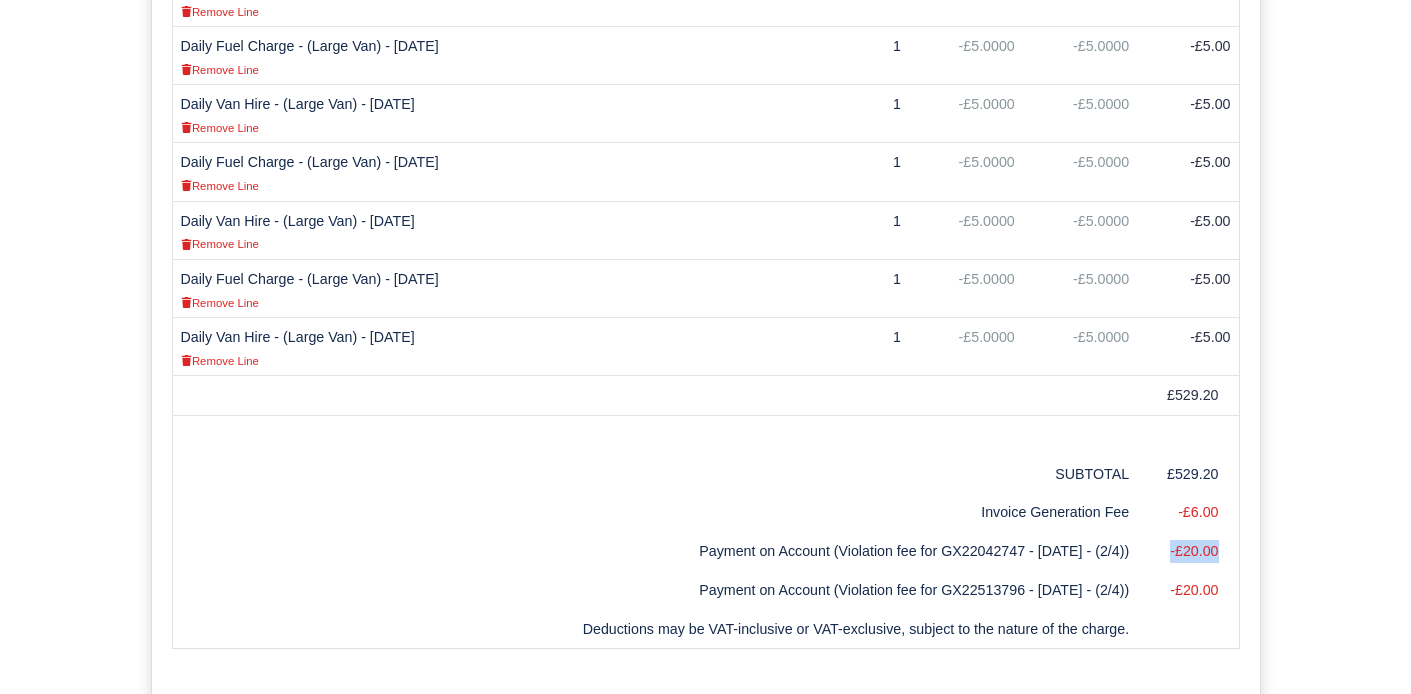 drag, startPoint x: 1165, startPoint y: 553, endPoint x: 1223, endPoint y: 553, distance: 58 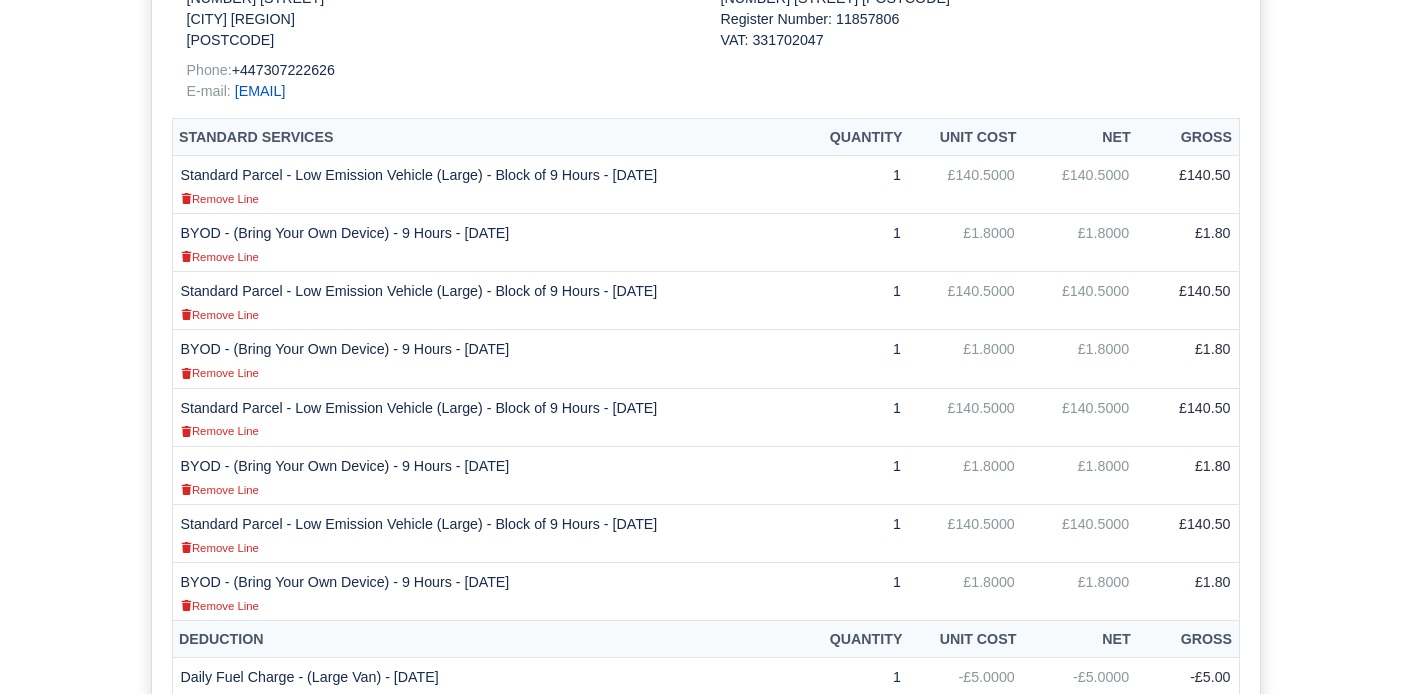 scroll, scrollTop: 0, scrollLeft: 0, axis: both 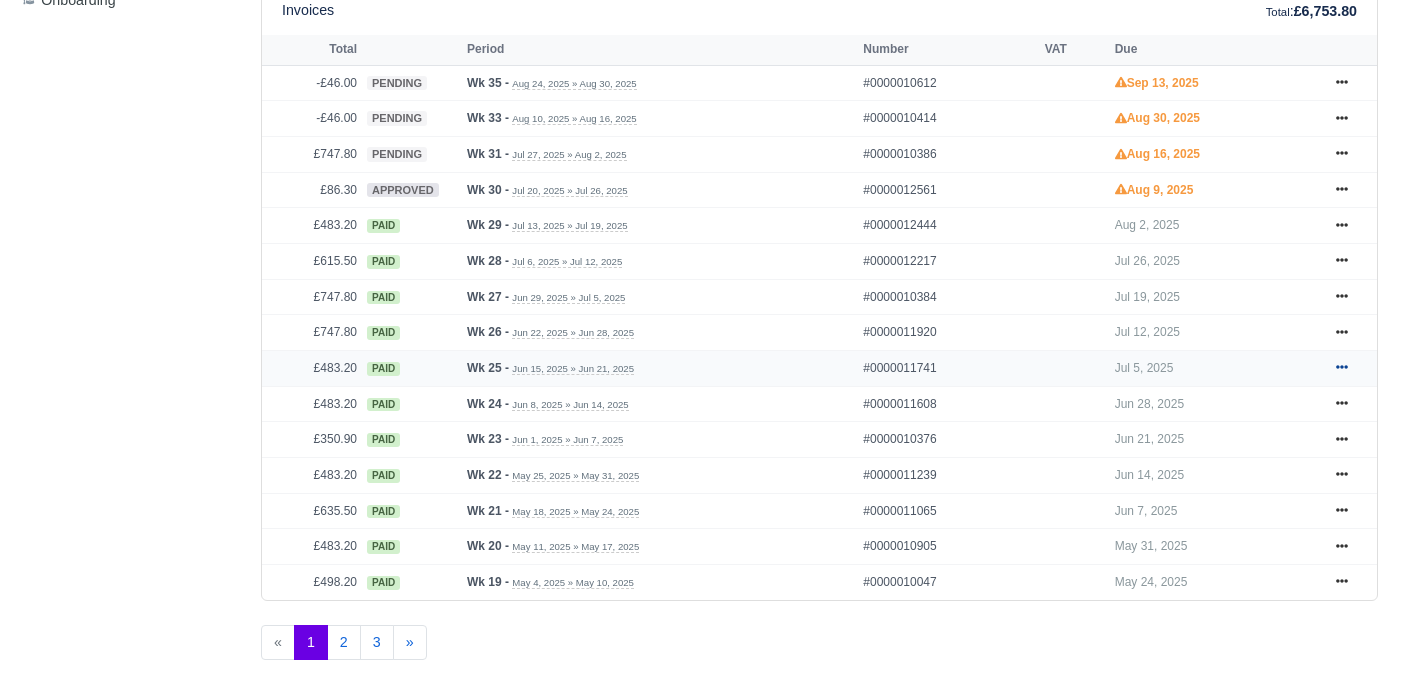 click at bounding box center [1342, 368] 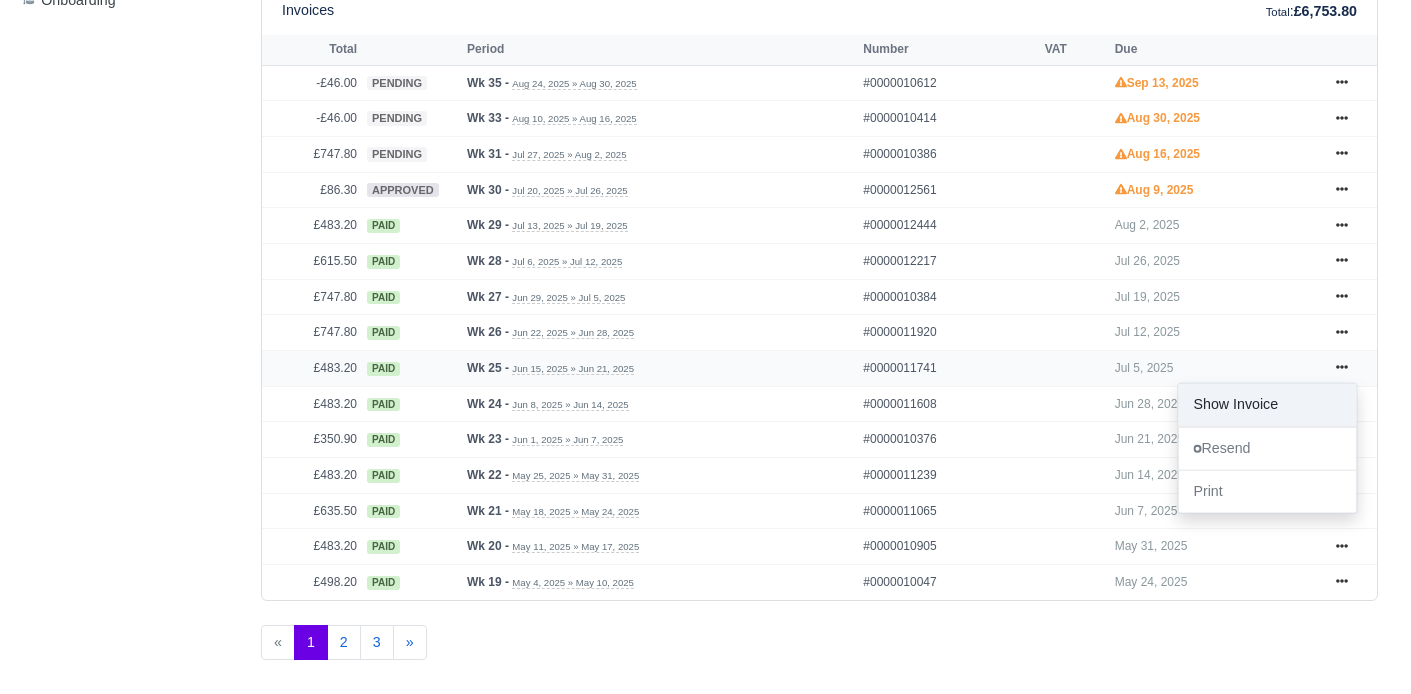 click on "Show Invoice" at bounding box center (1267, 405) 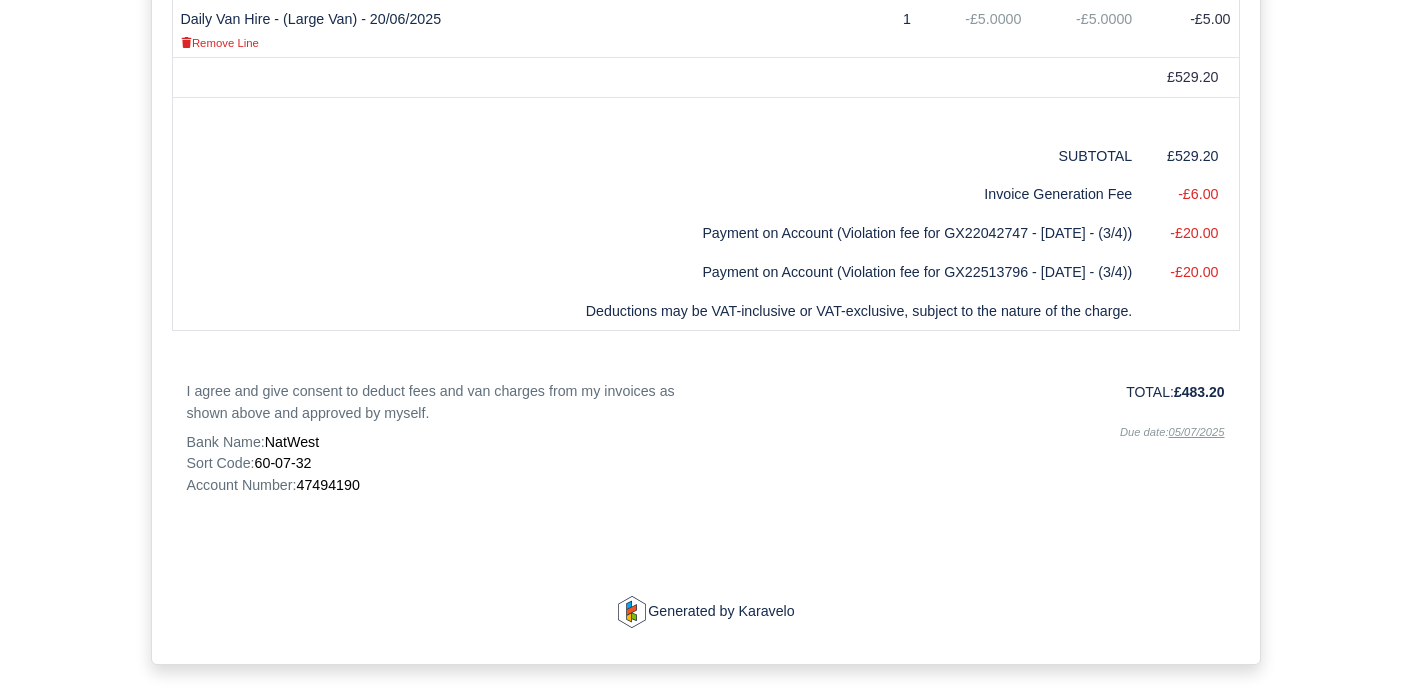 scroll, scrollTop: 1638, scrollLeft: 0, axis: vertical 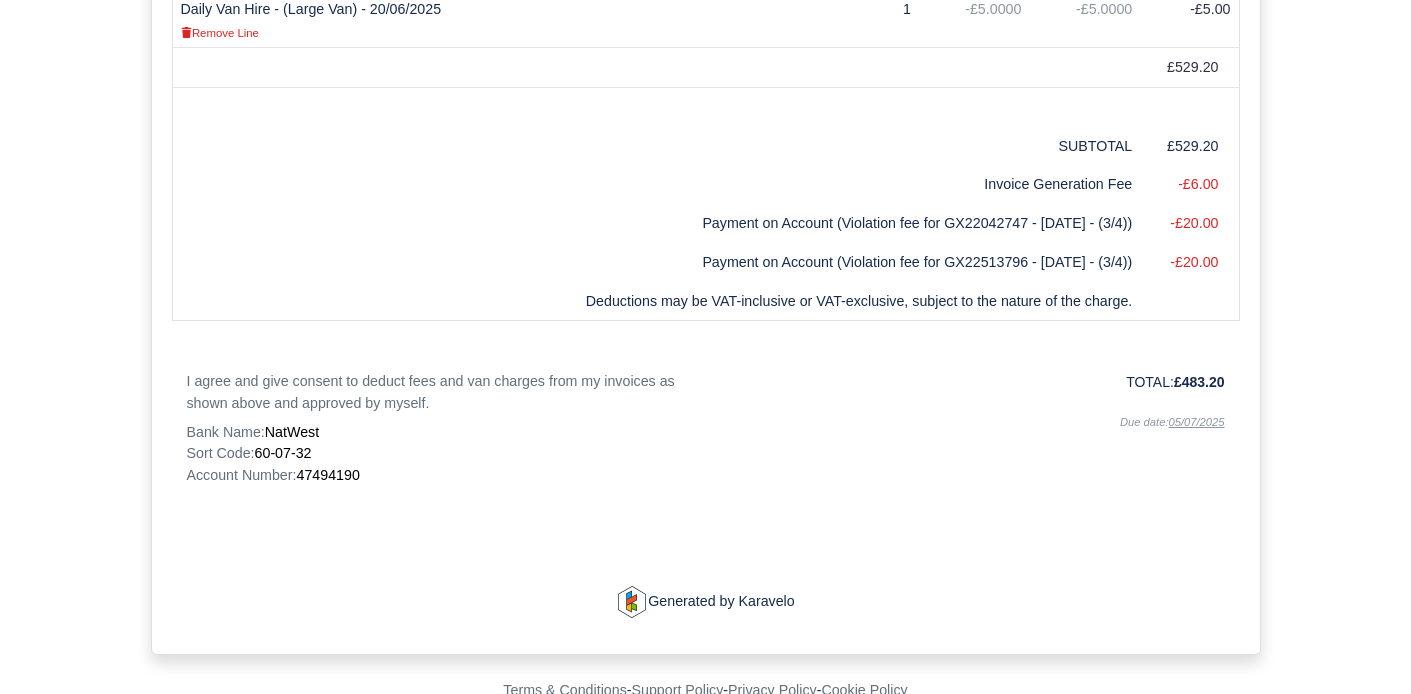 click on "-£20.00" at bounding box center [1189, 262] 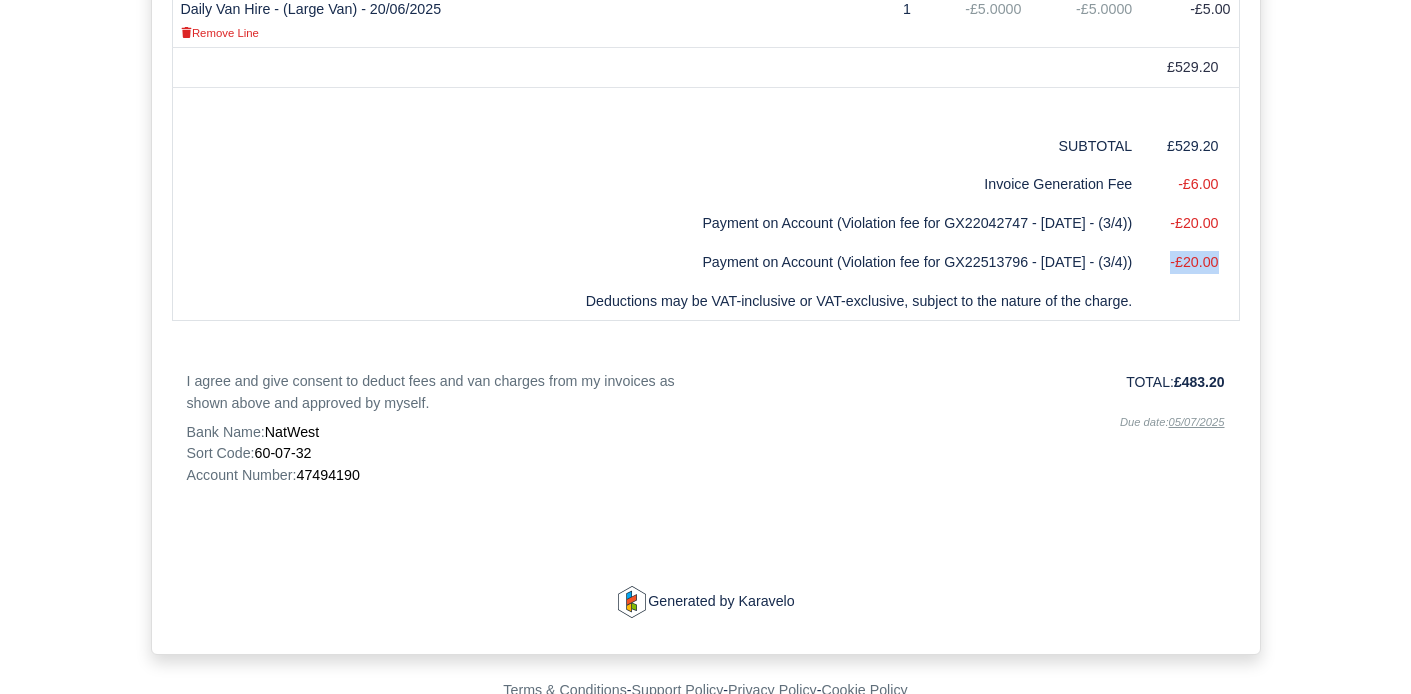 drag, startPoint x: 1152, startPoint y: 263, endPoint x: 1240, endPoint y: 265, distance: 88.02273 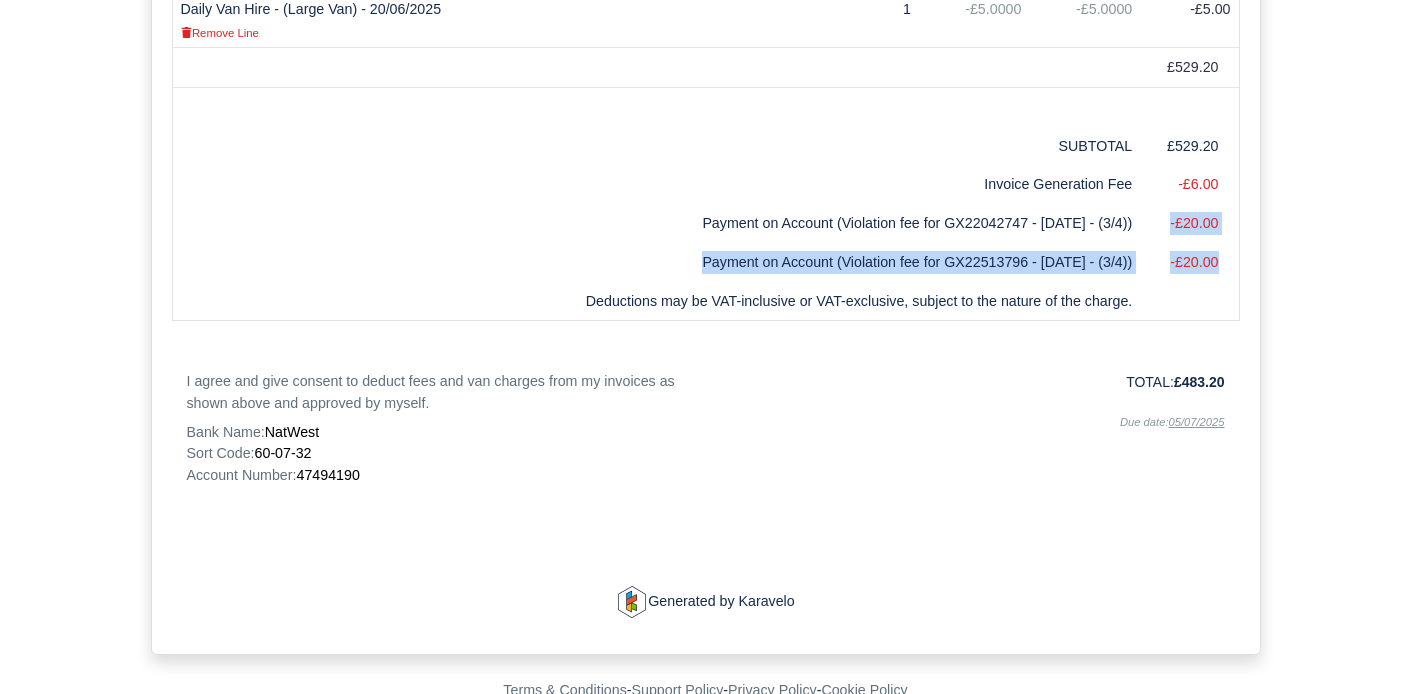 drag, startPoint x: 1169, startPoint y: 225, endPoint x: 1231, endPoint y: 274, distance: 79.025314 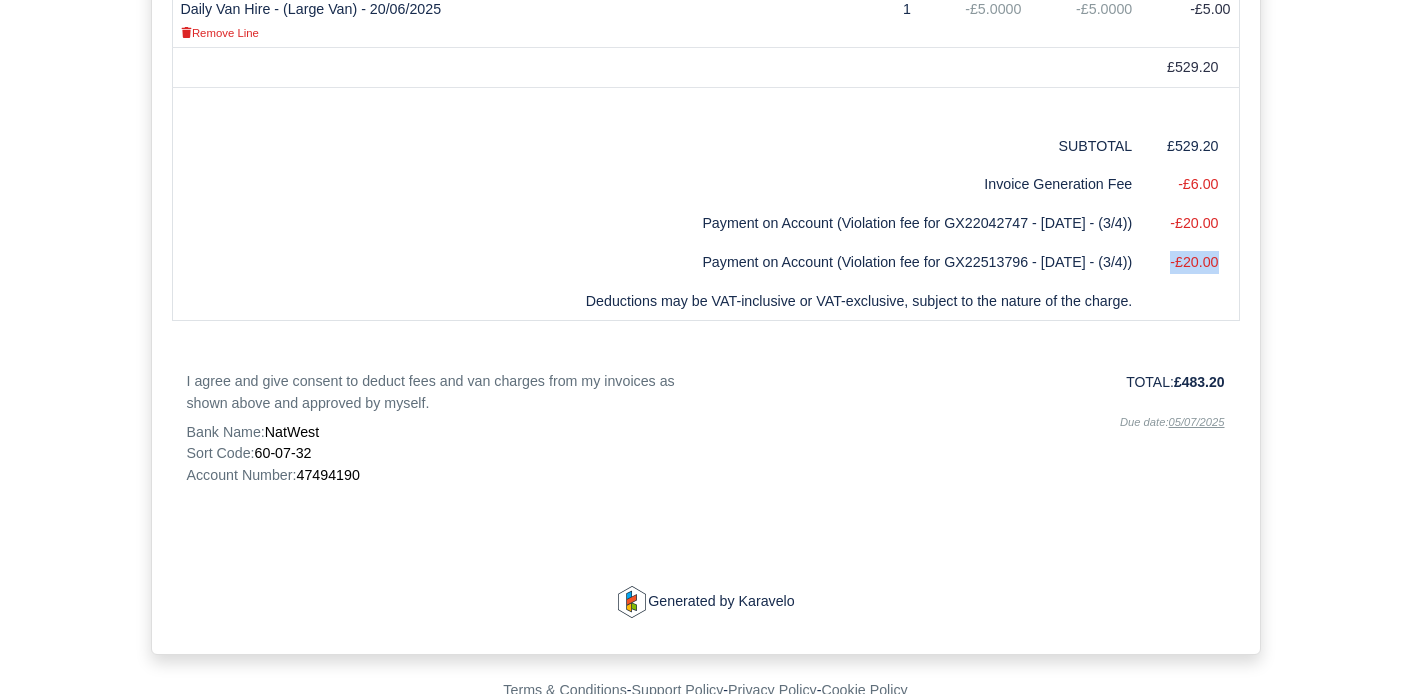 drag, startPoint x: 1169, startPoint y: 260, endPoint x: 1225, endPoint y: 261, distance: 56.008926 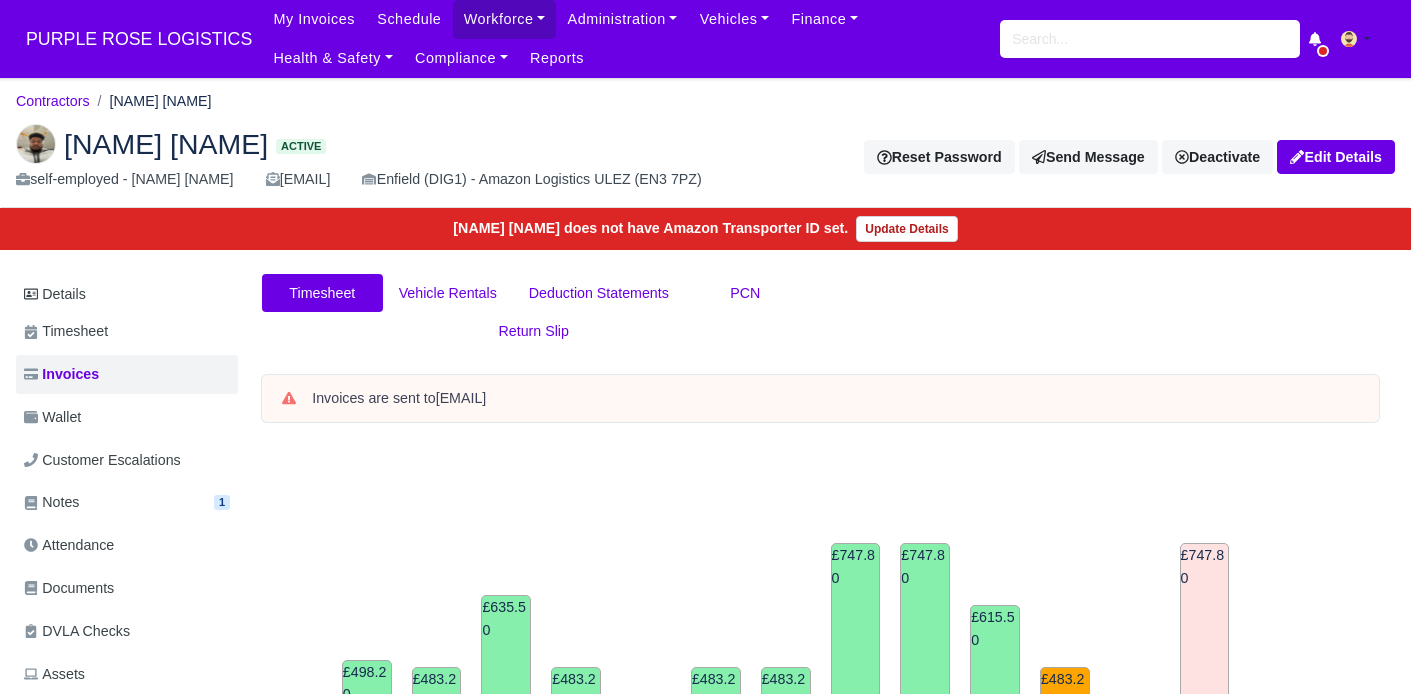 scroll, scrollTop: 930, scrollLeft: 1, axis: both 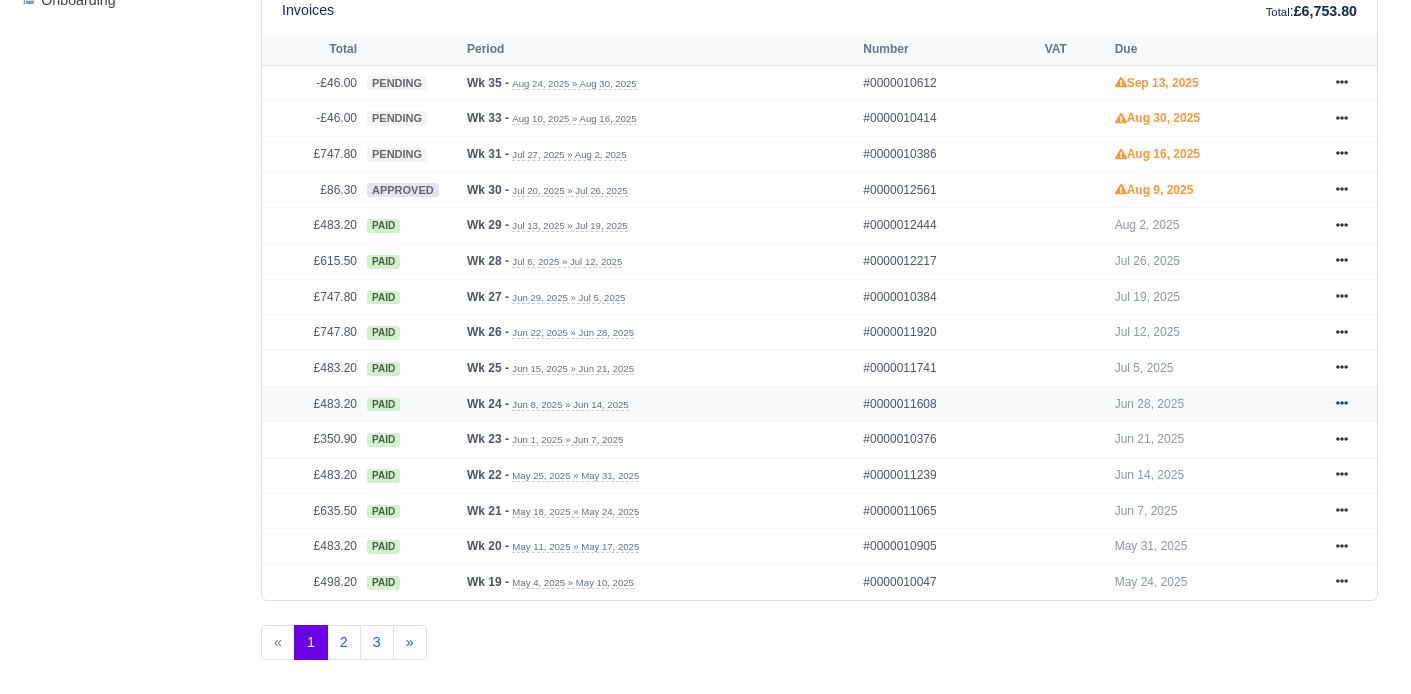 click 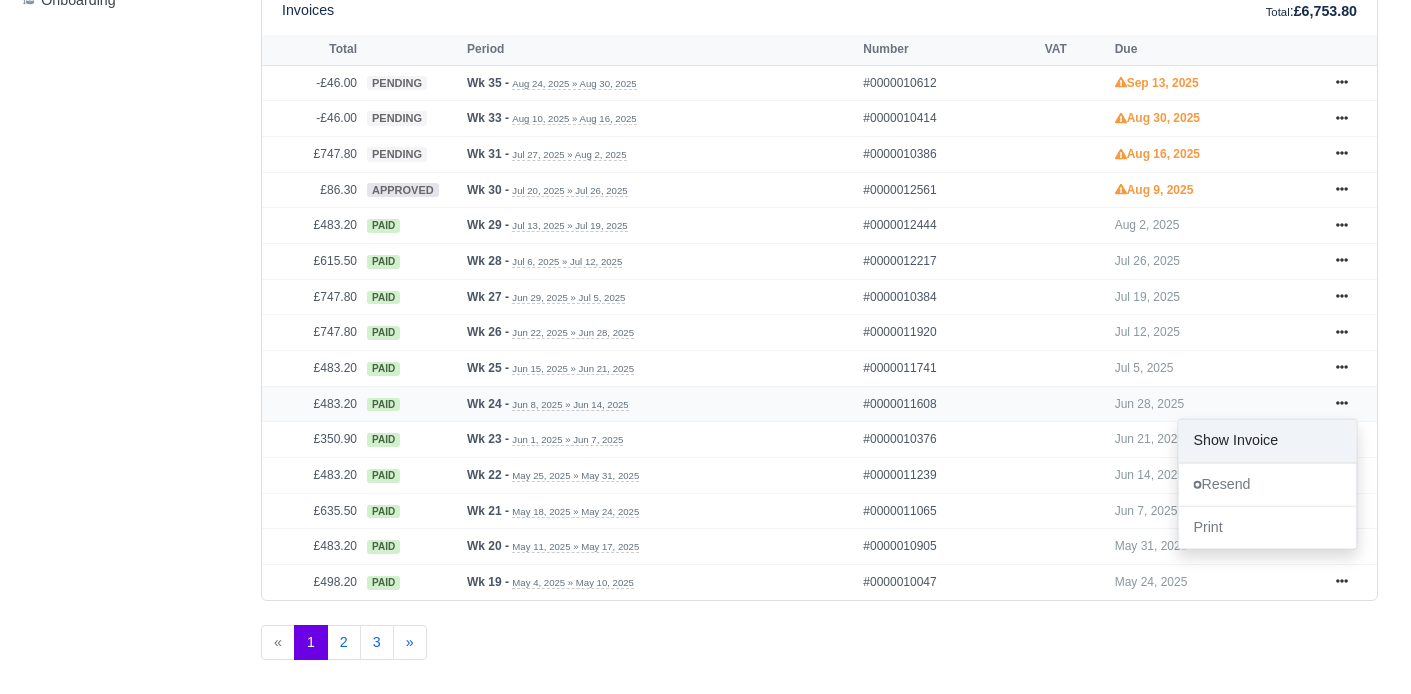 click on "Show Invoice" at bounding box center [1267, 440] 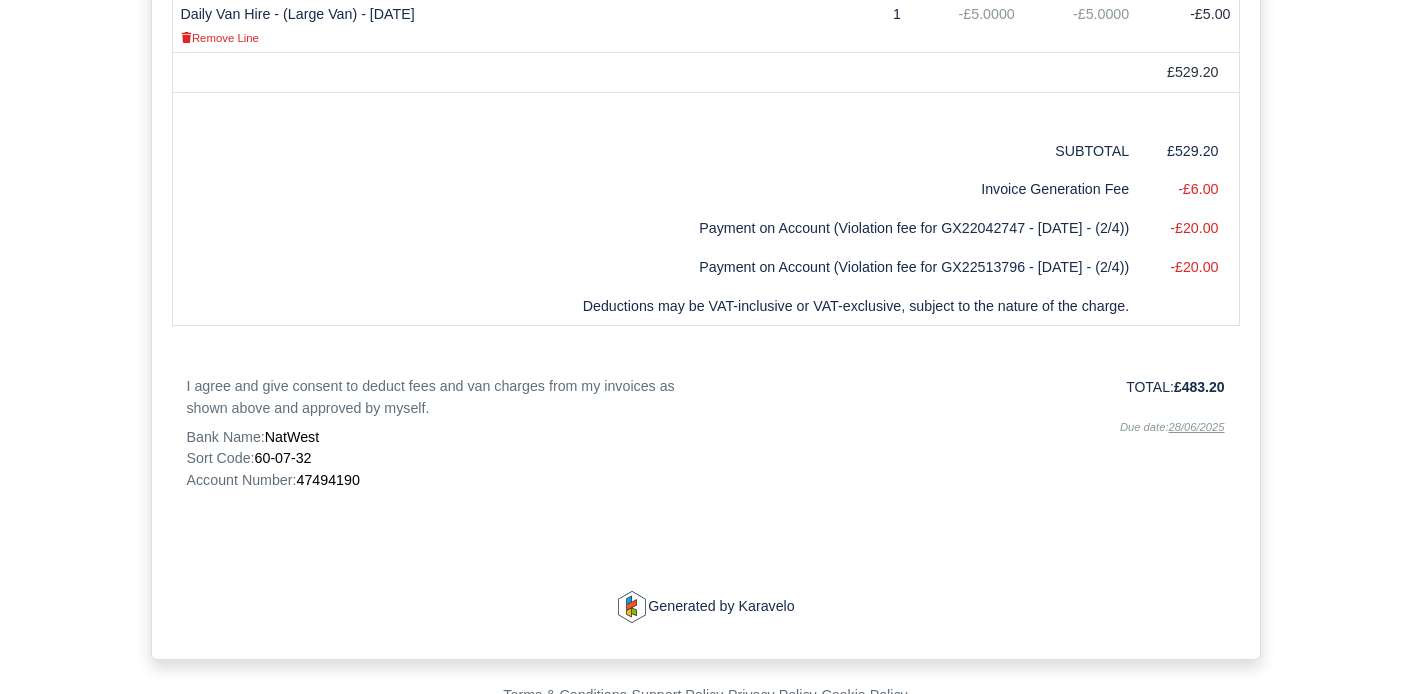 scroll, scrollTop: 1646, scrollLeft: 0, axis: vertical 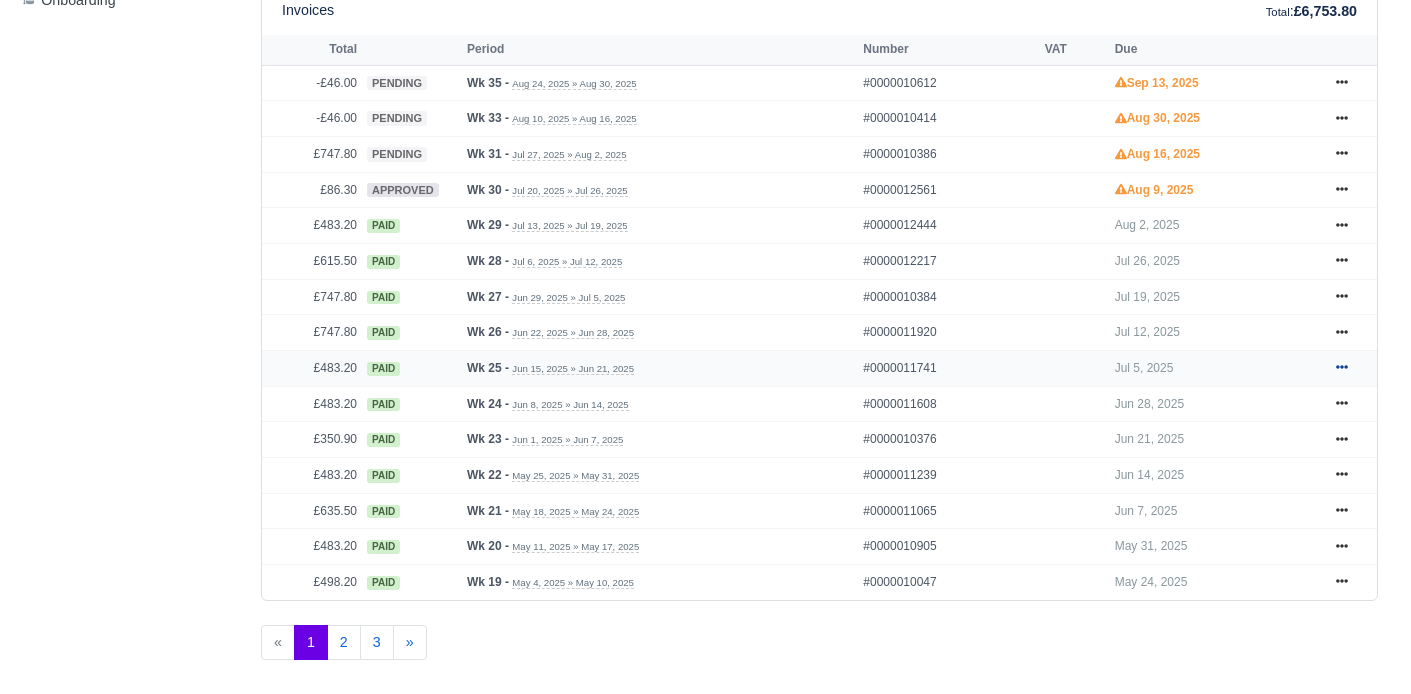 click 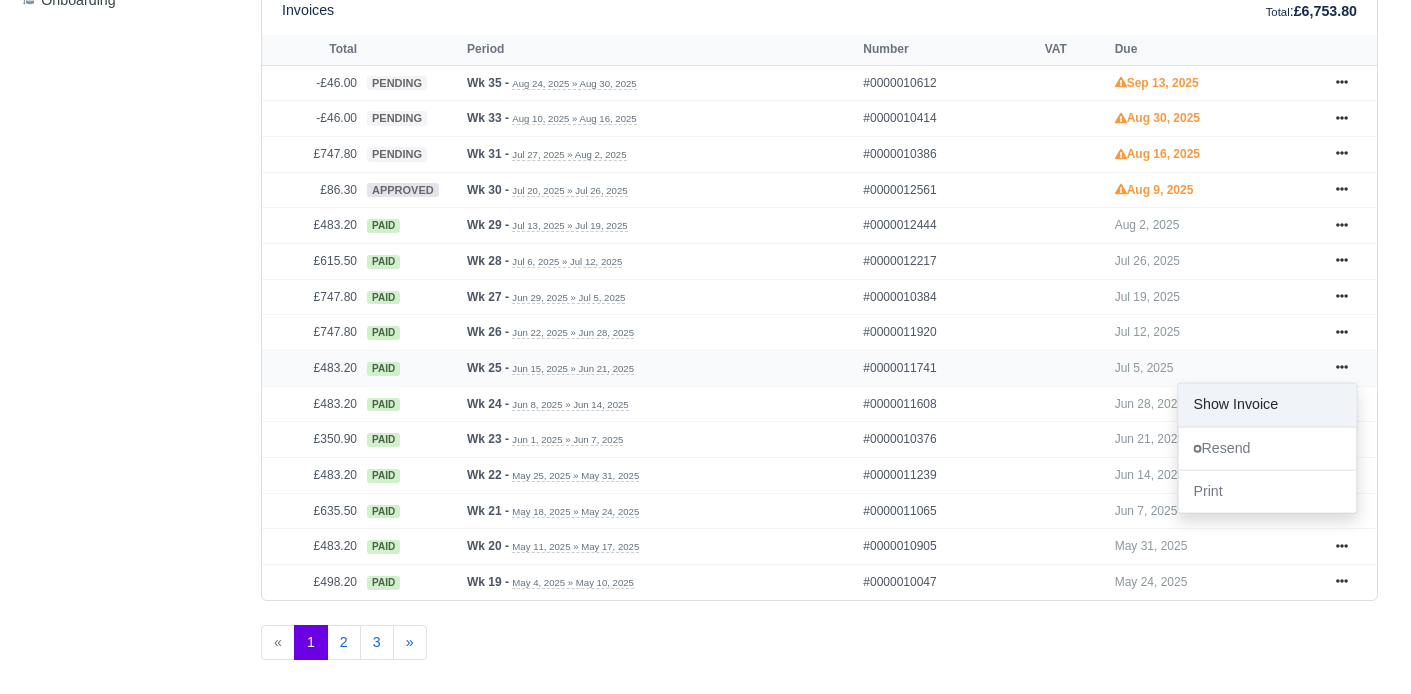 click on "Show Invoice" at bounding box center (1267, 405) 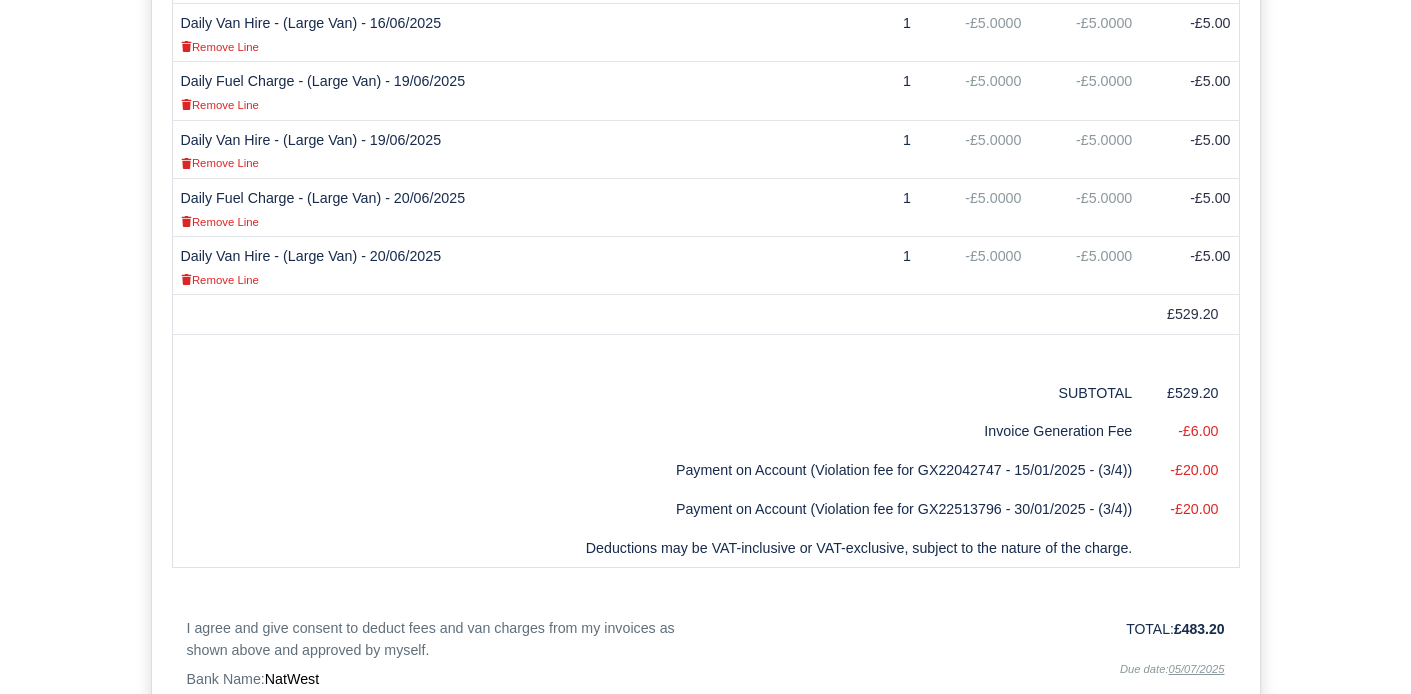 scroll, scrollTop: 1404, scrollLeft: 0, axis: vertical 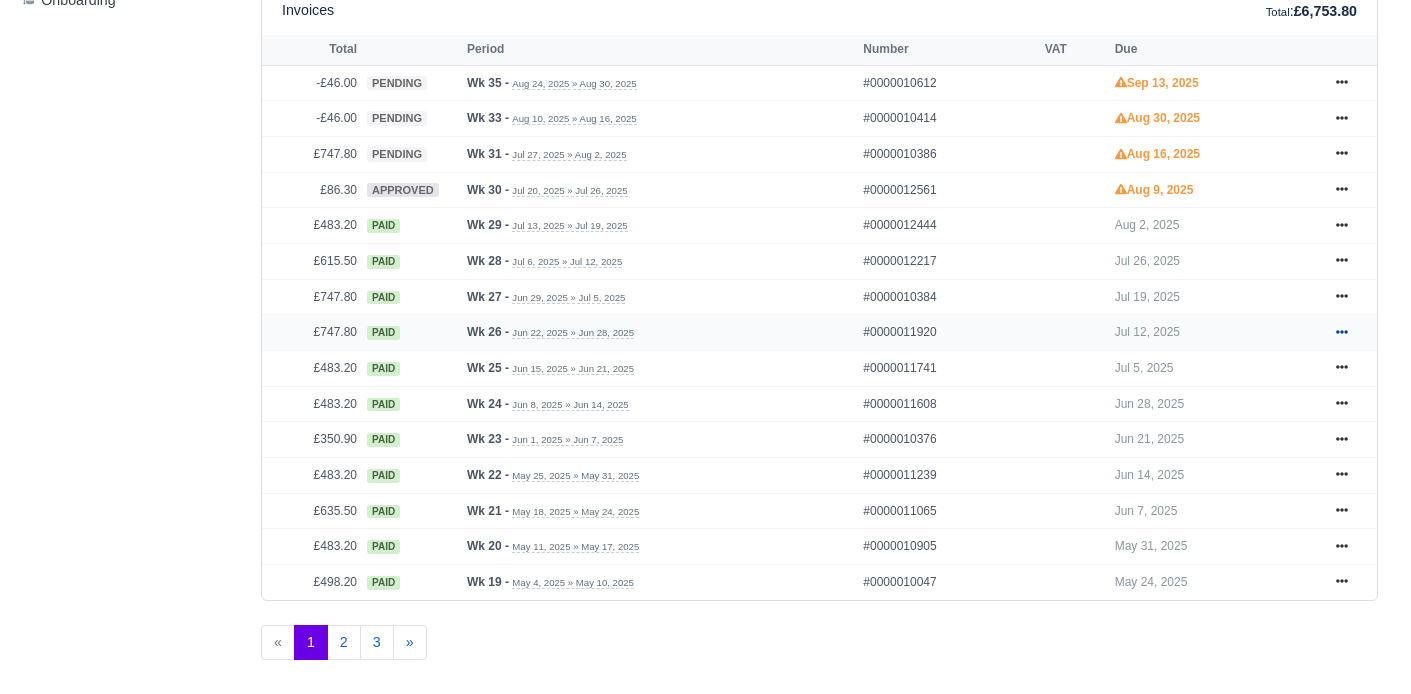 click 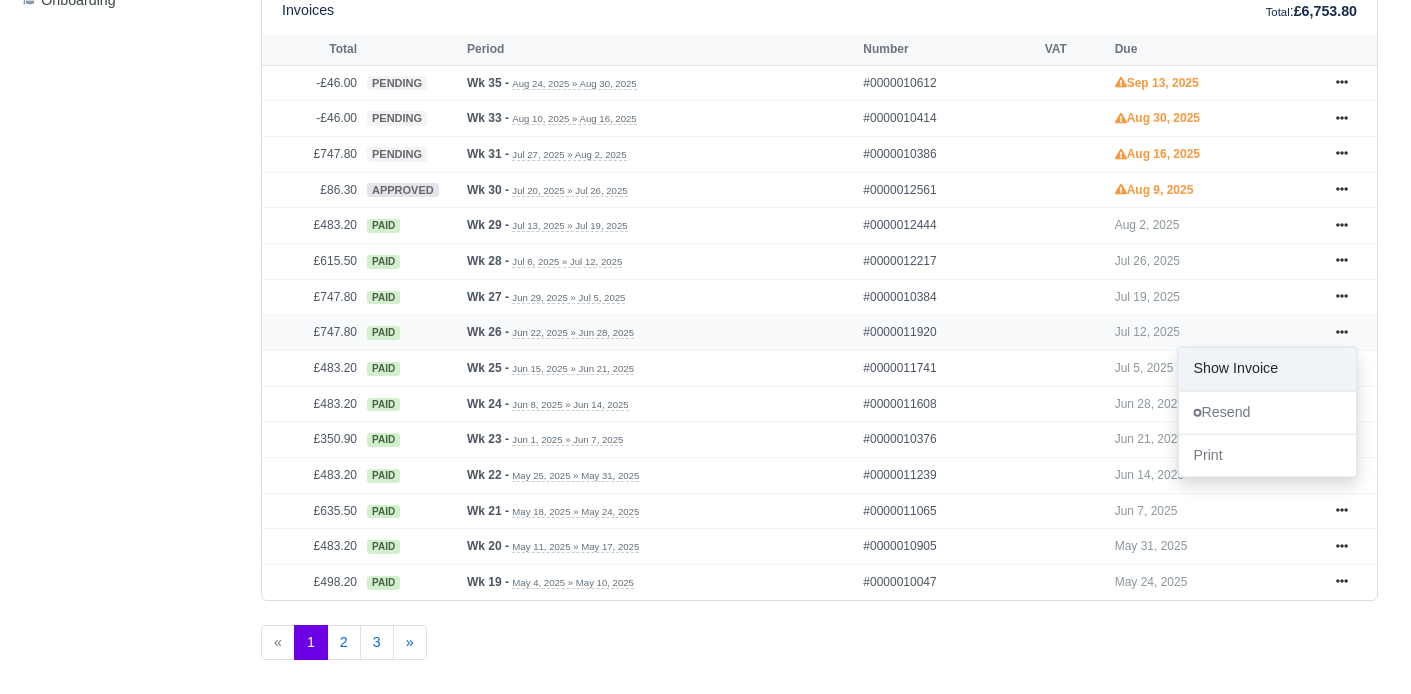 click on "Show Invoice" at bounding box center (1267, 369) 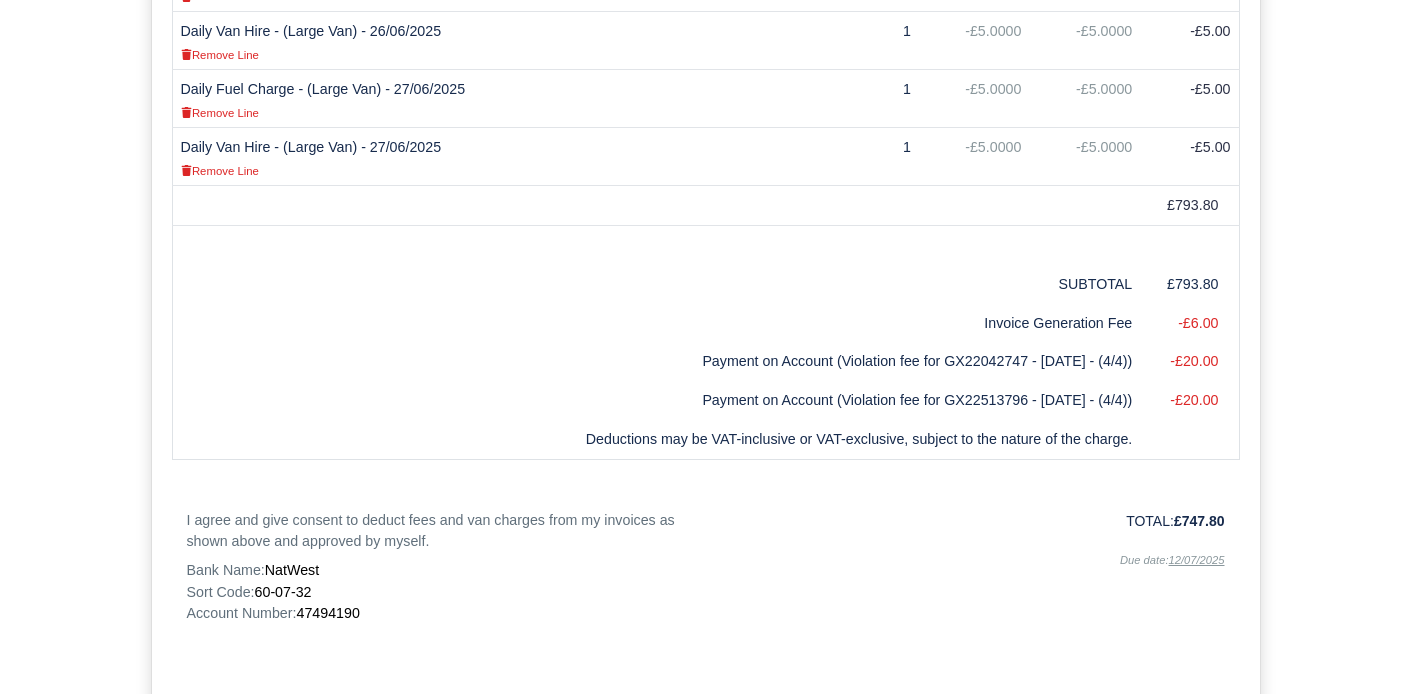 scroll, scrollTop: 1966, scrollLeft: 0, axis: vertical 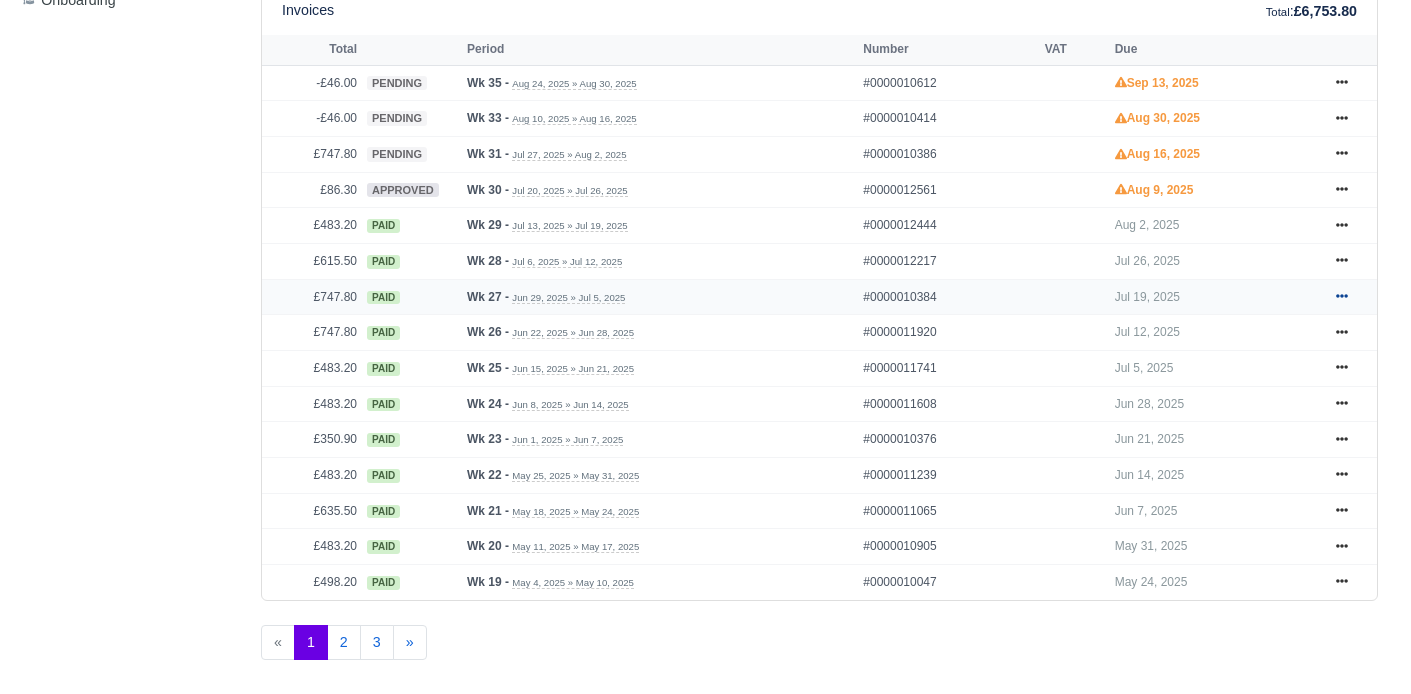 click 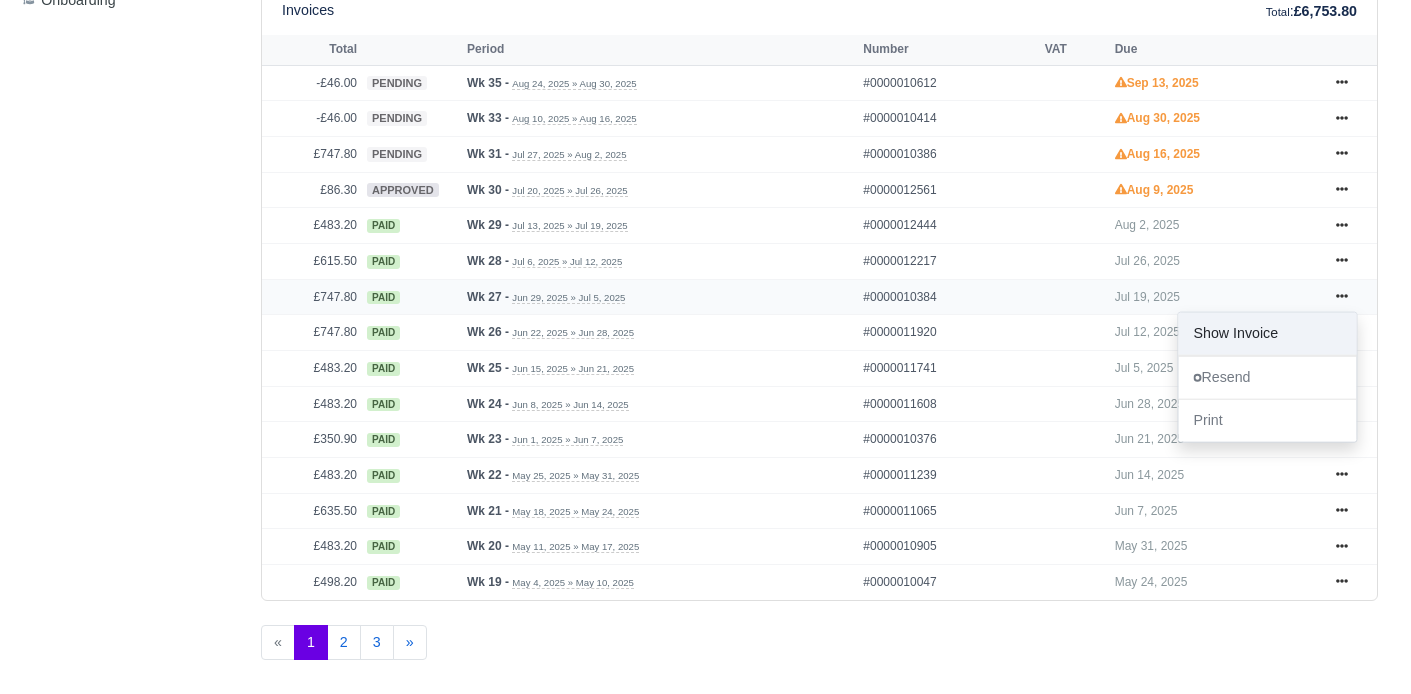 click on "Show Invoice" at bounding box center [1267, 333] 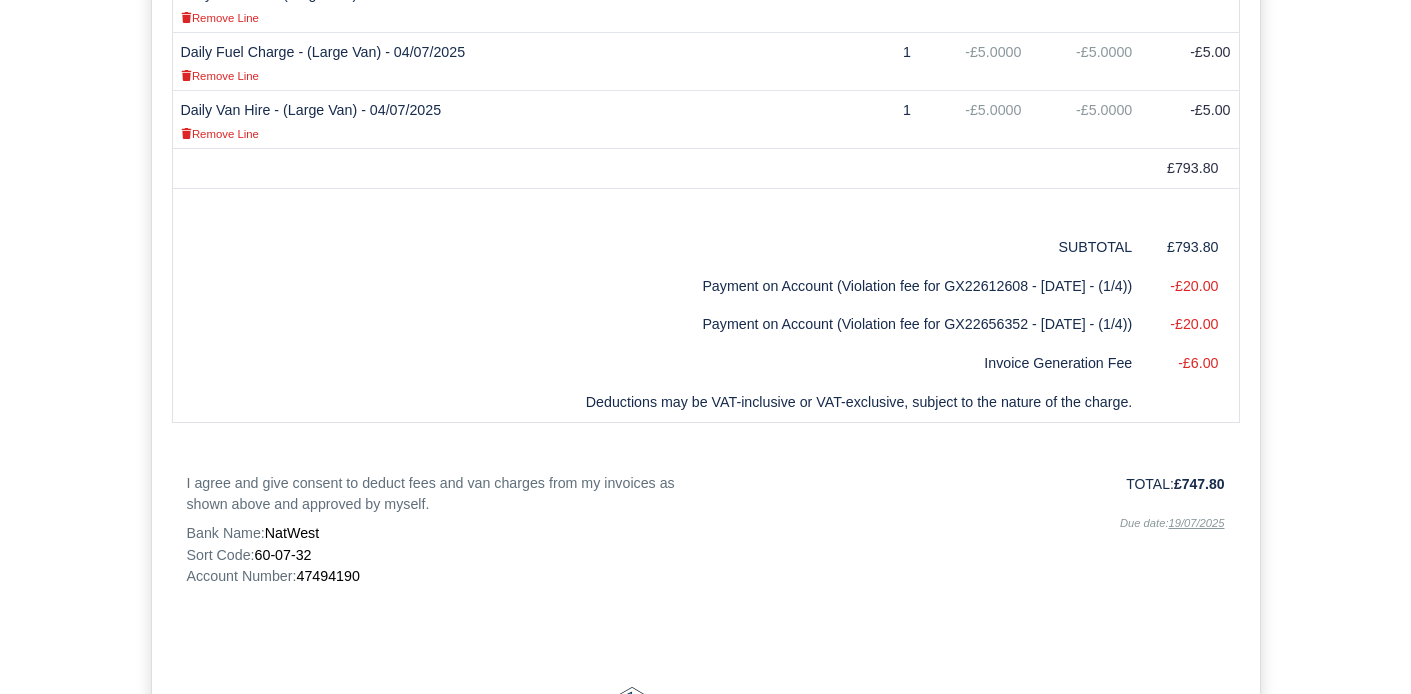 scroll, scrollTop: 2004, scrollLeft: 0, axis: vertical 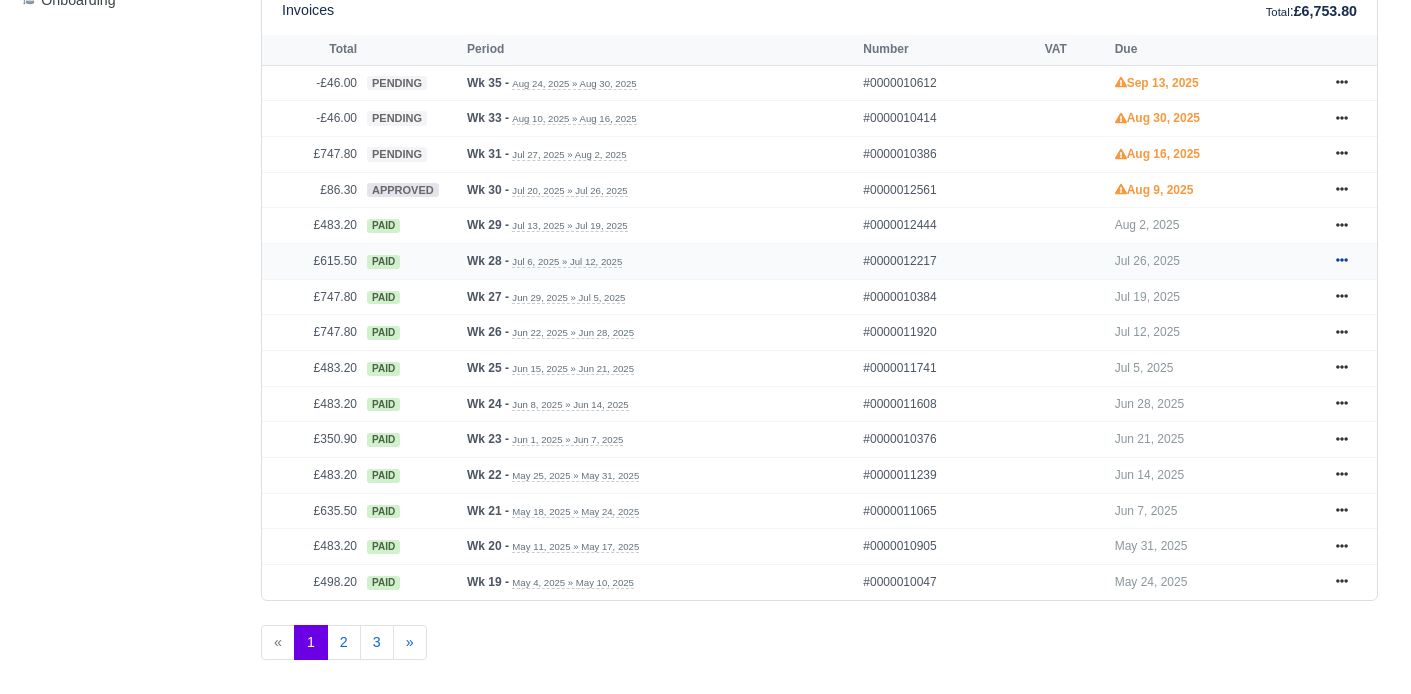 click 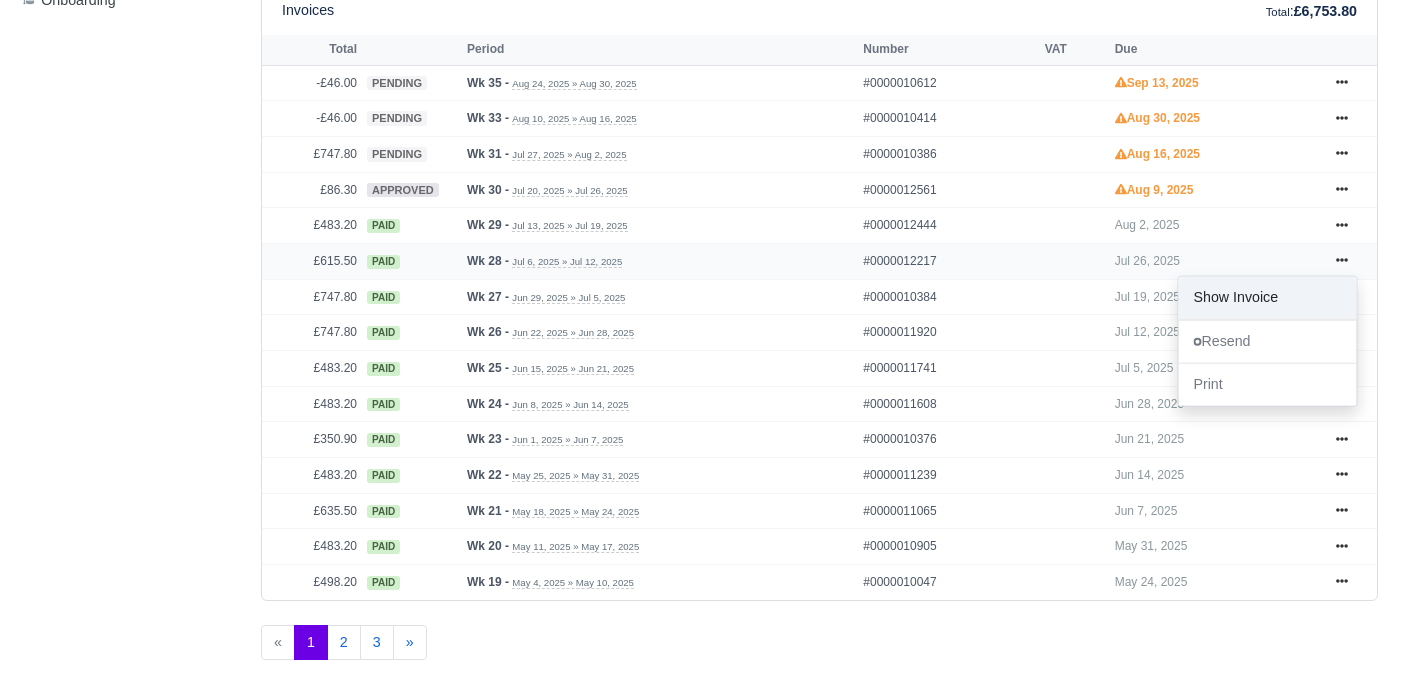 click on "Show Invoice" at bounding box center (1267, 298) 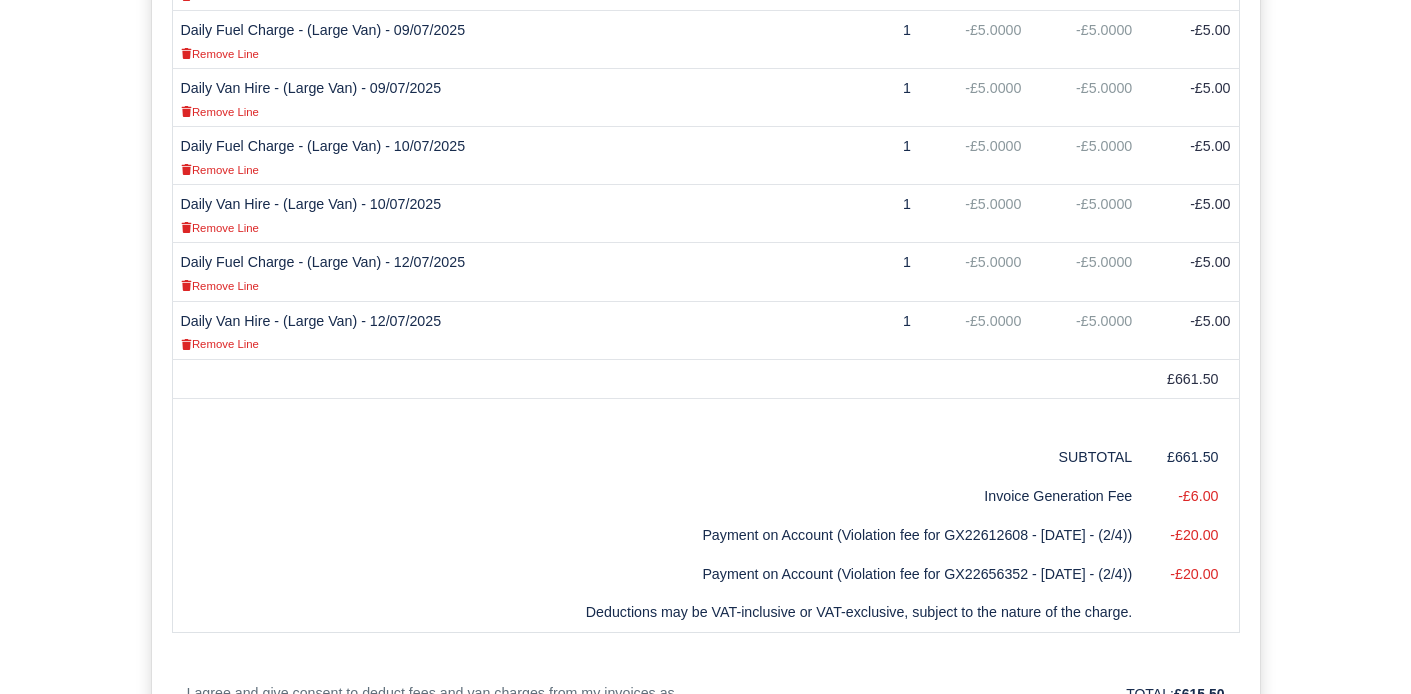 scroll, scrollTop: 1560, scrollLeft: 0, axis: vertical 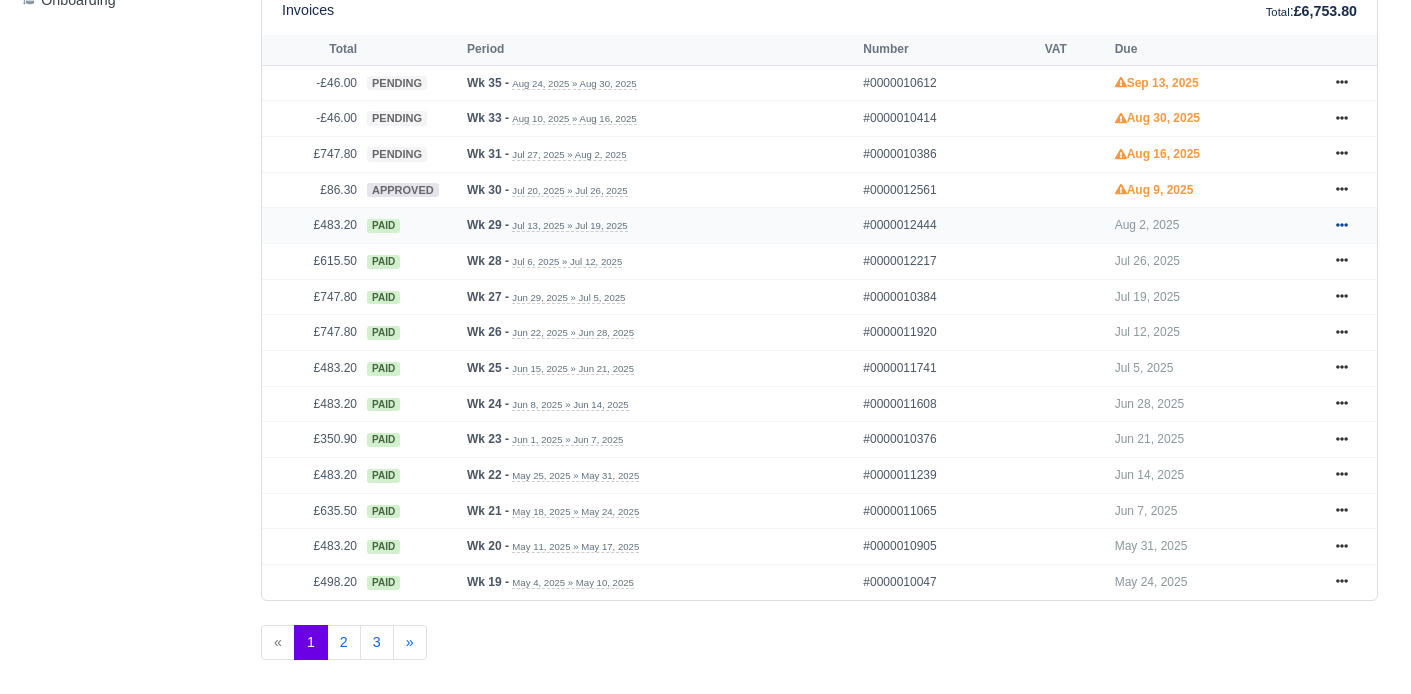 click at bounding box center (1342, 225) 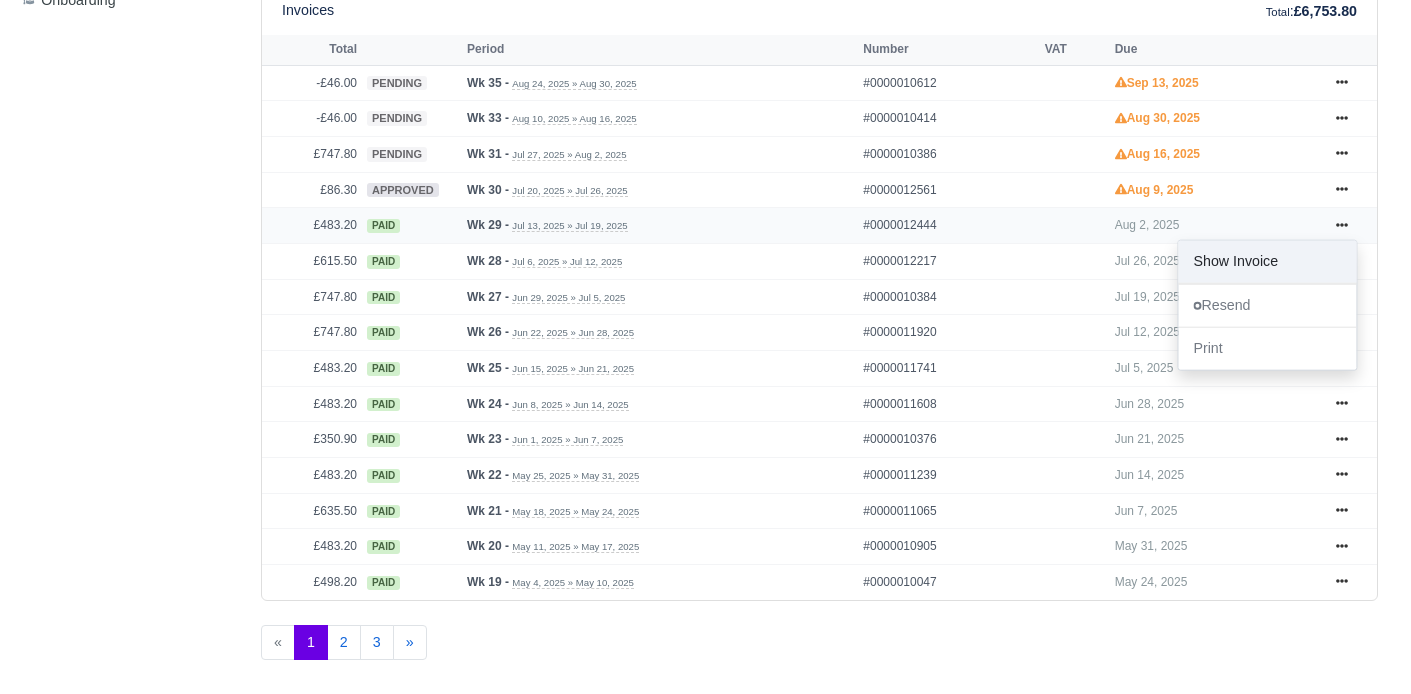click on "Show Invoice" at bounding box center (1267, 262) 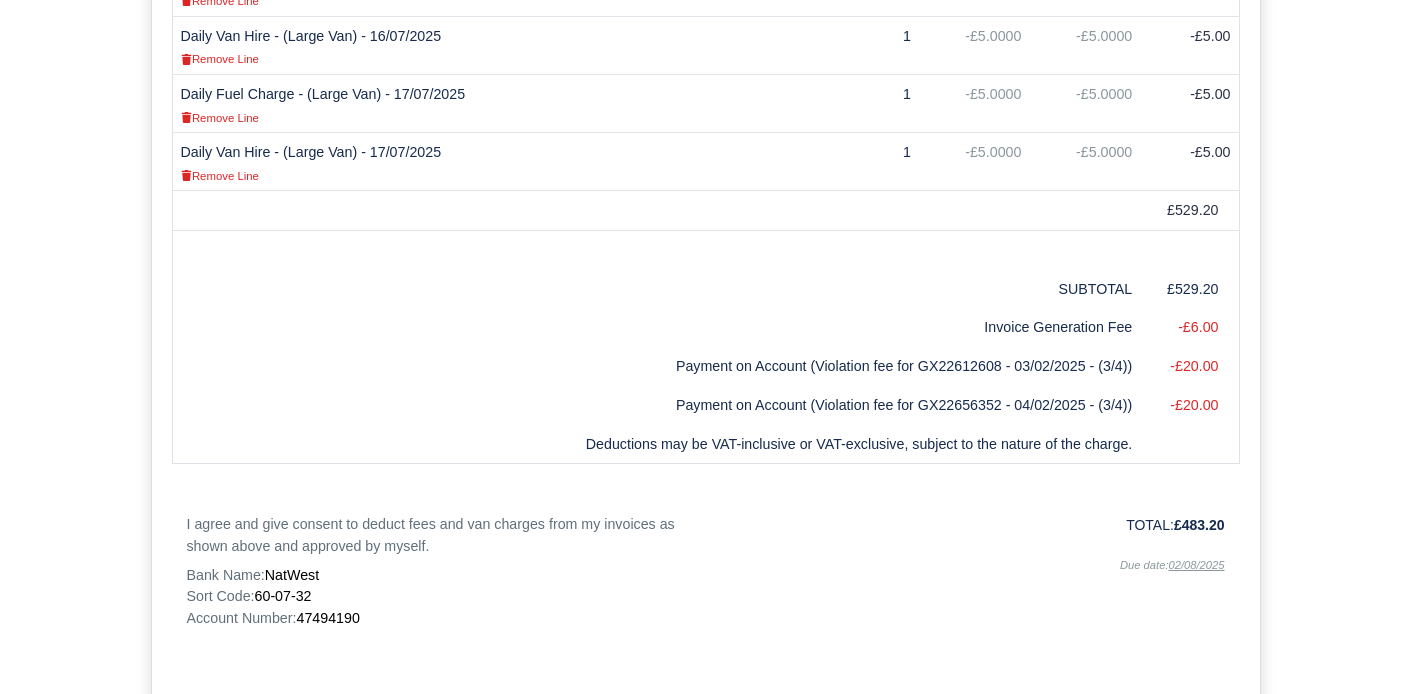 scroll, scrollTop: 1504, scrollLeft: 0, axis: vertical 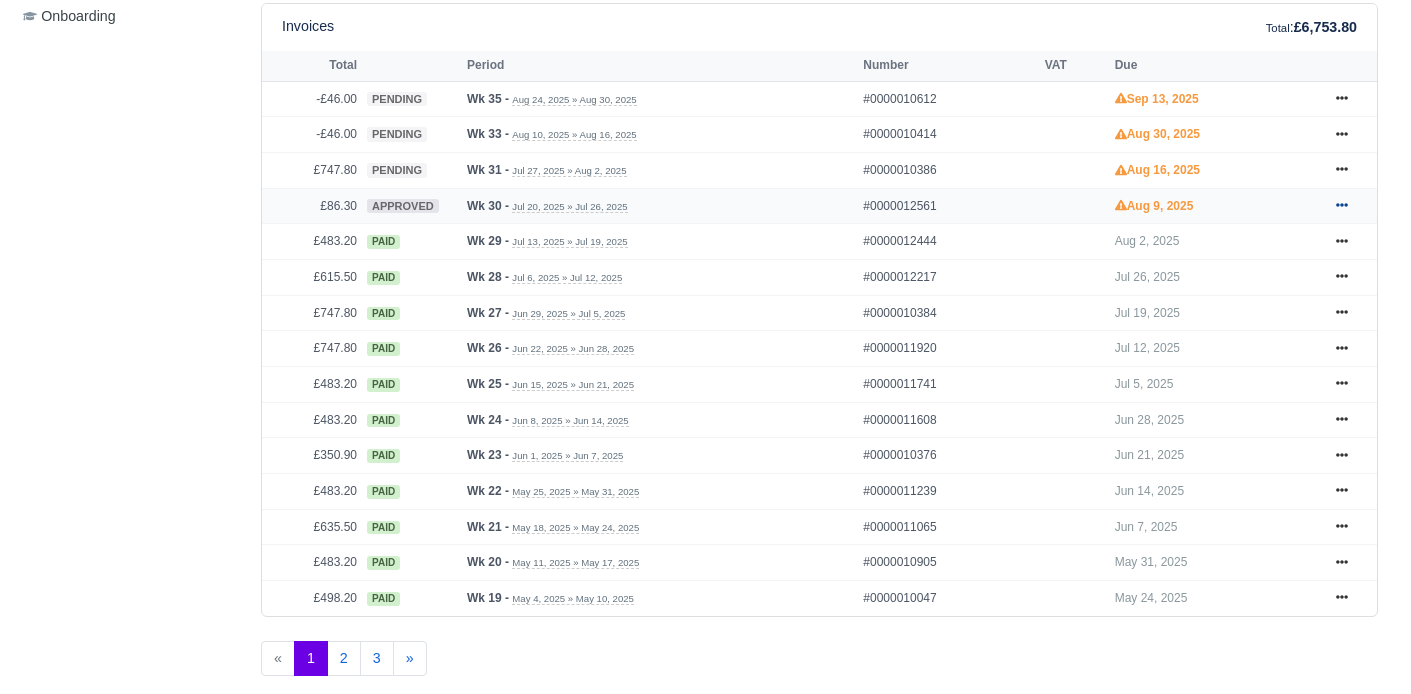 click 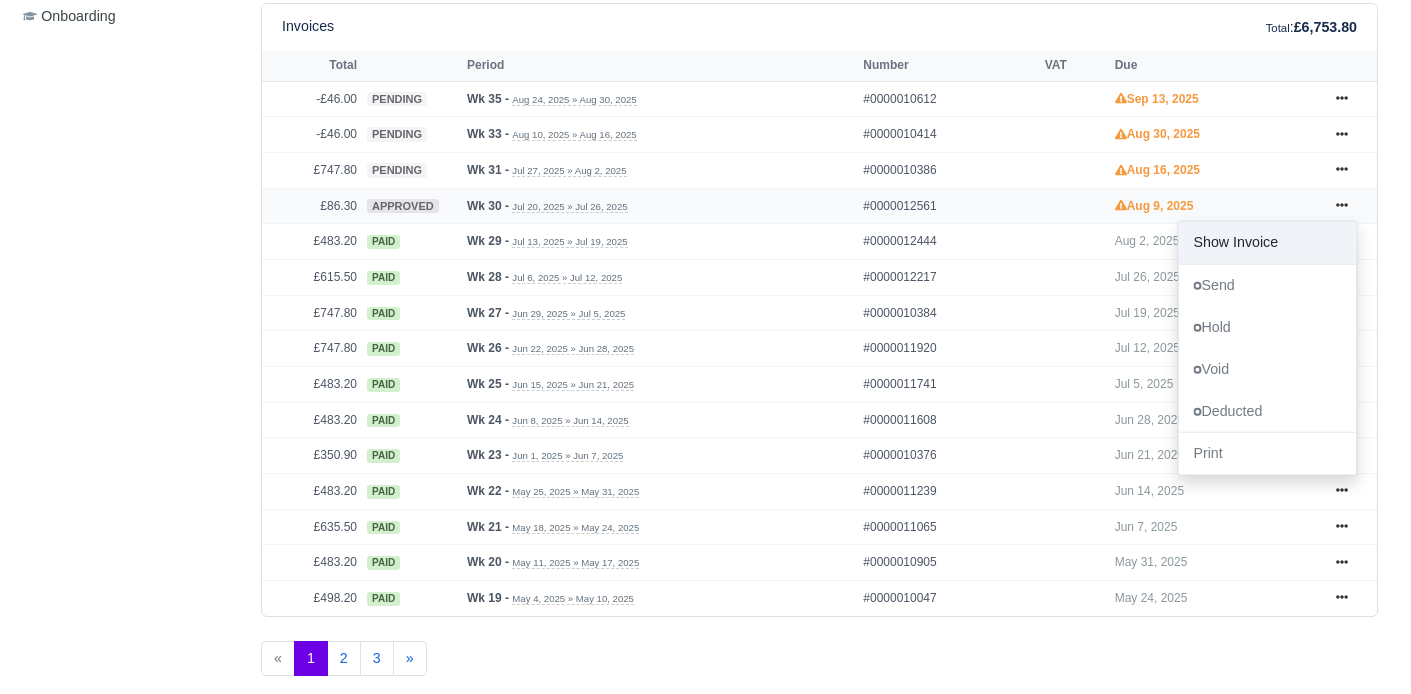 click on "Show Invoice" at bounding box center [1267, 242] 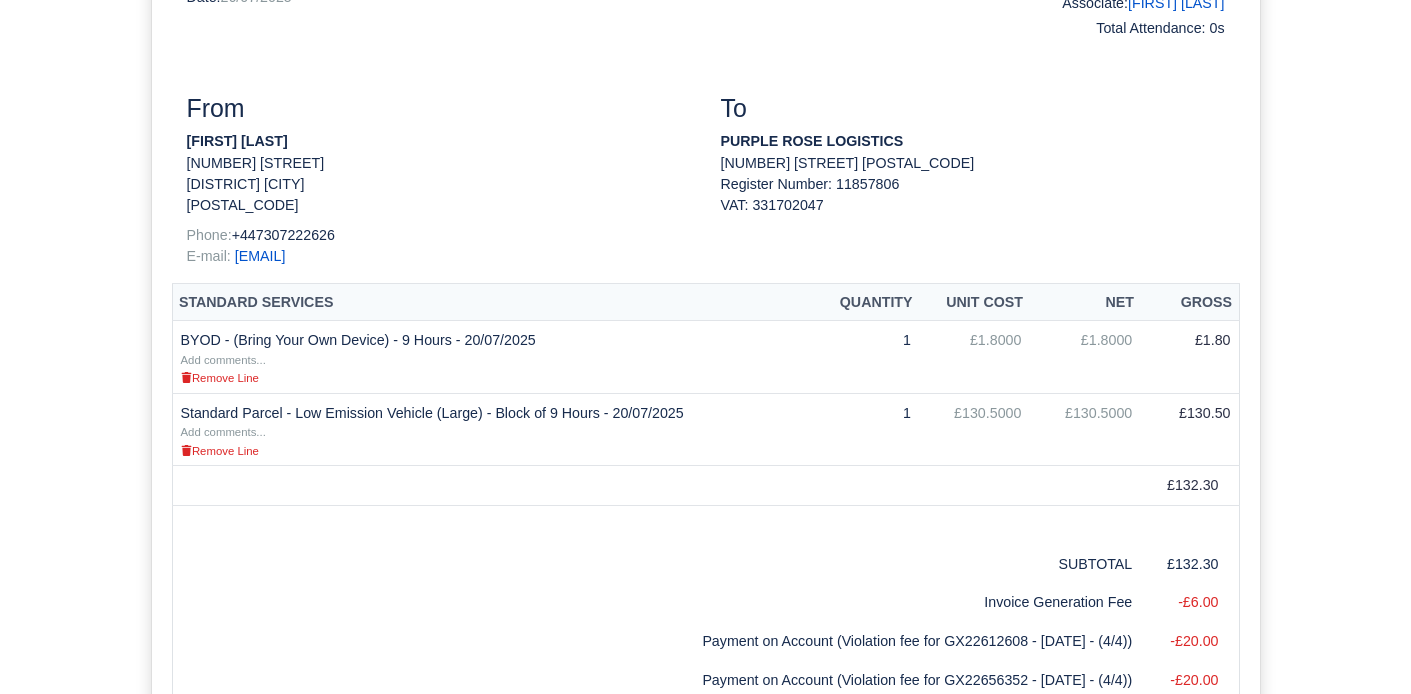 scroll, scrollTop: 825, scrollLeft: 0, axis: vertical 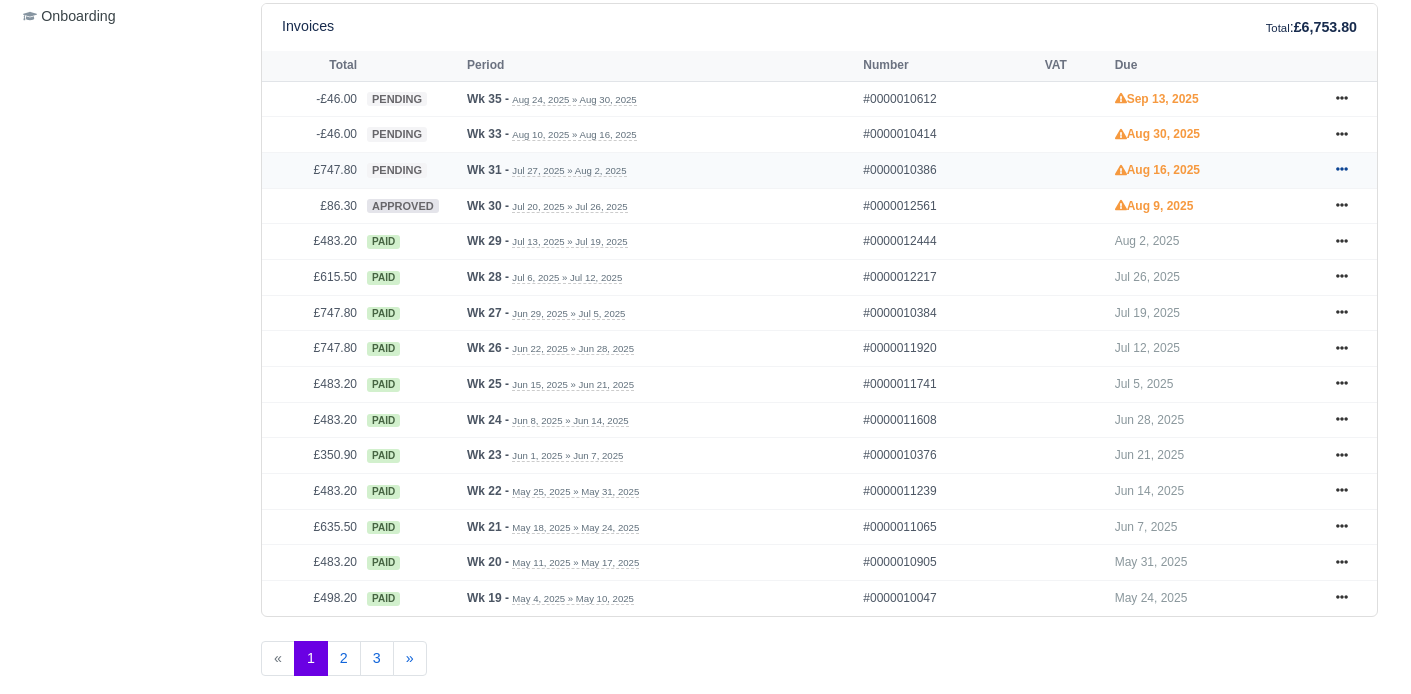 click 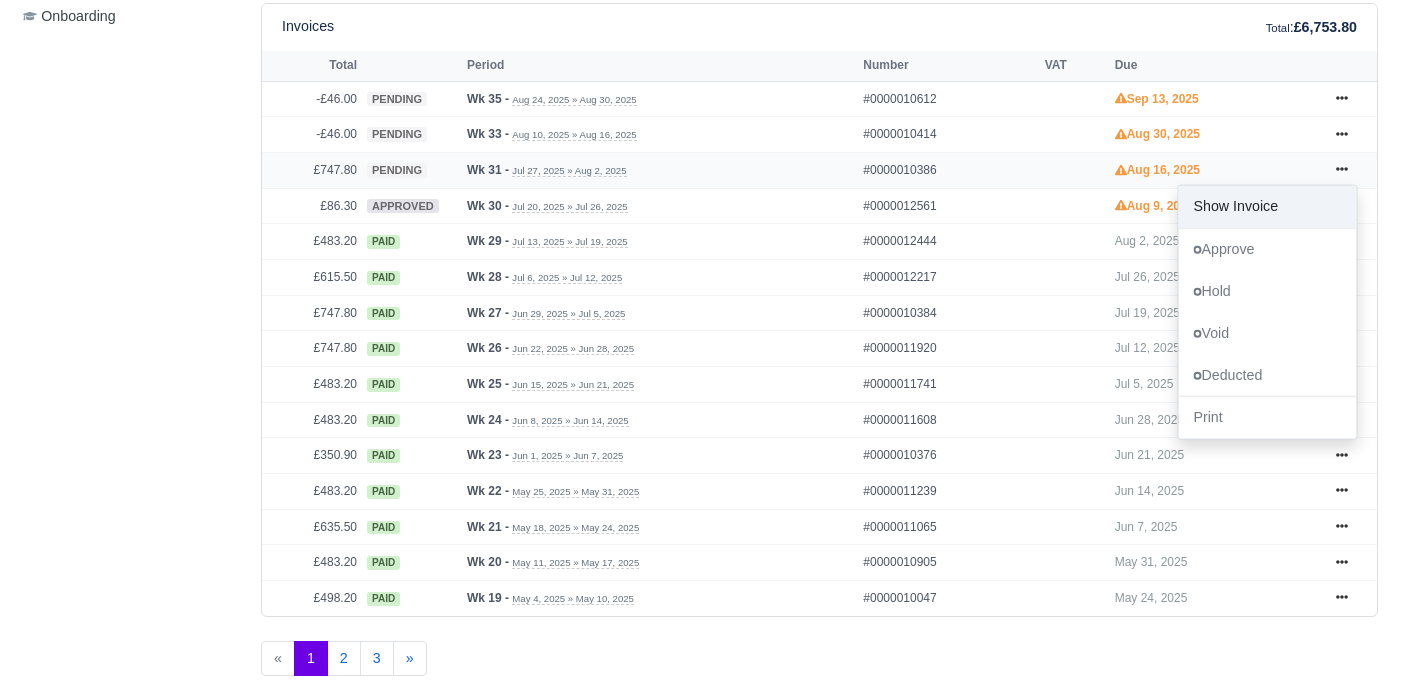 click on "Show Invoice" at bounding box center [1267, 207] 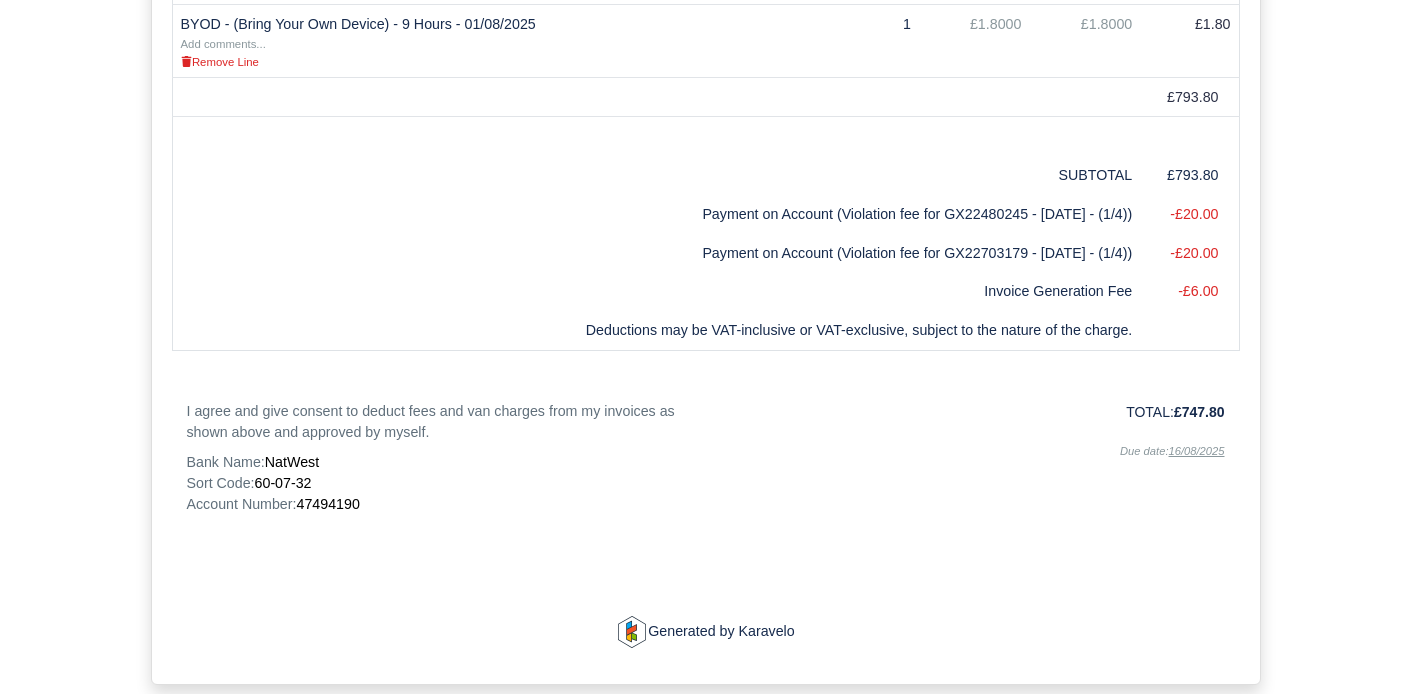 scroll, scrollTop: 1514, scrollLeft: 0, axis: vertical 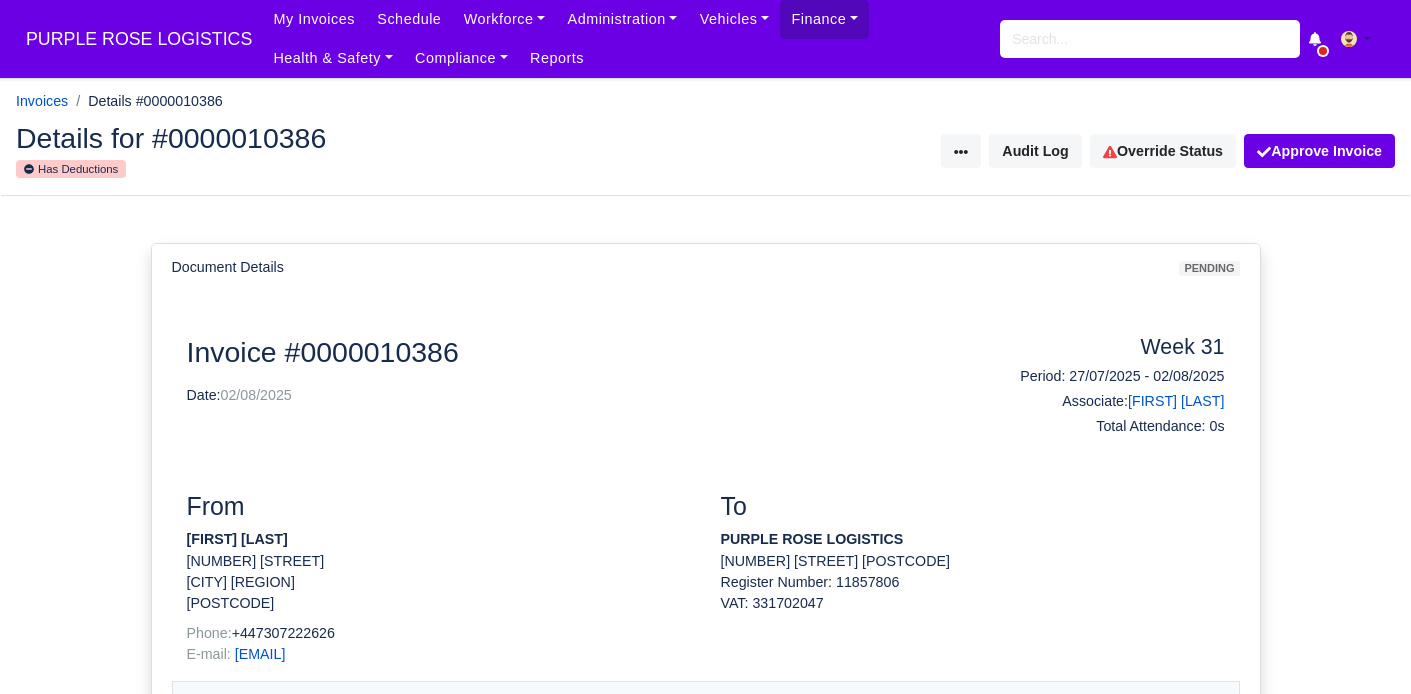 click on "Document Details
pending
Document
Invoice
#0000010386
Date:  [DATE]
Week 31
Period: [DATE]
- [DATE]
Associate:
[FIRST] [LAST]" at bounding box center (705, 1220) 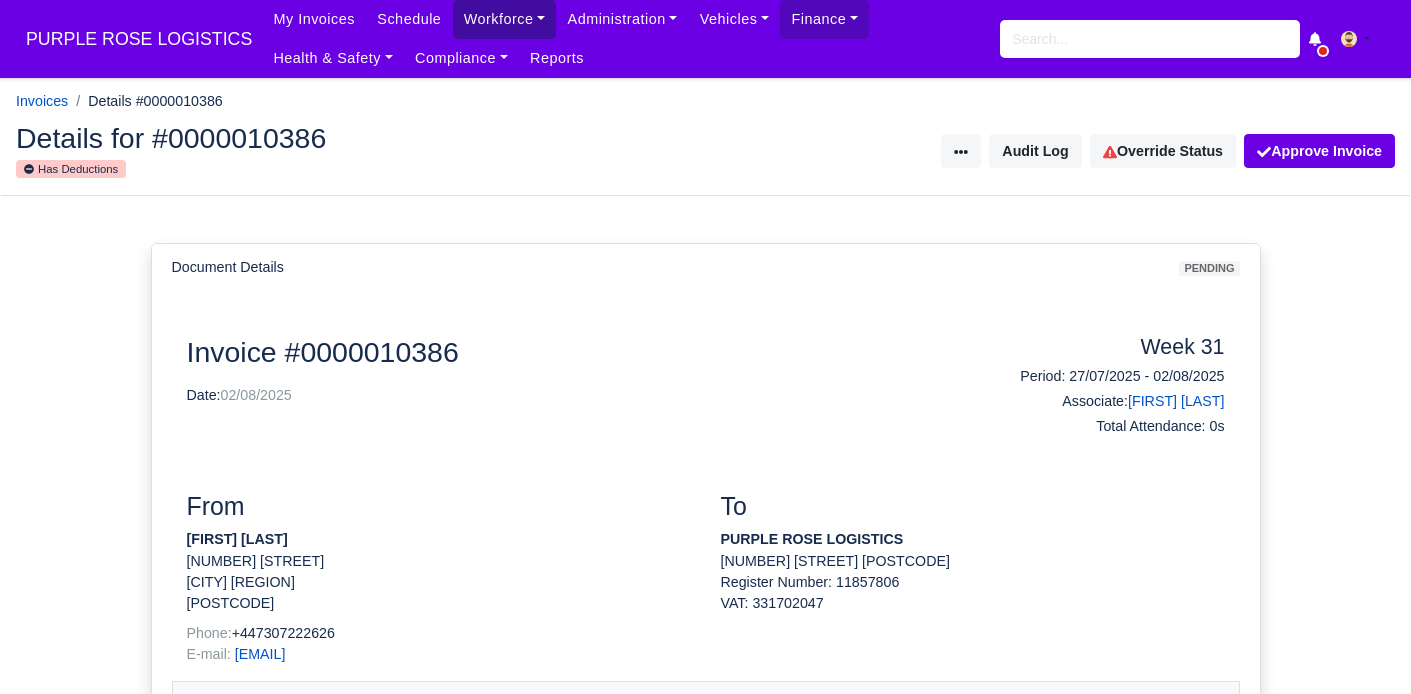 click on "Workforce" at bounding box center [505, 19] 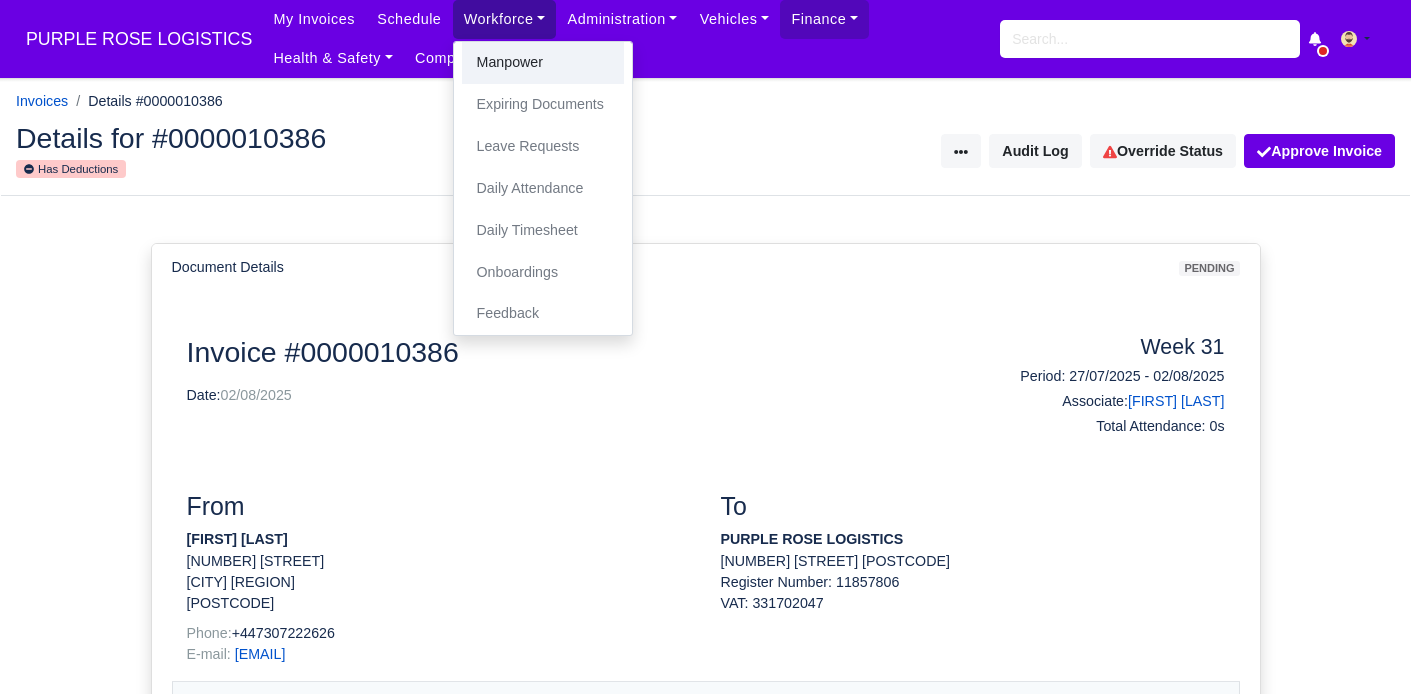 click on "Manpower" at bounding box center [543, 63] 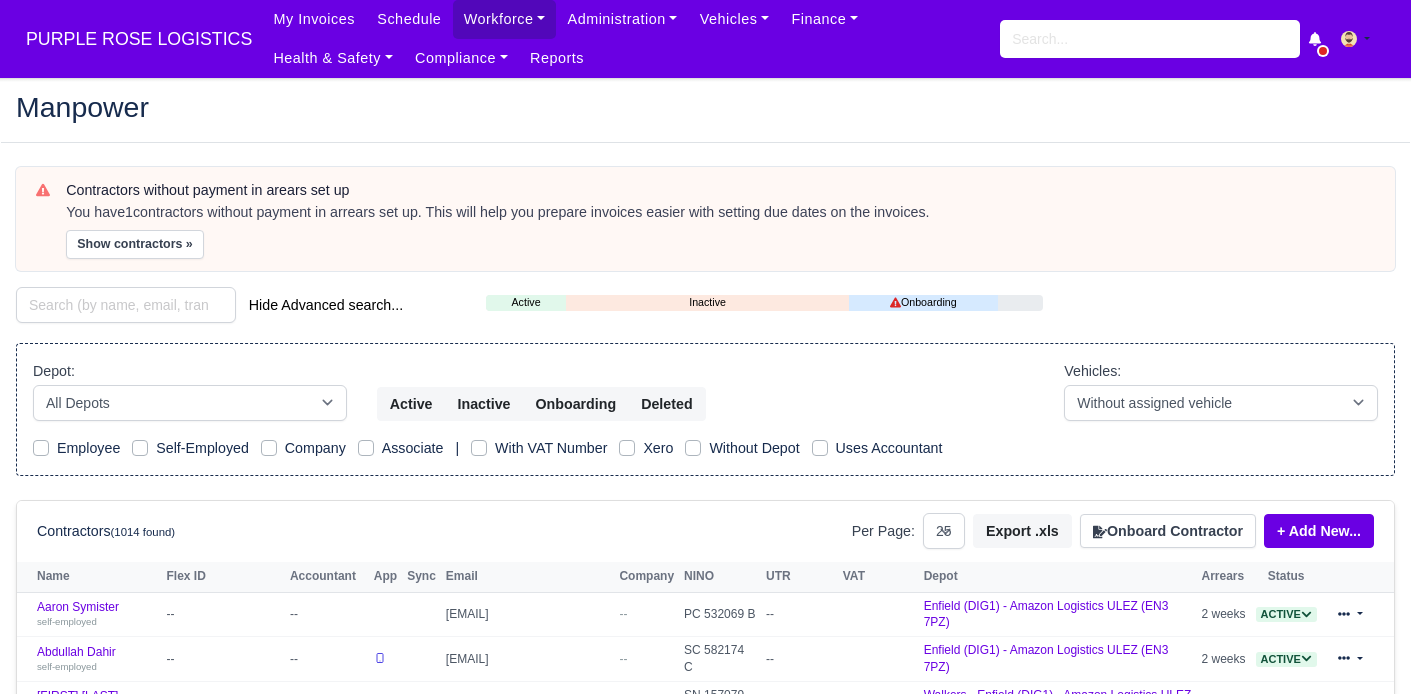 select on "25" 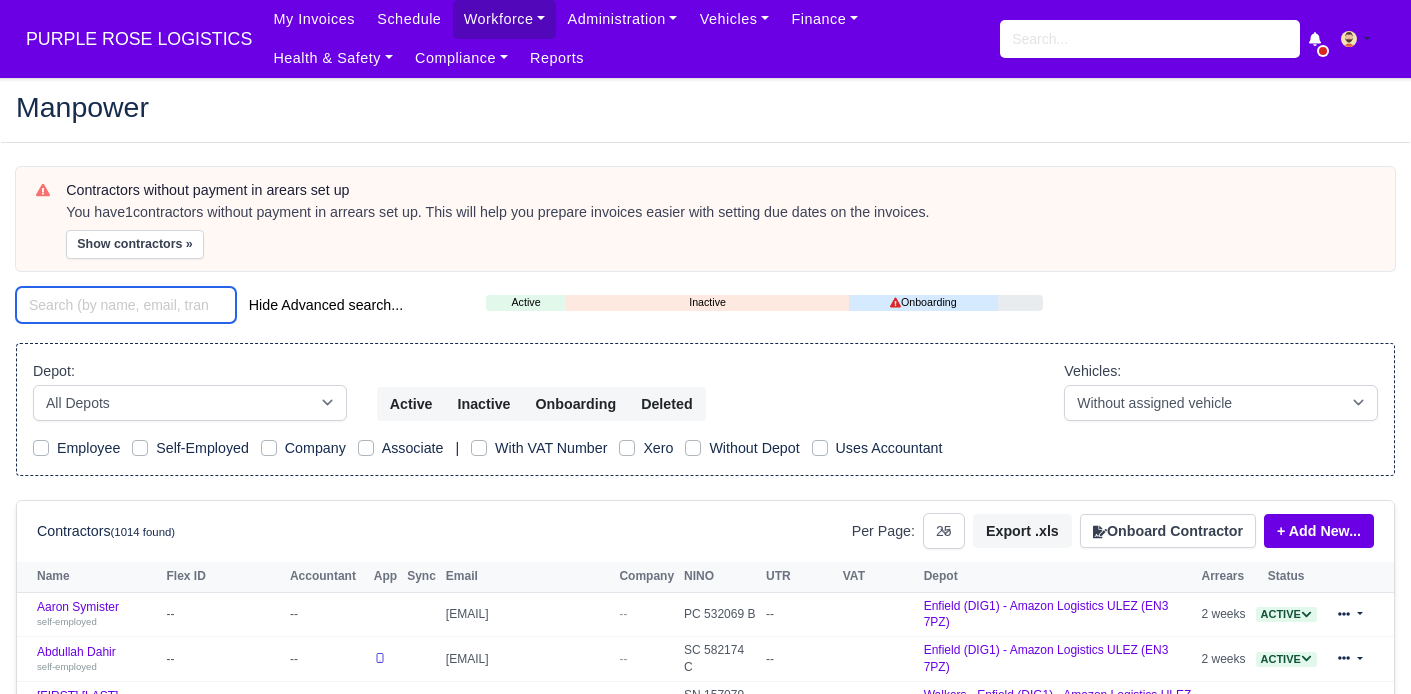 click at bounding box center (126, 305) 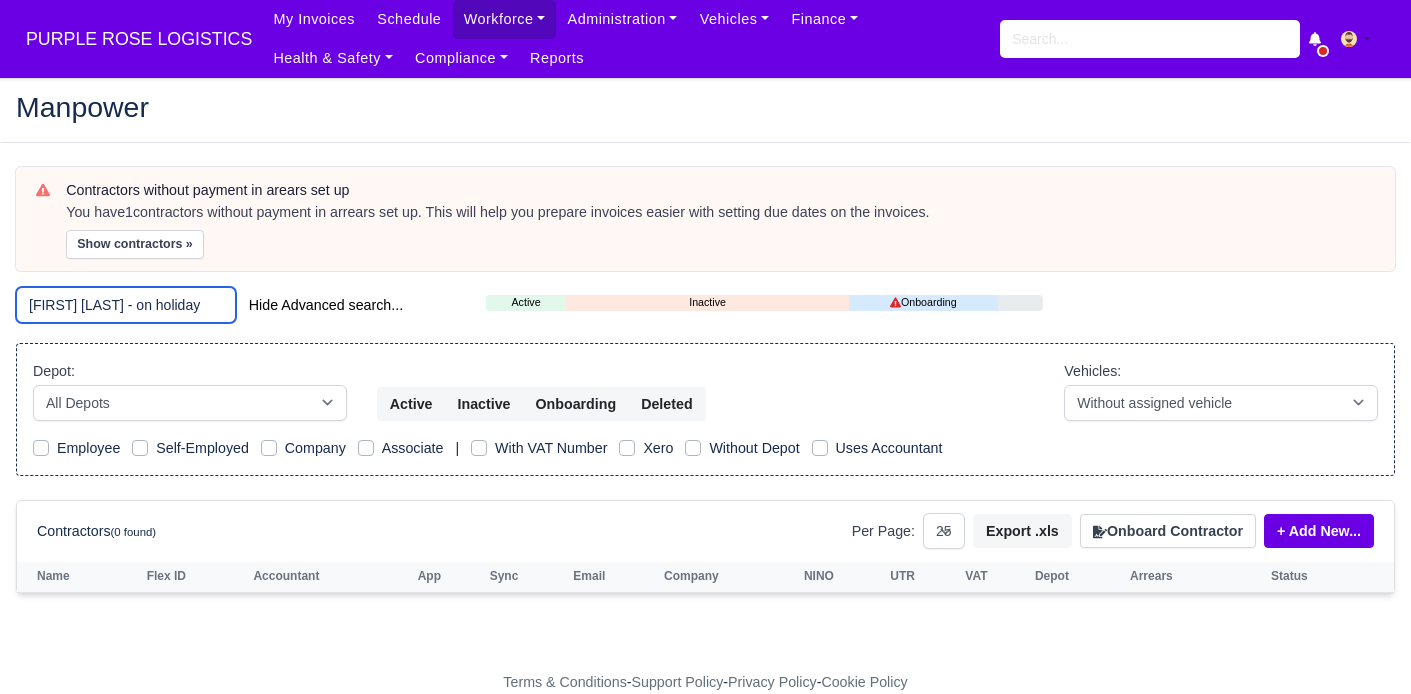 drag, startPoint x: 137, startPoint y: 306, endPoint x: 311, endPoint y: 305, distance: 174.00287 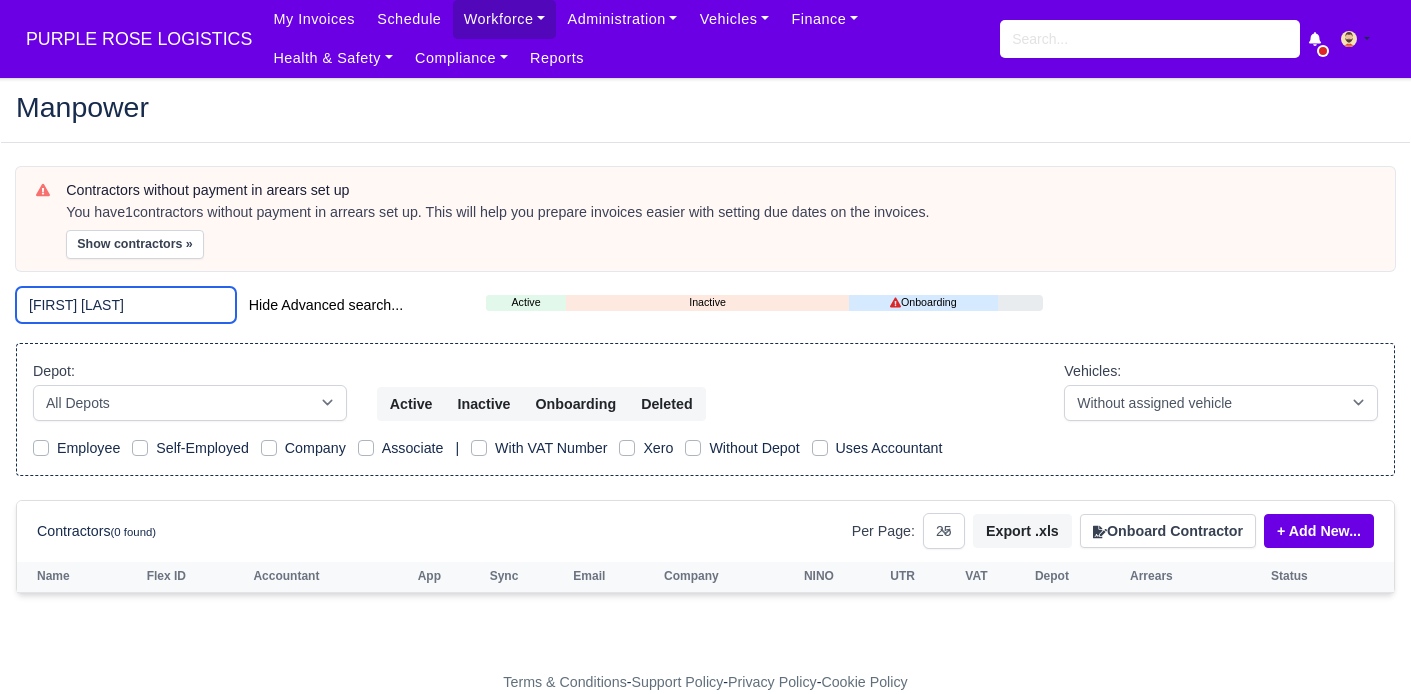type on "[FIRST] [LAST]" 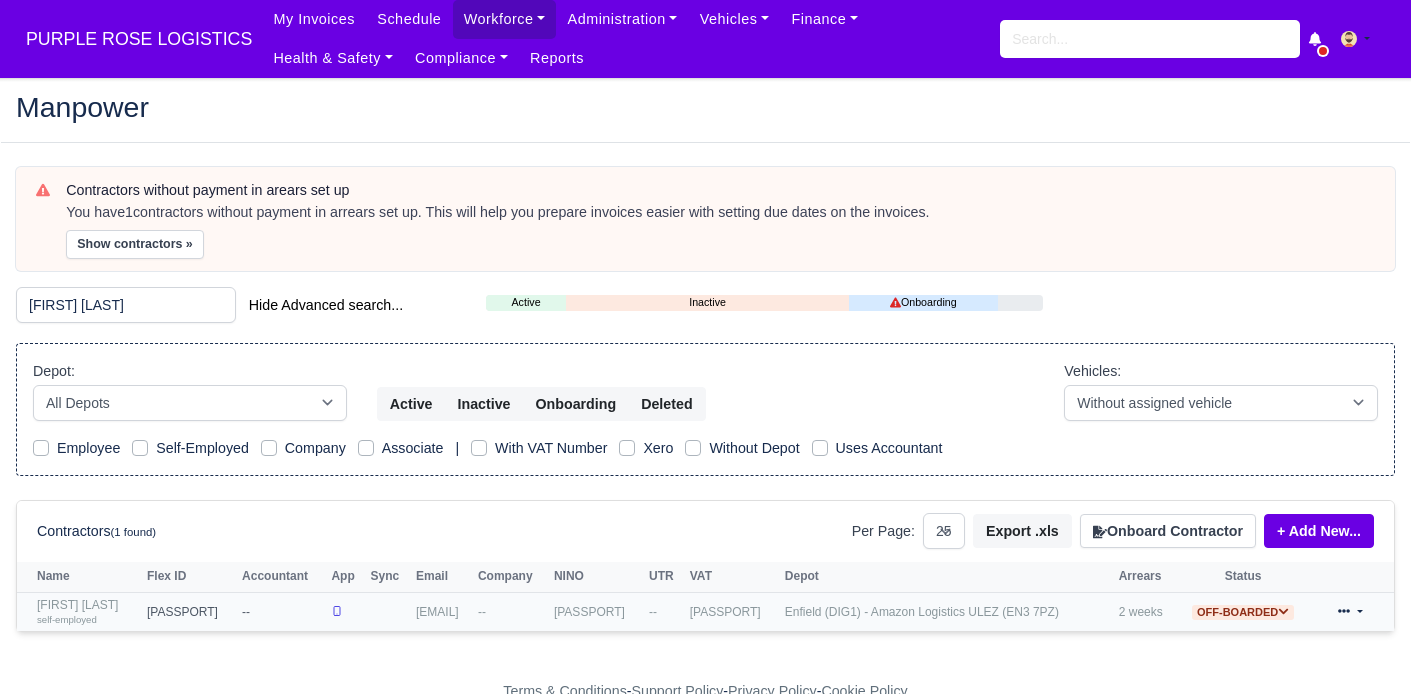 click on "Dimitar Dimitrov
self-employed" at bounding box center (87, 612) 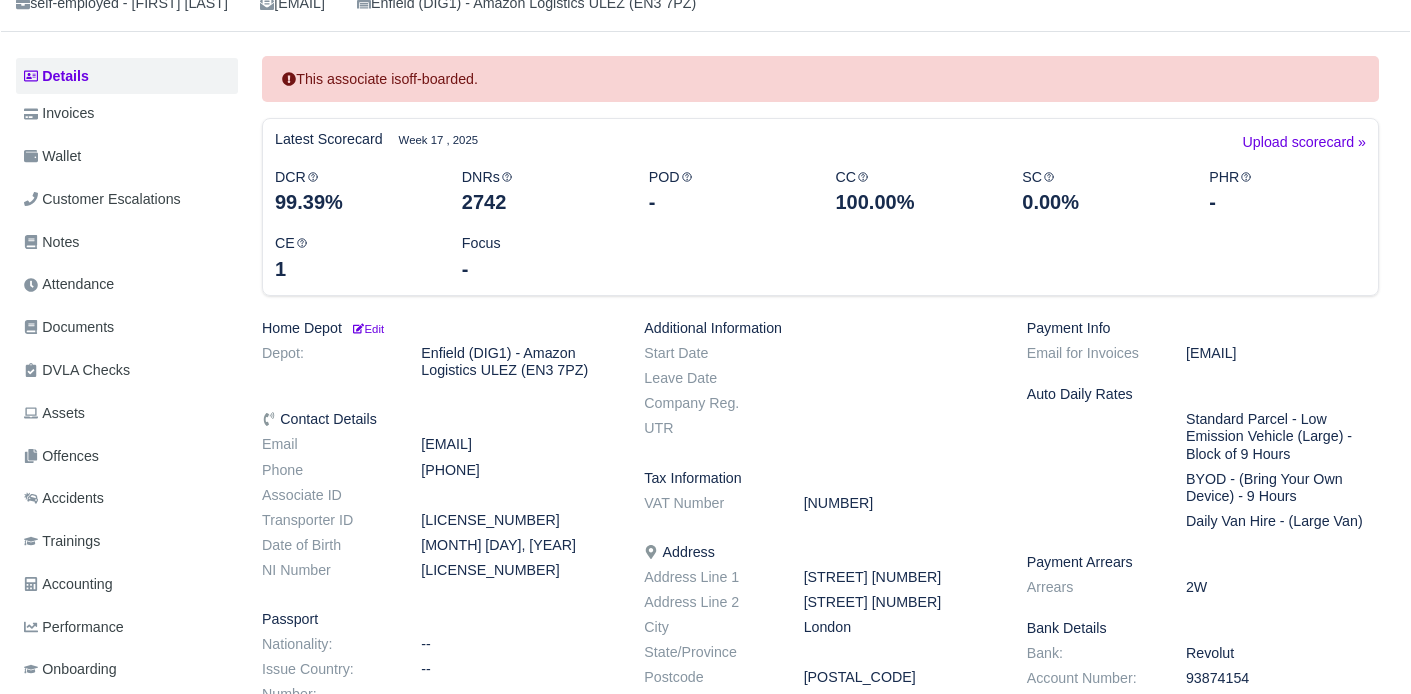 scroll, scrollTop: 181, scrollLeft: 0, axis: vertical 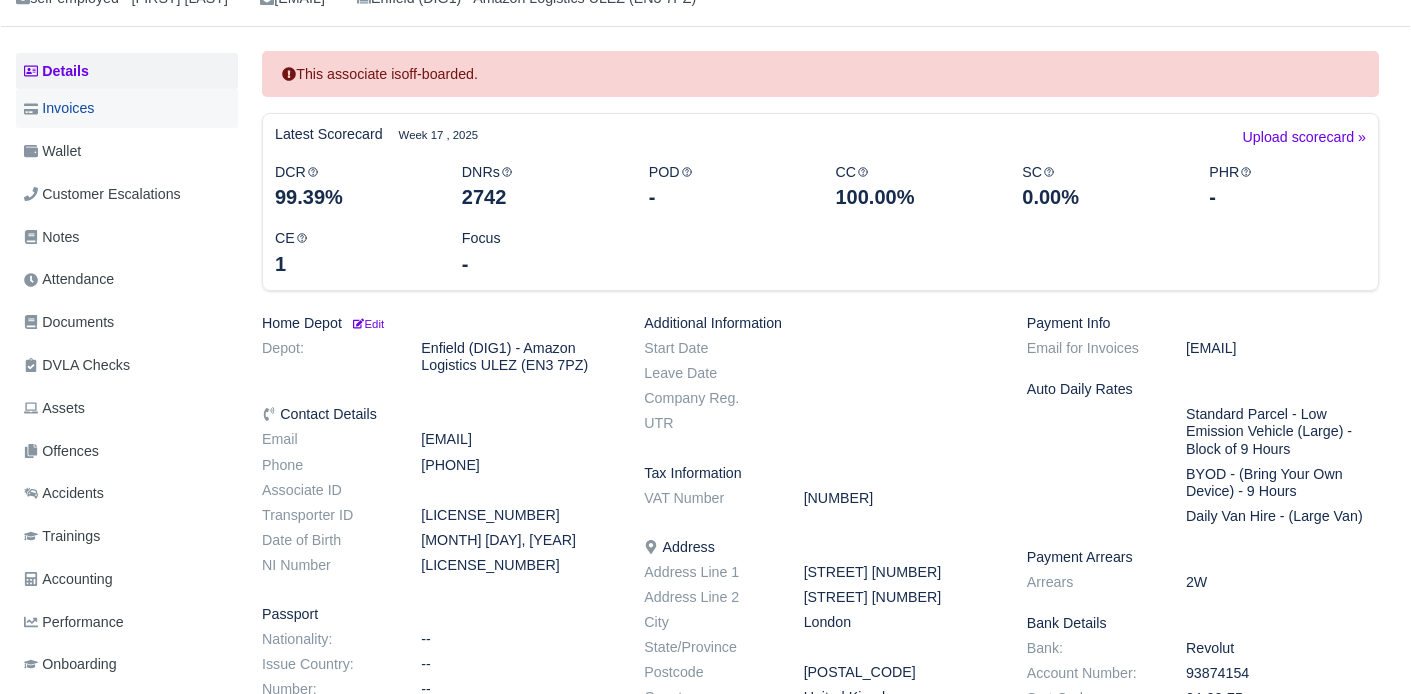 click on "Invoices" at bounding box center [59, 108] 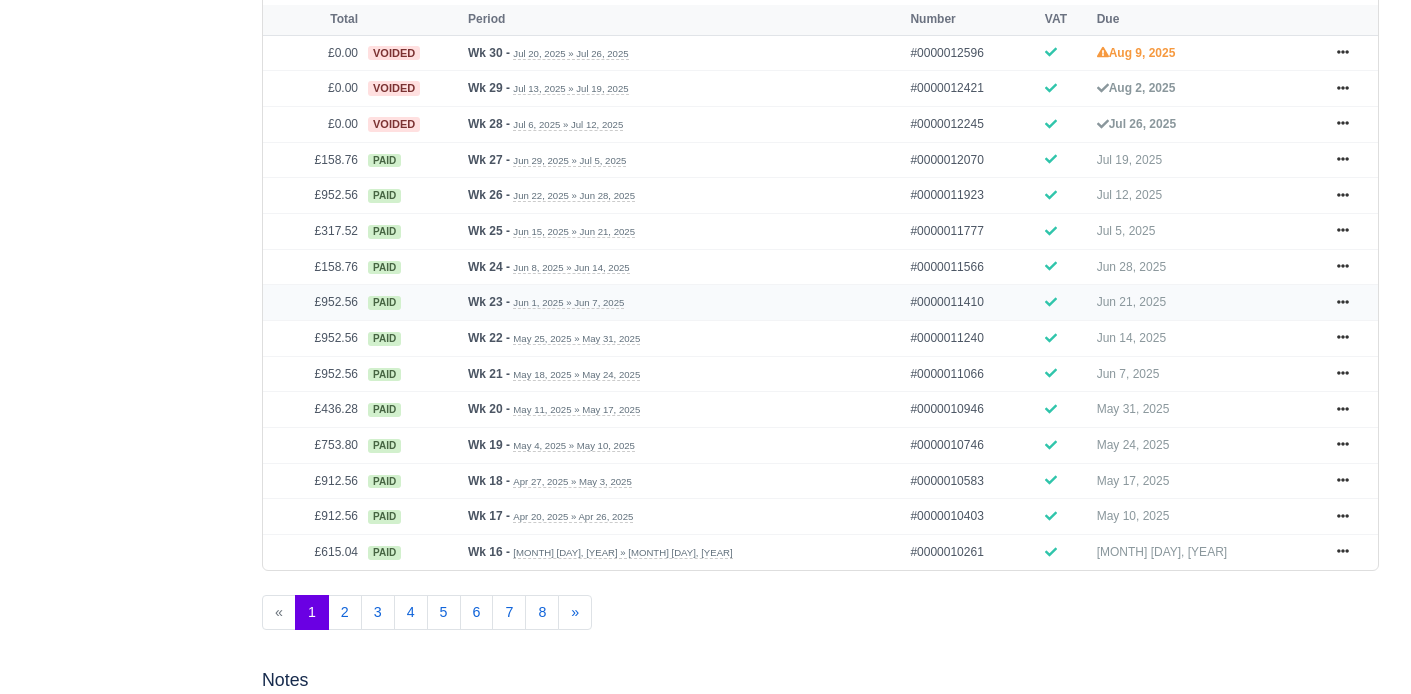 scroll, scrollTop: 880, scrollLeft: 0, axis: vertical 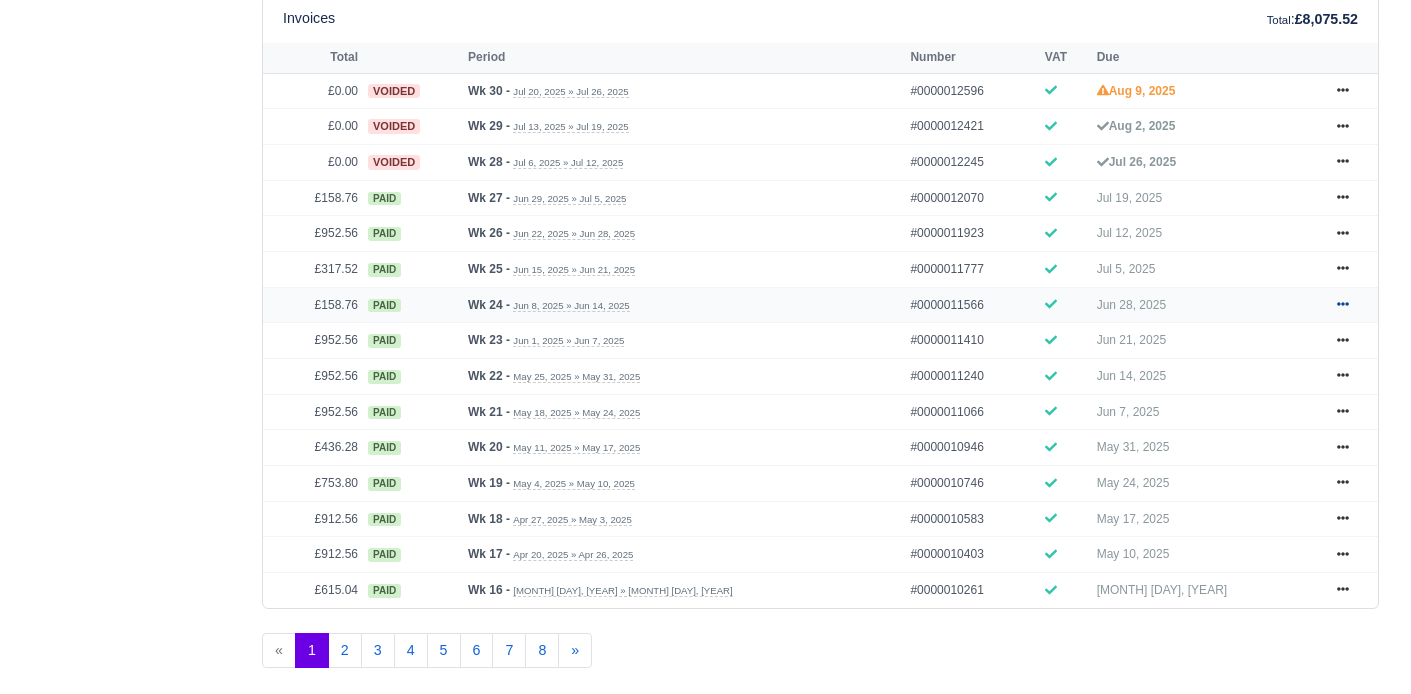 click 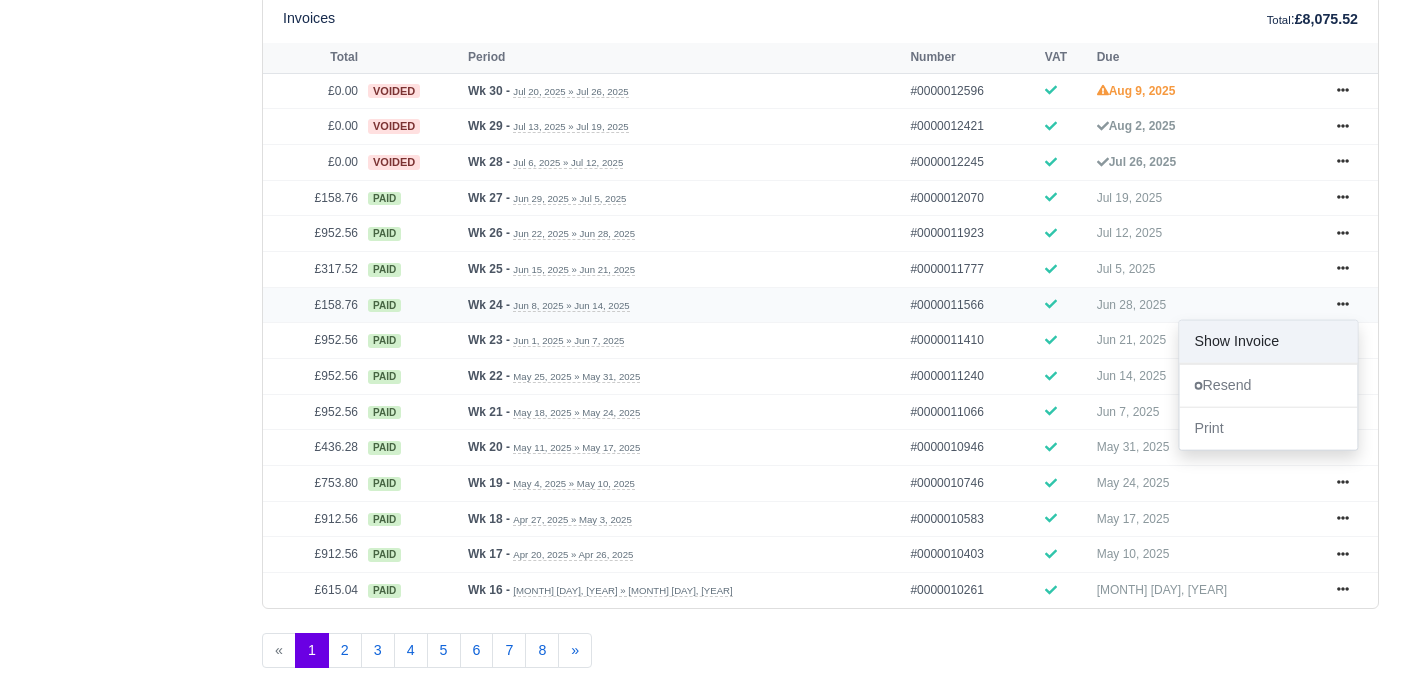 click on "Show Invoice" at bounding box center [1268, 341] 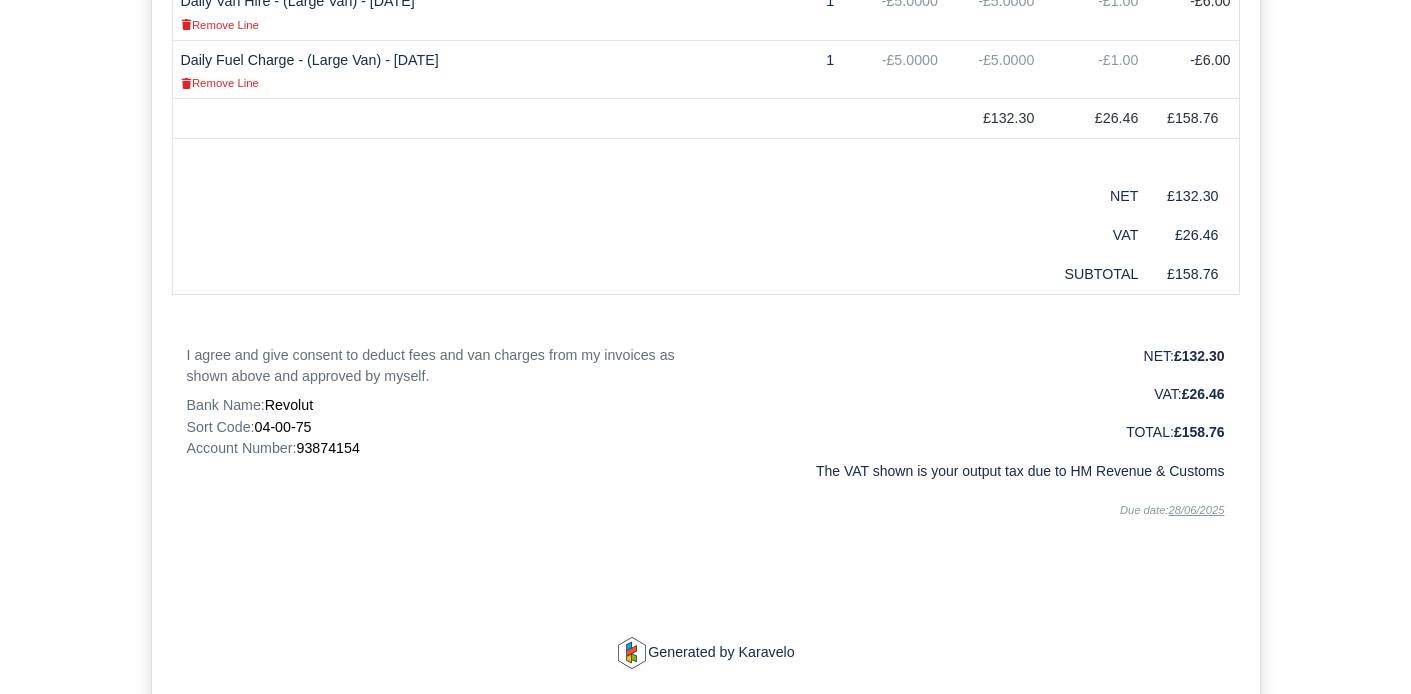 scroll, scrollTop: 1076, scrollLeft: 0, axis: vertical 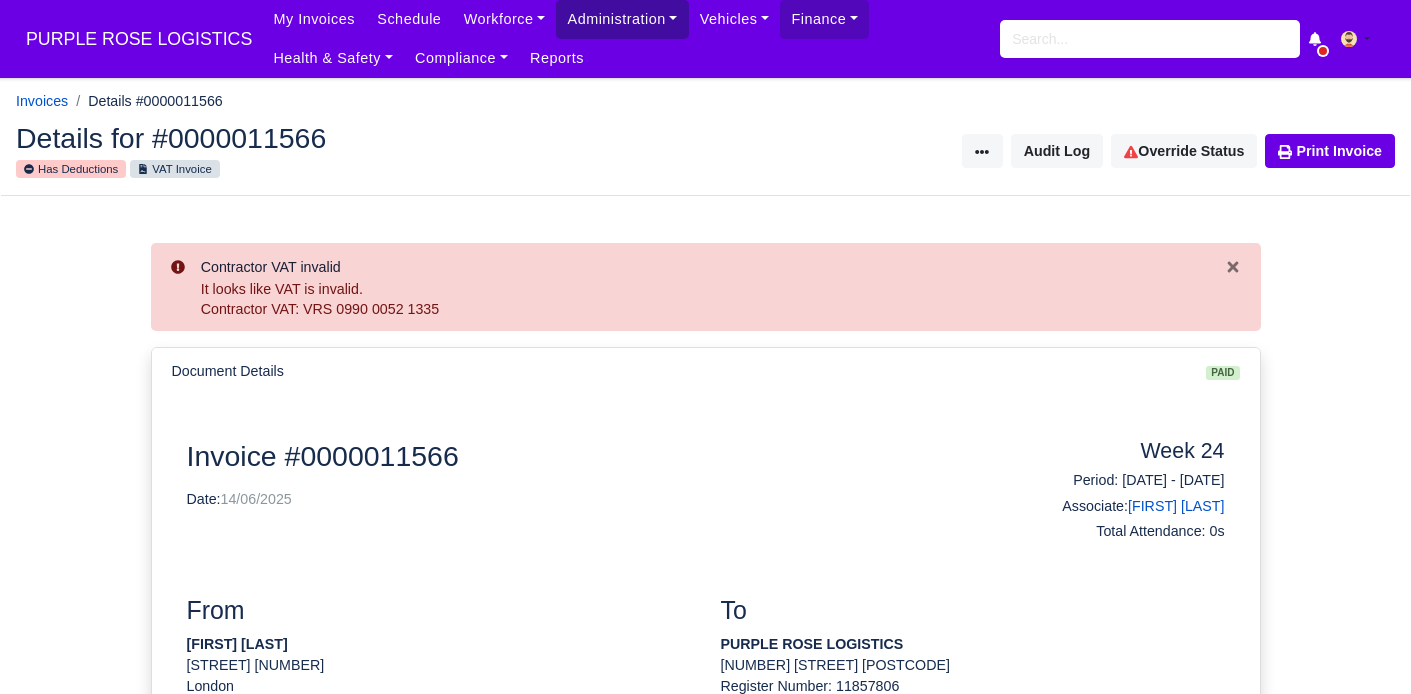 click on "Administration" at bounding box center [622, 19] 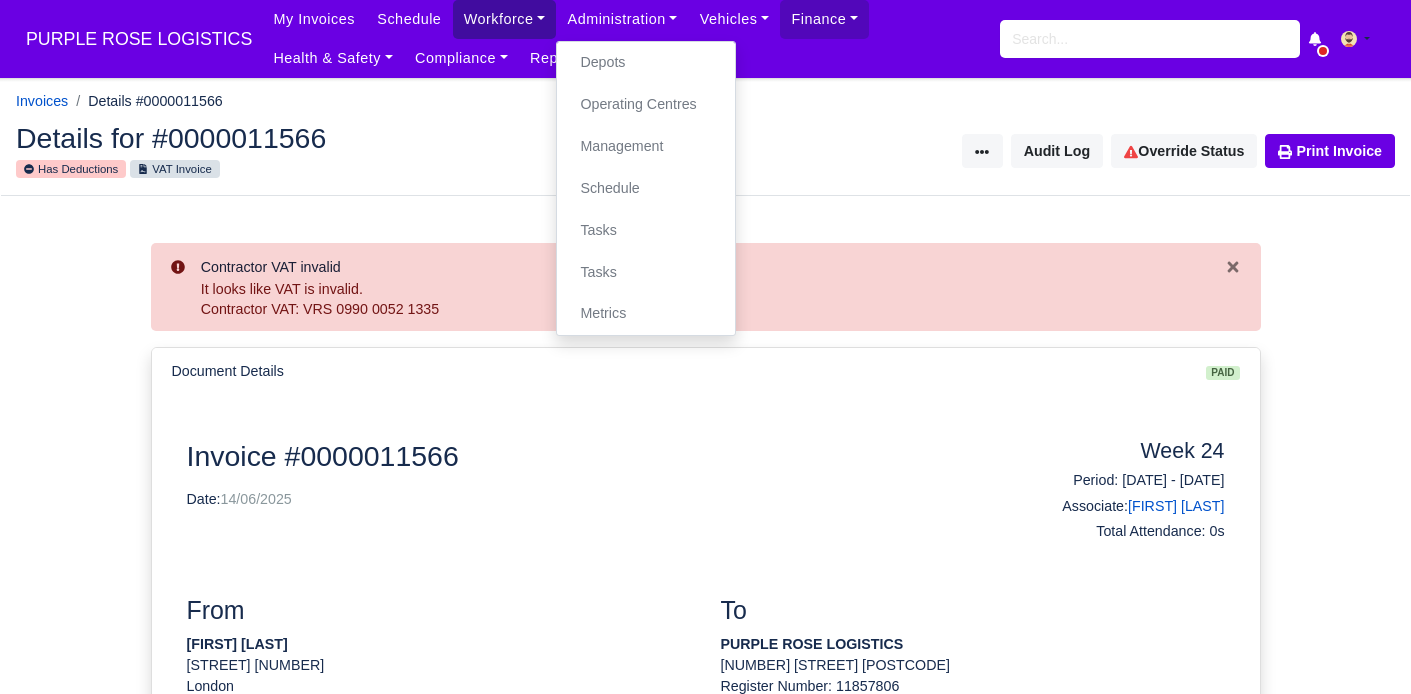 click on "Workforce" at bounding box center (505, 19) 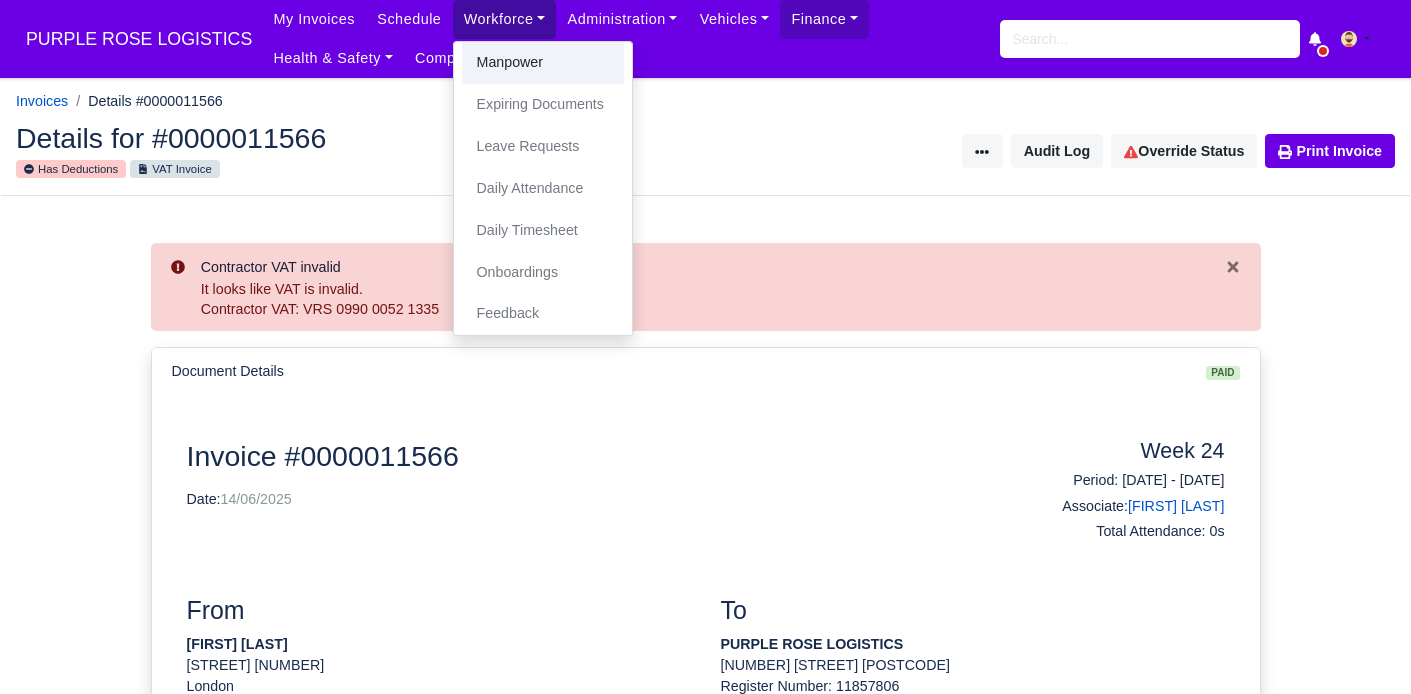 click on "Manpower" at bounding box center [543, 63] 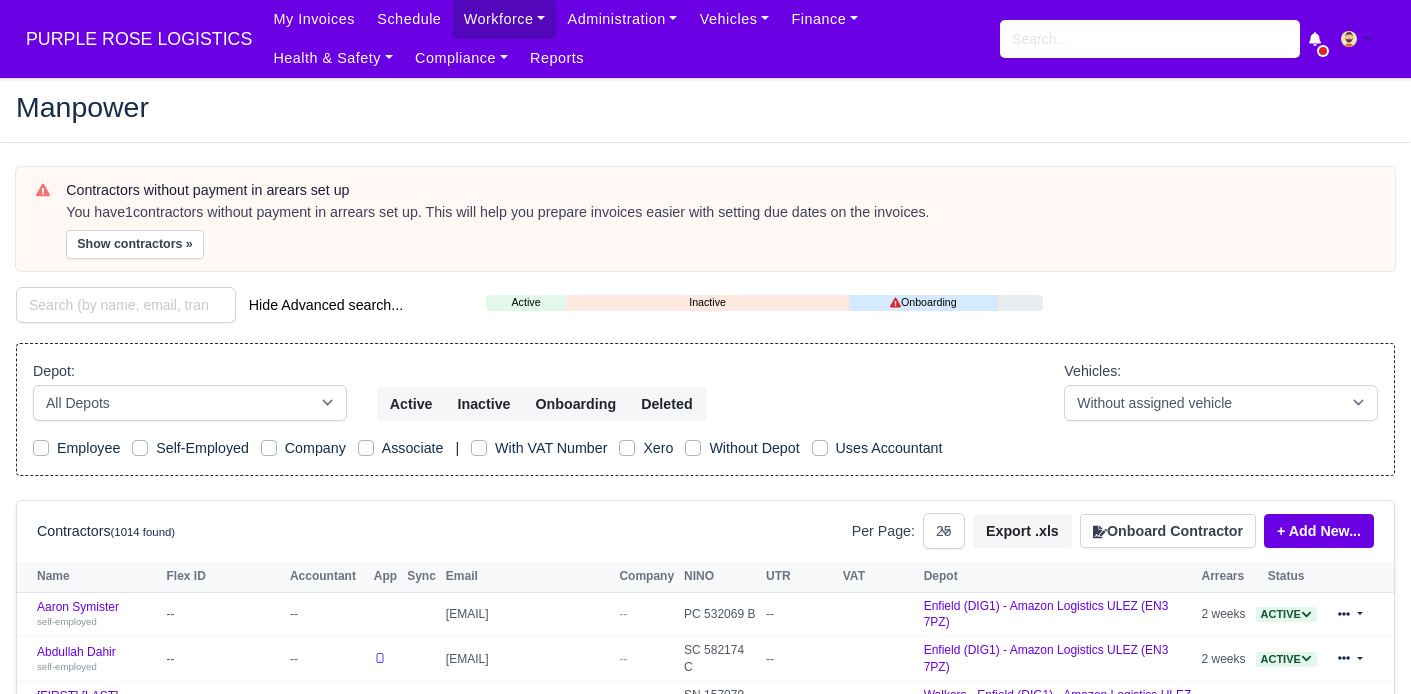 select on "25" 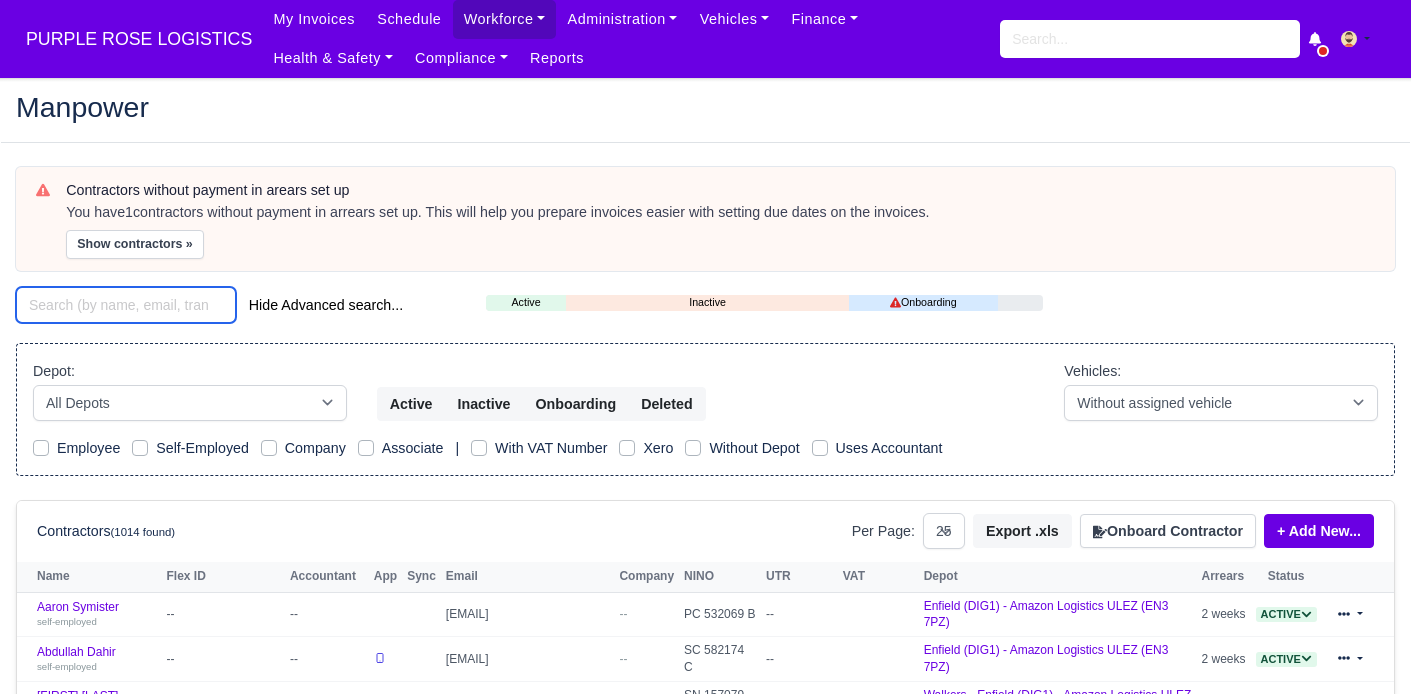 click at bounding box center (126, 305) 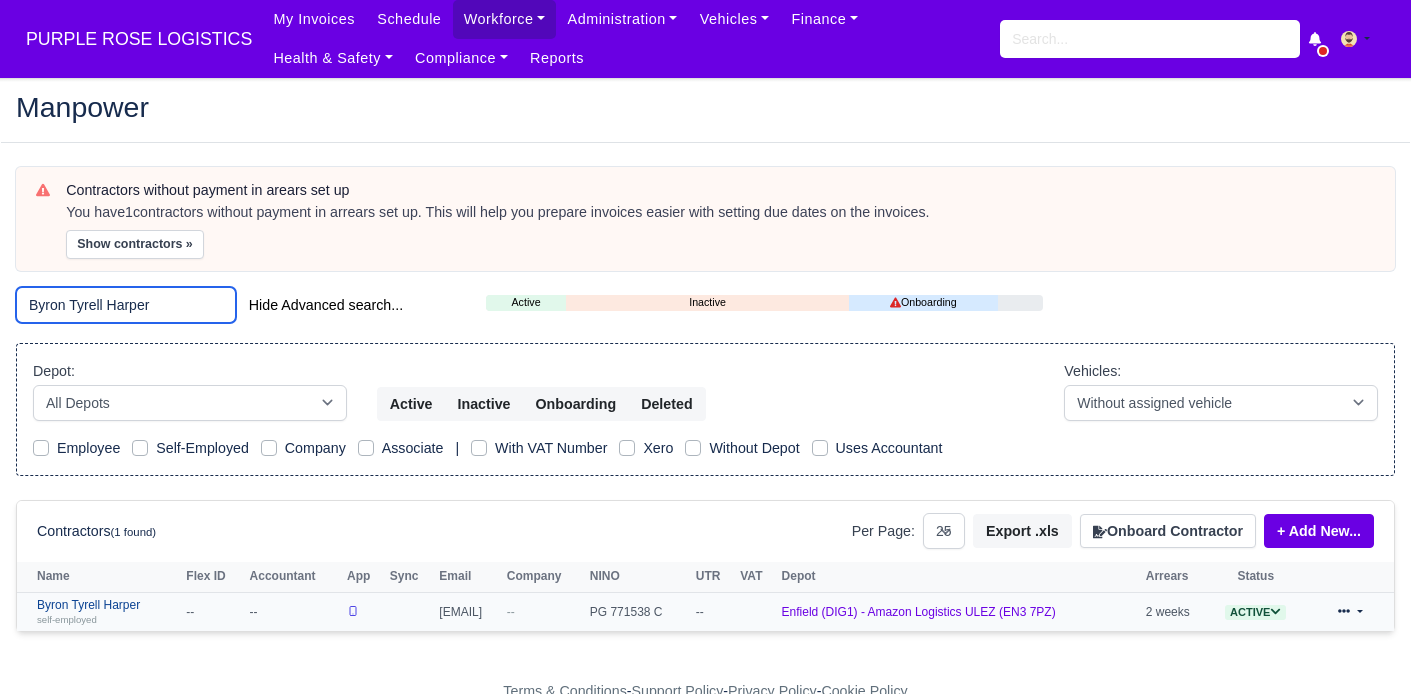 type on "Byron Tyrell Harper" 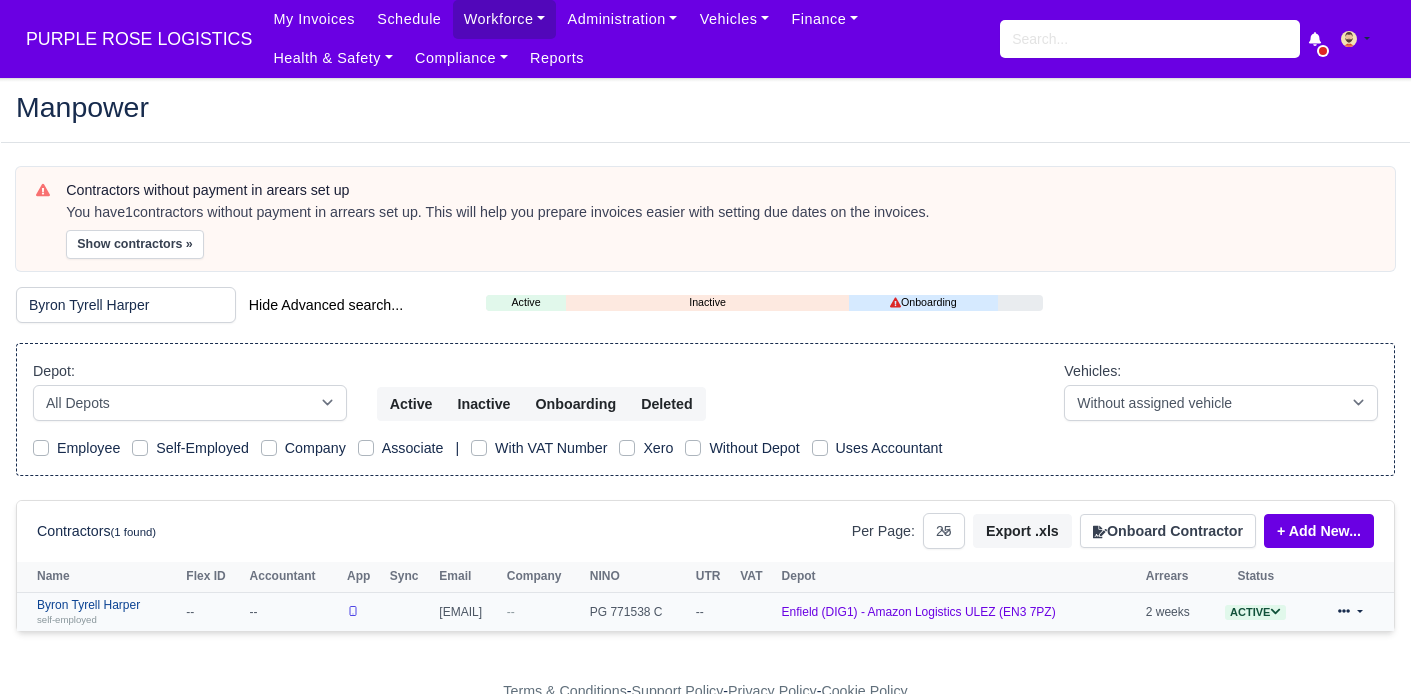 click on "Byron Tyrell Harper
self-employed" at bounding box center [106, 612] 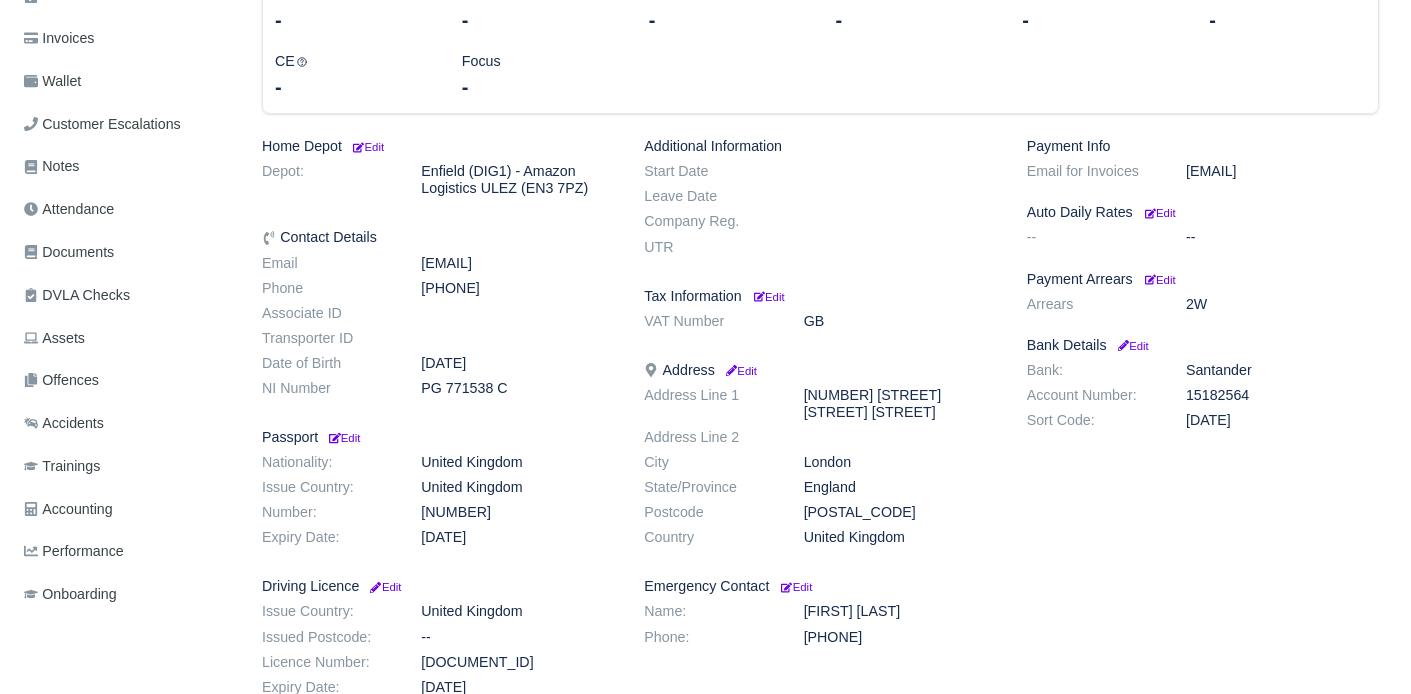 scroll, scrollTop: 448, scrollLeft: 0, axis: vertical 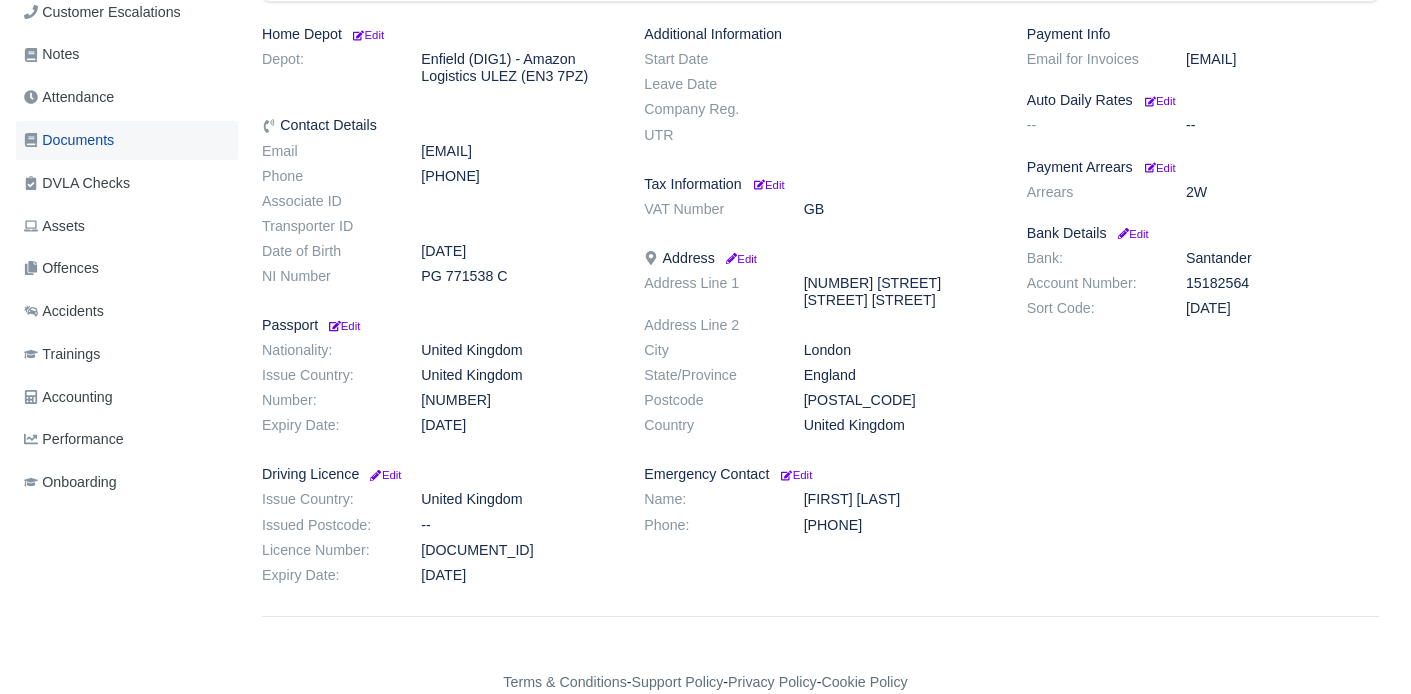 click on "Documents" at bounding box center (69, 140) 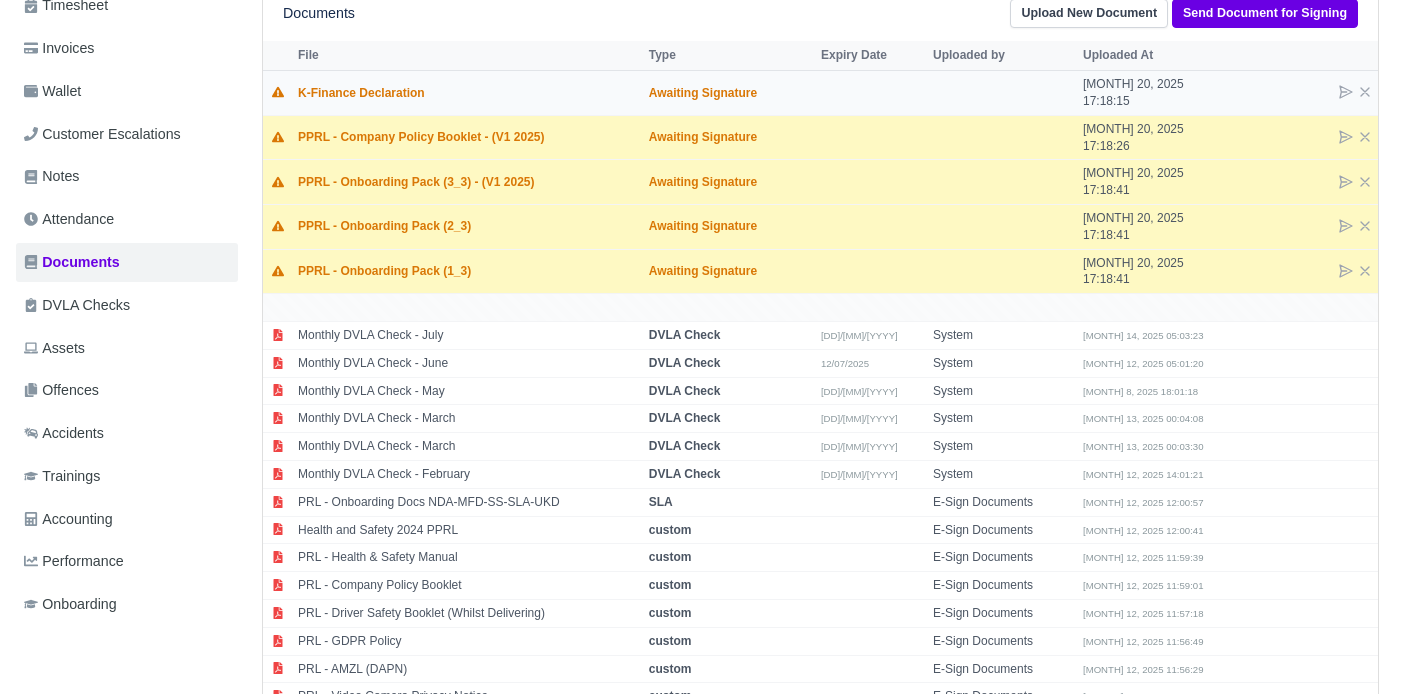scroll, scrollTop: 0, scrollLeft: 0, axis: both 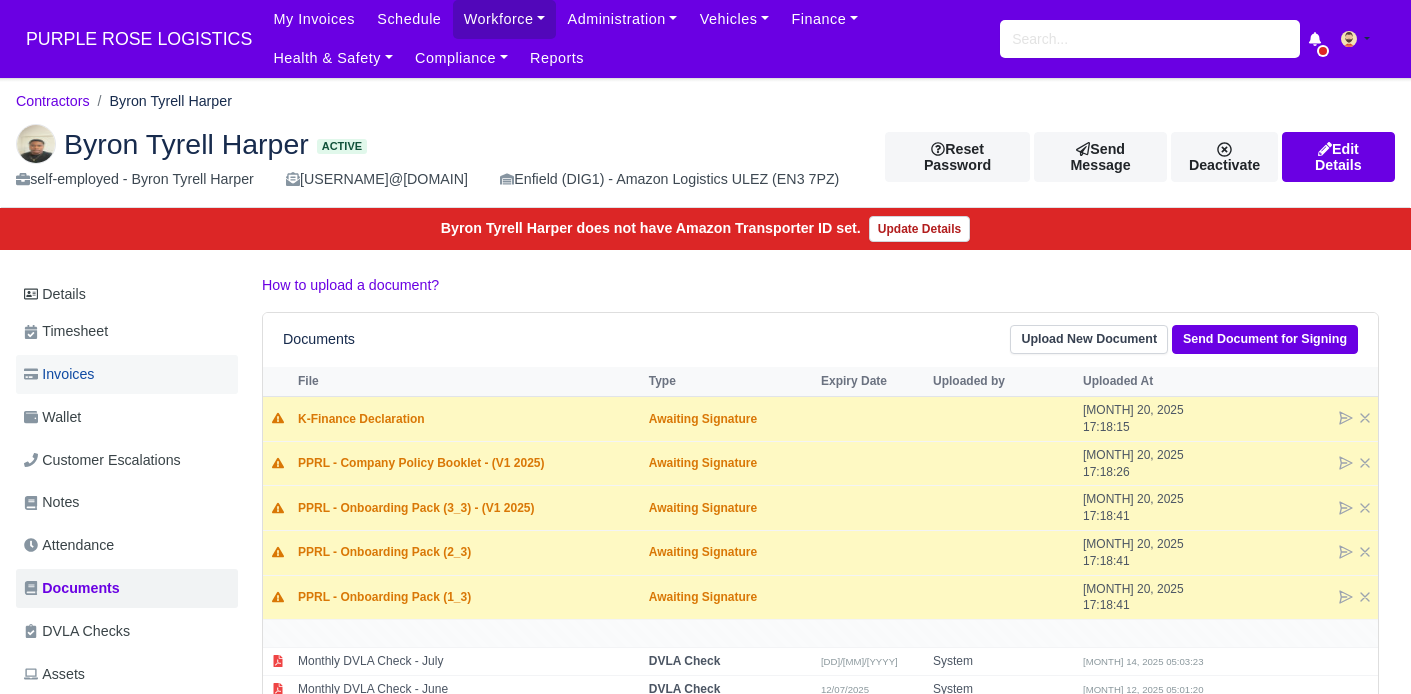 click on "Invoices" at bounding box center (59, 374) 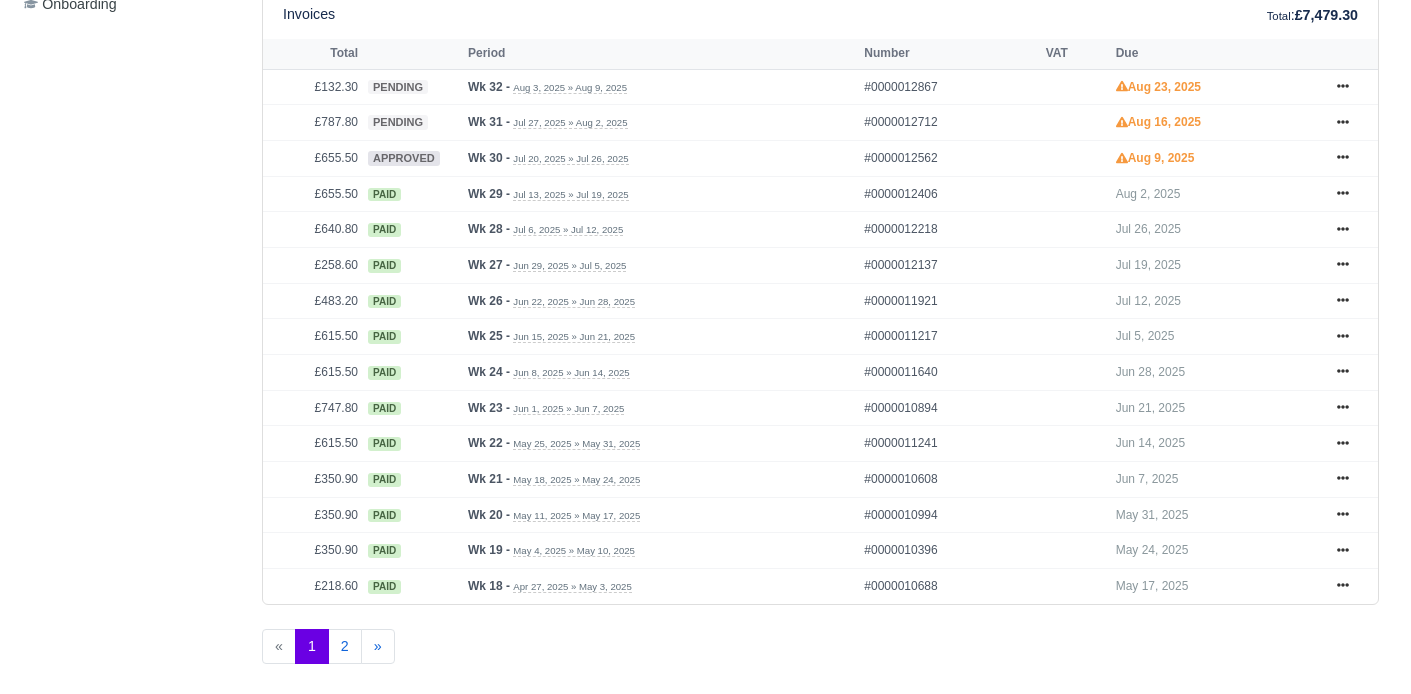 scroll, scrollTop: 925, scrollLeft: 0, axis: vertical 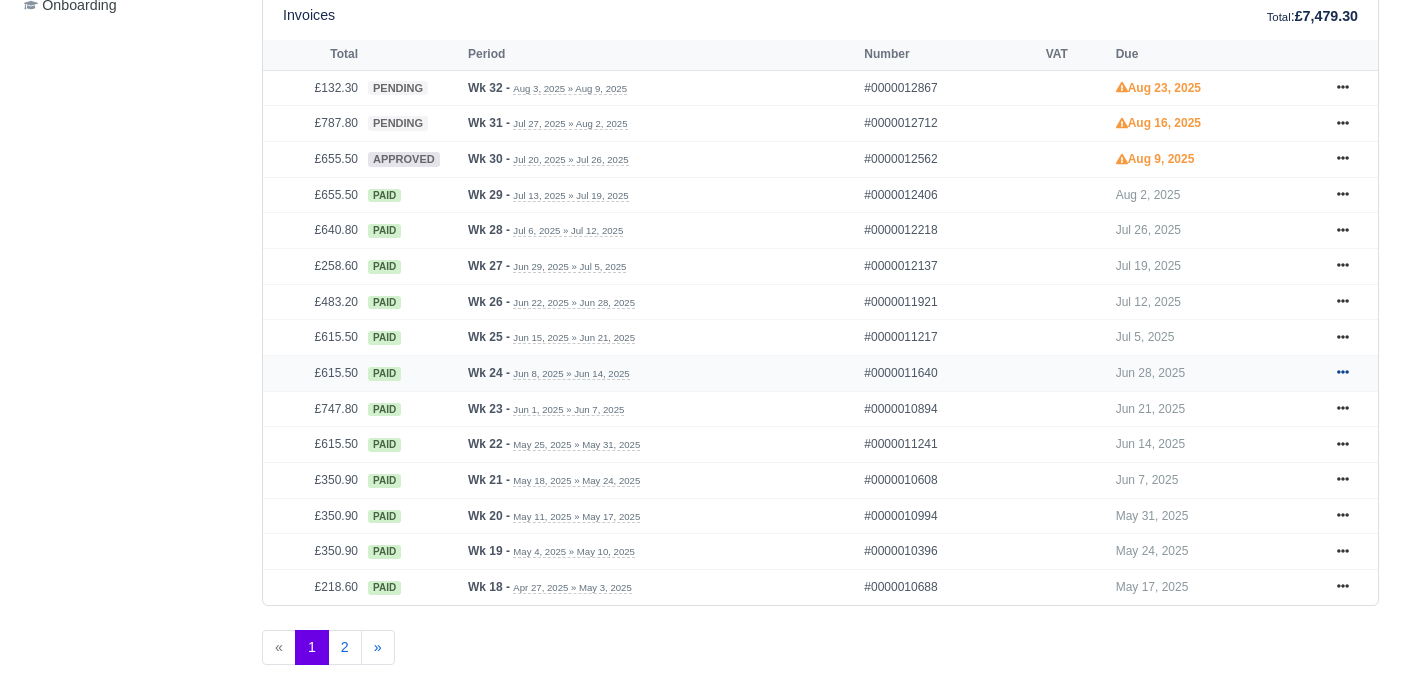 click 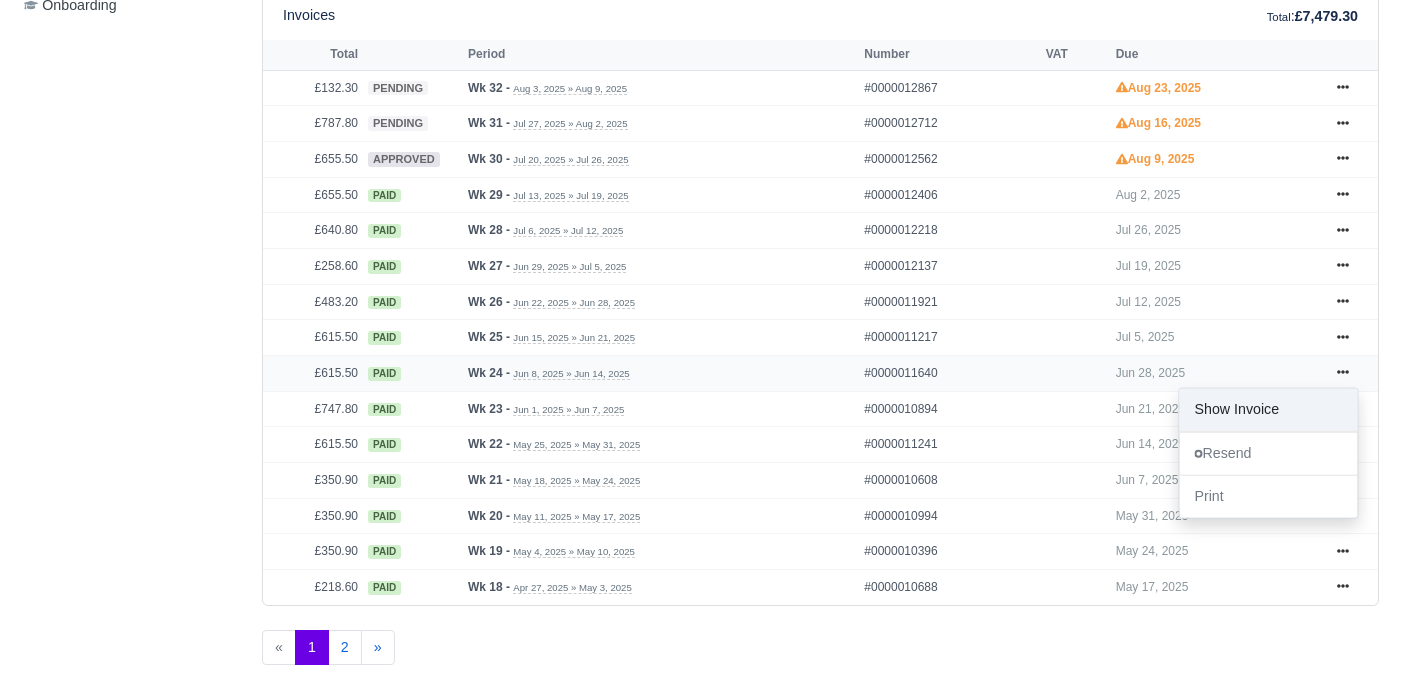 click on "Show Invoice" at bounding box center [1268, 410] 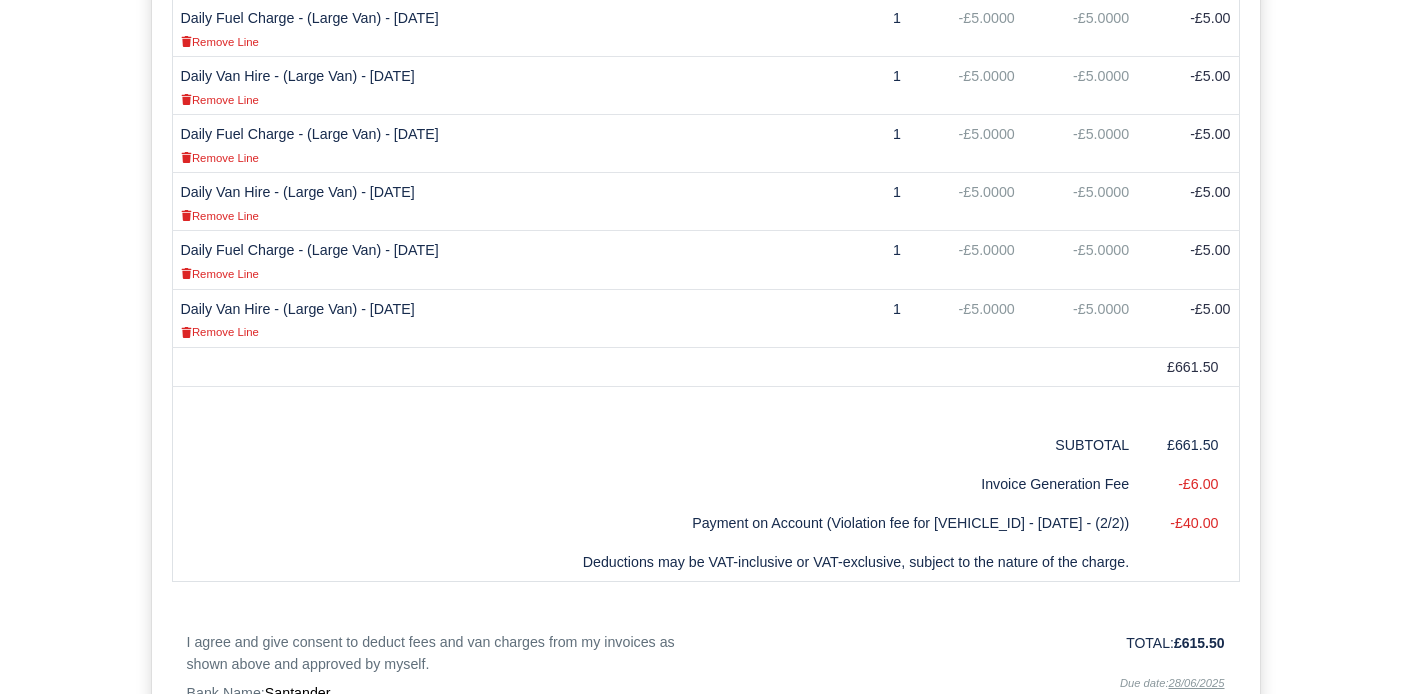 scroll, scrollTop: 1573, scrollLeft: 0, axis: vertical 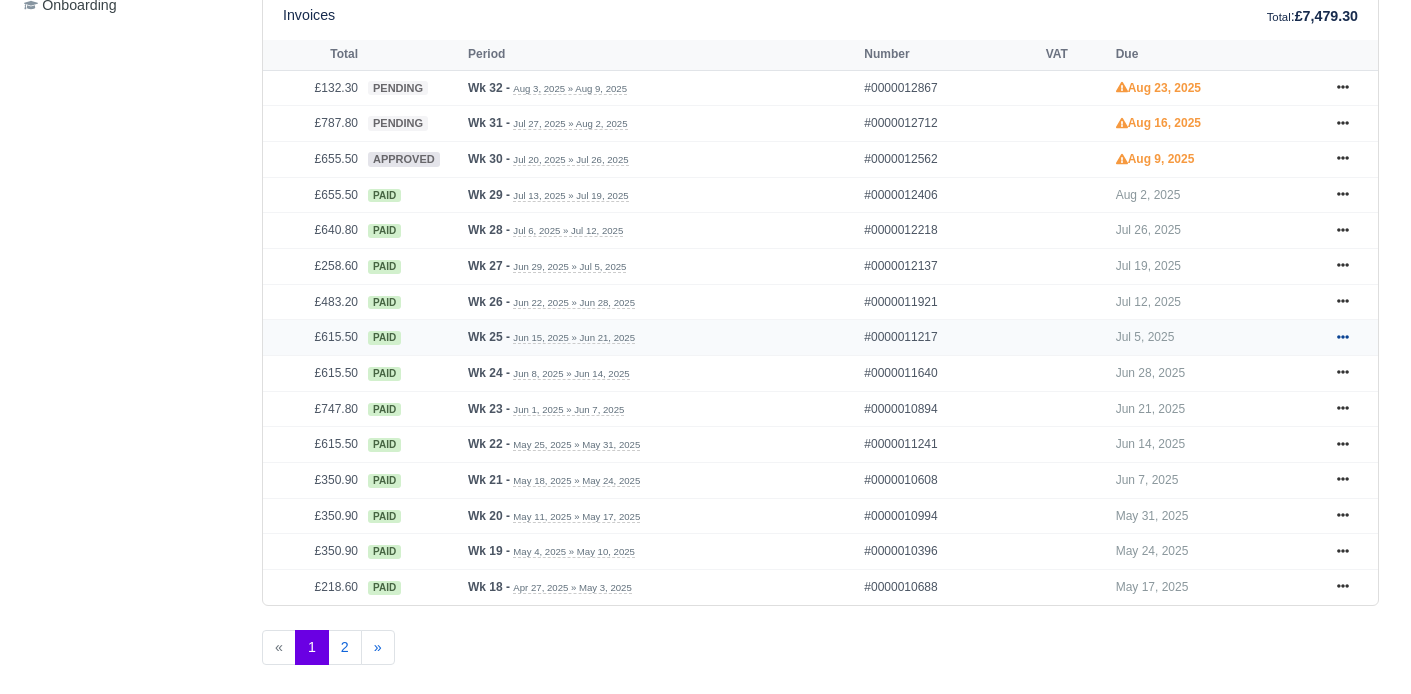 click 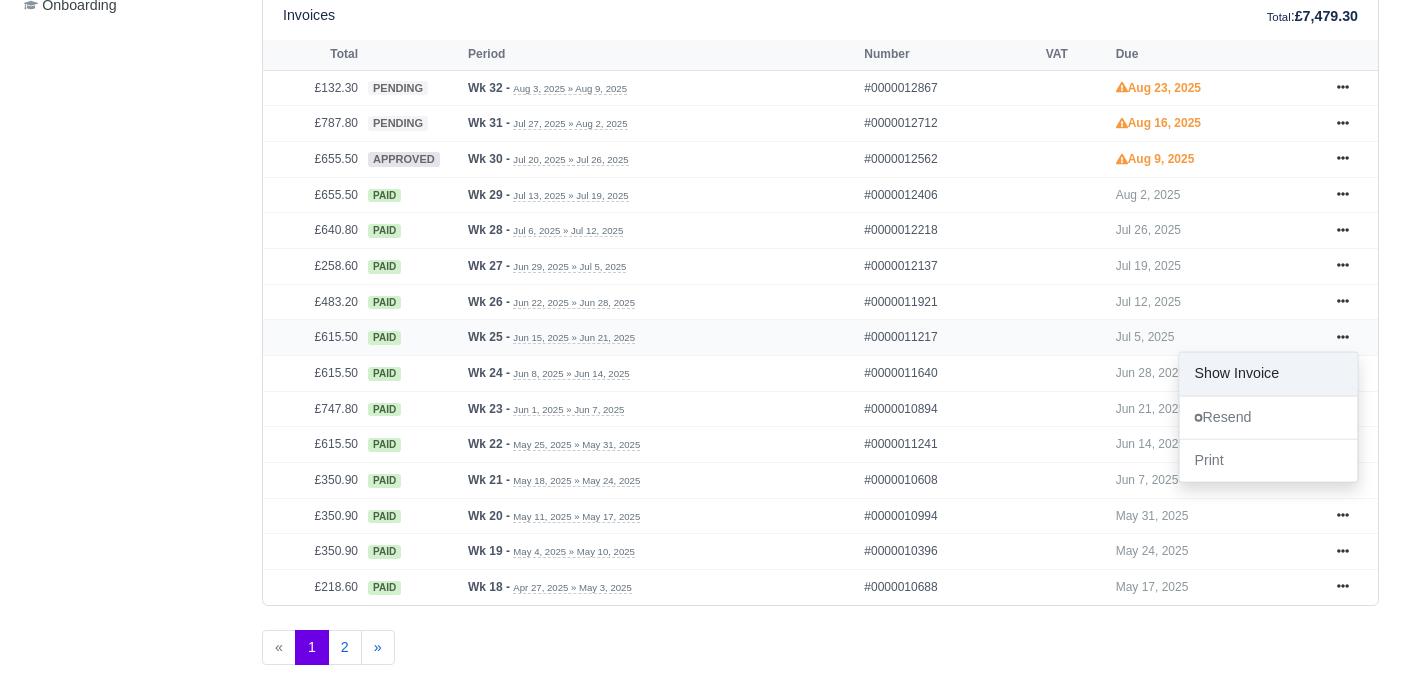 click on "Show Invoice" at bounding box center (1268, 374) 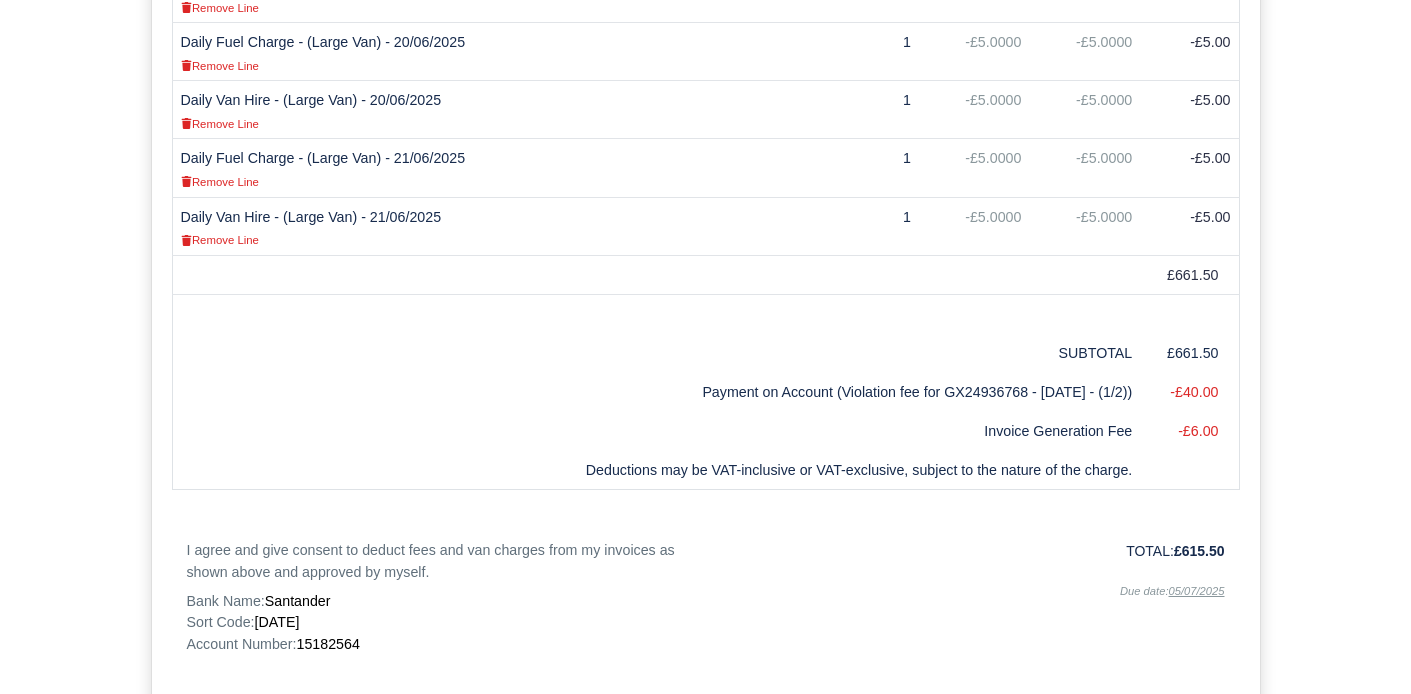scroll, scrollTop: 1684, scrollLeft: 0, axis: vertical 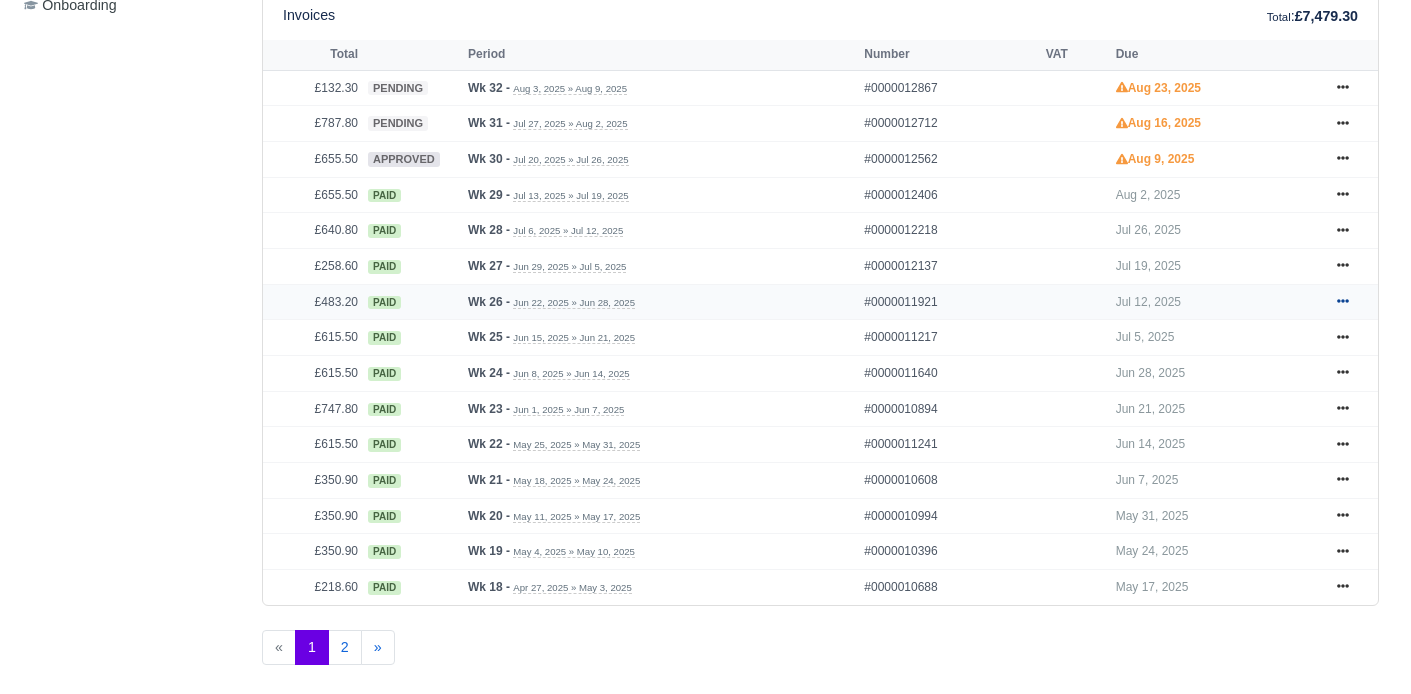 click 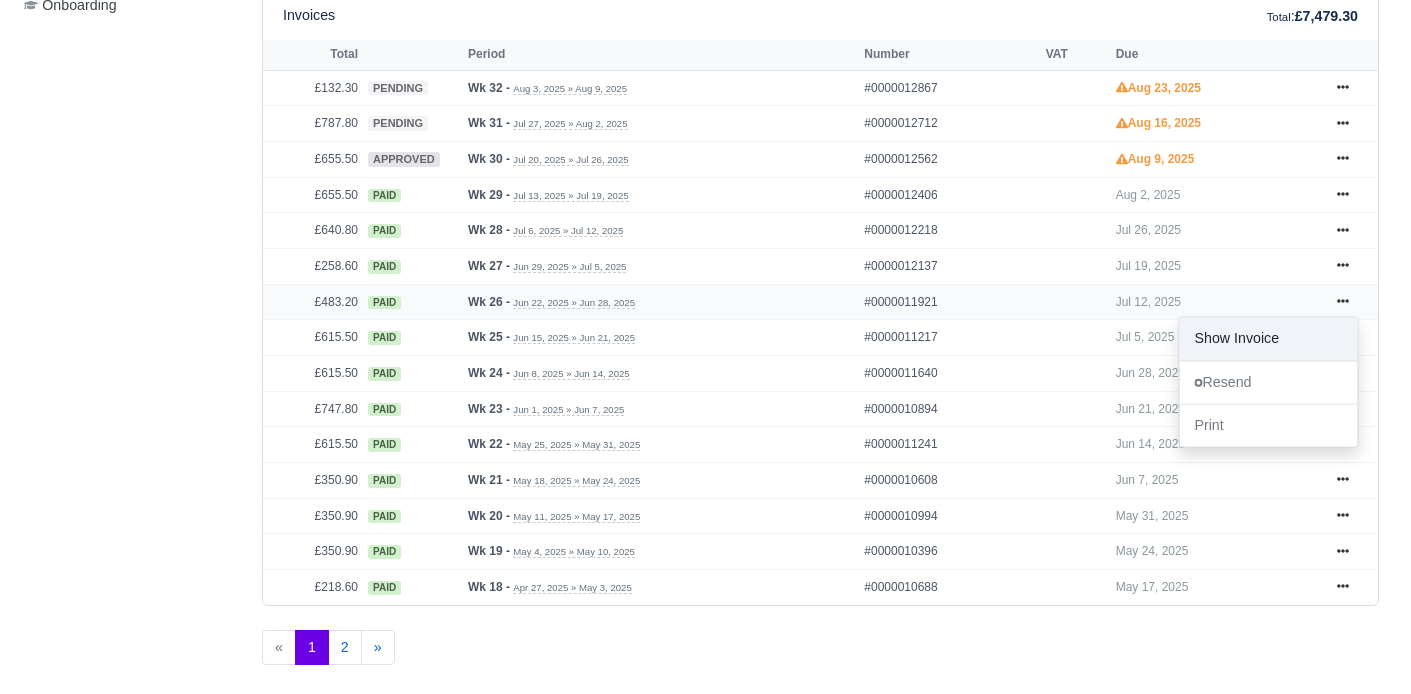 click on "Show Invoice" at bounding box center [1268, 338] 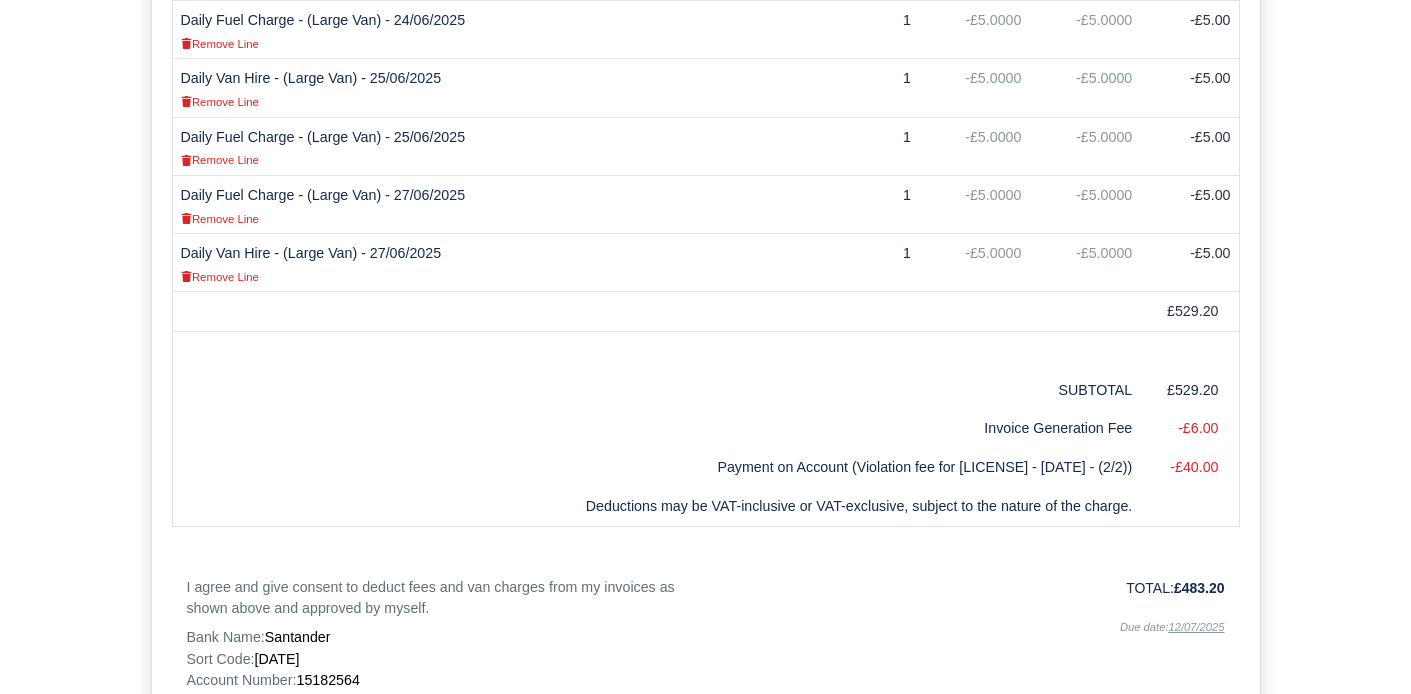 scroll, scrollTop: 1396, scrollLeft: 0, axis: vertical 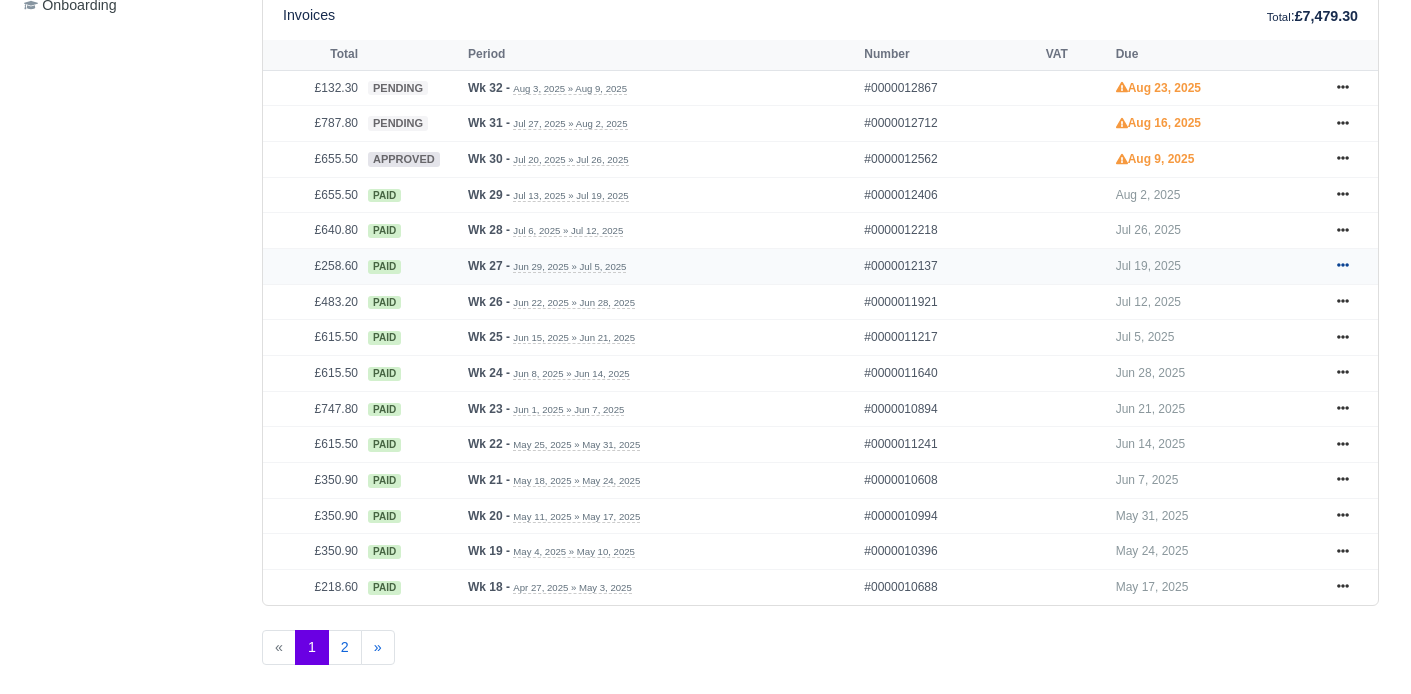 click 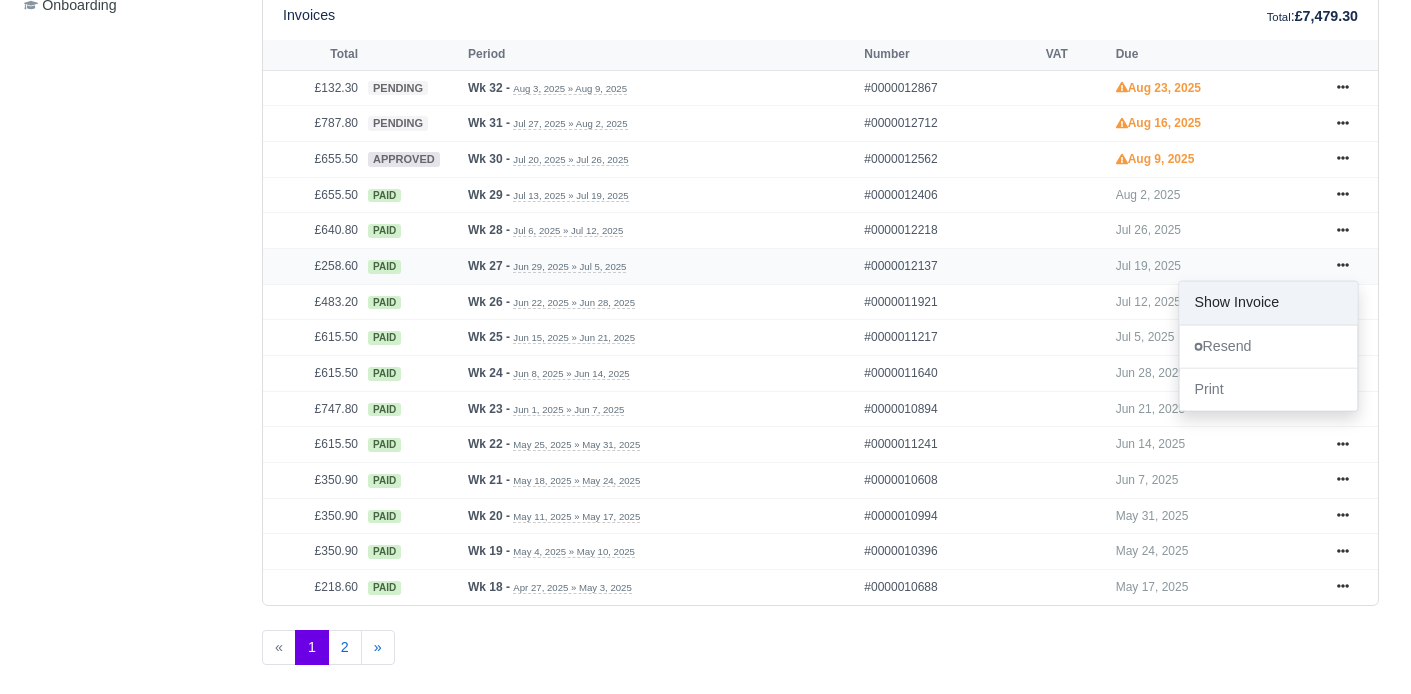 click on "Show Invoice" at bounding box center [1268, 303] 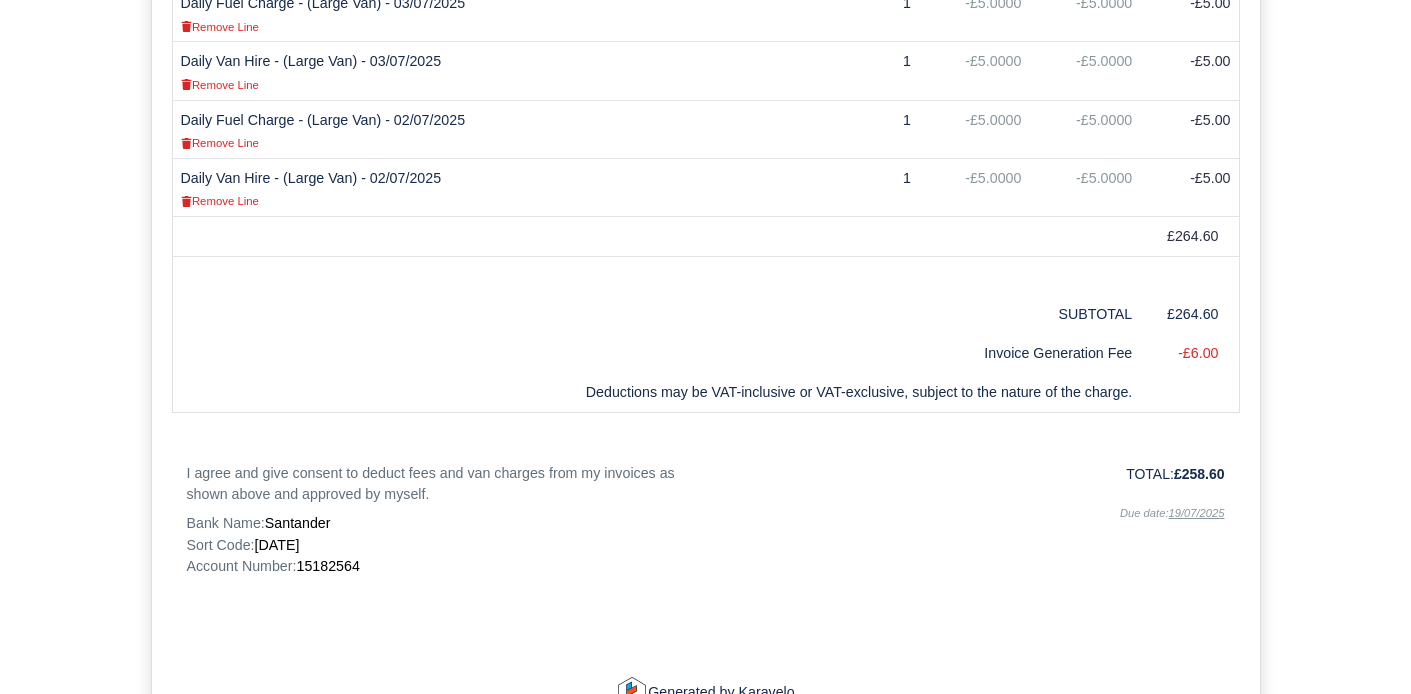 scroll, scrollTop: 1010, scrollLeft: 0, axis: vertical 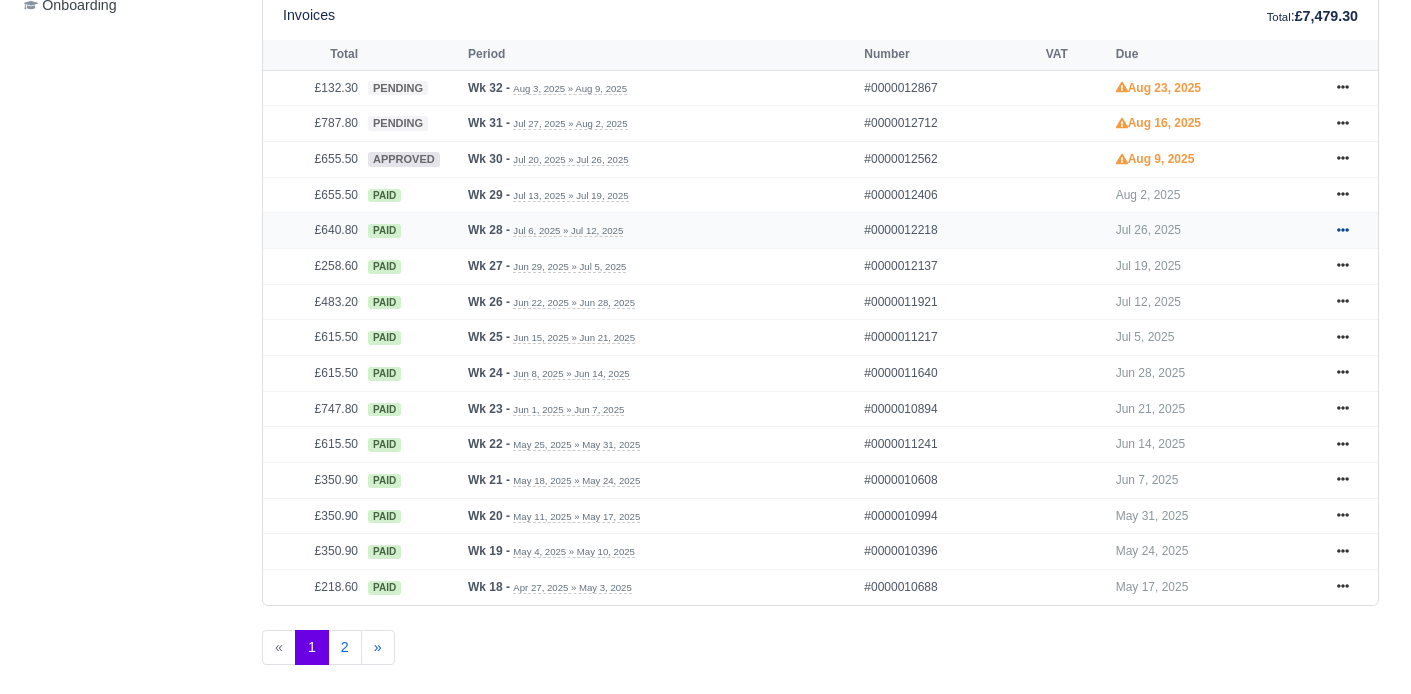 click at bounding box center (1343, 230) 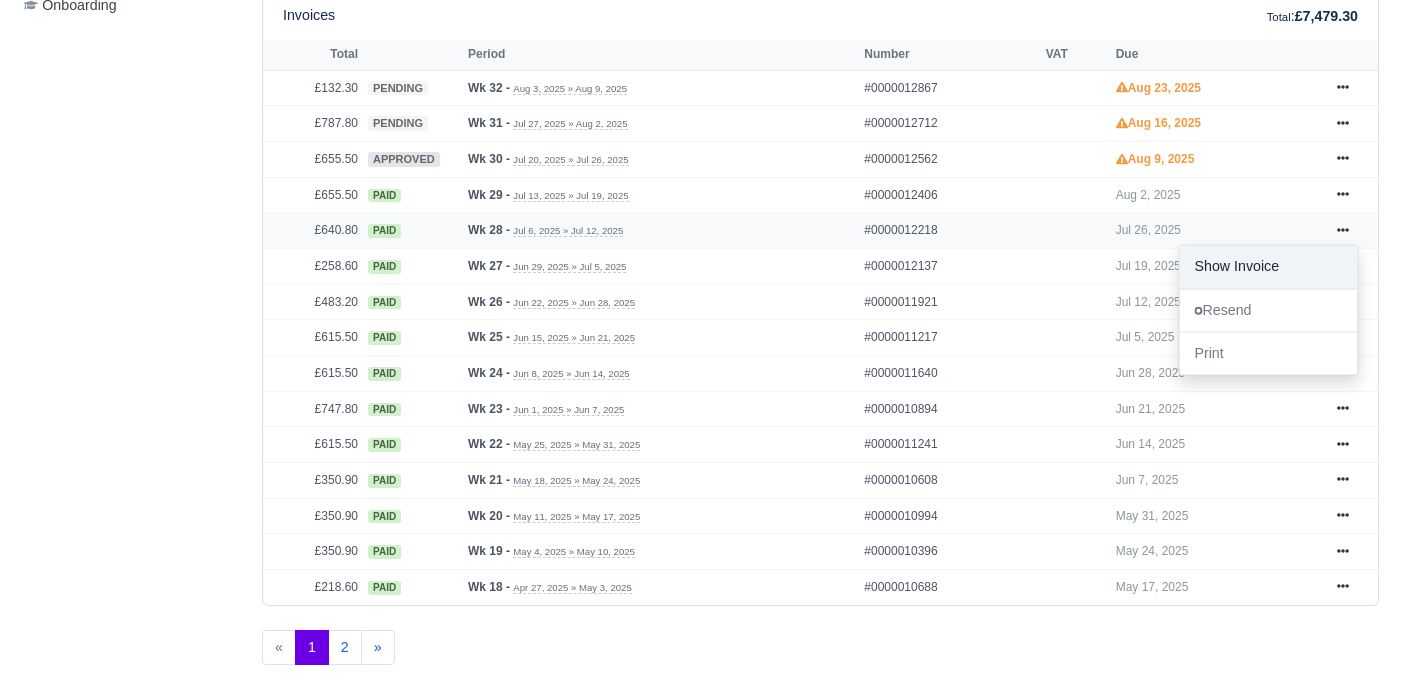 click on "Show Invoice" at bounding box center [1268, 267] 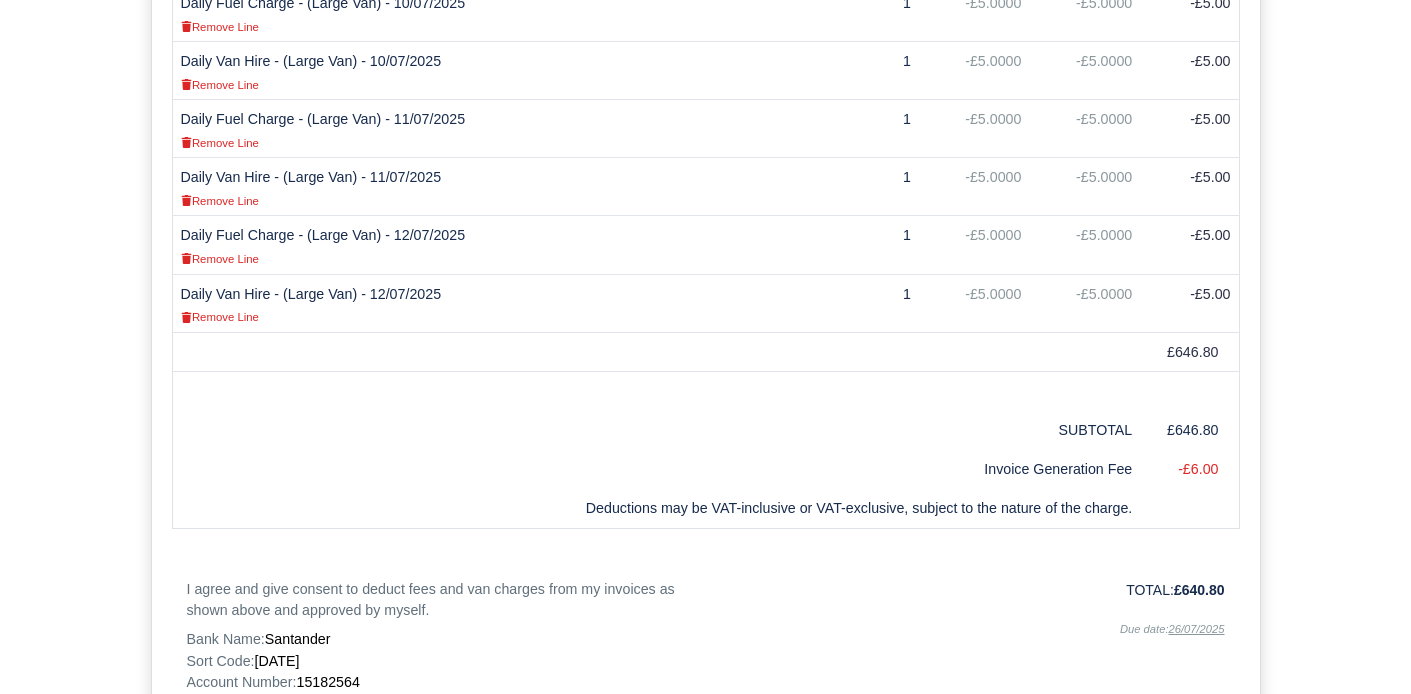scroll, scrollTop: 1800, scrollLeft: 0, axis: vertical 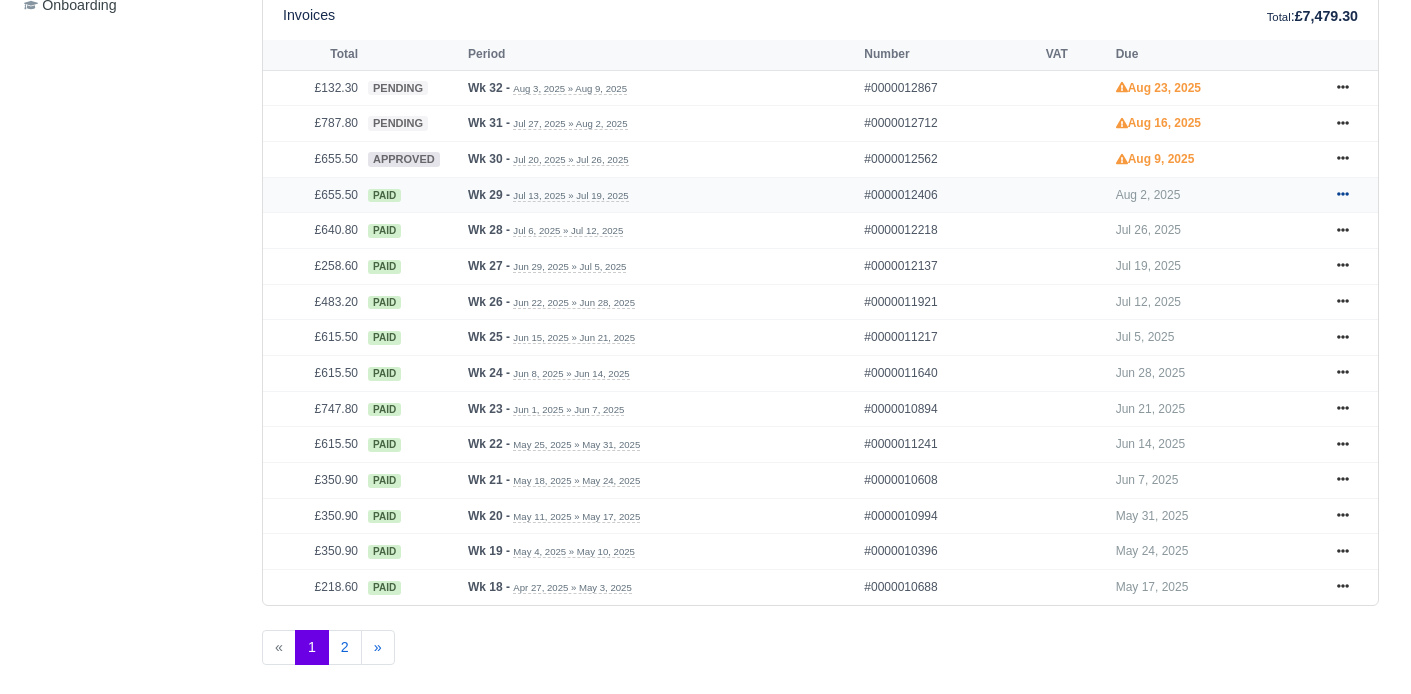 click at bounding box center (1343, 195) 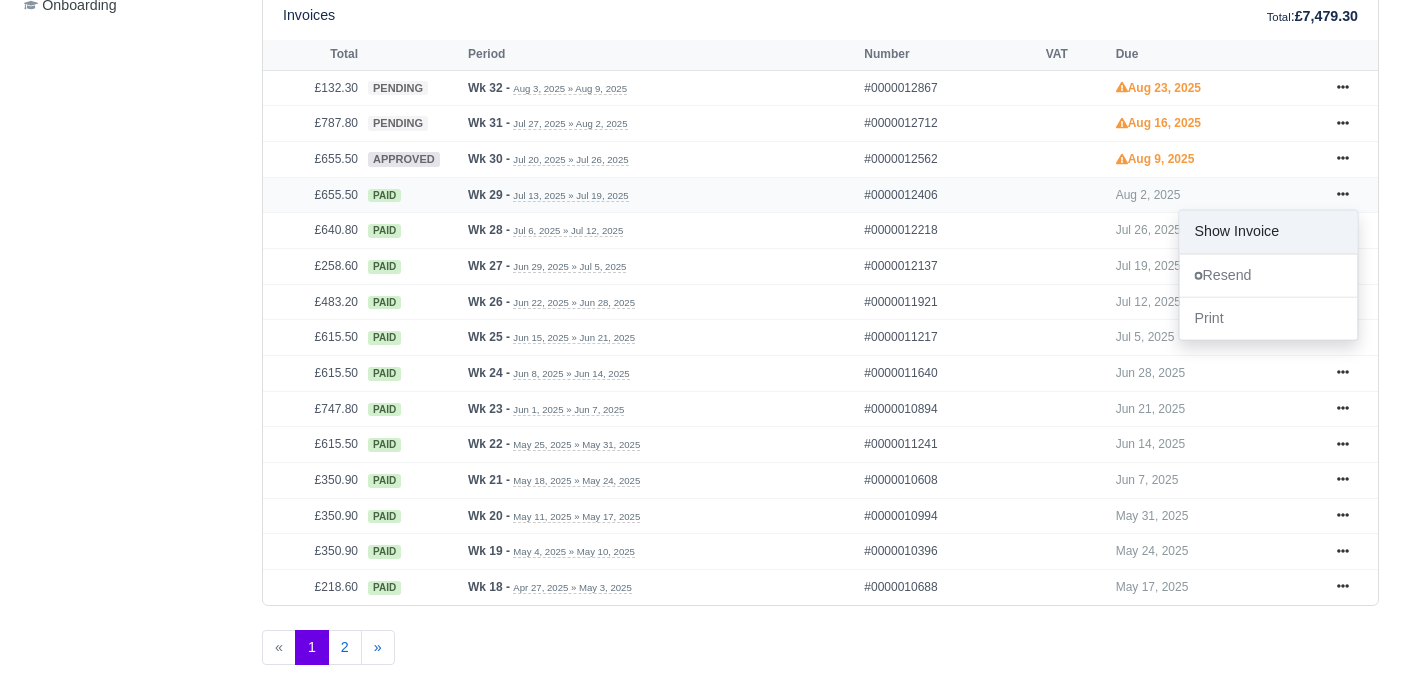 click on "Show Invoice" at bounding box center (1268, 231) 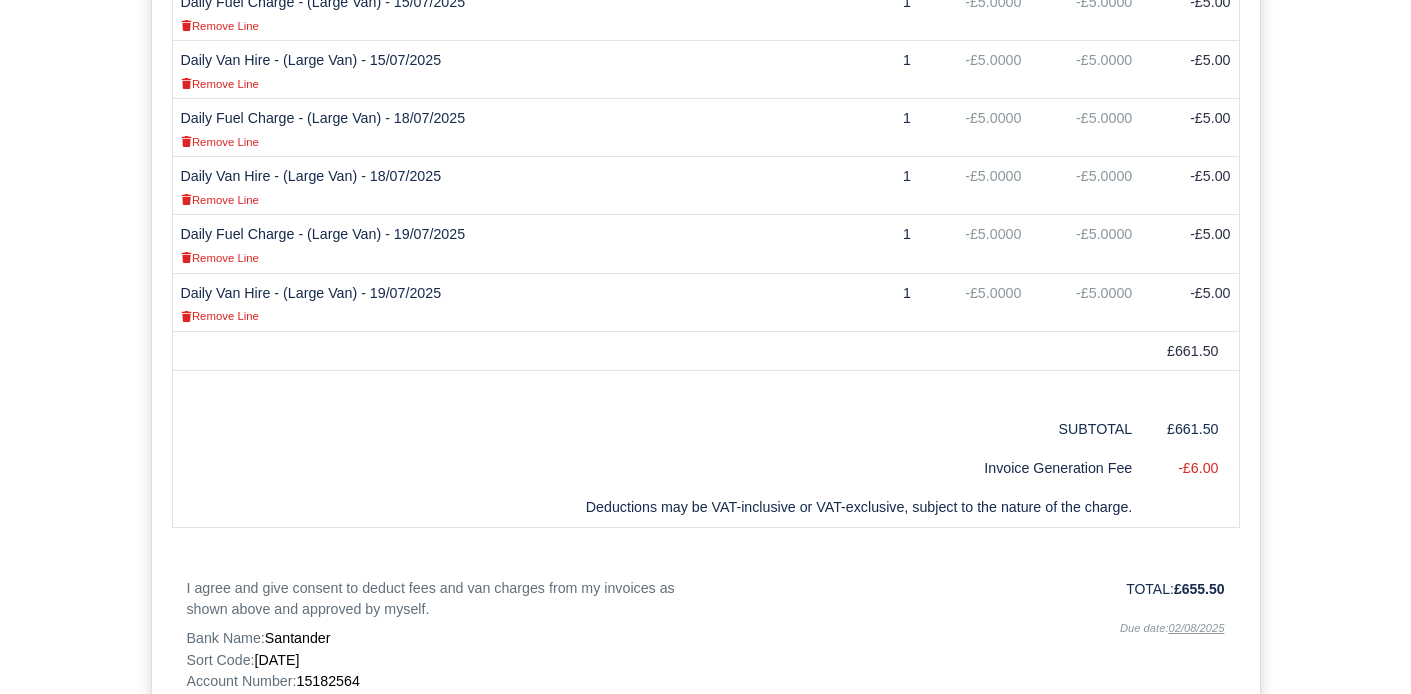 scroll, scrollTop: 1610, scrollLeft: 0, axis: vertical 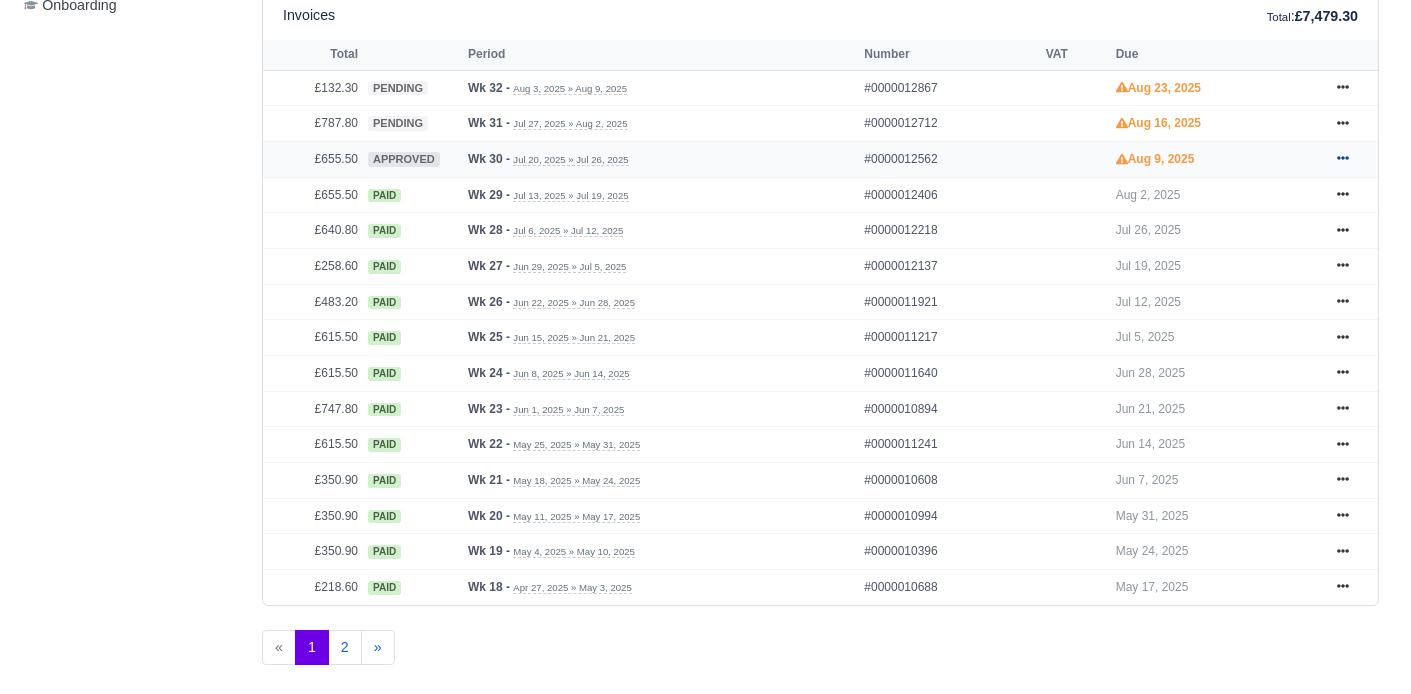 click 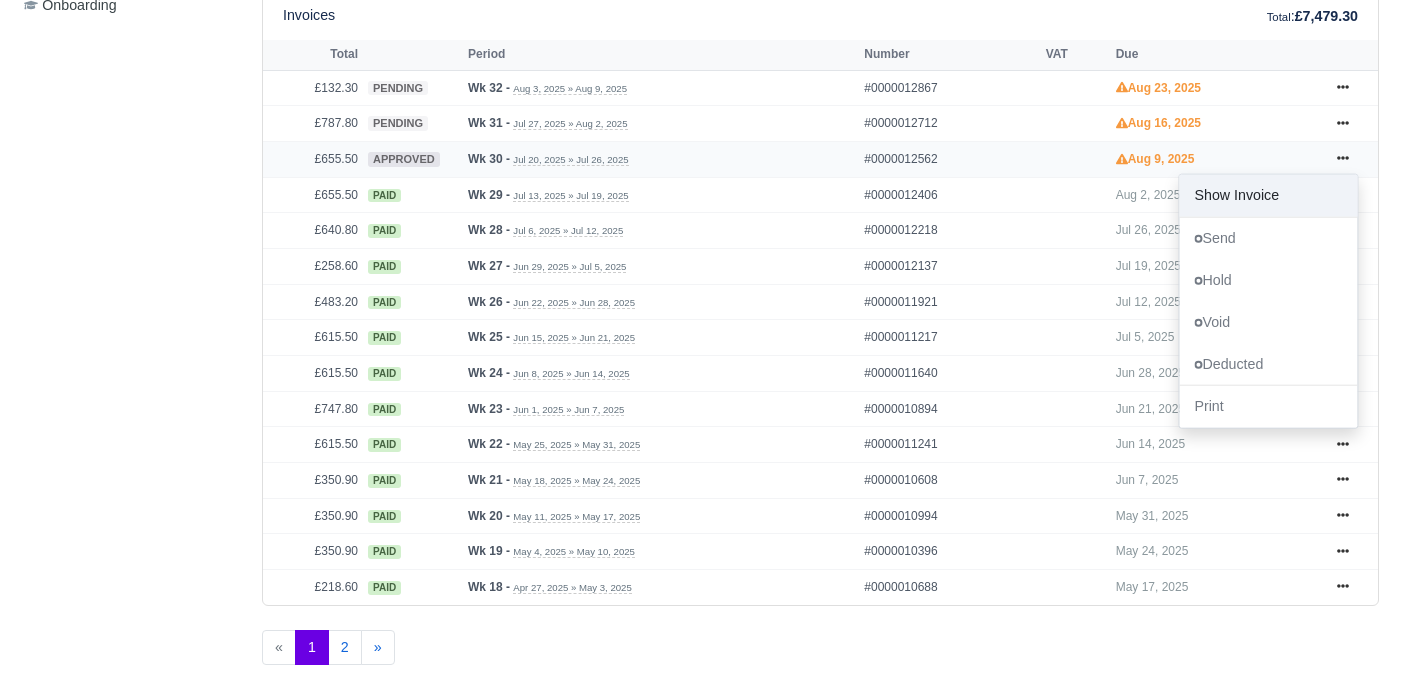 click on "Show Invoice" at bounding box center [1268, 196] 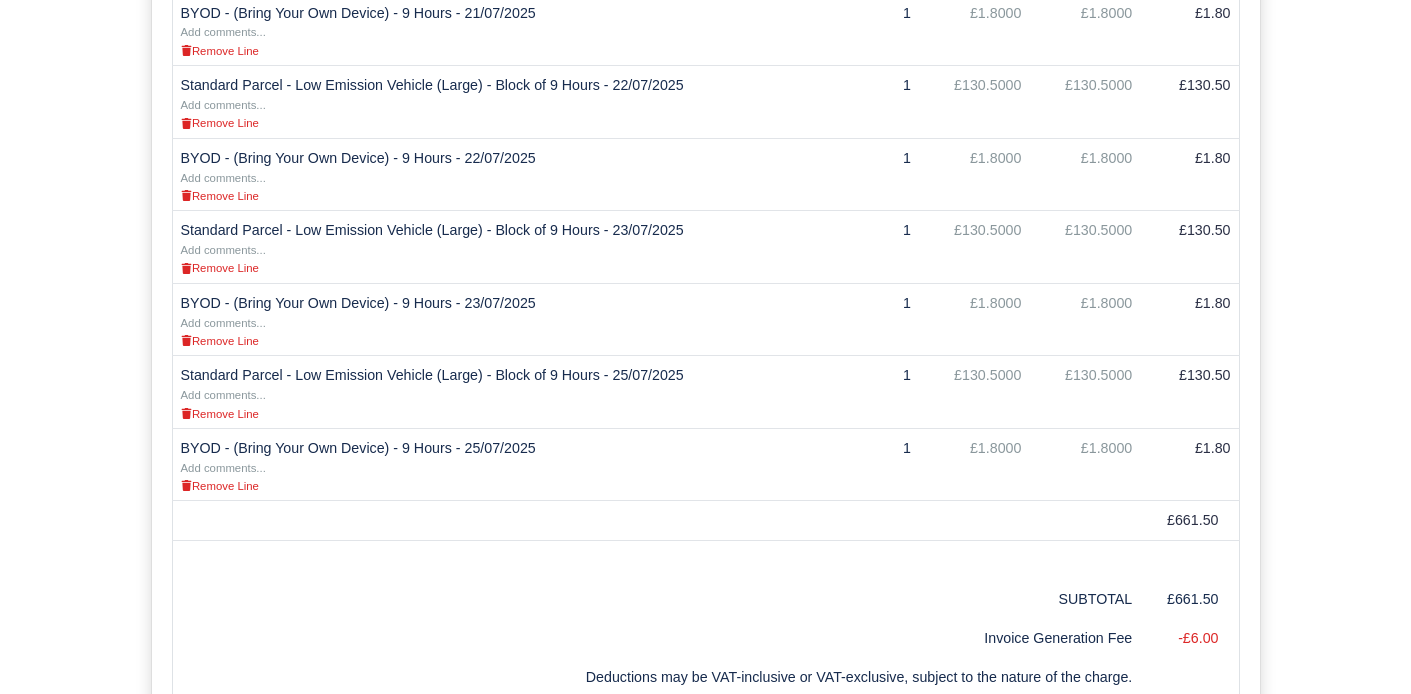 scroll, scrollTop: 1326, scrollLeft: 0, axis: vertical 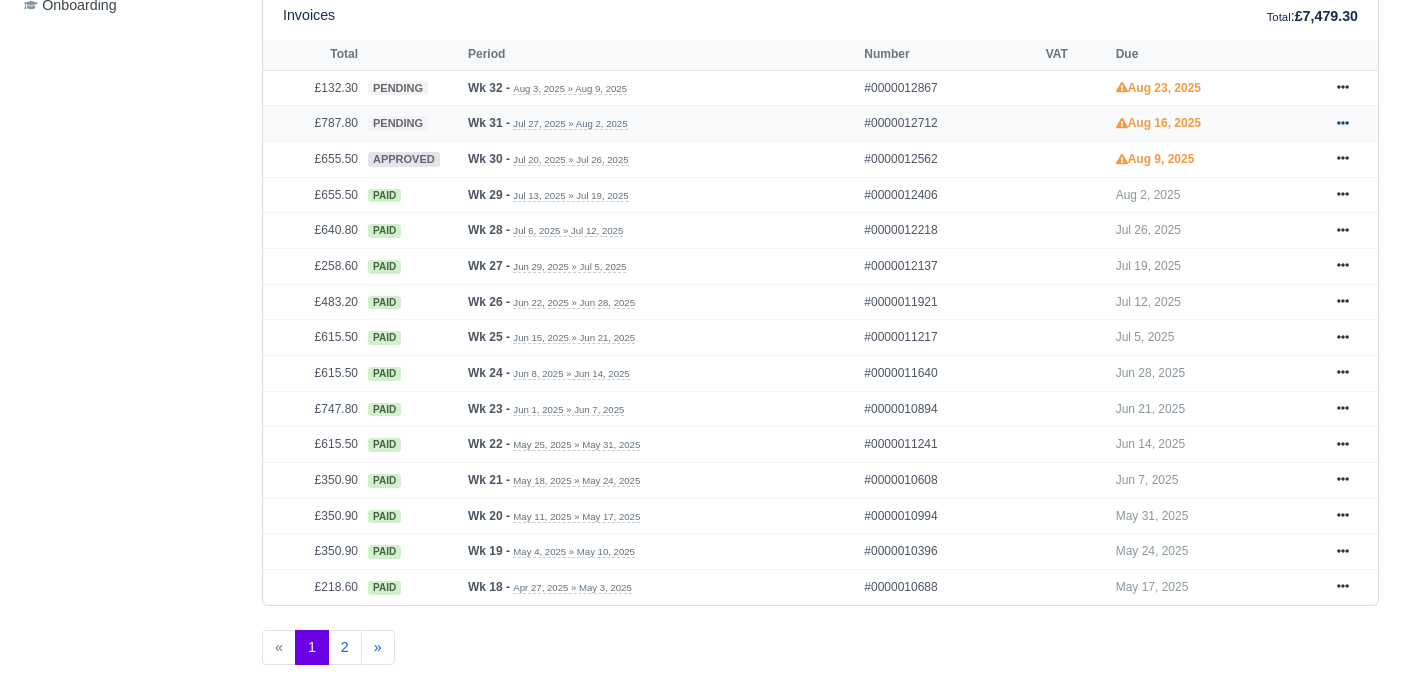 click 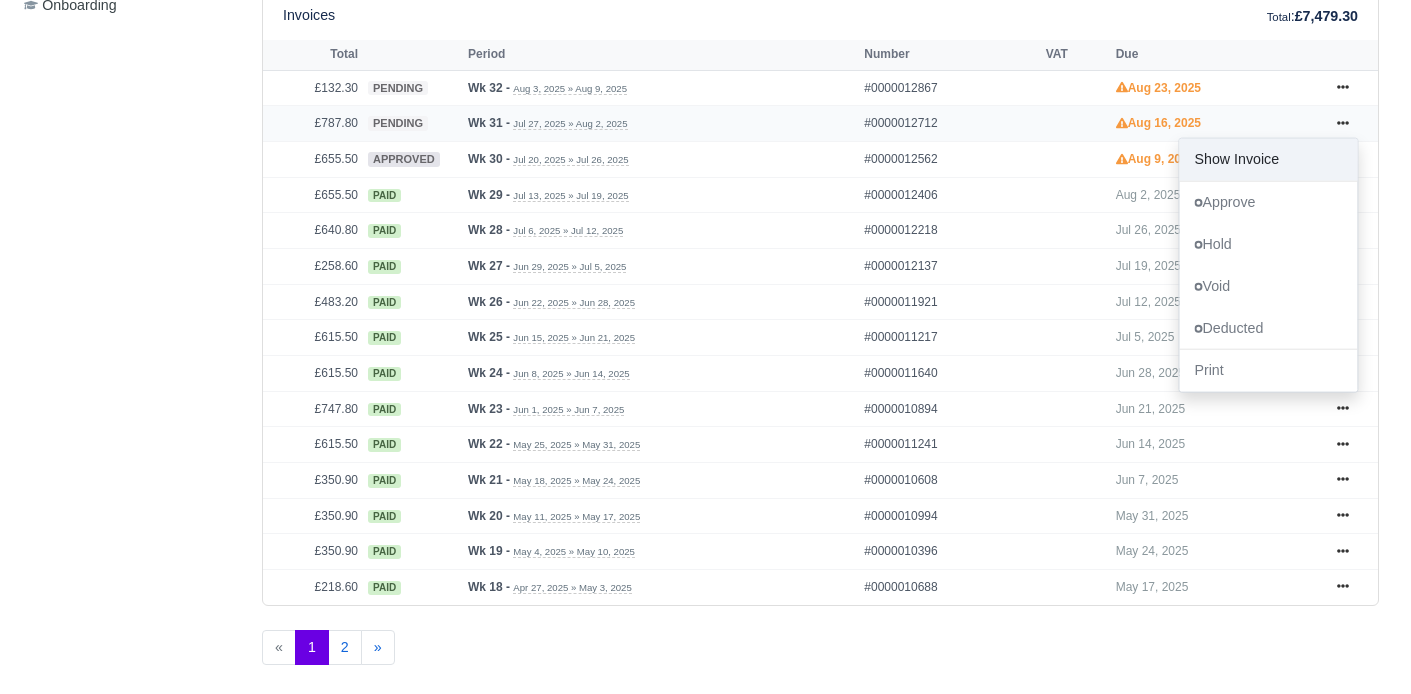 click on "Show Invoice" at bounding box center [1268, 160] 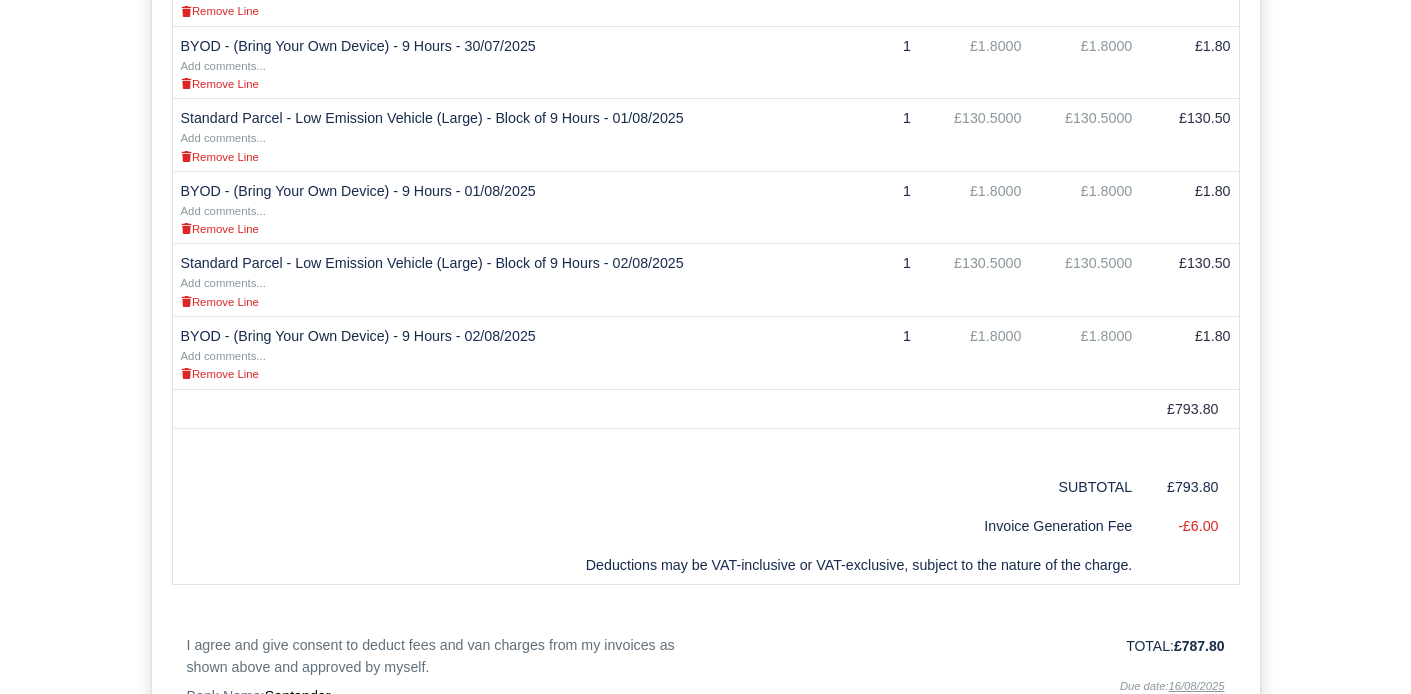 scroll, scrollTop: 1201, scrollLeft: 0, axis: vertical 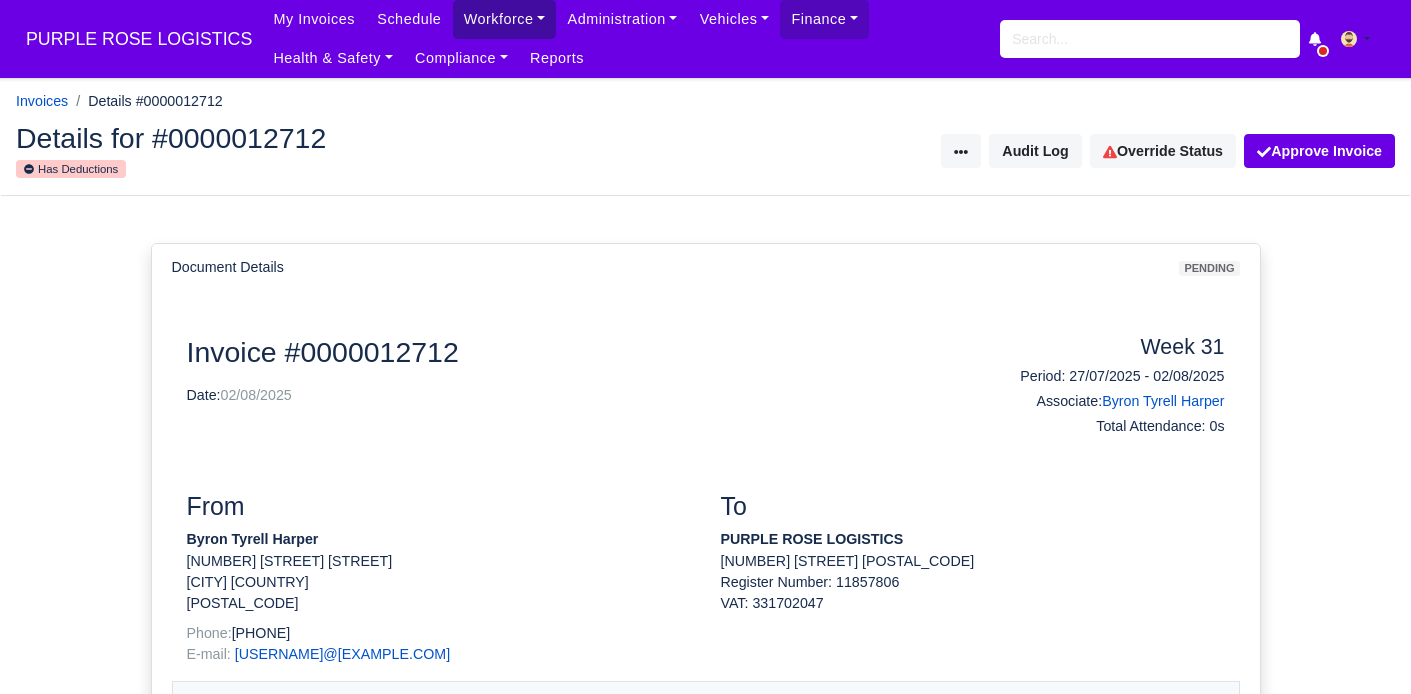 click on "Workforce" at bounding box center (505, 19) 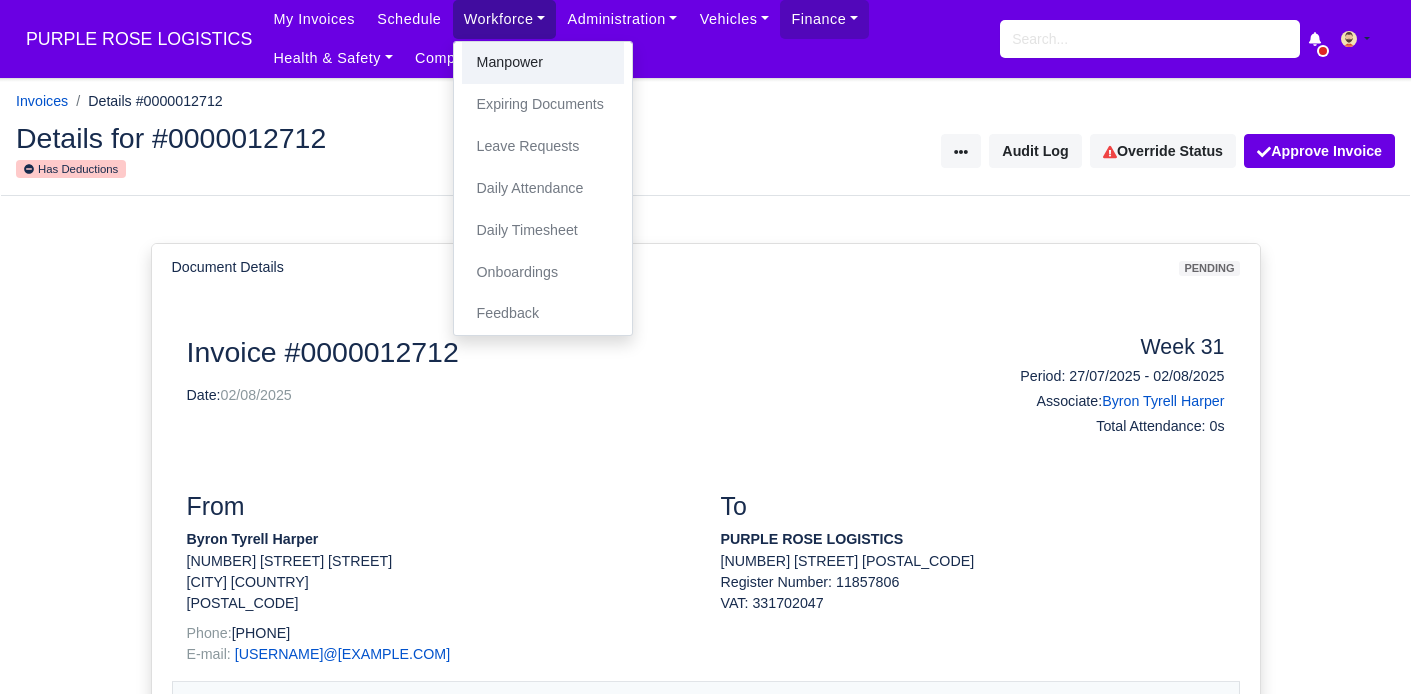 click on "Manpower" at bounding box center [543, 63] 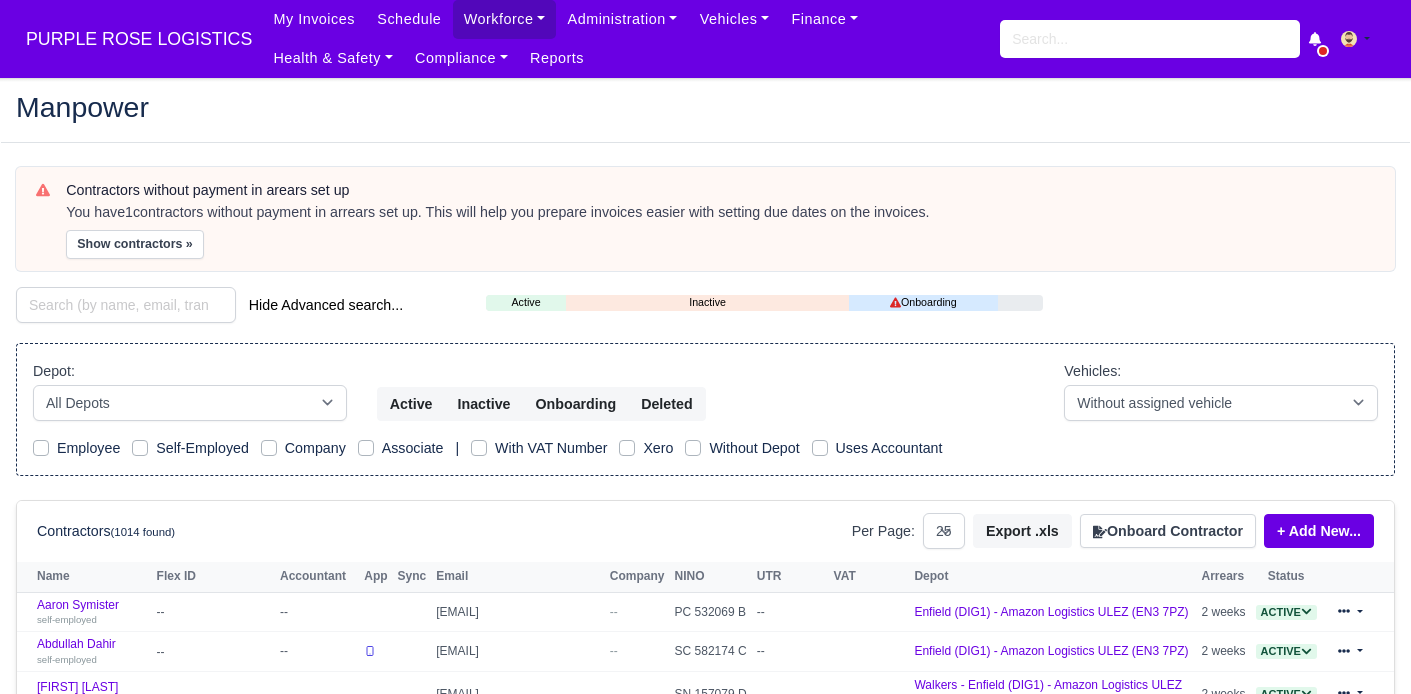 select on "25" 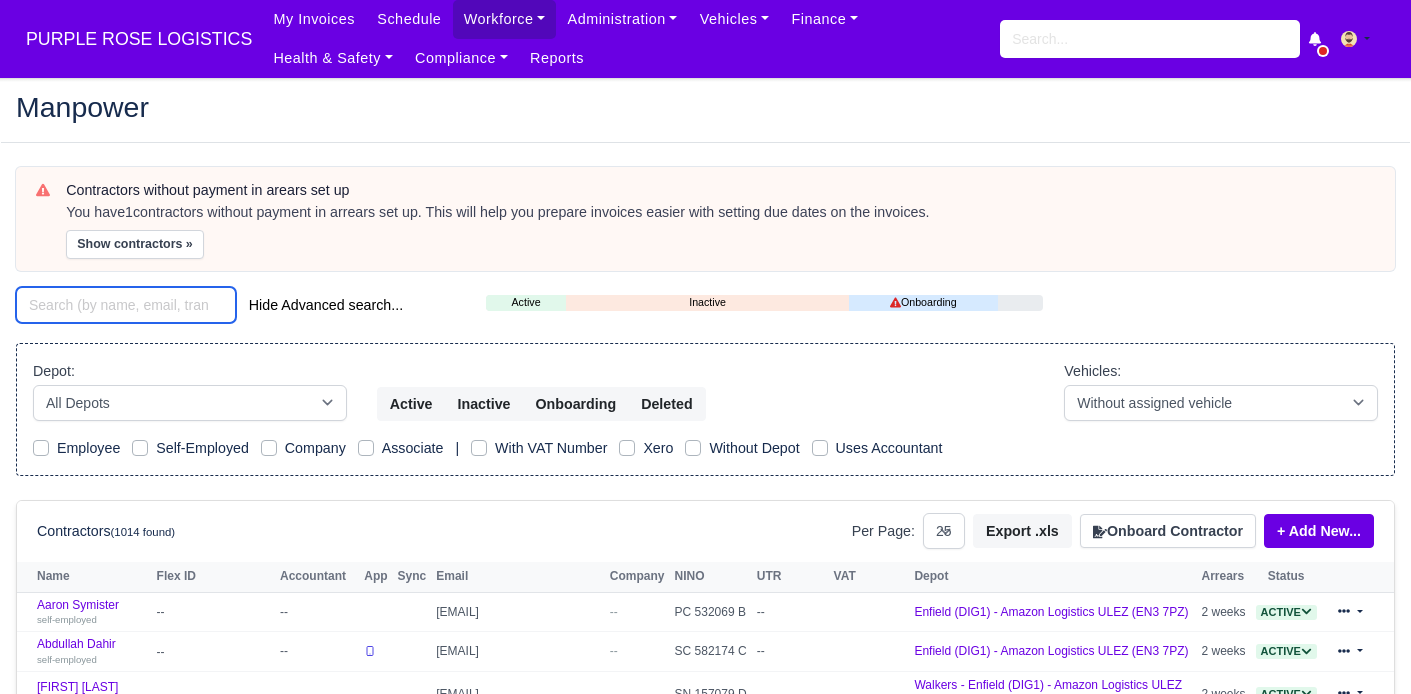 click at bounding box center [126, 305] 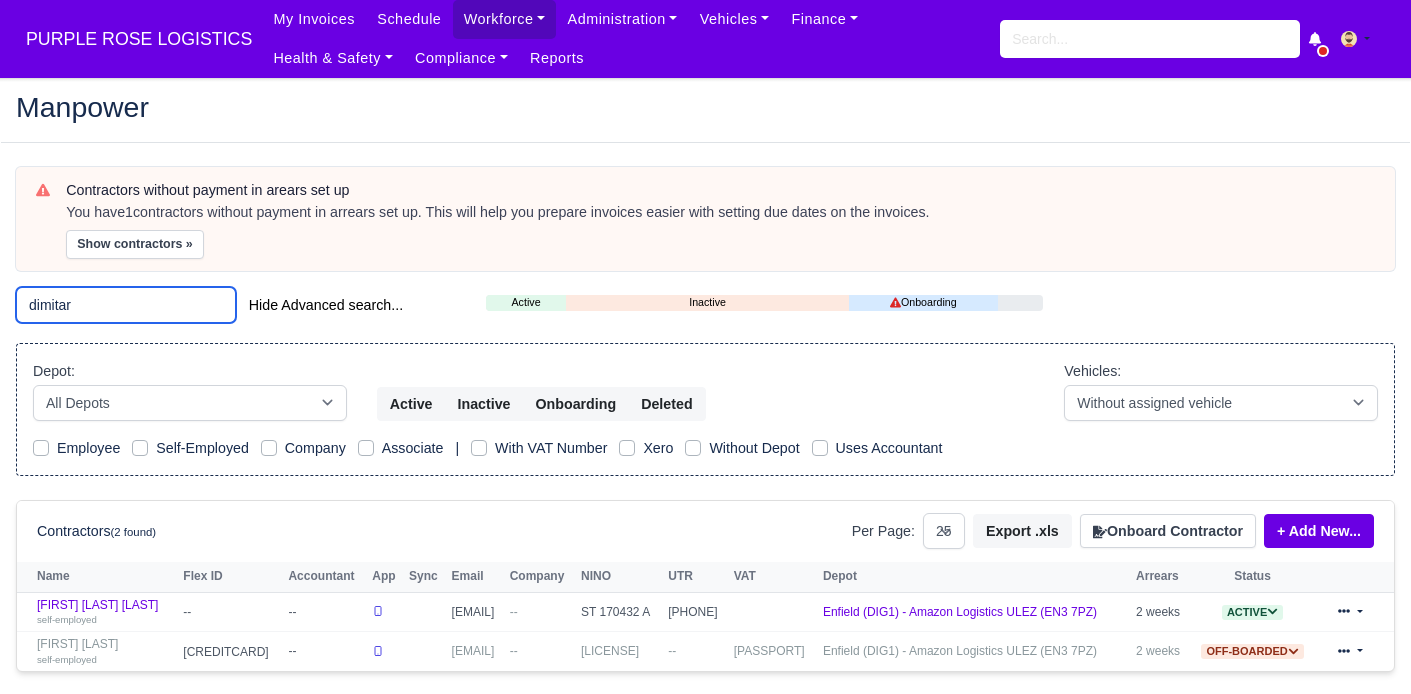 scroll, scrollTop: 68, scrollLeft: 0, axis: vertical 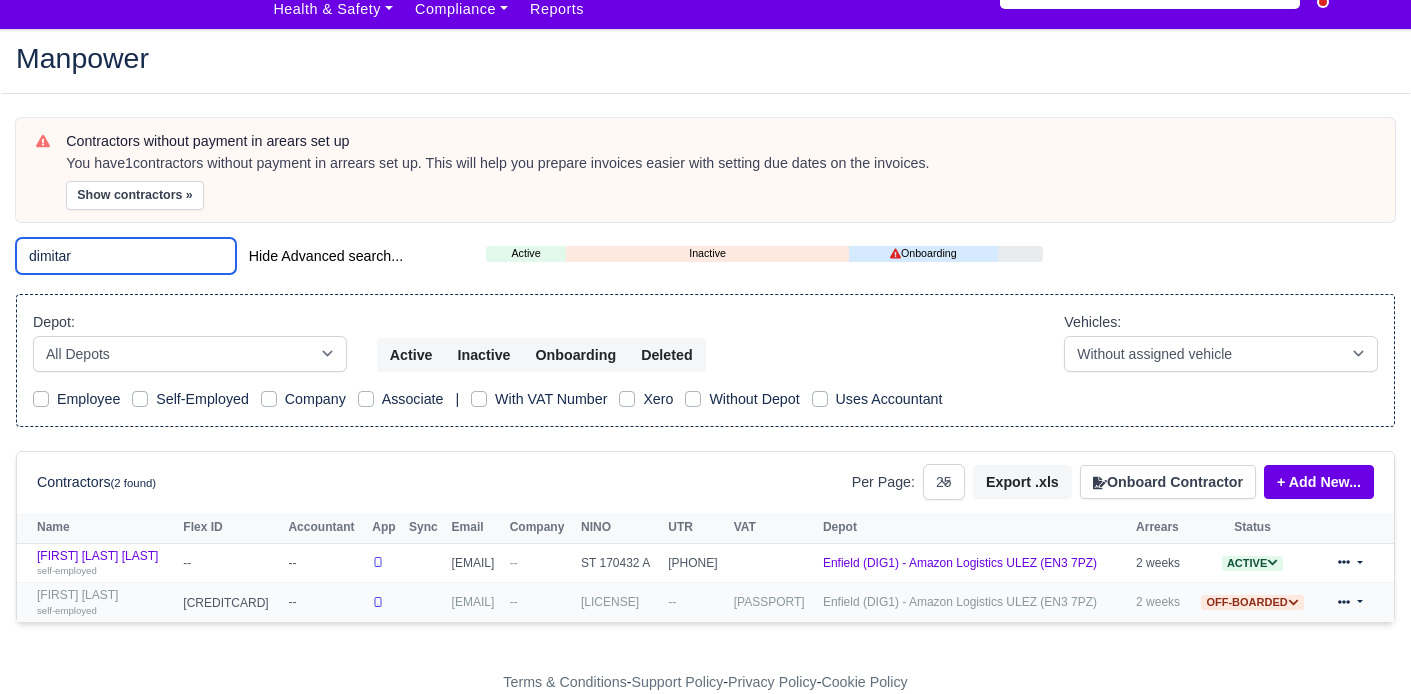 type on "dimitar" 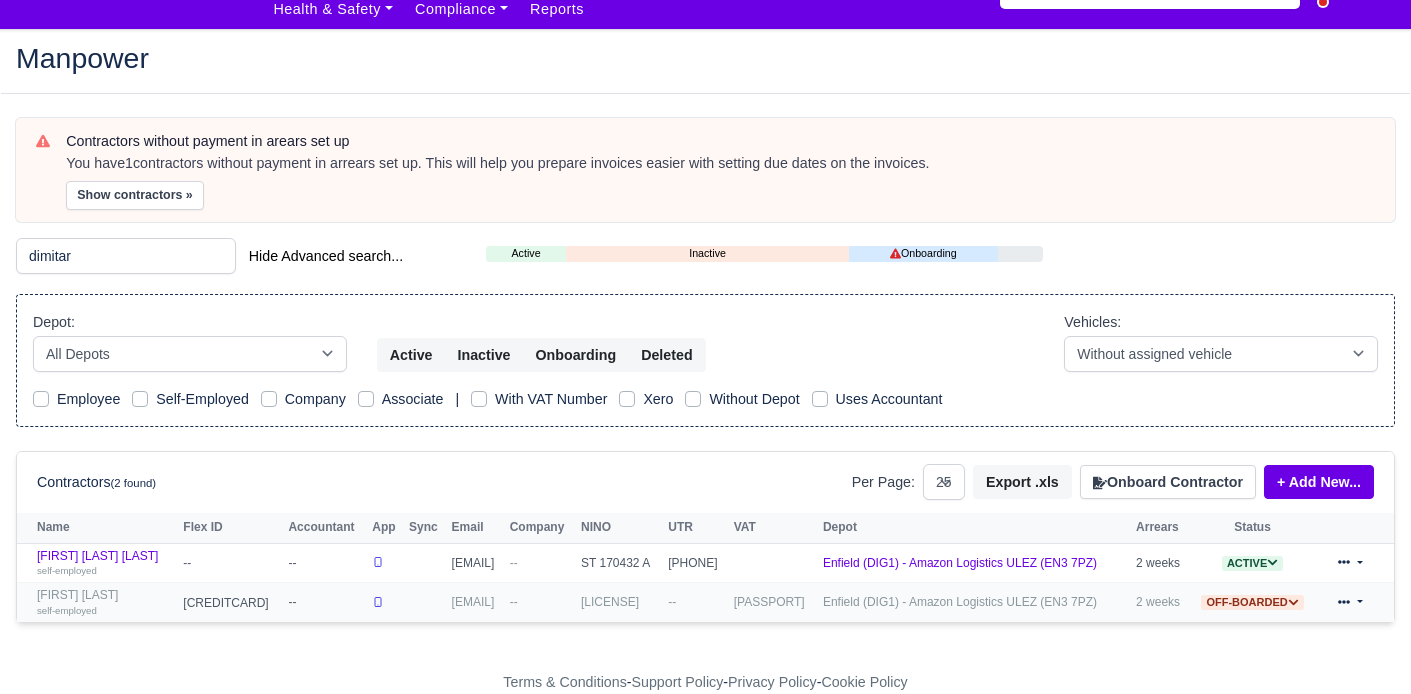 click on "Dimitar Dimitrov
self-employed" at bounding box center (105, 602) 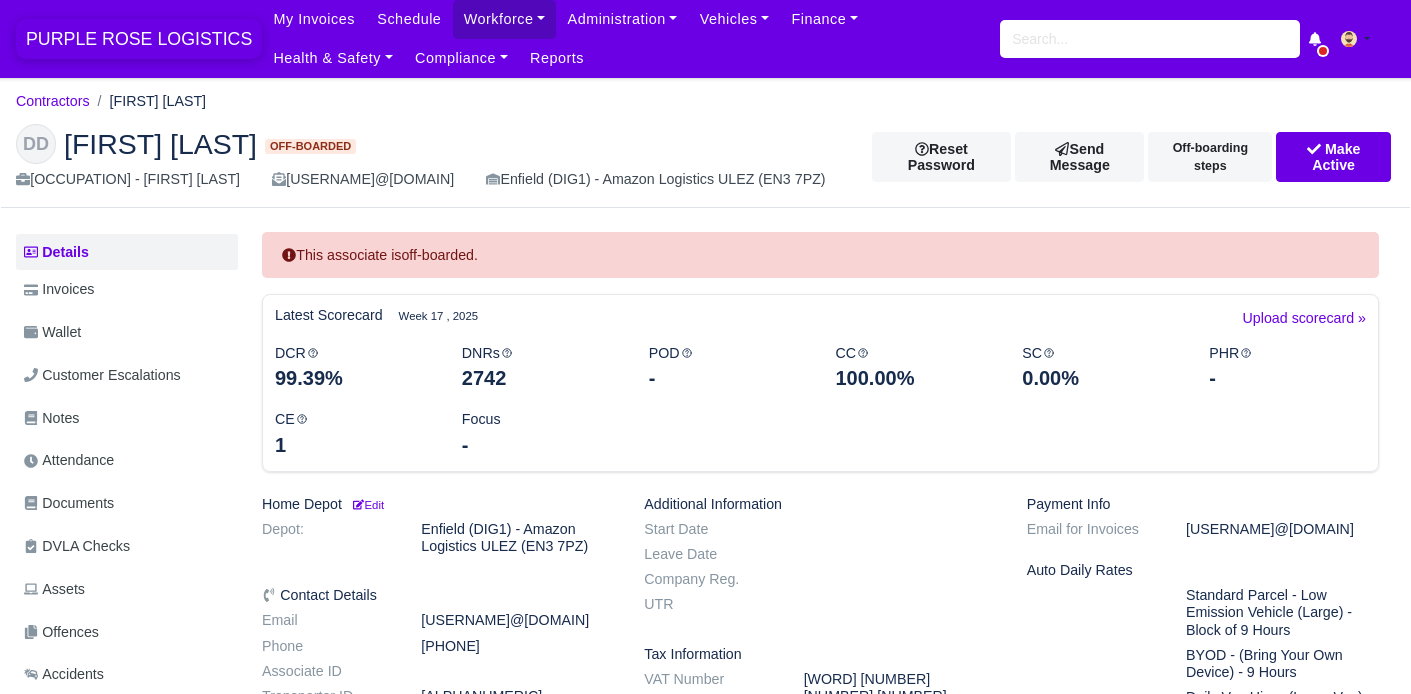 scroll, scrollTop: 0, scrollLeft: 0, axis: both 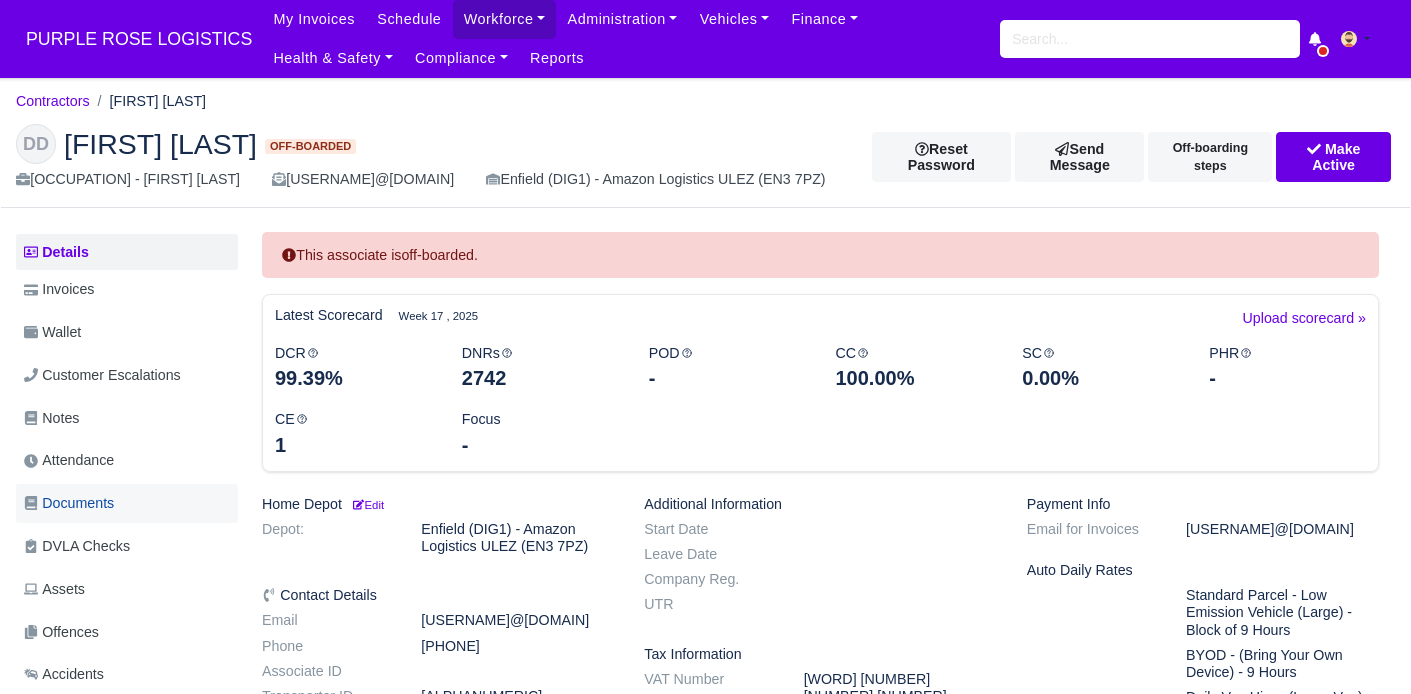 click on "Documents" at bounding box center (69, 503) 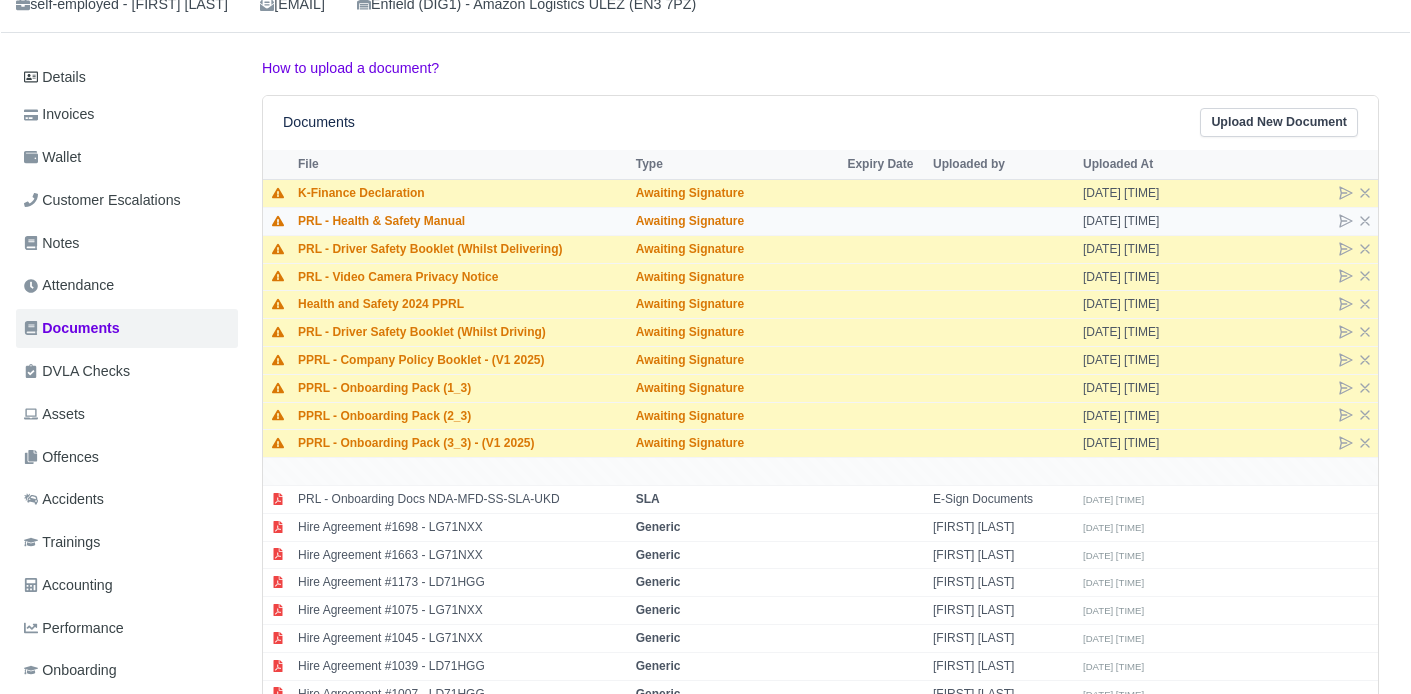 scroll, scrollTop: 0, scrollLeft: 0, axis: both 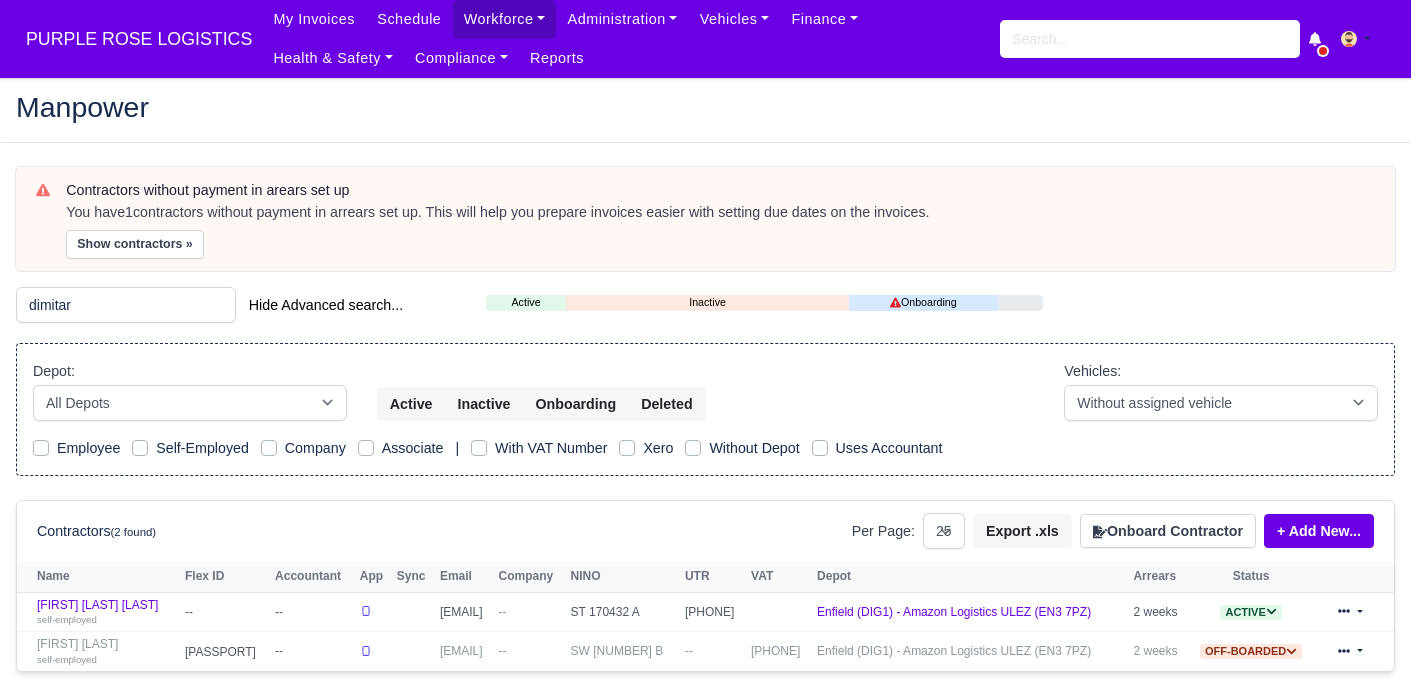 select on "25" 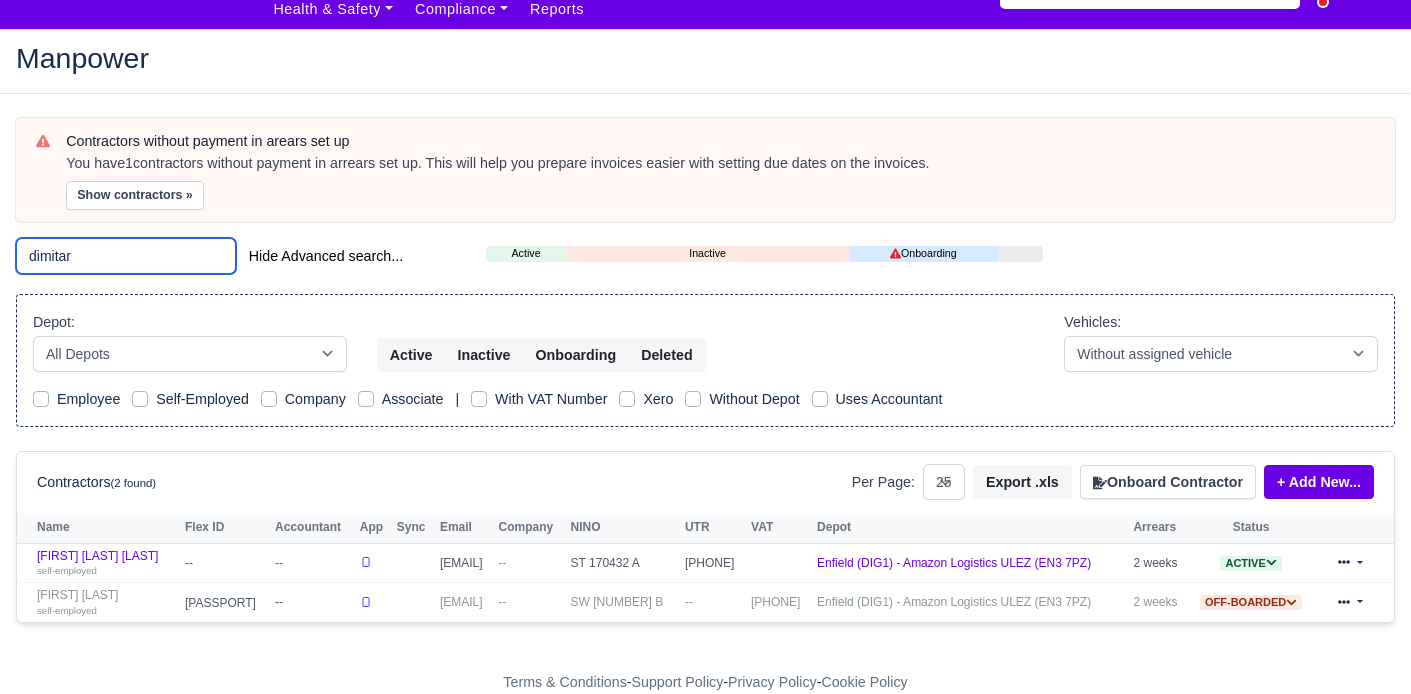 click on "dimitar" at bounding box center (126, 256) 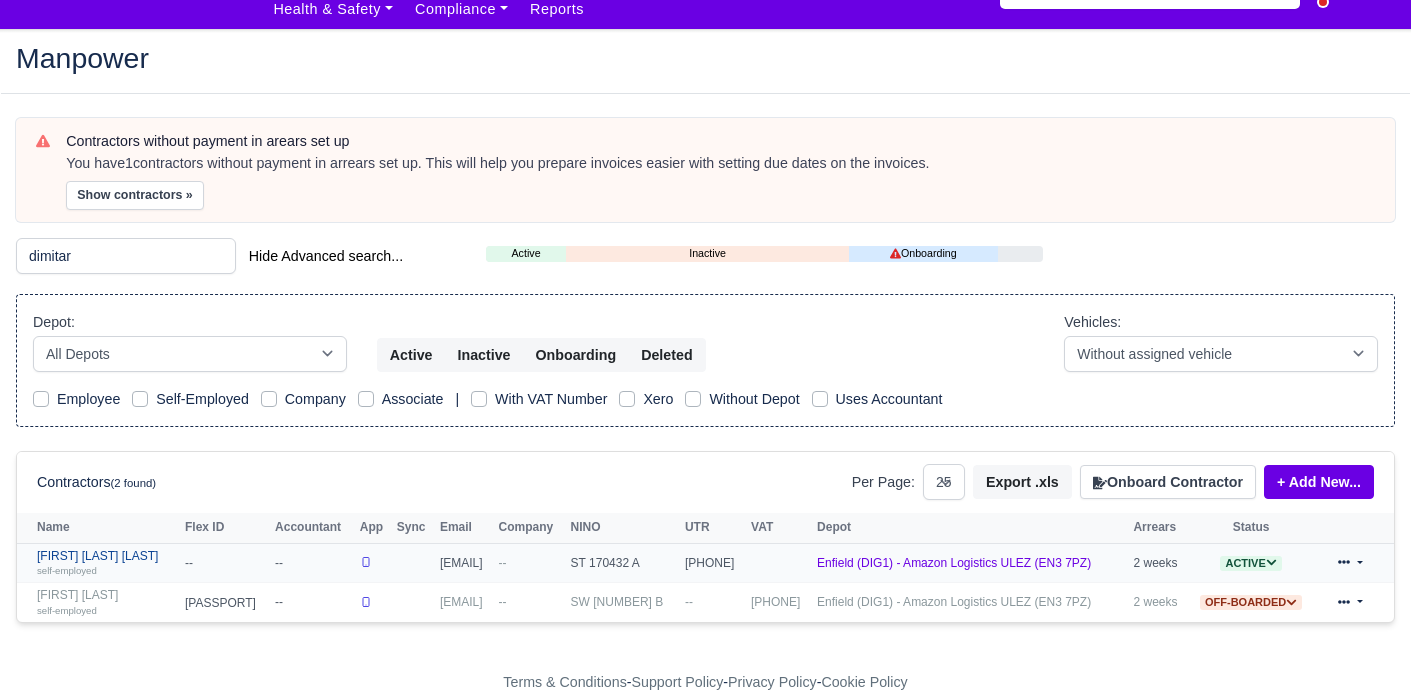 click on "Dimitar Svetlov Dimitrov
self-employed" at bounding box center (106, 563) 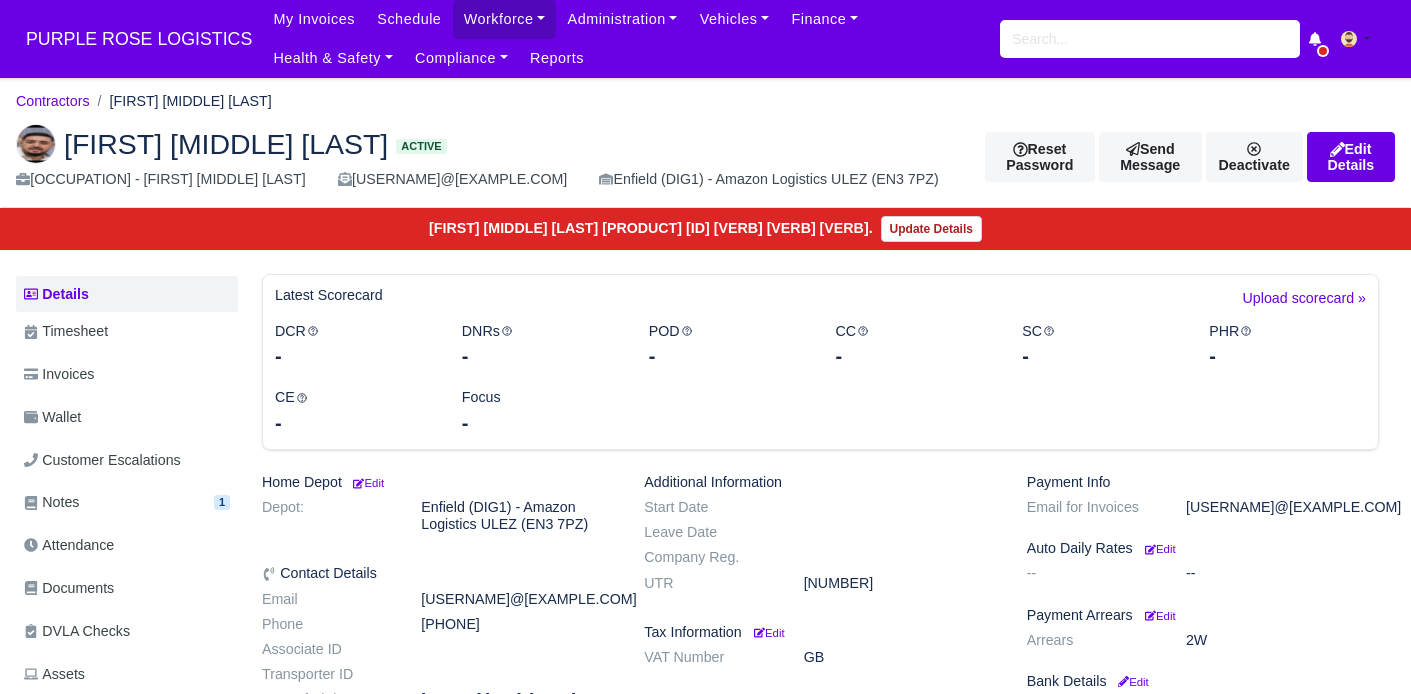 scroll, scrollTop: 0, scrollLeft: 0, axis: both 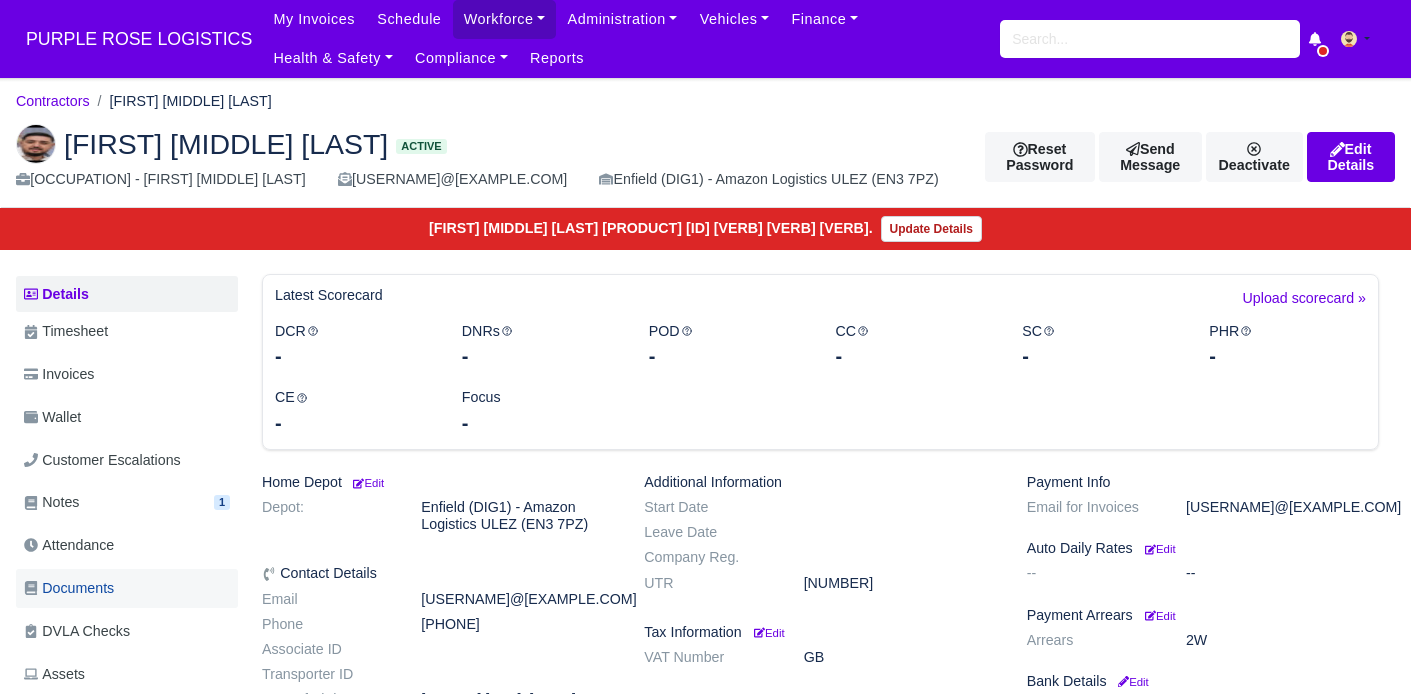 click on "Documents" at bounding box center [69, 588] 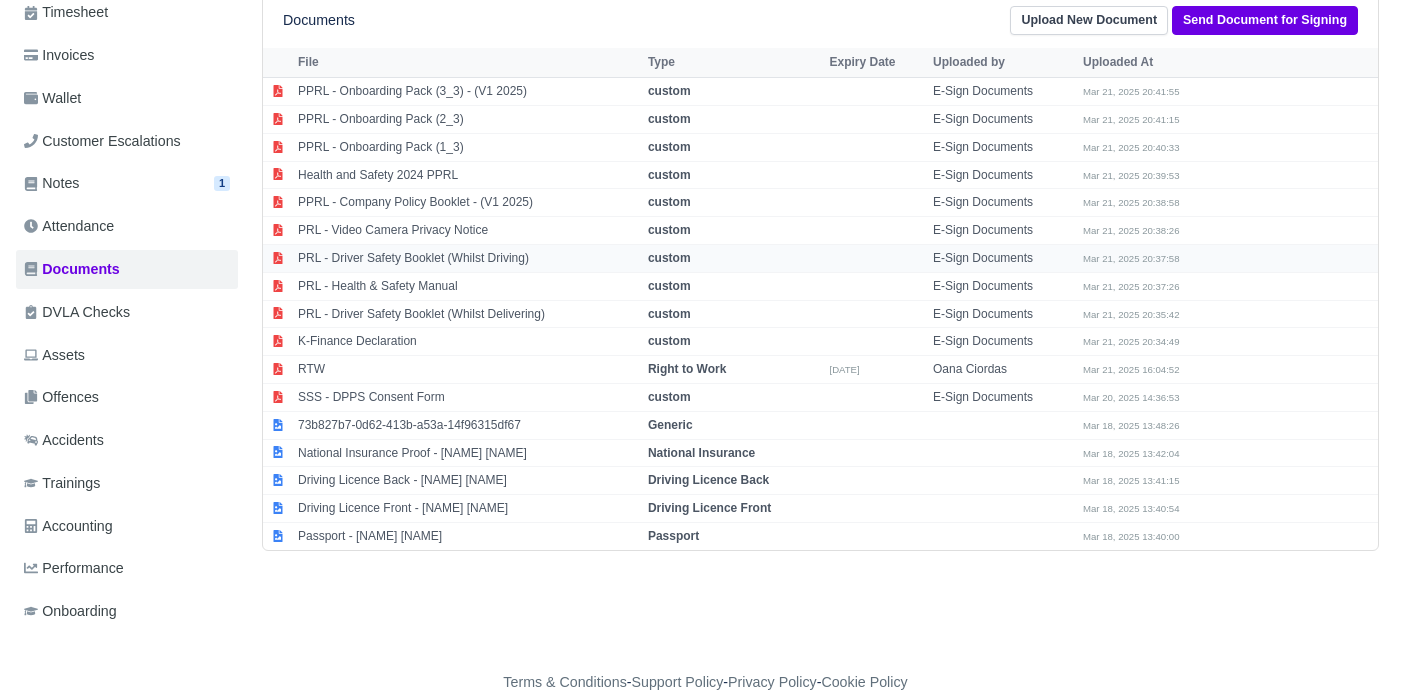 scroll, scrollTop: 0, scrollLeft: 0, axis: both 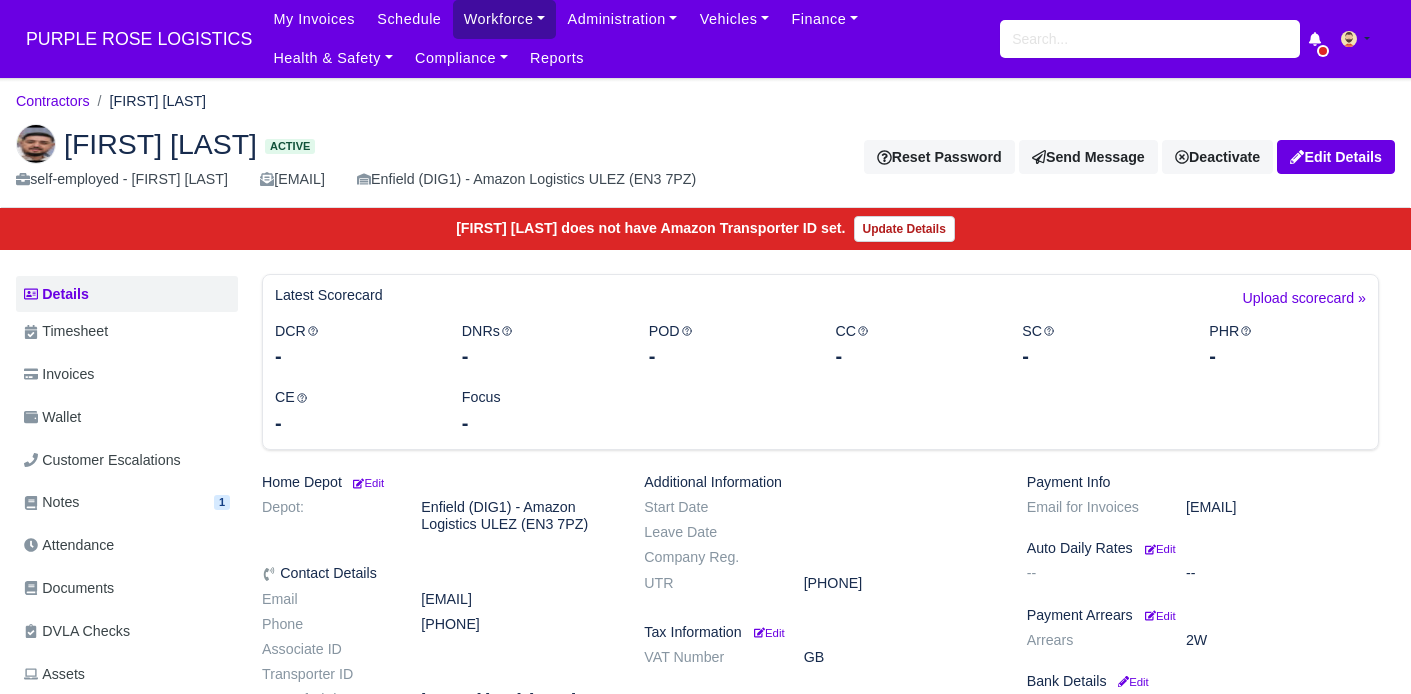 click on "Workforce" at bounding box center [505, 19] 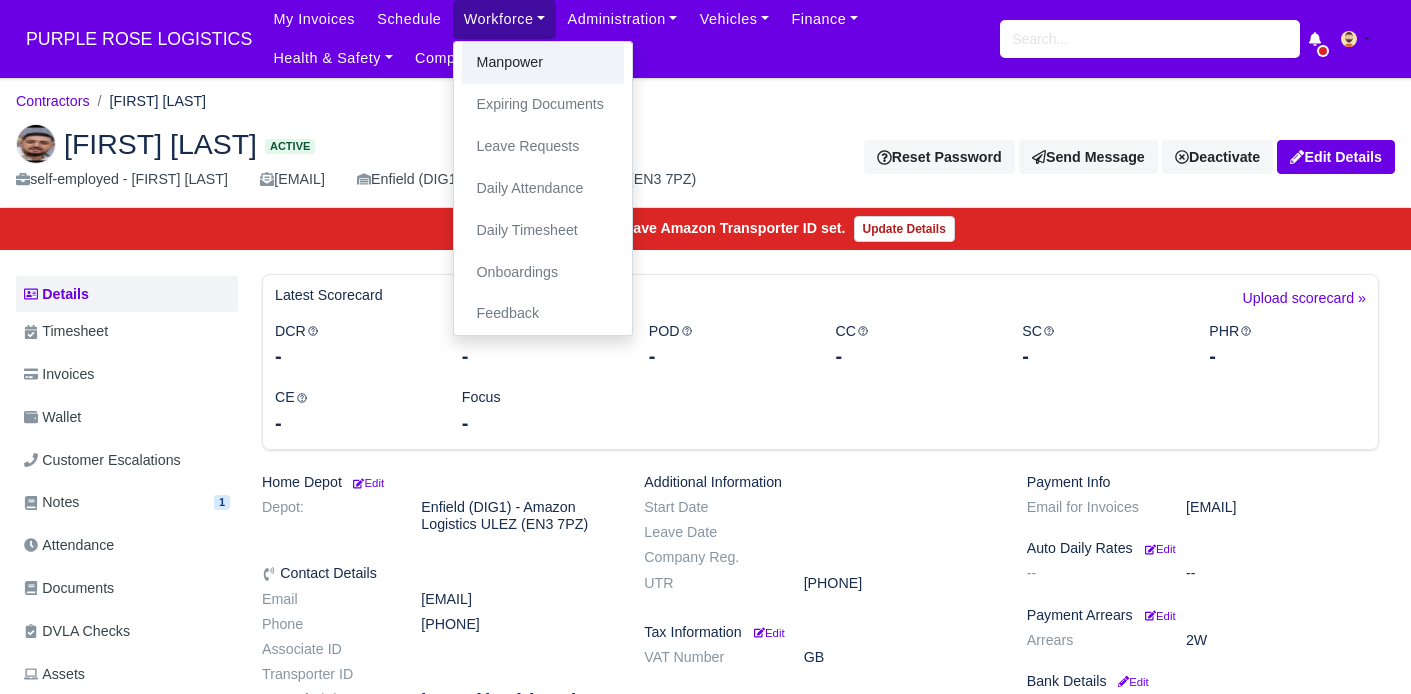 click on "Manpower" at bounding box center (543, 63) 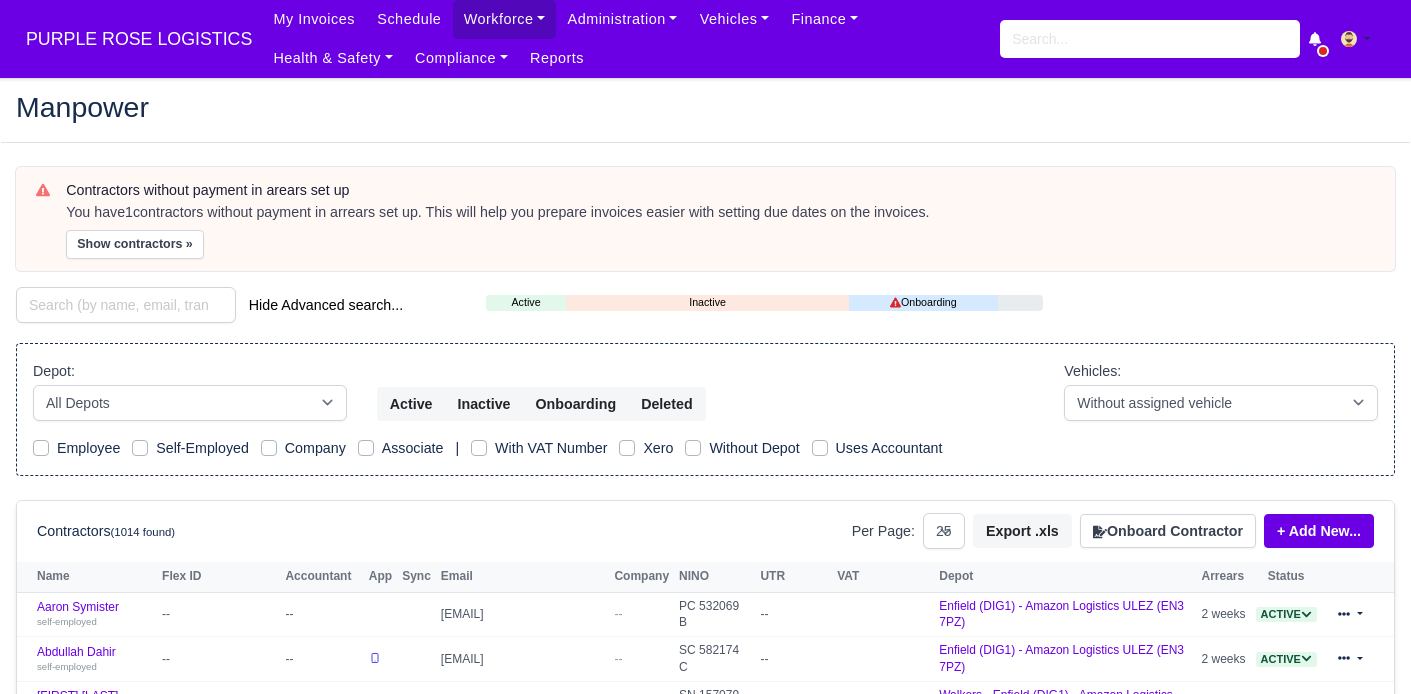 select on "25" 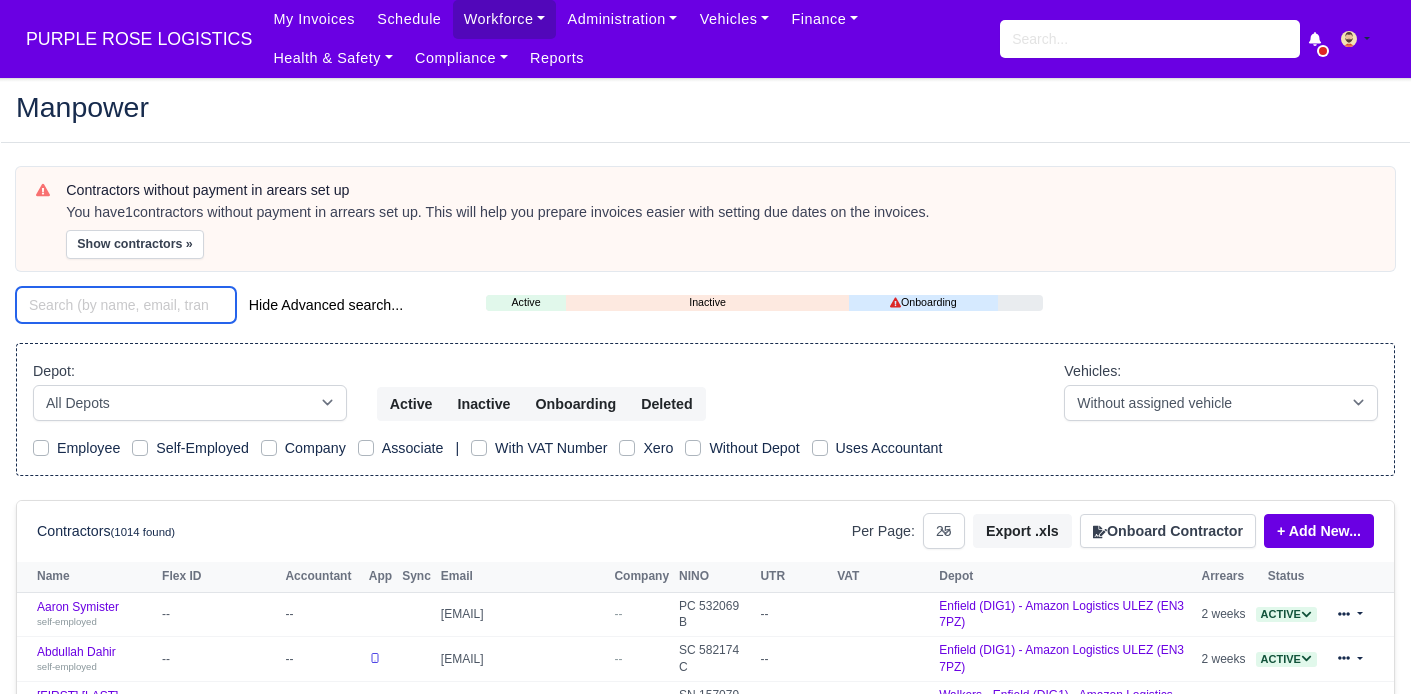 click at bounding box center [126, 305] 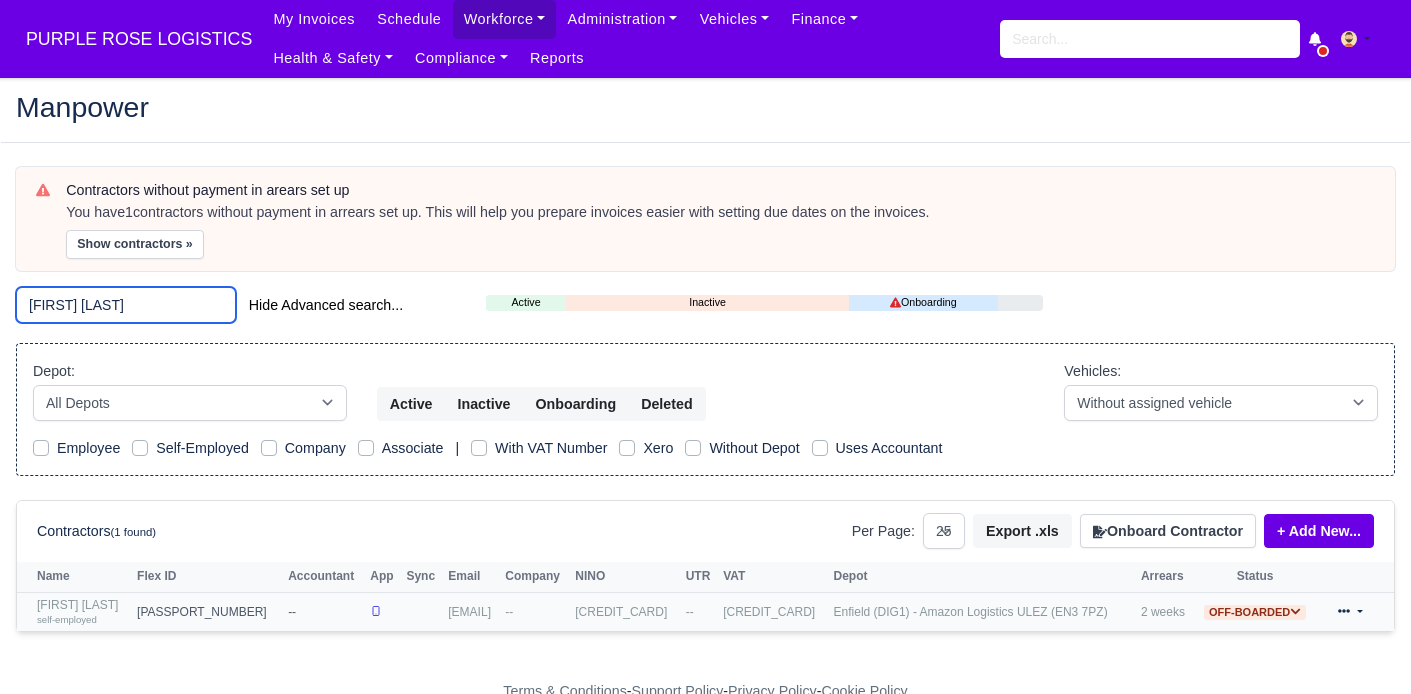 type on "dimitar dimi" 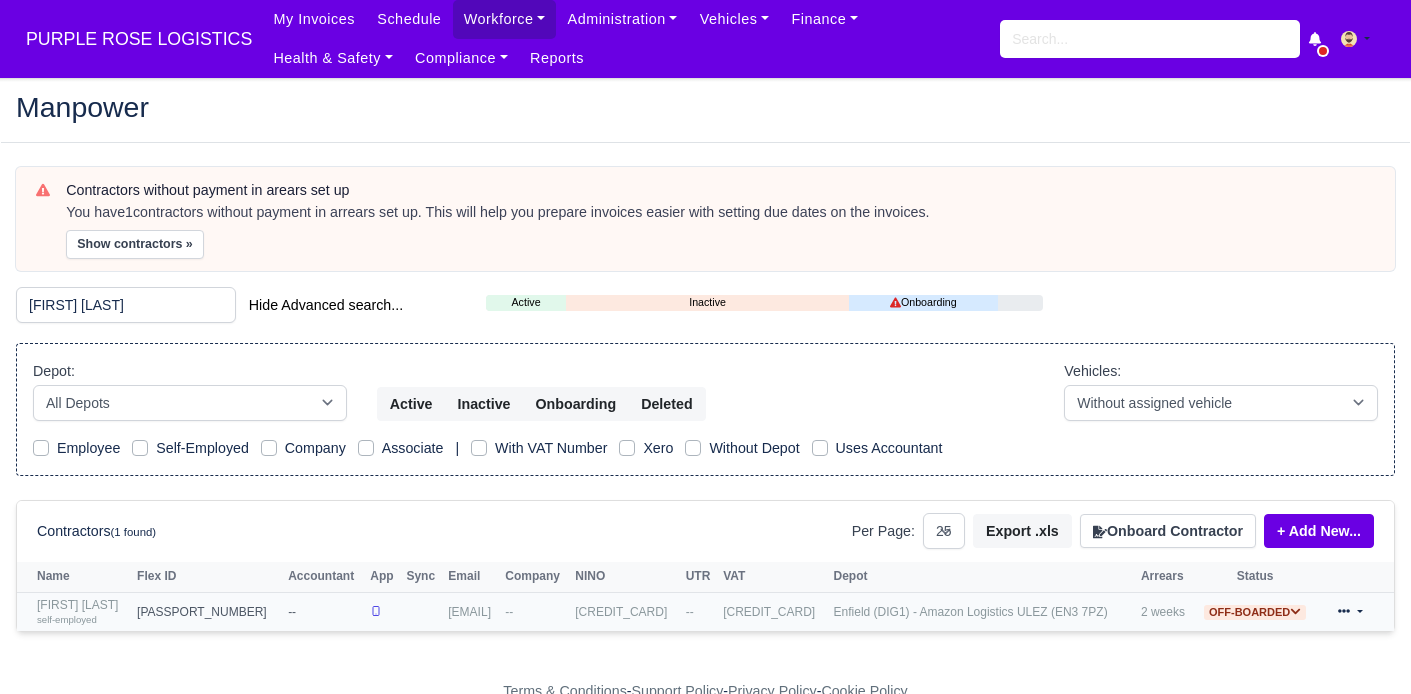 click on "Dimitar Dimitrov
self-employed" at bounding box center (82, 612) 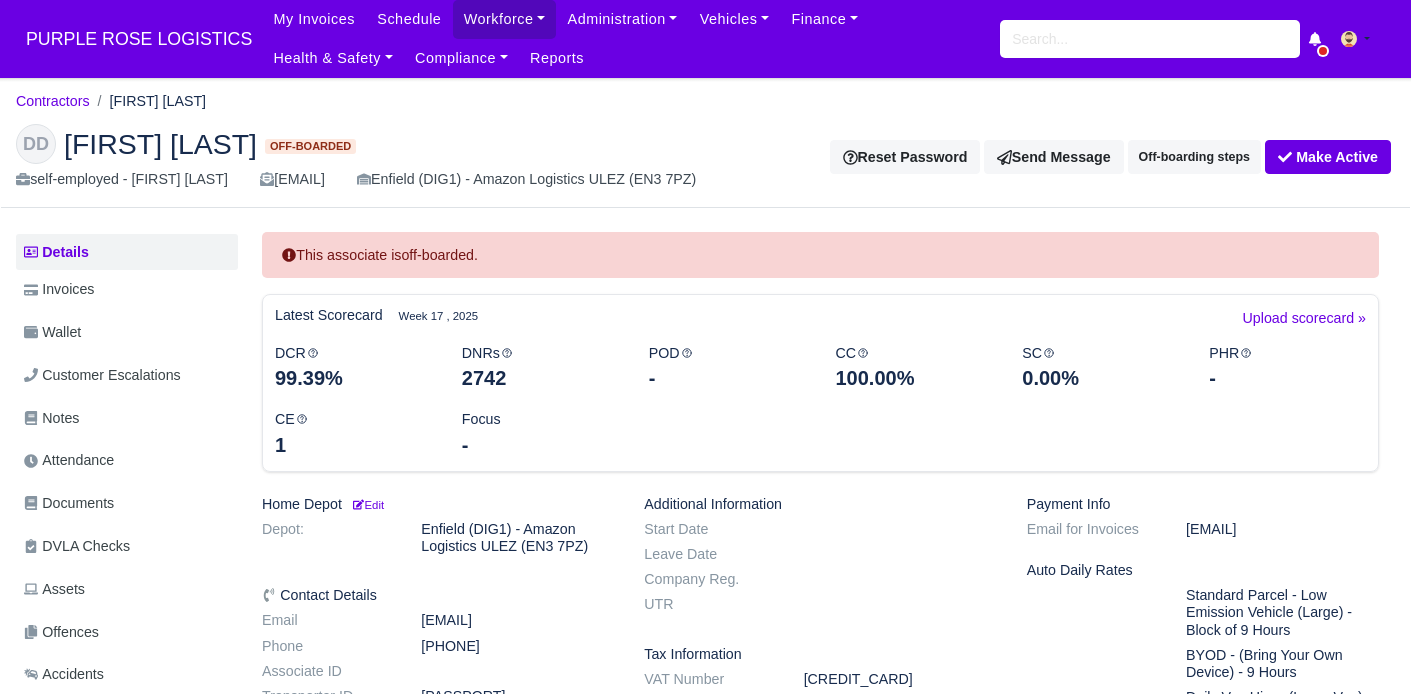 scroll, scrollTop: 0, scrollLeft: 0, axis: both 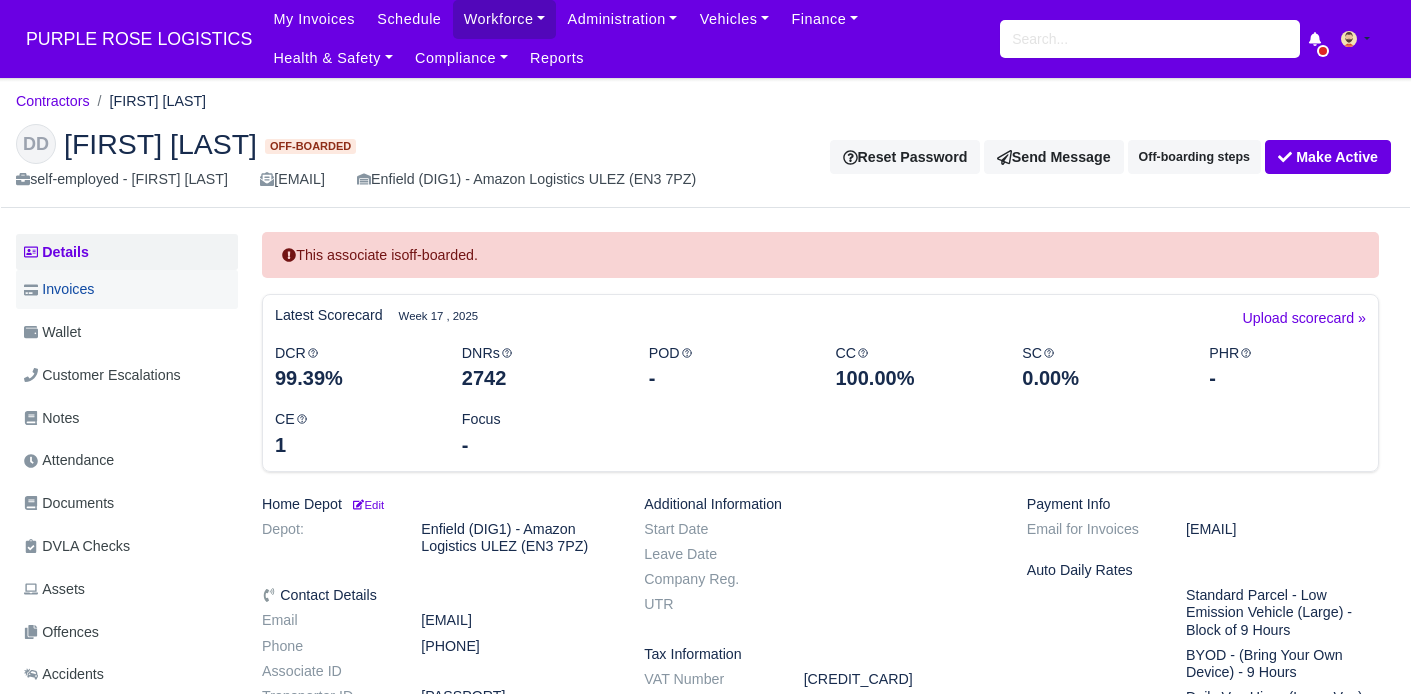 click on "Invoices" at bounding box center [59, 289] 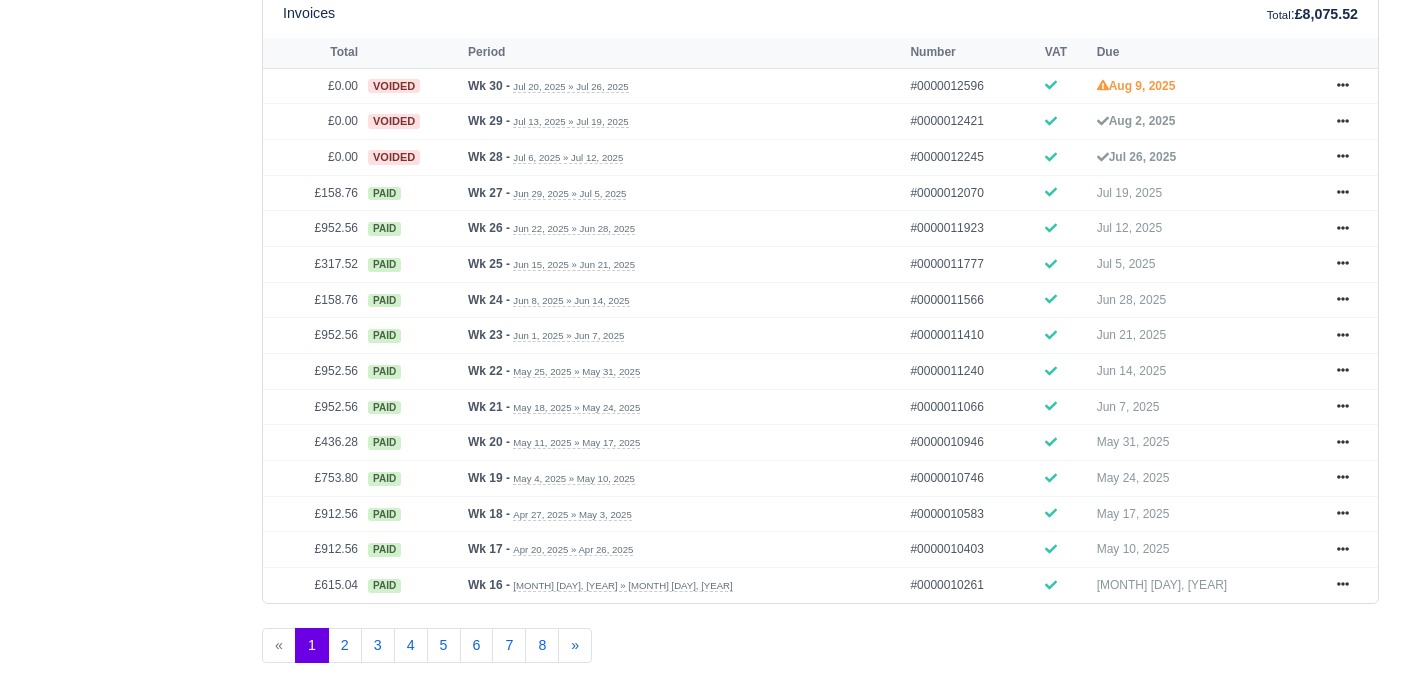 scroll, scrollTop: 884, scrollLeft: 0, axis: vertical 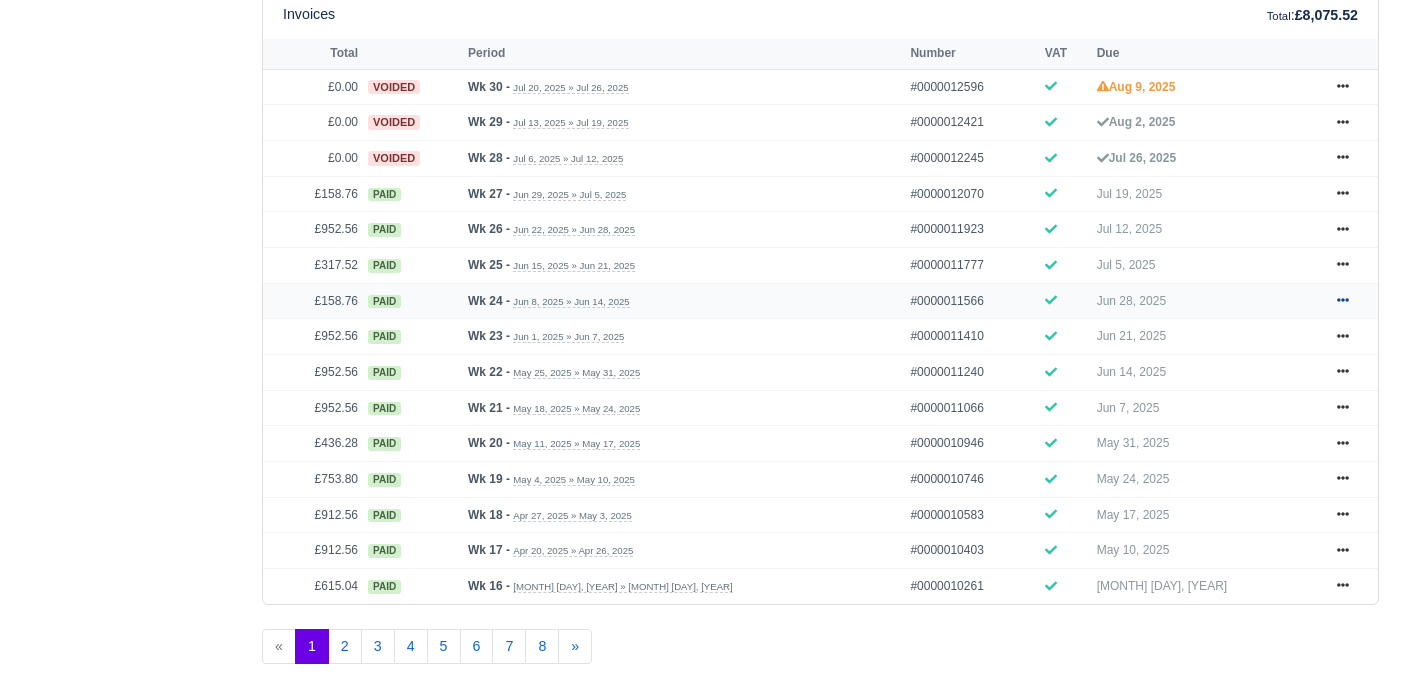 click 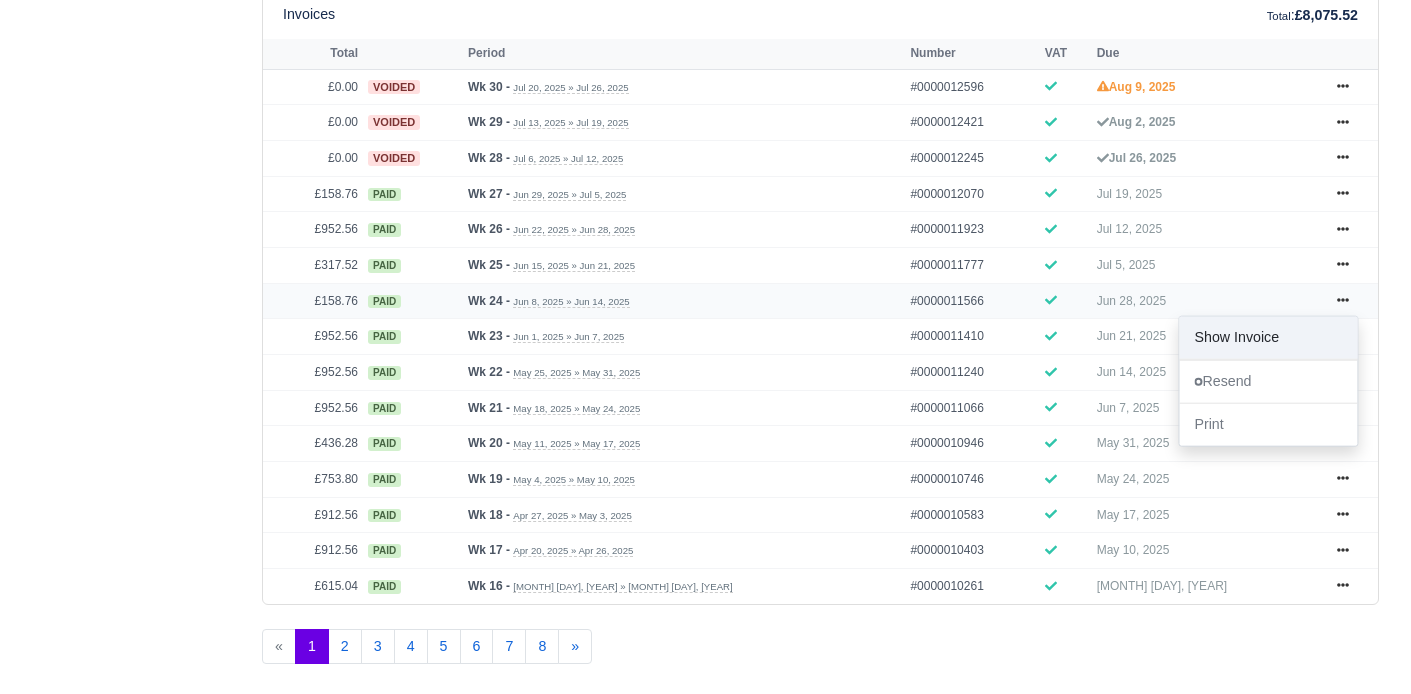 click on "Show Invoice" at bounding box center (1268, 337) 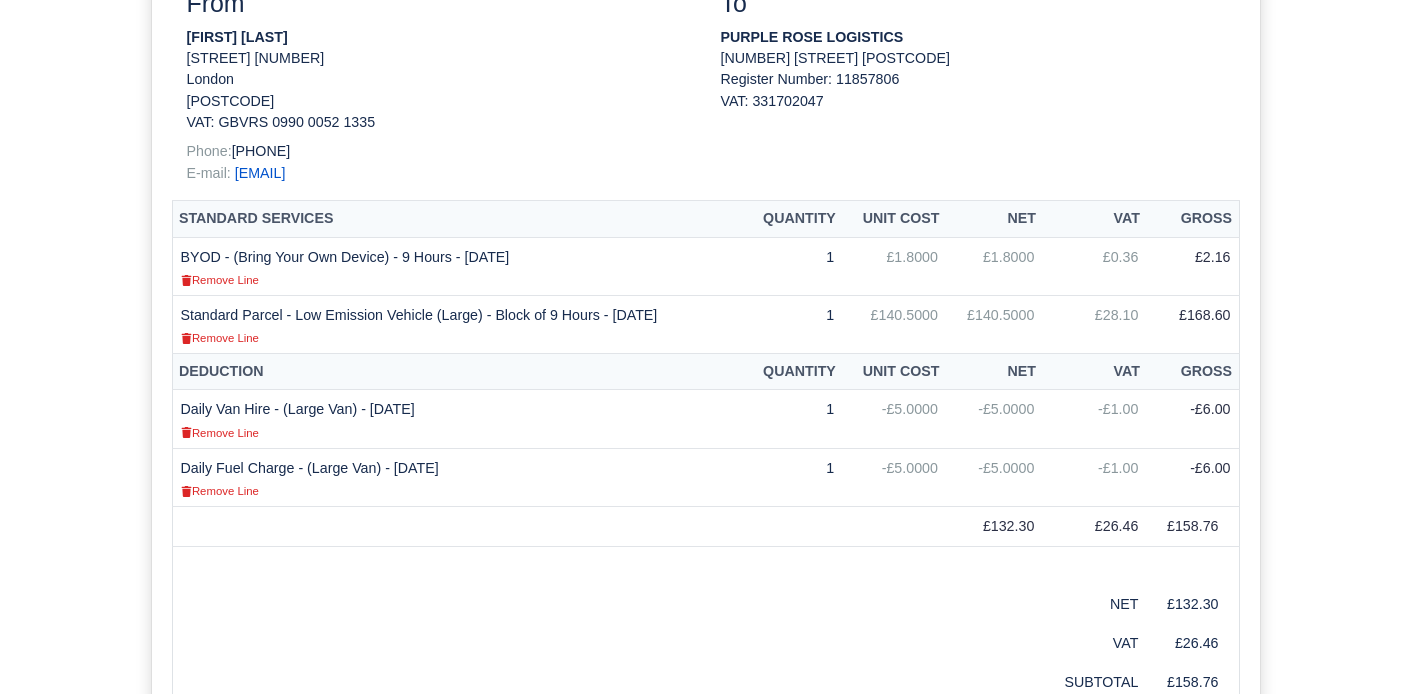 scroll, scrollTop: 1076, scrollLeft: 0, axis: vertical 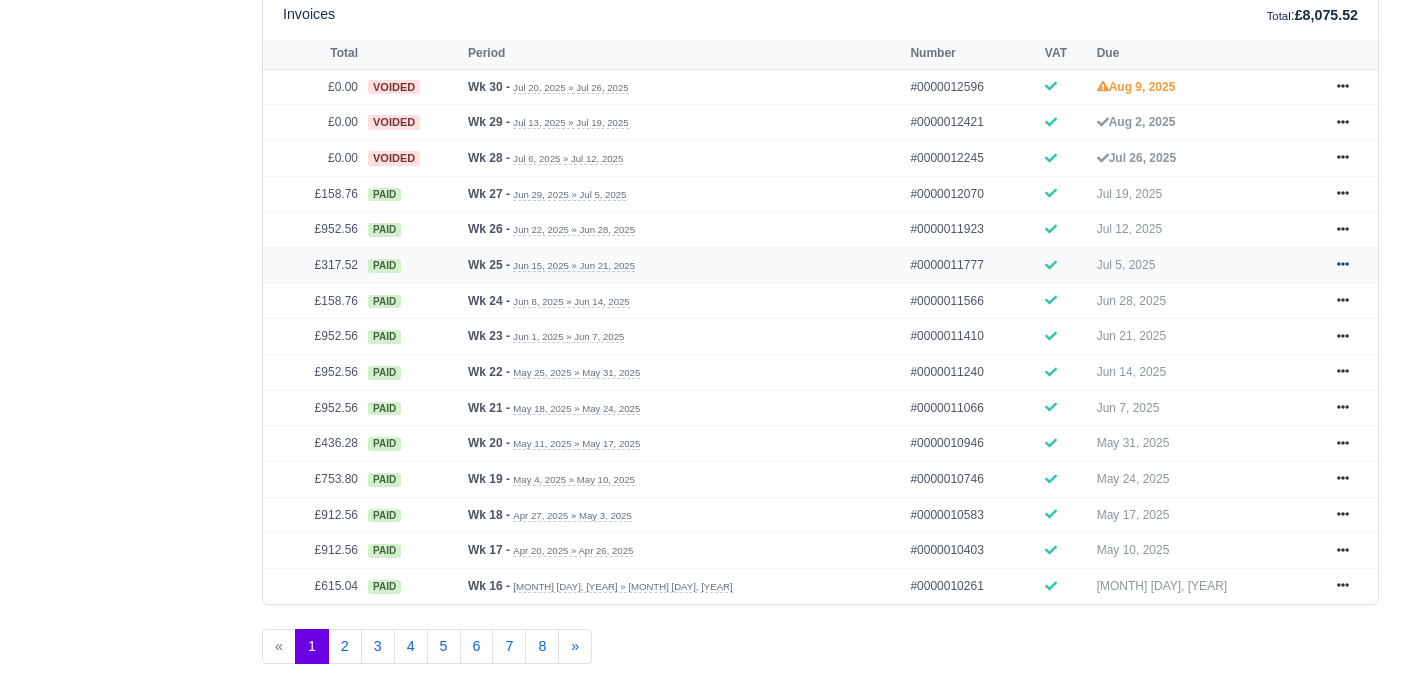 click at bounding box center [1343, 265] 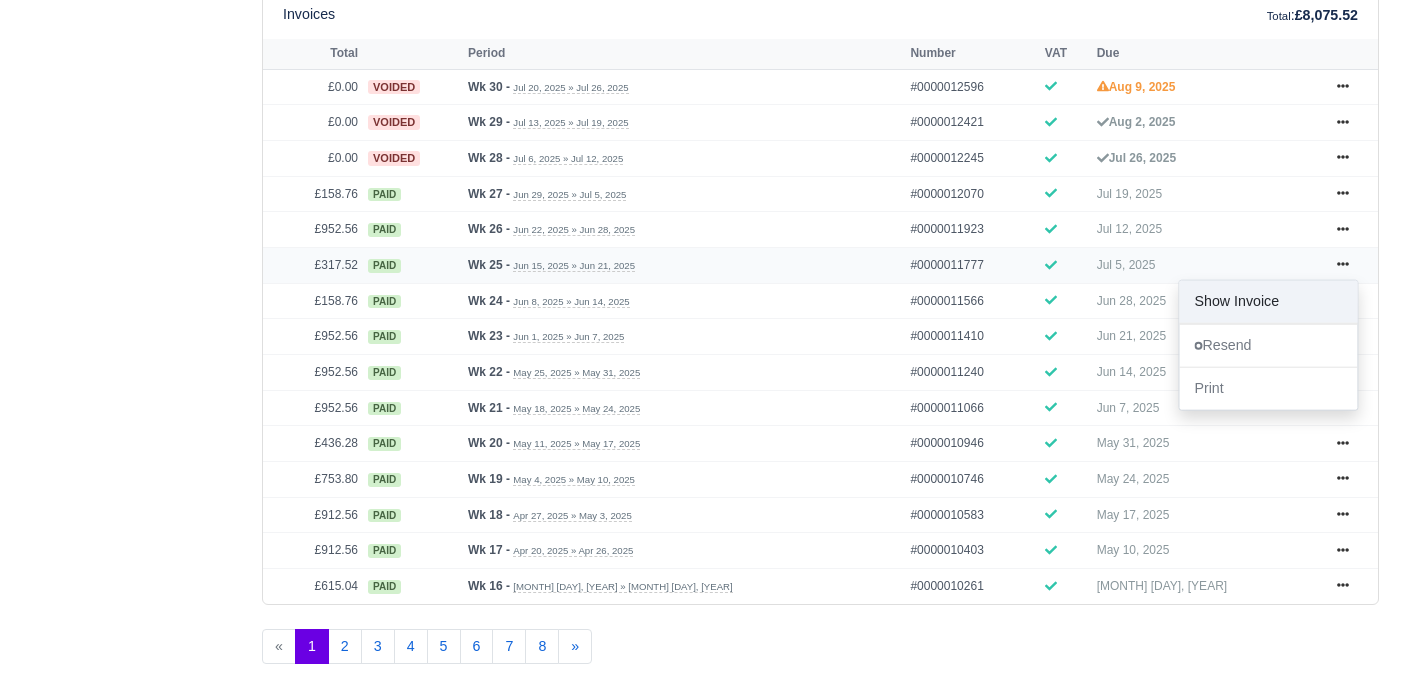 click on "Show Invoice" at bounding box center [1268, 302] 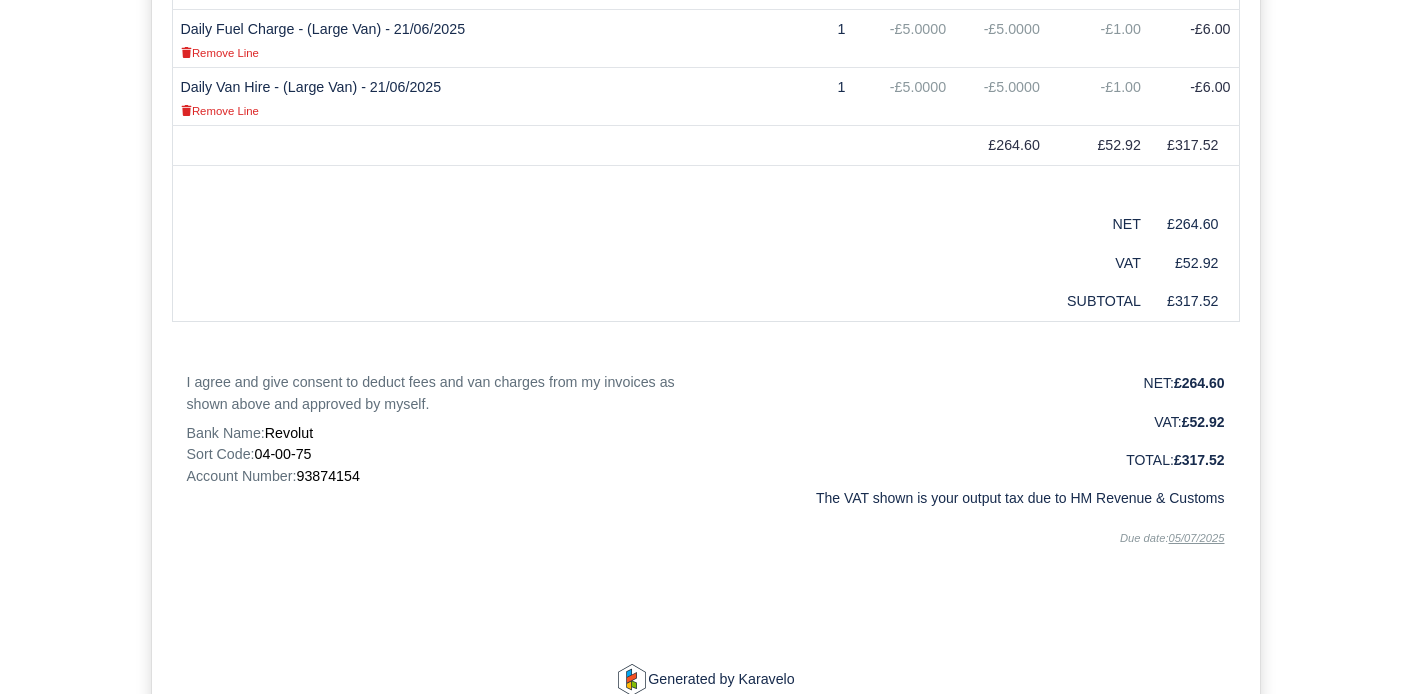 scroll, scrollTop: 1222, scrollLeft: 0, axis: vertical 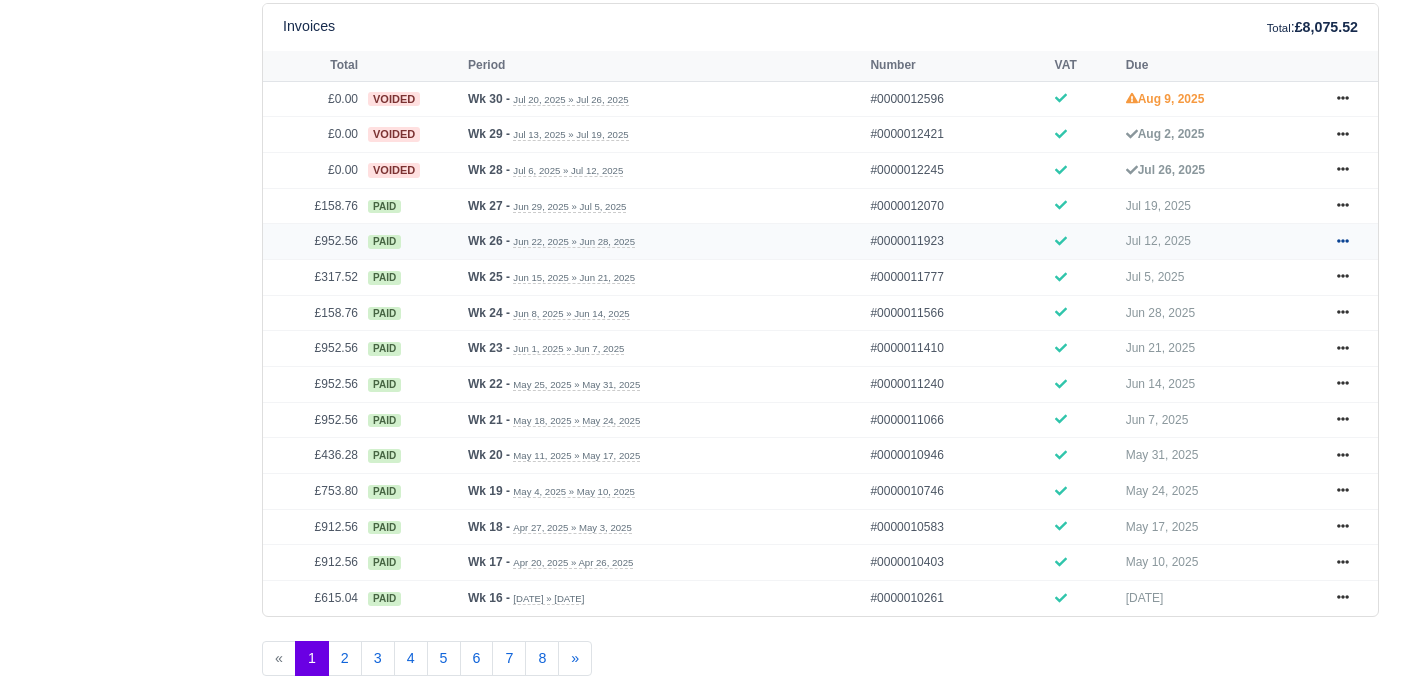 click 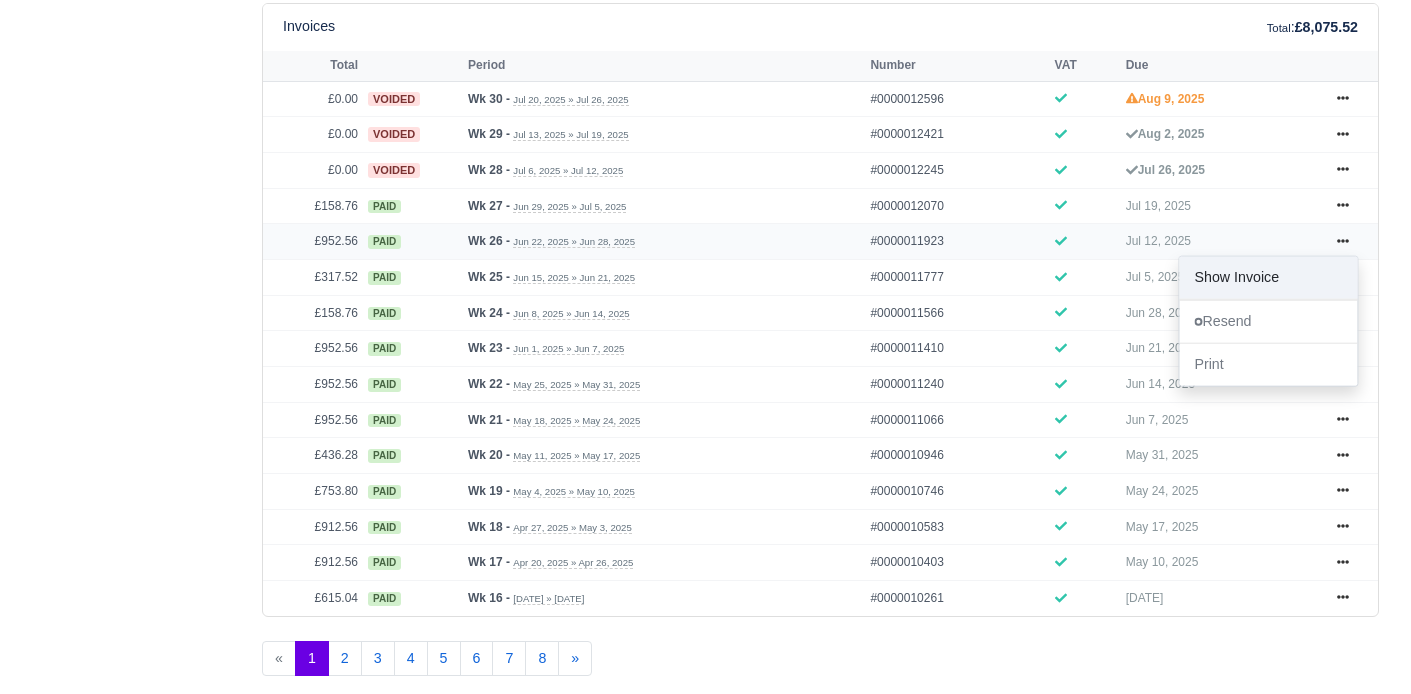 click on "Show Invoice" at bounding box center [1268, 278] 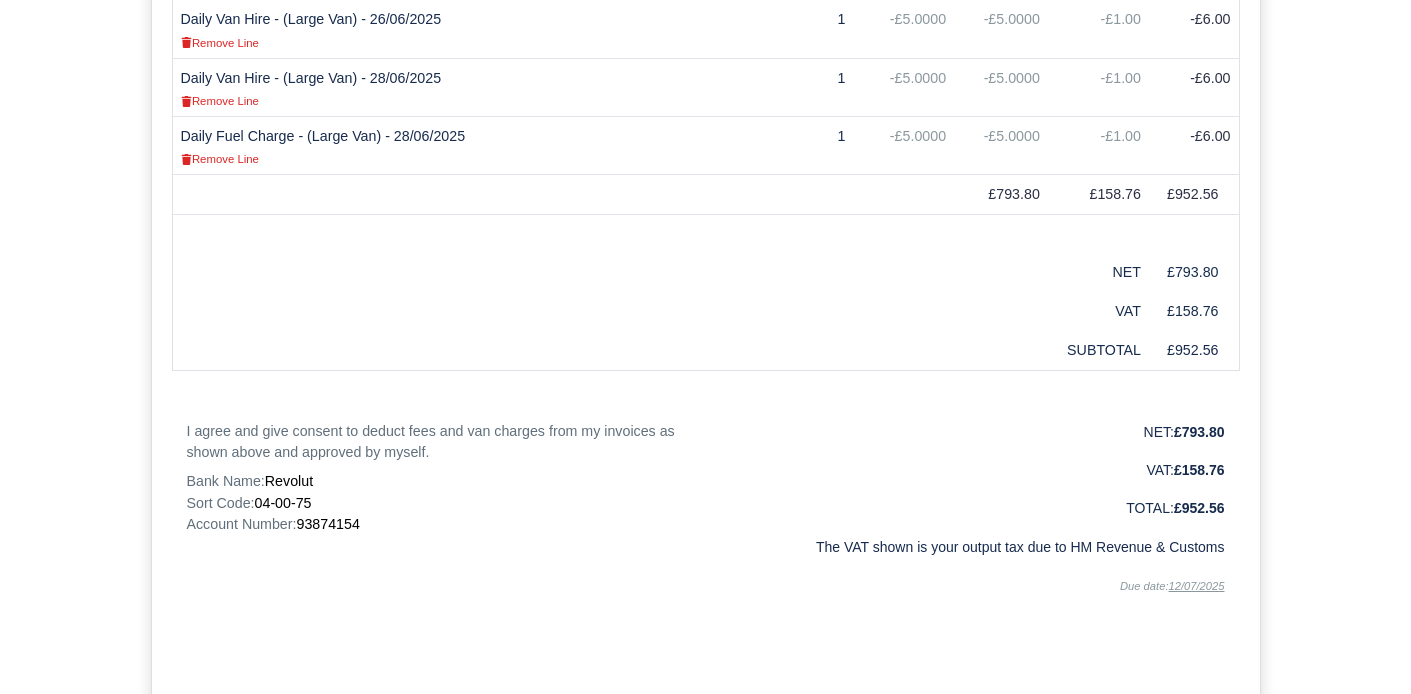 scroll, scrollTop: 2129, scrollLeft: 0, axis: vertical 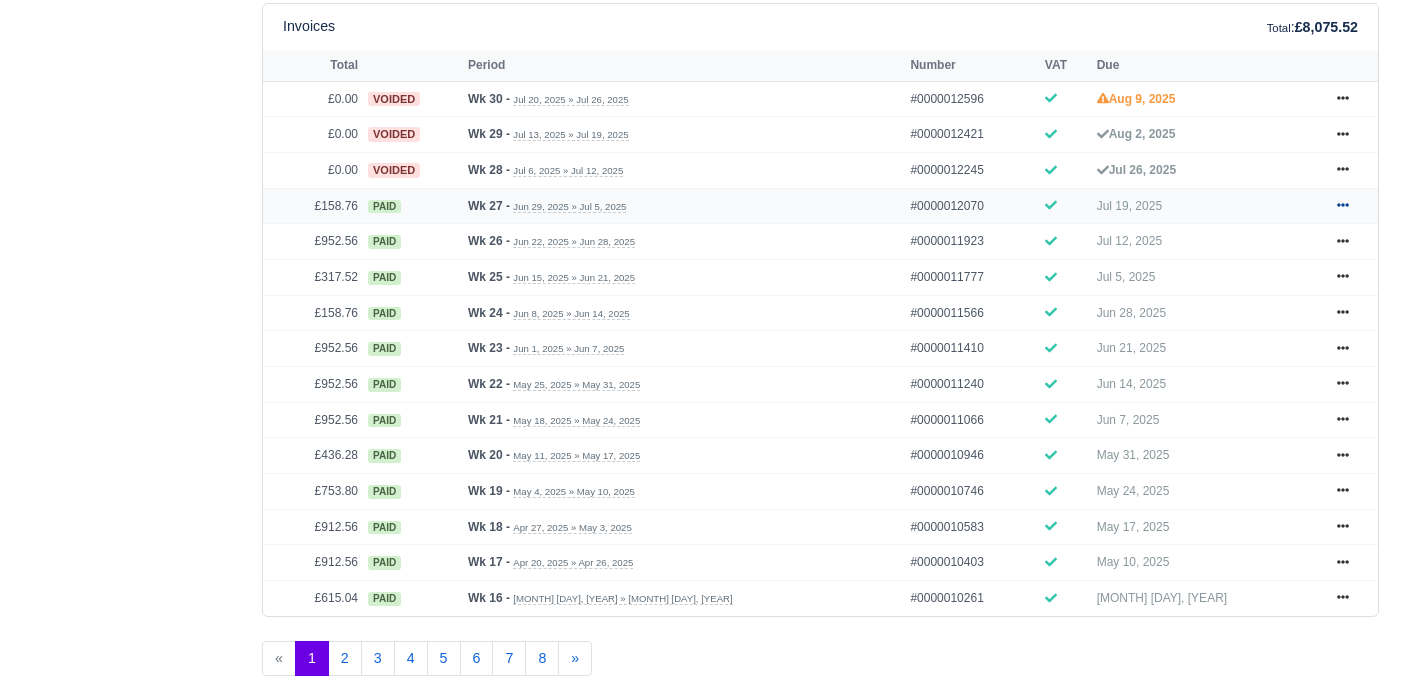 click 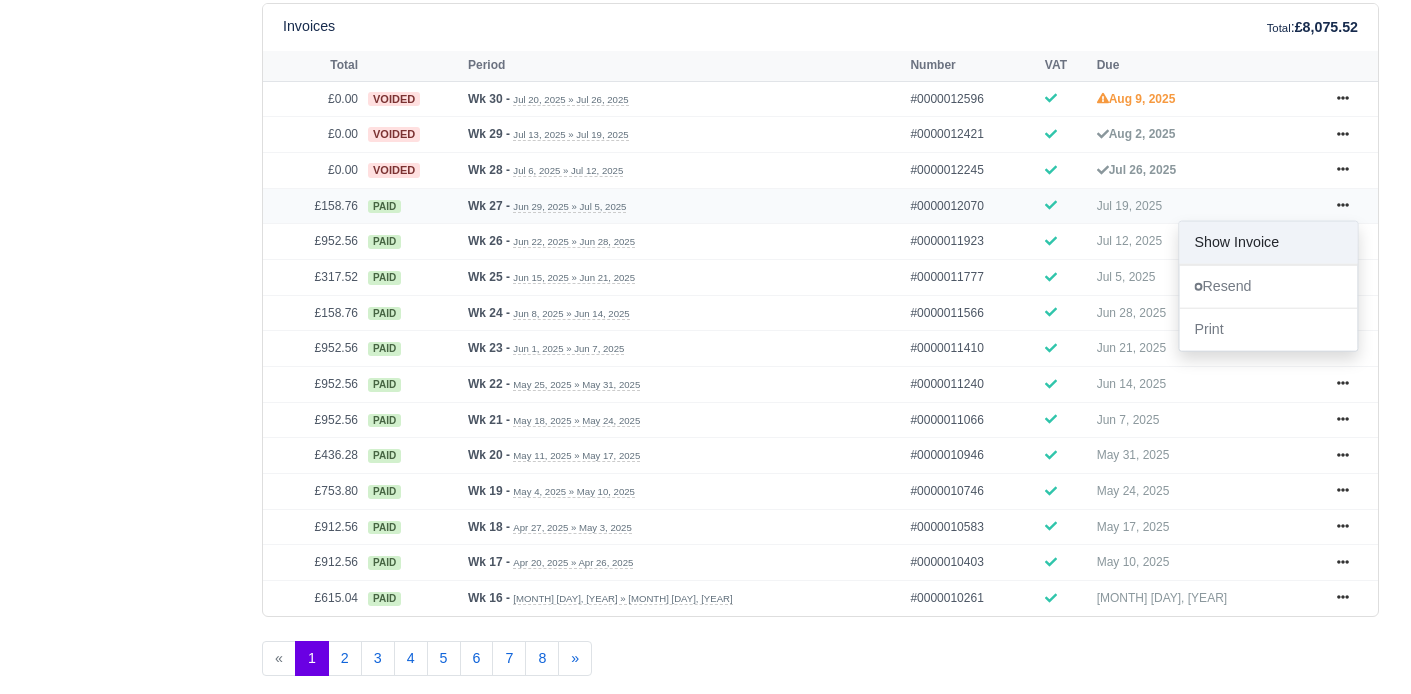 click on "Show Invoice" at bounding box center (1268, 242) 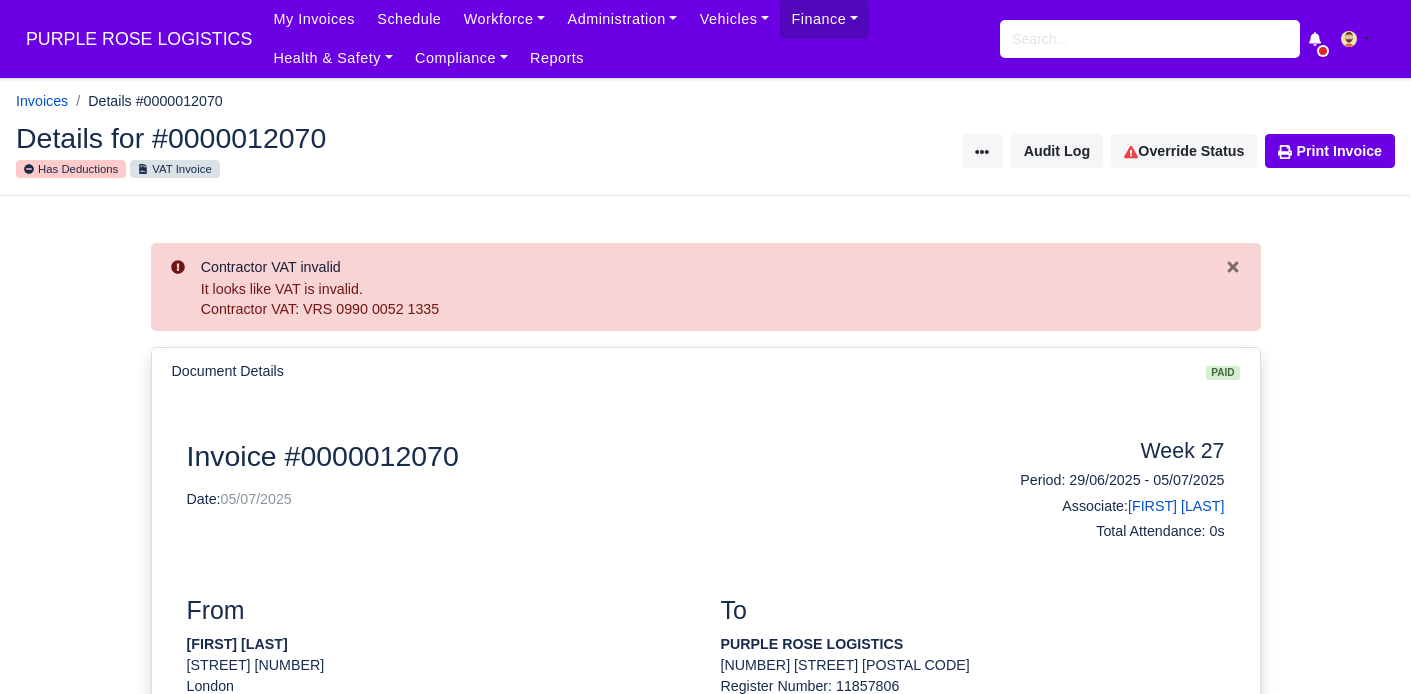 scroll, scrollTop: 0, scrollLeft: 0, axis: both 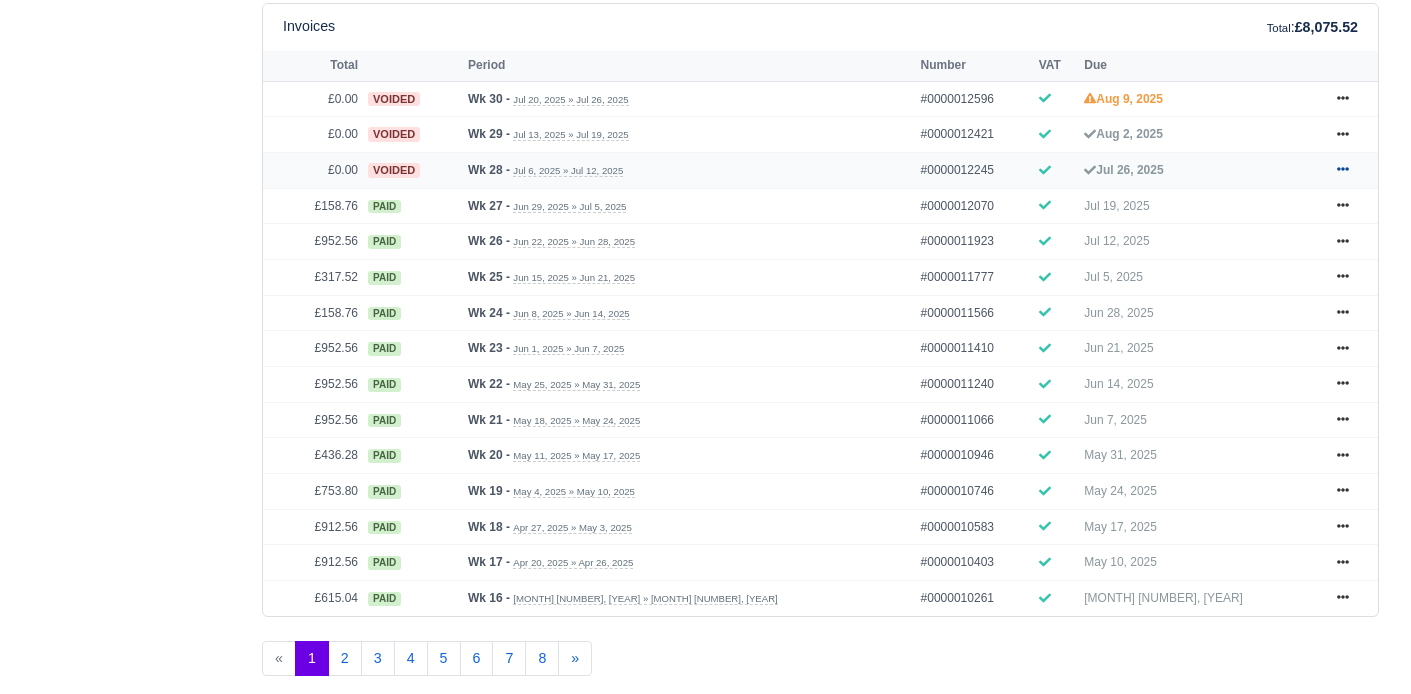 click 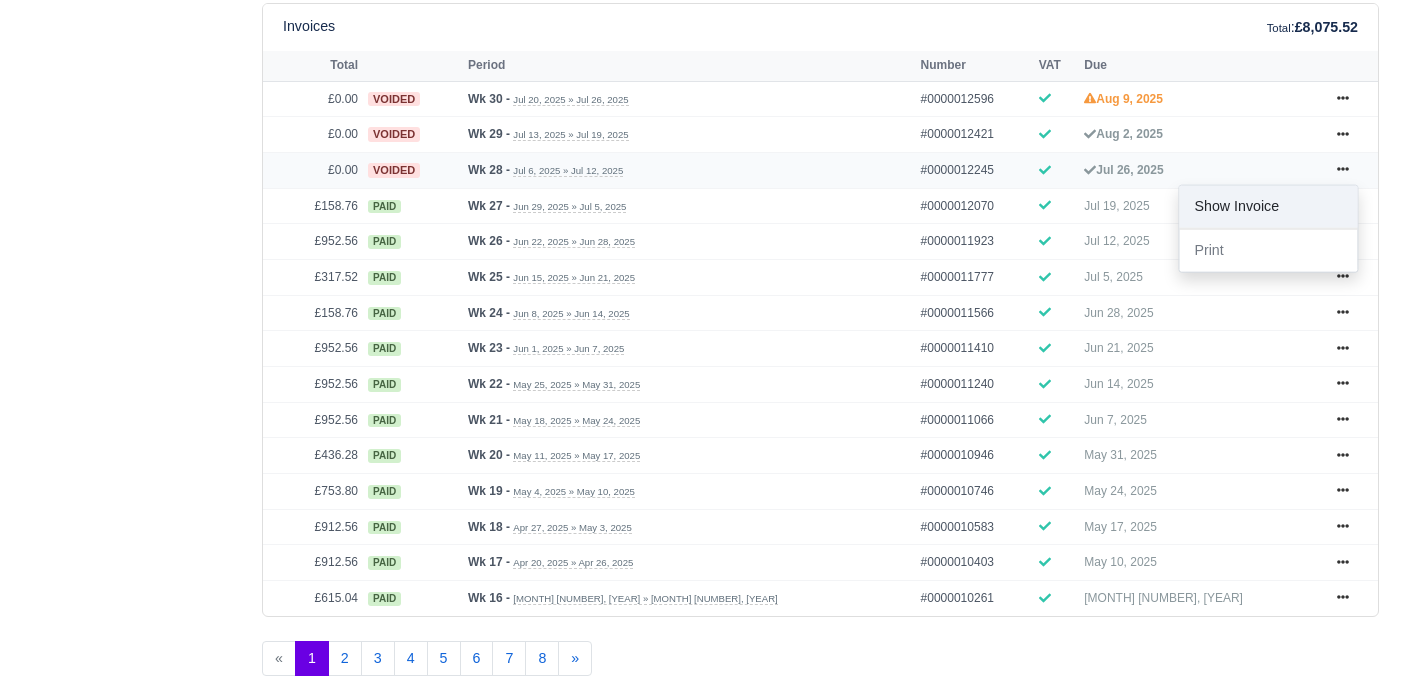 click on "Show Invoice" at bounding box center (1268, 207) 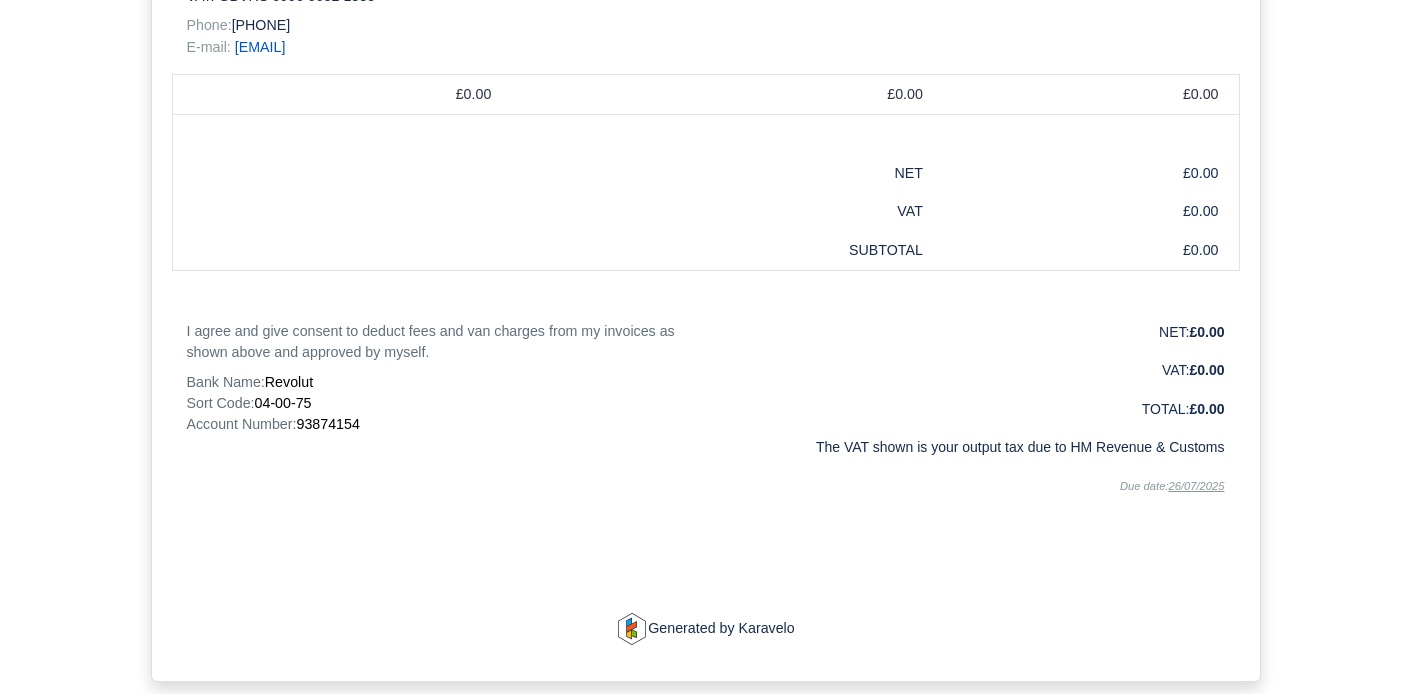 scroll, scrollTop: 770, scrollLeft: 0, axis: vertical 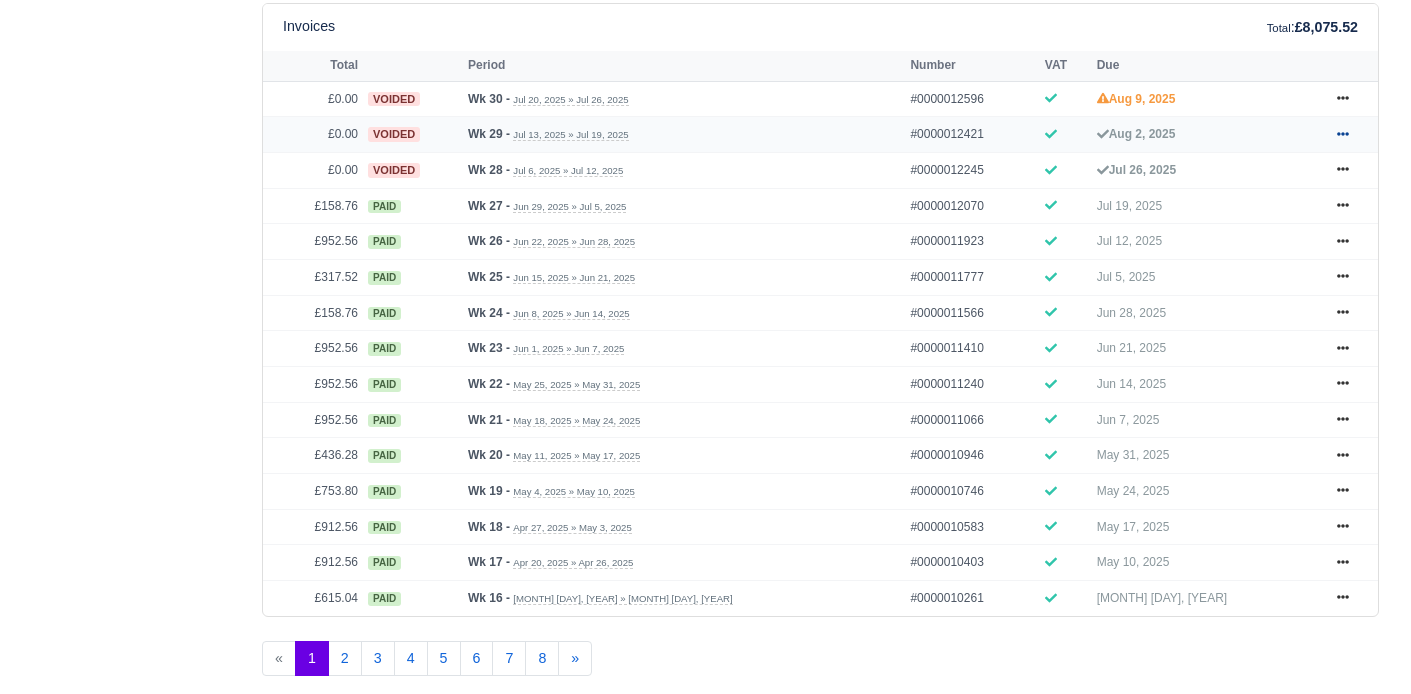 click 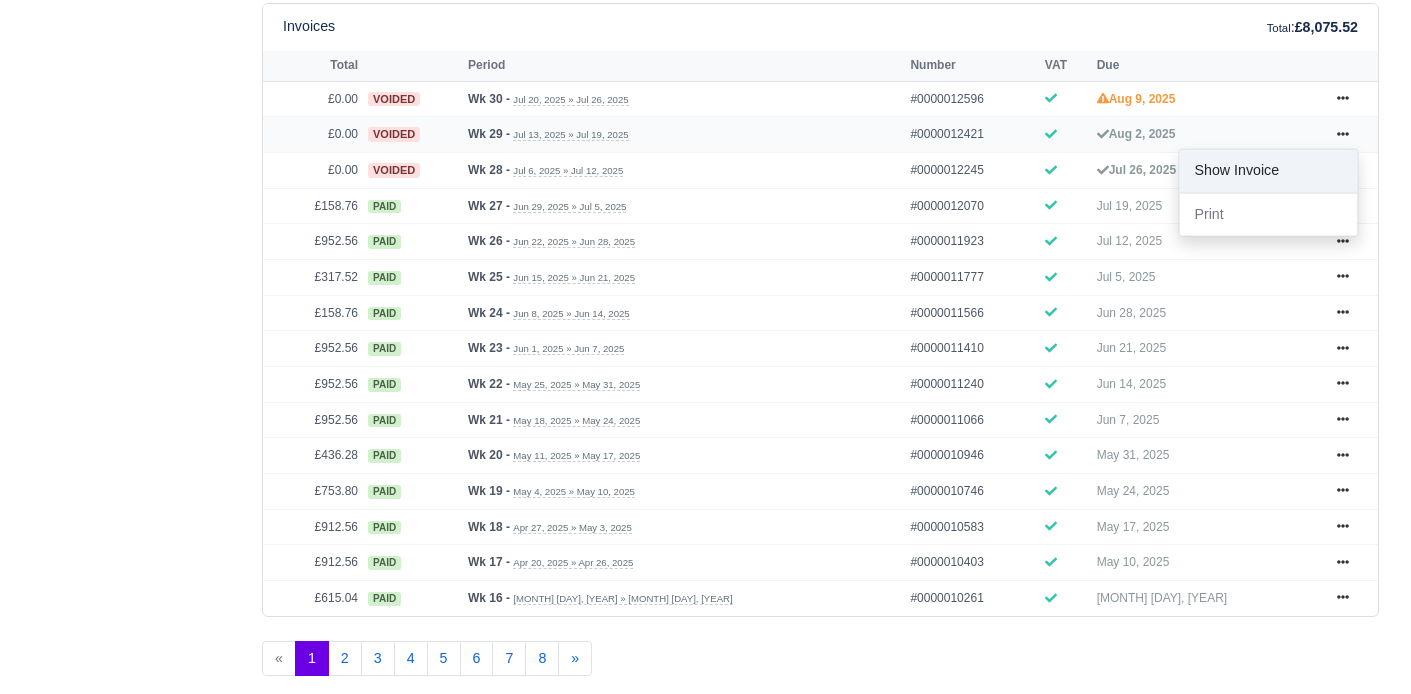 click on "Show Invoice" at bounding box center (1268, 171) 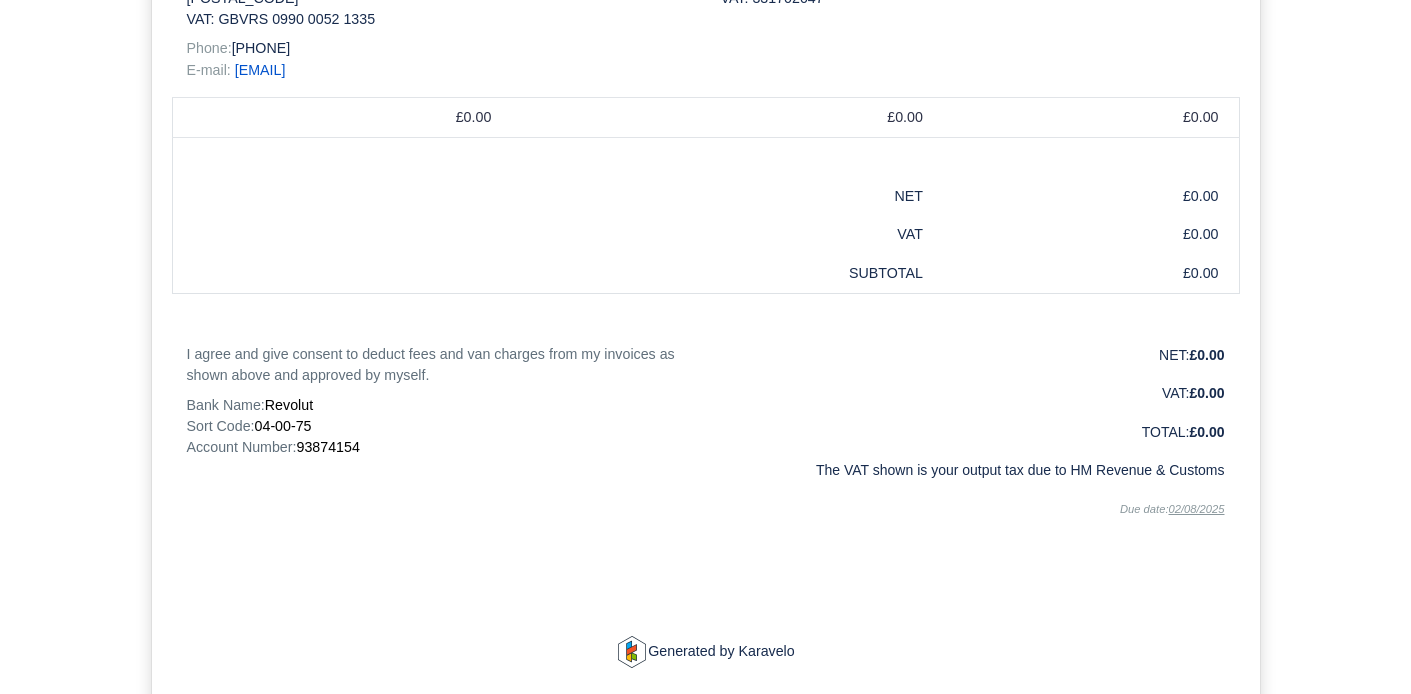 scroll, scrollTop: 770, scrollLeft: 0, axis: vertical 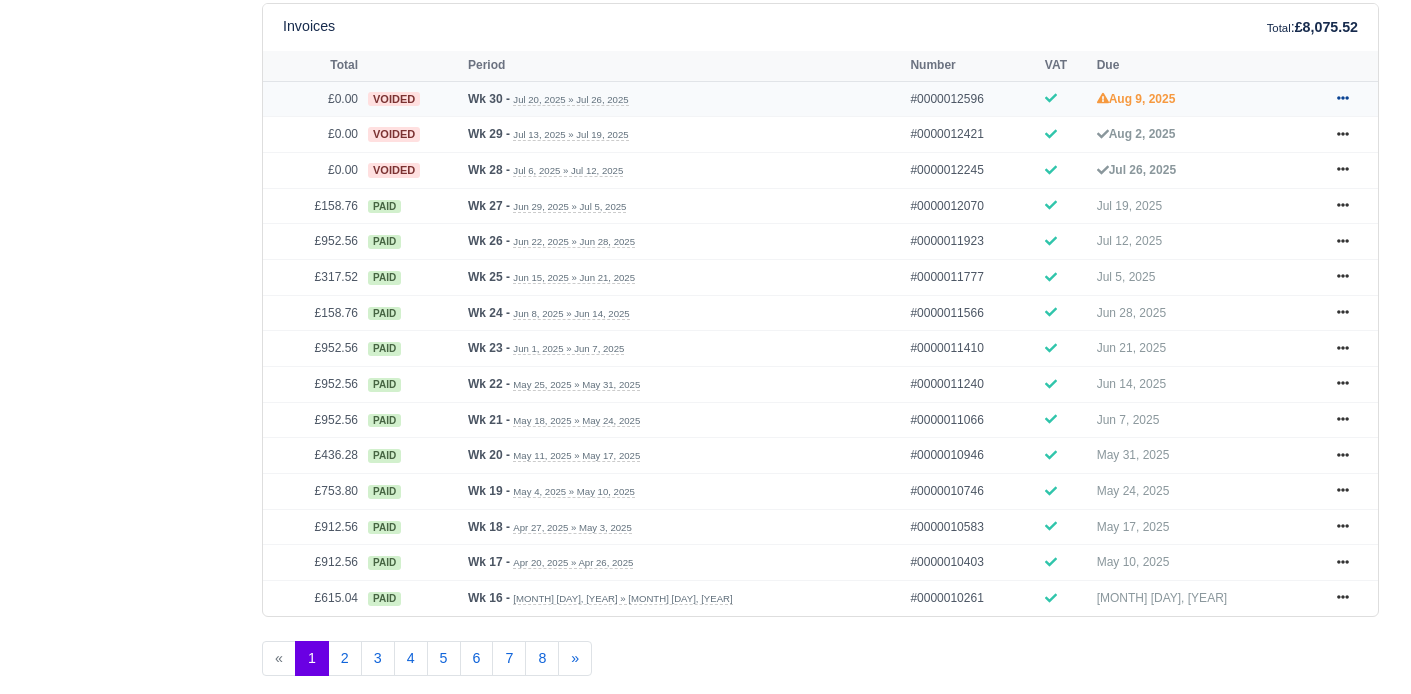 click 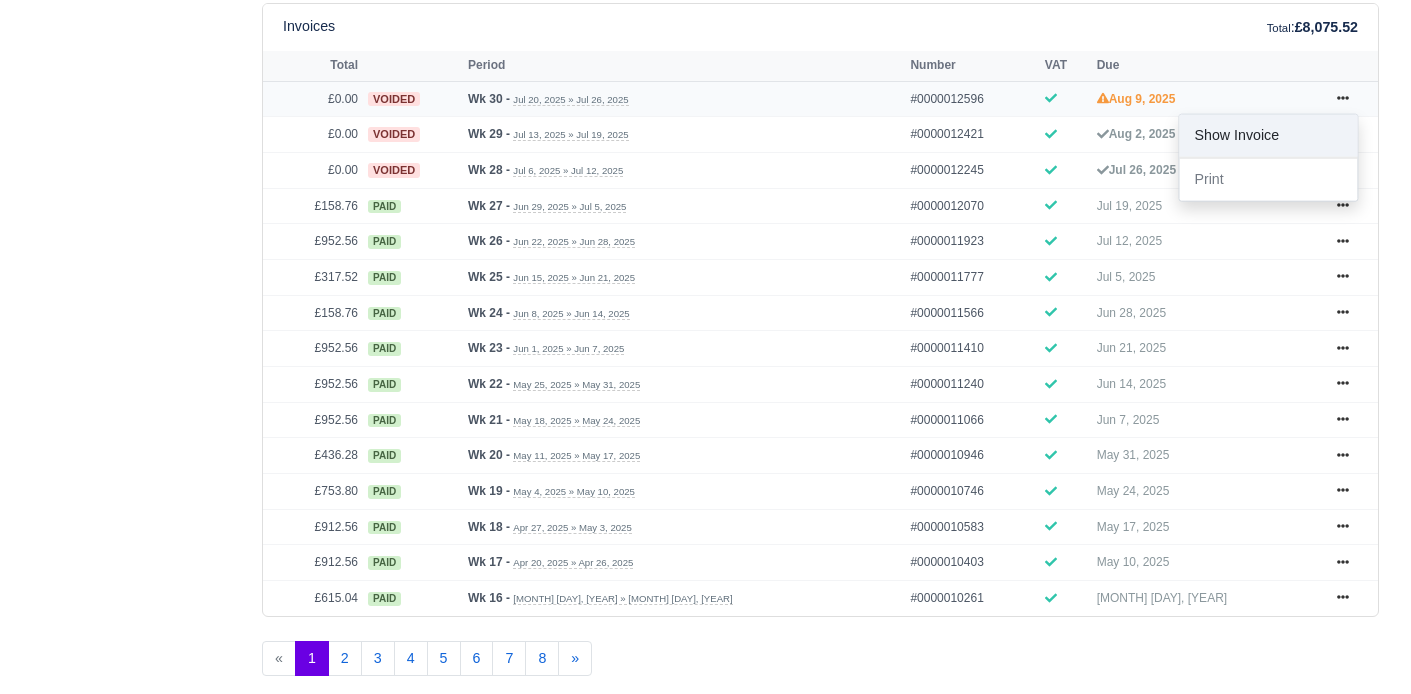 click on "Show Invoice" at bounding box center [1268, 135] 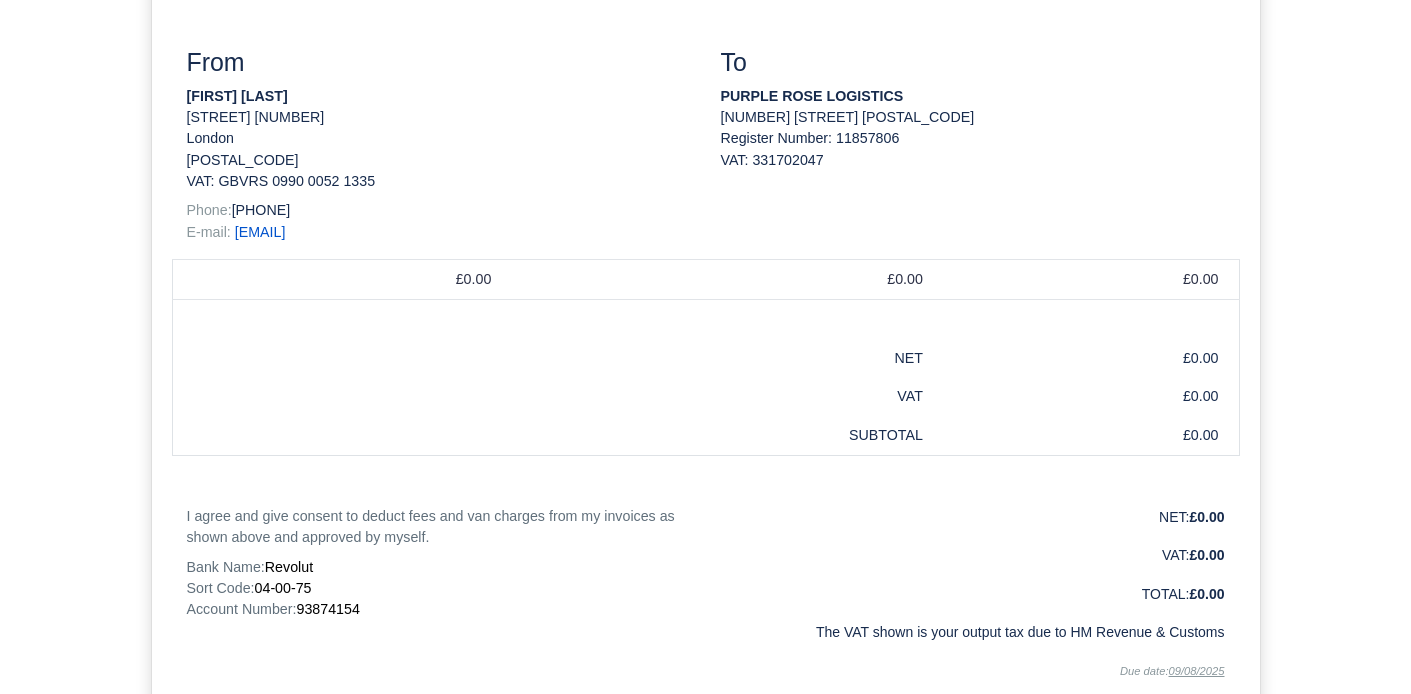 scroll, scrollTop: 770, scrollLeft: 0, axis: vertical 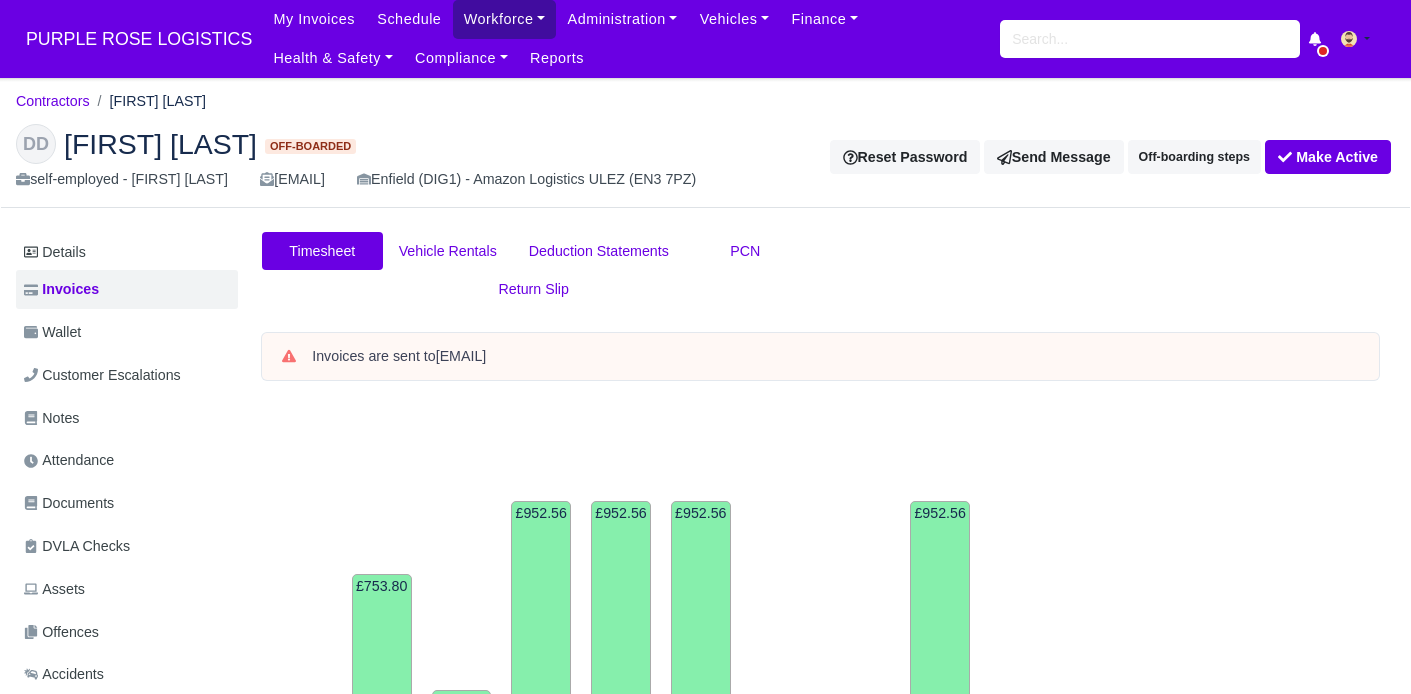 click on "Workforce" at bounding box center [505, 19] 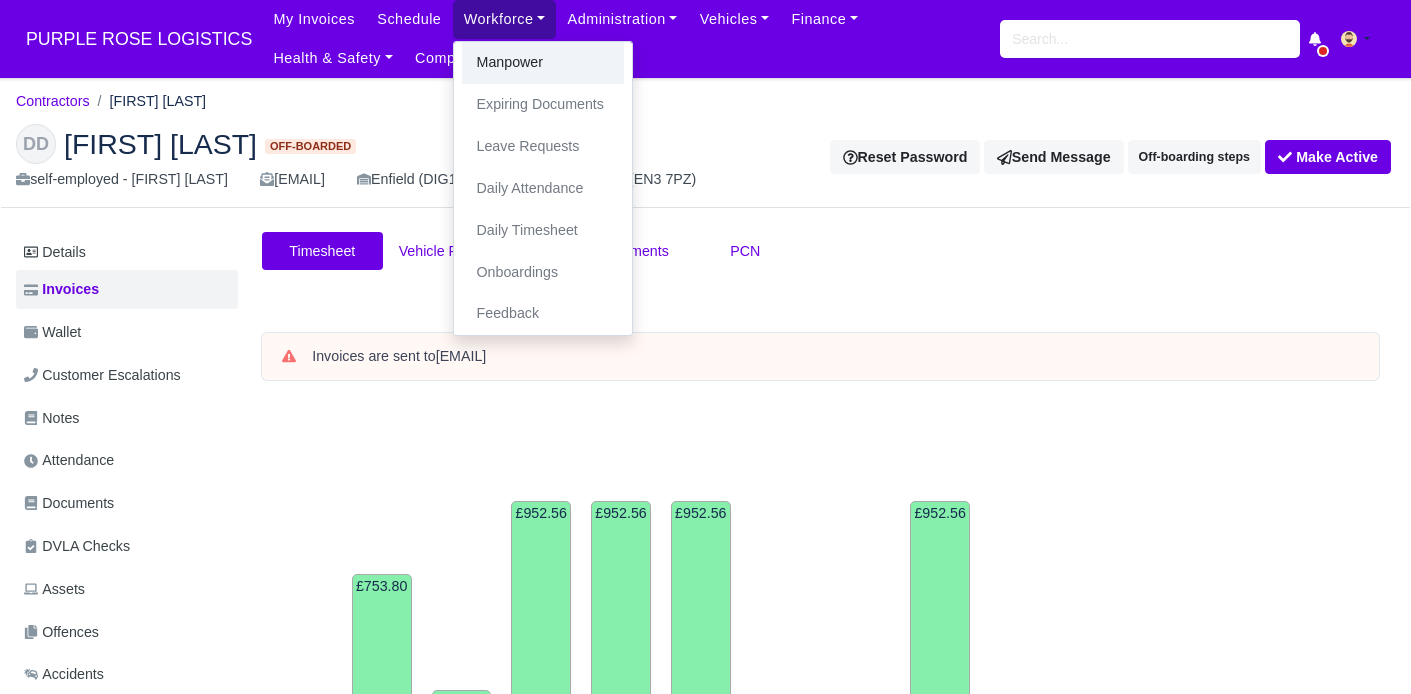 click on "Manpower" at bounding box center (543, 63) 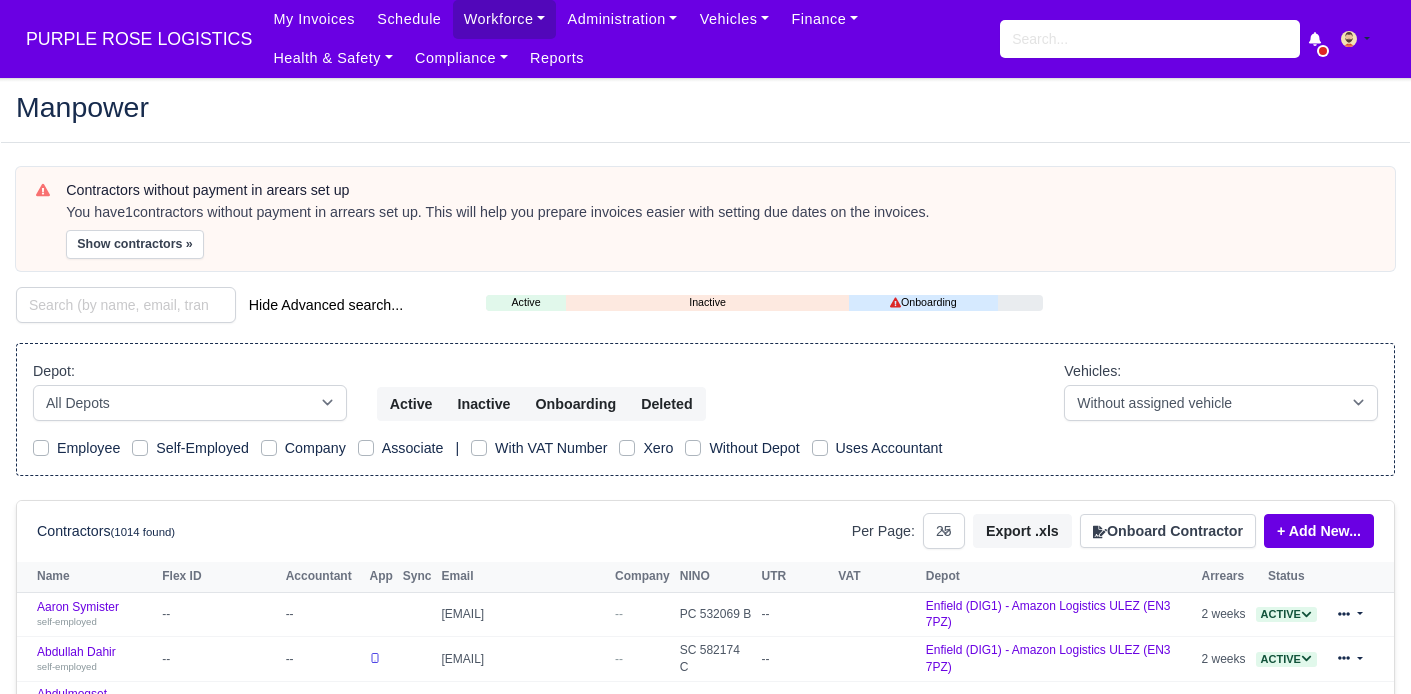 select on "25" 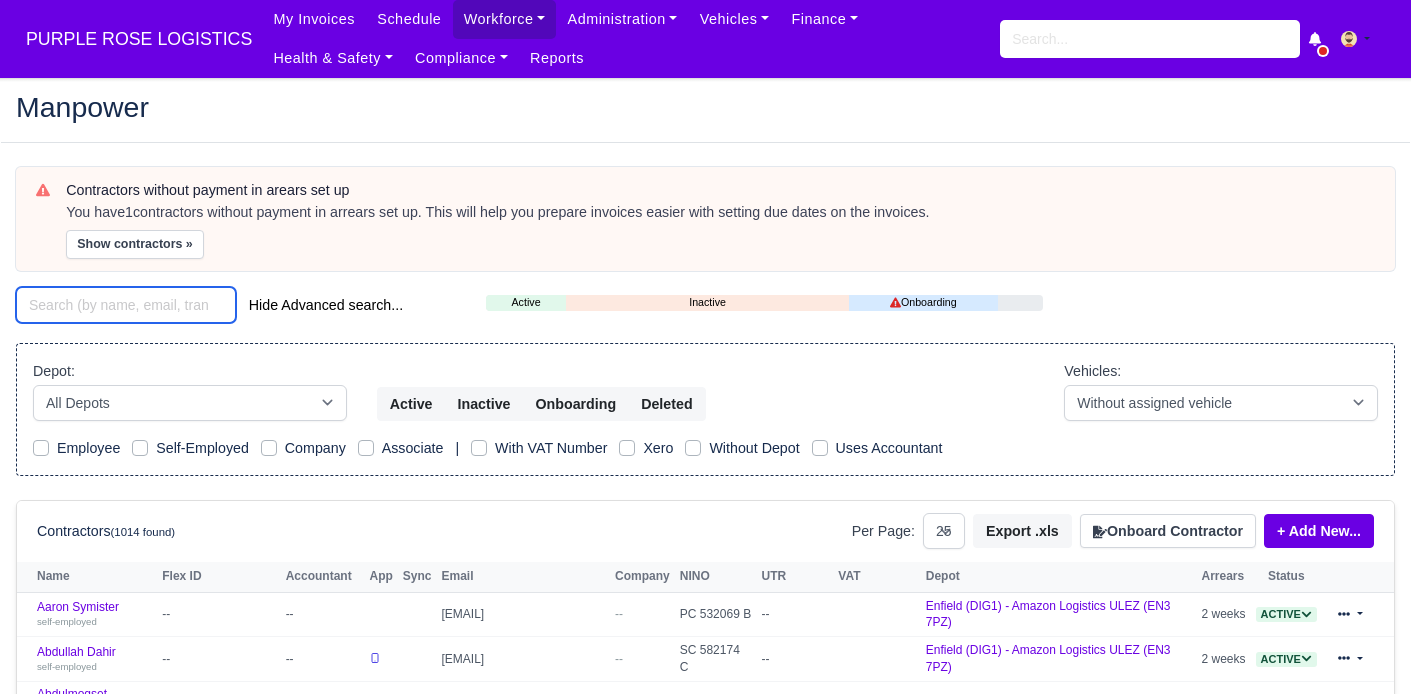 click at bounding box center [126, 305] 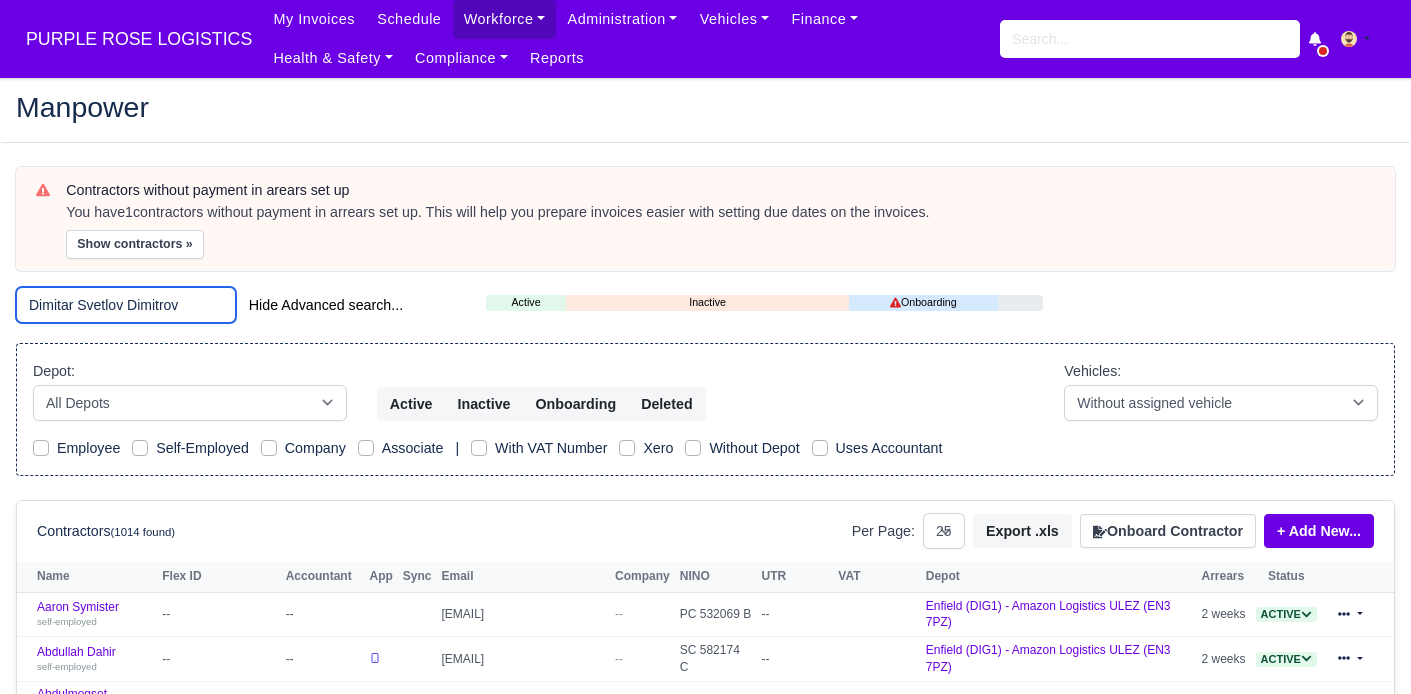 type on "Dimitar Svetlov Dimitrov" 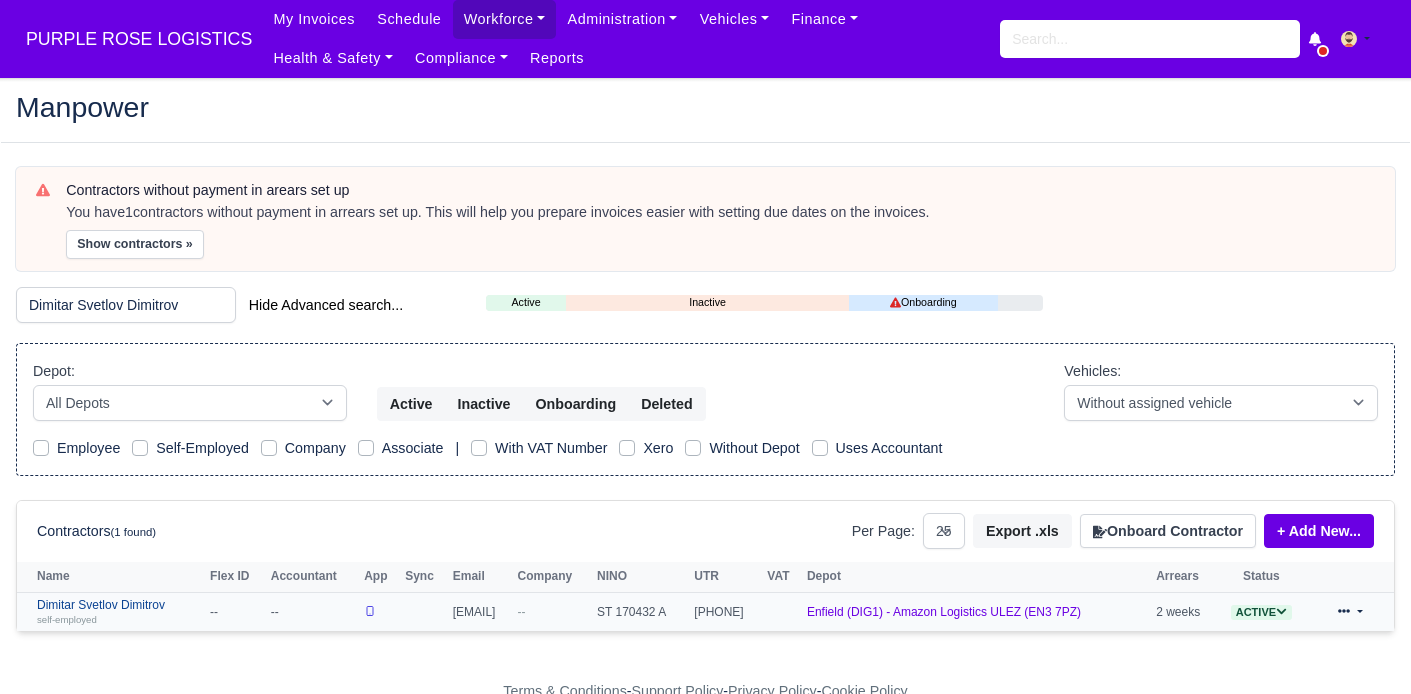 click on "[FIRST] [LAST]
self-employed" at bounding box center [118, 612] 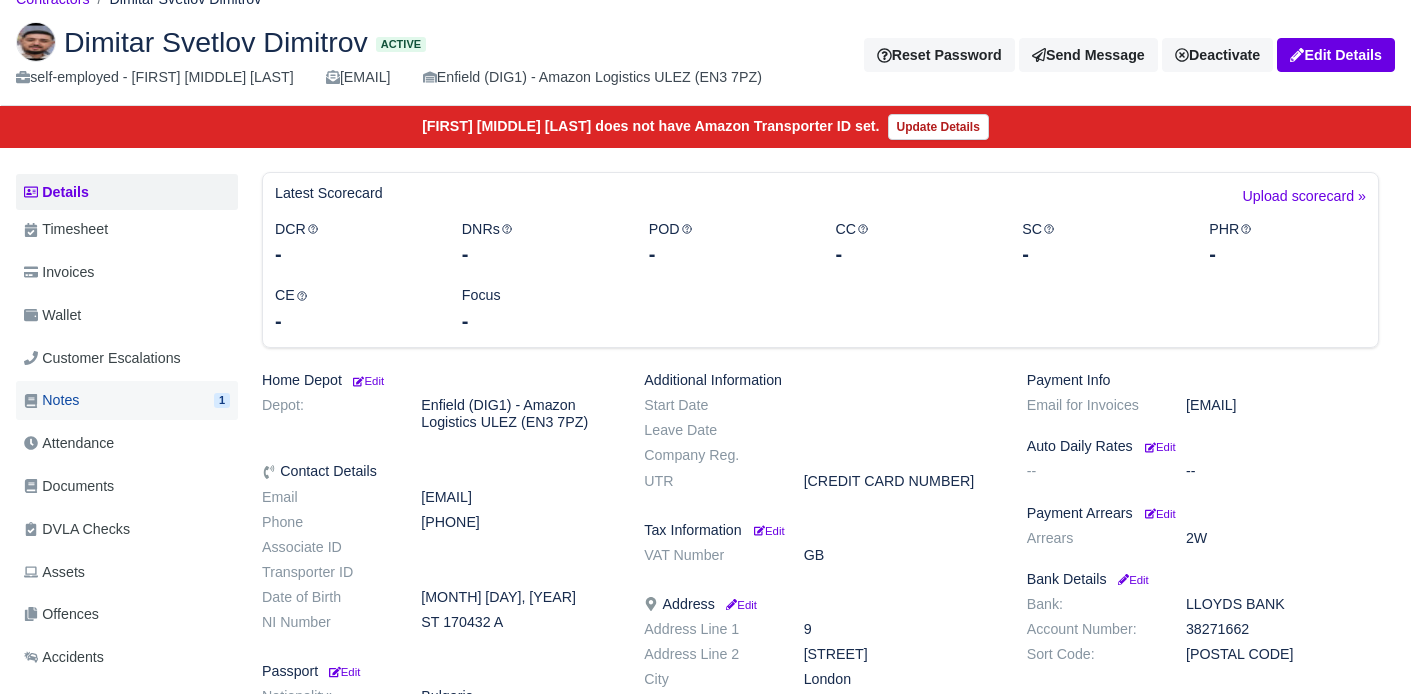scroll, scrollTop: 104, scrollLeft: 0, axis: vertical 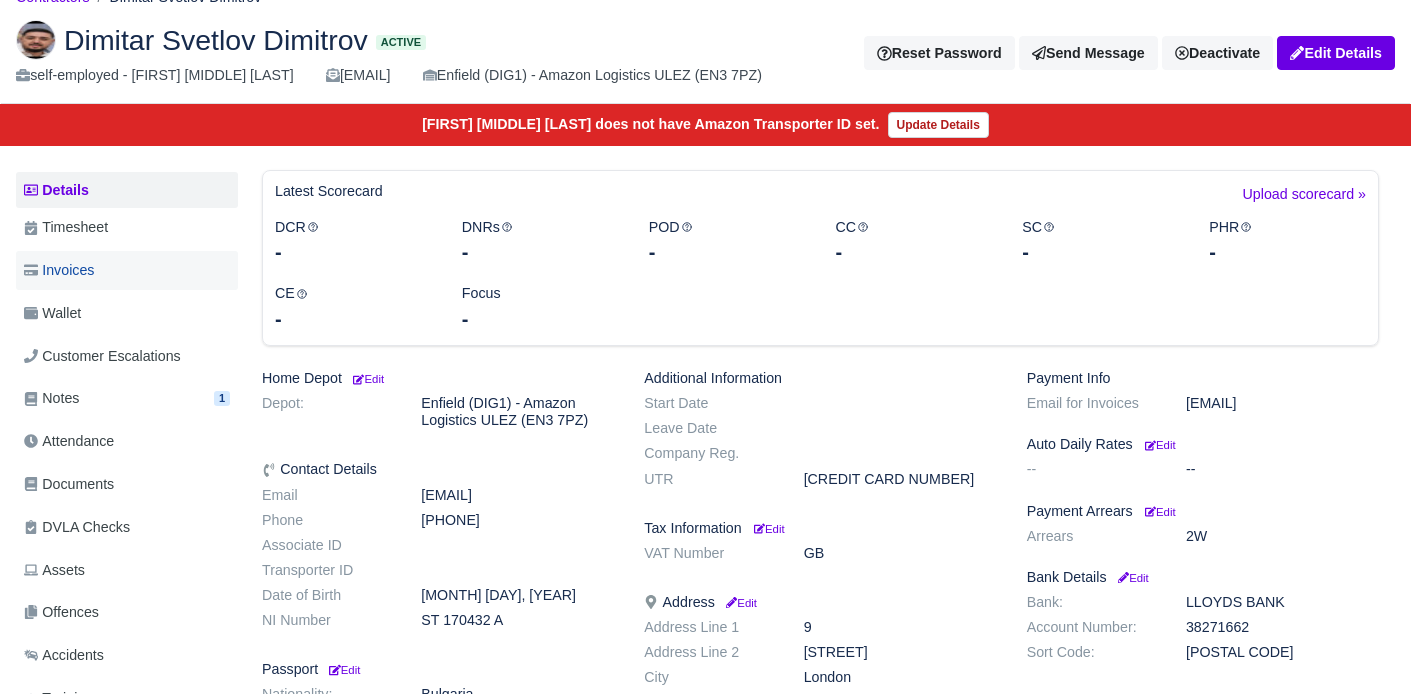 click on "Invoices" at bounding box center [59, 270] 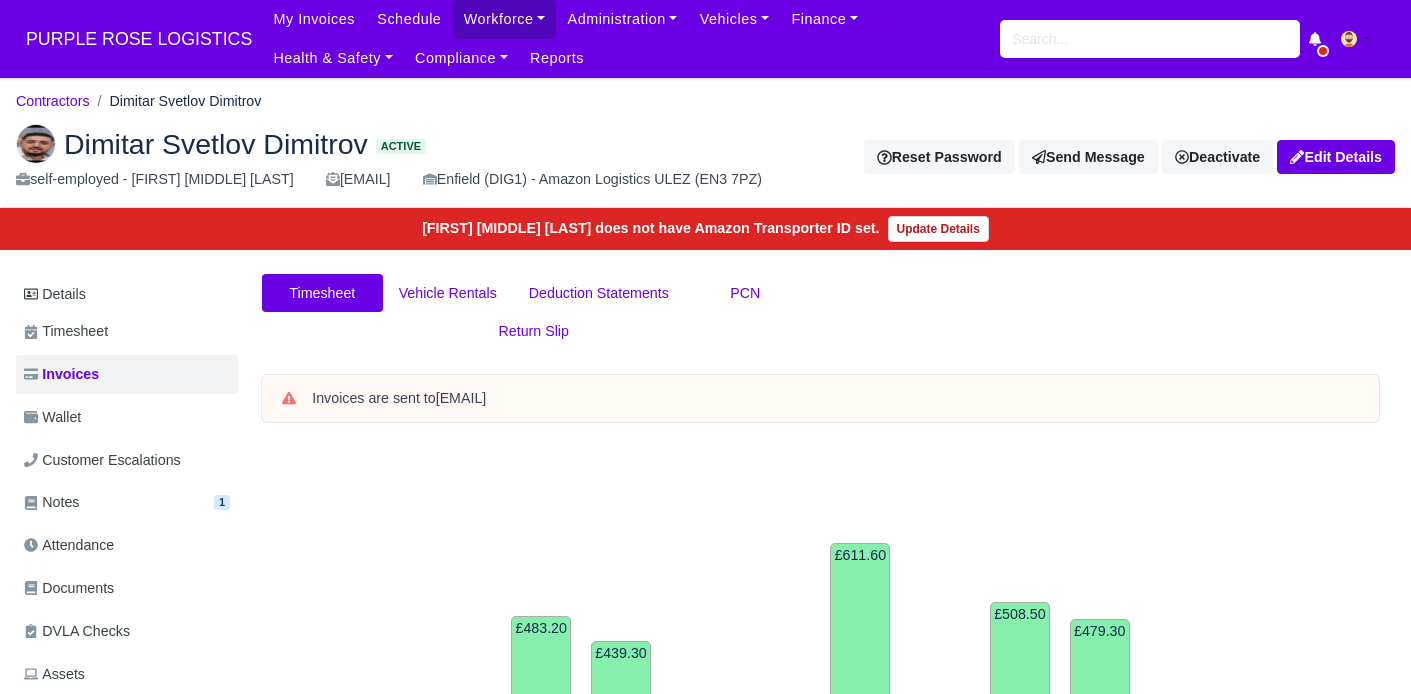 scroll, scrollTop: 0, scrollLeft: 0, axis: both 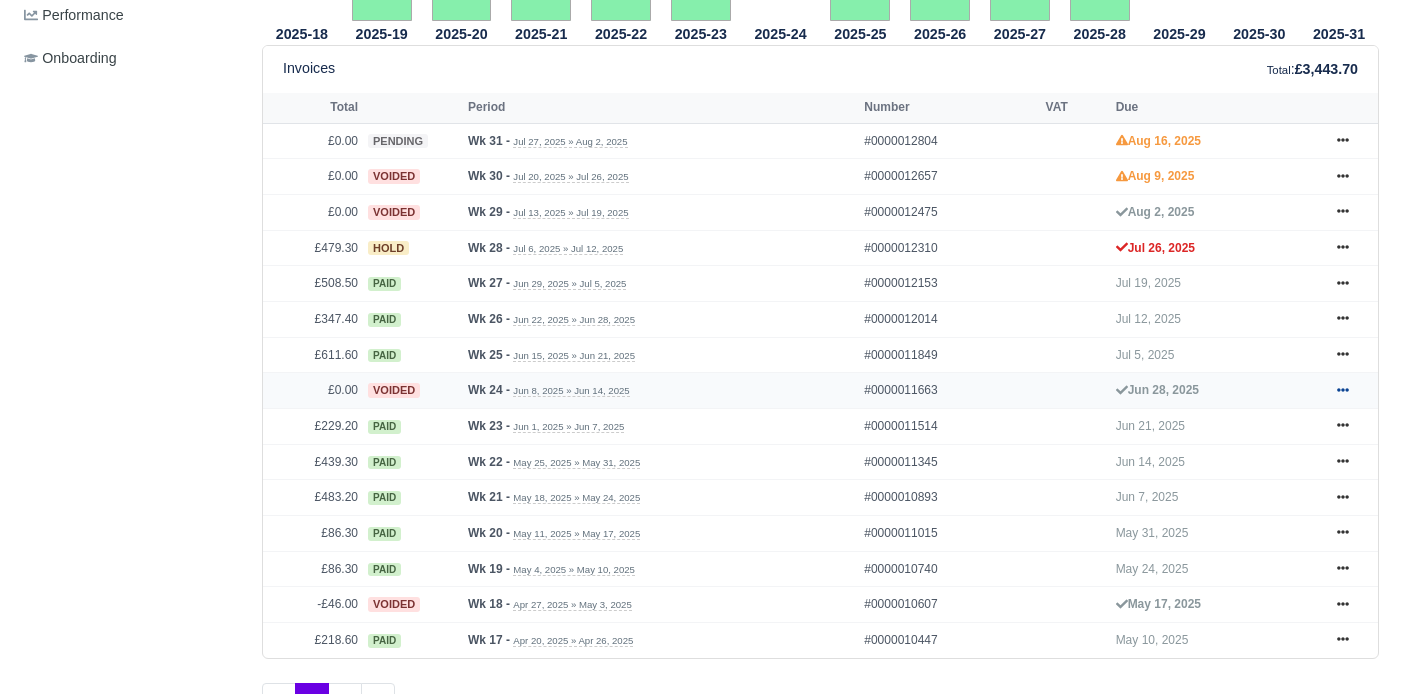 click 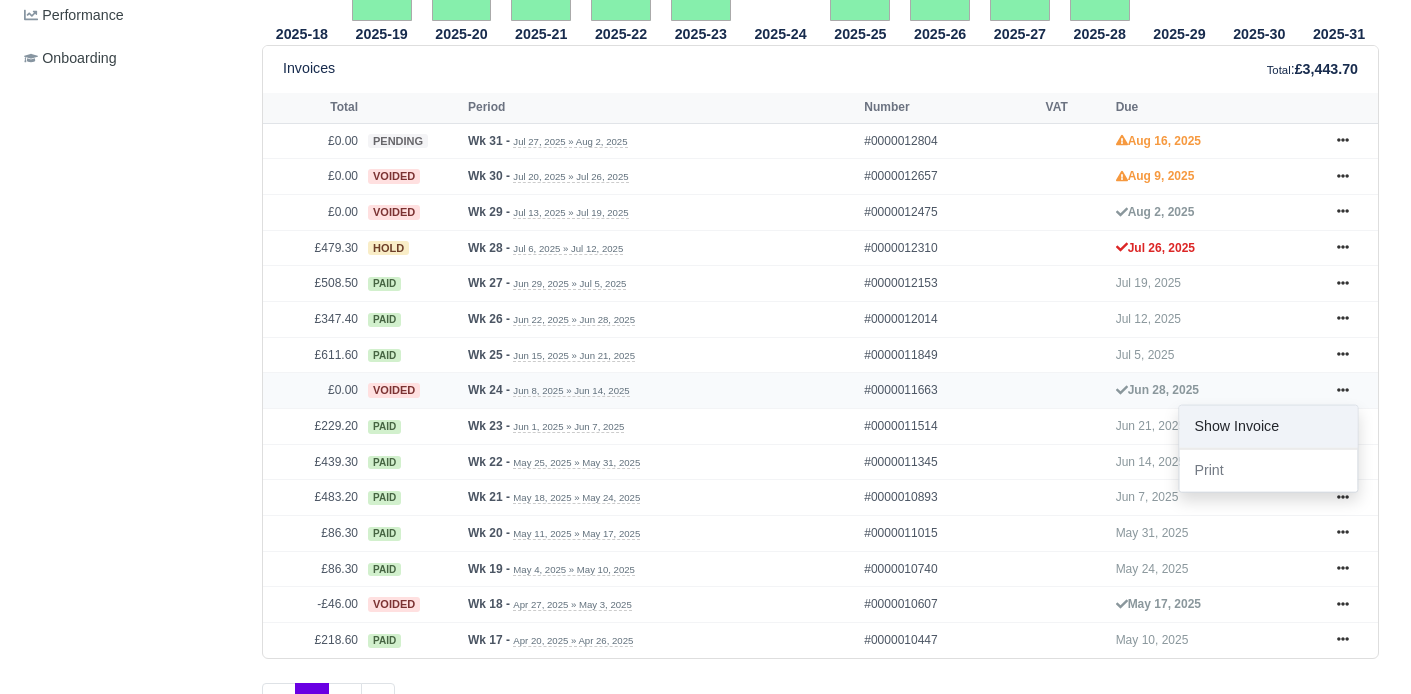 click on "Show Invoice" at bounding box center (1268, 427) 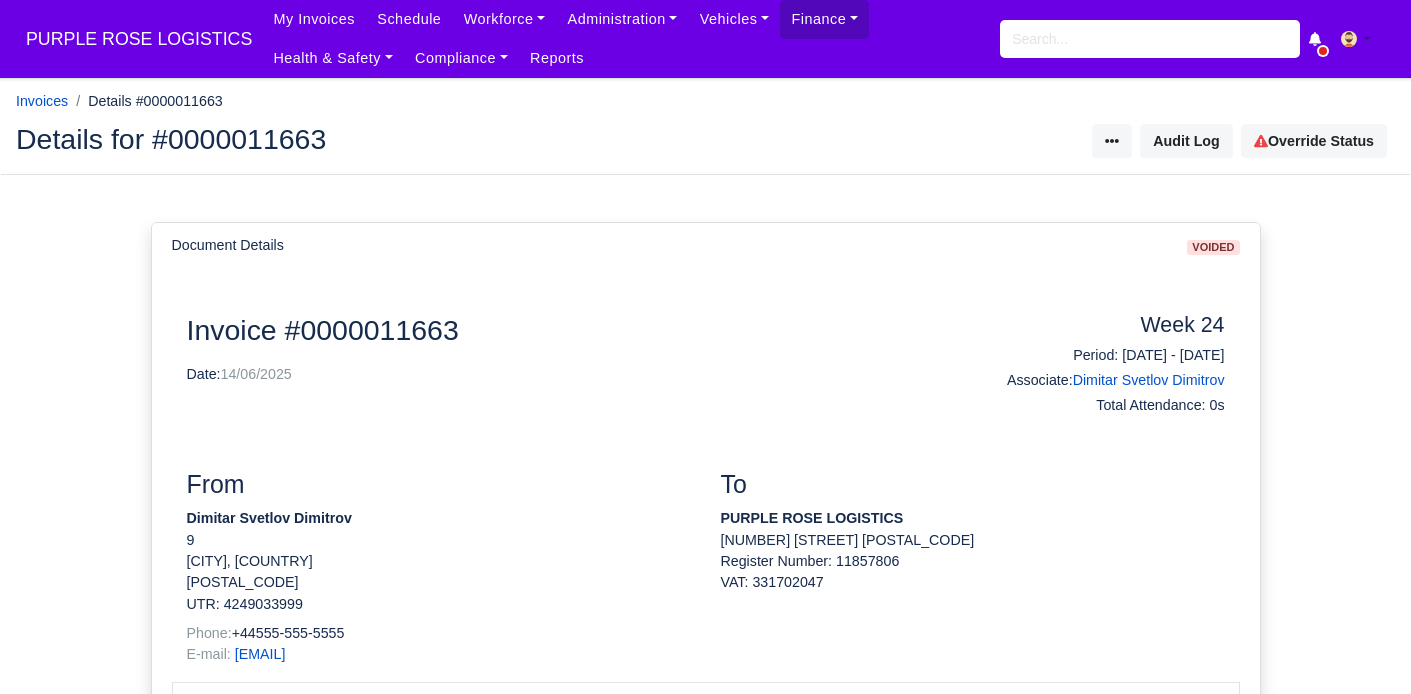 scroll, scrollTop: 491, scrollLeft: 0, axis: vertical 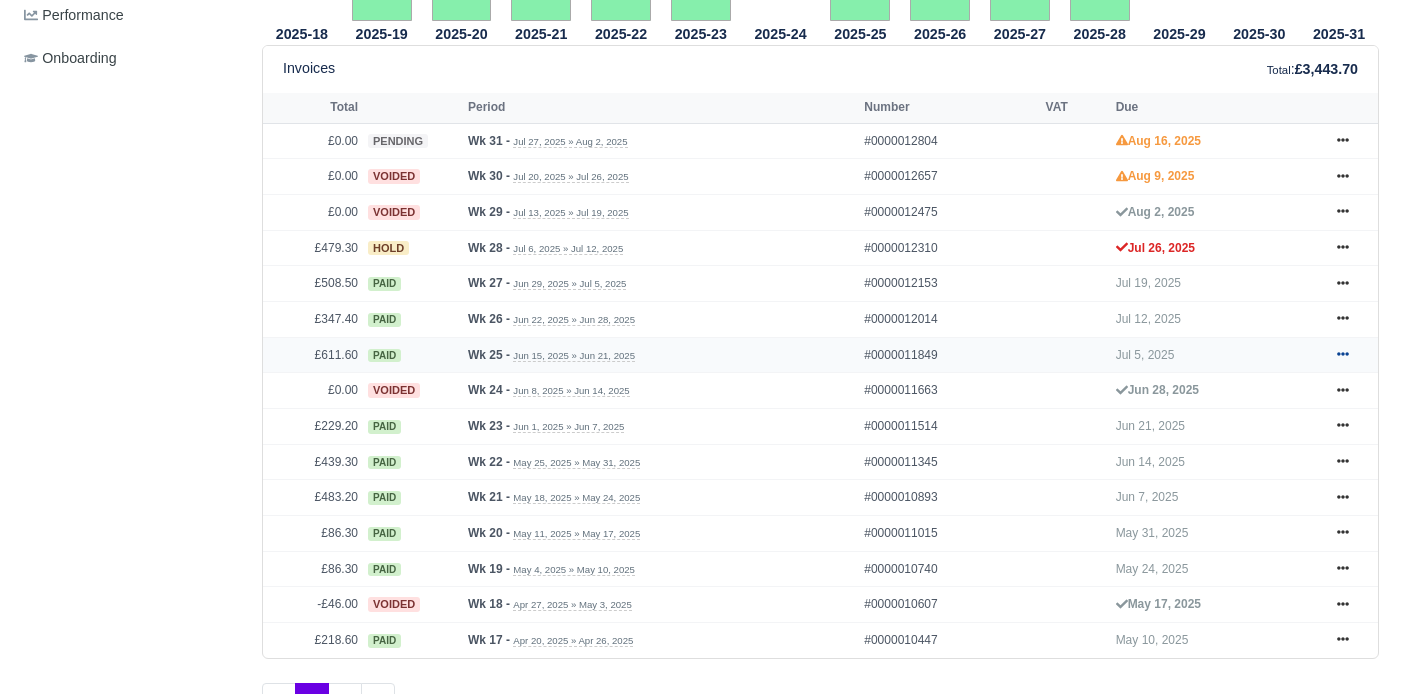 click 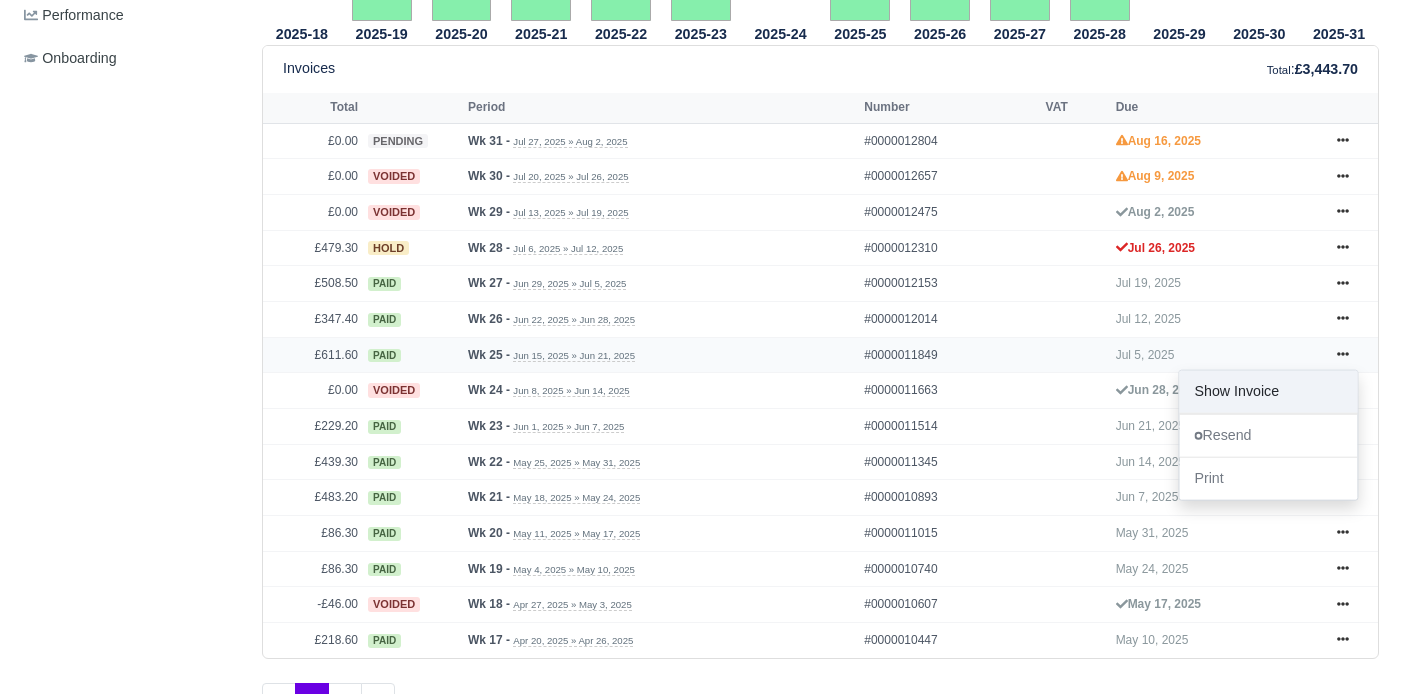 click on "Show Invoice" at bounding box center (1268, 391) 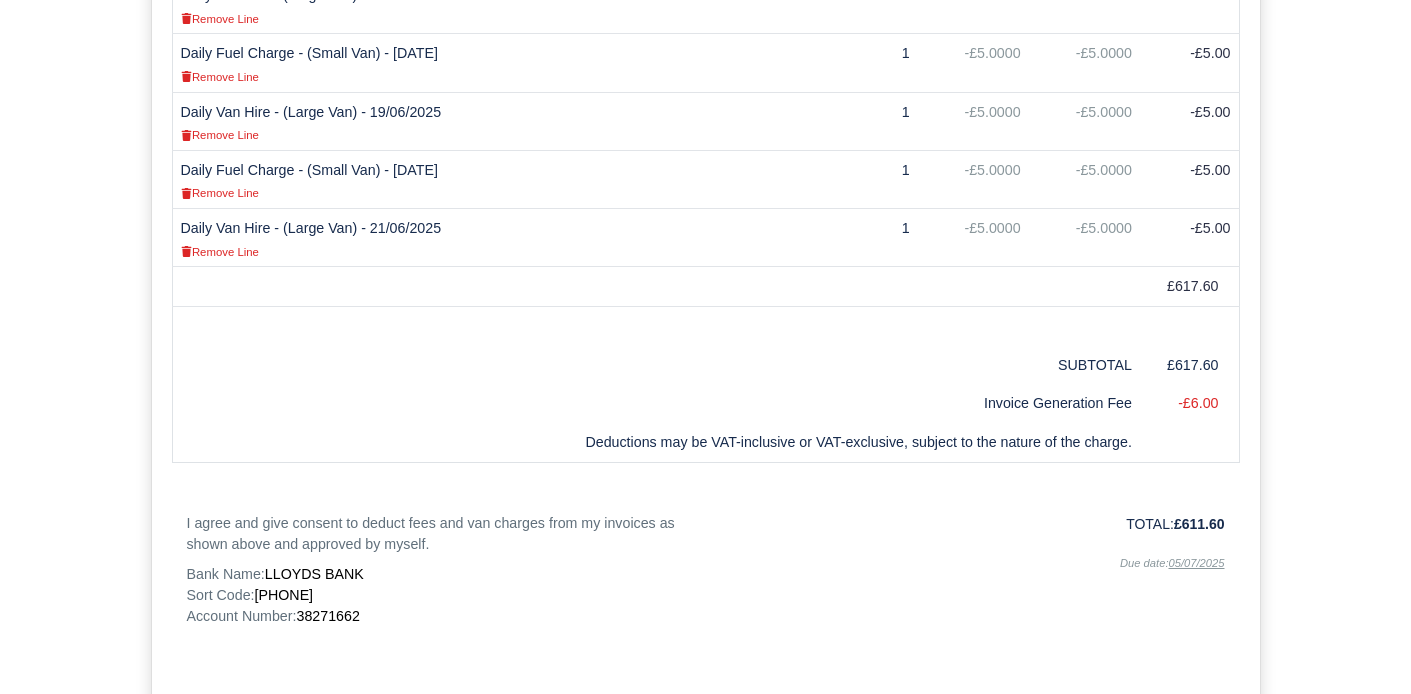 scroll, scrollTop: 1681, scrollLeft: 0, axis: vertical 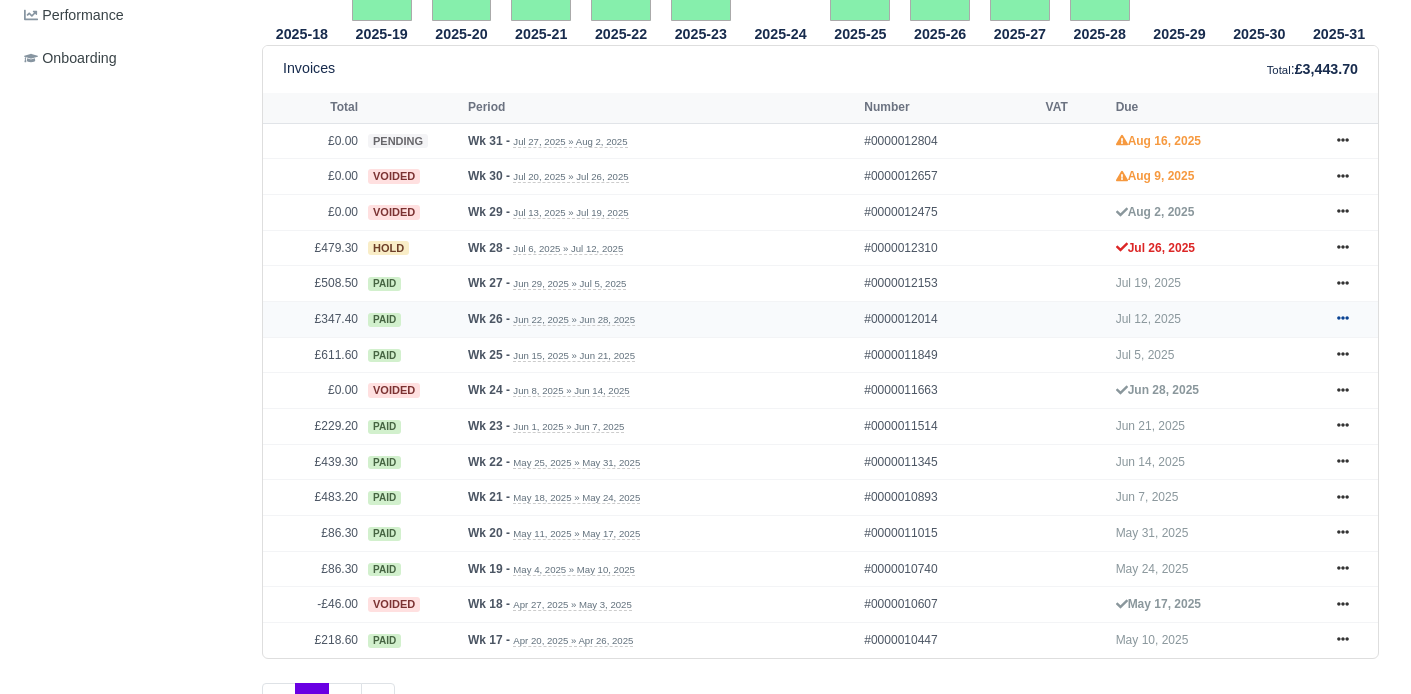 click 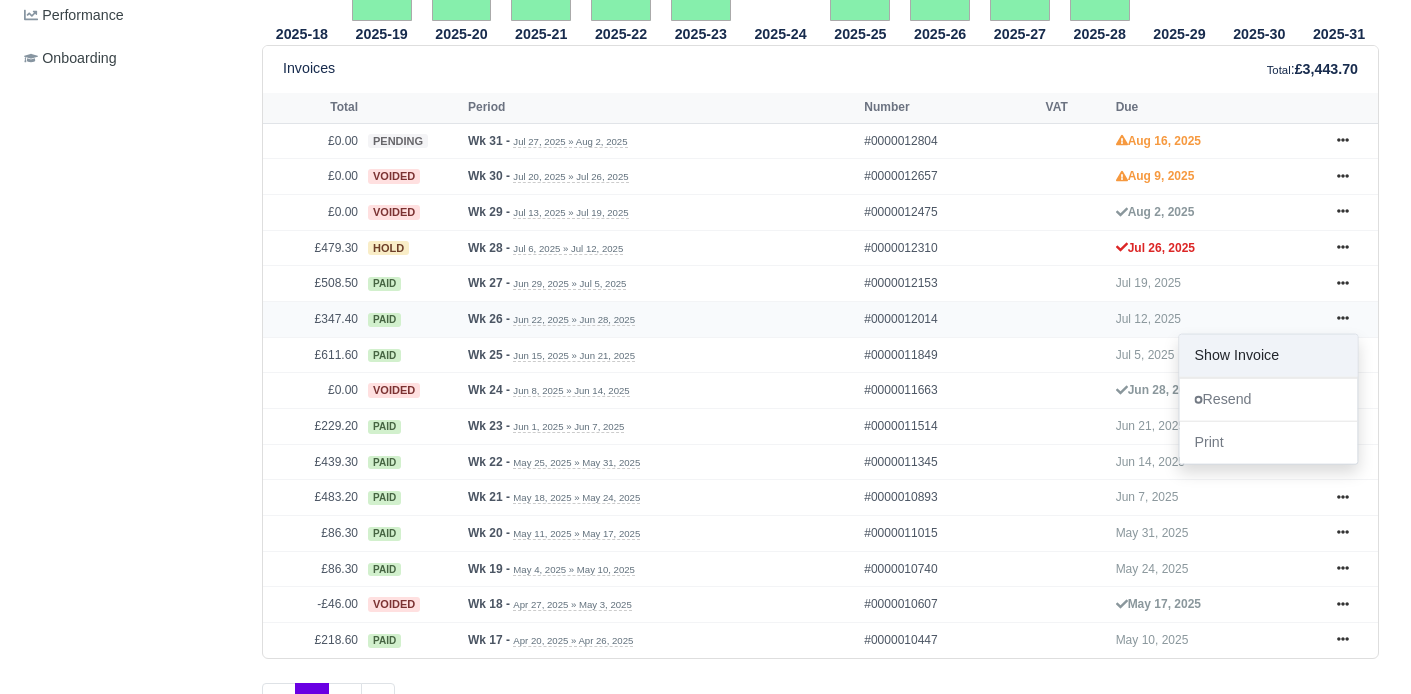 click on "Show Invoice" at bounding box center (1268, 356) 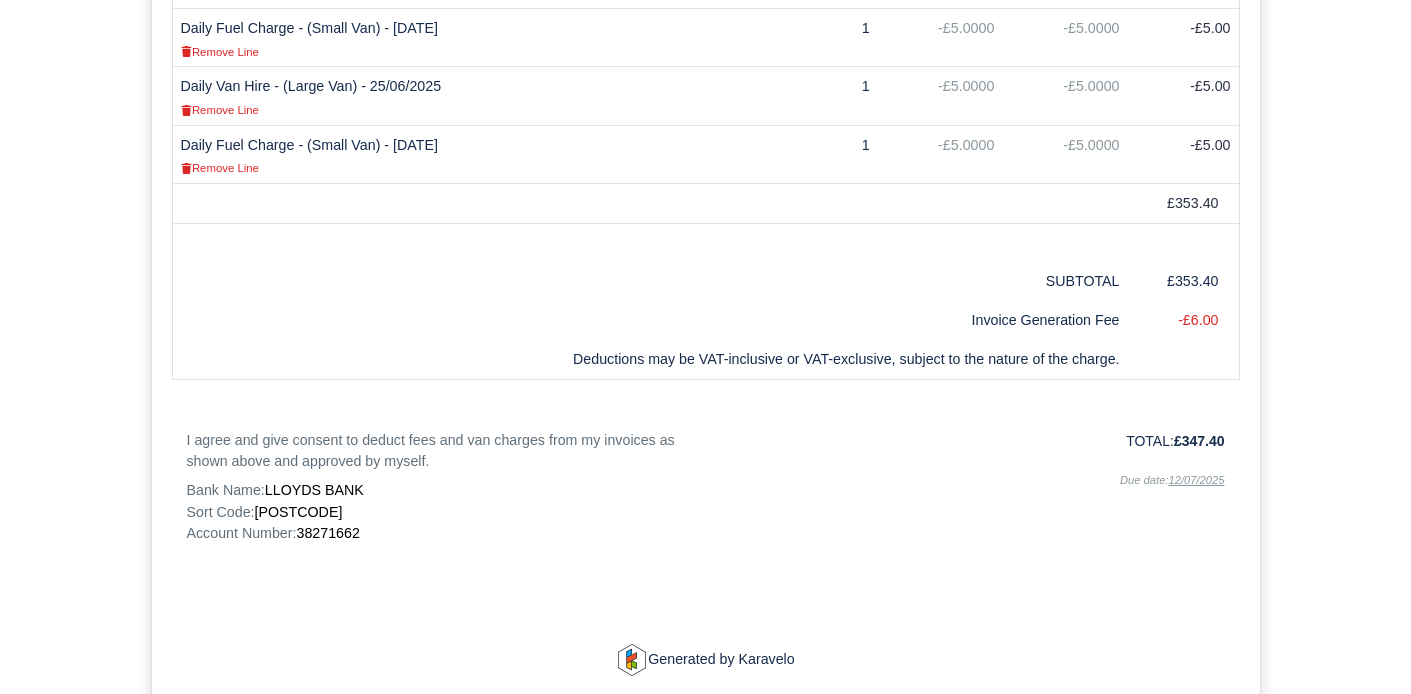 scroll, scrollTop: 1295, scrollLeft: 0, axis: vertical 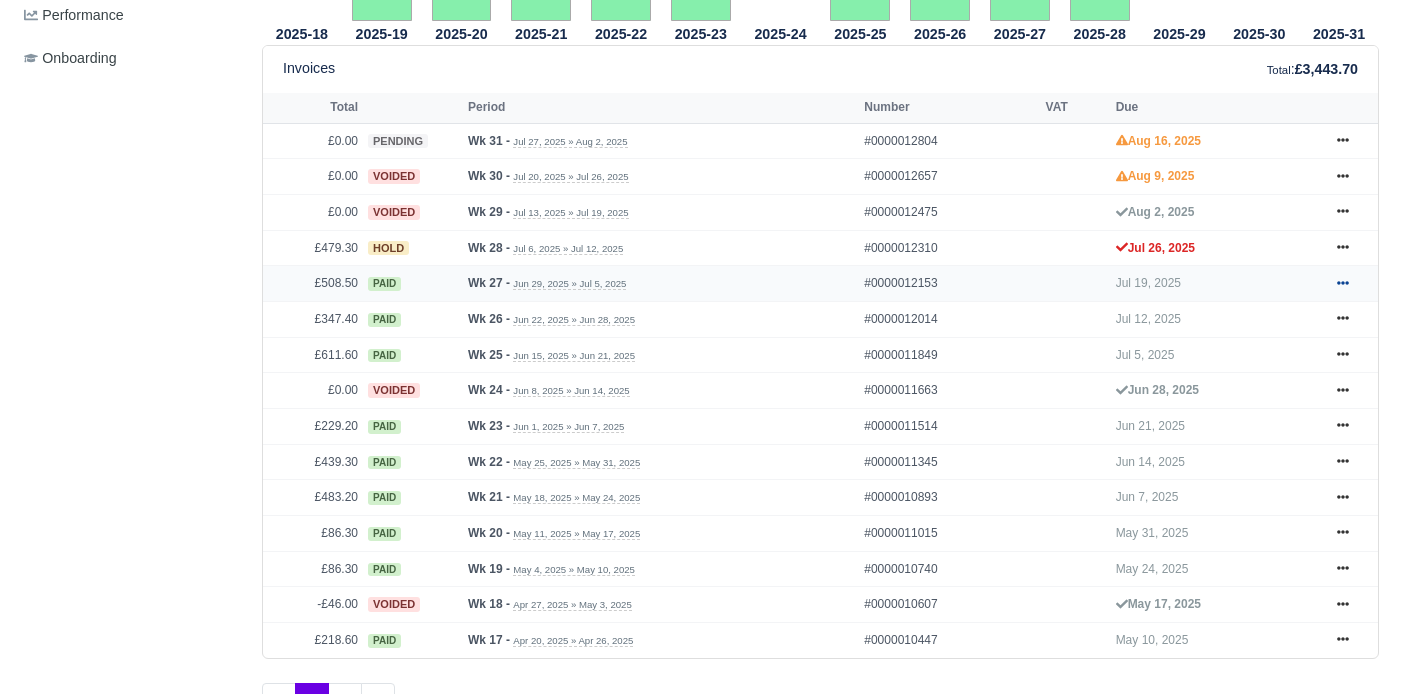 click 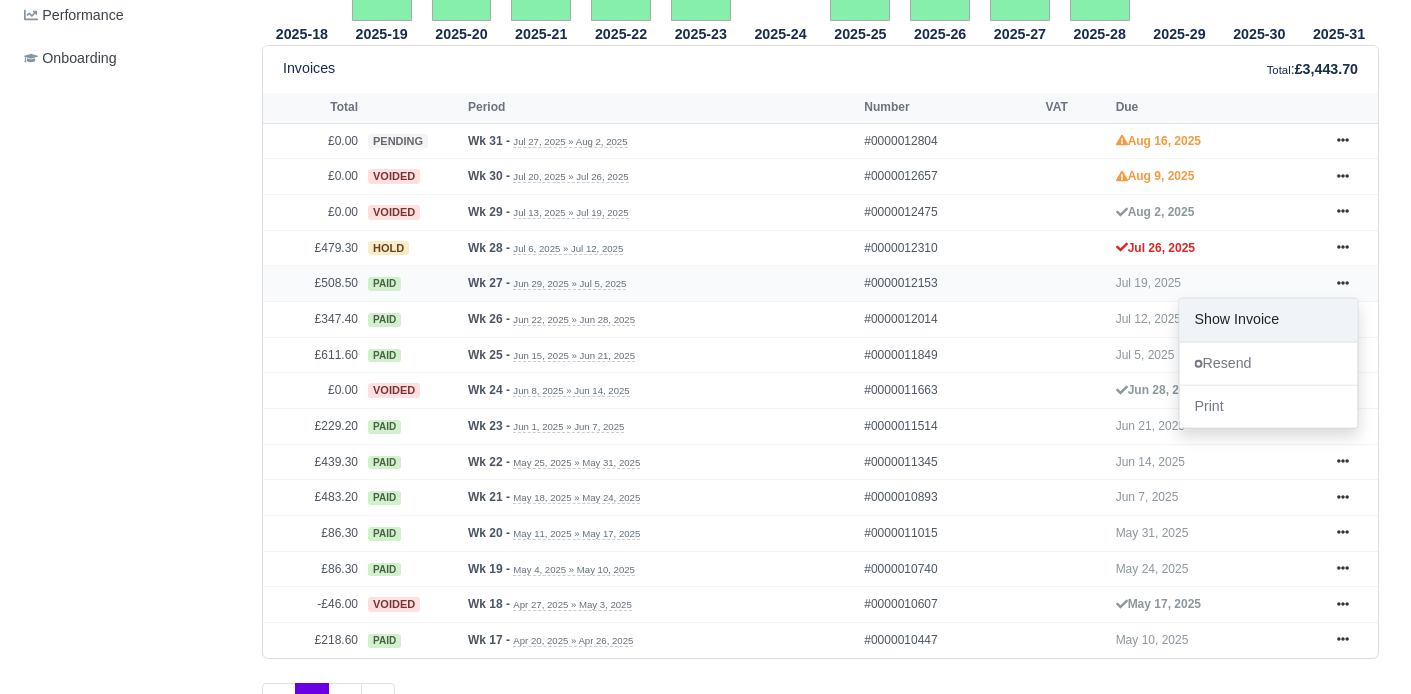 click on "Show Invoice" at bounding box center (1268, 320) 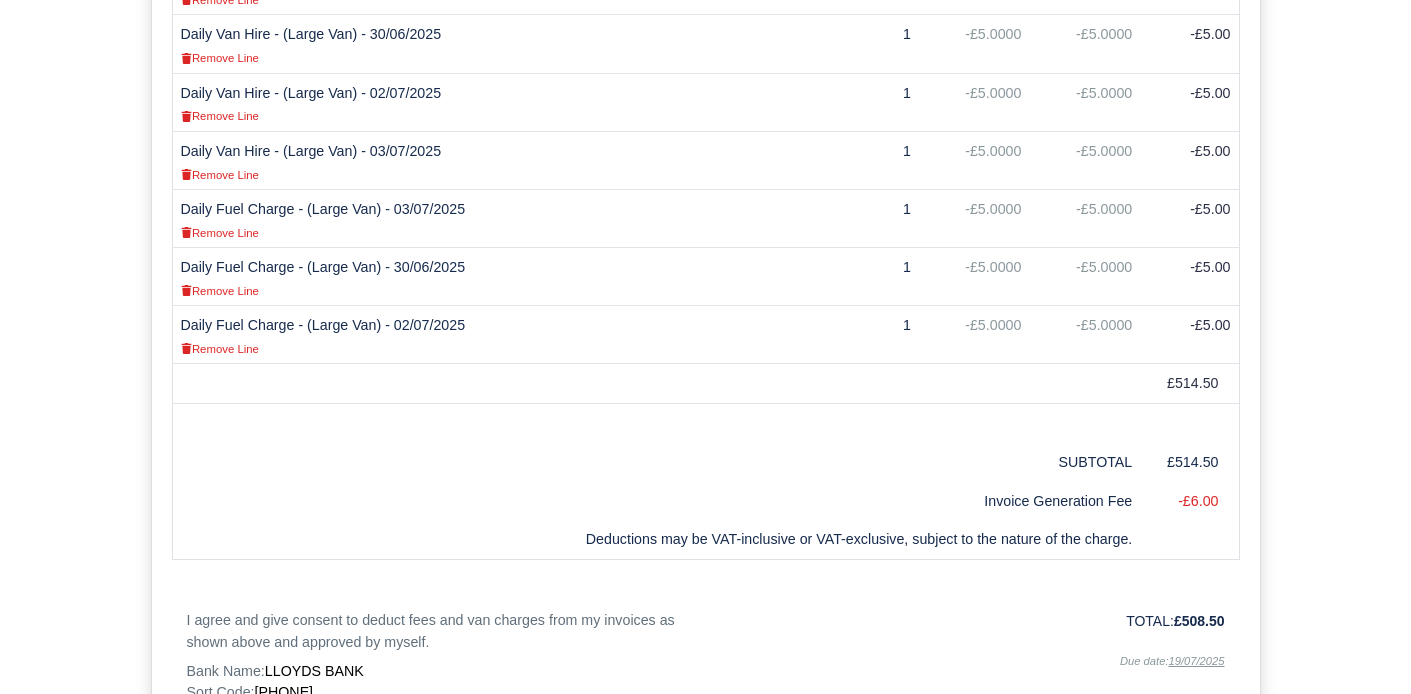 scroll, scrollTop: 1344, scrollLeft: 0, axis: vertical 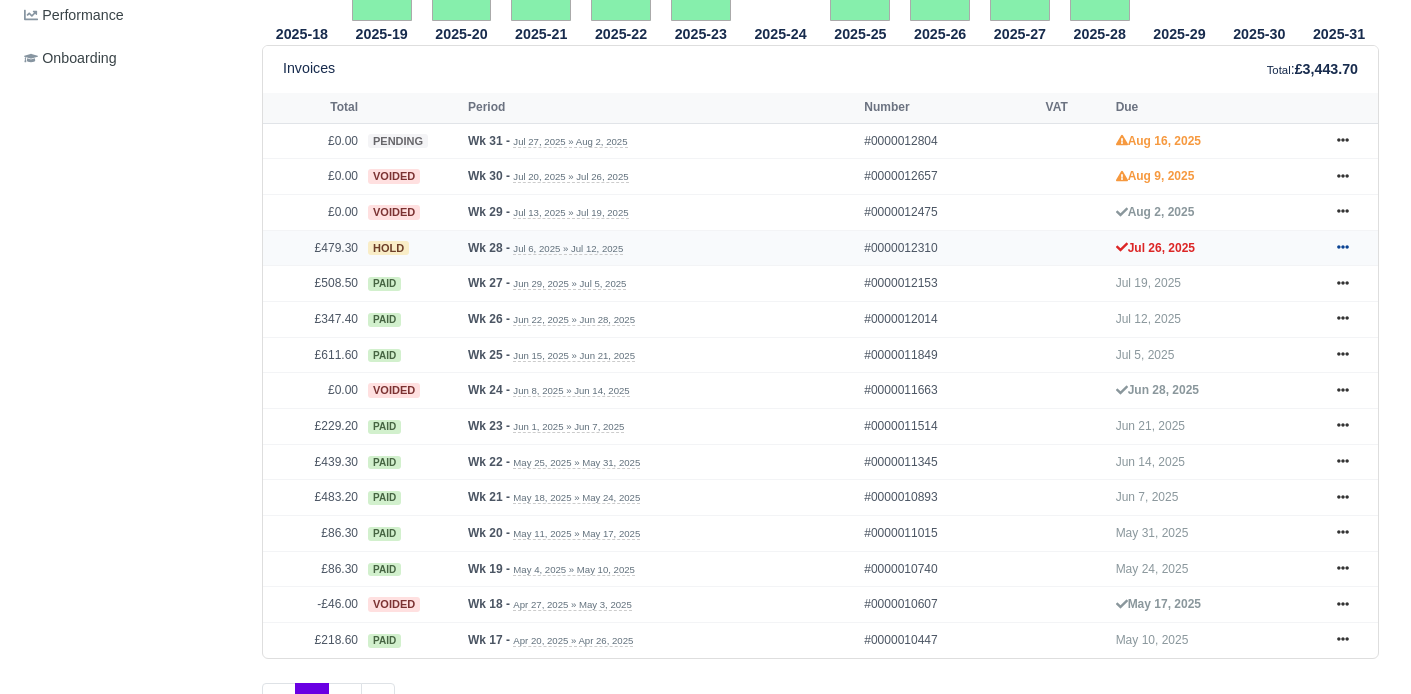click 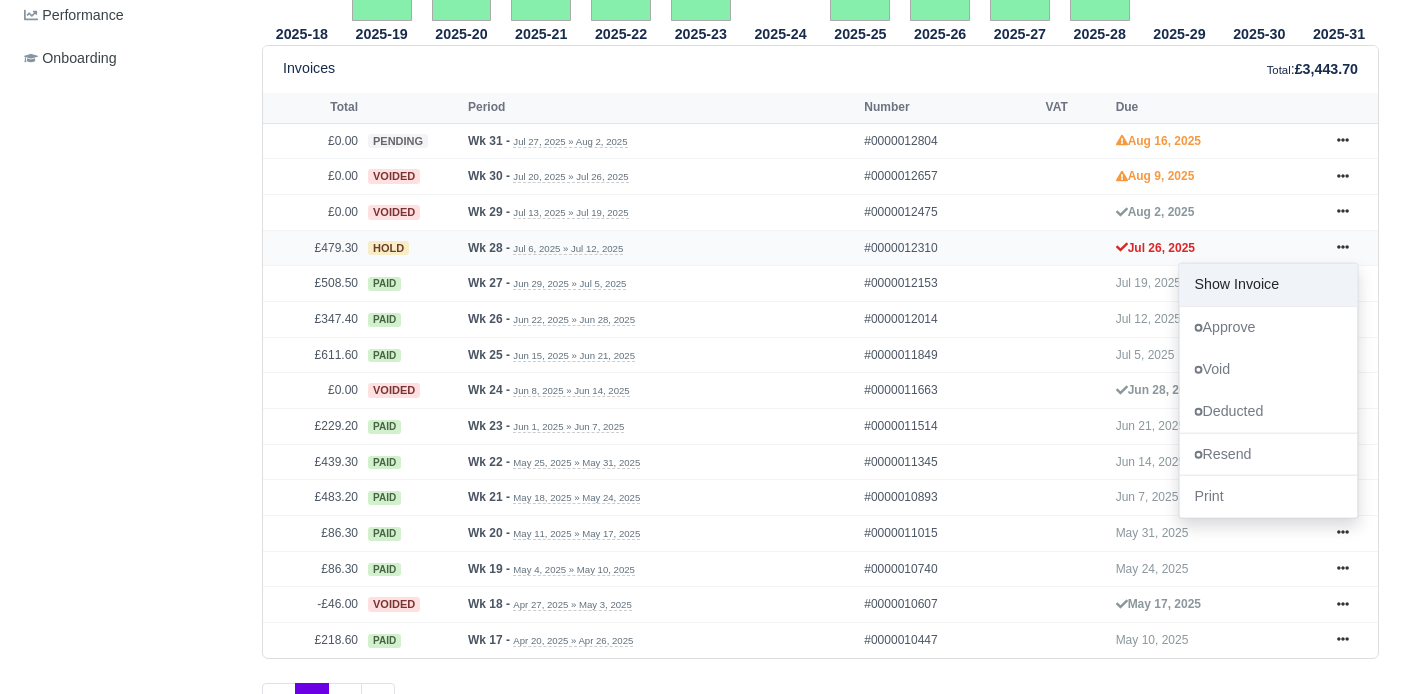 click on "Show Invoice" at bounding box center (1268, 284) 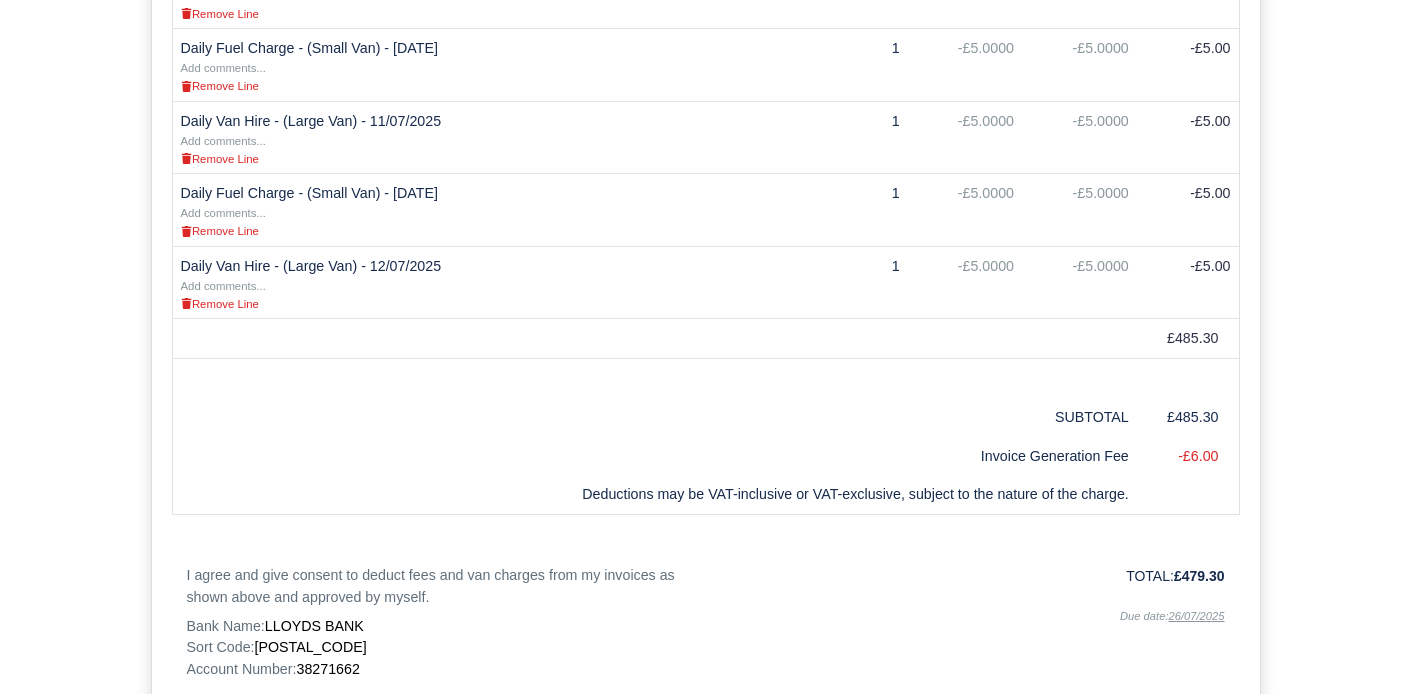 scroll, scrollTop: 1658, scrollLeft: 0, axis: vertical 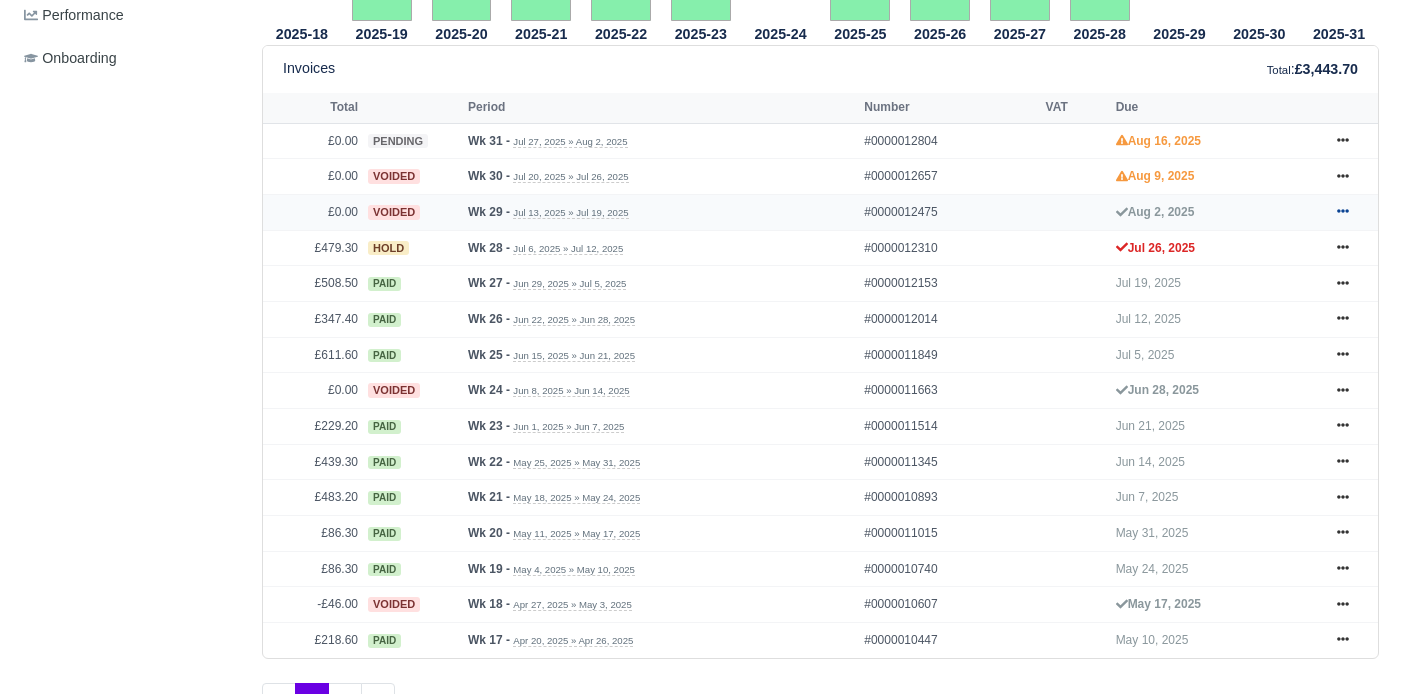 click 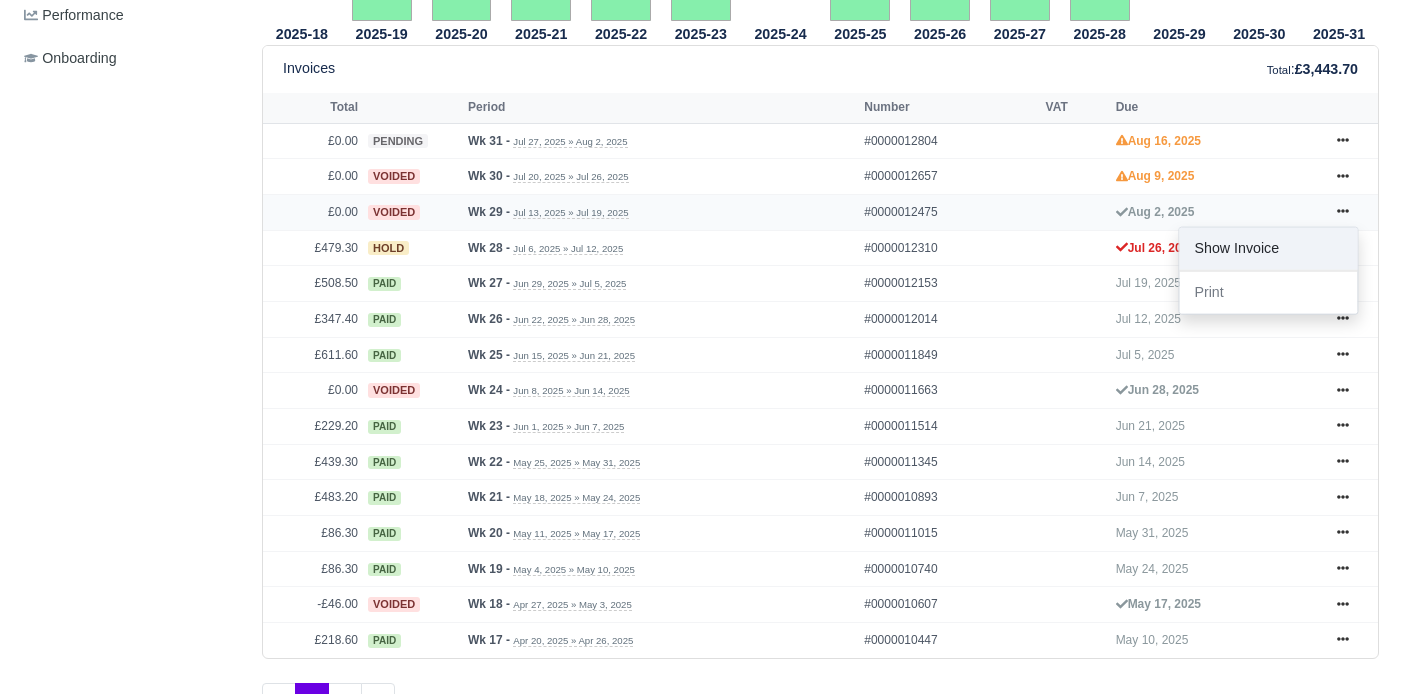 click on "Show Invoice" at bounding box center [1268, 249] 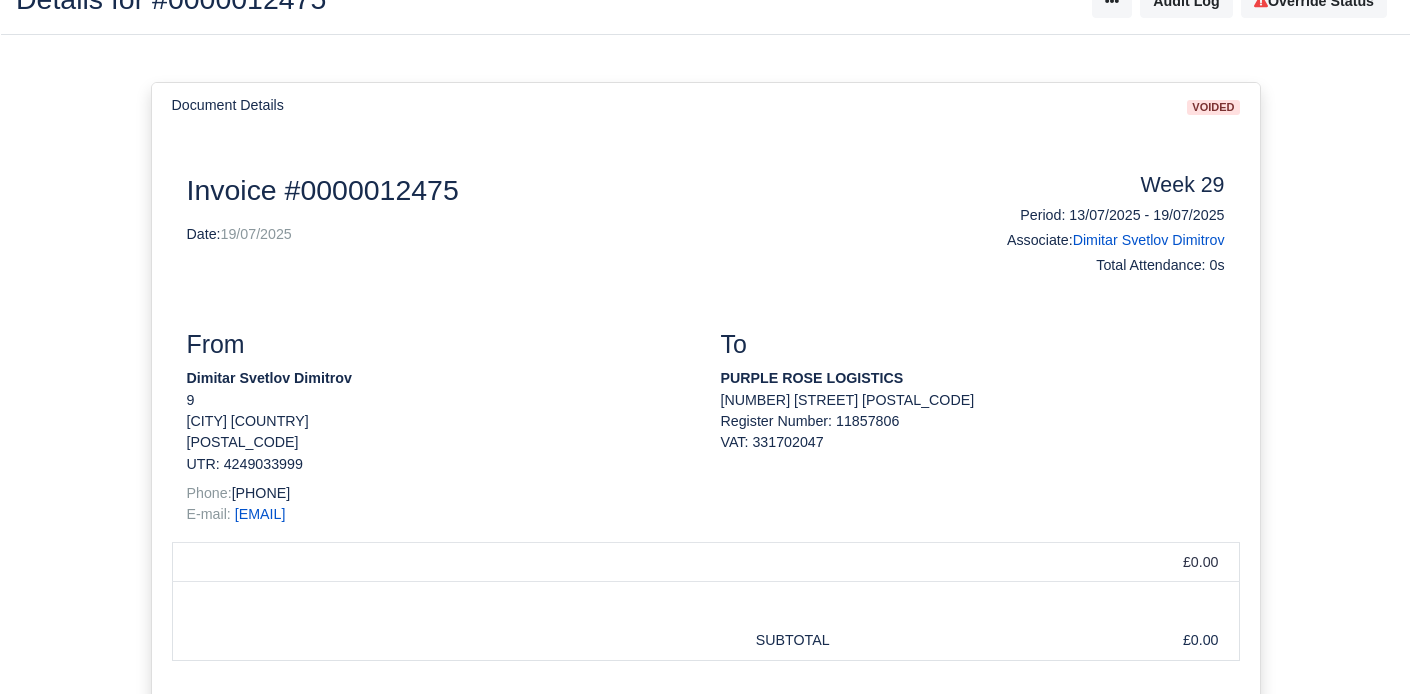 scroll, scrollTop: 491, scrollLeft: 0, axis: vertical 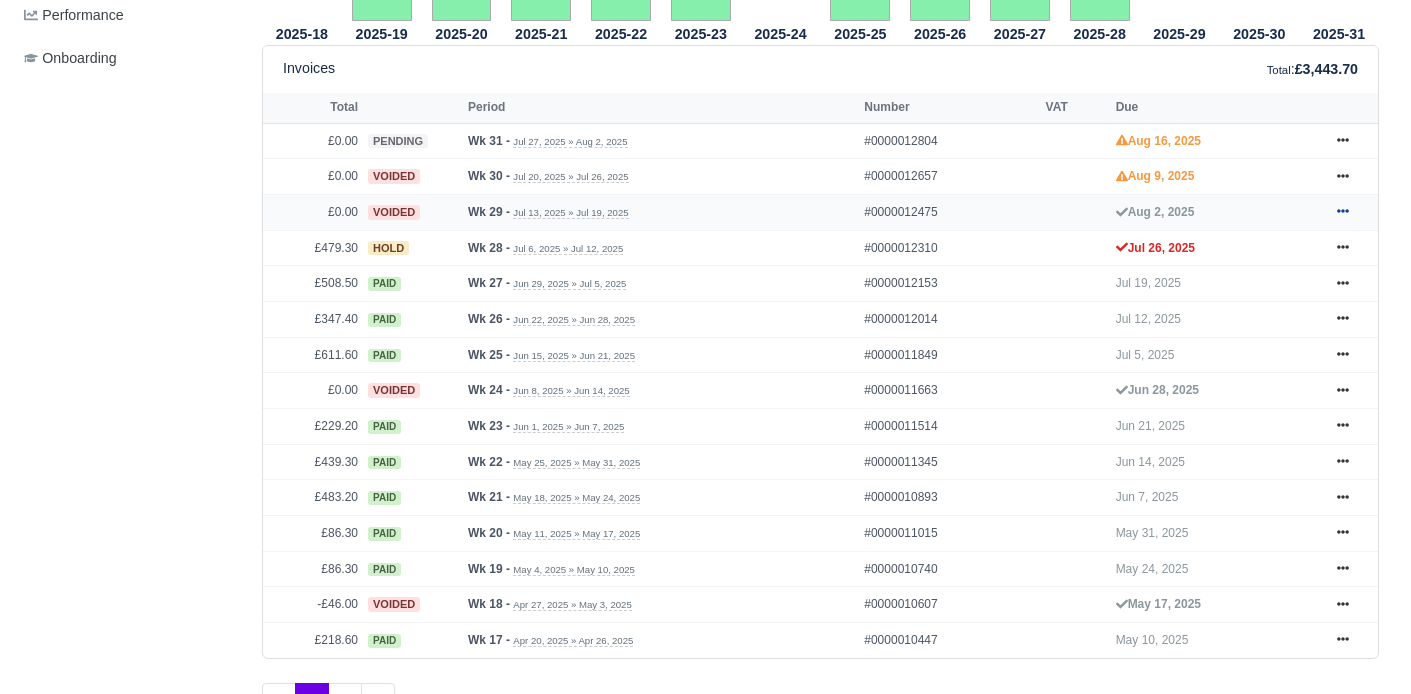click 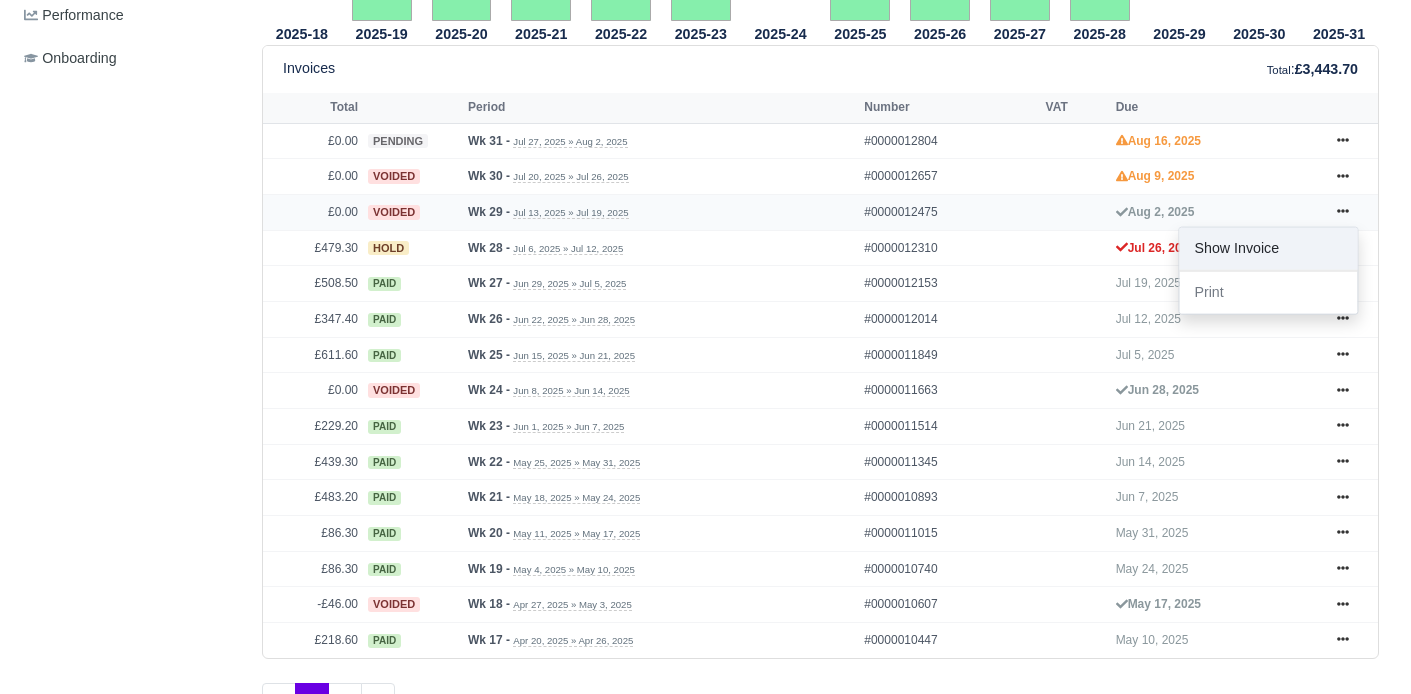 click on "Show Invoice" at bounding box center (1268, 249) 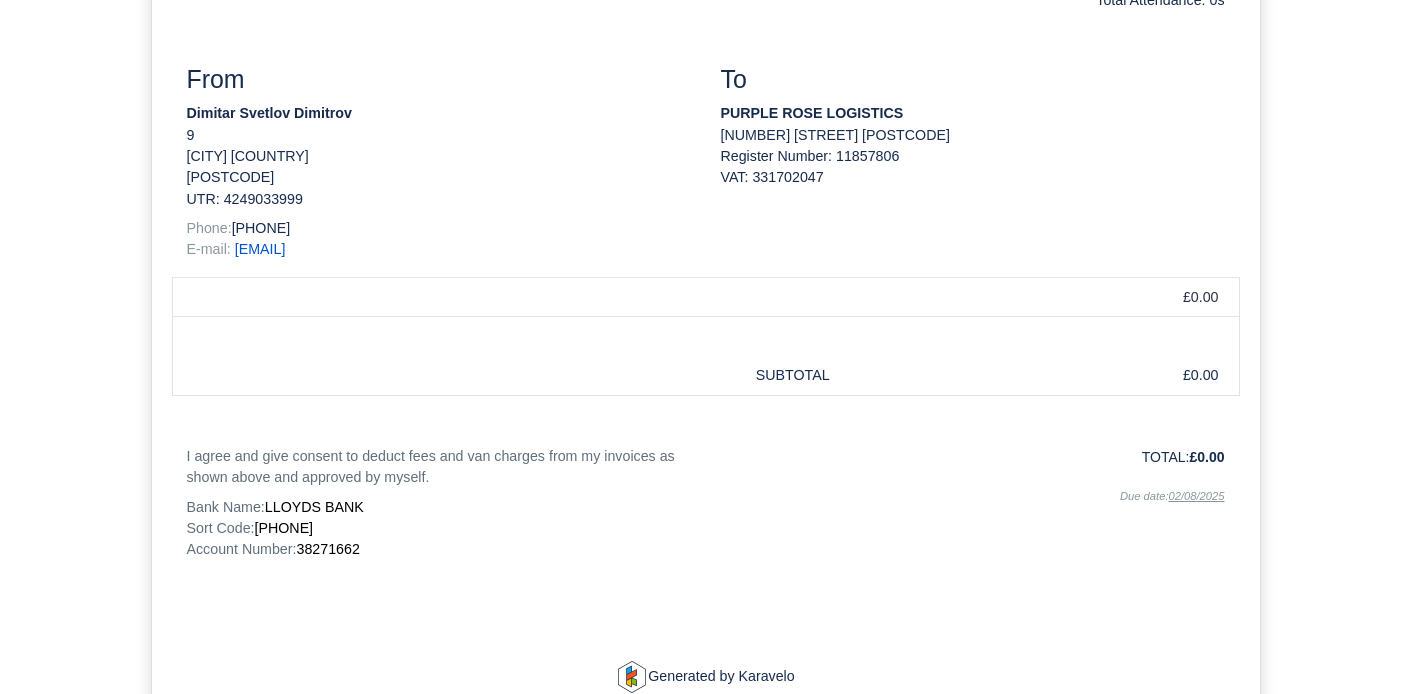 scroll, scrollTop: 491, scrollLeft: 0, axis: vertical 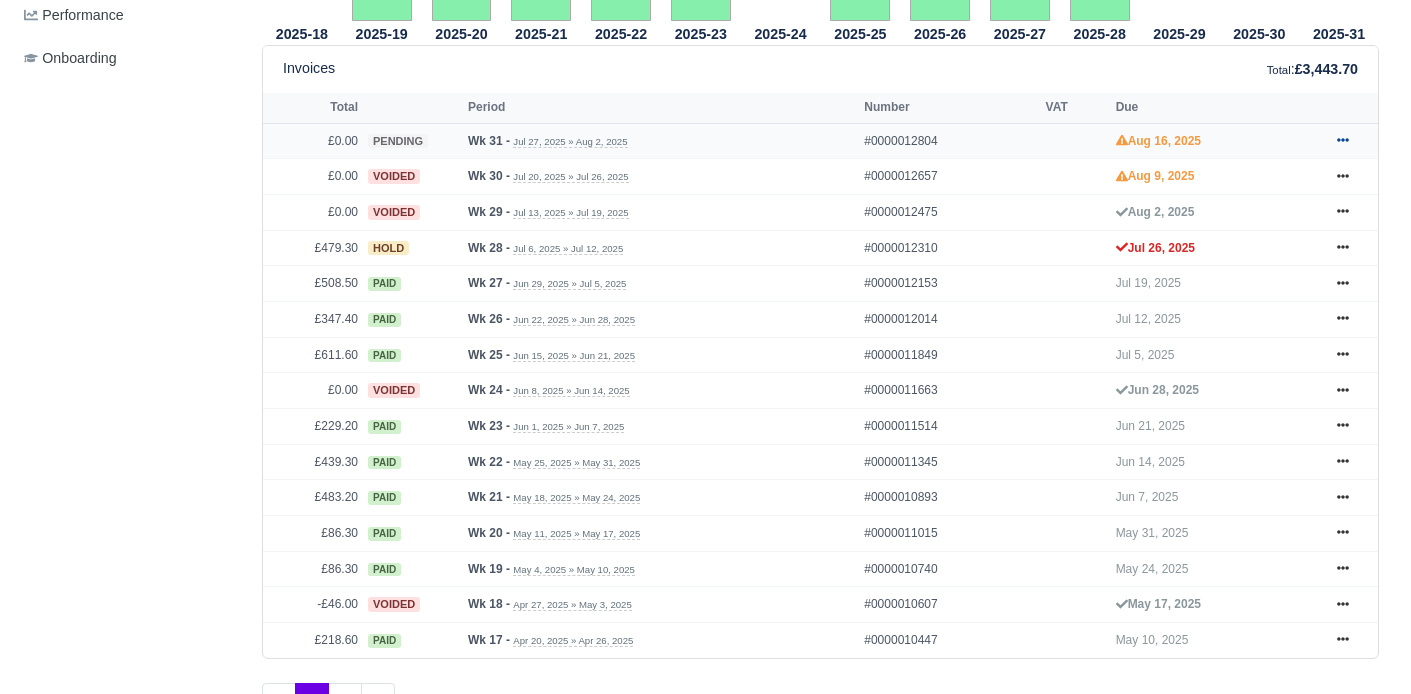 click 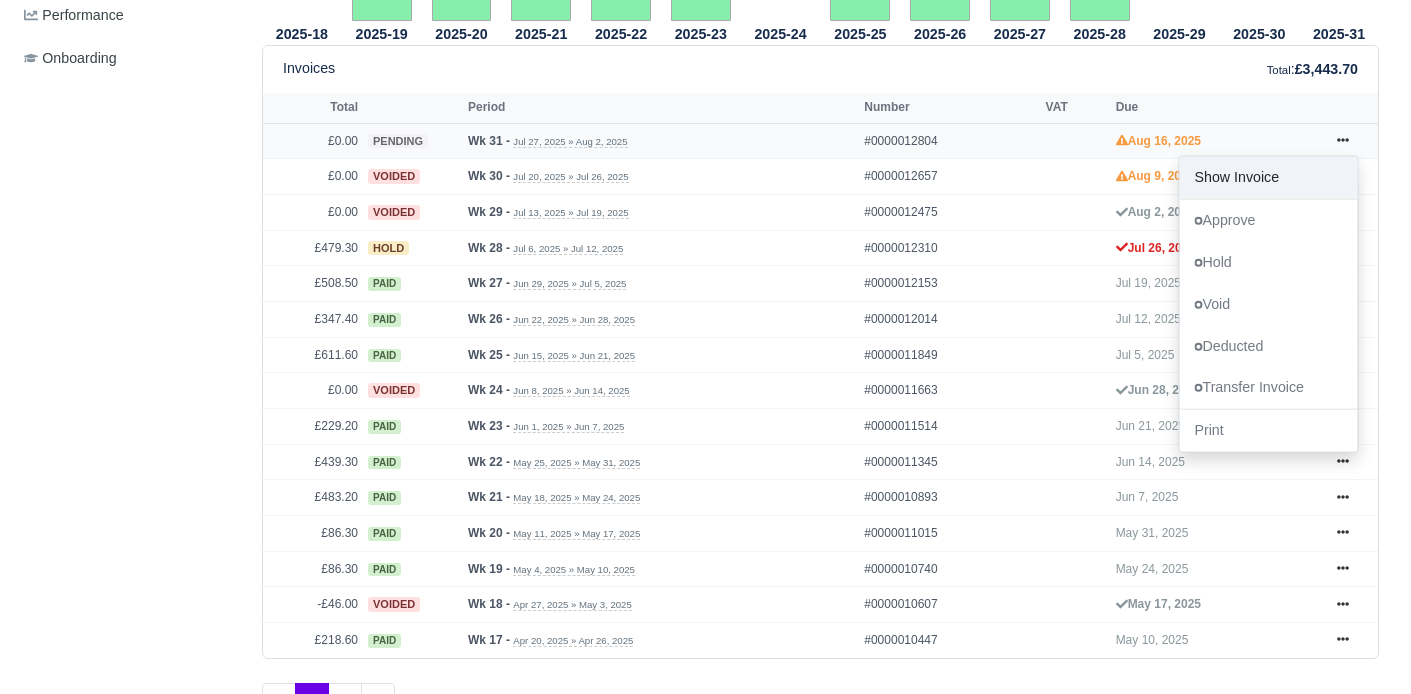 click on "Show Invoice" at bounding box center [1268, 177] 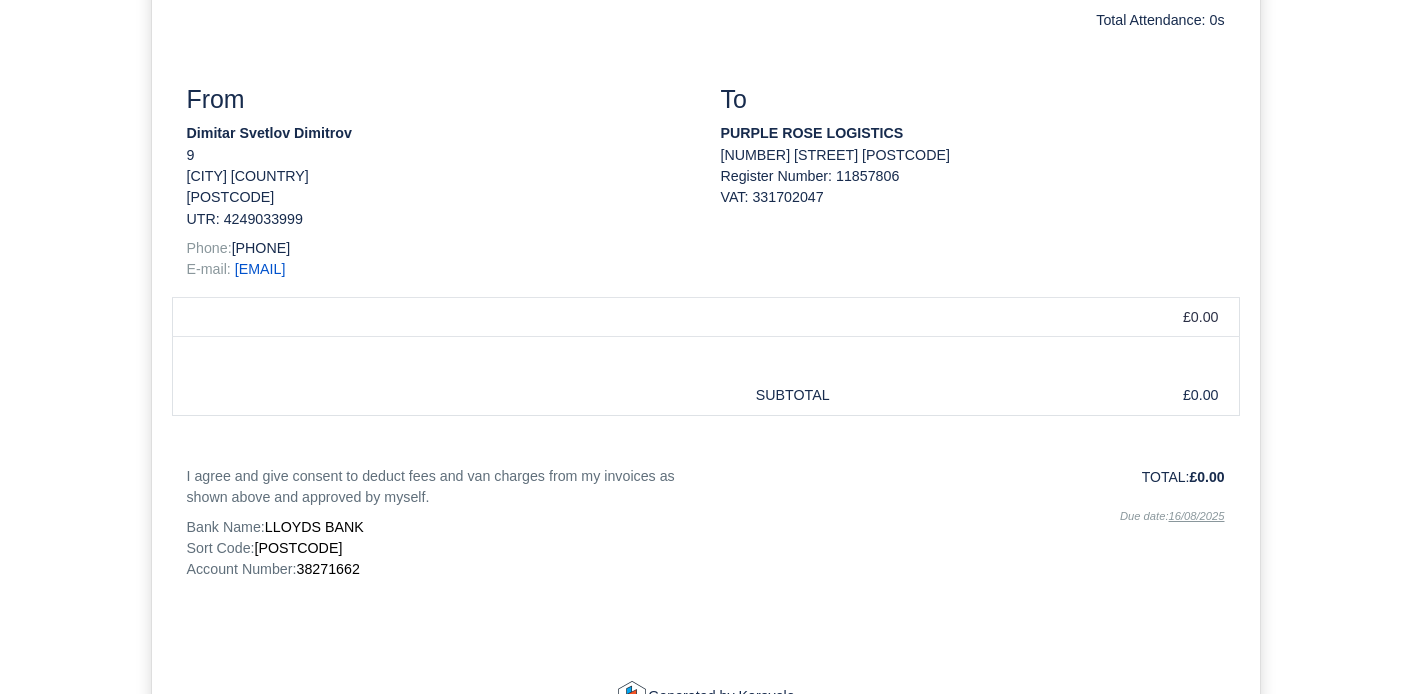 scroll, scrollTop: 491, scrollLeft: 0, axis: vertical 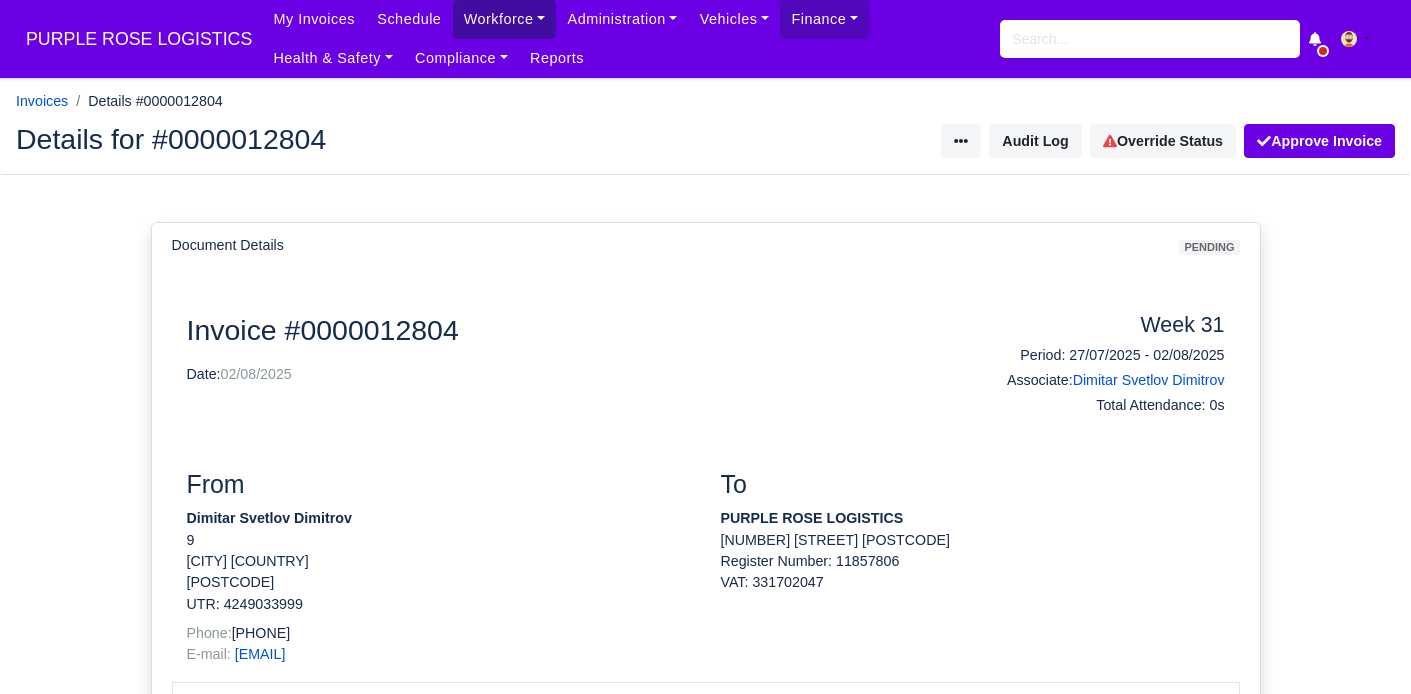 click on "Workforce" at bounding box center [505, 19] 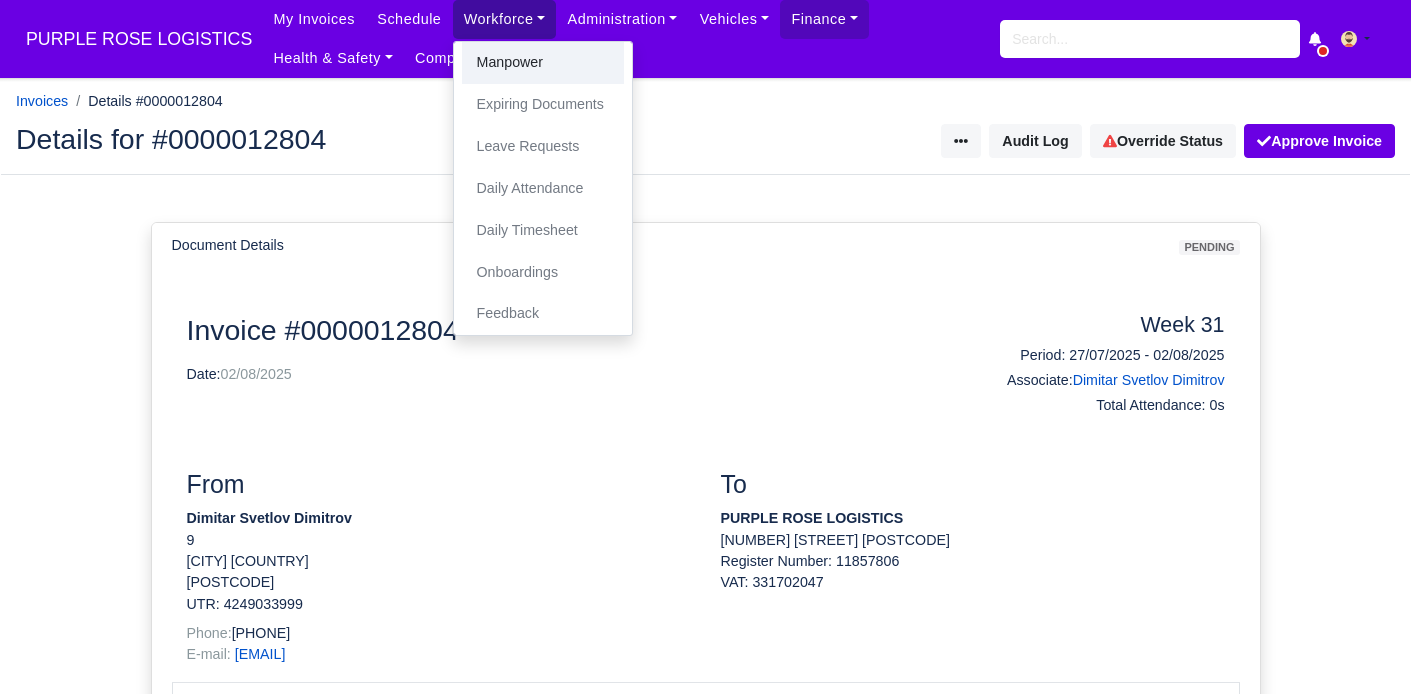 click on "Manpower" at bounding box center [543, 63] 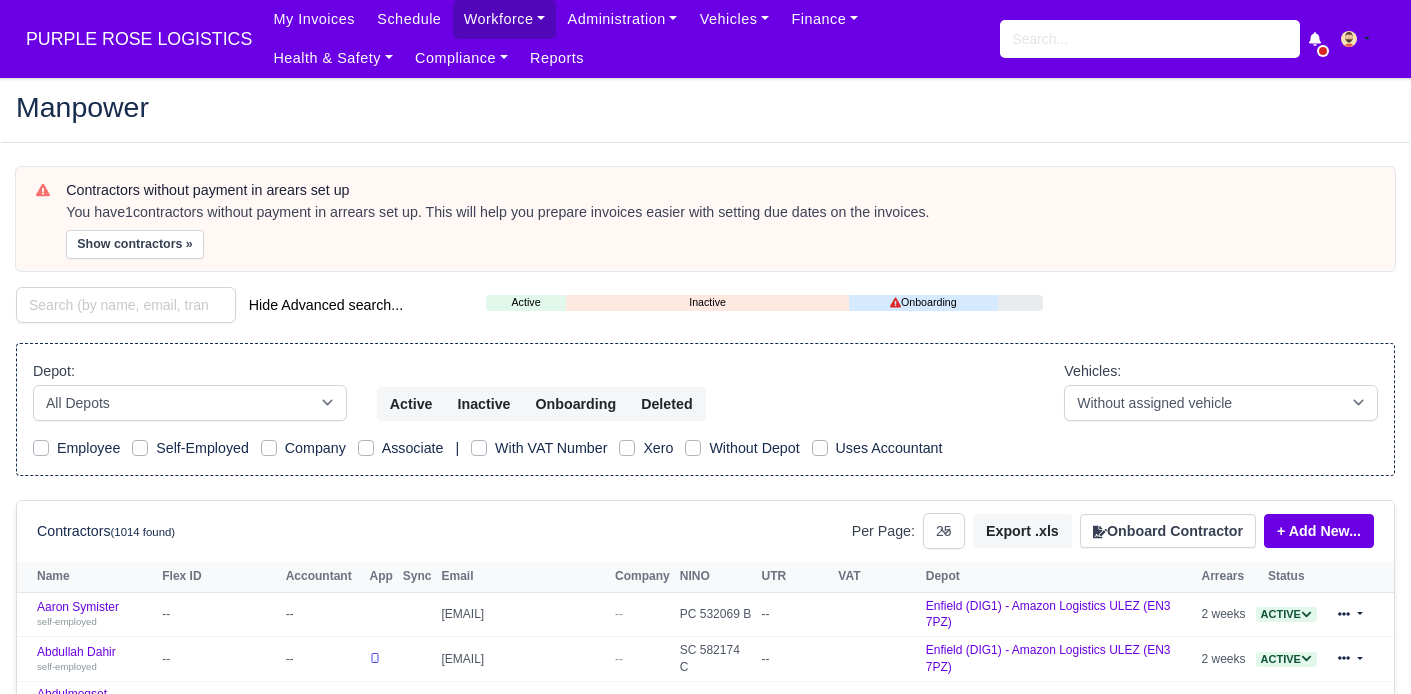 select on "25" 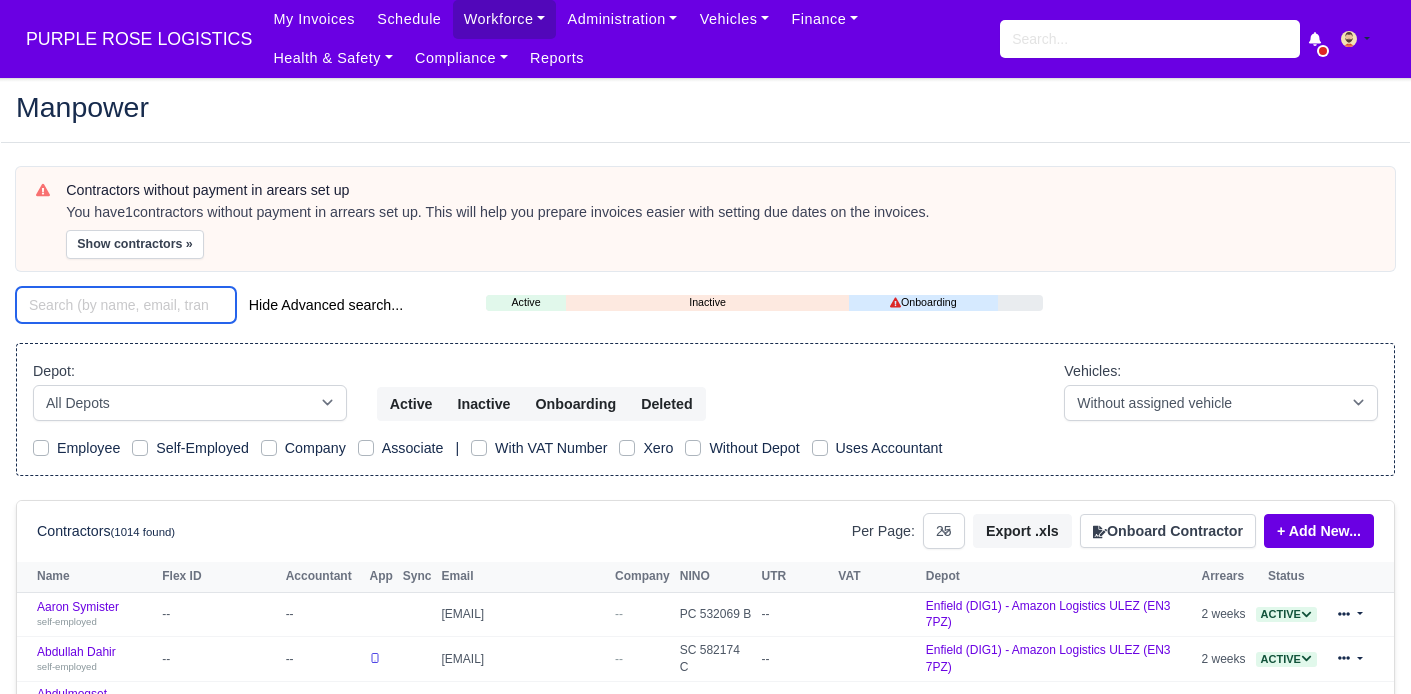 click at bounding box center [126, 305] 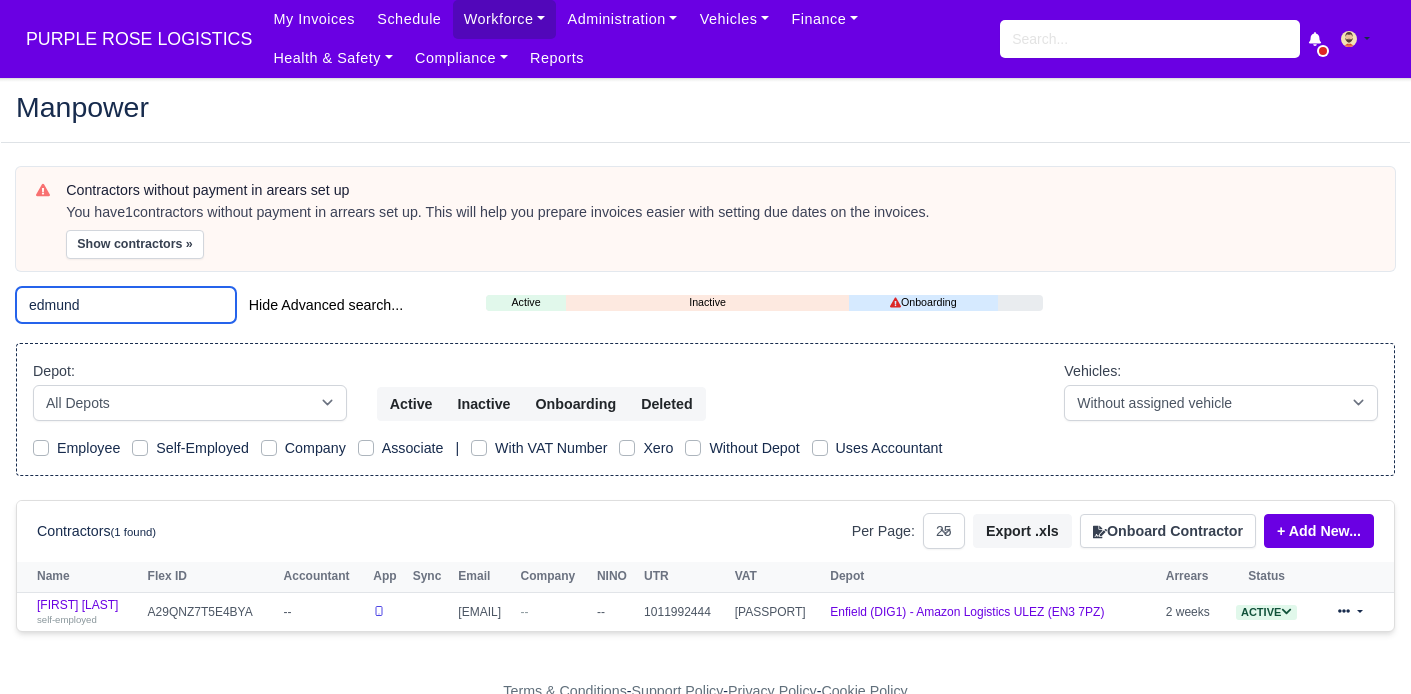 type on "edmund" 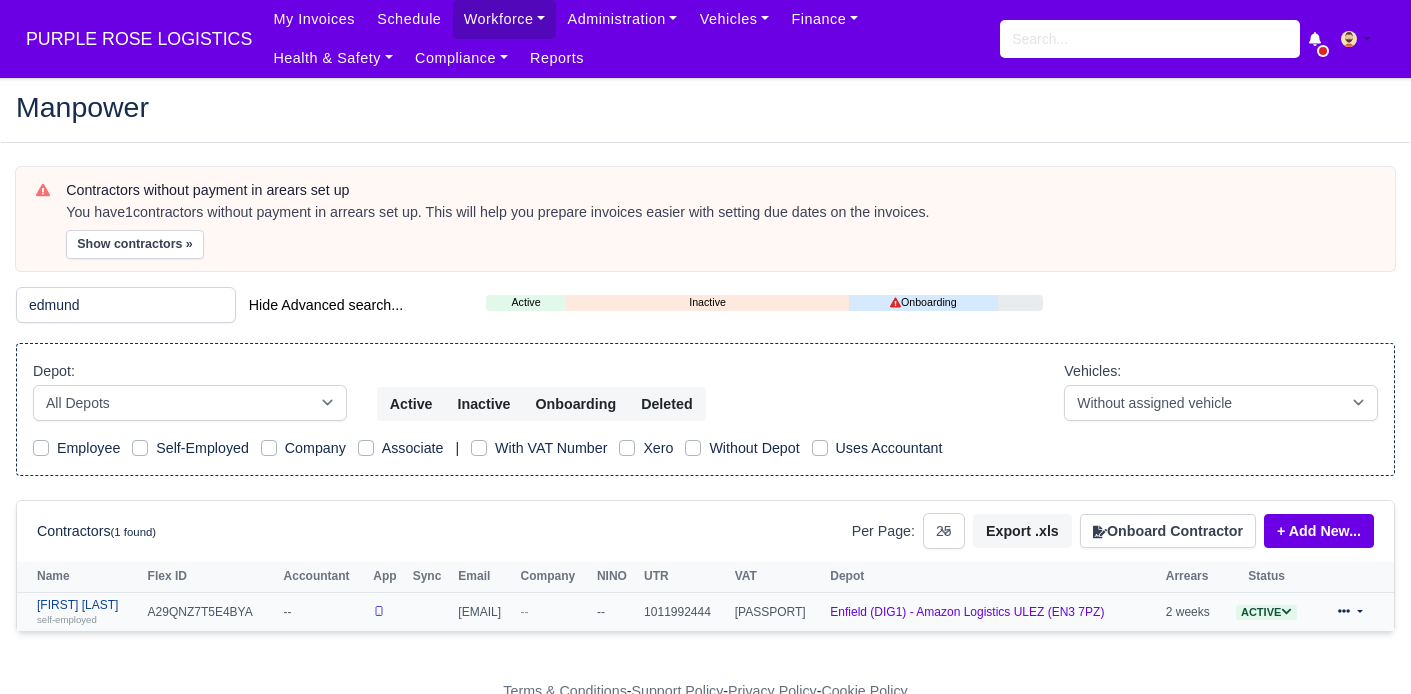 click on "Edmund Nathaniel Kwakye
self-employed" at bounding box center (87, 612) 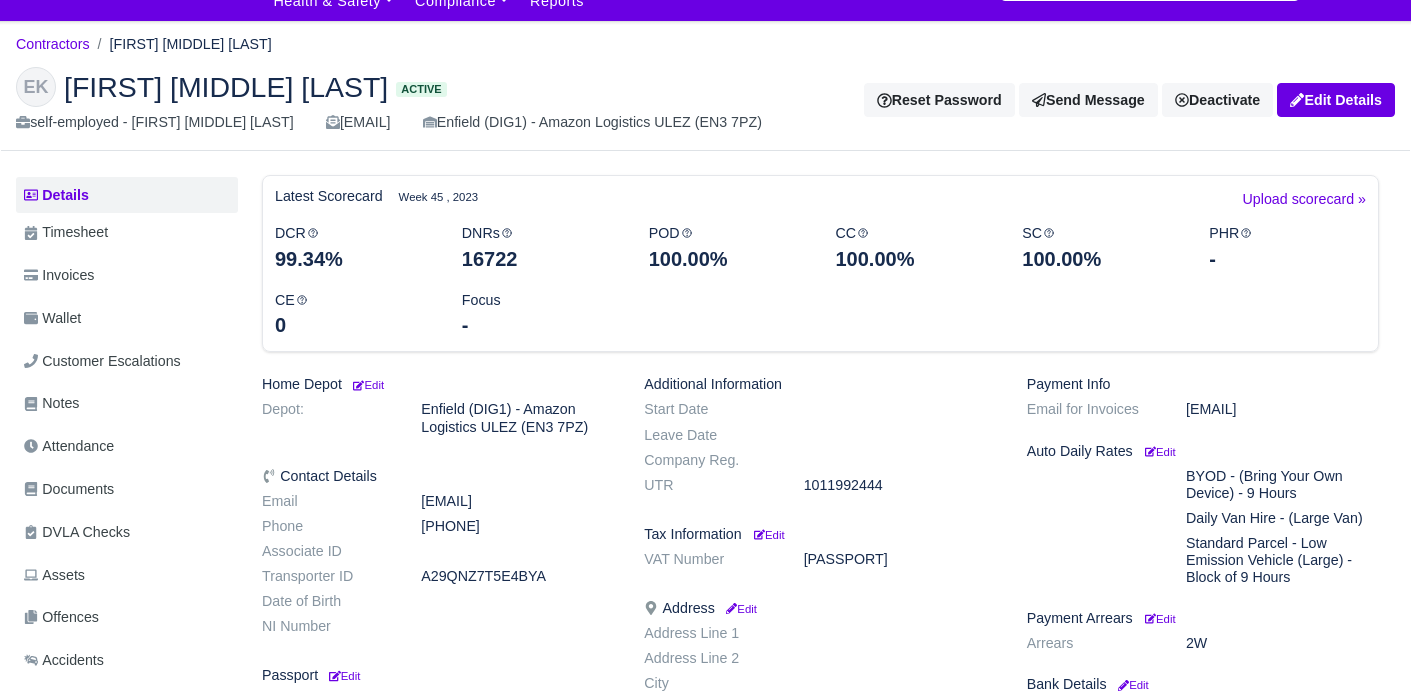 scroll, scrollTop: 62, scrollLeft: 0, axis: vertical 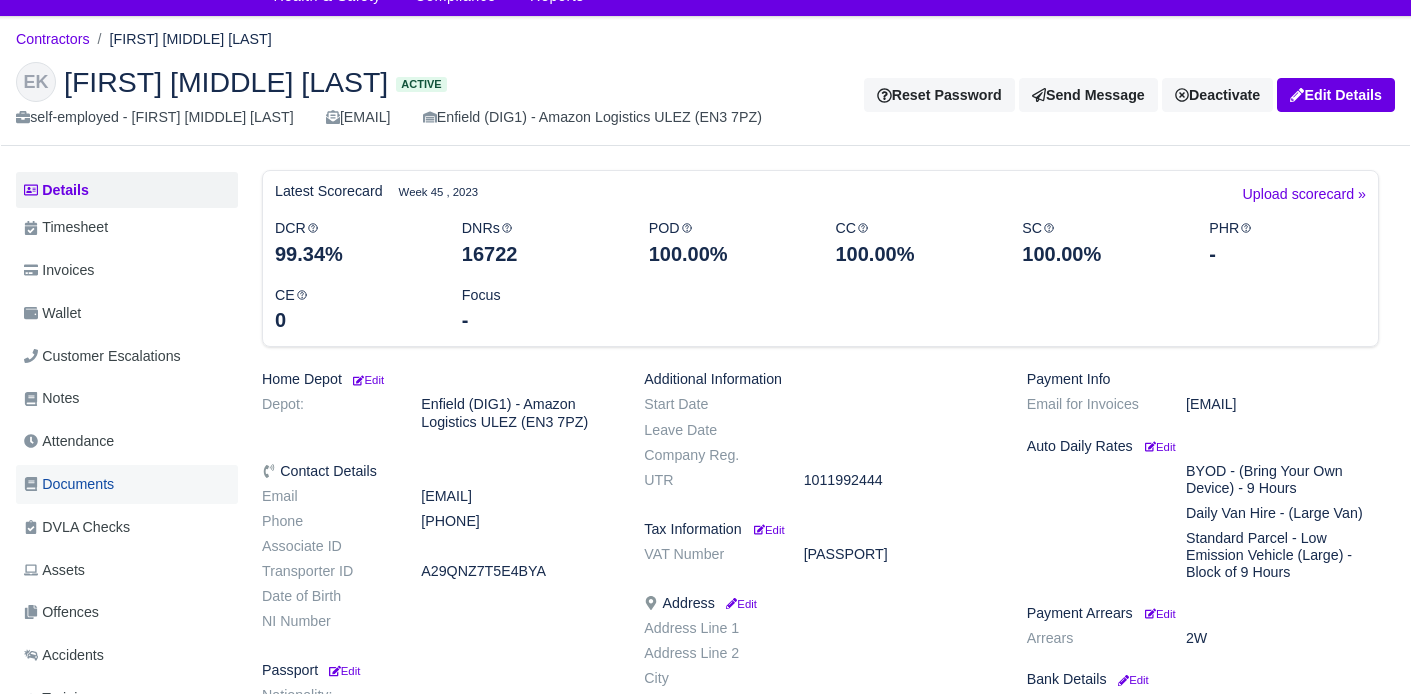 click on "Documents" at bounding box center (69, 484) 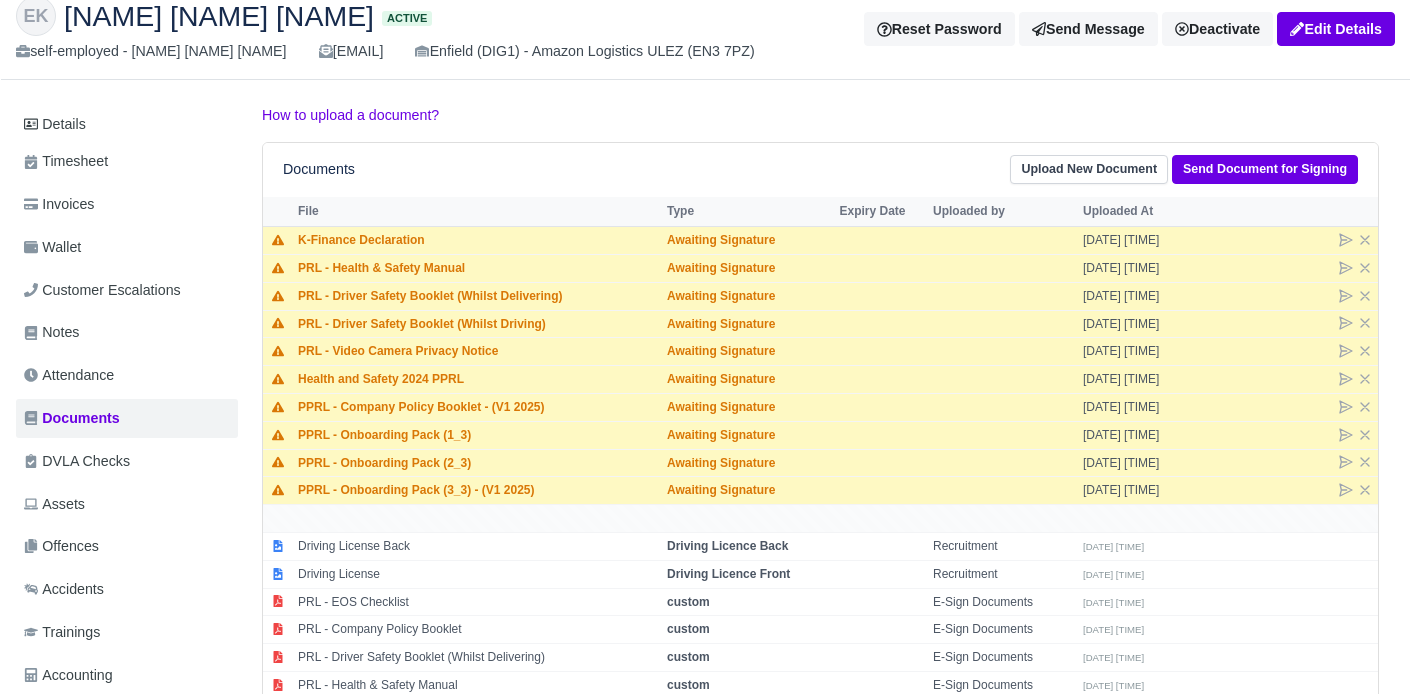 scroll, scrollTop: 110, scrollLeft: 0, axis: vertical 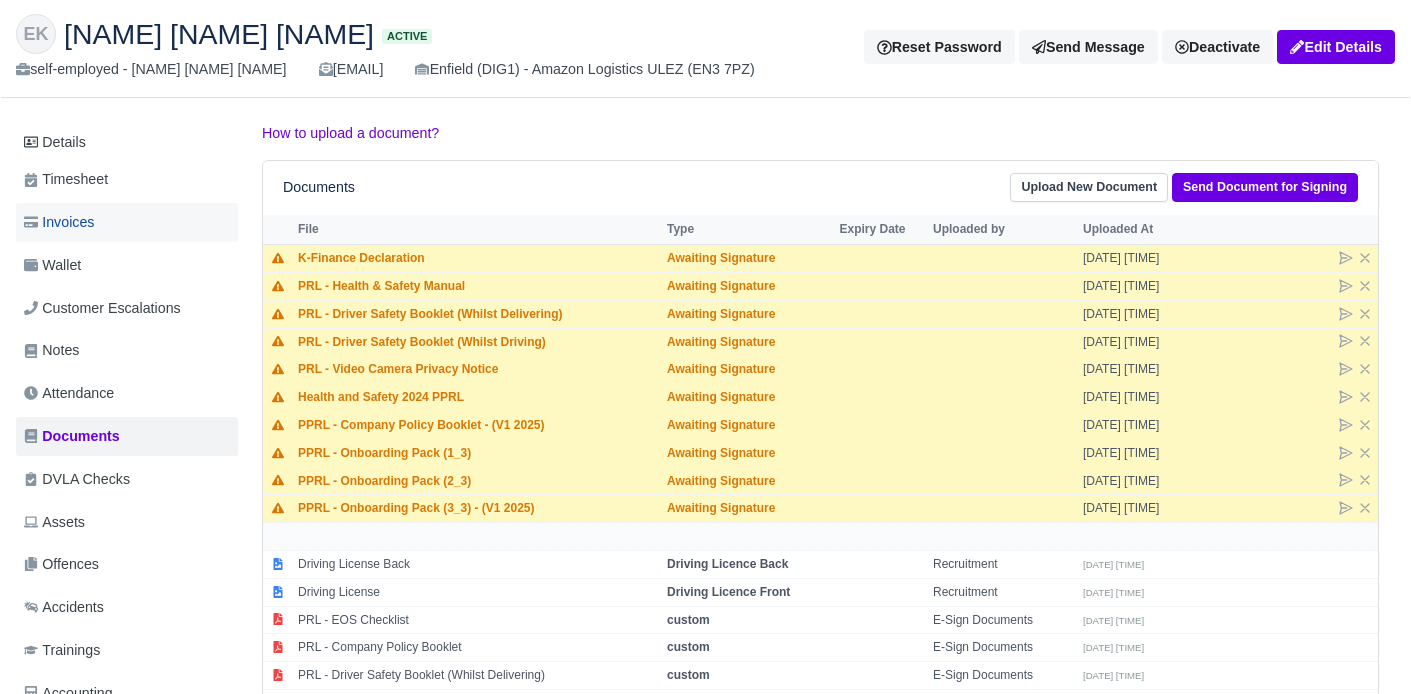 click on "Invoices" at bounding box center [59, 222] 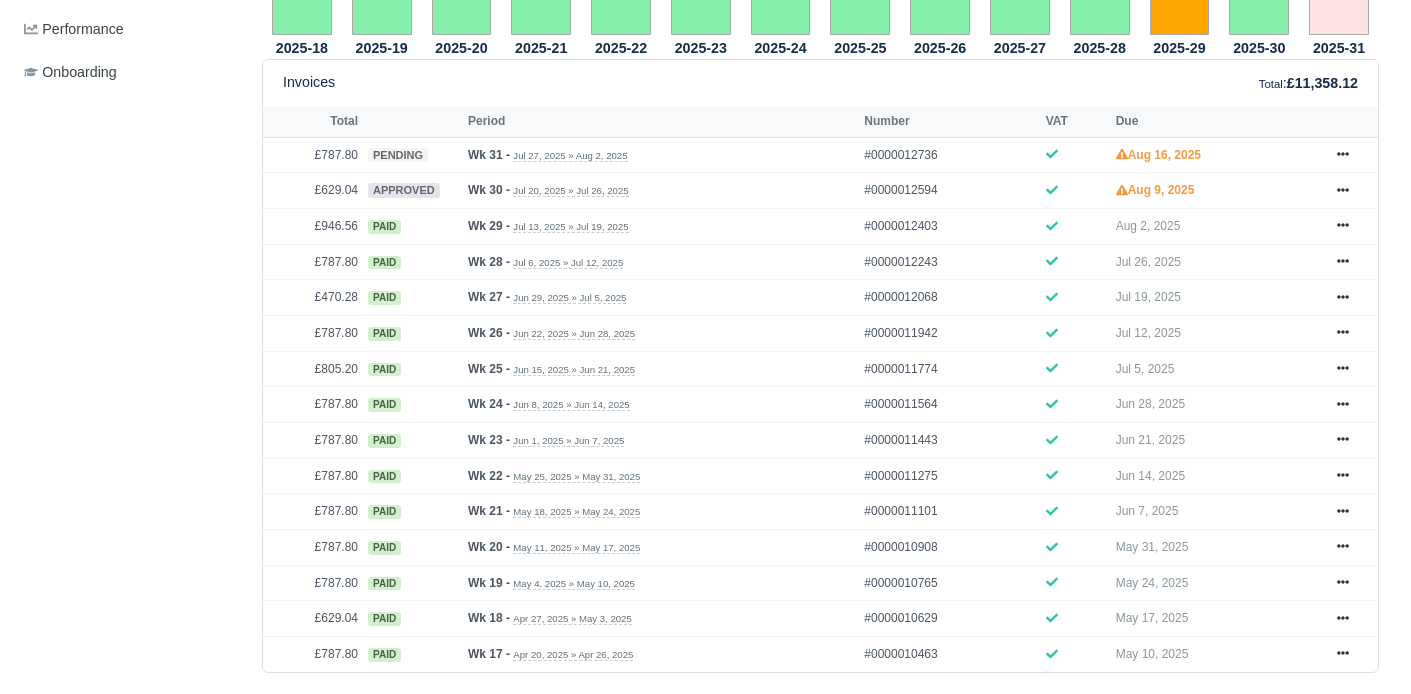 scroll, scrollTop: 824, scrollLeft: 0, axis: vertical 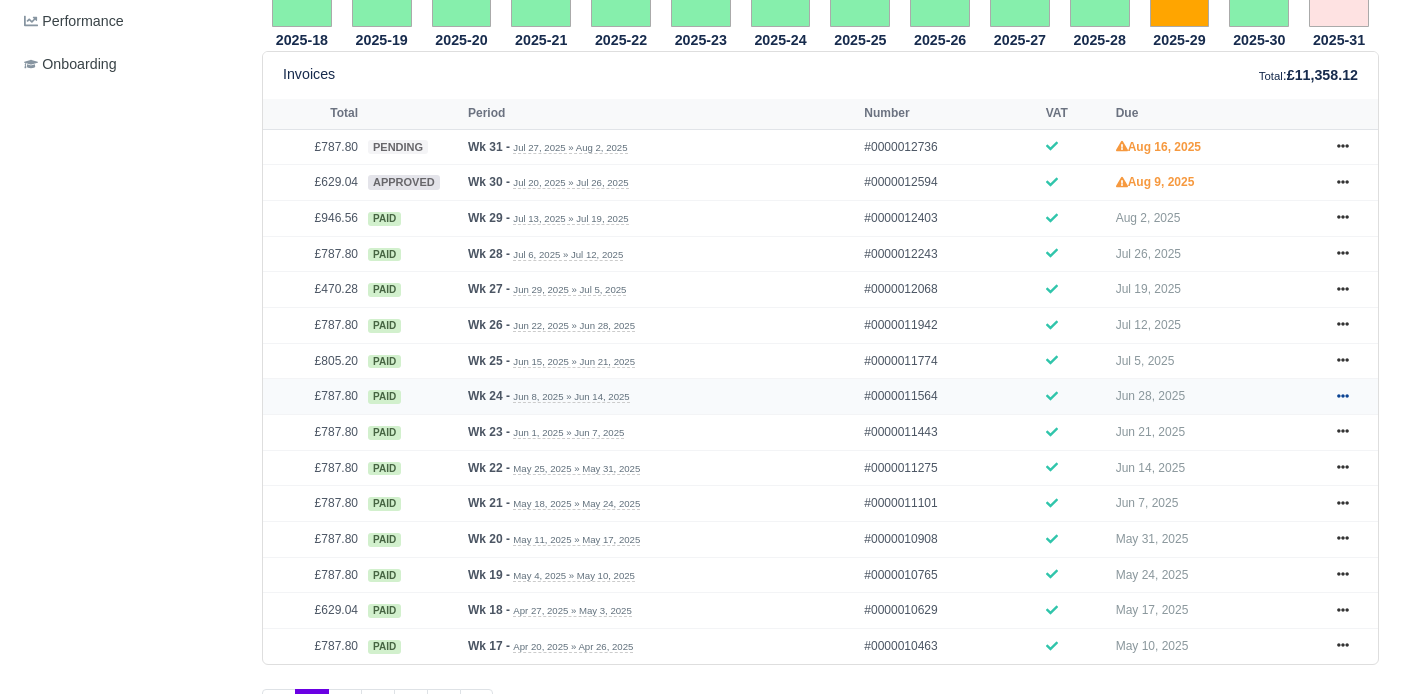 click at bounding box center (1343, 396) 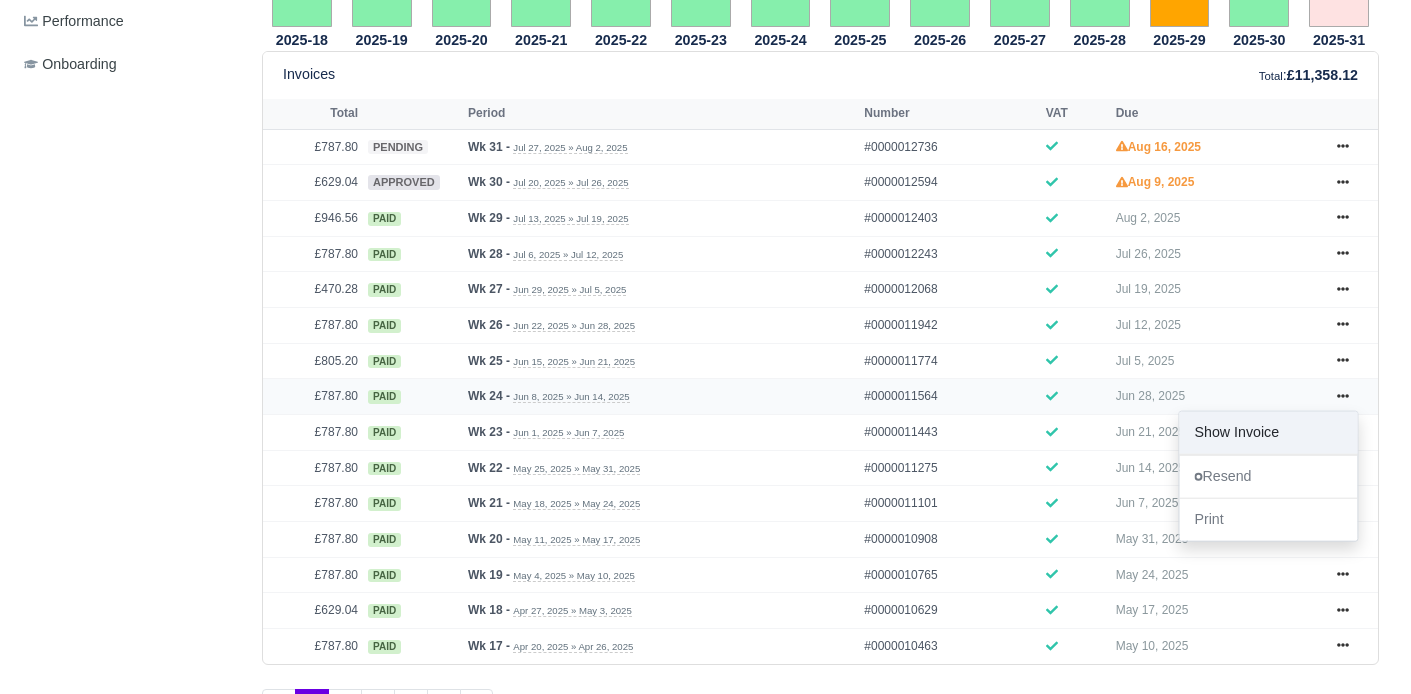 click on "Show Invoice" at bounding box center (1268, 433) 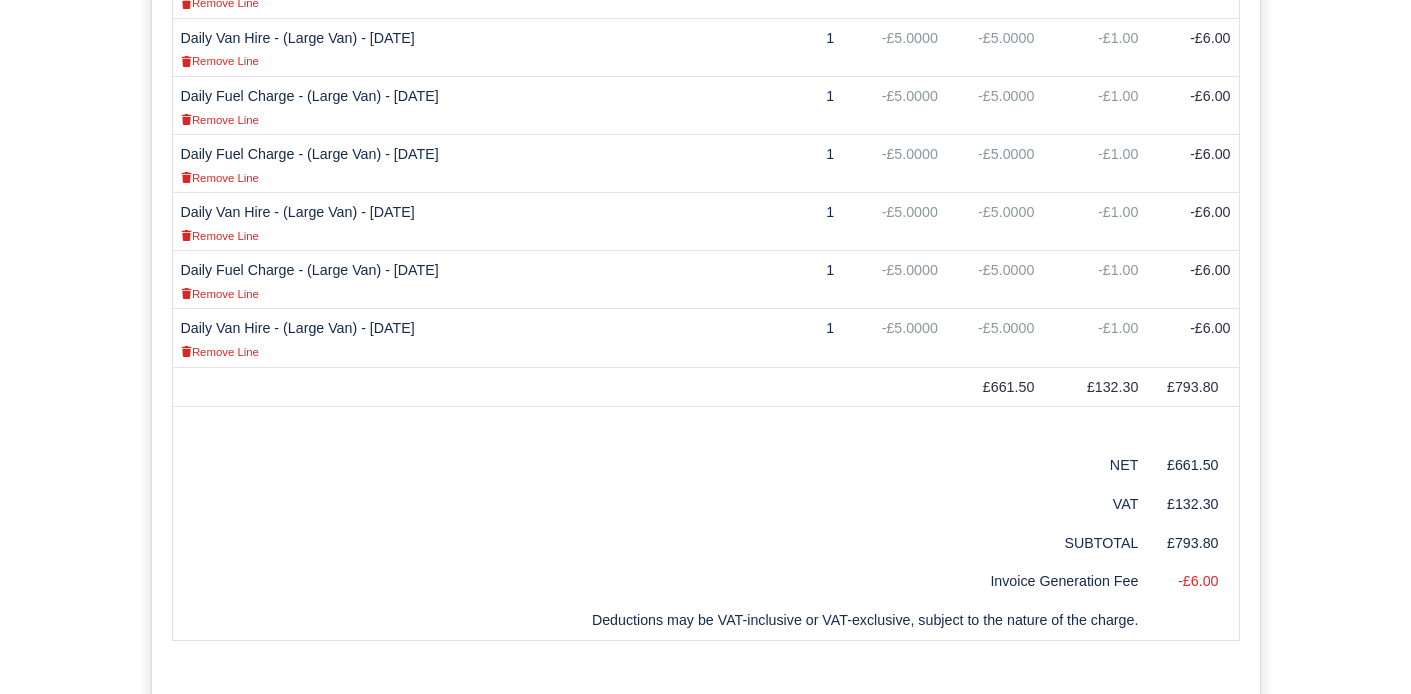 scroll, scrollTop: 1640, scrollLeft: 0, axis: vertical 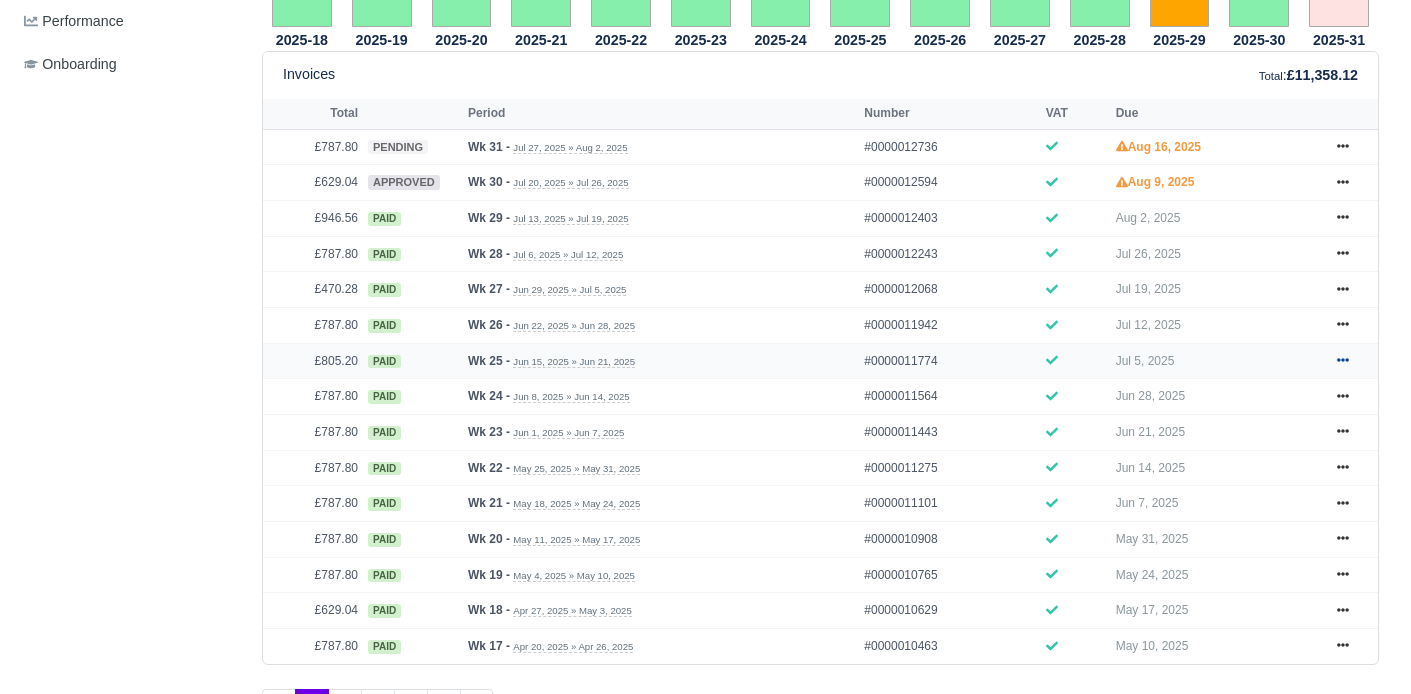 click 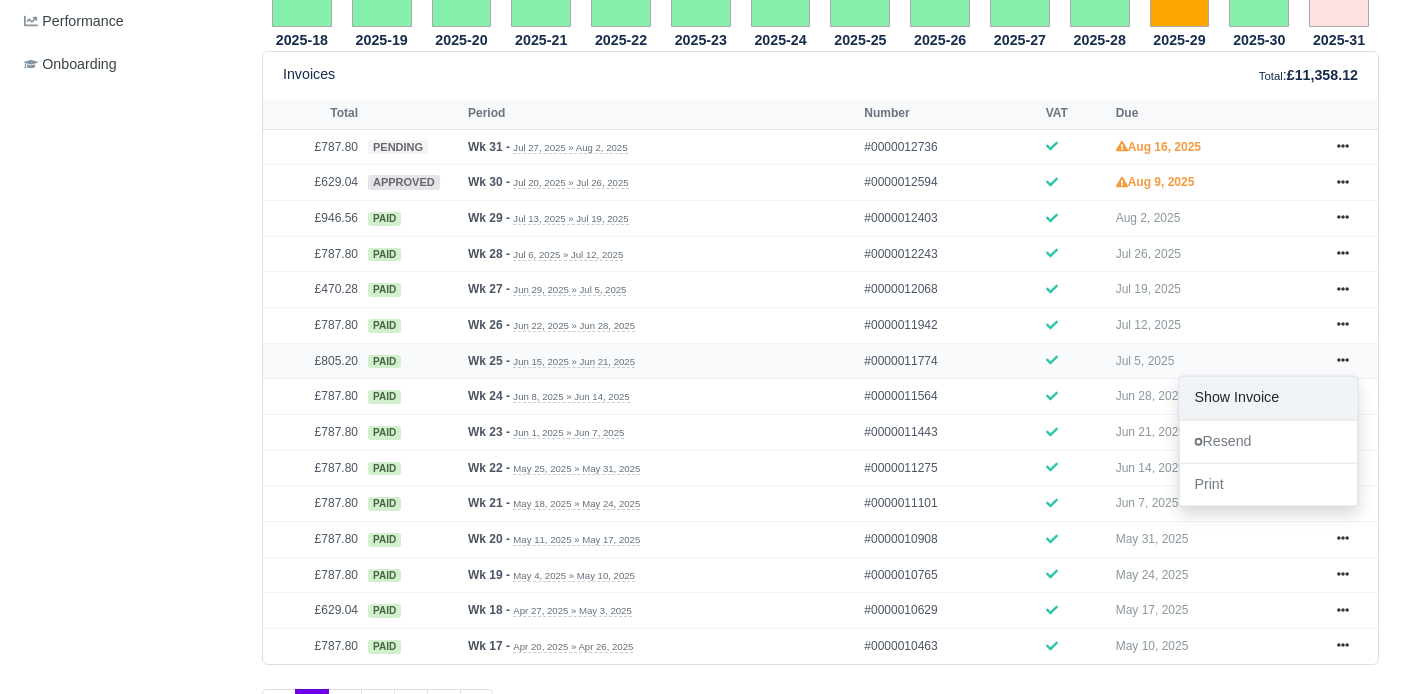 click on "Show Invoice" at bounding box center (1268, 397) 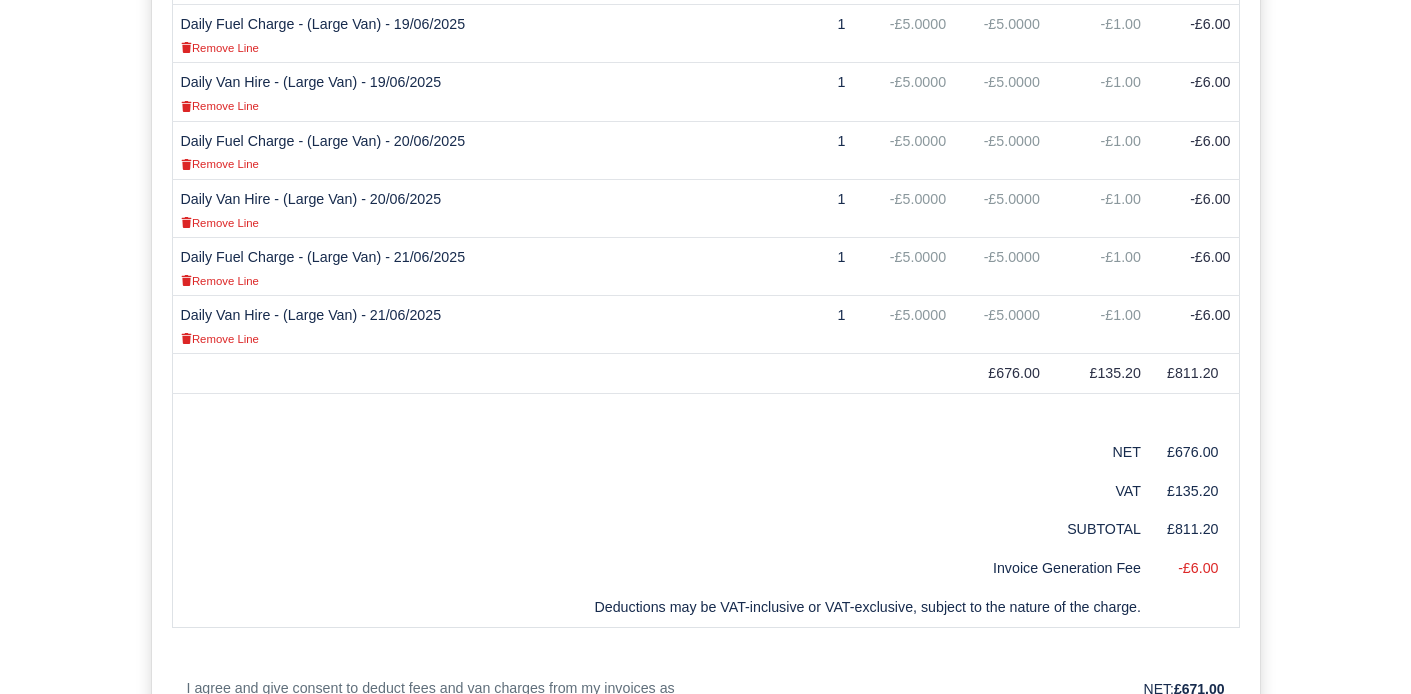 scroll, scrollTop: 1749, scrollLeft: 0, axis: vertical 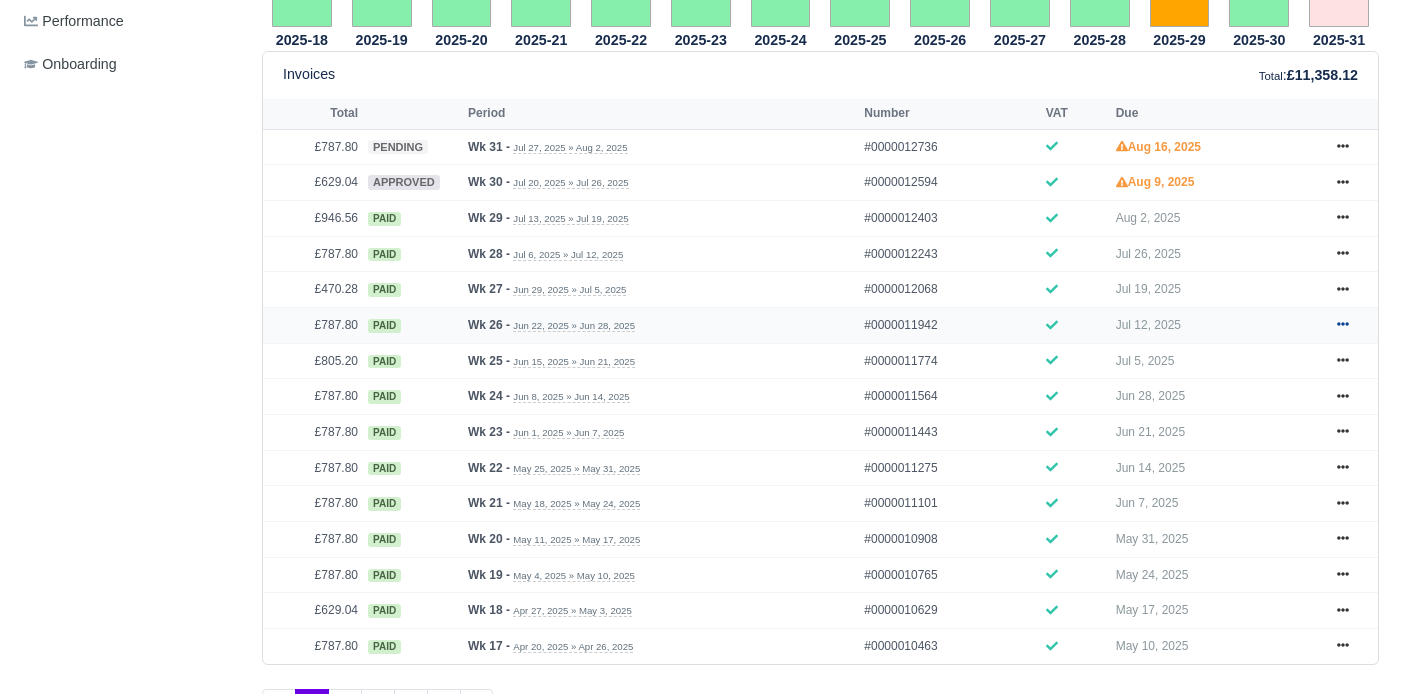 click 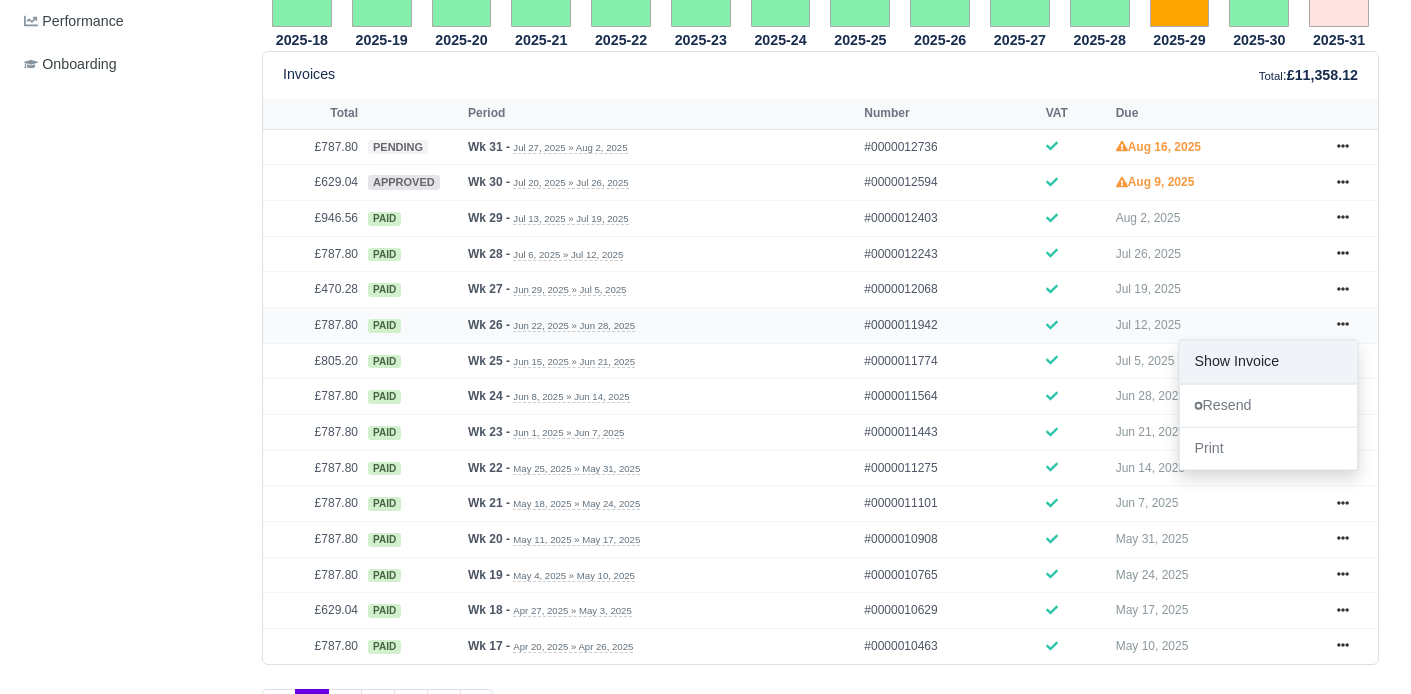 click on "Show Invoice" at bounding box center [1268, 362] 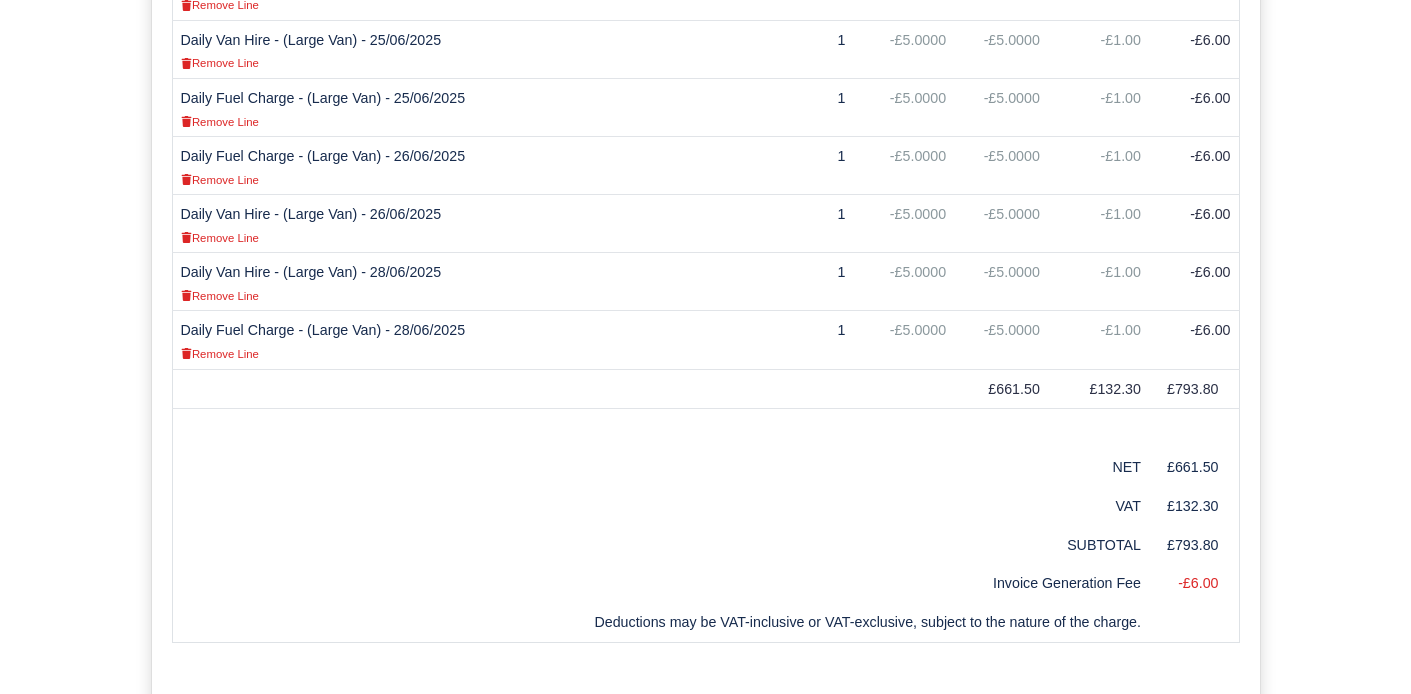 scroll, scrollTop: 1642, scrollLeft: 0, axis: vertical 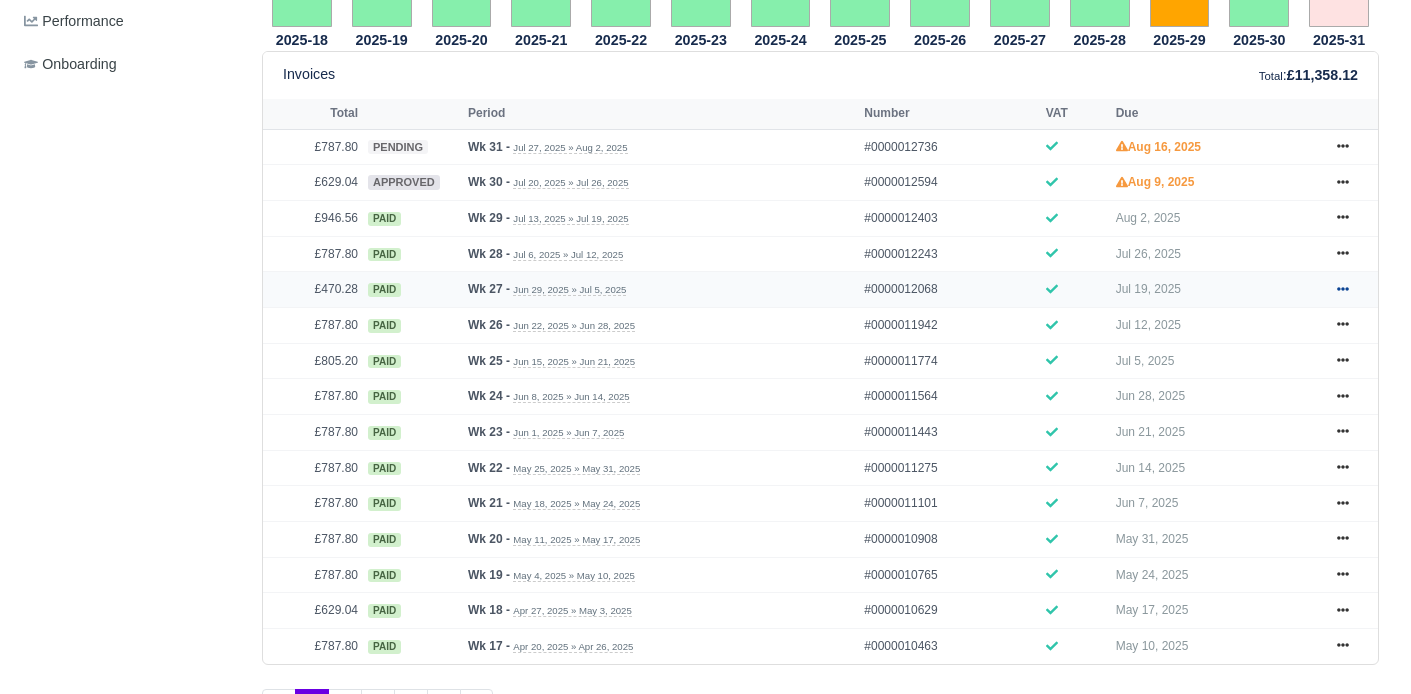 click 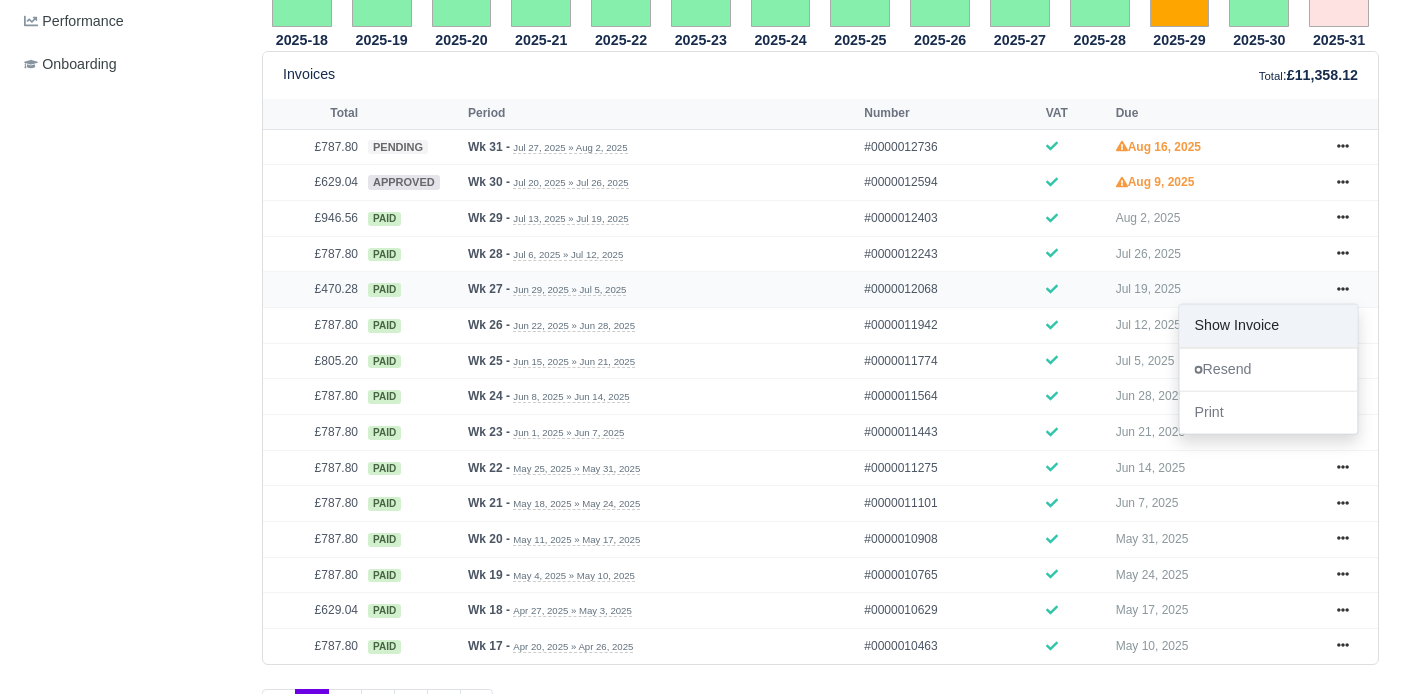 click on "Show Invoice" at bounding box center [1268, 326] 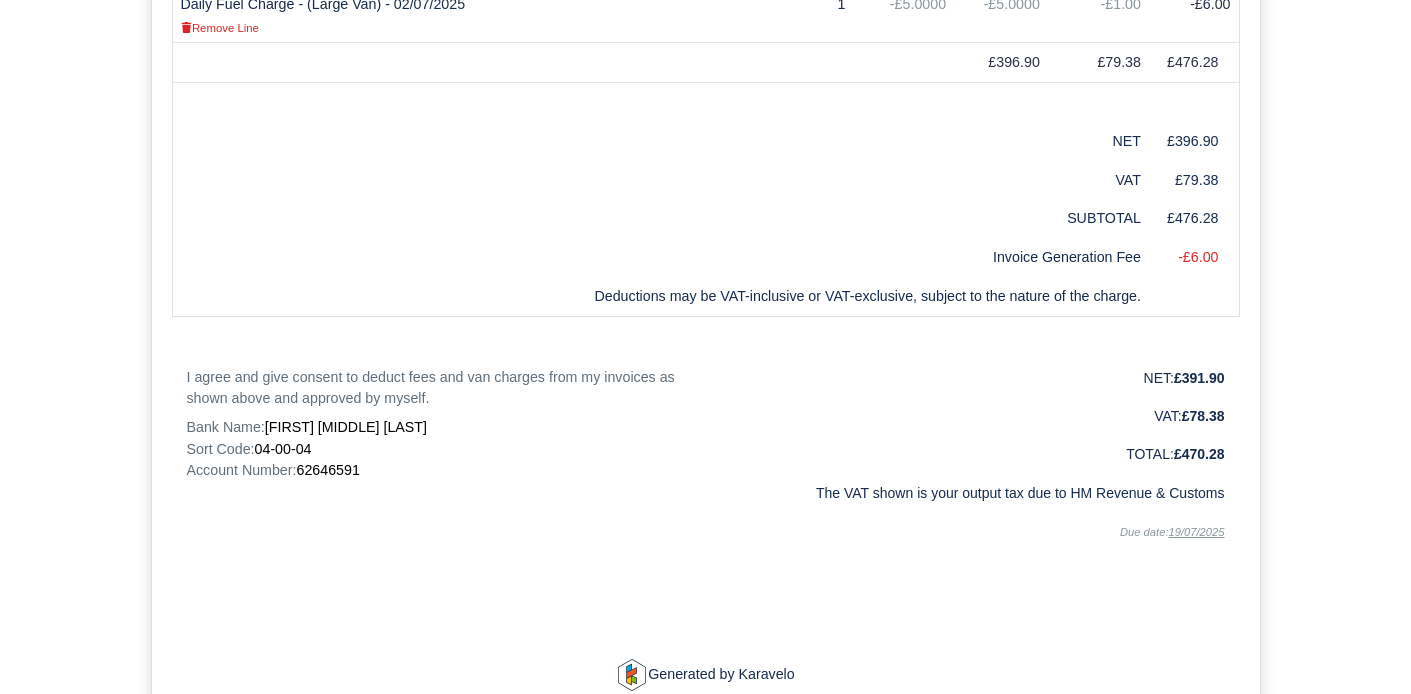 scroll, scrollTop: 1495, scrollLeft: 0, axis: vertical 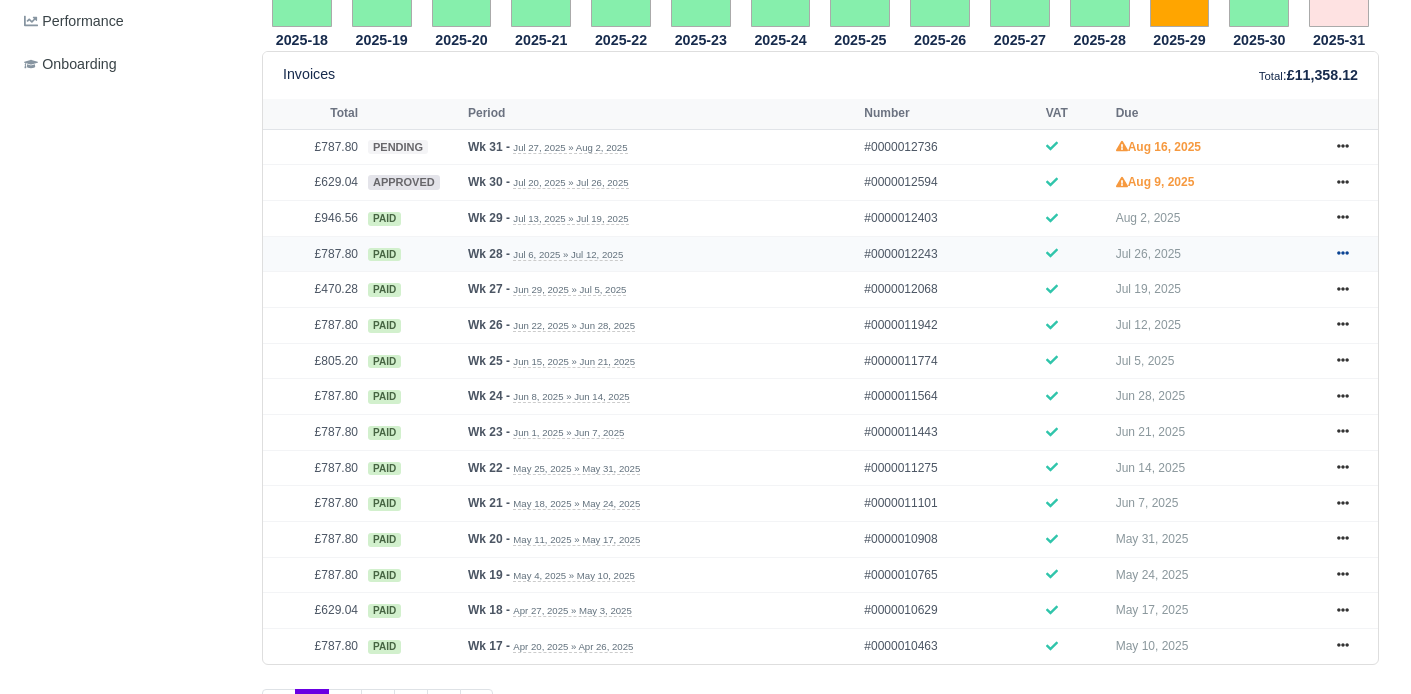 click 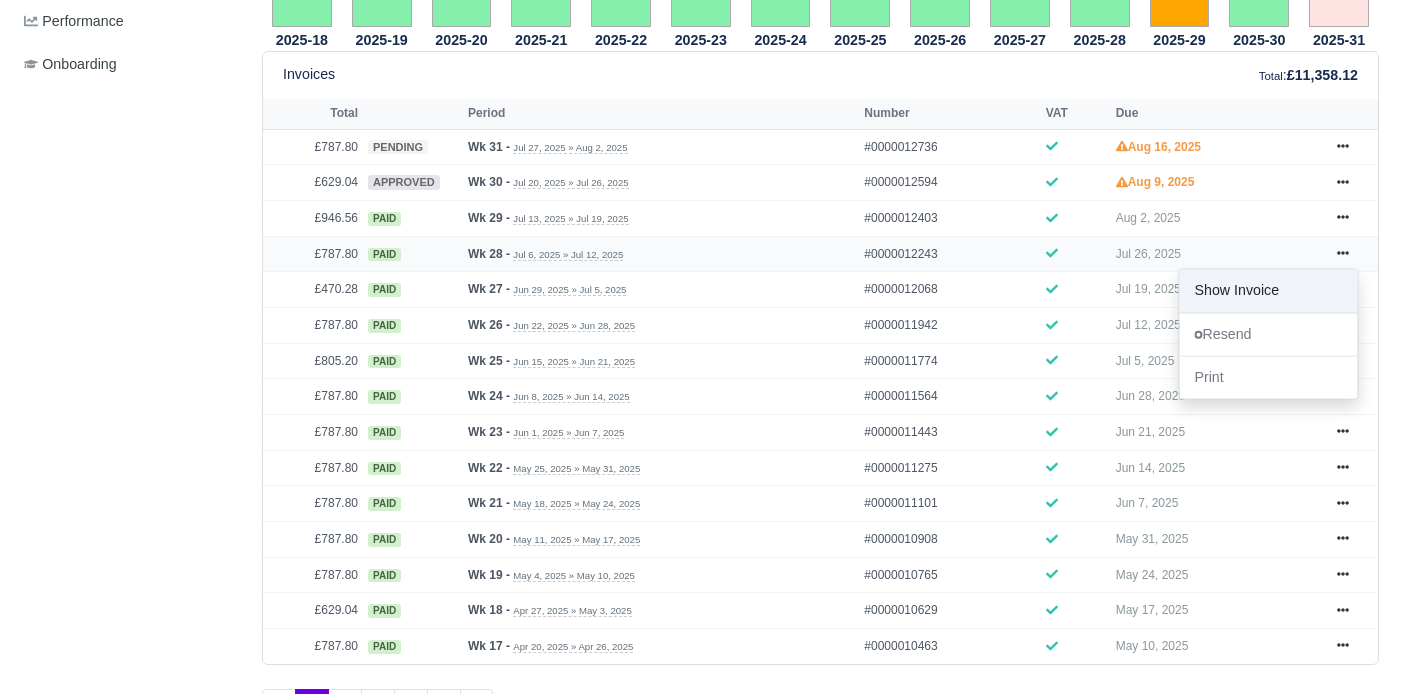 click on "Show Invoice" at bounding box center (1268, 290) 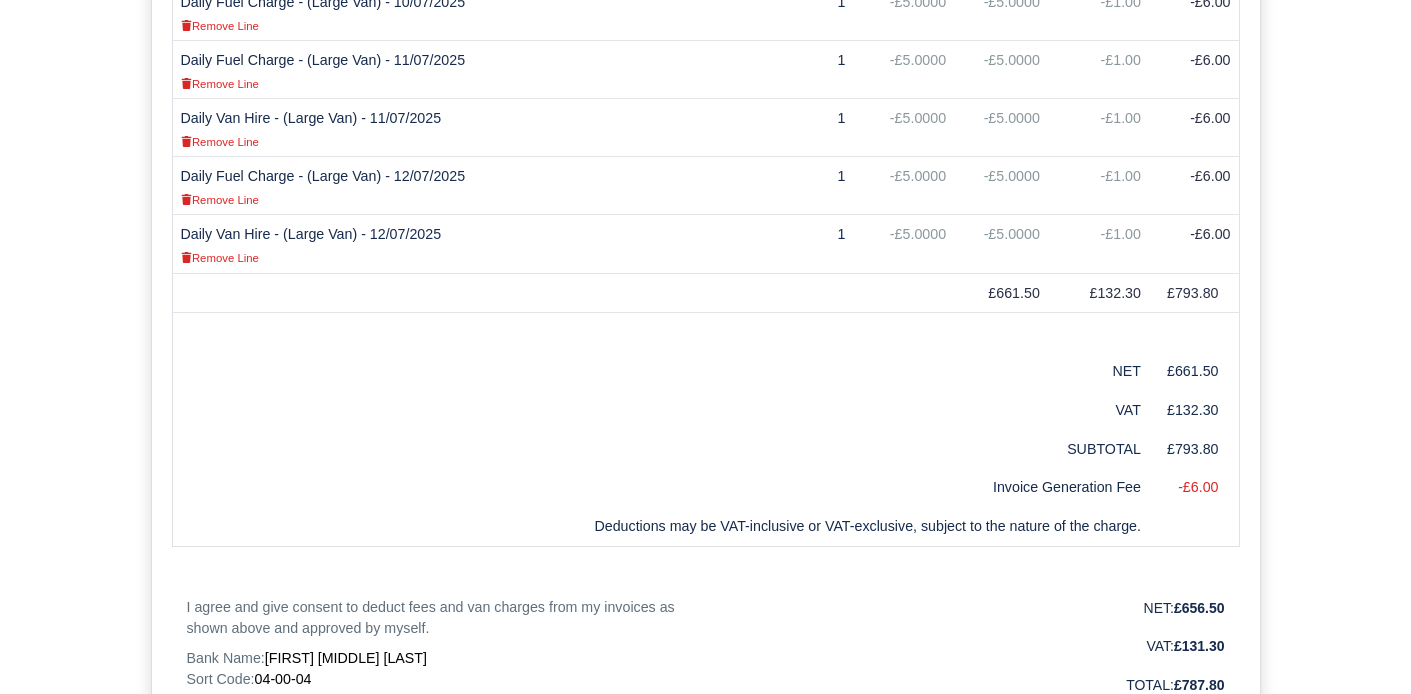 scroll, scrollTop: 1730, scrollLeft: 0, axis: vertical 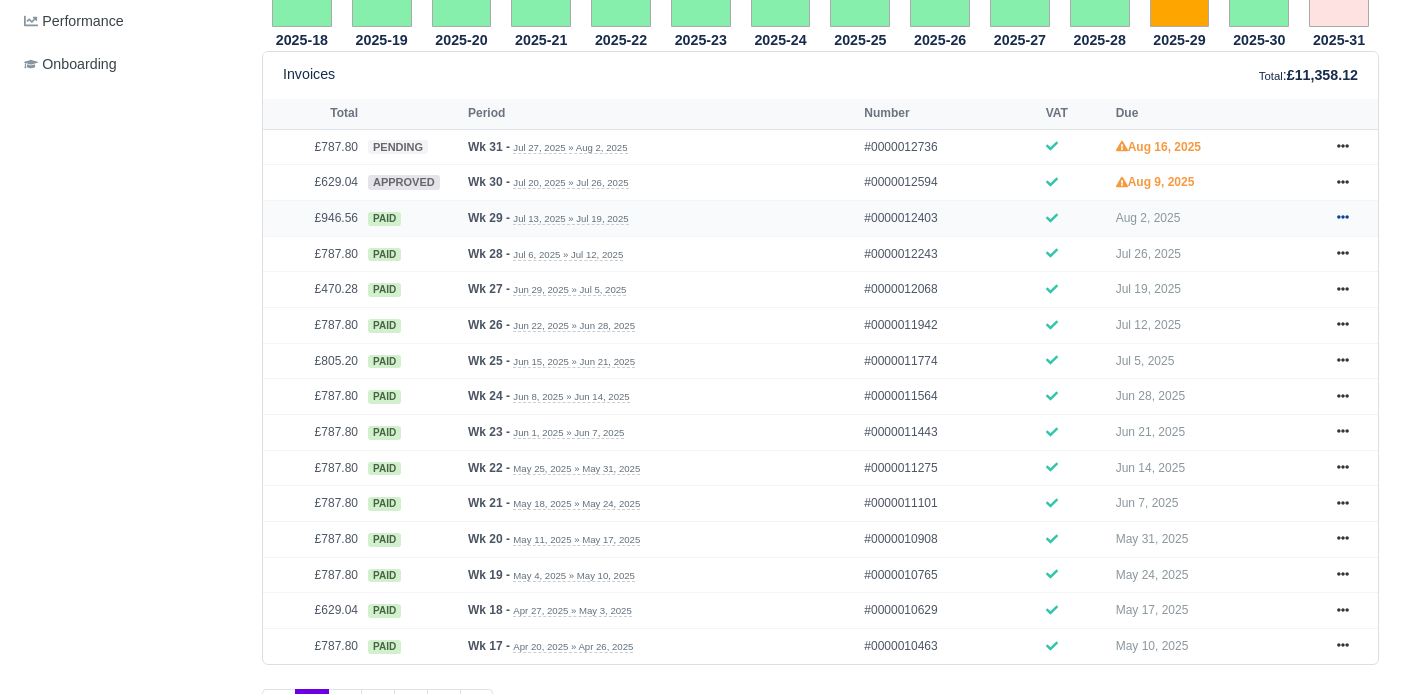 click 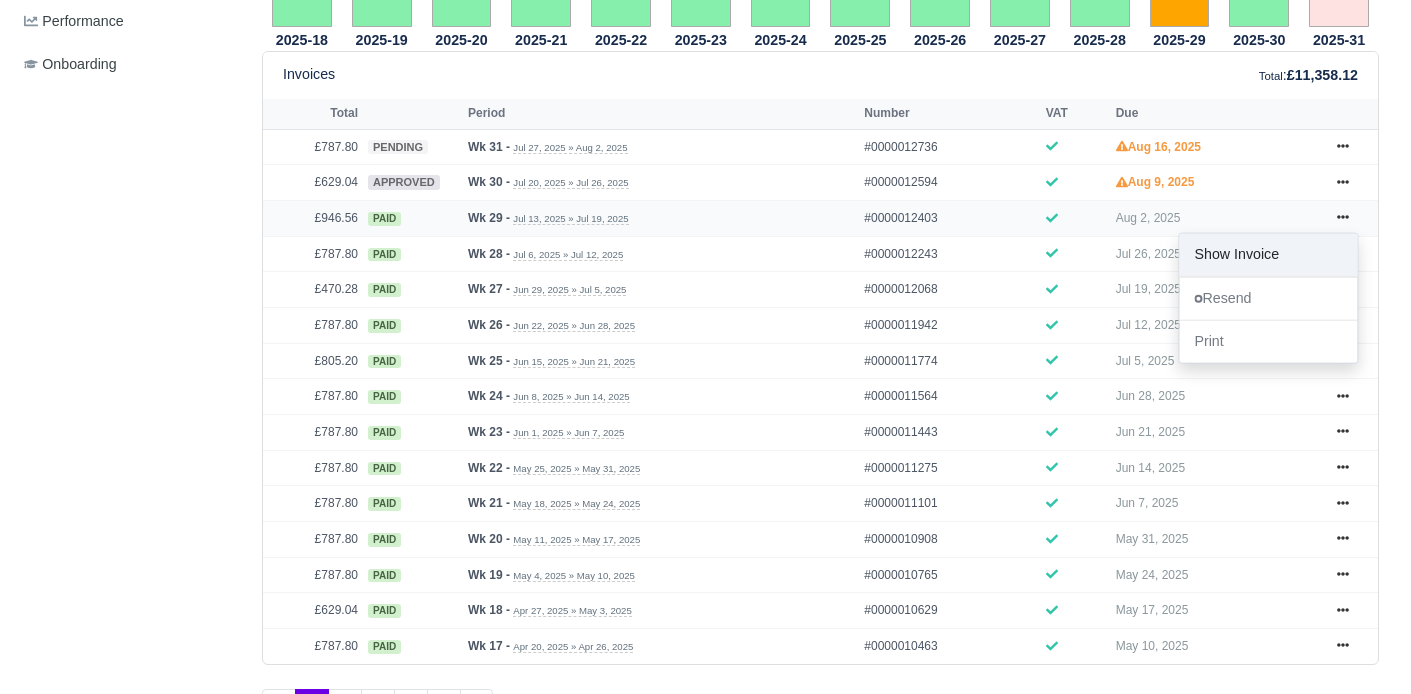 click on "Show Invoice" at bounding box center [1268, 255] 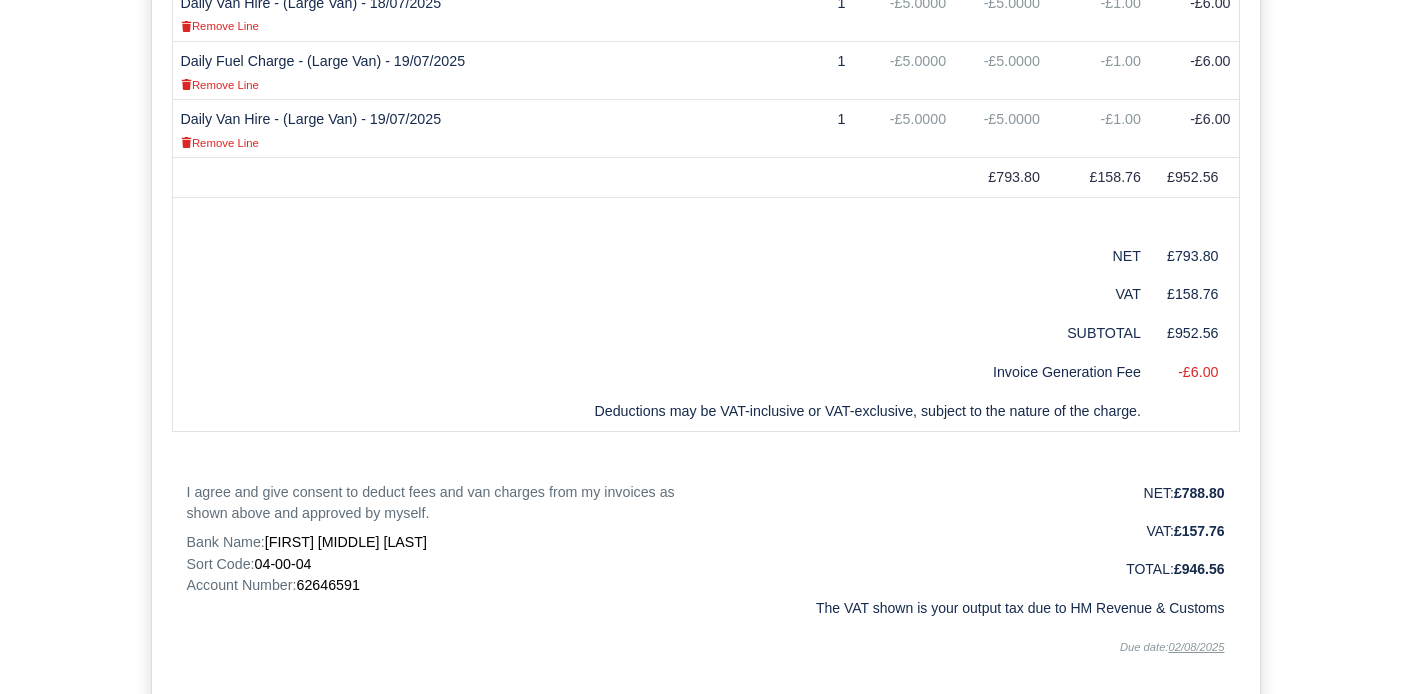 scroll, scrollTop: 2079, scrollLeft: 0, axis: vertical 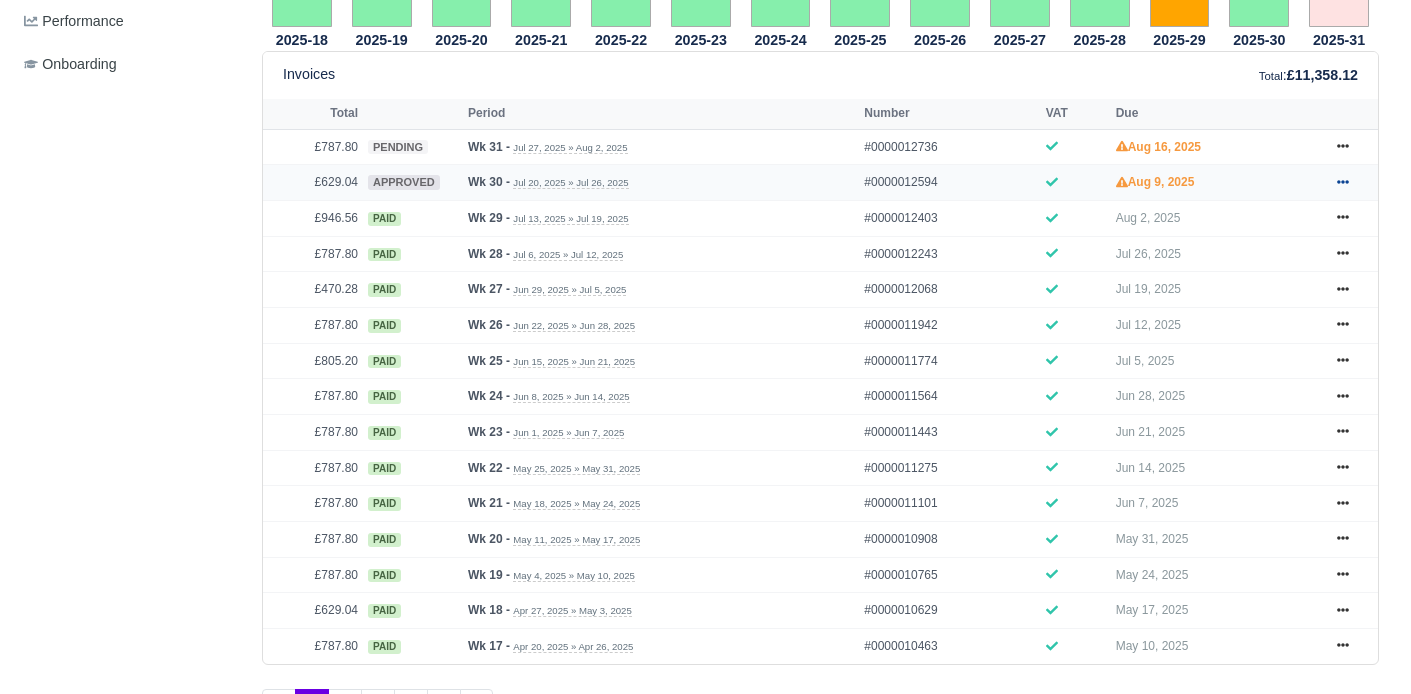 click at bounding box center (1343, 182) 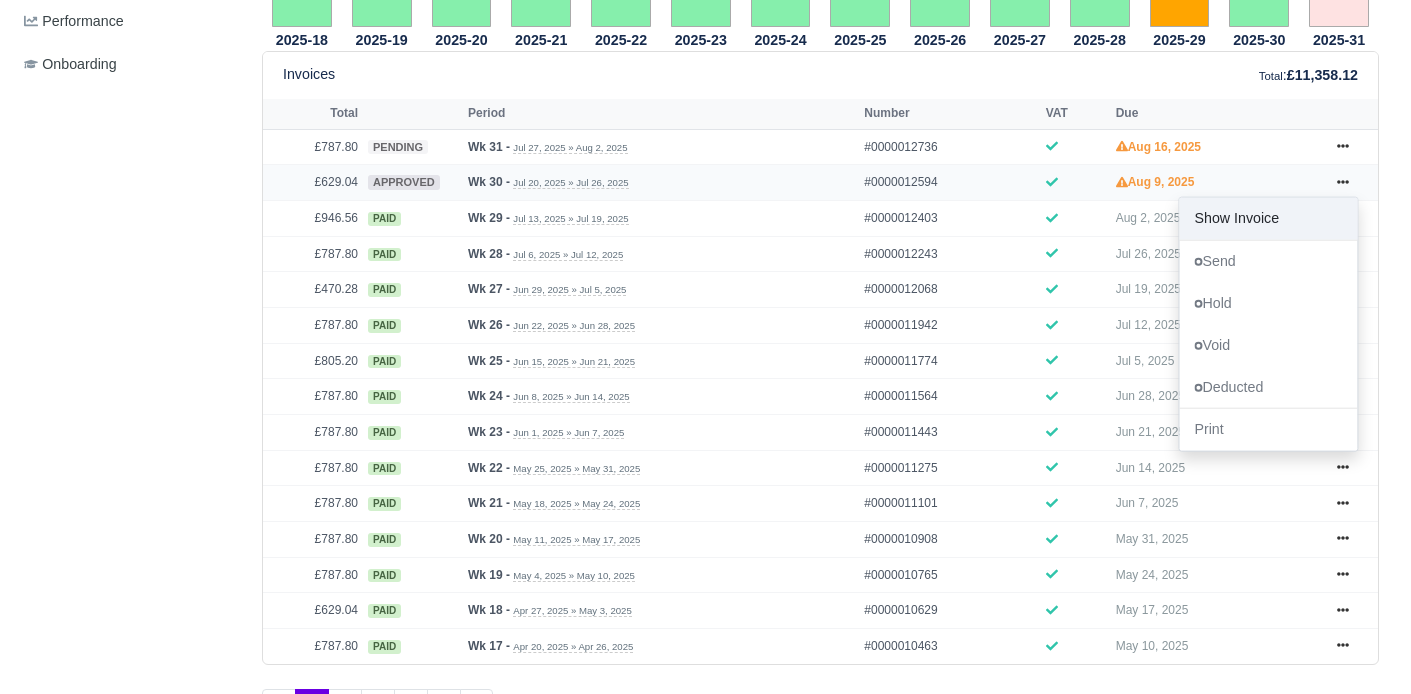 click on "Show Invoice" at bounding box center [1268, 219] 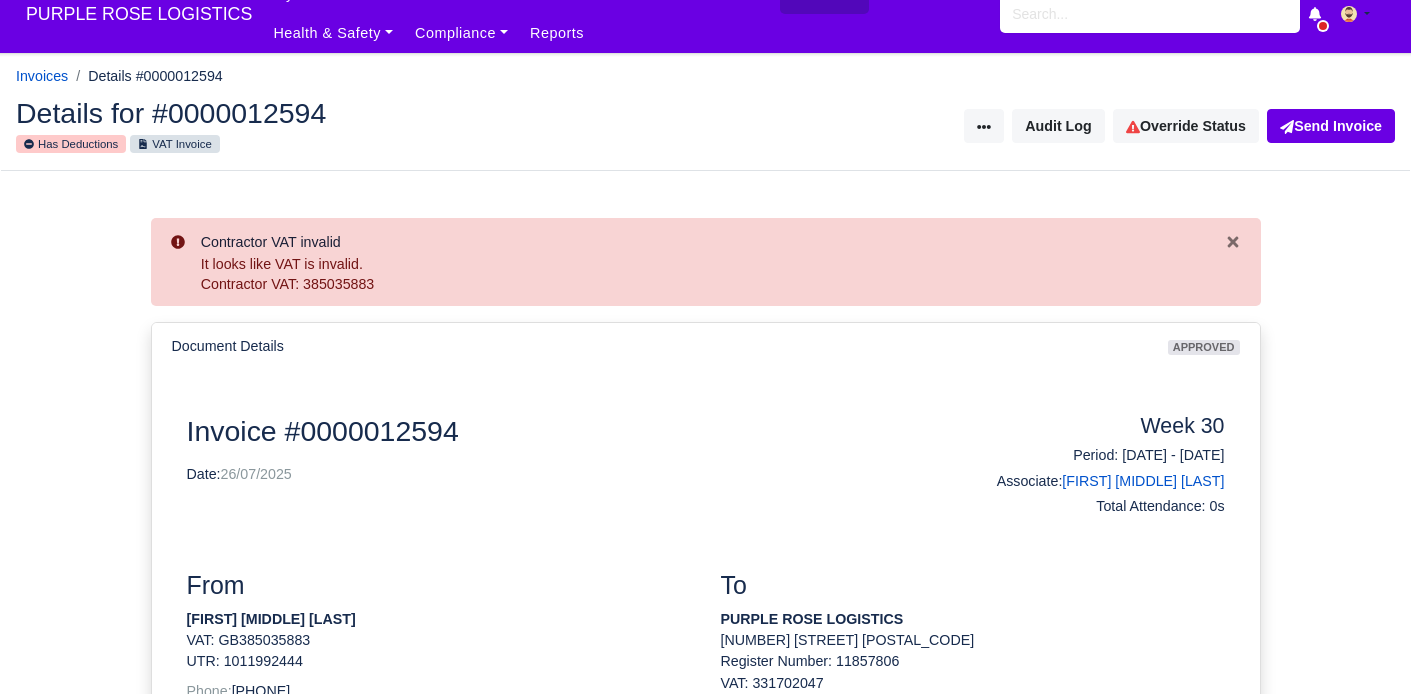 scroll, scrollTop: 38, scrollLeft: 0, axis: vertical 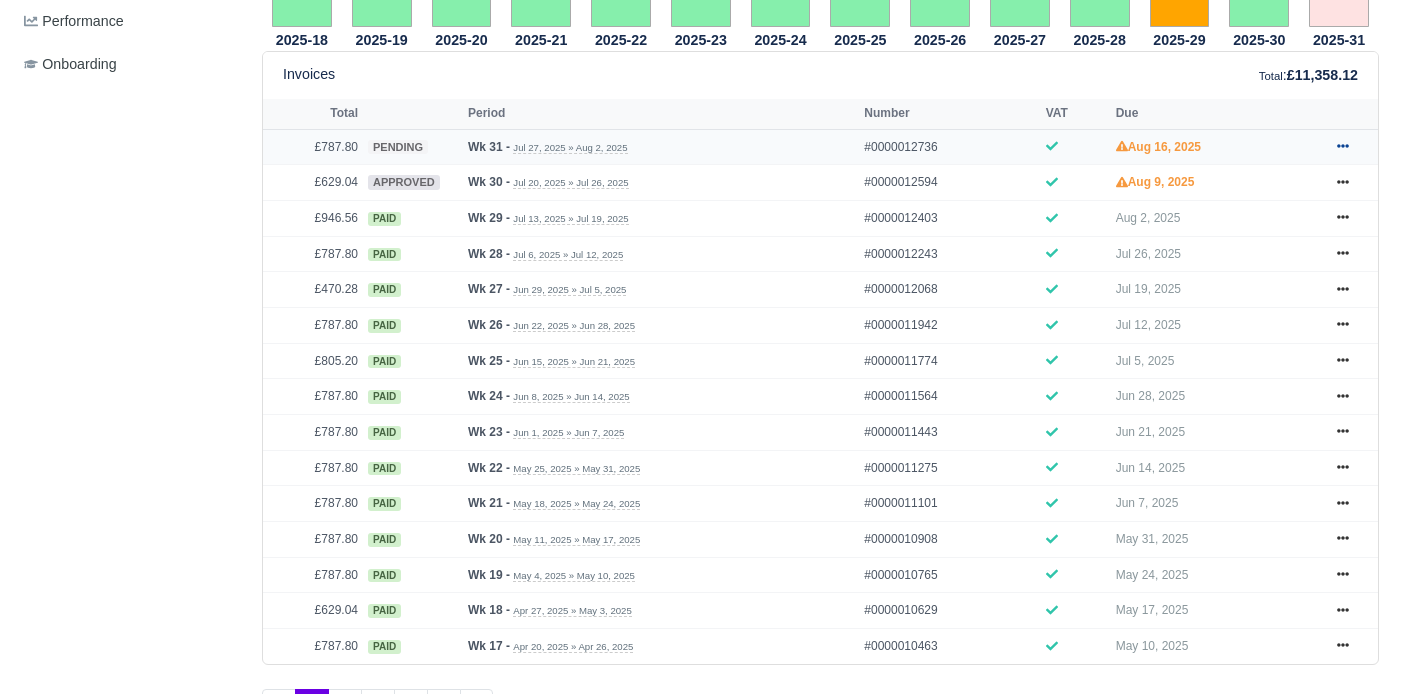 click 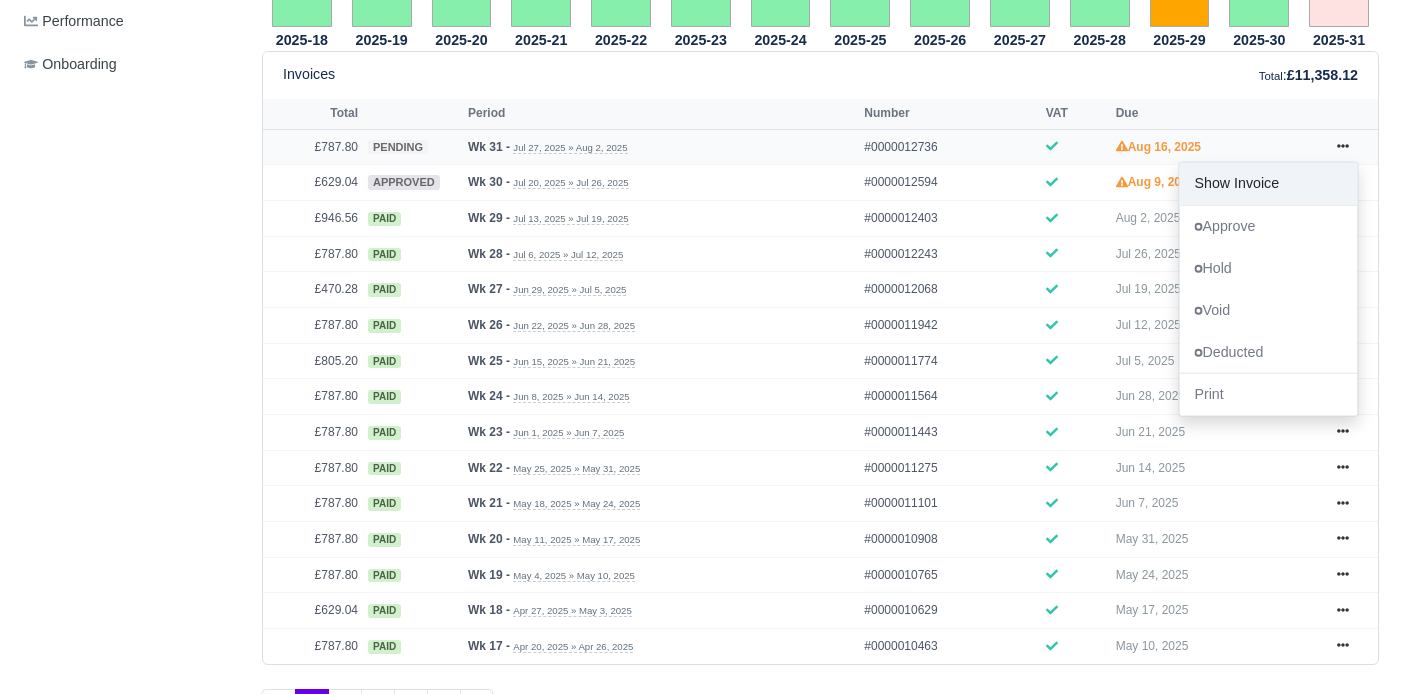 click on "Show Invoice" at bounding box center (1268, 183) 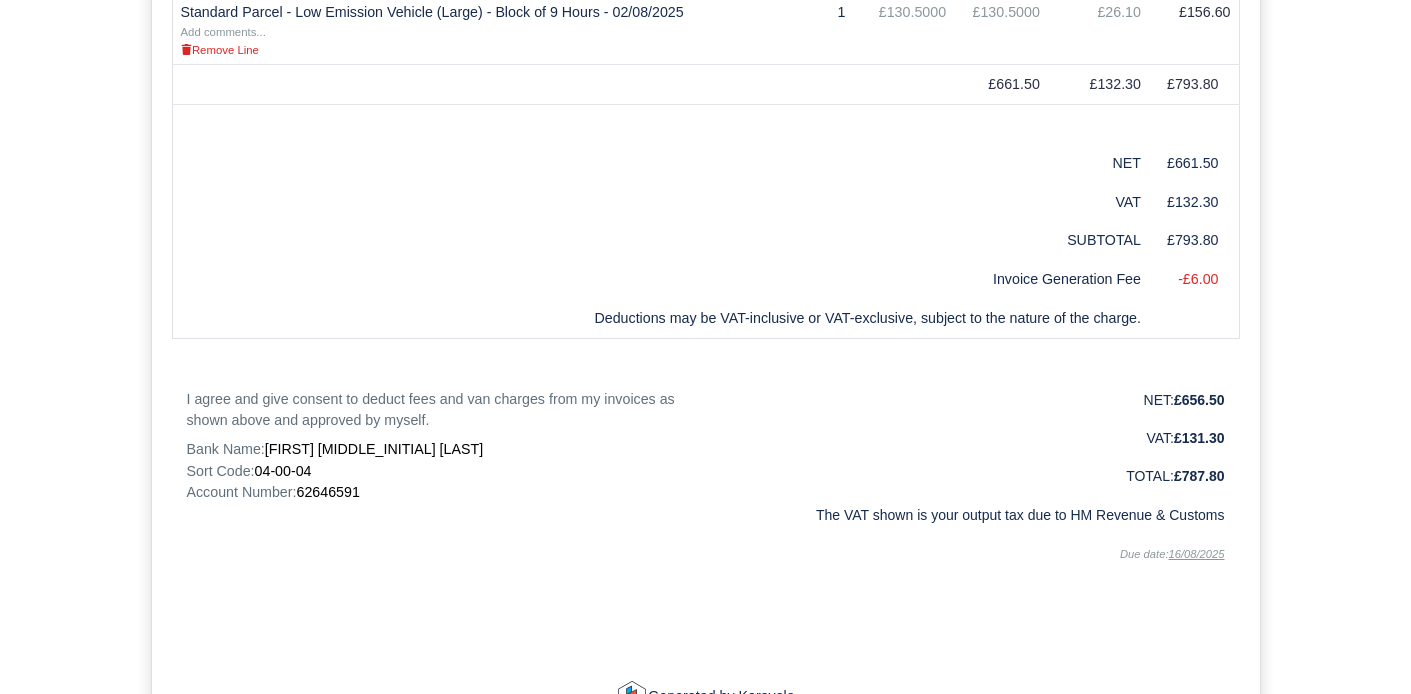 scroll, scrollTop: 1468, scrollLeft: 0, axis: vertical 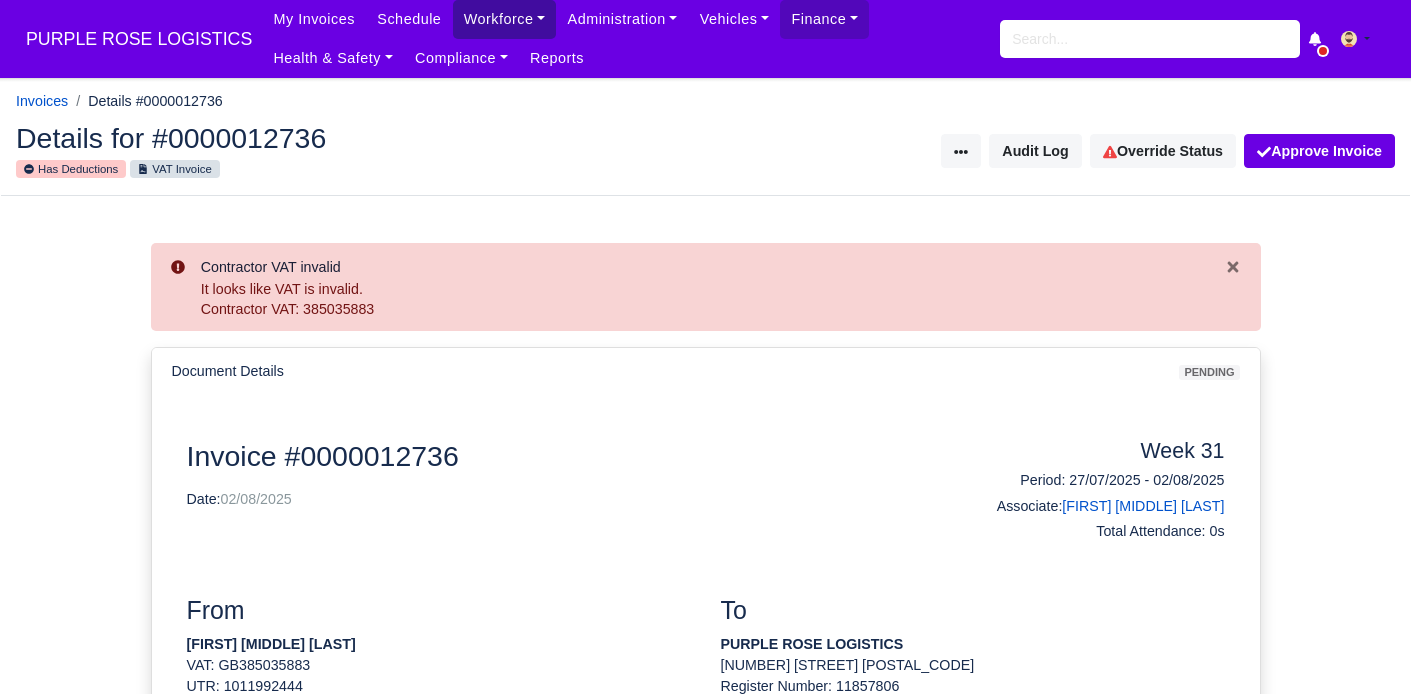 click on "Workforce" at bounding box center [505, 19] 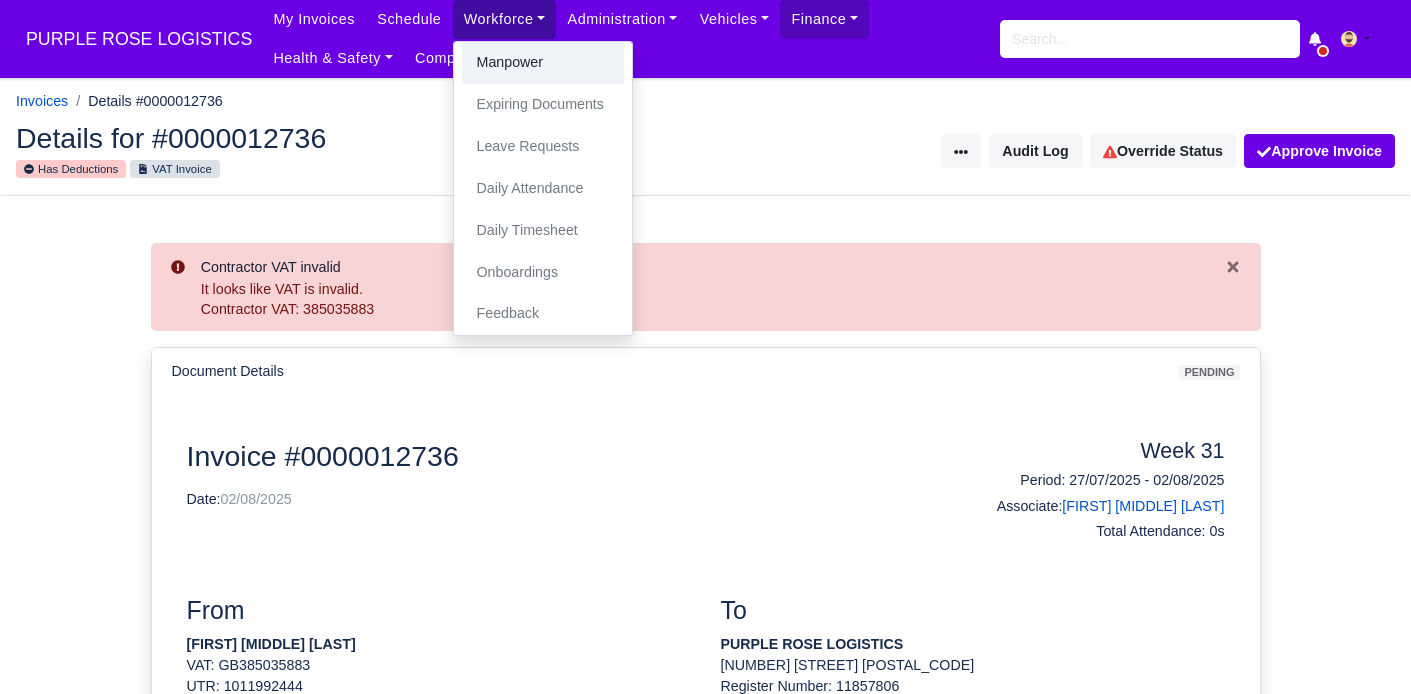 click on "Manpower" at bounding box center (543, 63) 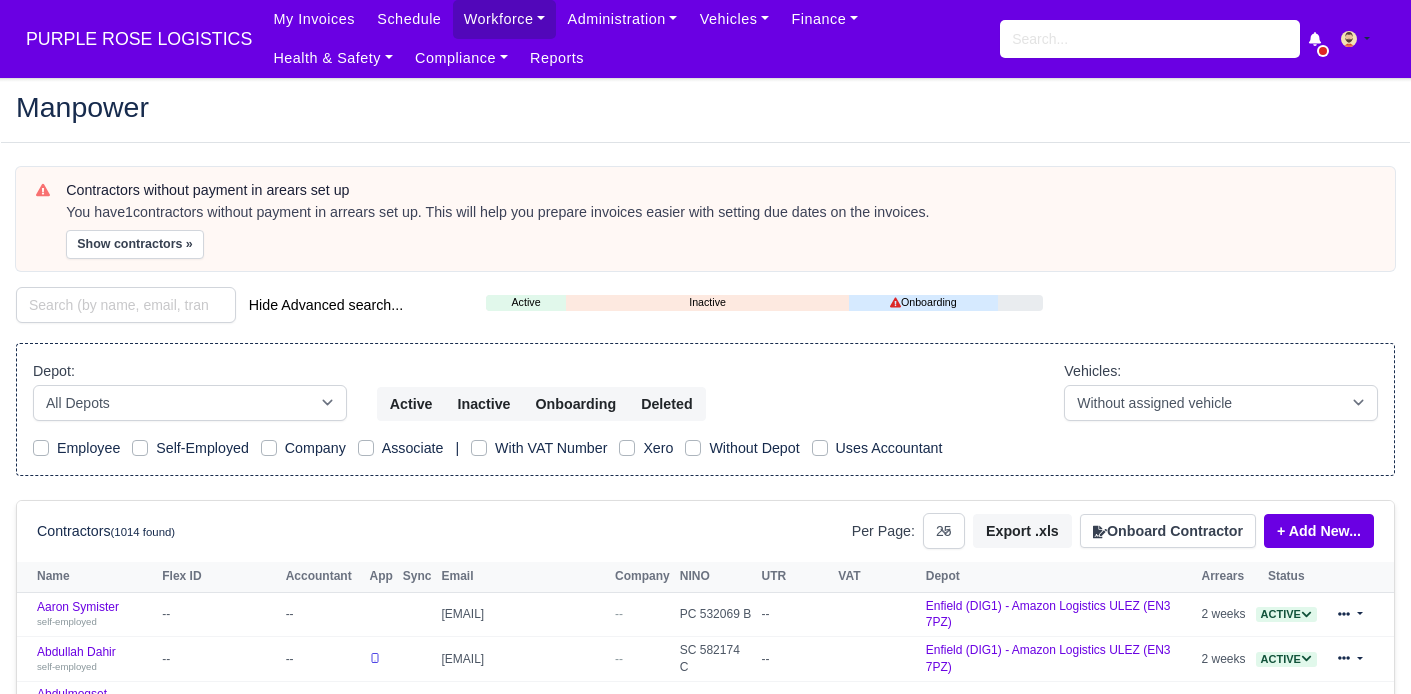 select on "25" 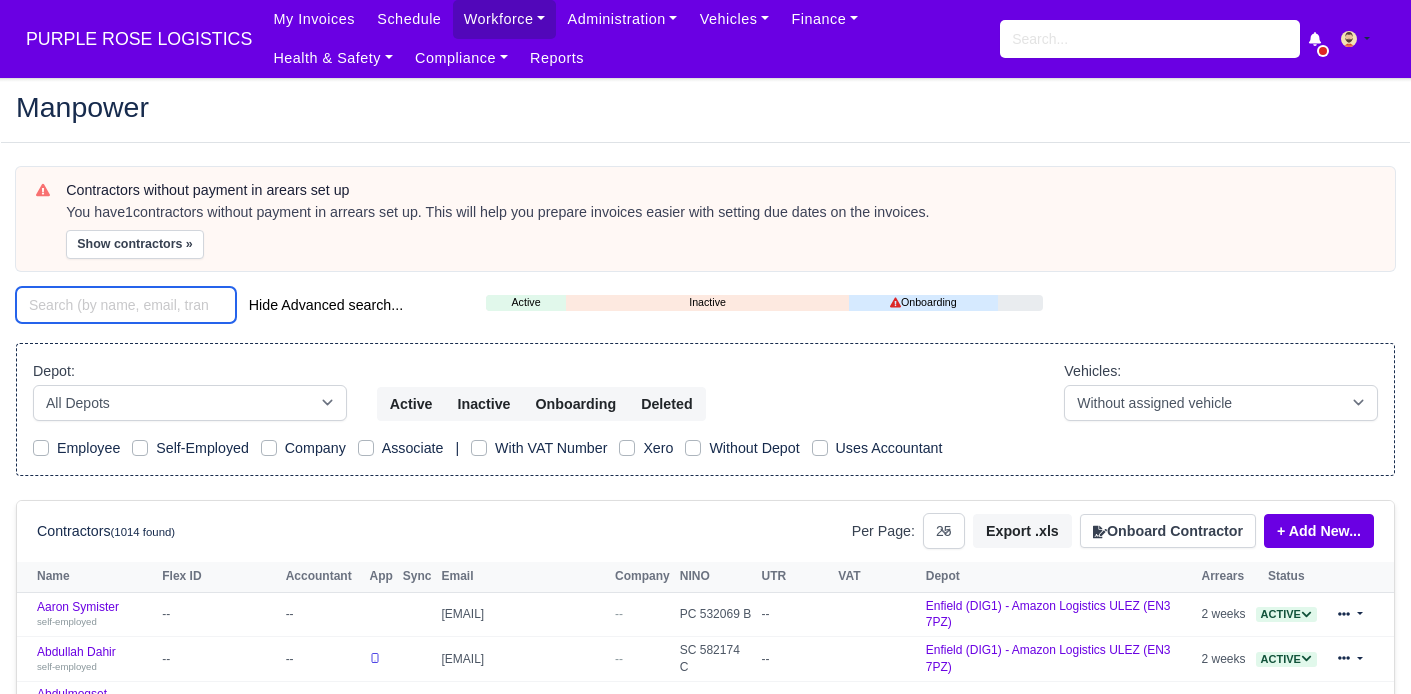 click at bounding box center [126, 305] 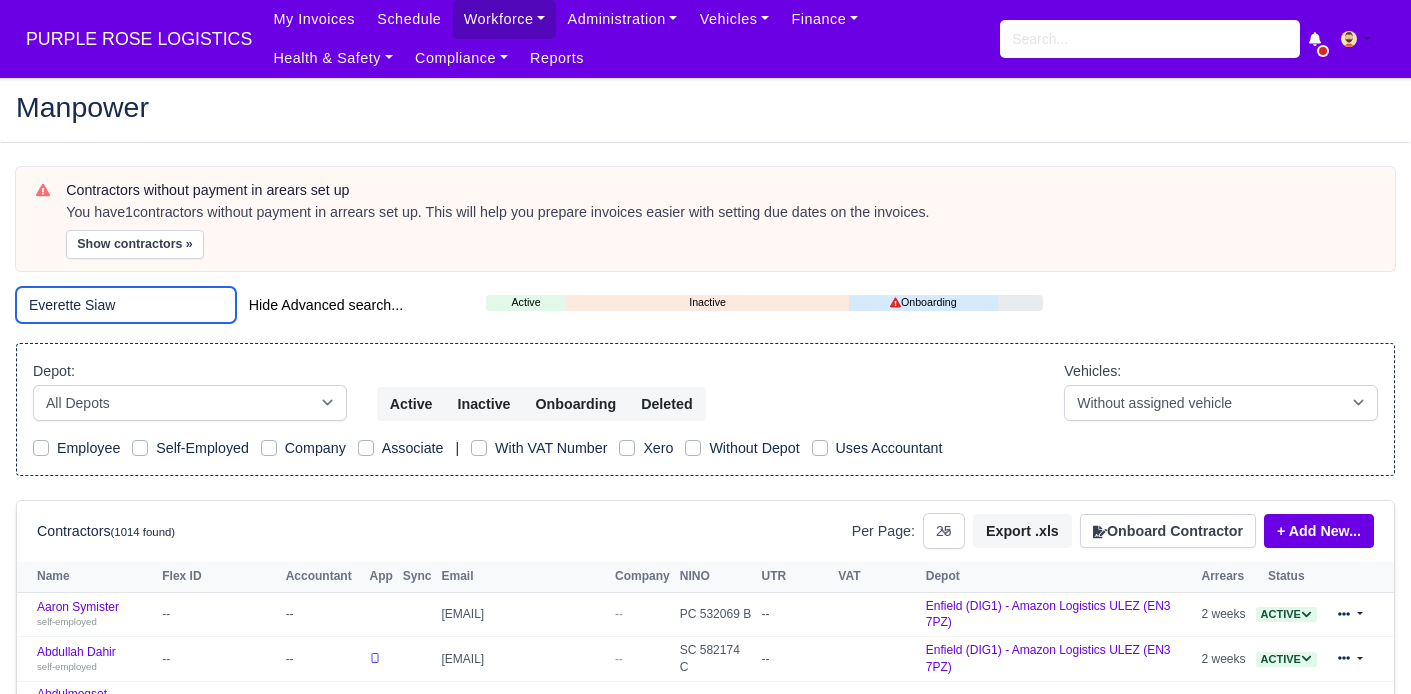 type on "Everette Siaw" 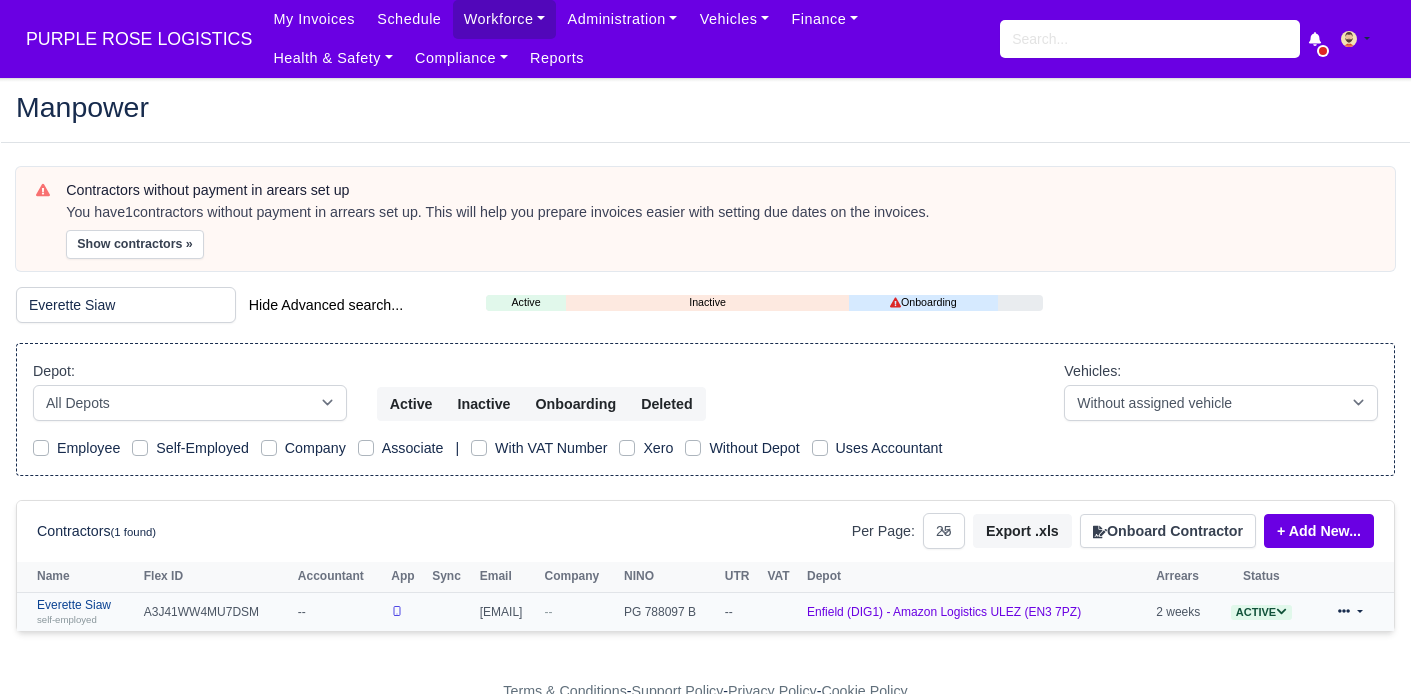 click on "[FIRST] [LAST]
self-employed" at bounding box center (85, 612) 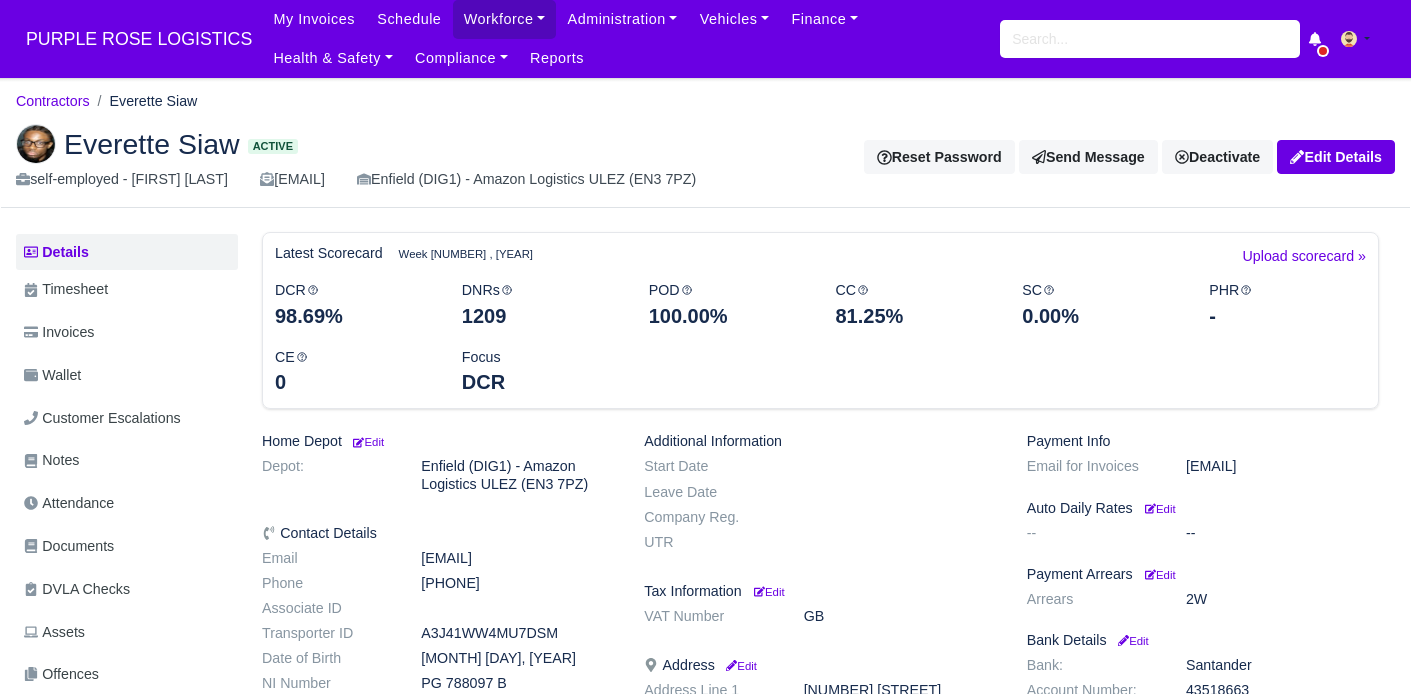 scroll, scrollTop: 0, scrollLeft: 0, axis: both 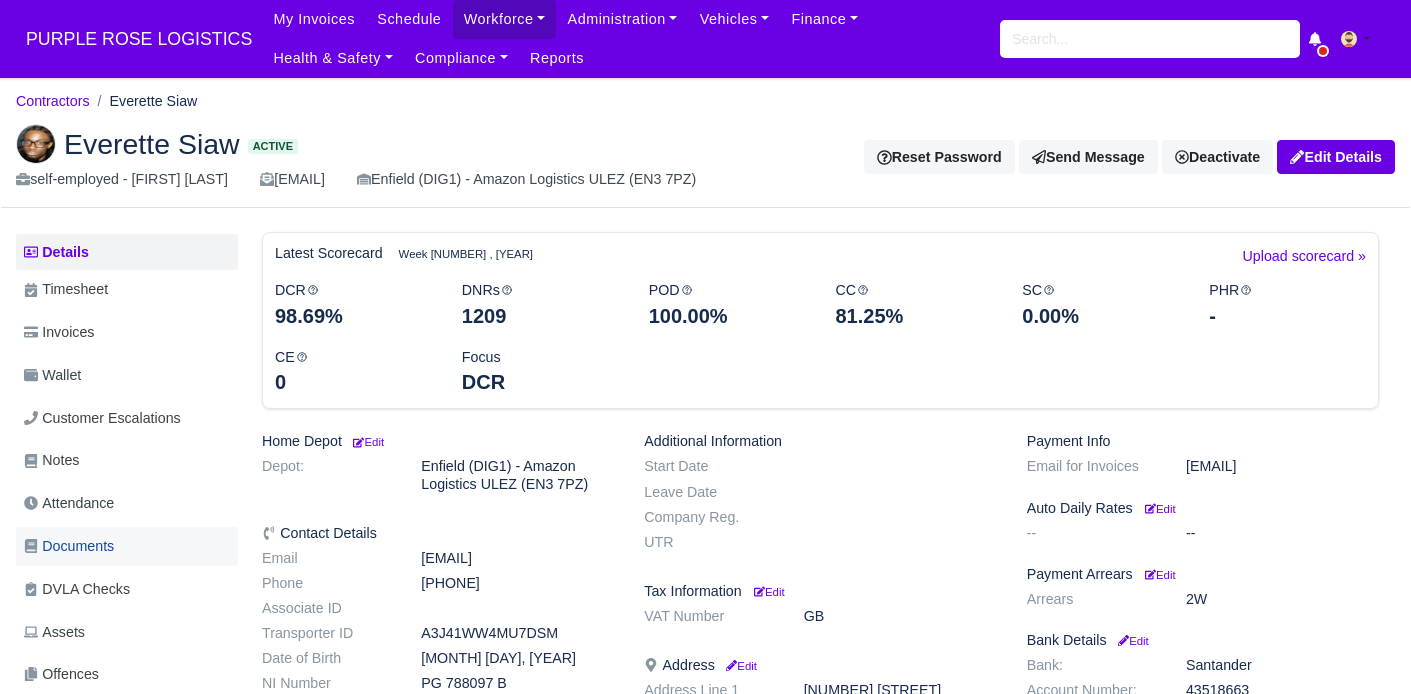click on "Documents" at bounding box center (69, 546) 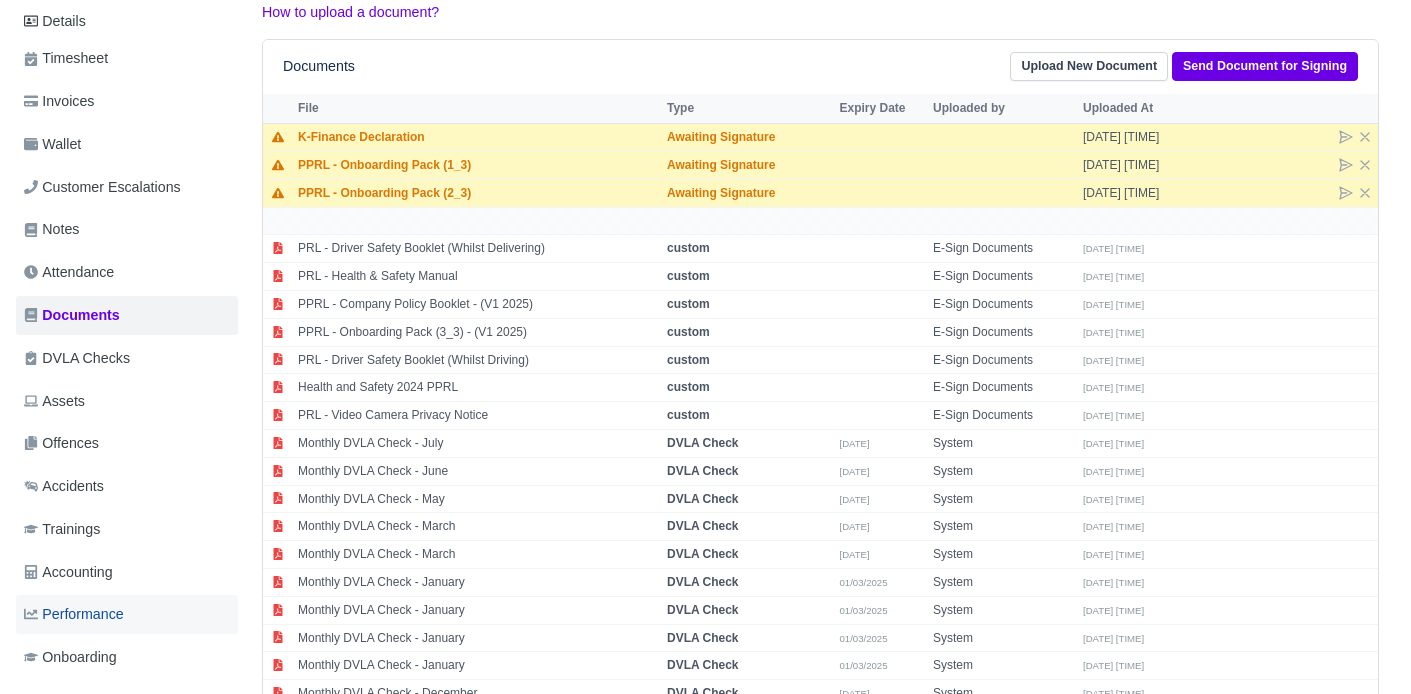 scroll, scrollTop: 0, scrollLeft: 0, axis: both 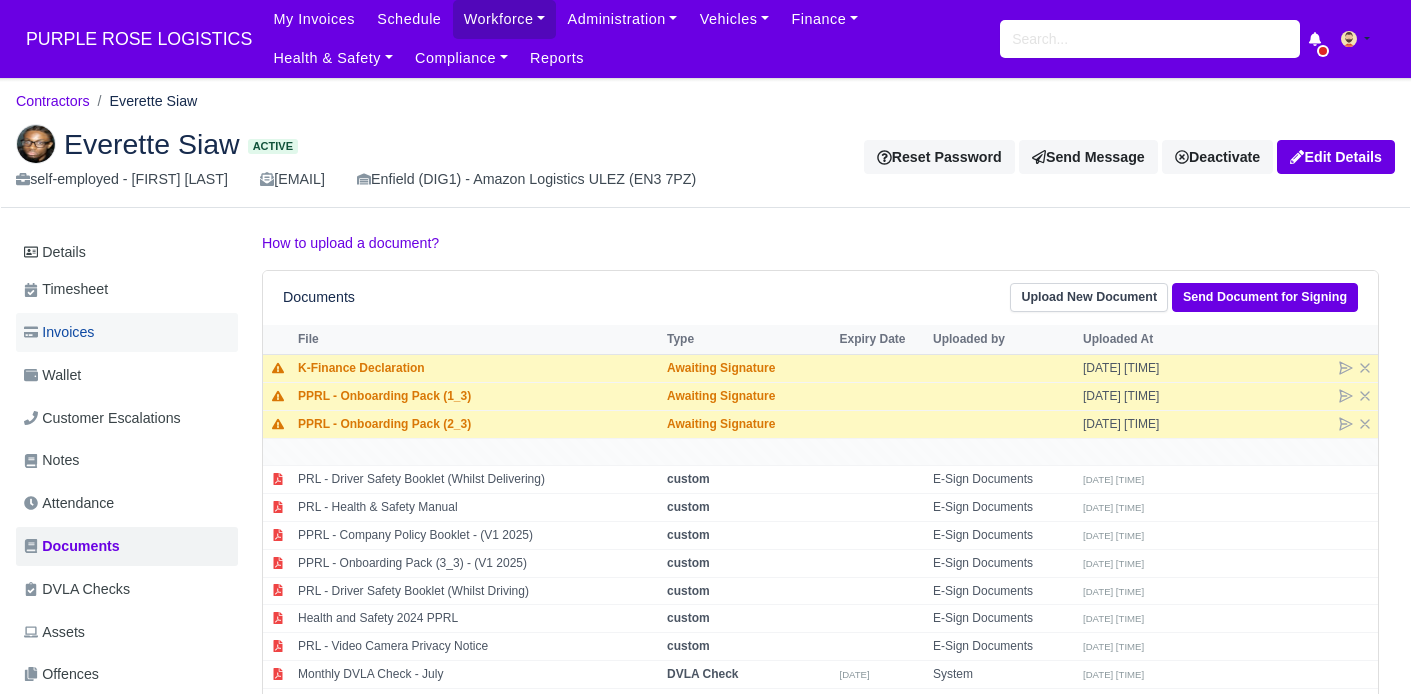 click on "Invoices" at bounding box center (59, 332) 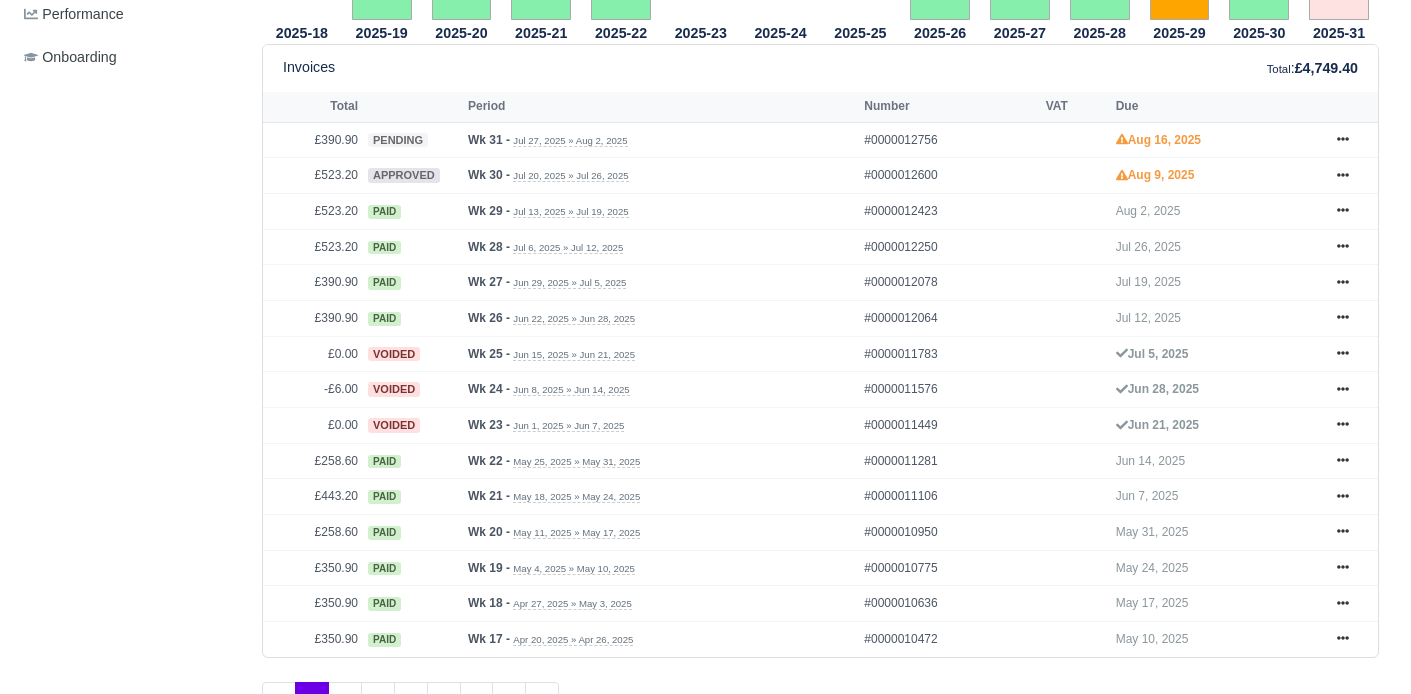 scroll, scrollTop: 833, scrollLeft: 0, axis: vertical 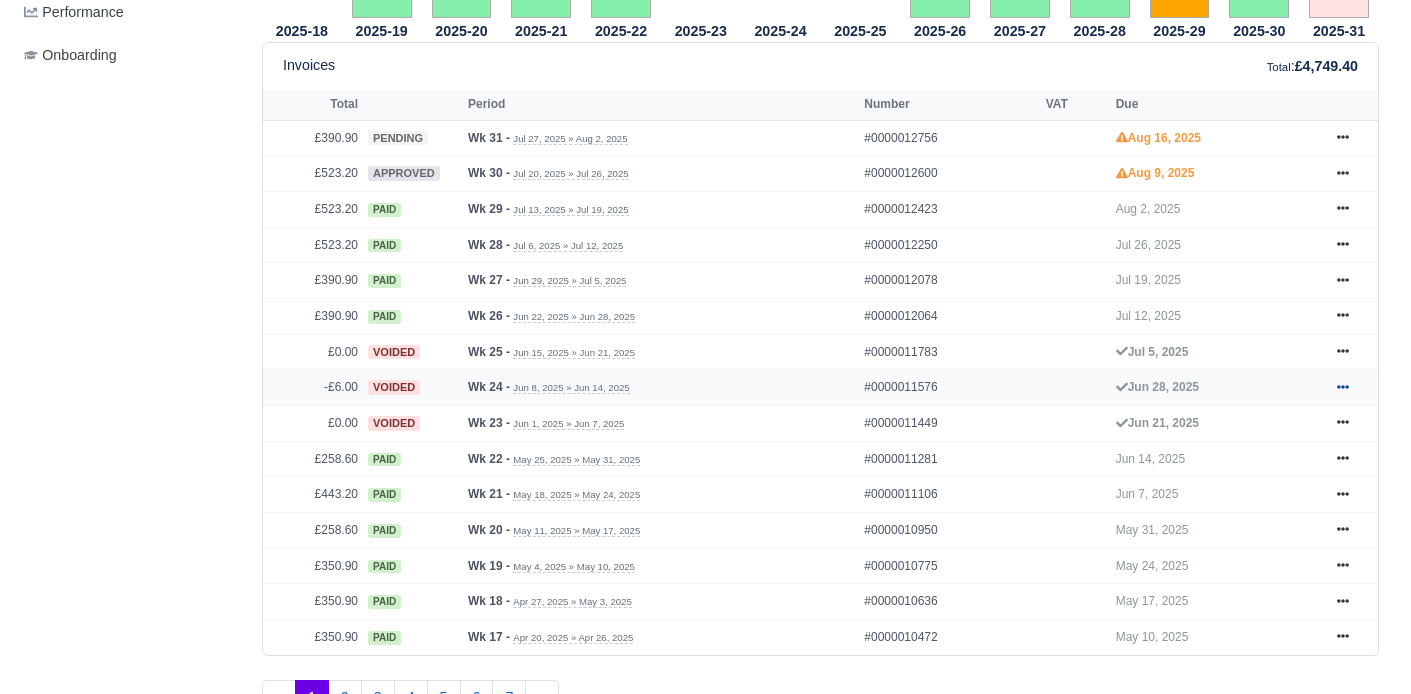 click 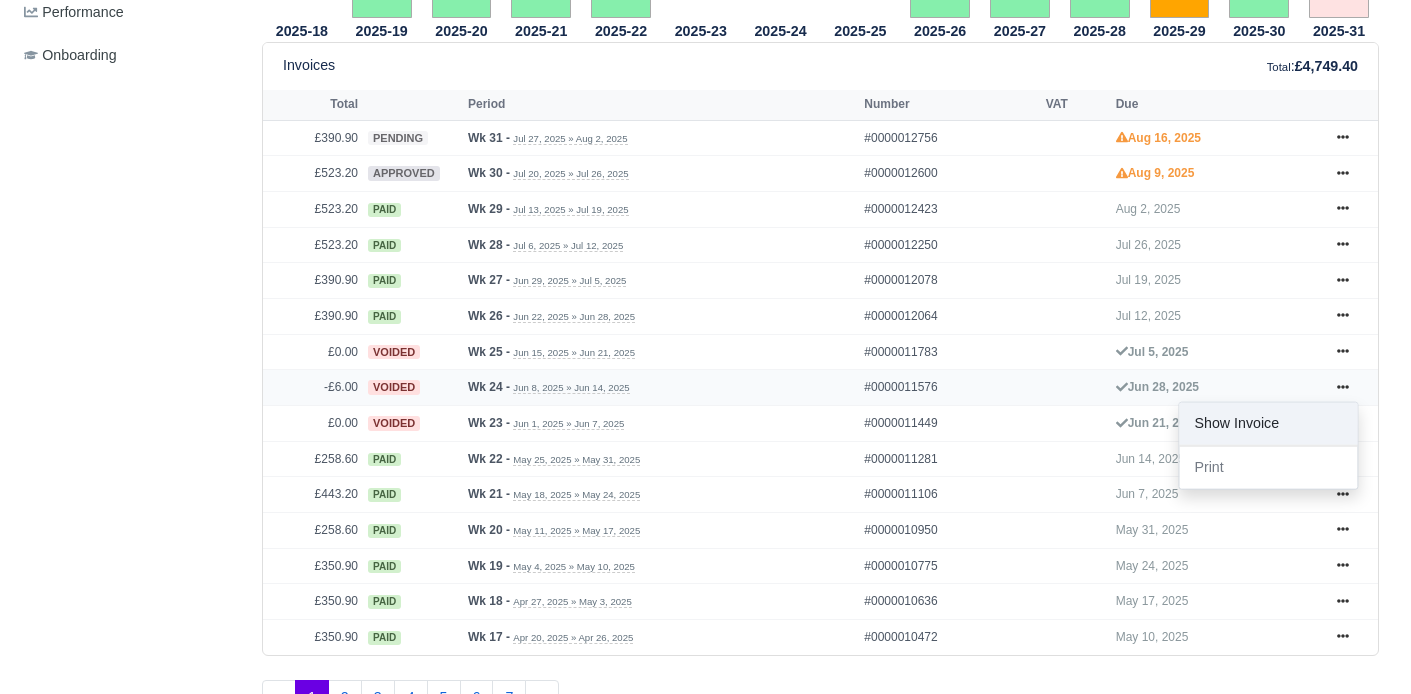 click on "Show Invoice" at bounding box center (1268, 424) 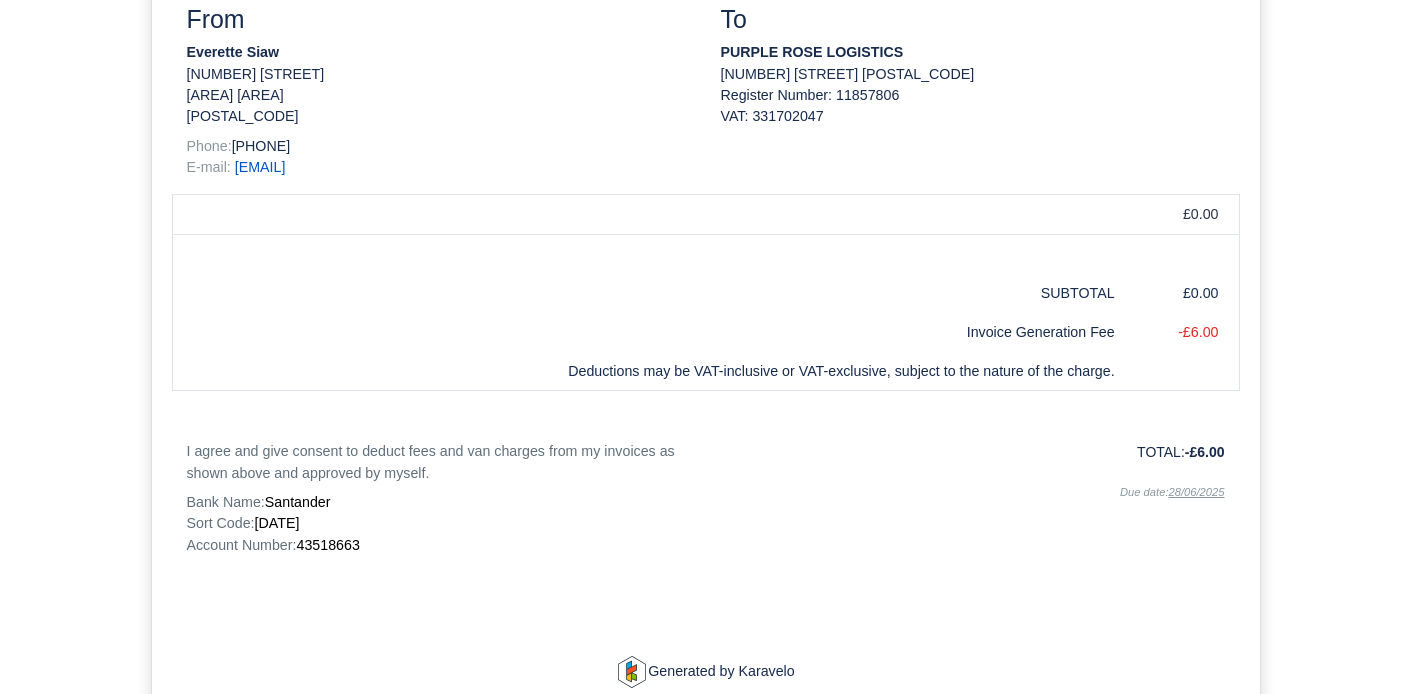 scroll, scrollTop: 567, scrollLeft: 0, axis: vertical 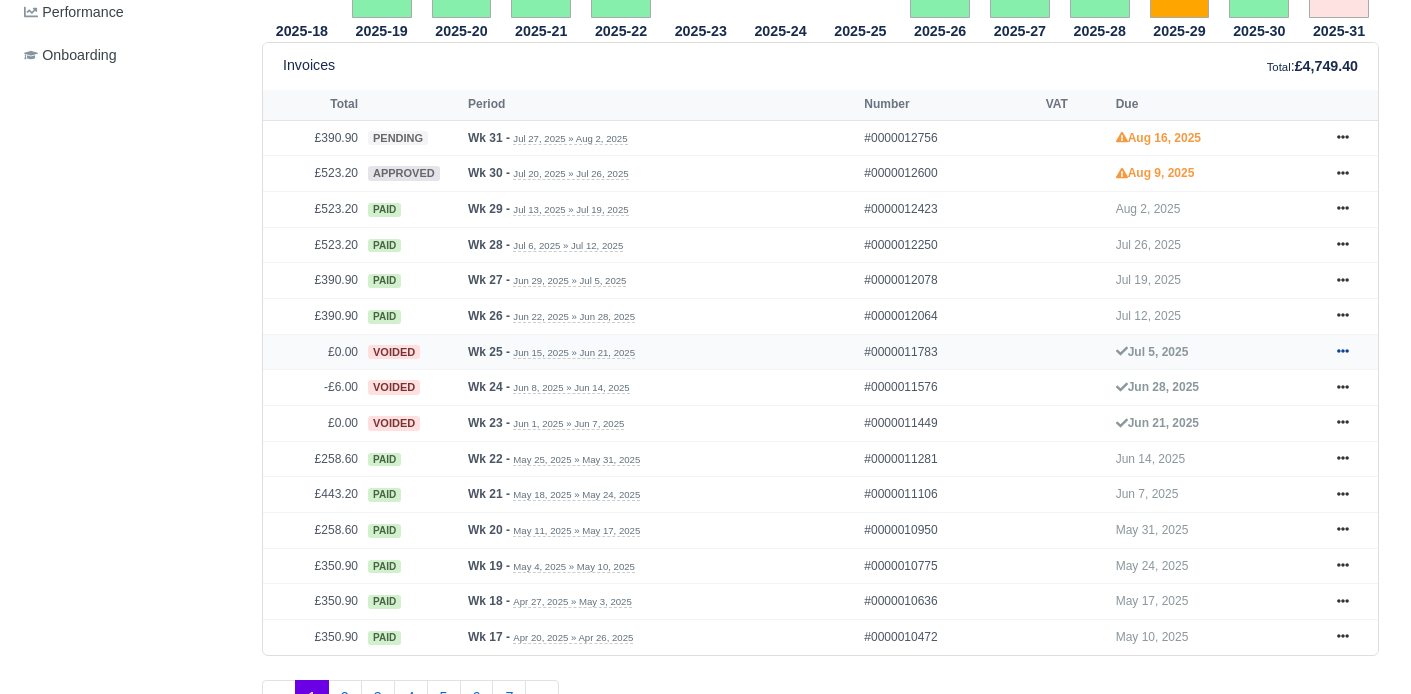 click 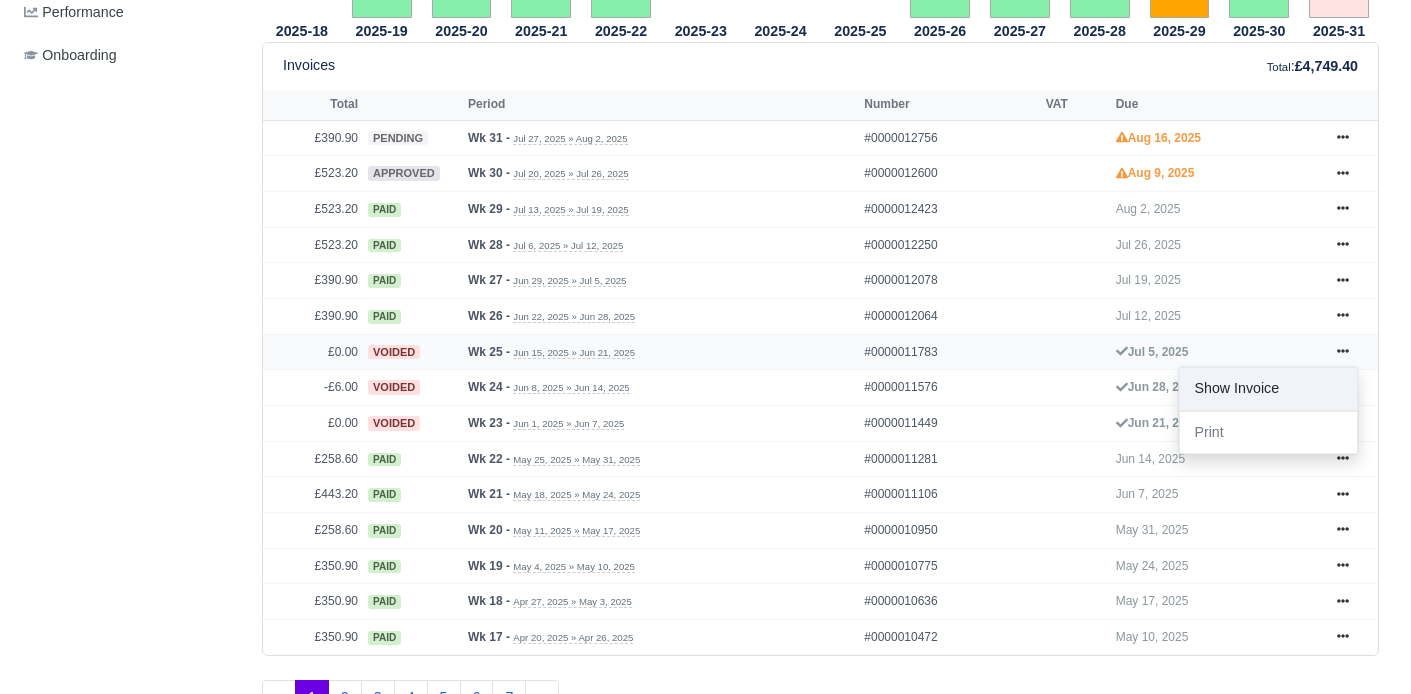 click on "Show Invoice" at bounding box center [1268, 388] 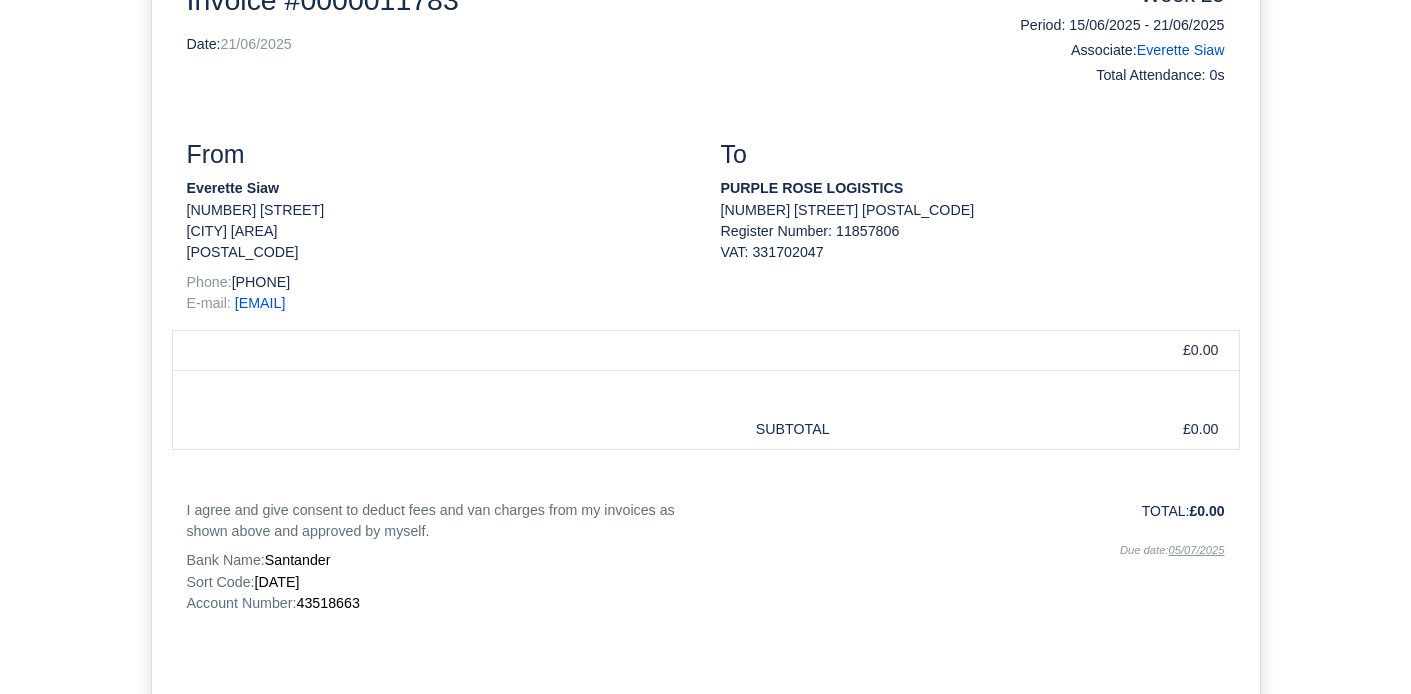 scroll, scrollTop: 469, scrollLeft: 0, axis: vertical 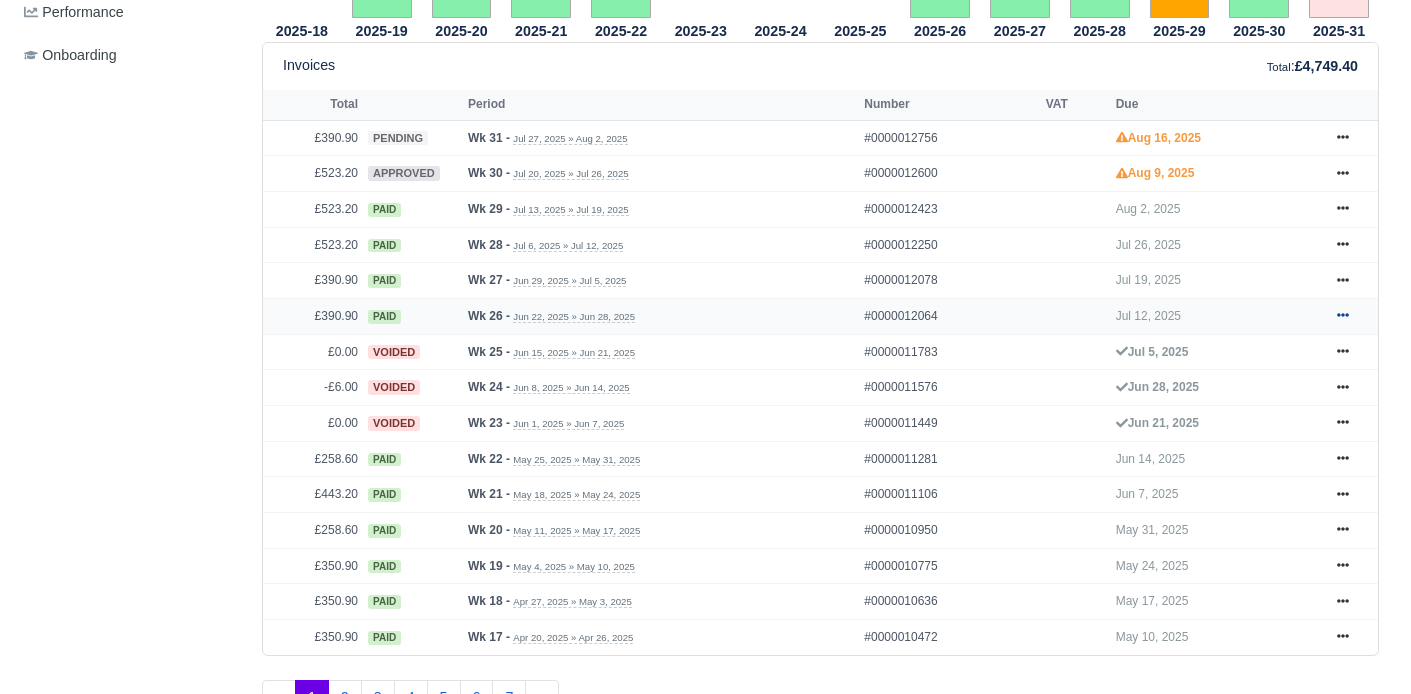 click at bounding box center (1343, 316) 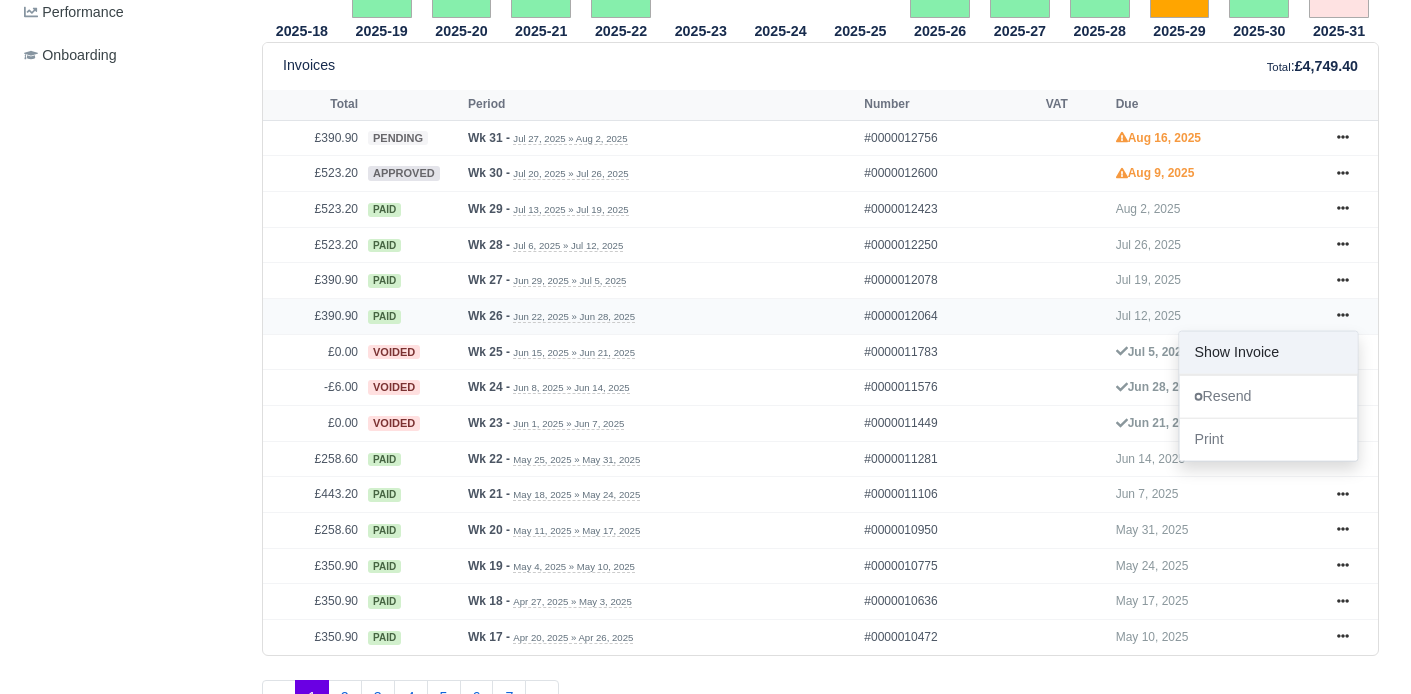 click on "Show Invoice" at bounding box center (1268, 353) 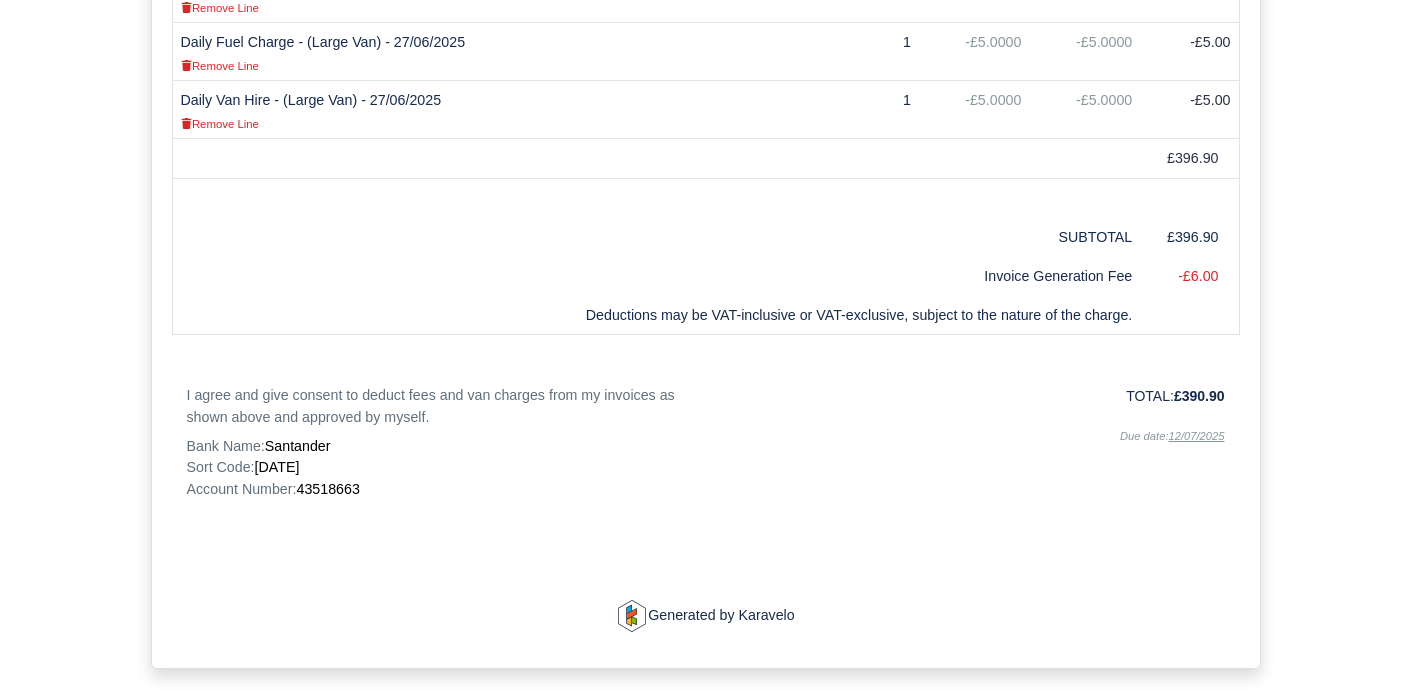 scroll, scrollTop: 1327, scrollLeft: 0, axis: vertical 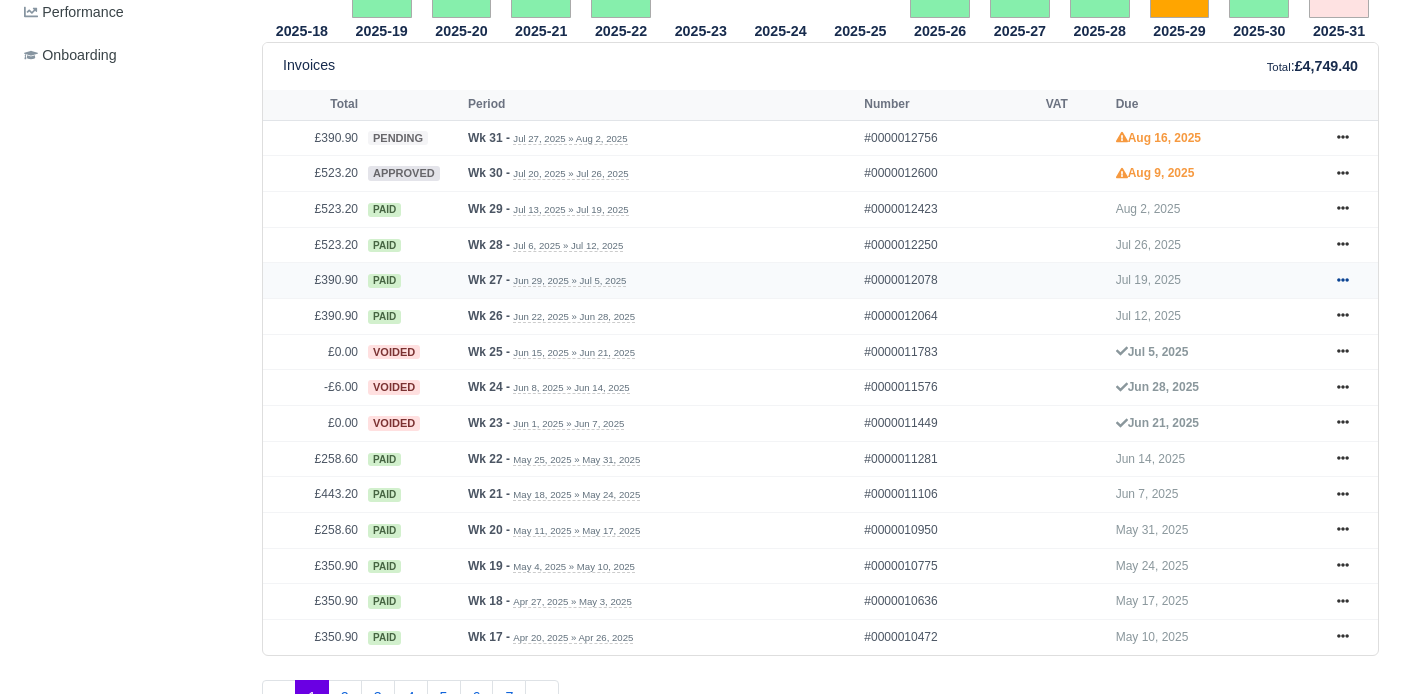 click at bounding box center (1343, 280) 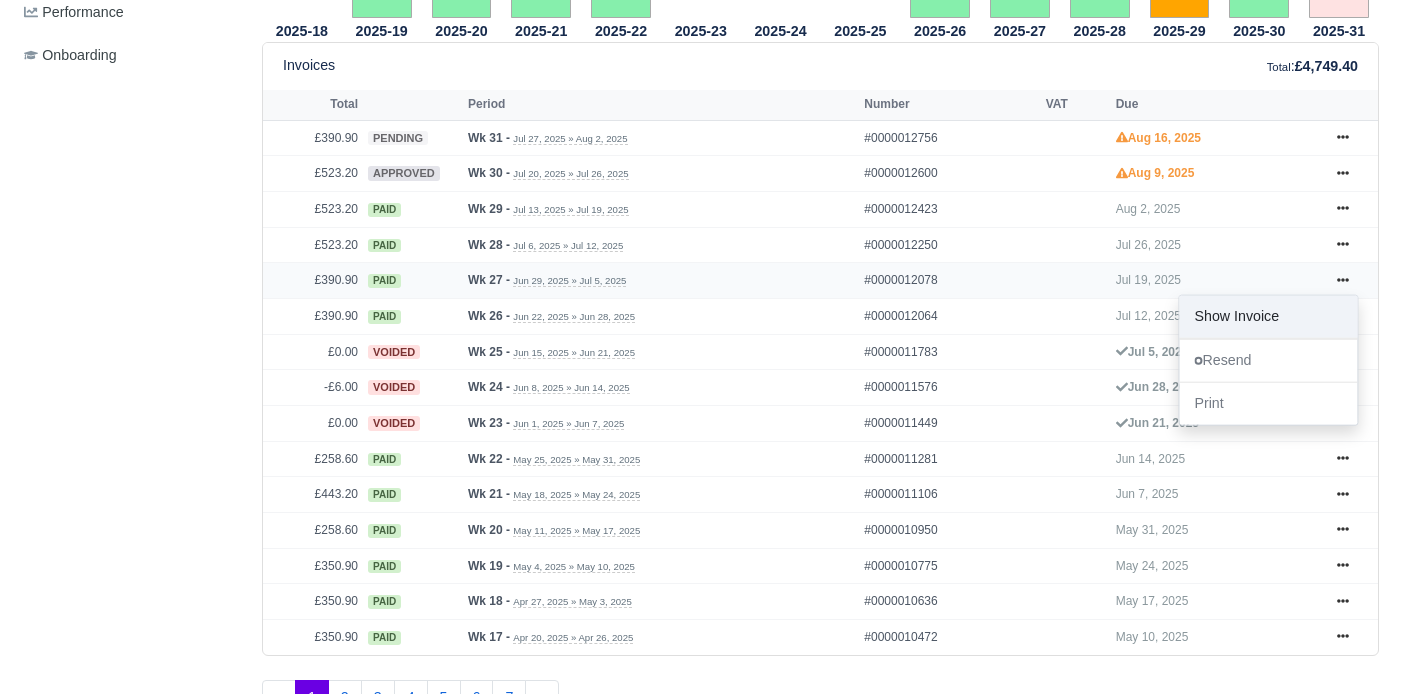 click on "Show Invoice" at bounding box center [1268, 317] 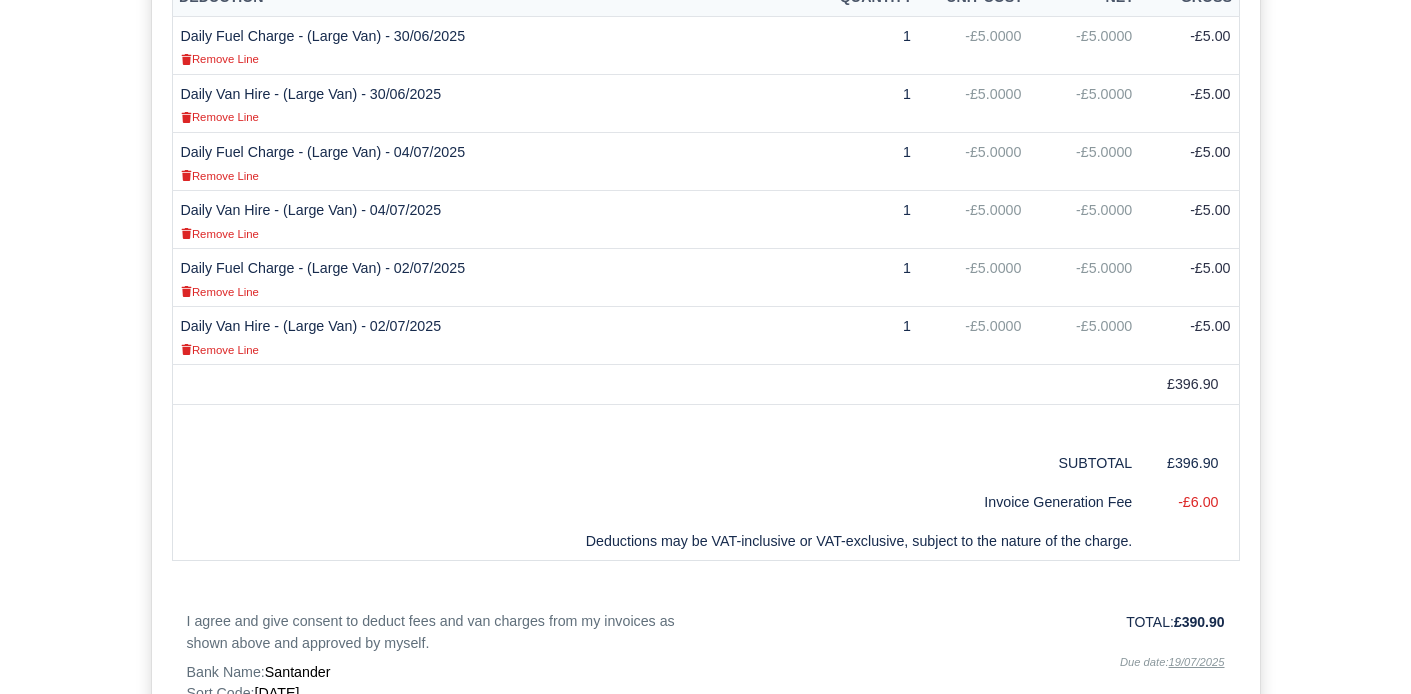 scroll, scrollTop: 1091, scrollLeft: 0, axis: vertical 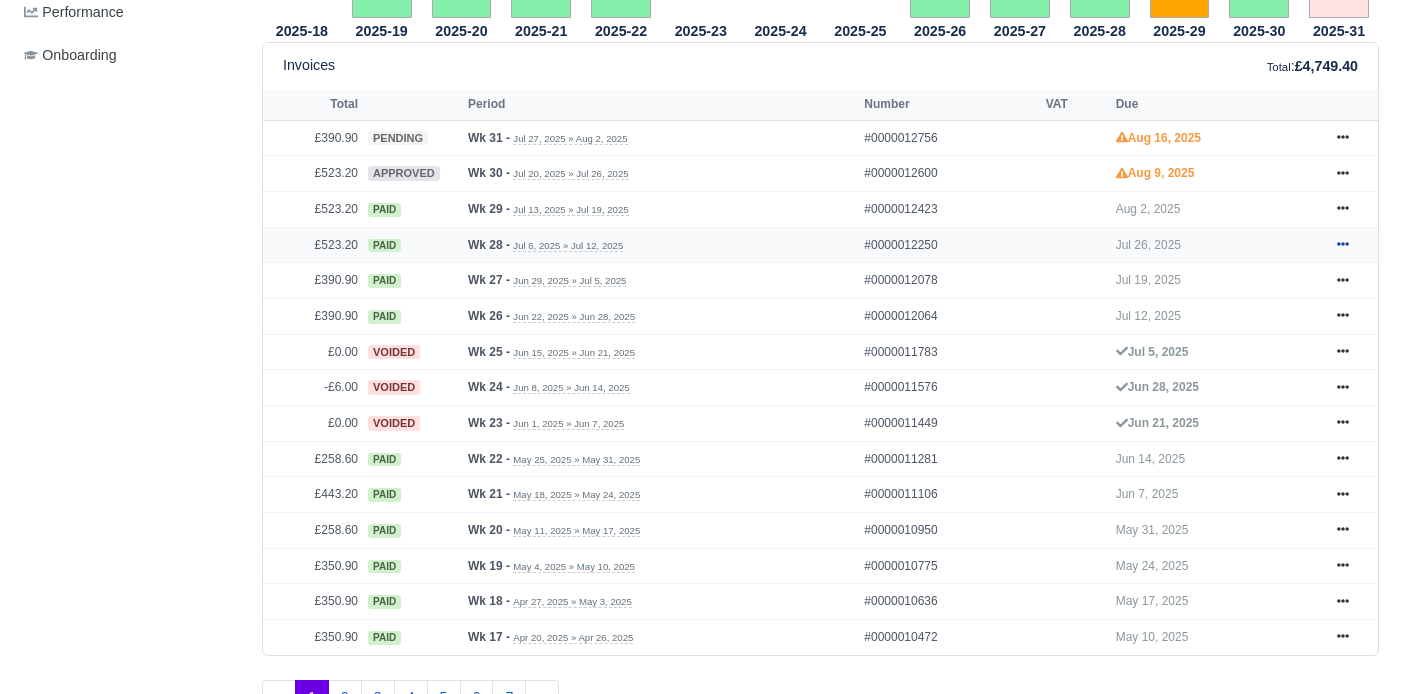 click 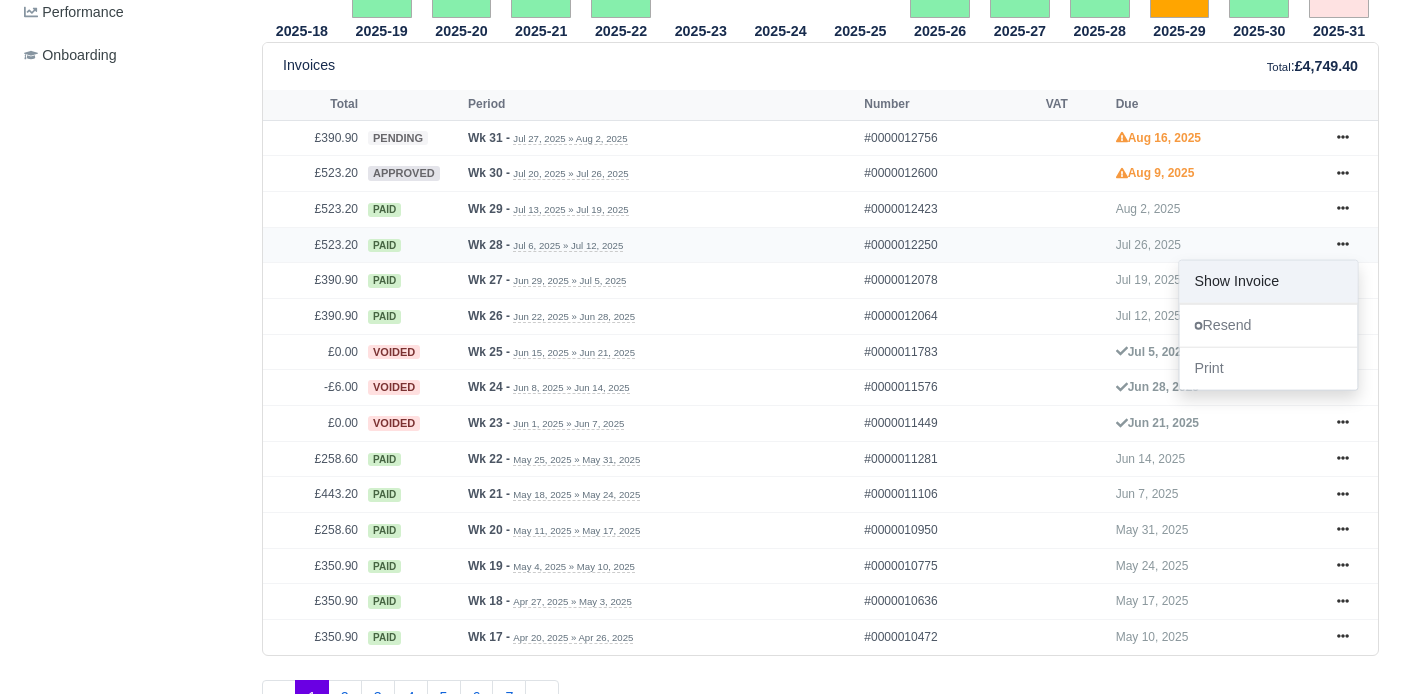 click on "Show Invoice" at bounding box center (1268, 281) 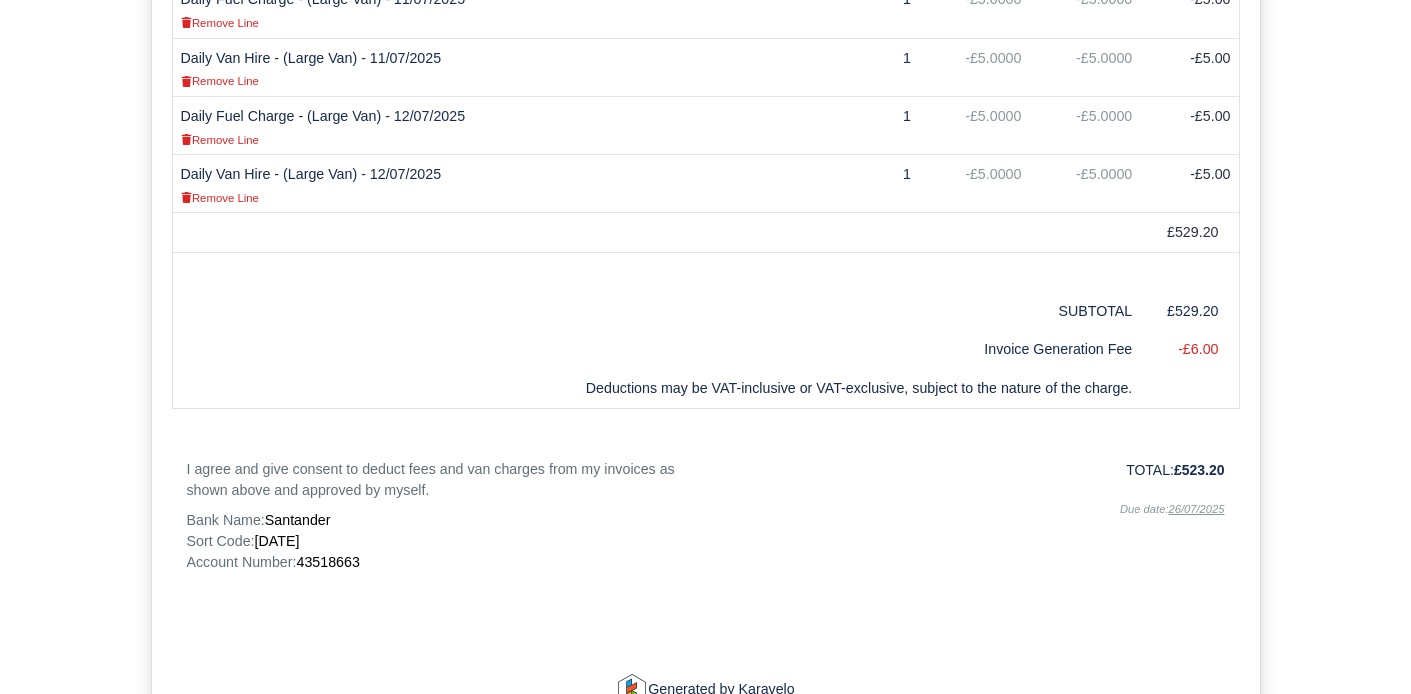 scroll, scrollTop: 1493, scrollLeft: 0, axis: vertical 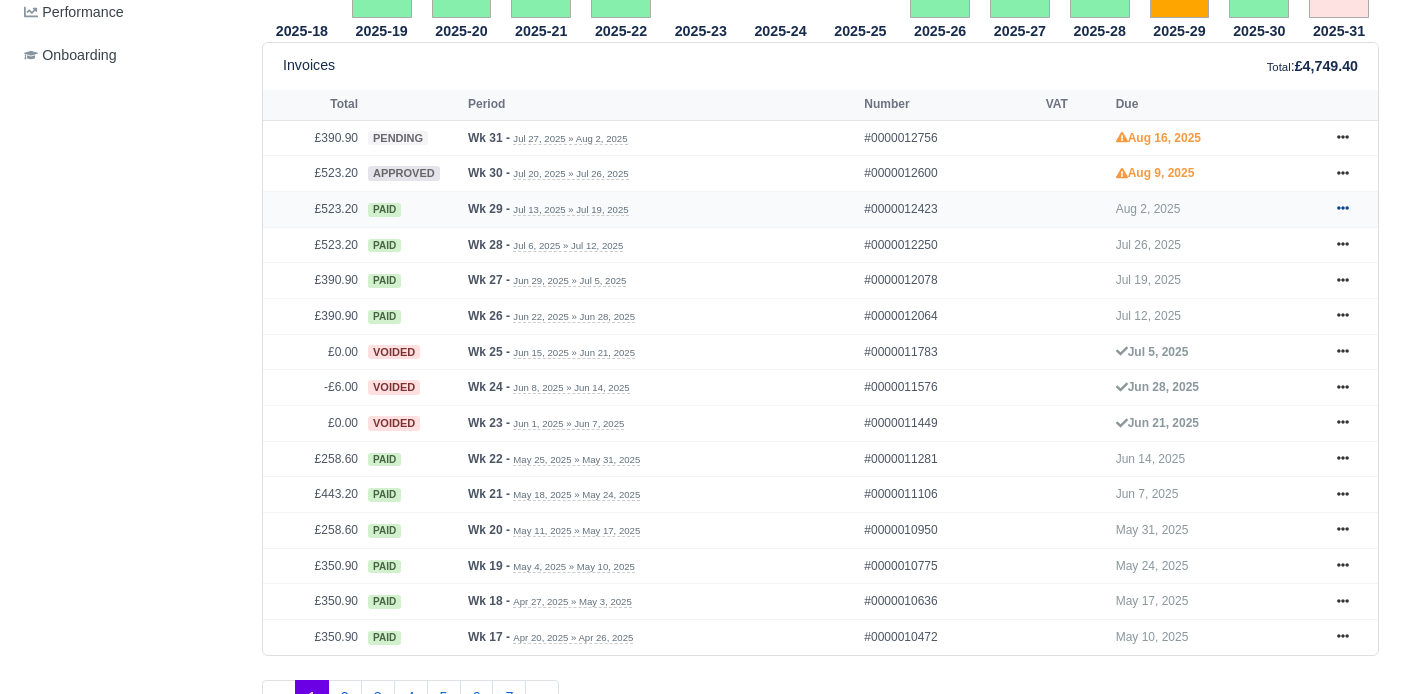 click 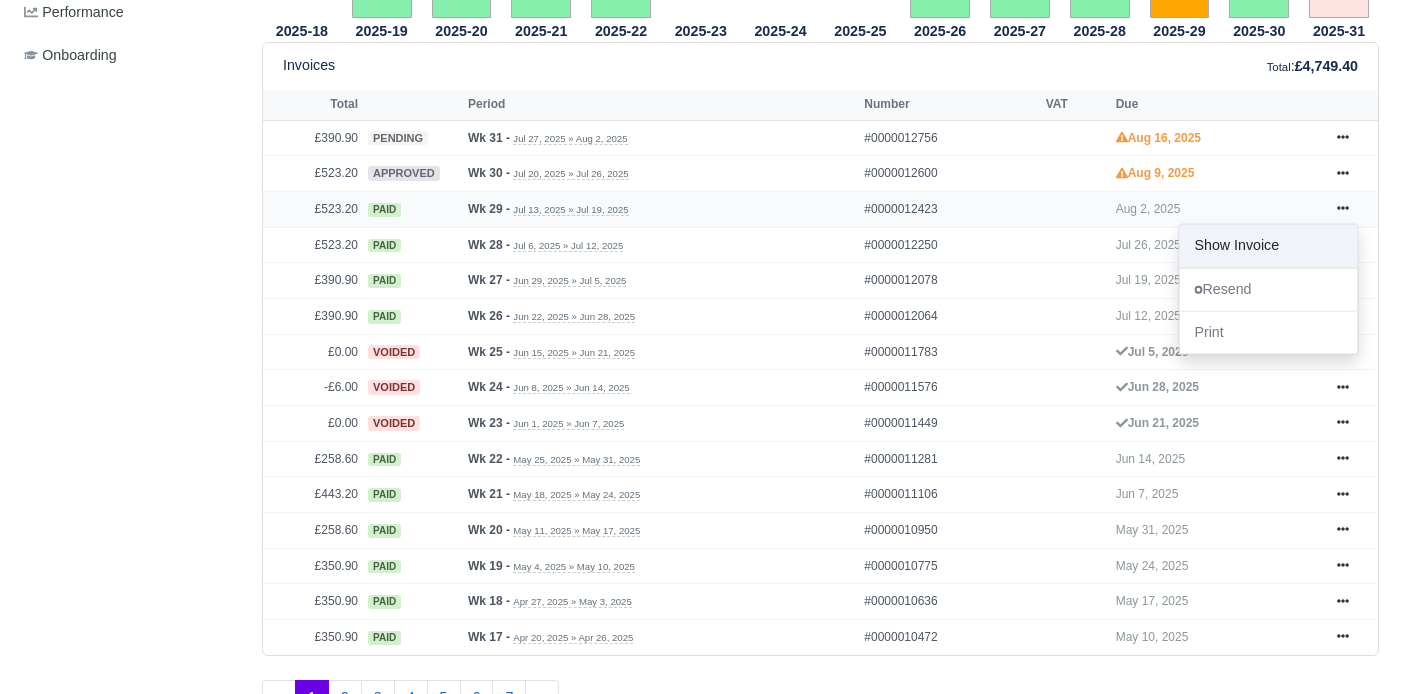 click on "Show Invoice" at bounding box center (1268, 246) 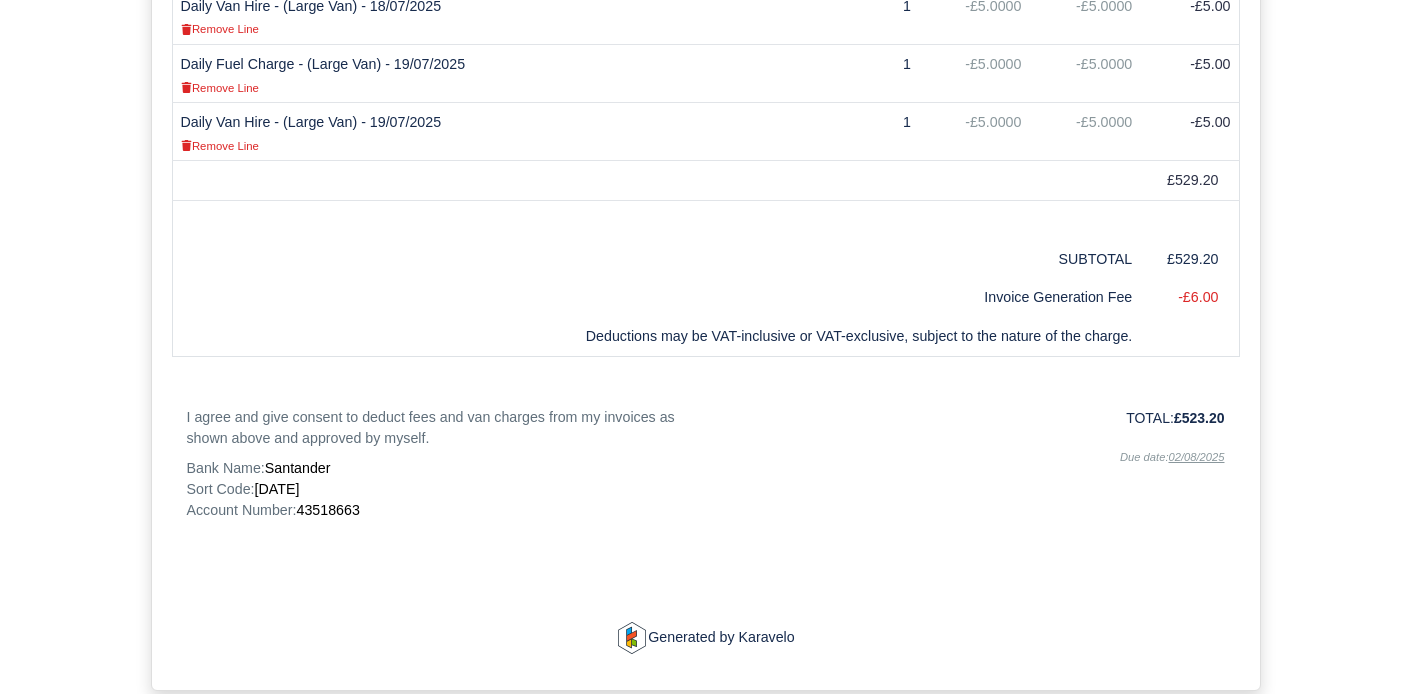 scroll, scrollTop: 1531, scrollLeft: 0, axis: vertical 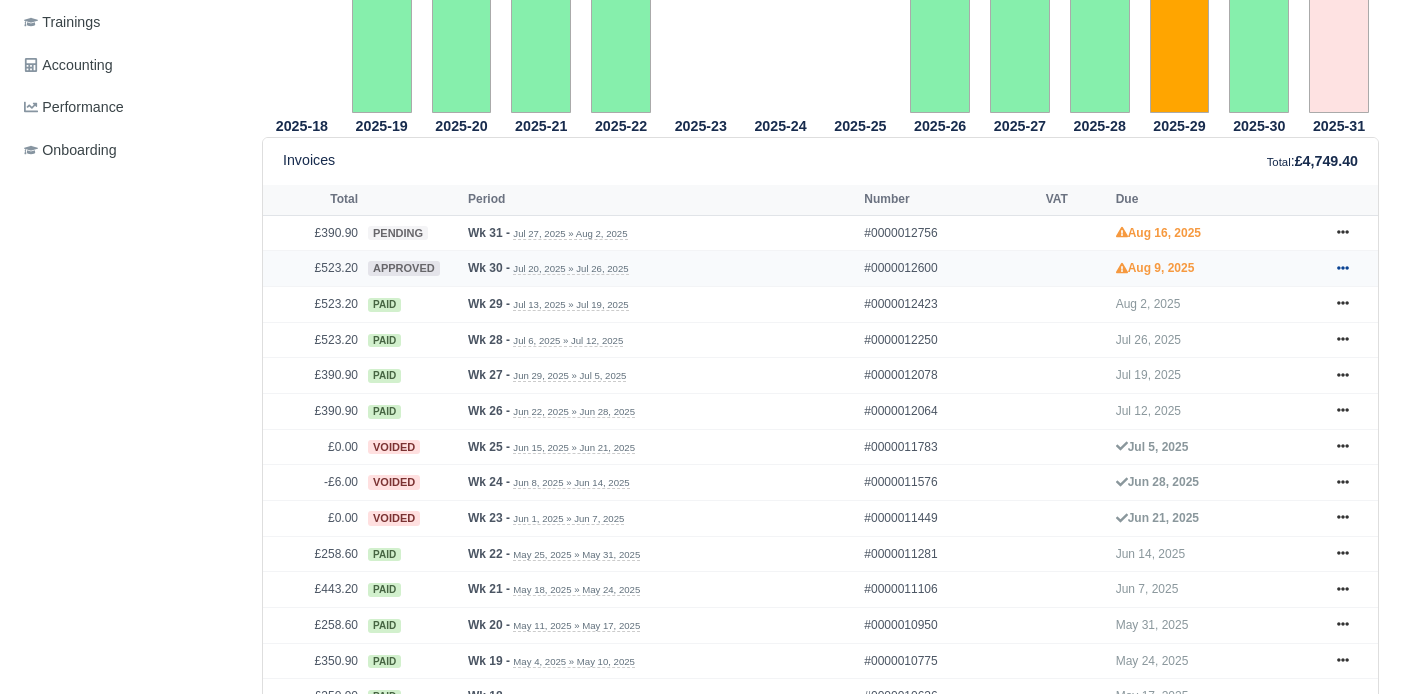 click 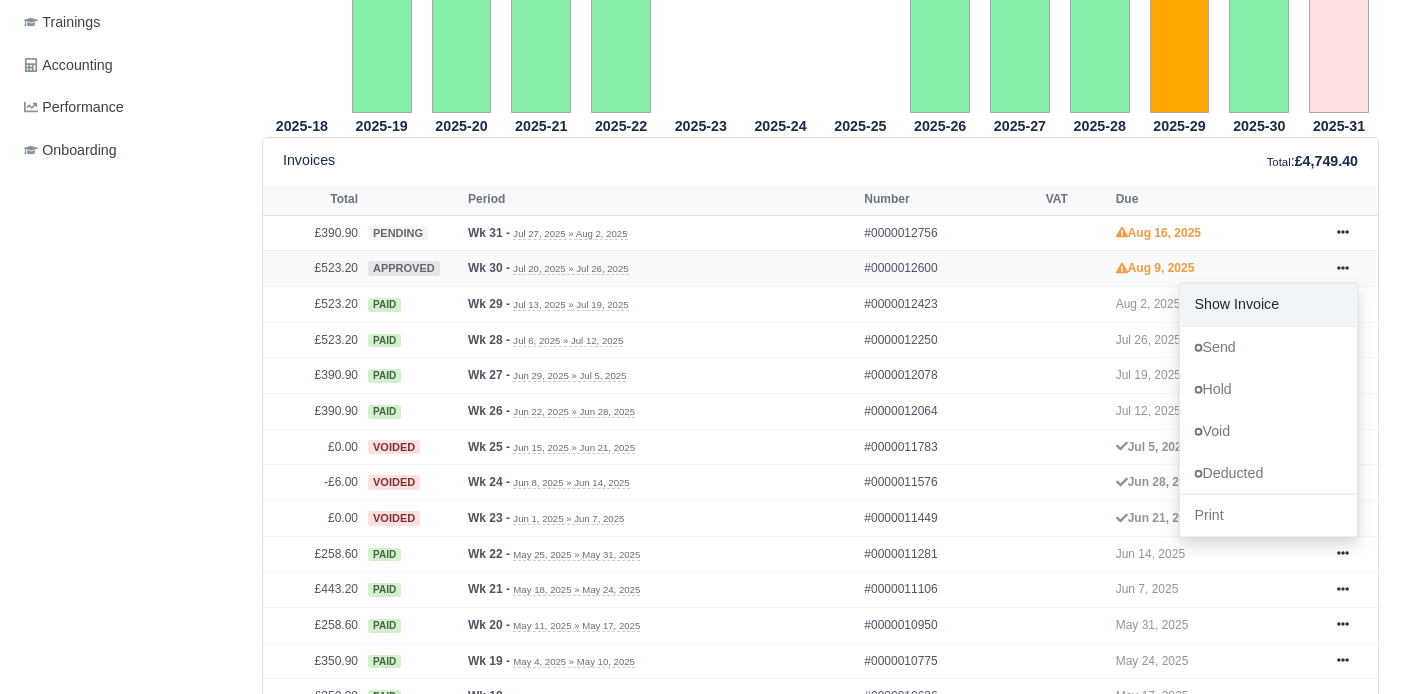 click on "Show Invoice" at bounding box center (1268, 305) 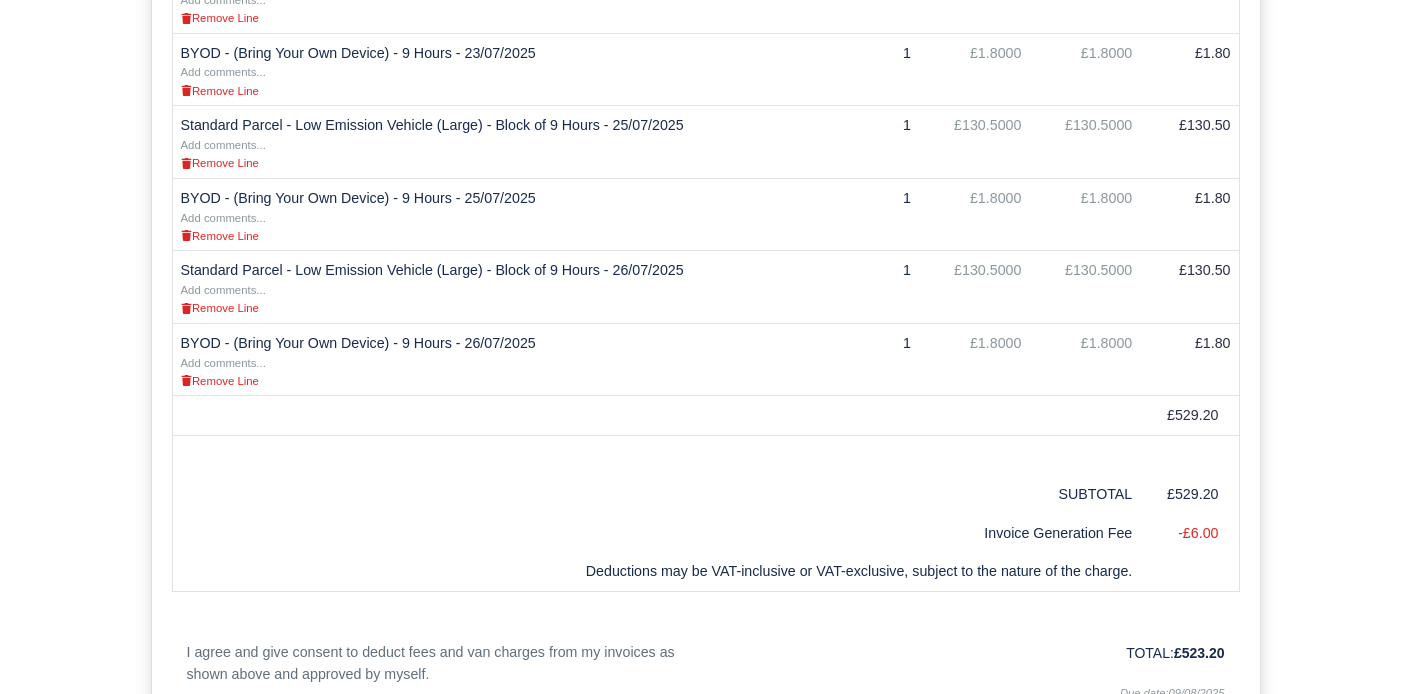 scroll, scrollTop: 906, scrollLeft: 0, axis: vertical 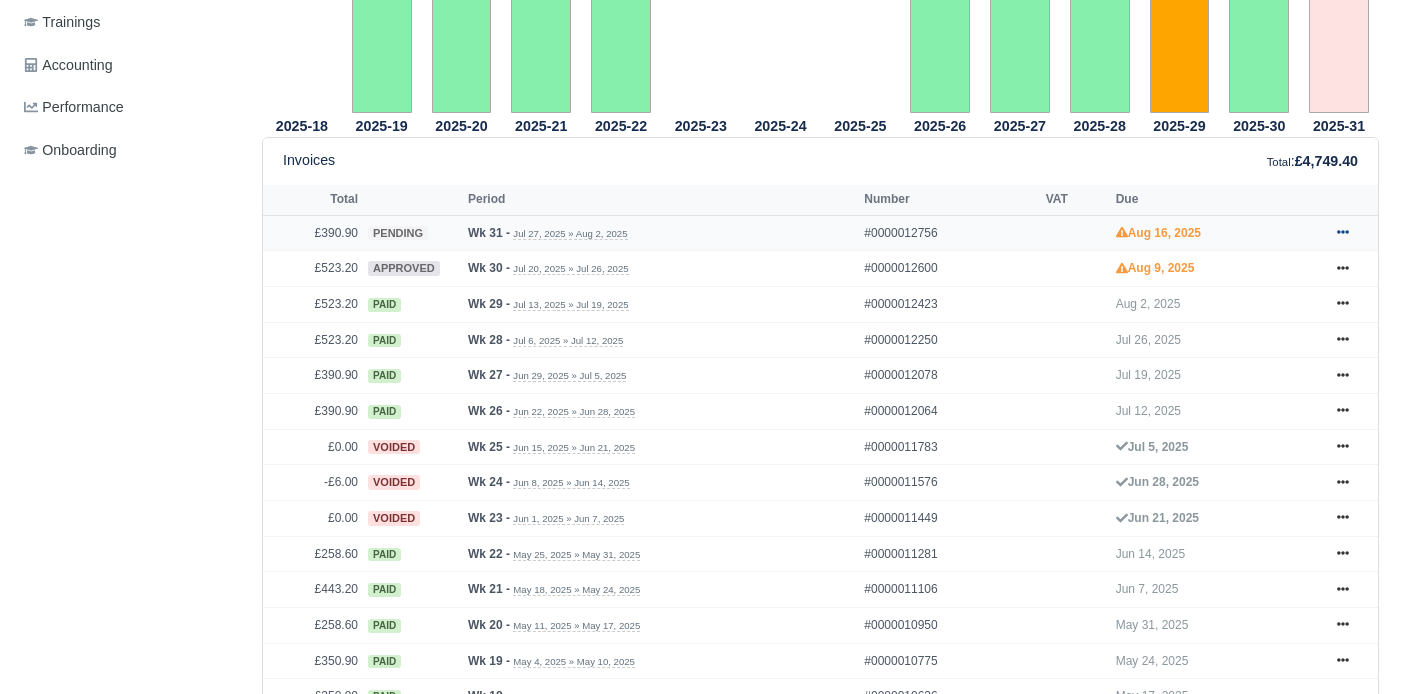 click at bounding box center [1343, 233] 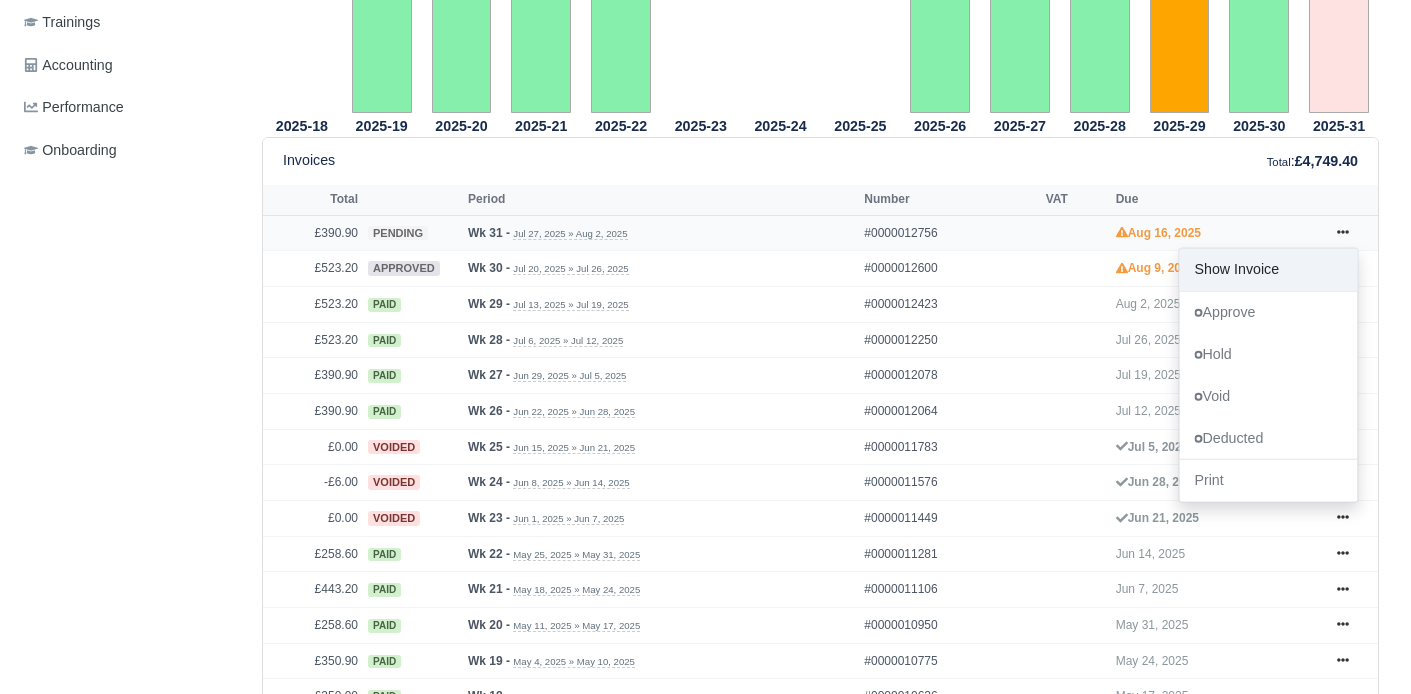 click on "Show Invoice" at bounding box center [1268, 269] 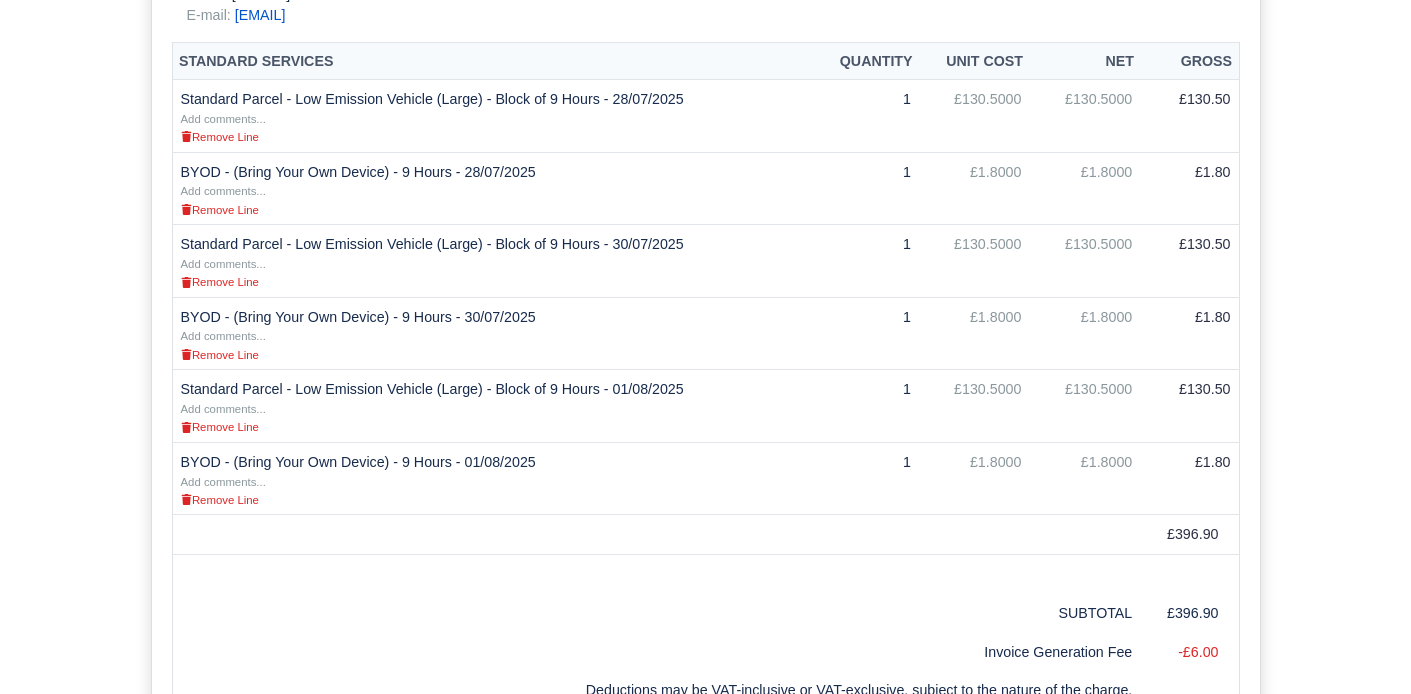 scroll, scrollTop: 1037, scrollLeft: 0, axis: vertical 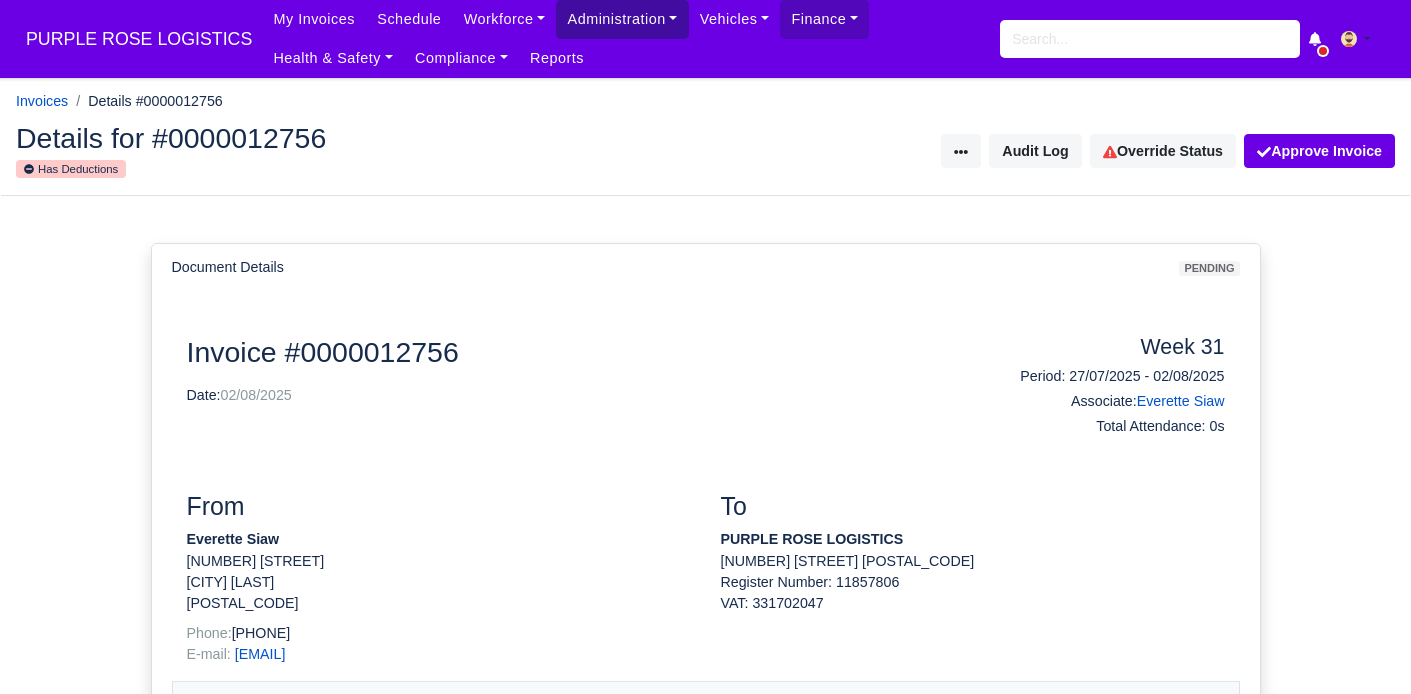 click on "Administration" at bounding box center (622, 19) 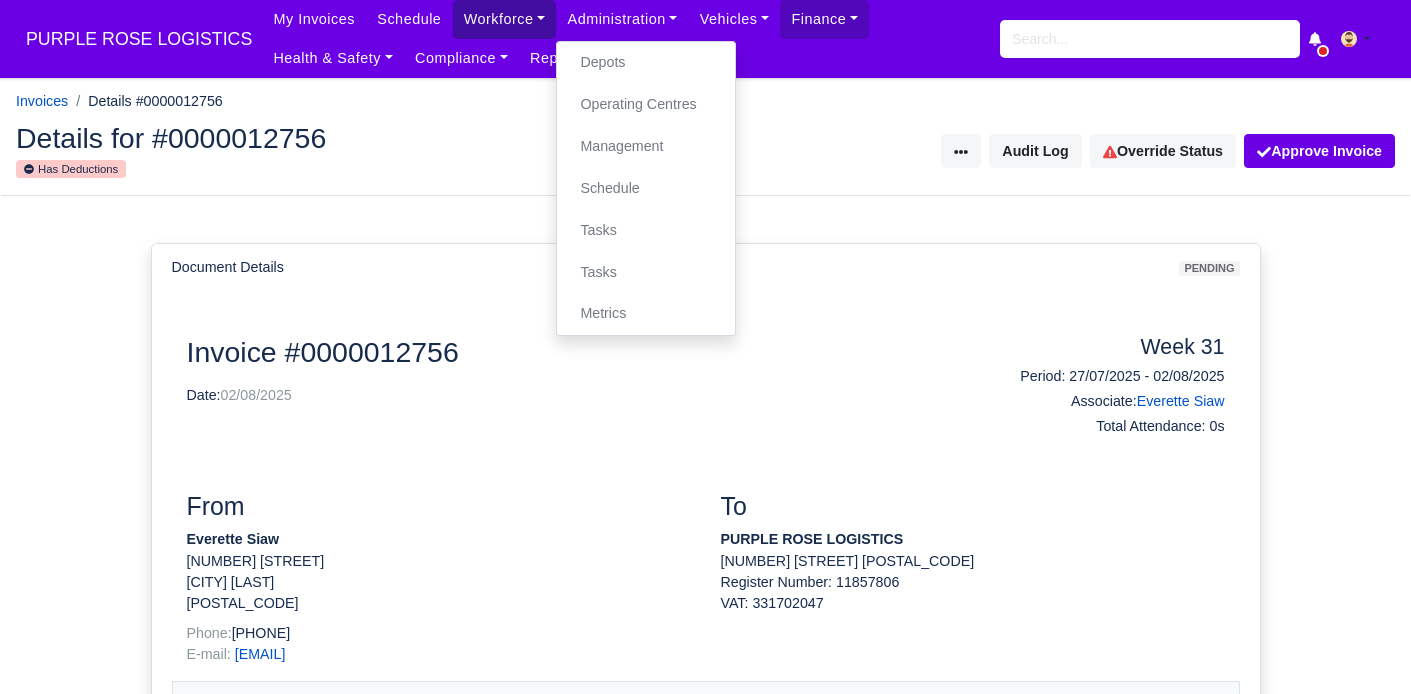 click on "Workforce" at bounding box center (505, 19) 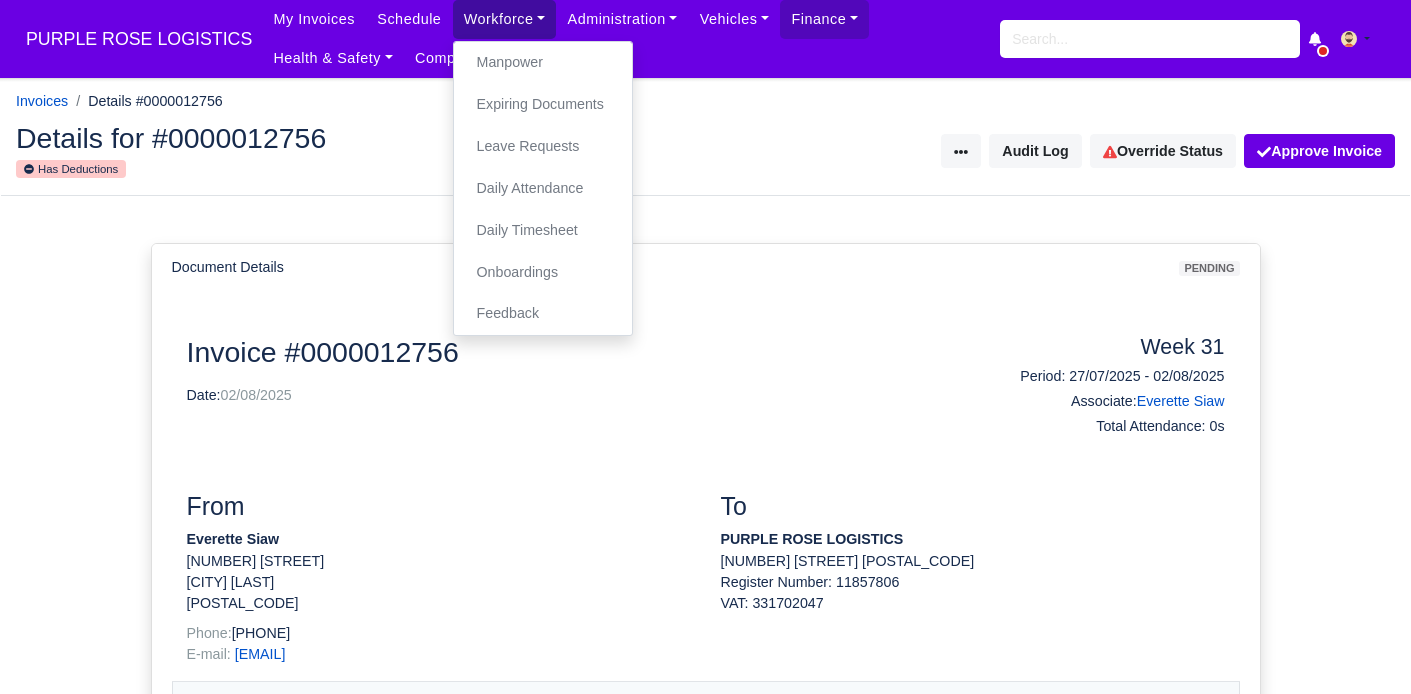 click on "Workforce" at bounding box center (505, 19) 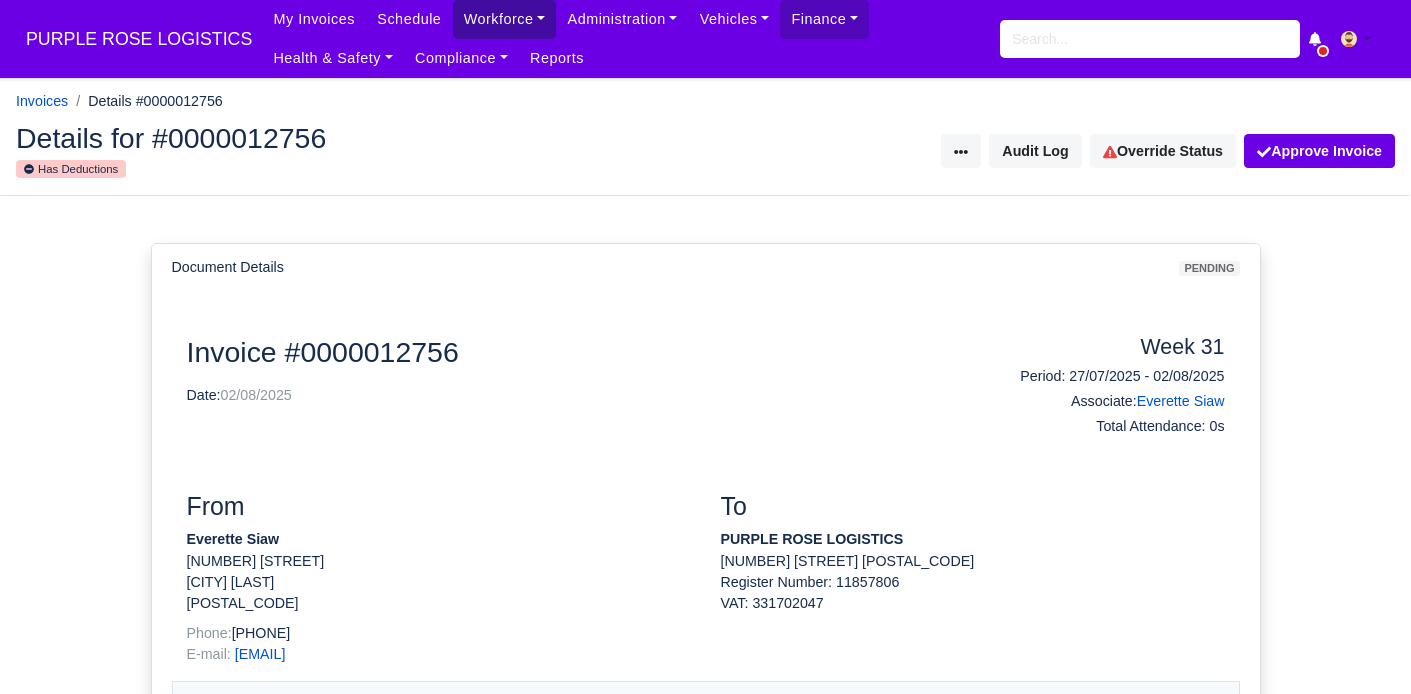 click on "Workforce" at bounding box center (505, 19) 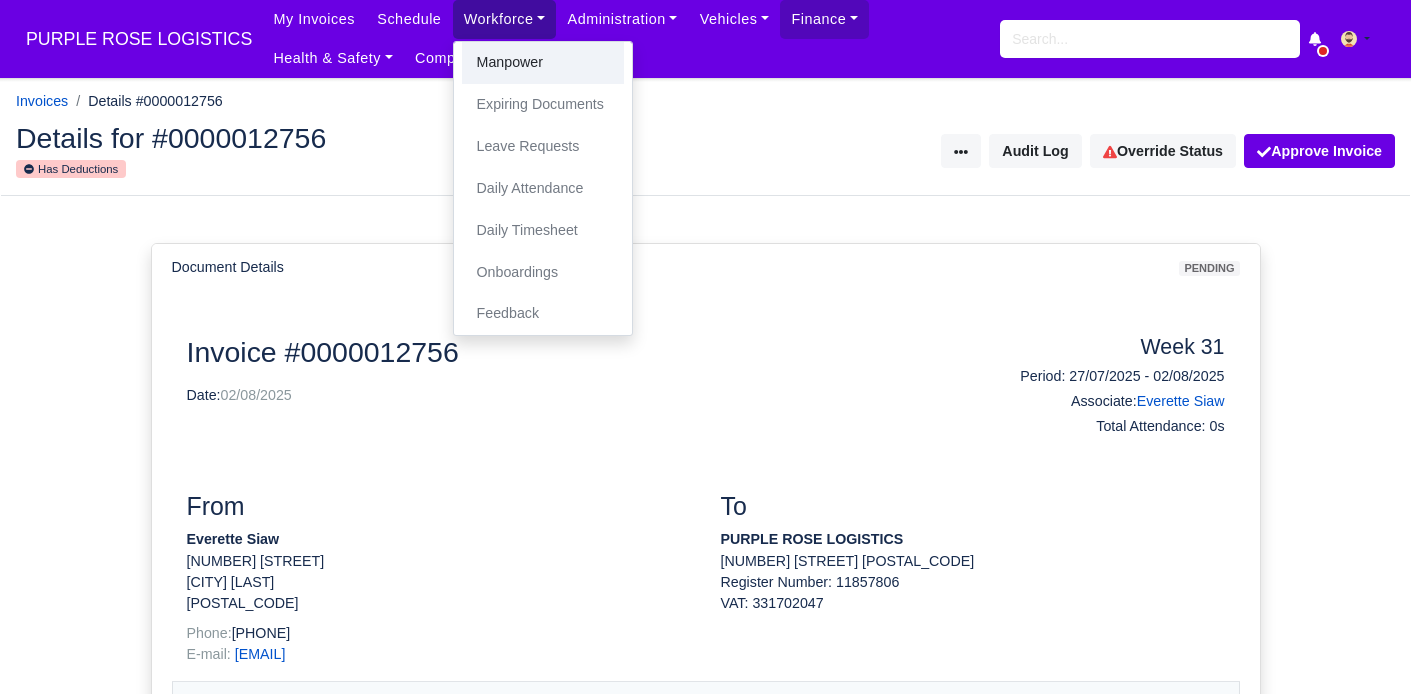 click on "Manpower" at bounding box center [543, 63] 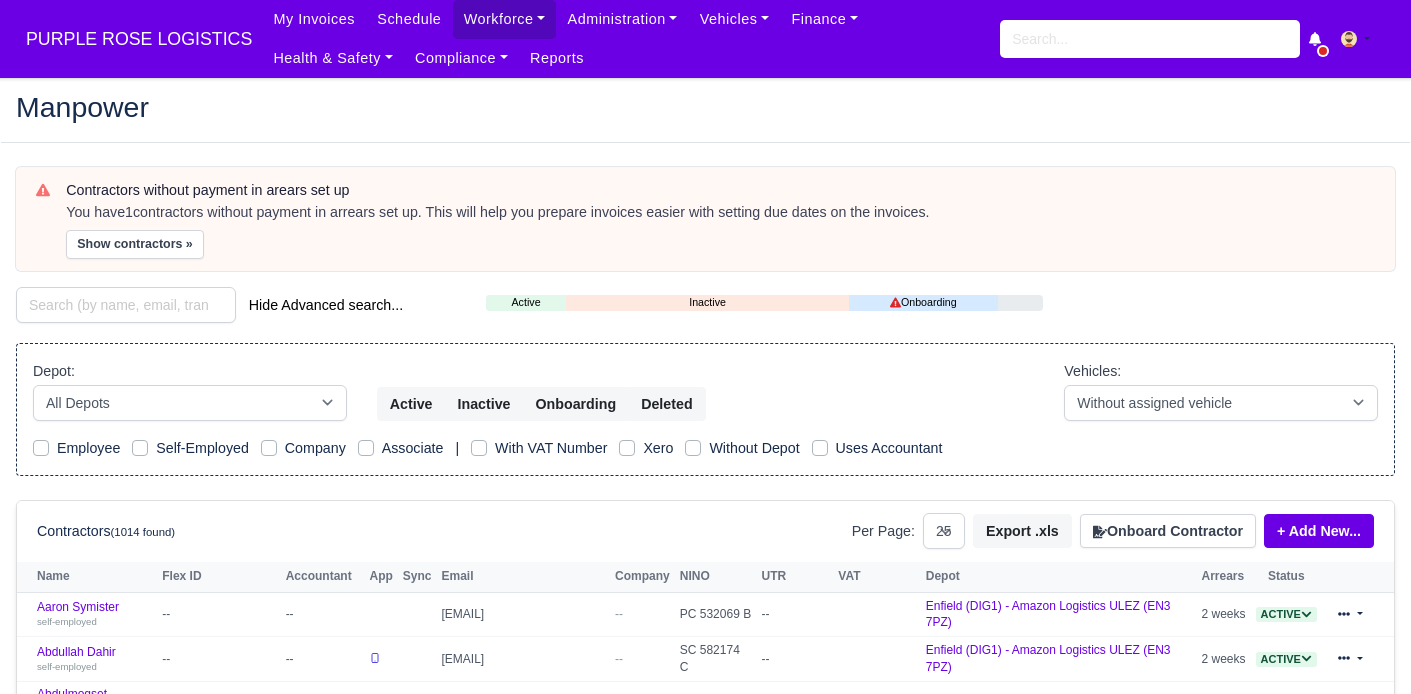 select on "25" 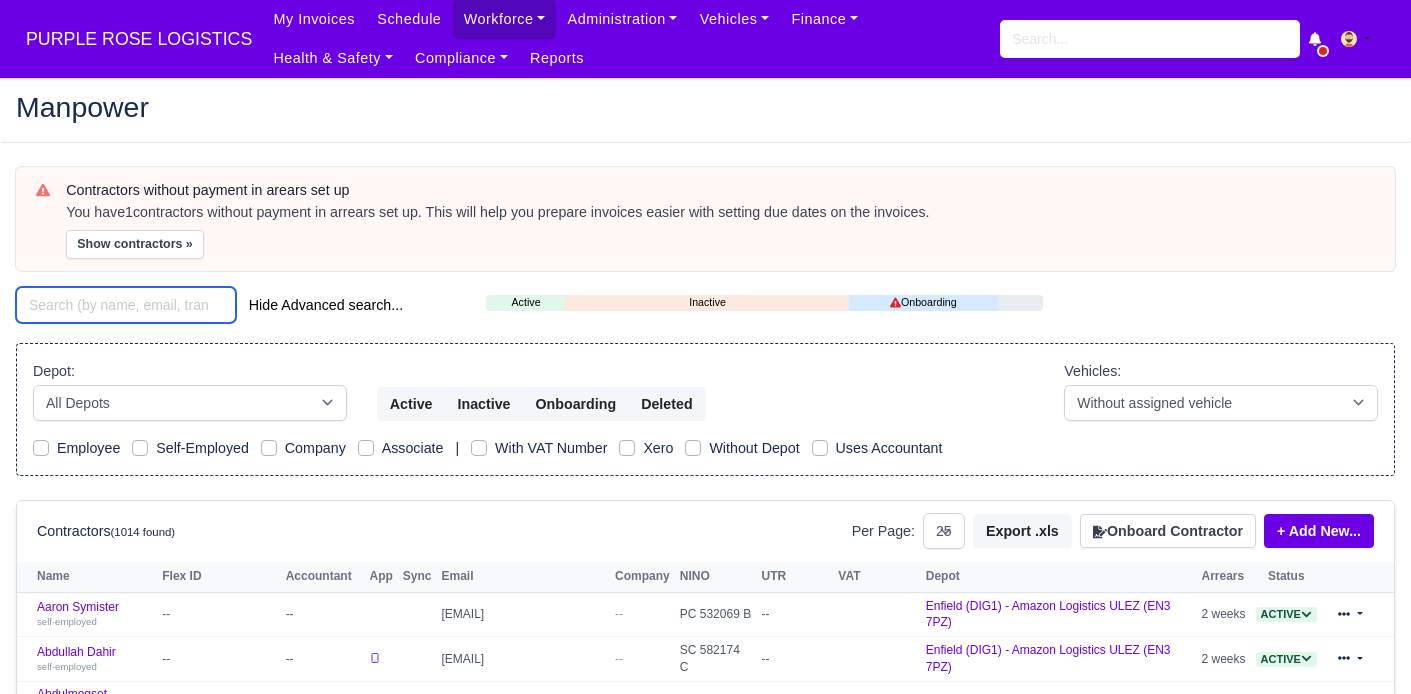 click at bounding box center [126, 305] 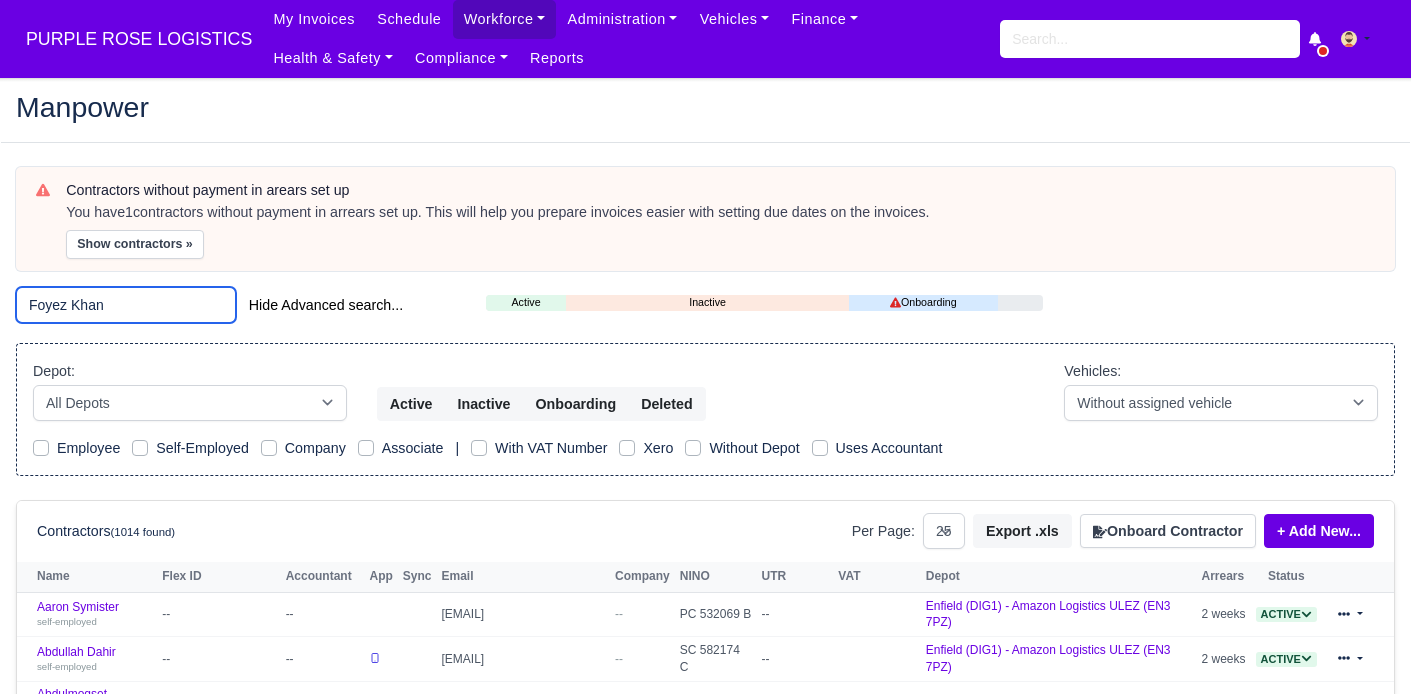 type on "Foyez Khan" 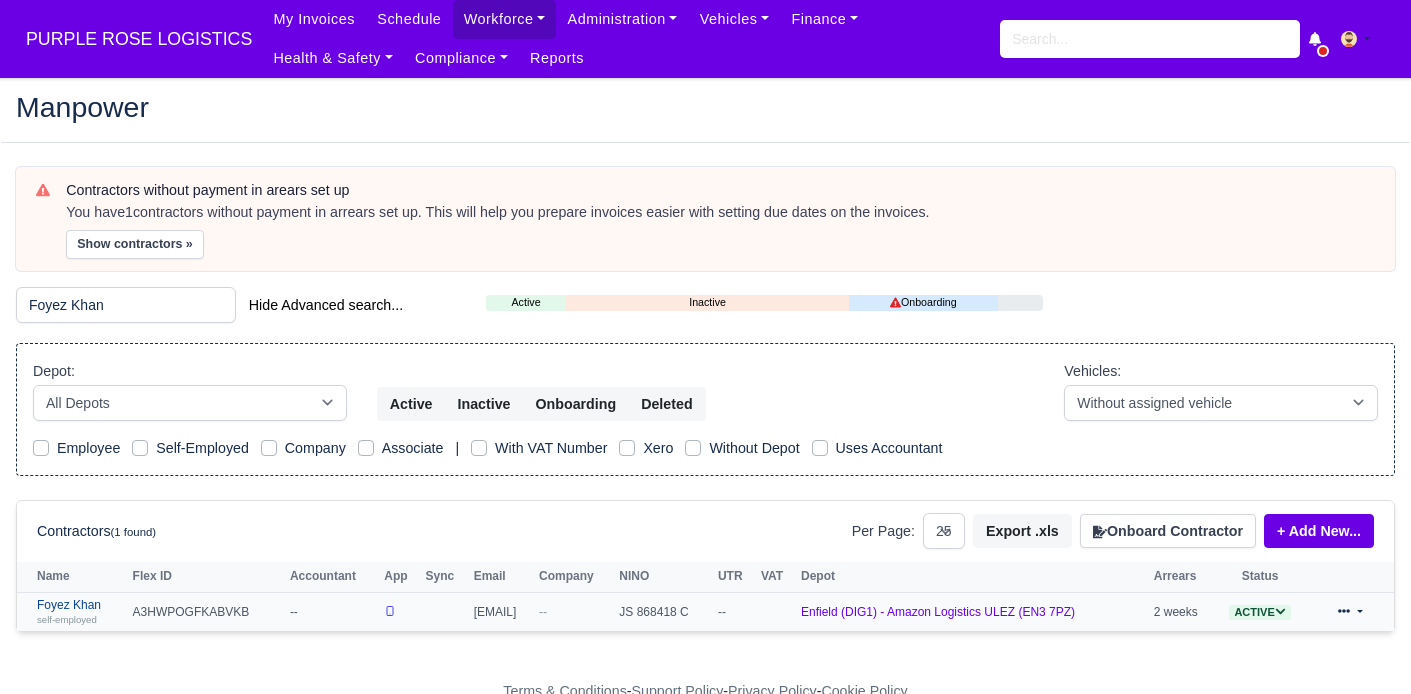 click on "Foyez Khan
self-employed" at bounding box center [80, 612] 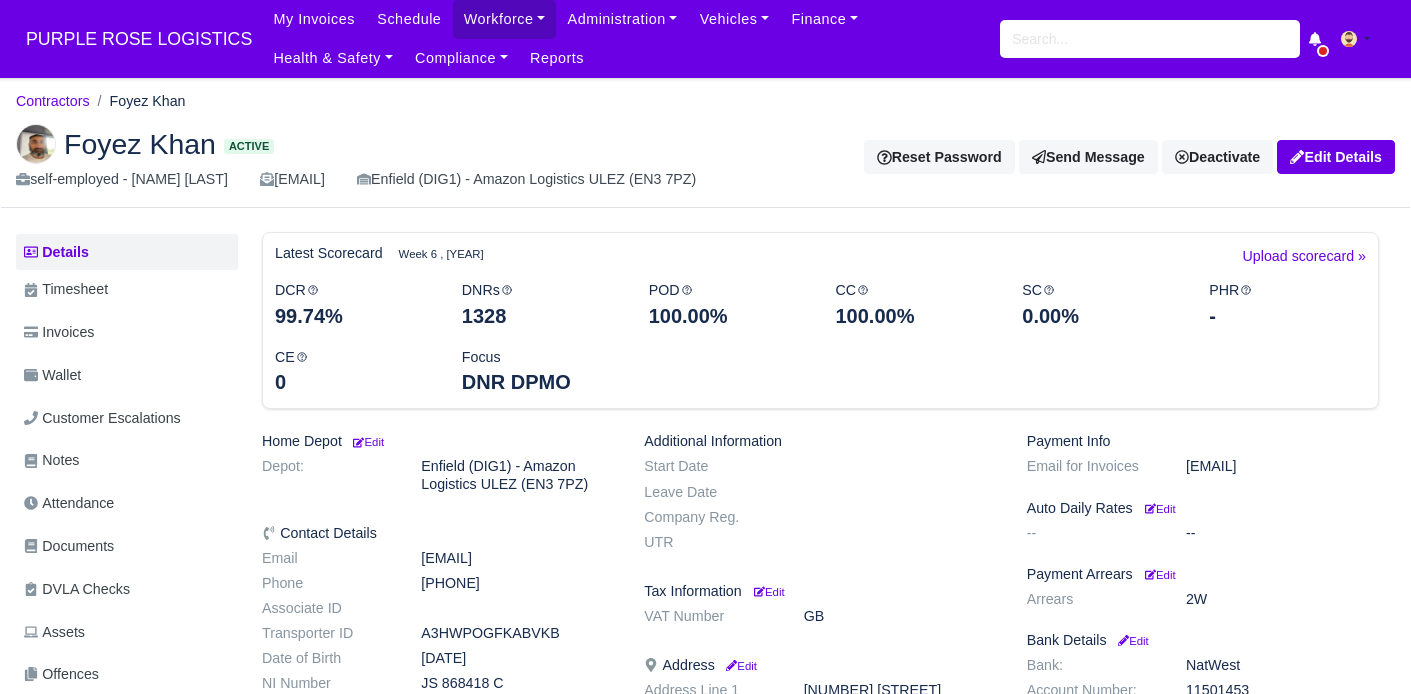 scroll, scrollTop: 0, scrollLeft: 0, axis: both 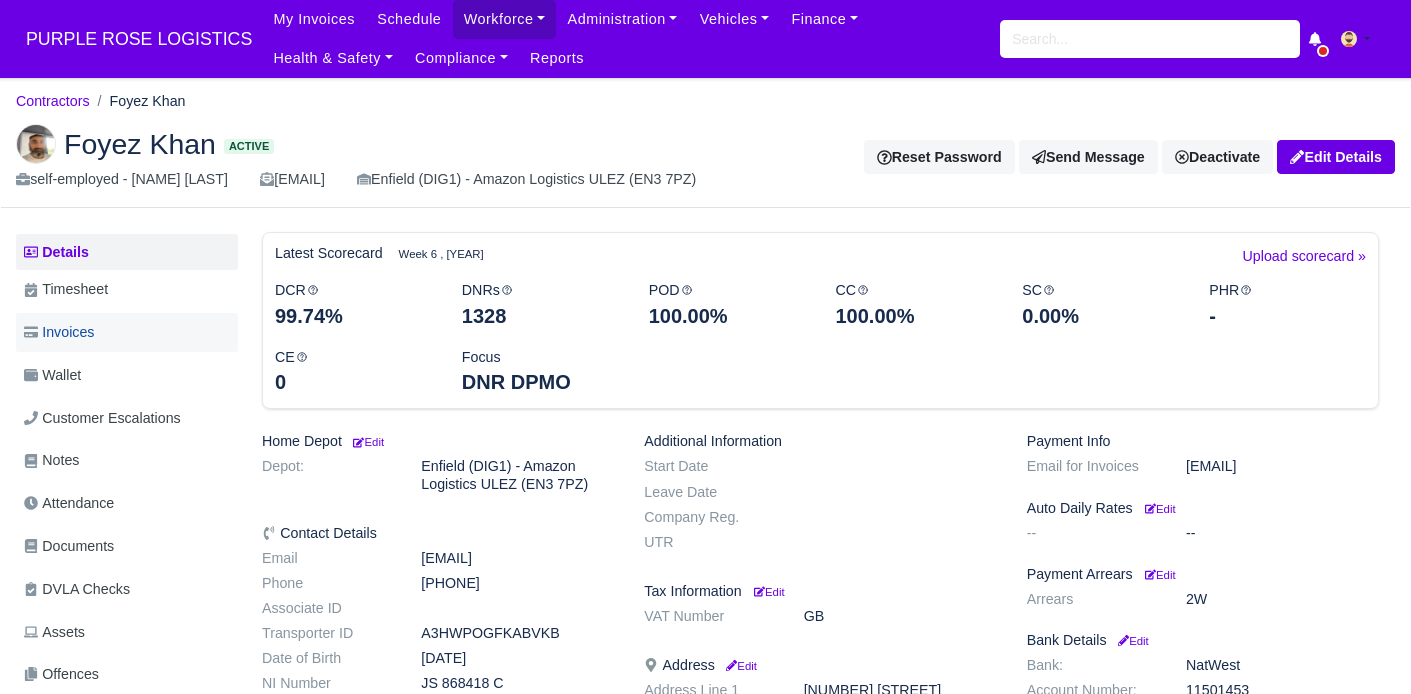 click on "Invoices" at bounding box center (59, 332) 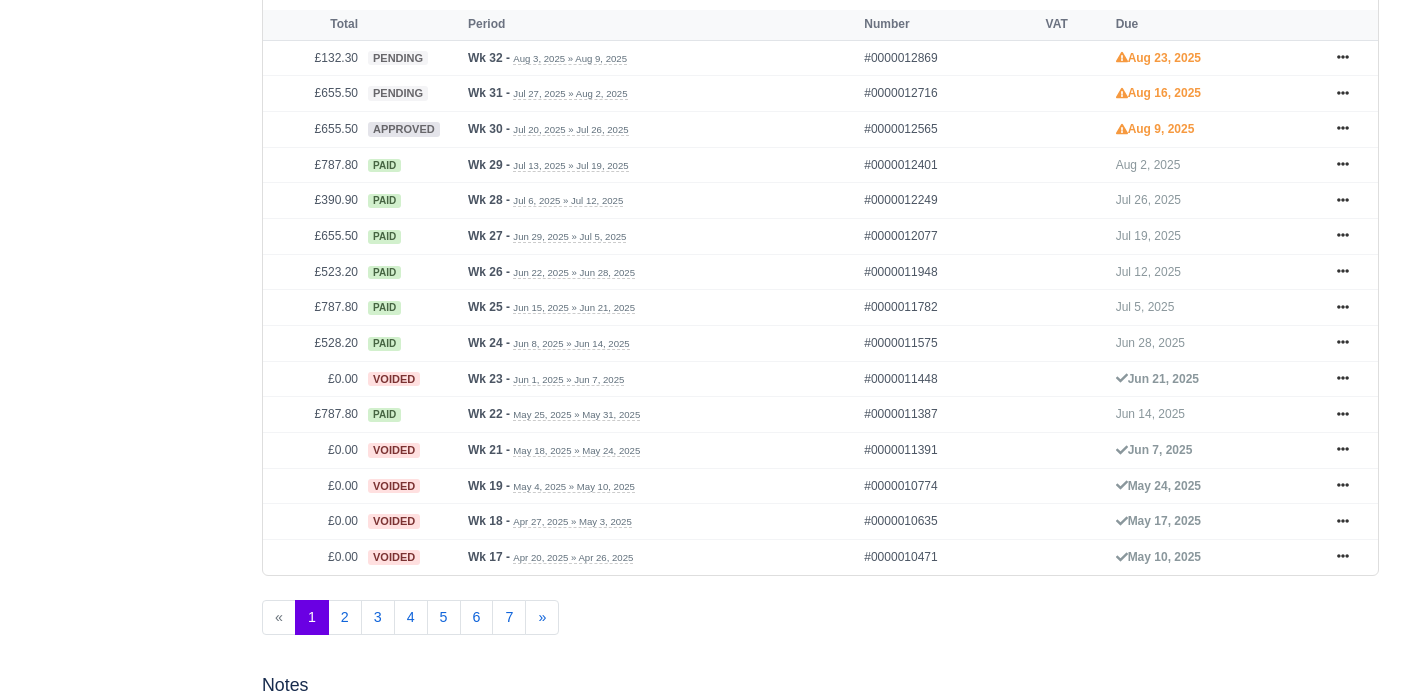 scroll, scrollTop: 914, scrollLeft: 0, axis: vertical 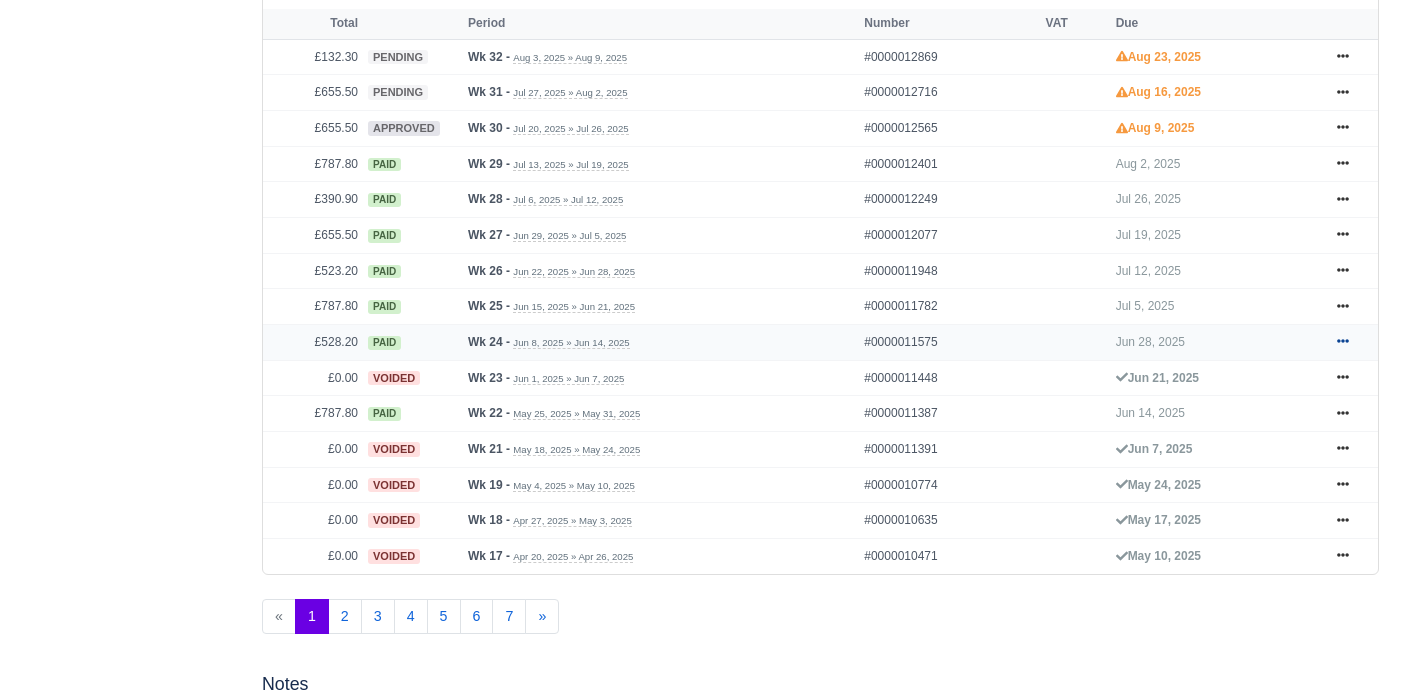 click 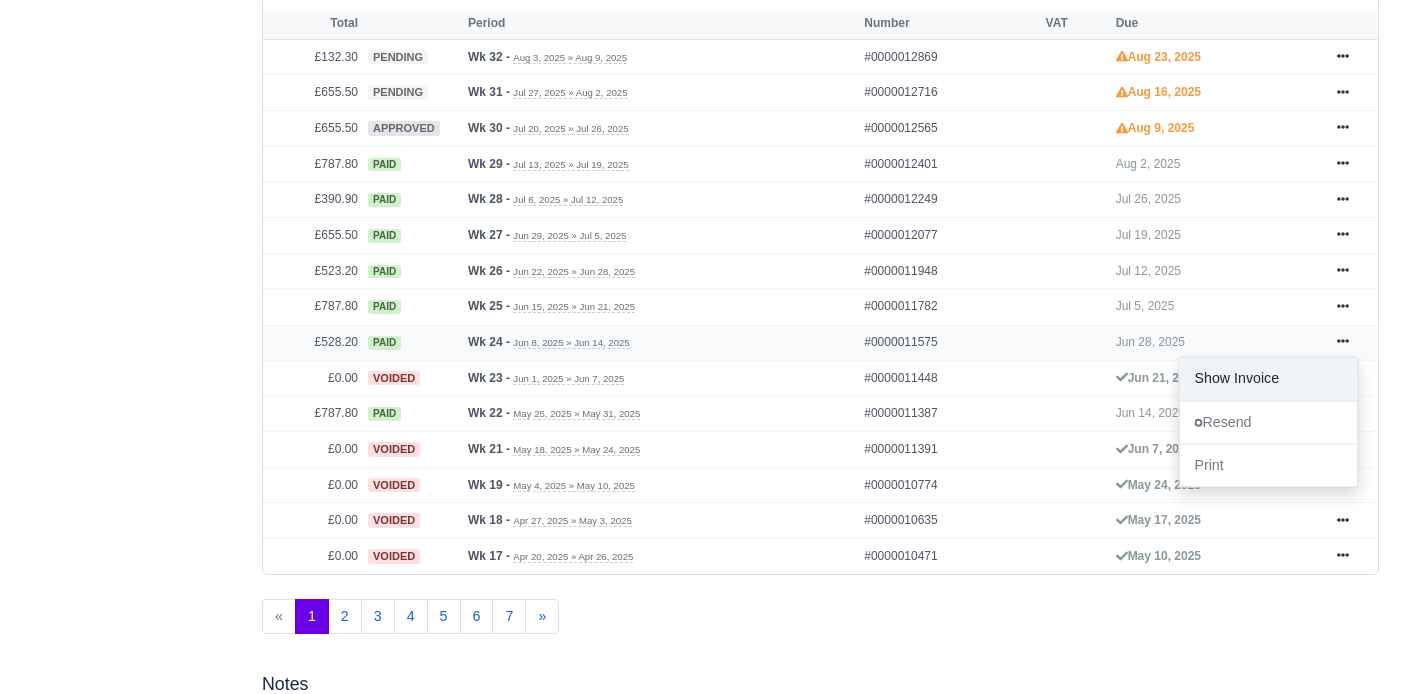 click on "Show Invoice" at bounding box center [1268, 379] 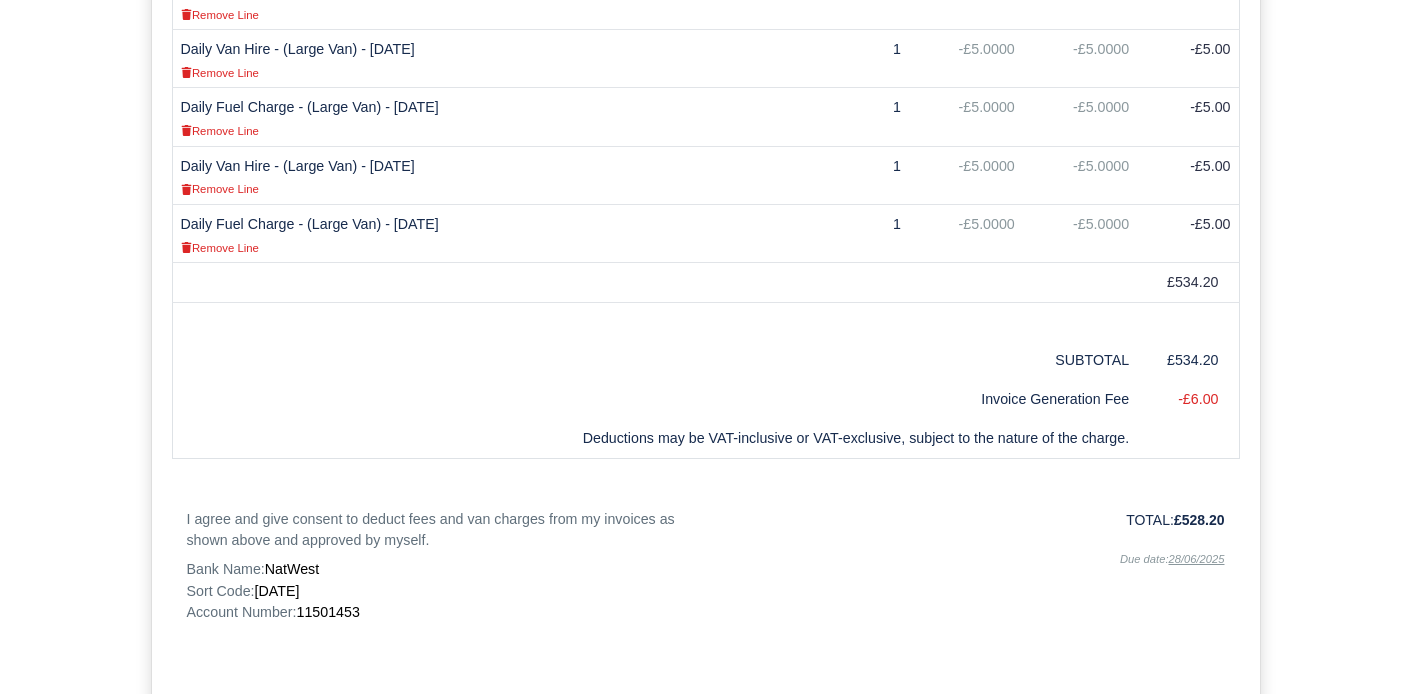 scroll, scrollTop: 1369, scrollLeft: 0, axis: vertical 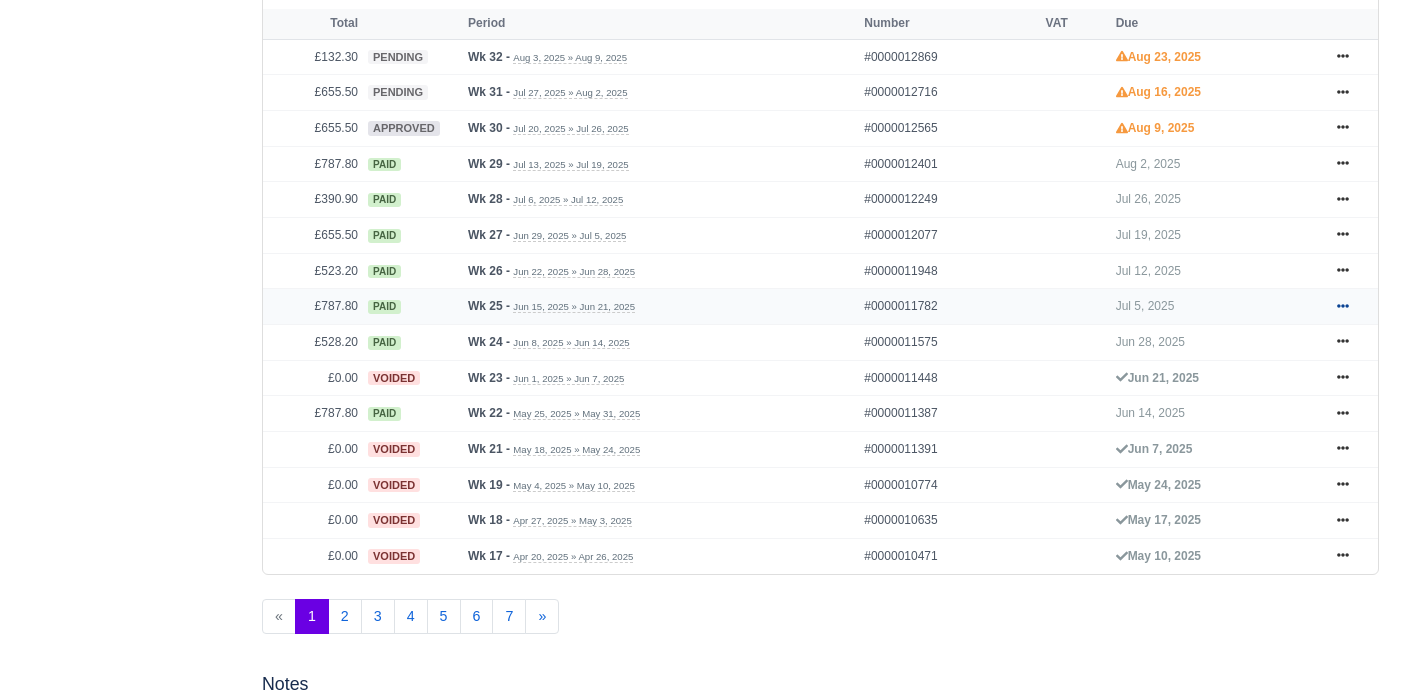 click 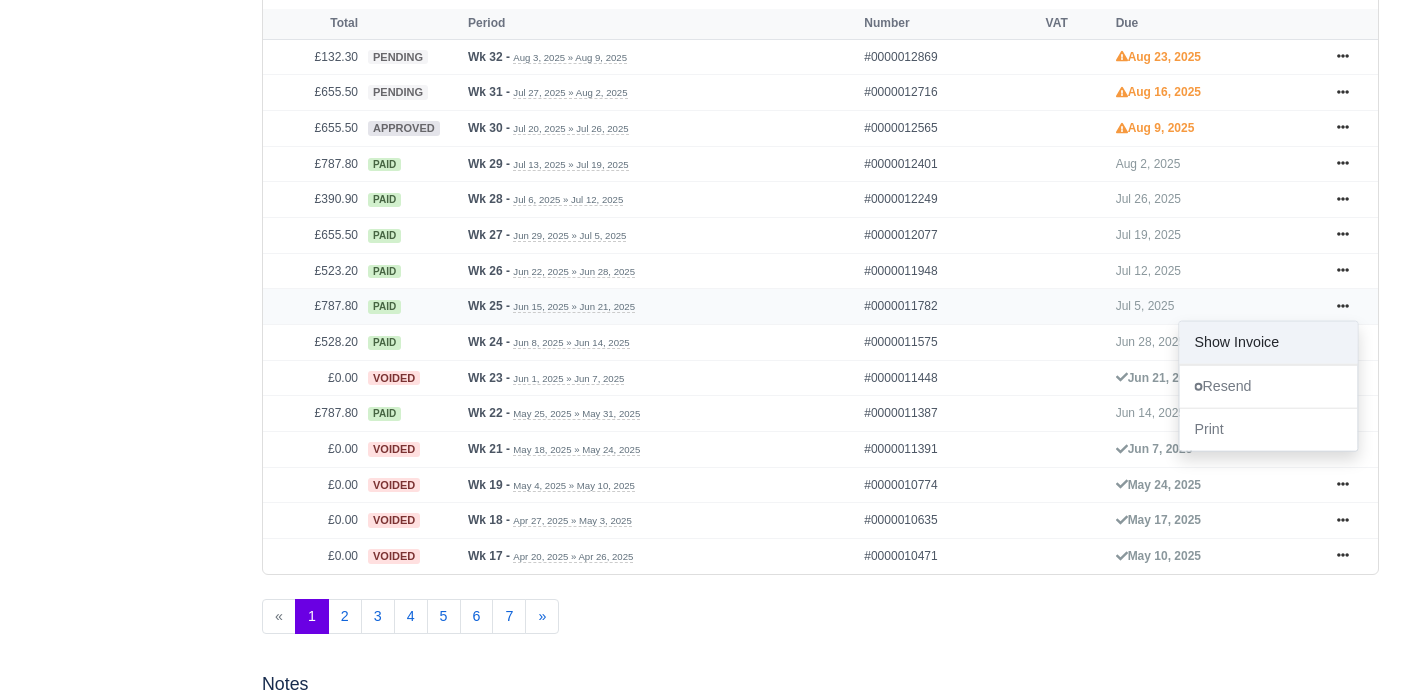 click on "Show Invoice" at bounding box center [1268, 343] 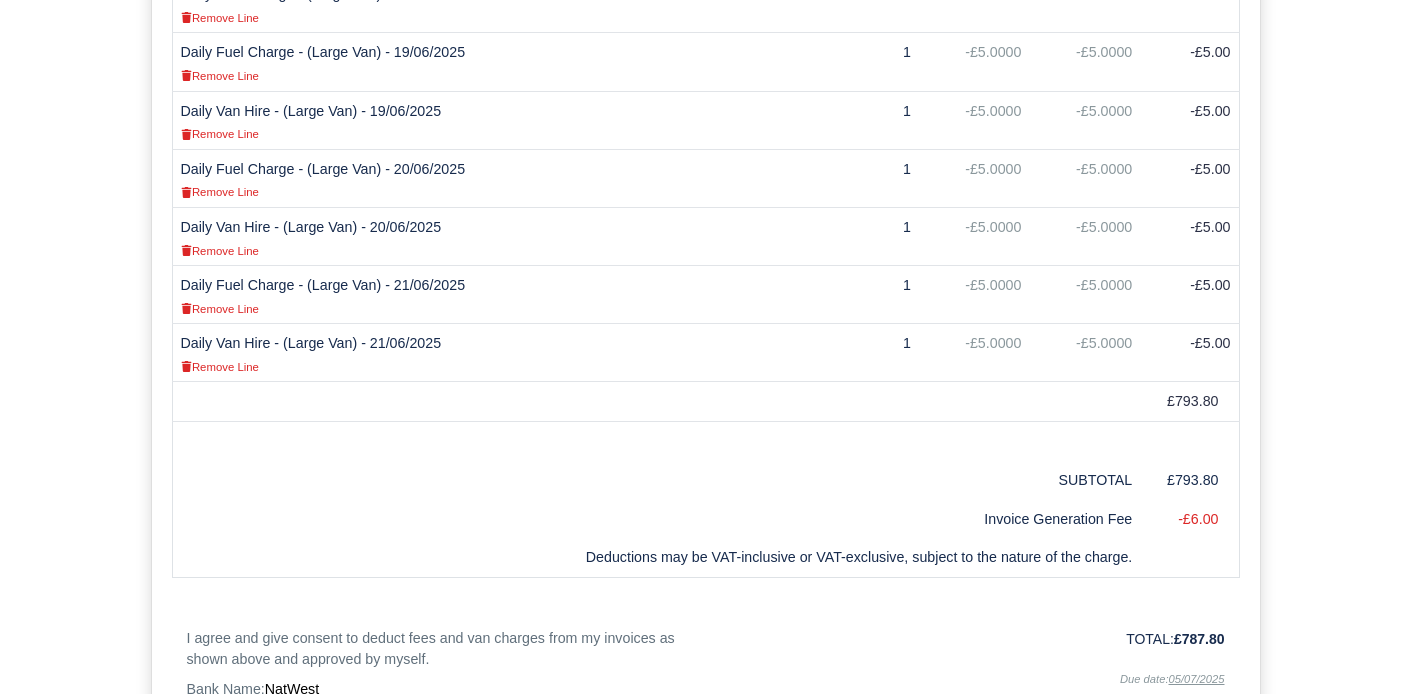 scroll, scrollTop: 1790, scrollLeft: 0, axis: vertical 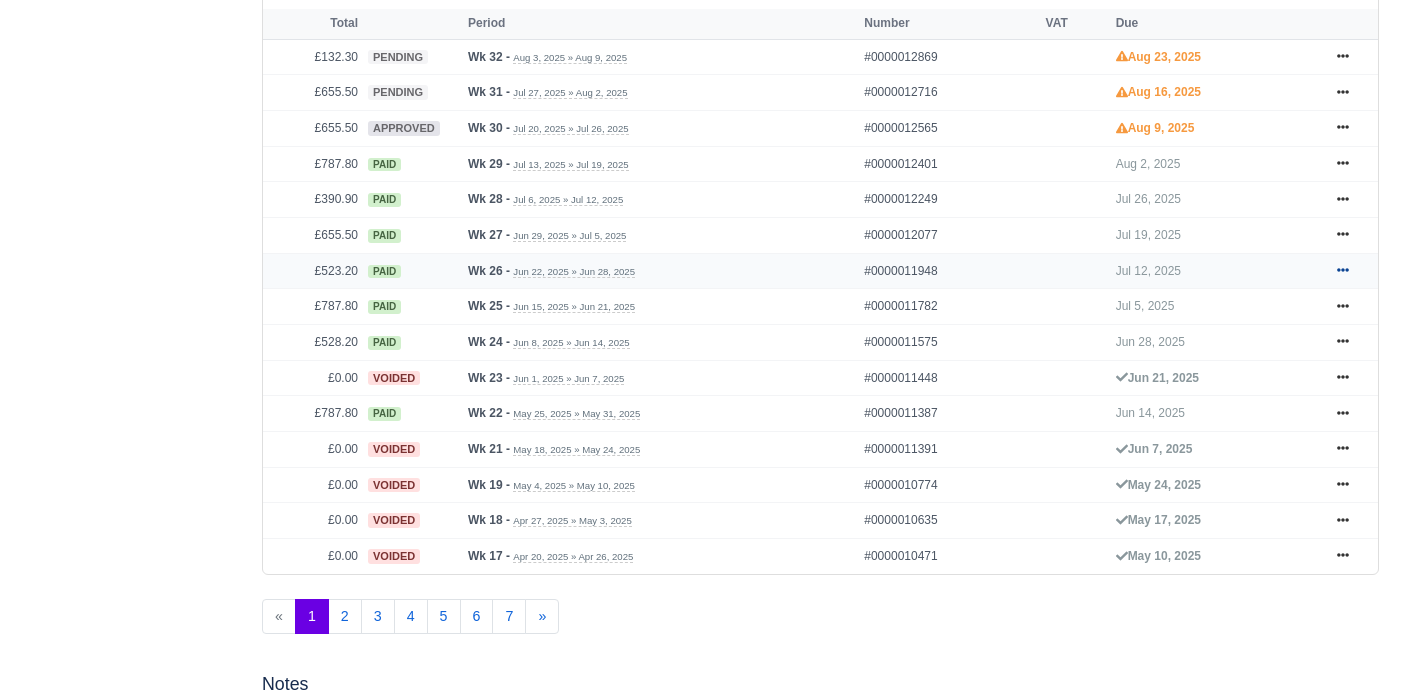 click 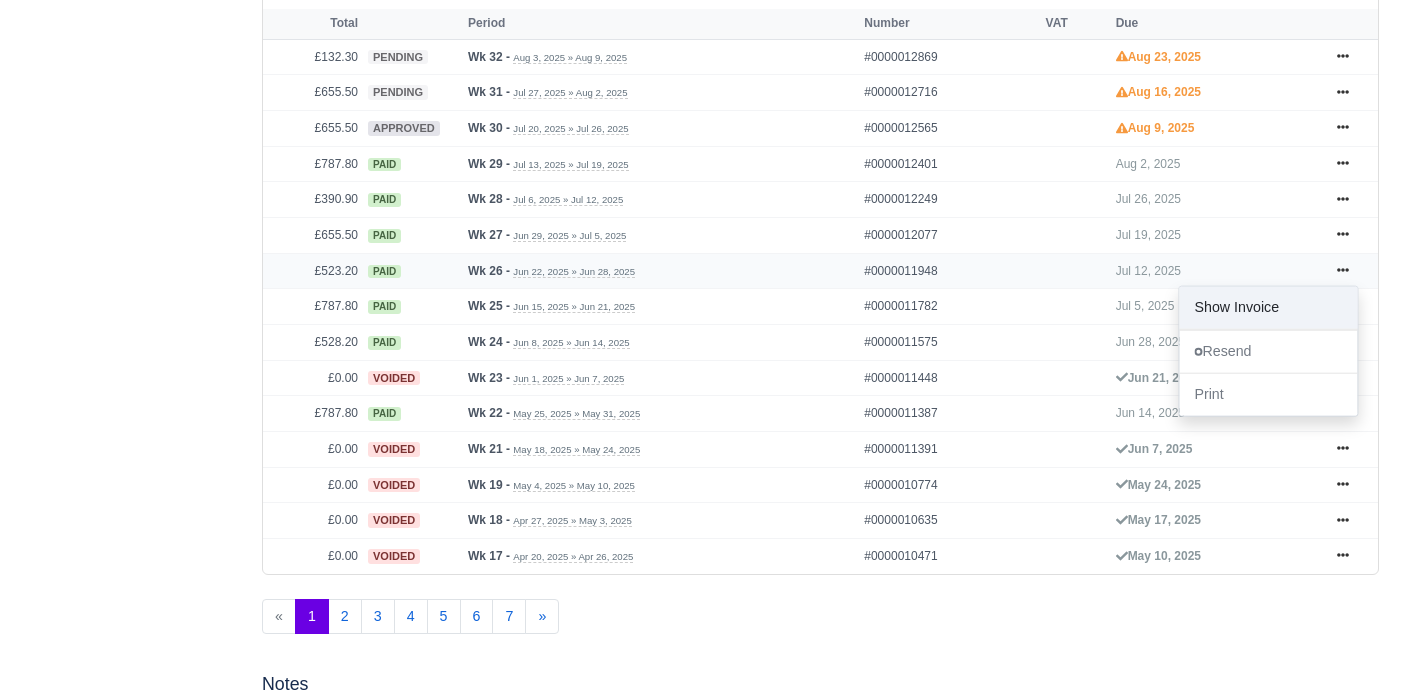 click on "Show Invoice" at bounding box center (1268, 307) 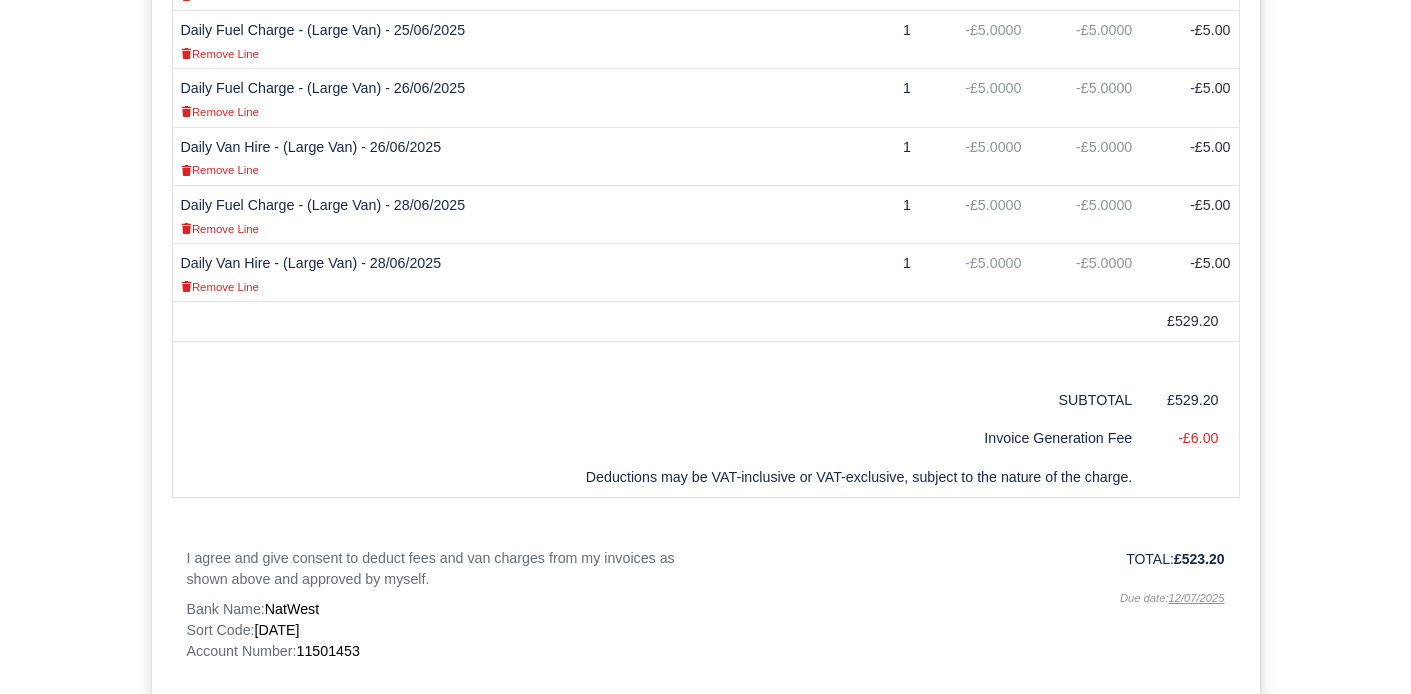 scroll, scrollTop: 1385, scrollLeft: 0, axis: vertical 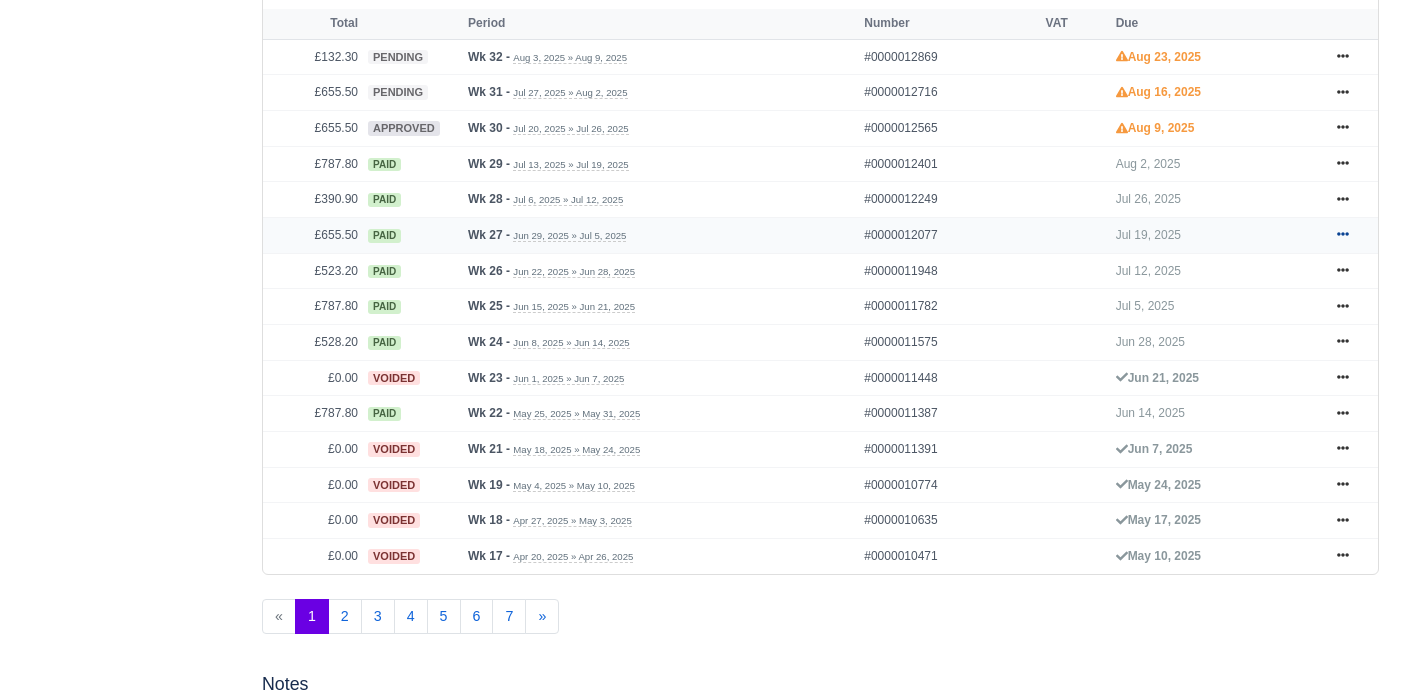 click 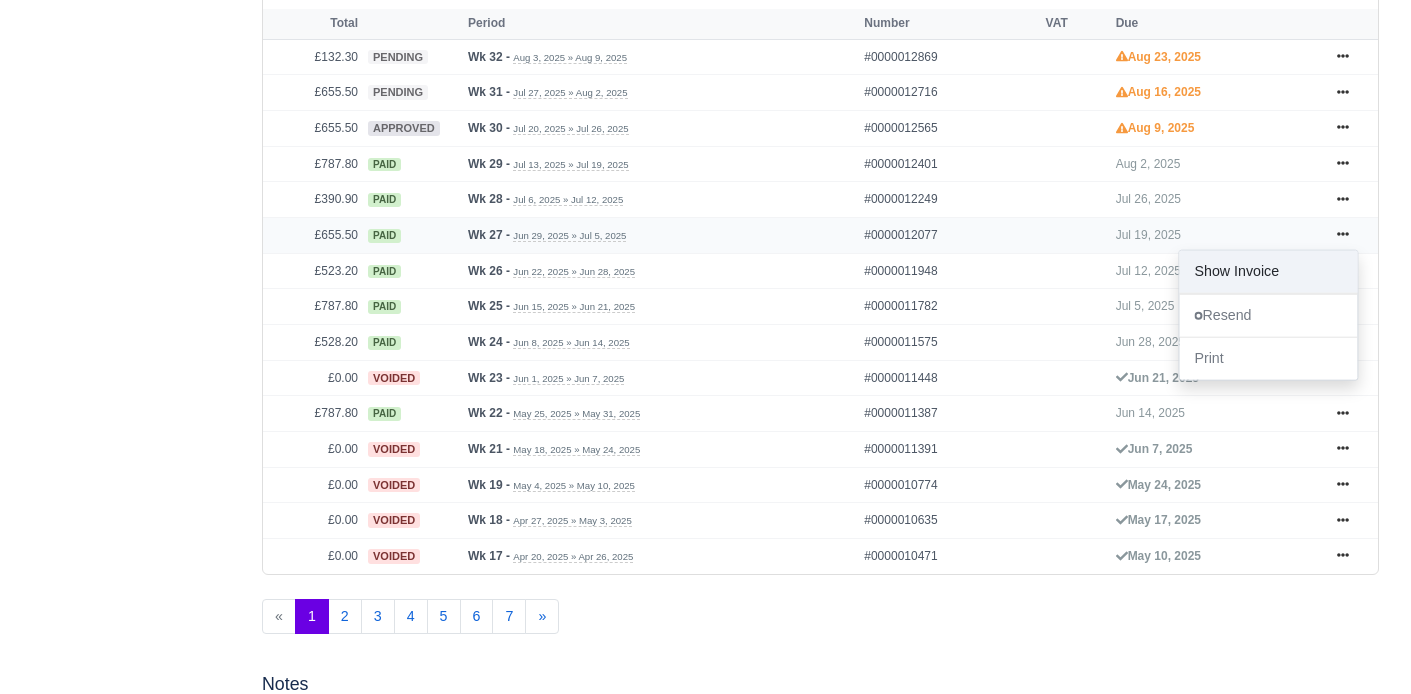 click on "Show Invoice" at bounding box center (1268, 272) 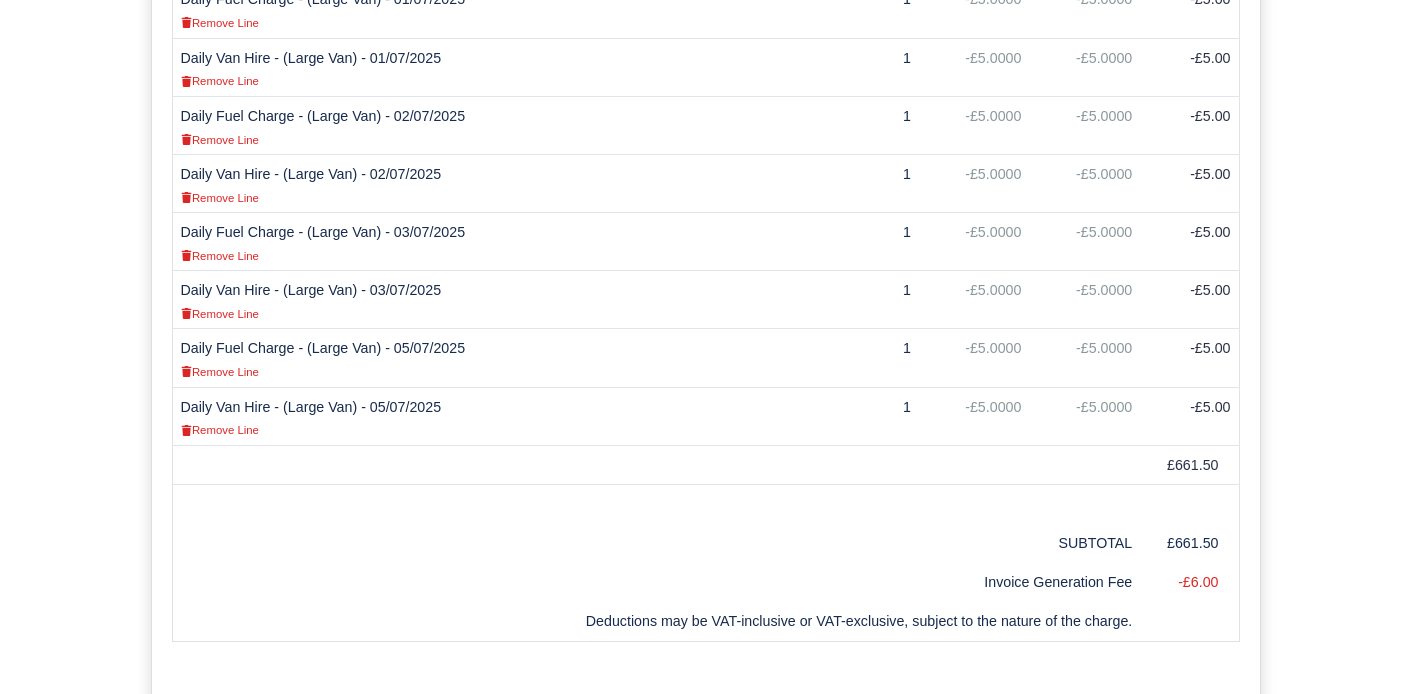 scroll, scrollTop: 1478, scrollLeft: 0, axis: vertical 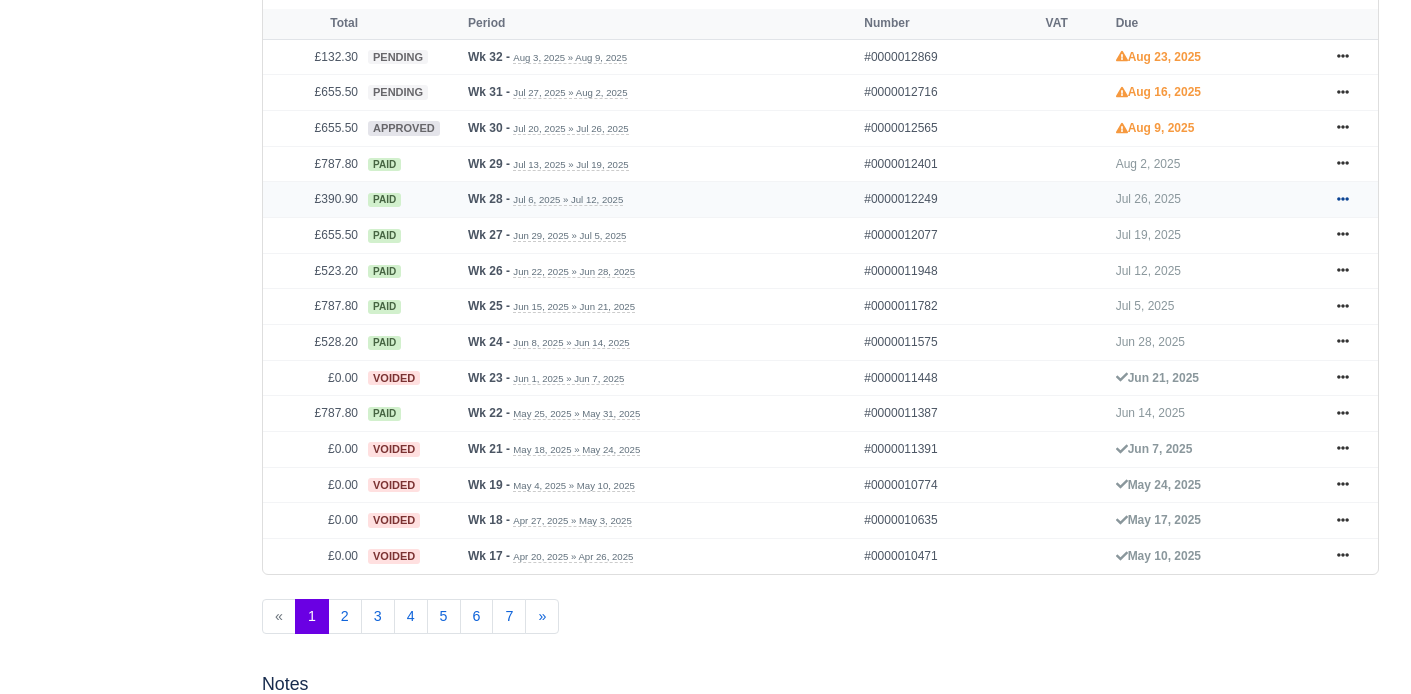 click at bounding box center (1343, 199) 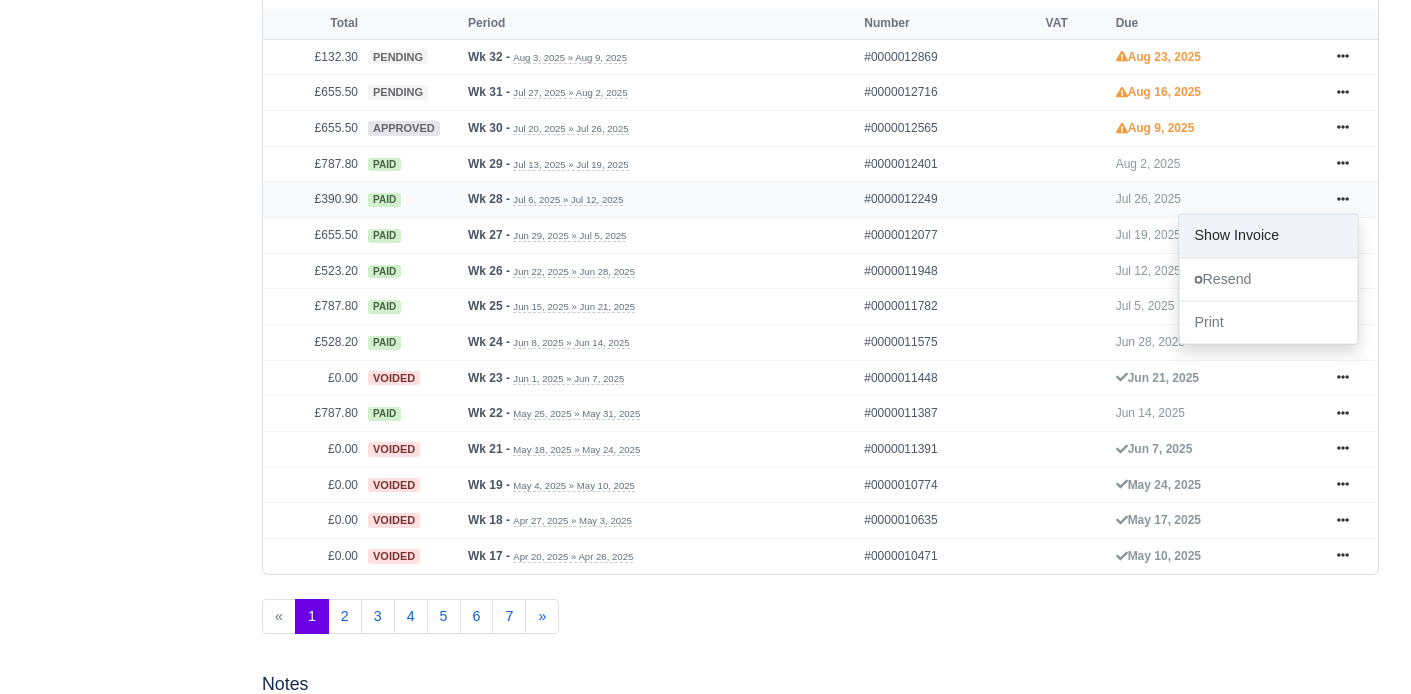 click on "Show Invoice" at bounding box center [1268, 236] 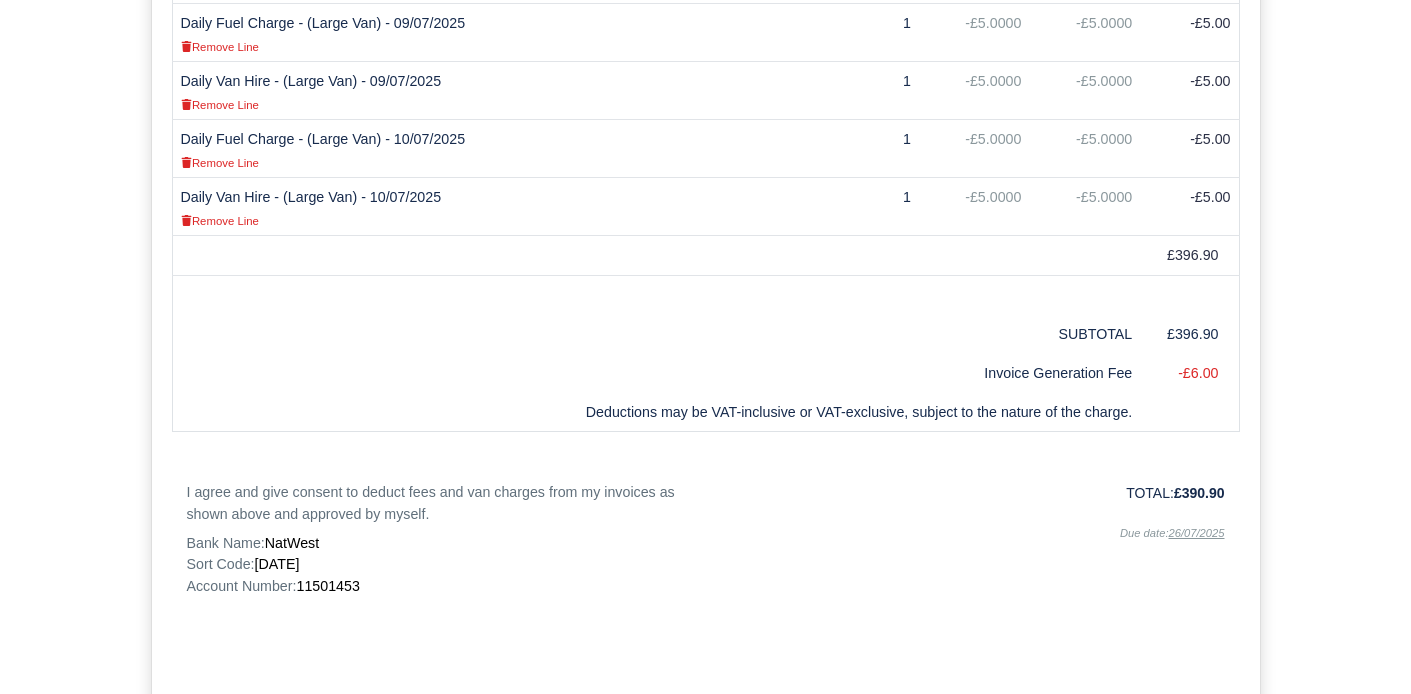 scroll, scrollTop: 1336, scrollLeft: 0, axis: vertical 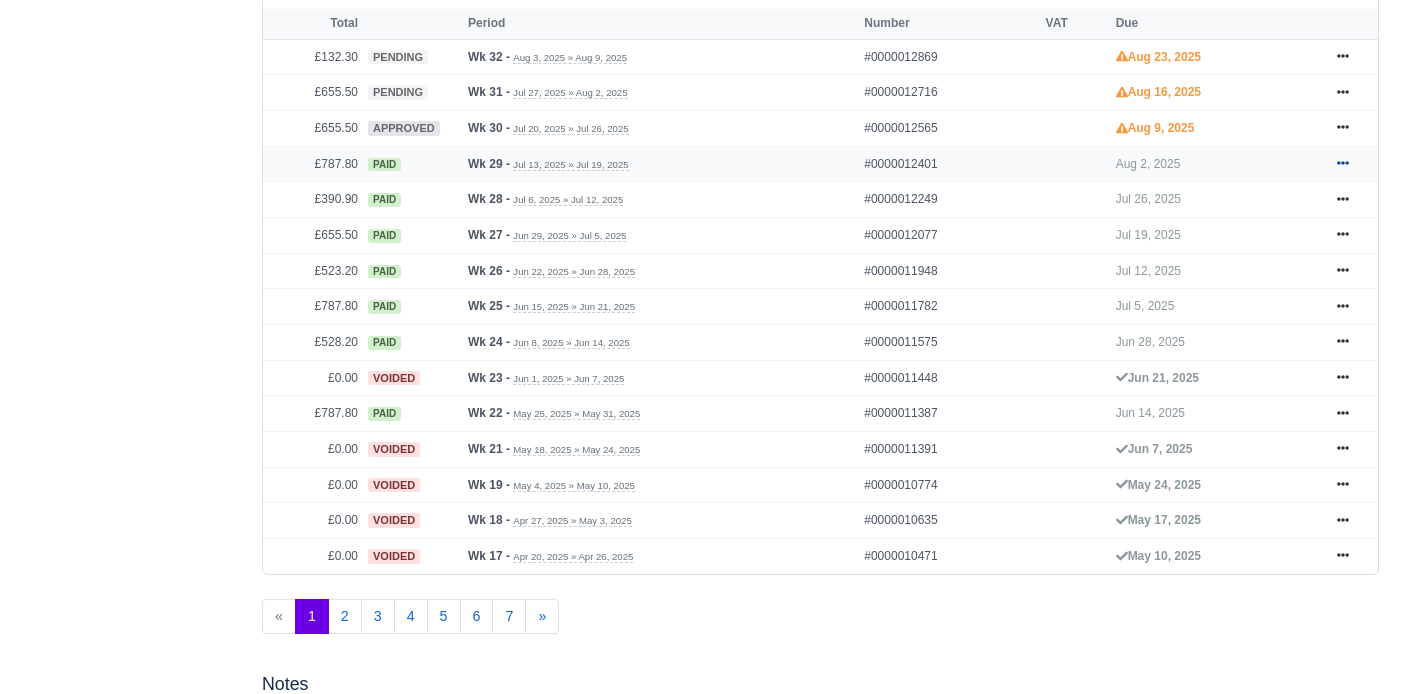 click 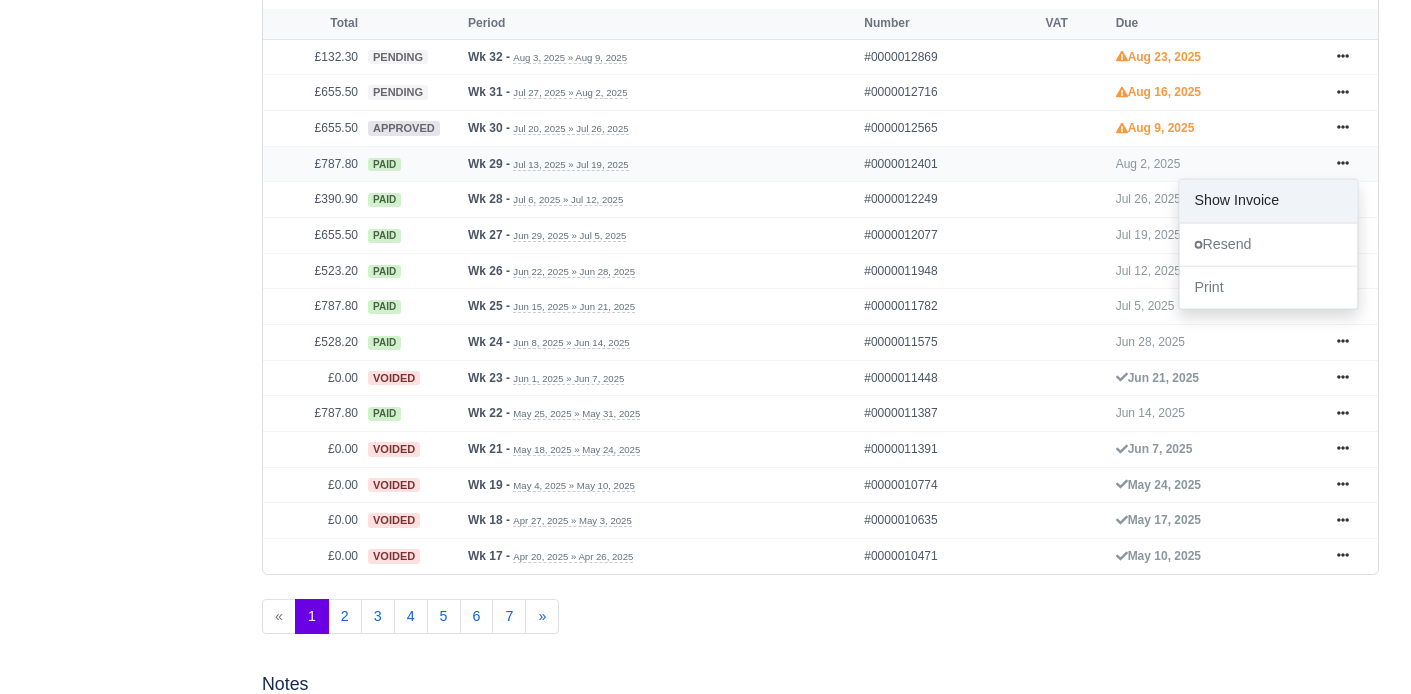 click on "Show Invoice" at bounding box center [1268, 200] 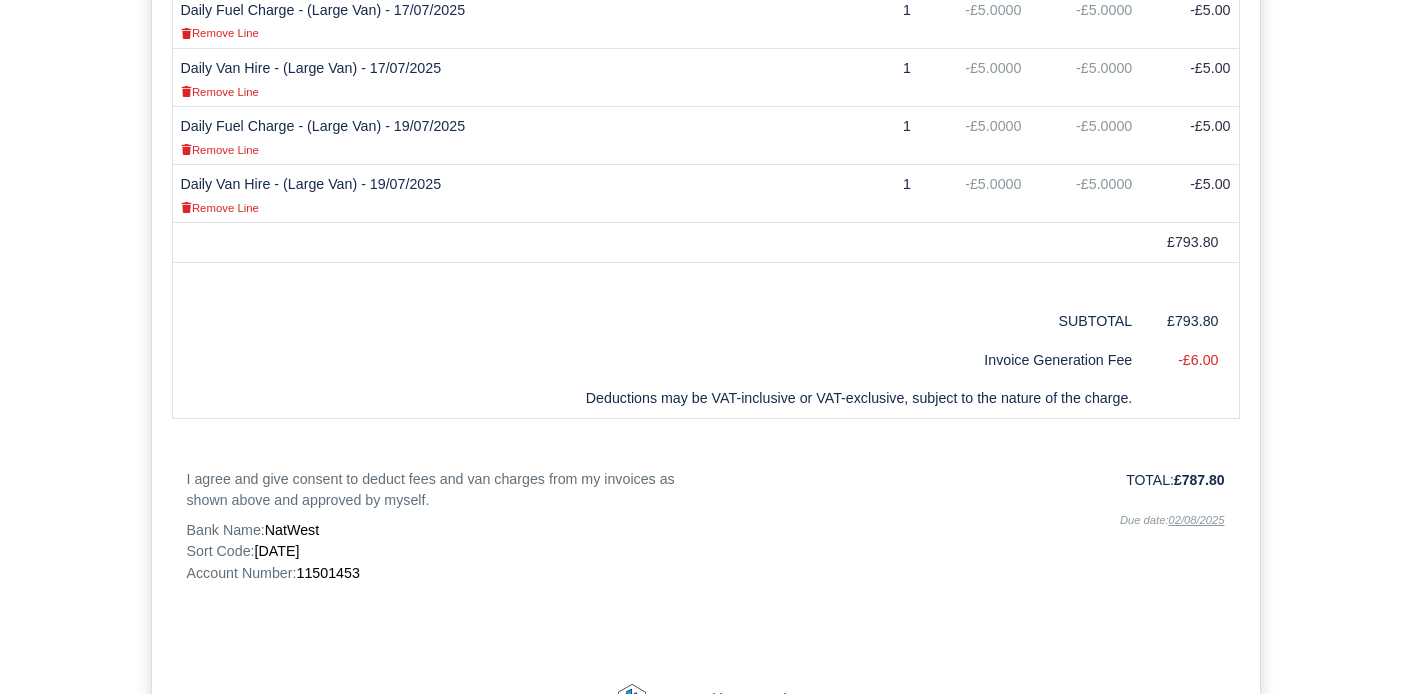 scroll, scrollTop: 1937, scrollLeft: 0, axis: vertical 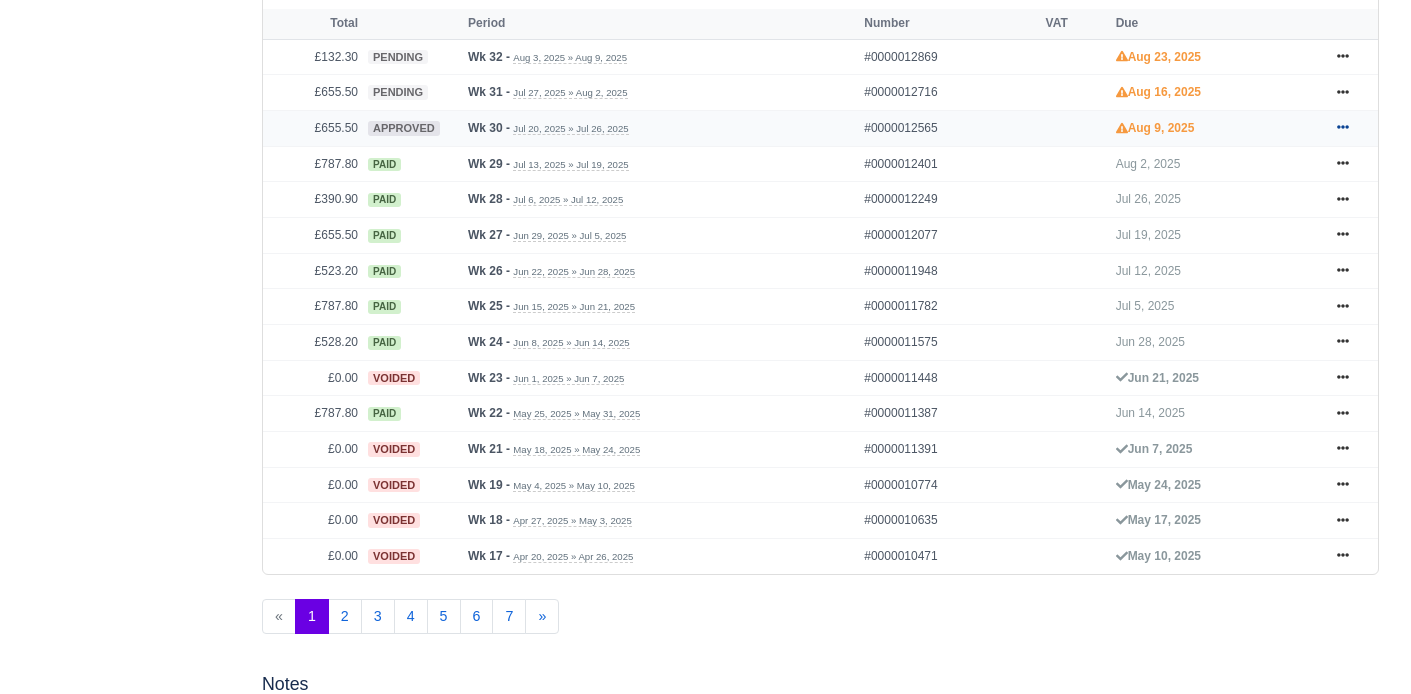 click 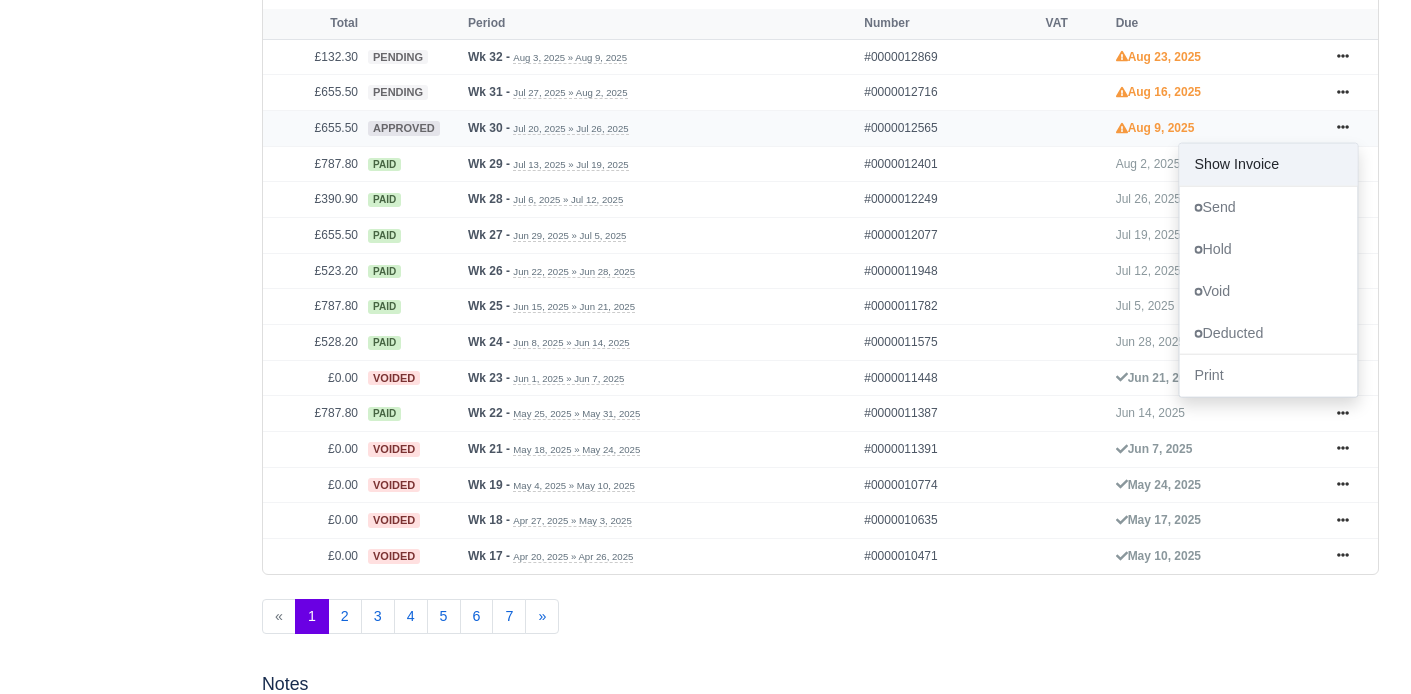 click on "Show Invoice" at bounding box center [1268, 165] 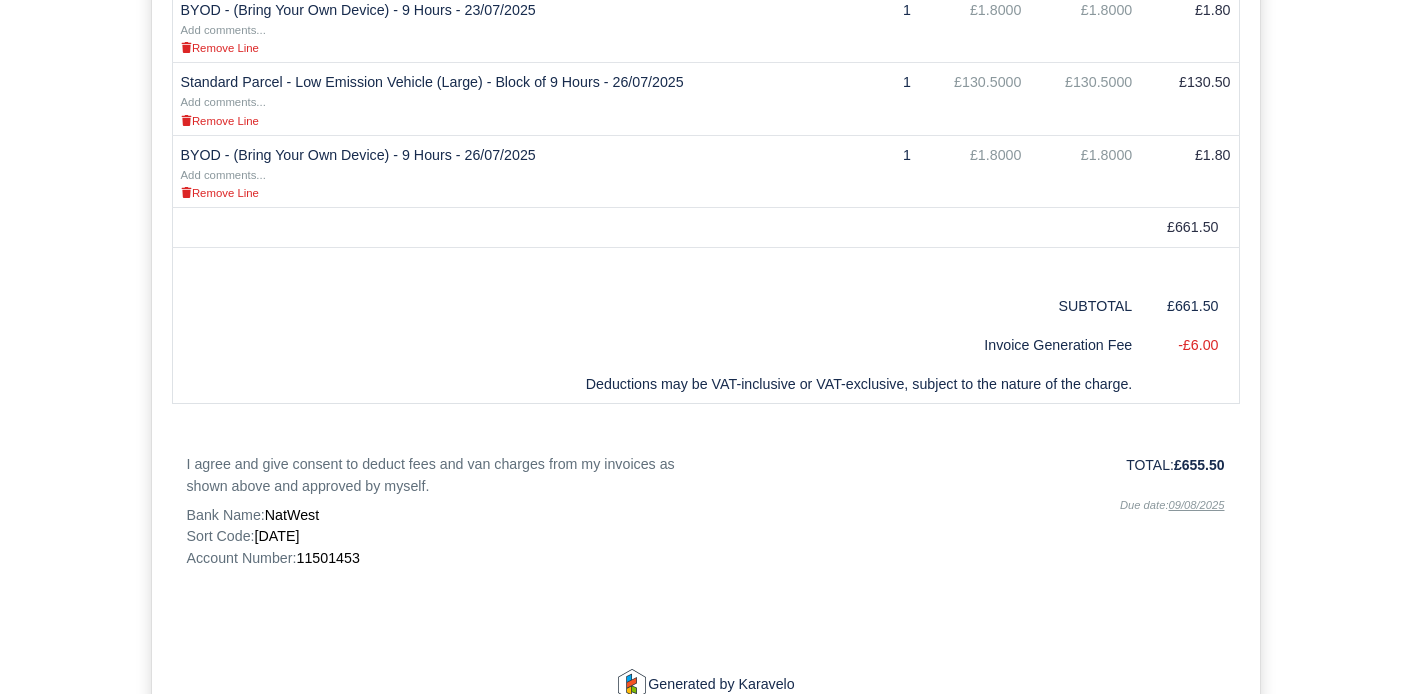 scroll, scrollTop: 1238, scrollLeft: 0, axis: vertical 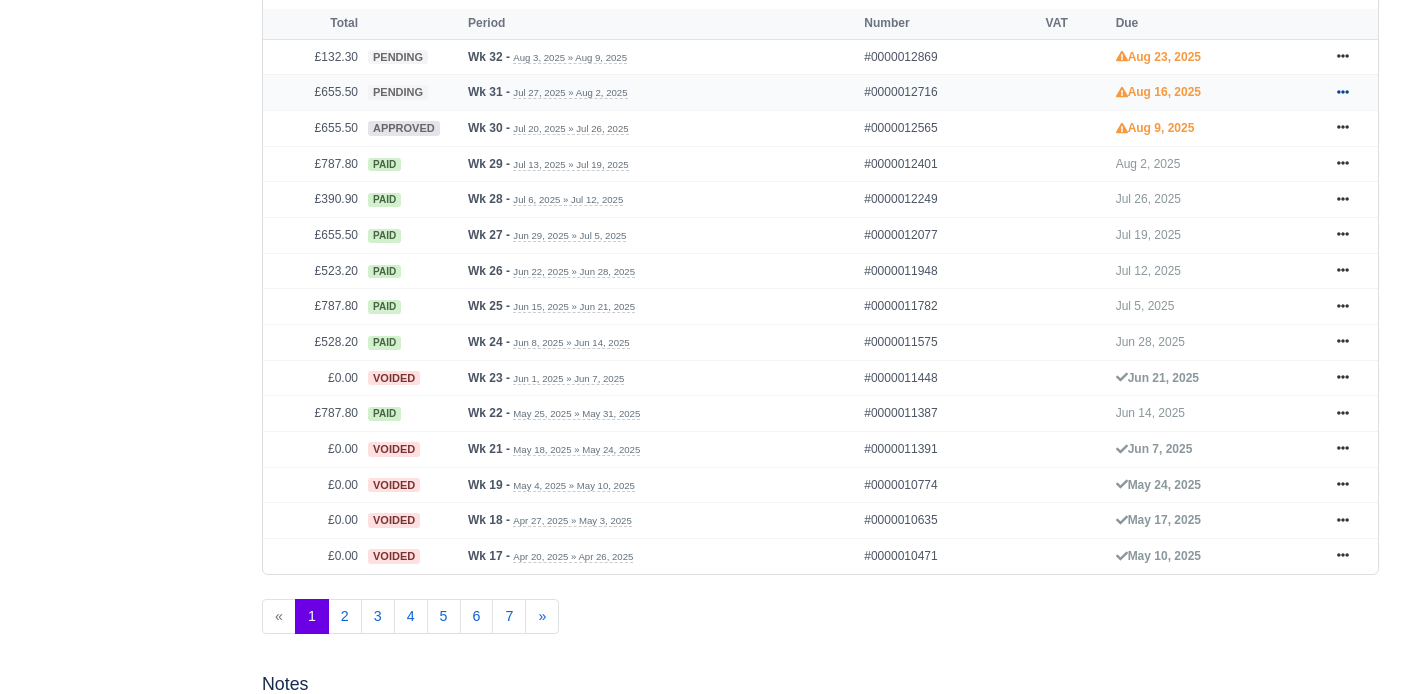 click at bounding box center [1343, 92] 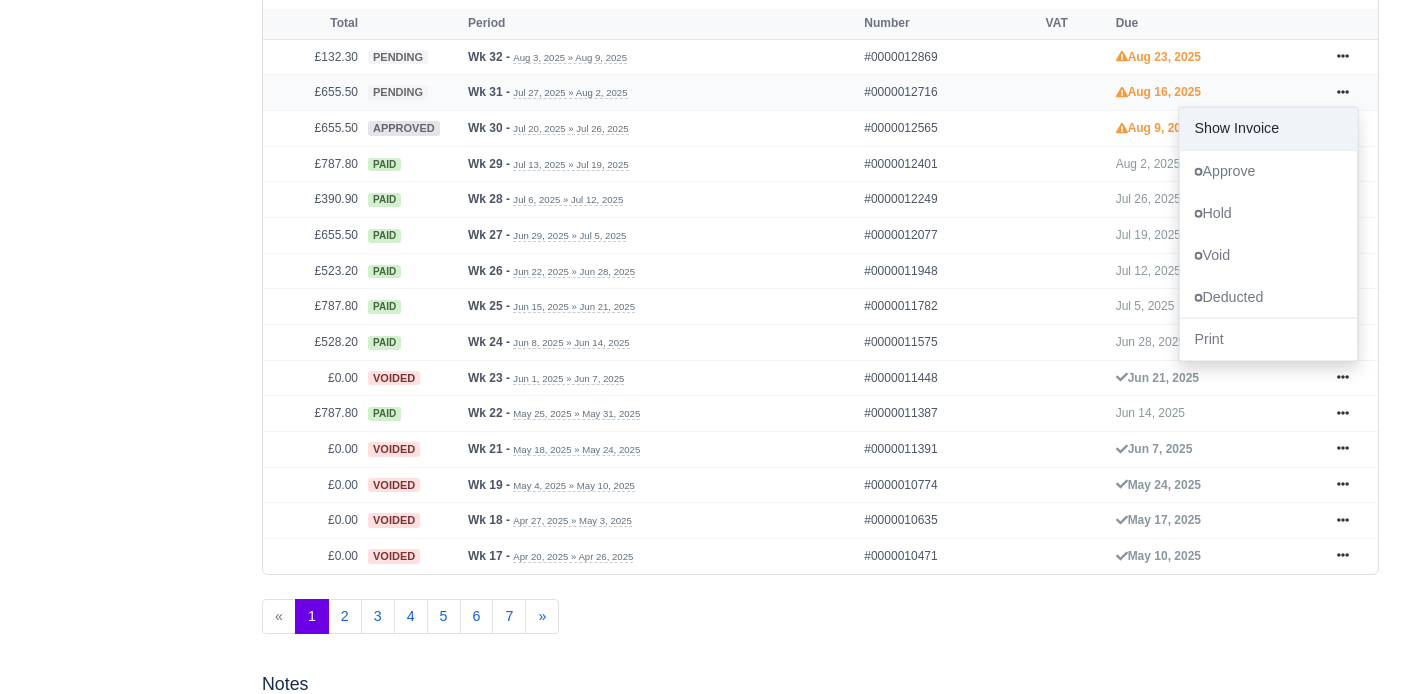 click on "Show Invoice" at bounding box center [1268, 129] 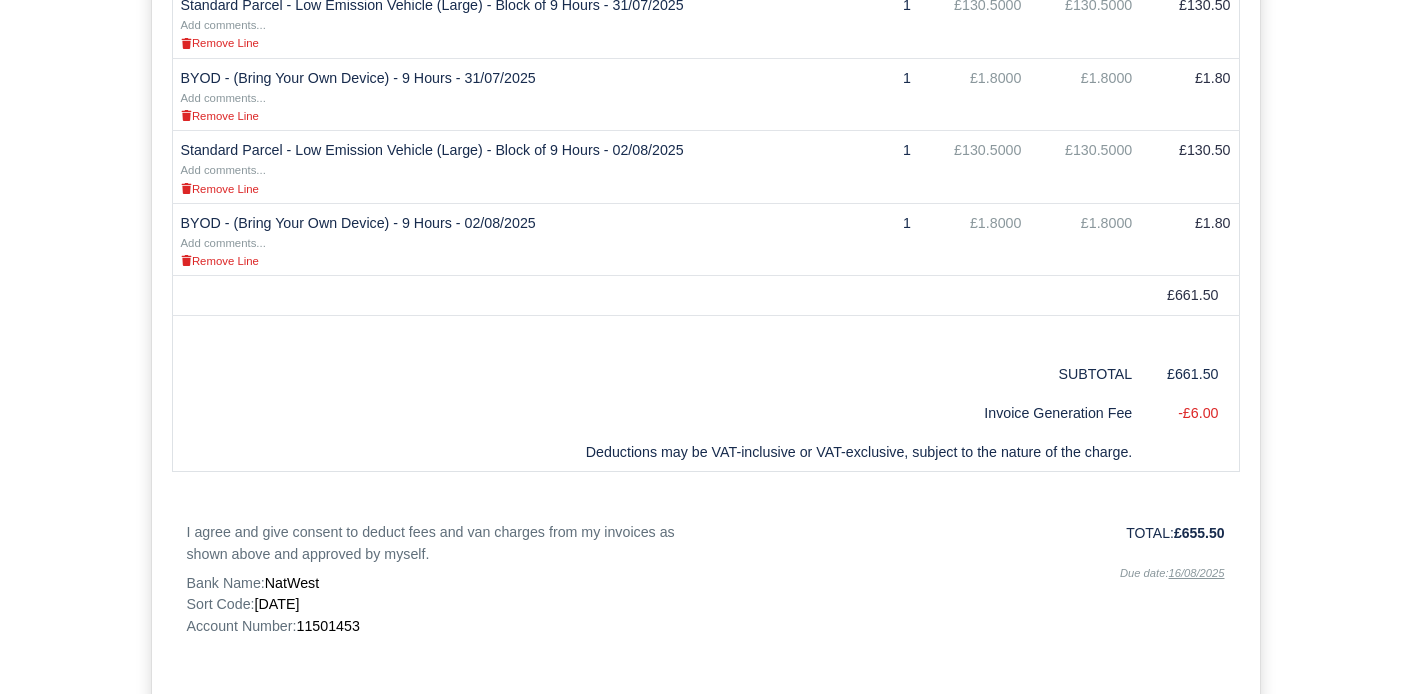 scroll, scrollTop: 1177, scrollLeft: 0, axis: vertical 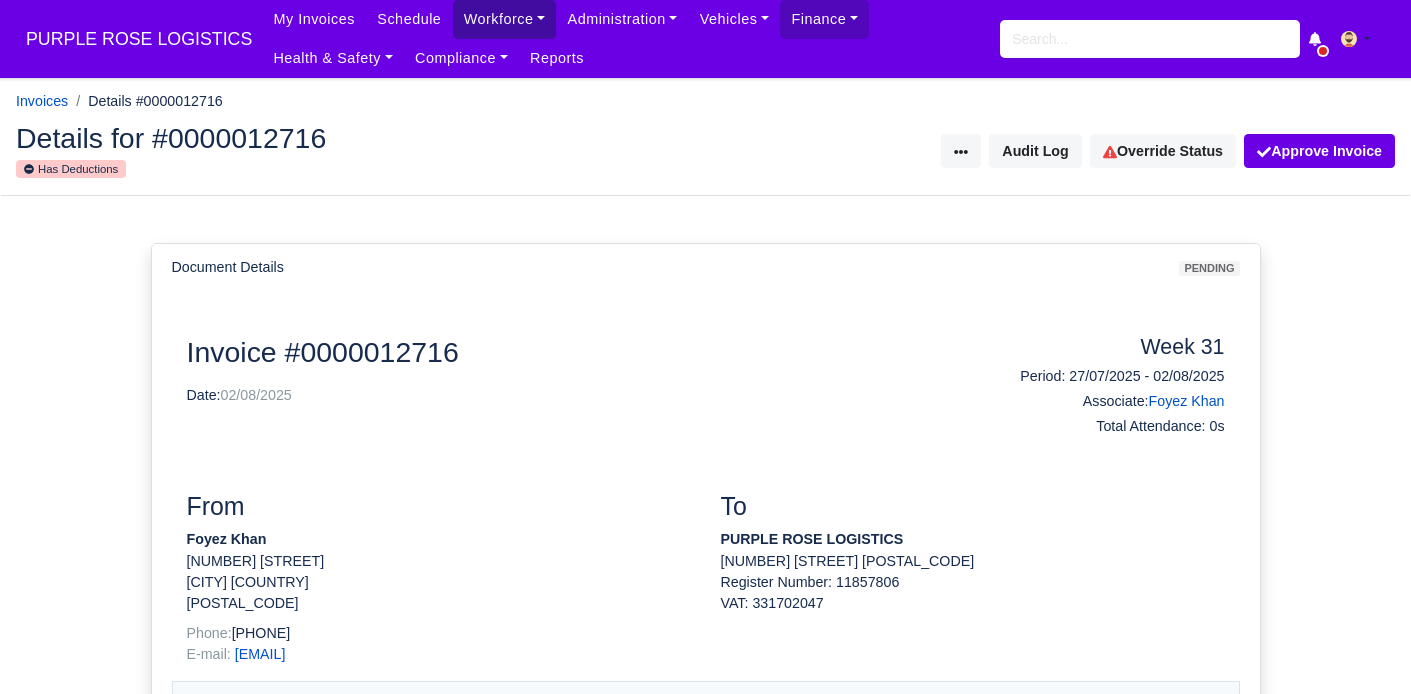 click on "Workforce" at bounding box center [505, 19] 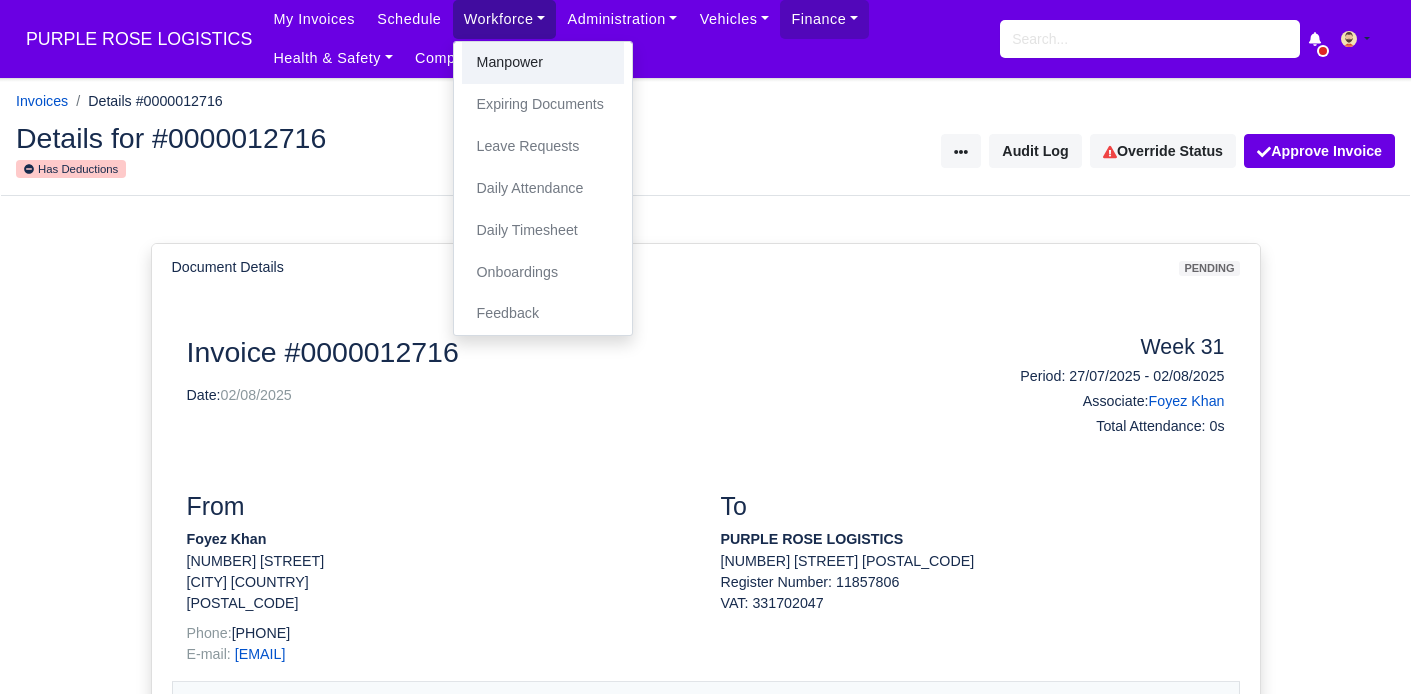 click on "Manpower" at bounding box center [543, 63] 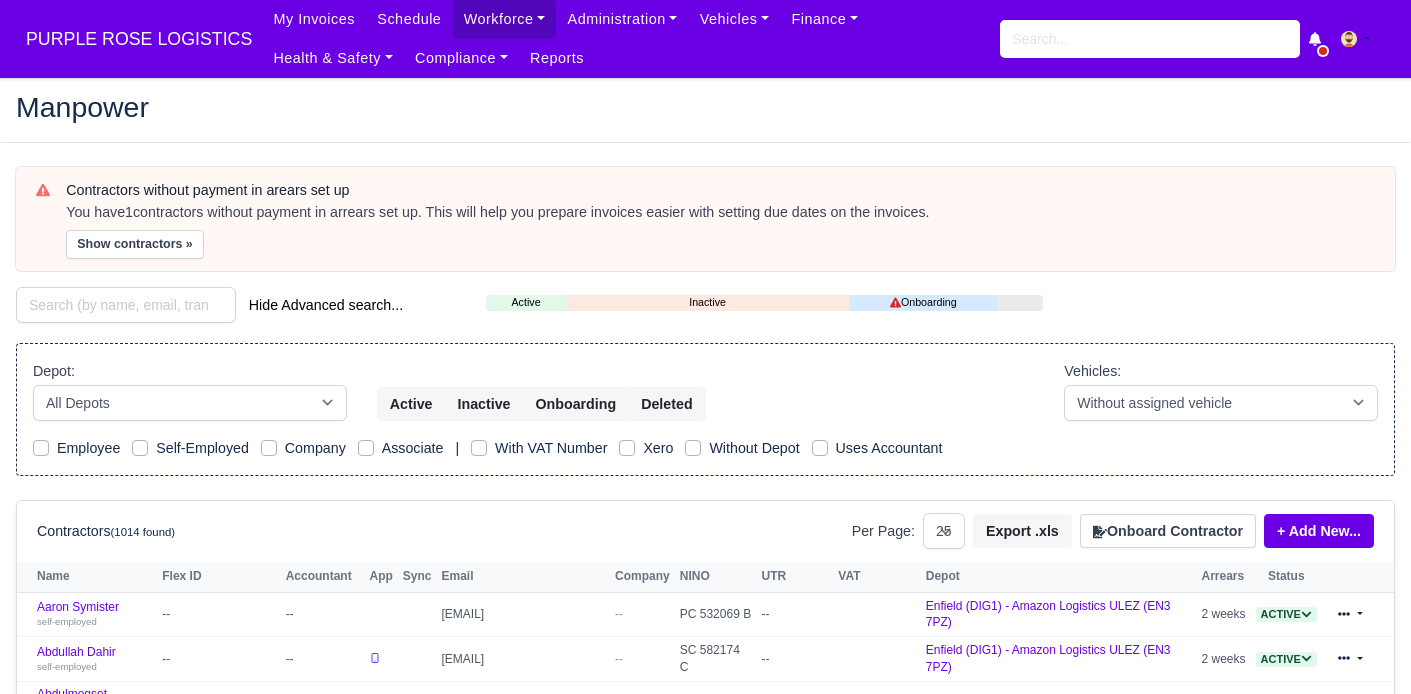 select on "25" 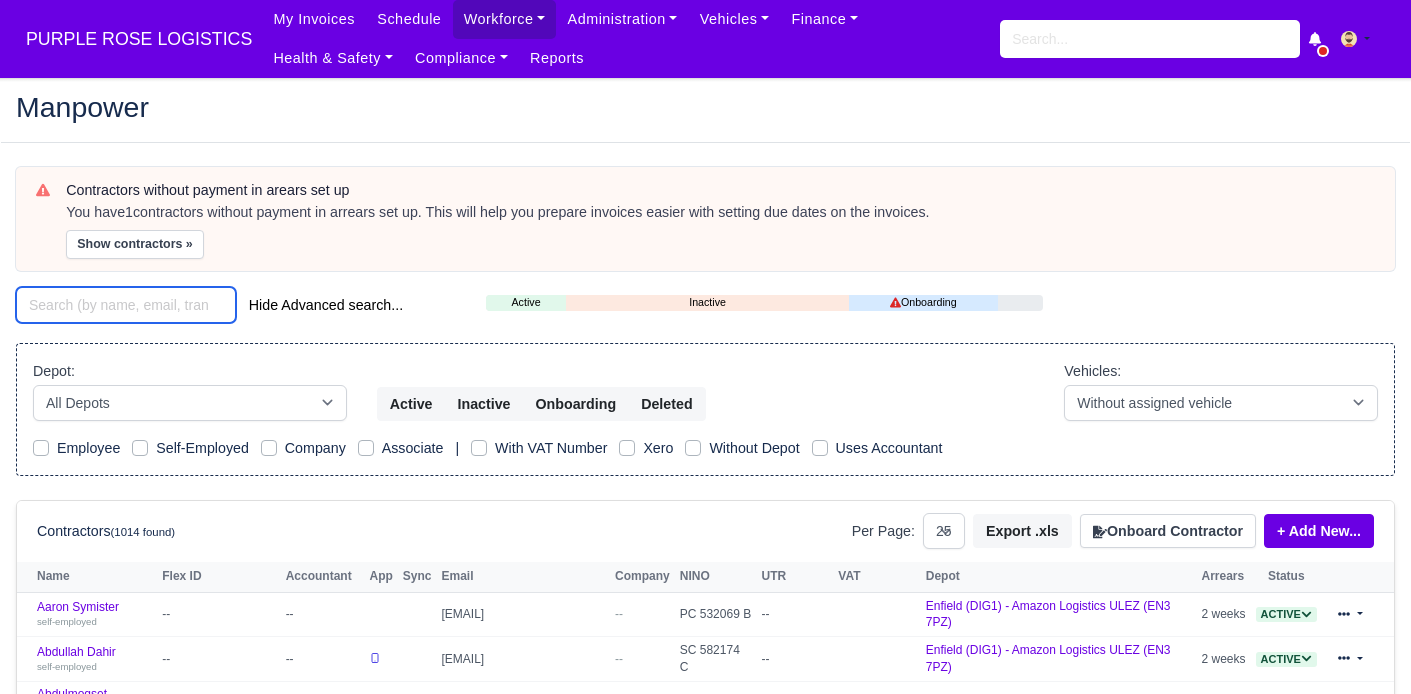 click at bounding box center (126, 305) 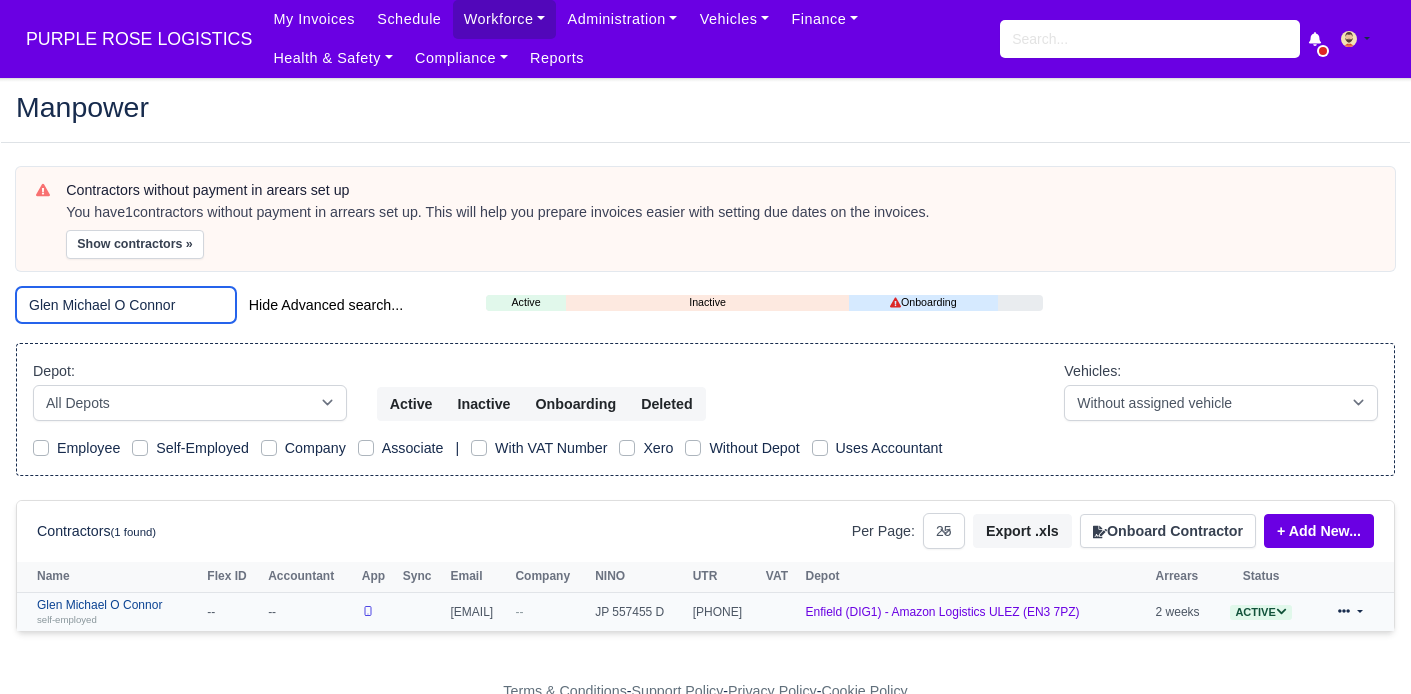 type on "Glen Michael O Connor" 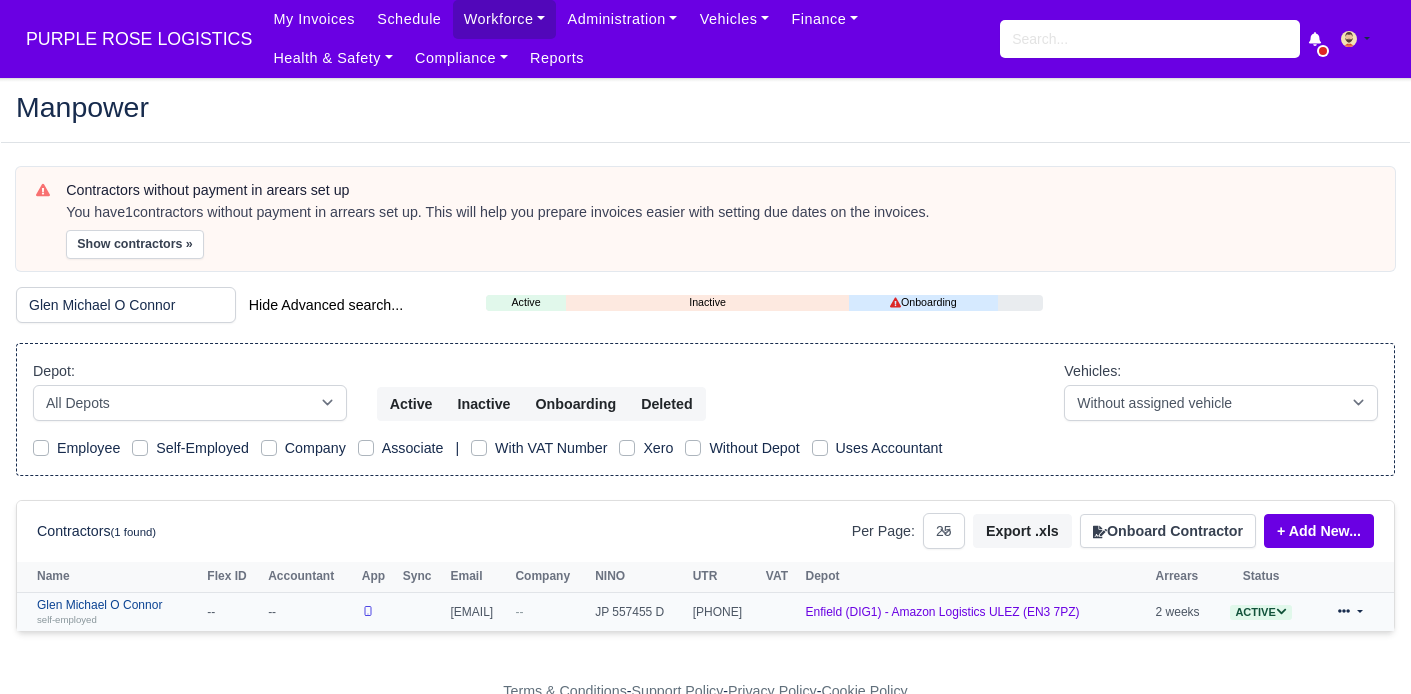 click on "Glen Michael O Connor
self-employed" at bounding box center [117, 612] 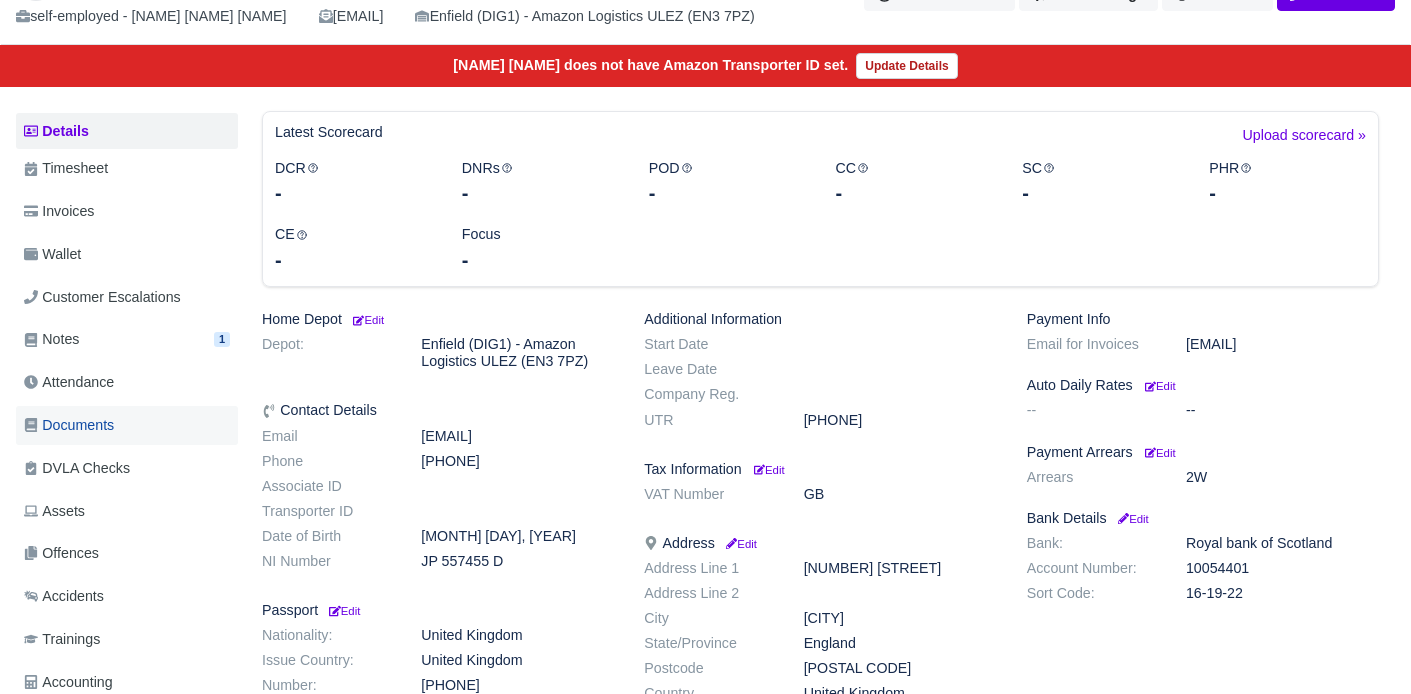 scroll, scrollTop: 162, scrollLeft: 0, axis: vertical 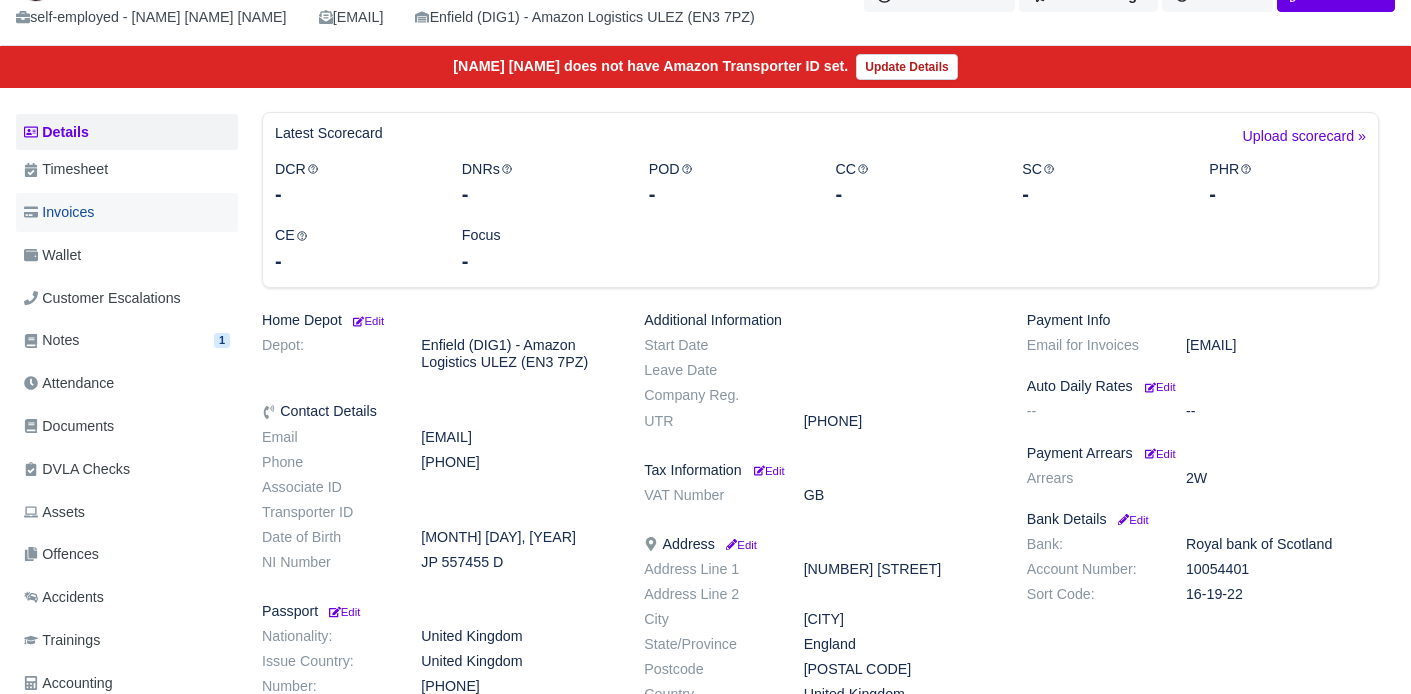 click on "Invoices" at bounding box center [59, 212] 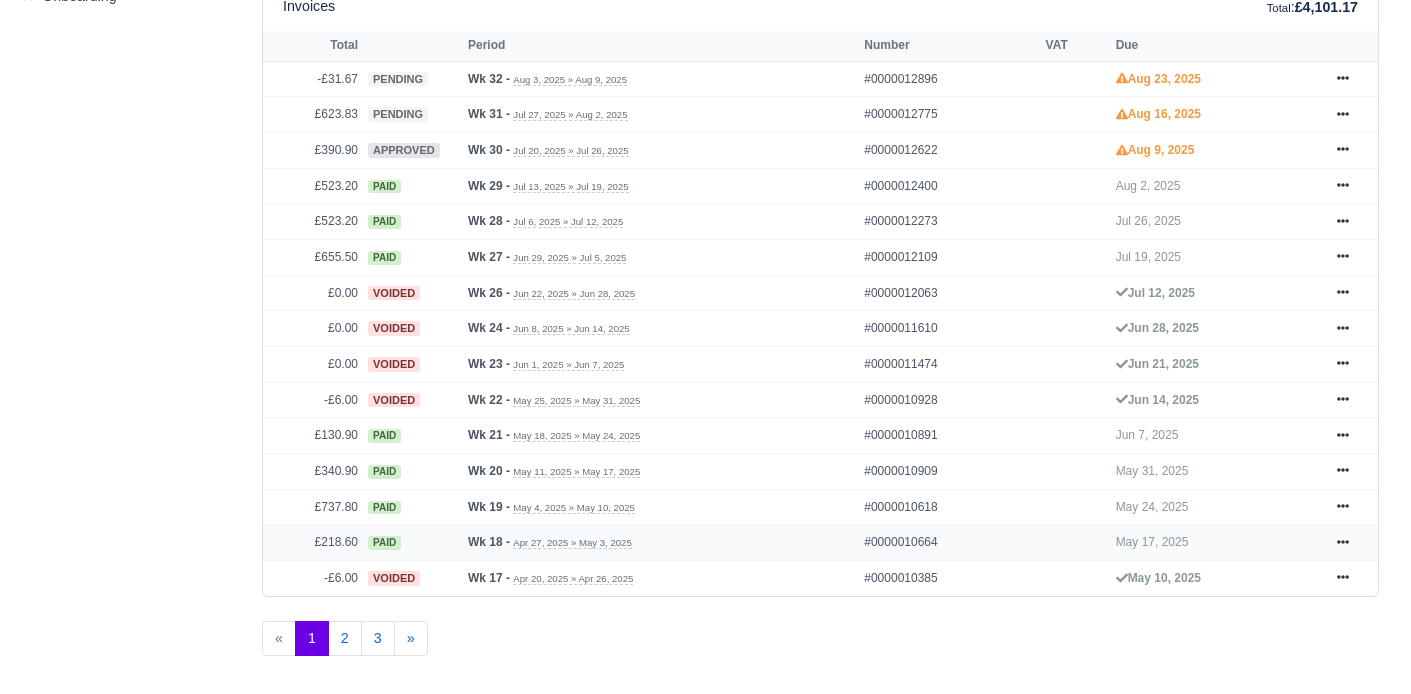 scroll, scrollTop: 932, scrollLeft: 0, axis: vertical 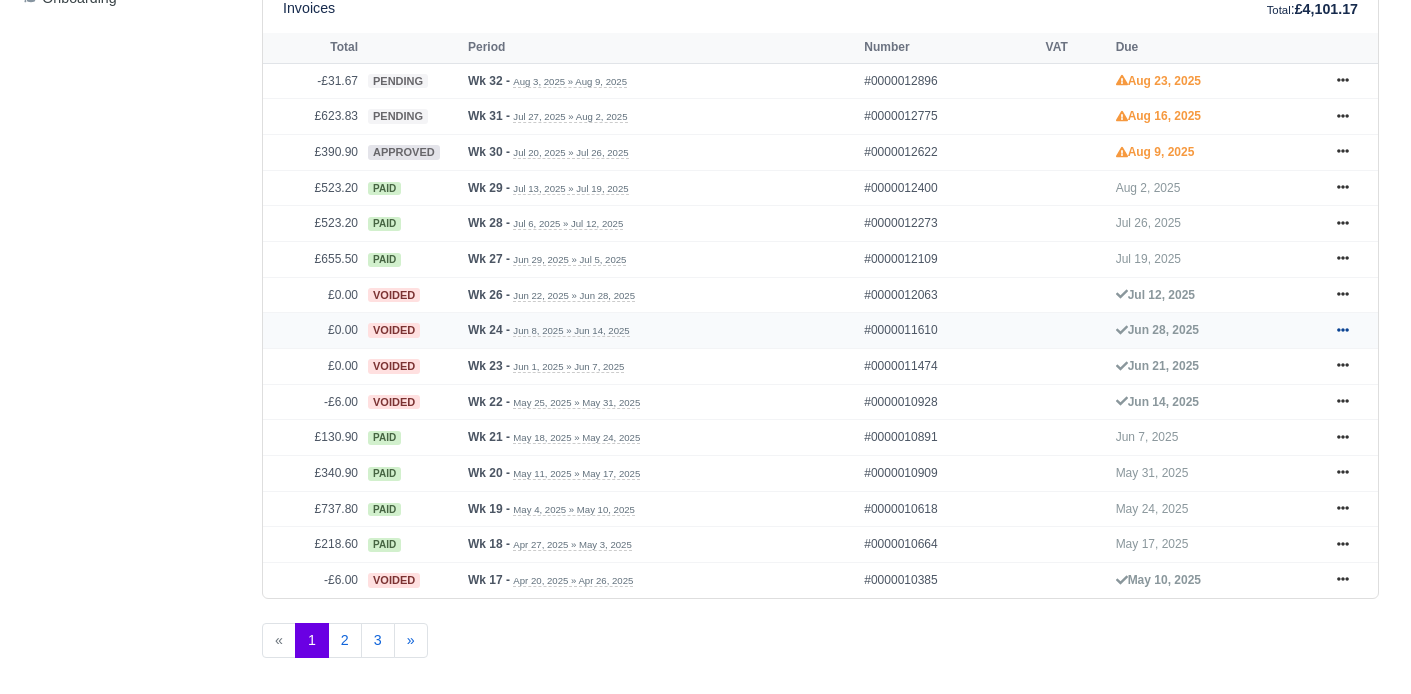 click 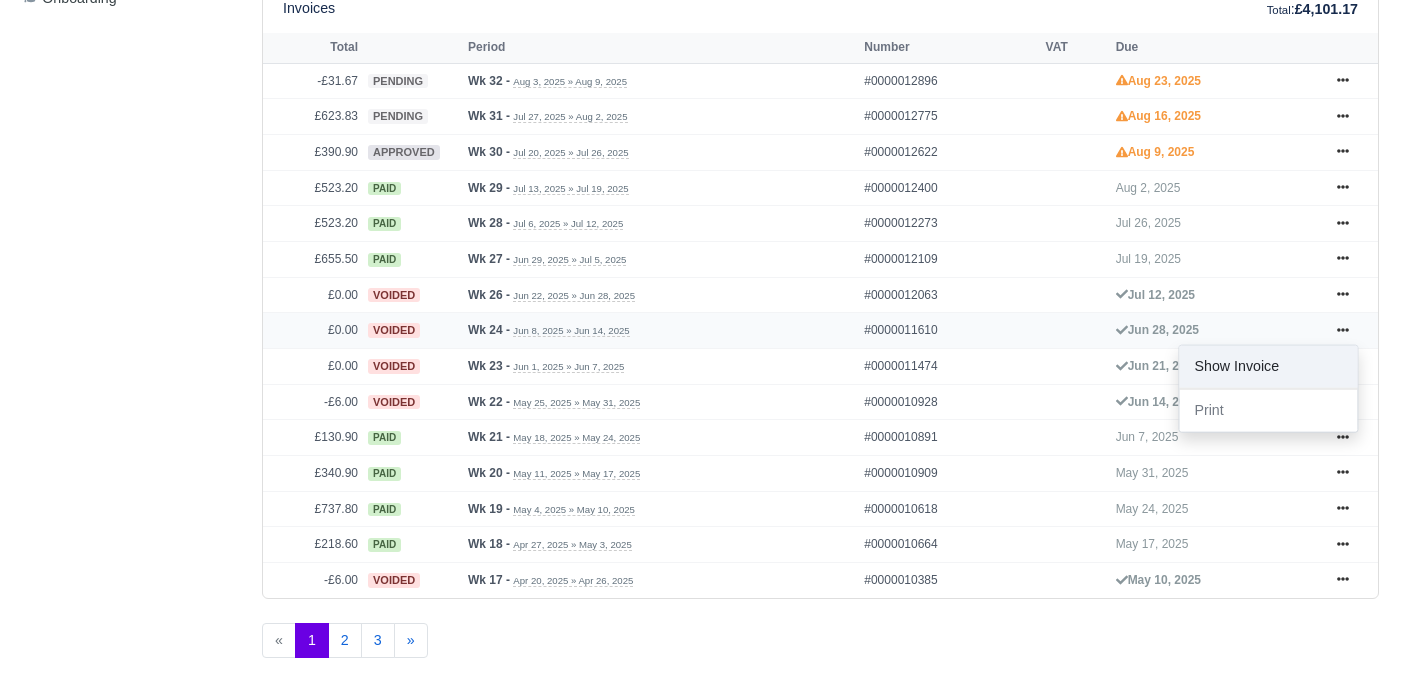 click on "Show Invoice" at bounding box center [1268, 367] 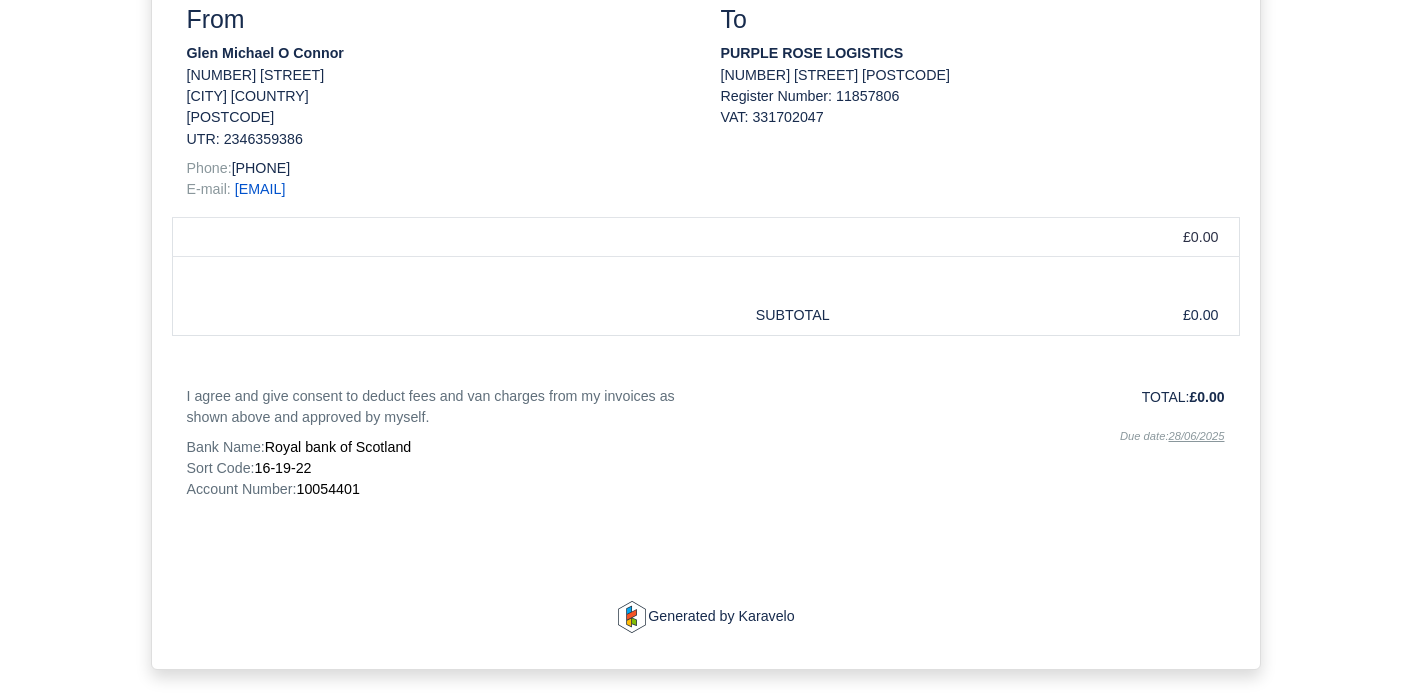 scroll, scrollTop: 491, scrollLeft: 0, axis: vertical 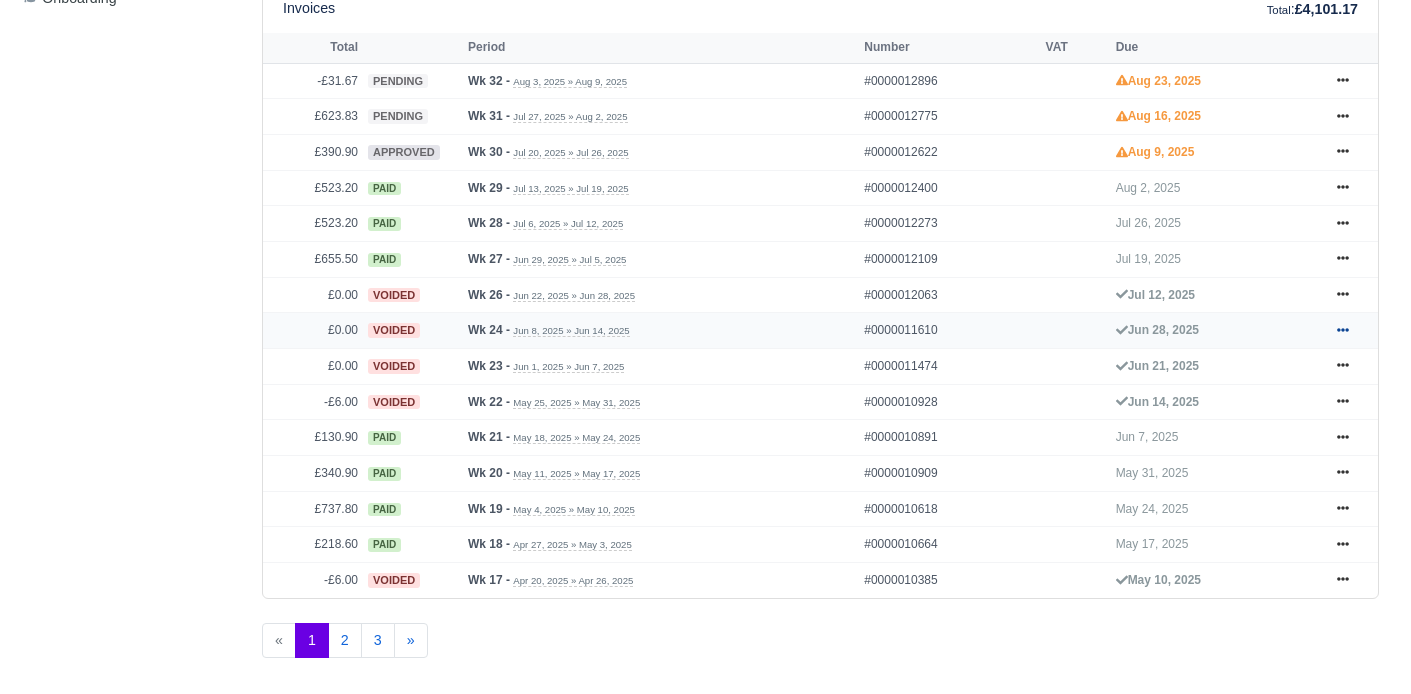 click 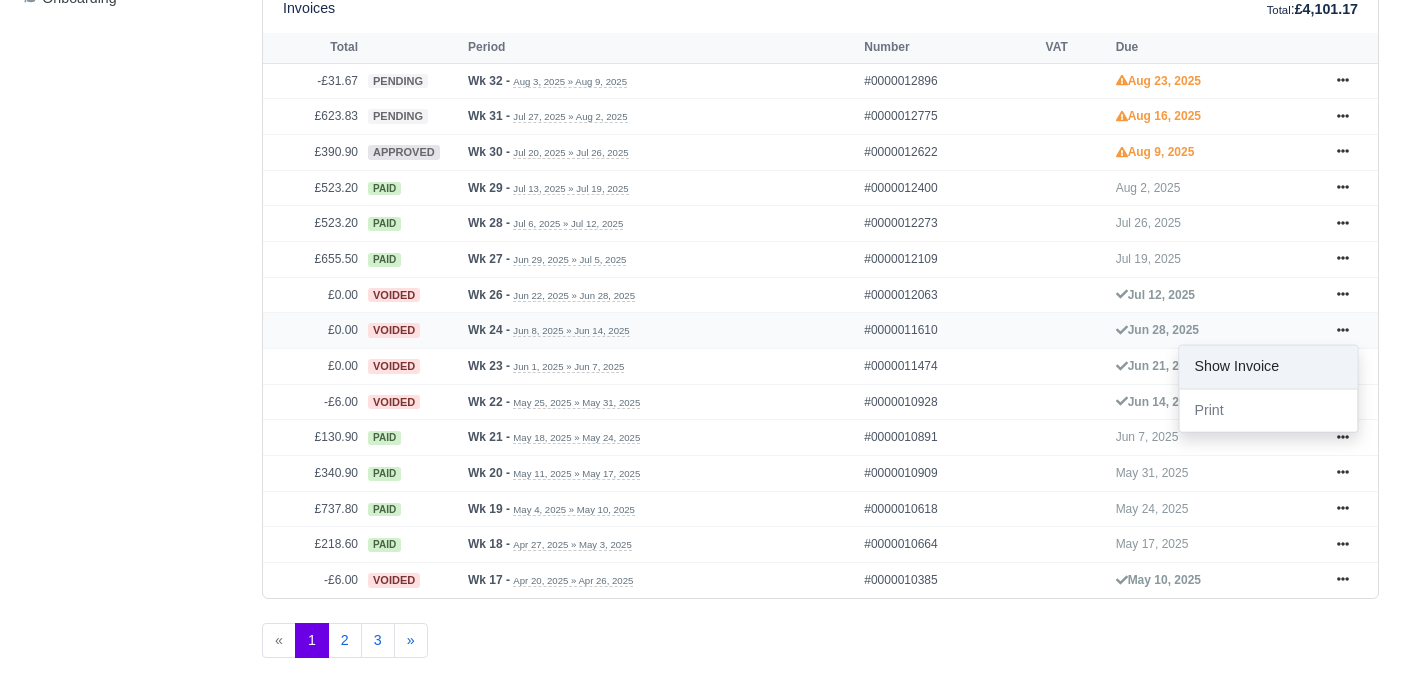 click on "Show Invoice" at bounding box center (1268, 367) 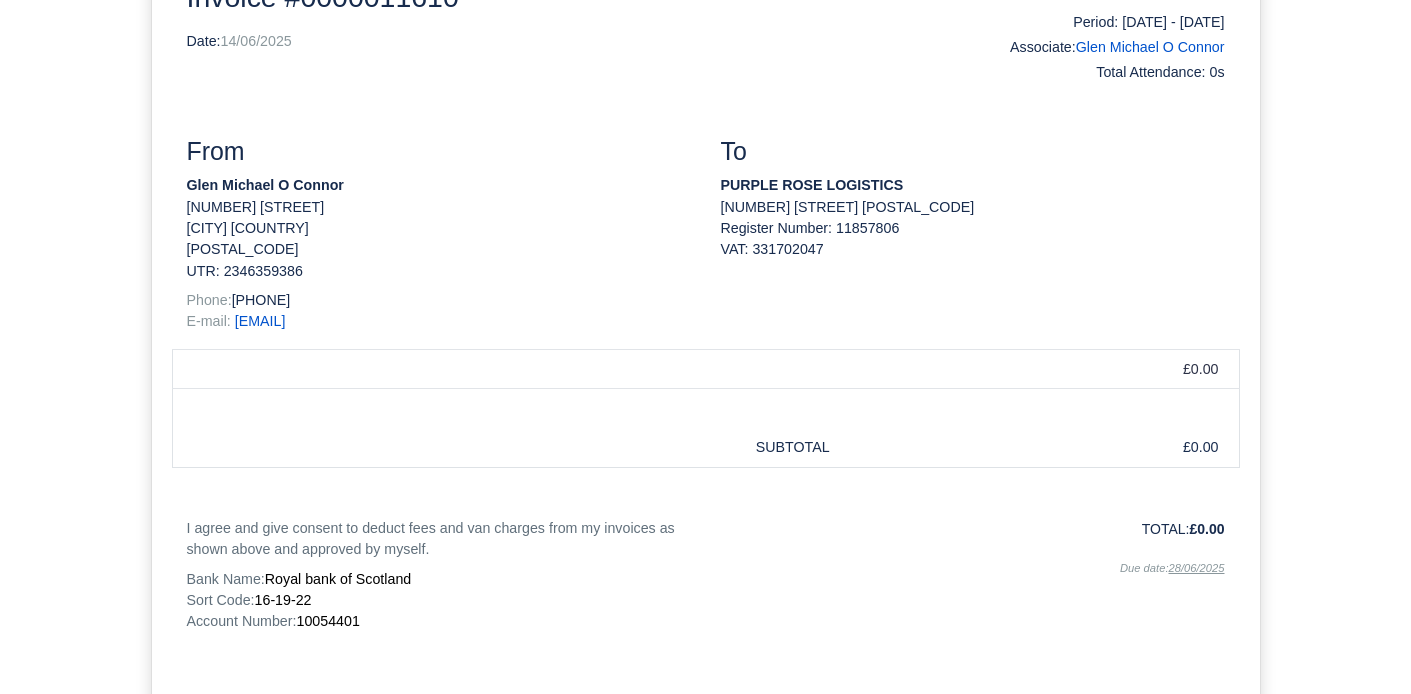 scroll, scrollTop: 491, scrollLeft: 0, axis: vertical 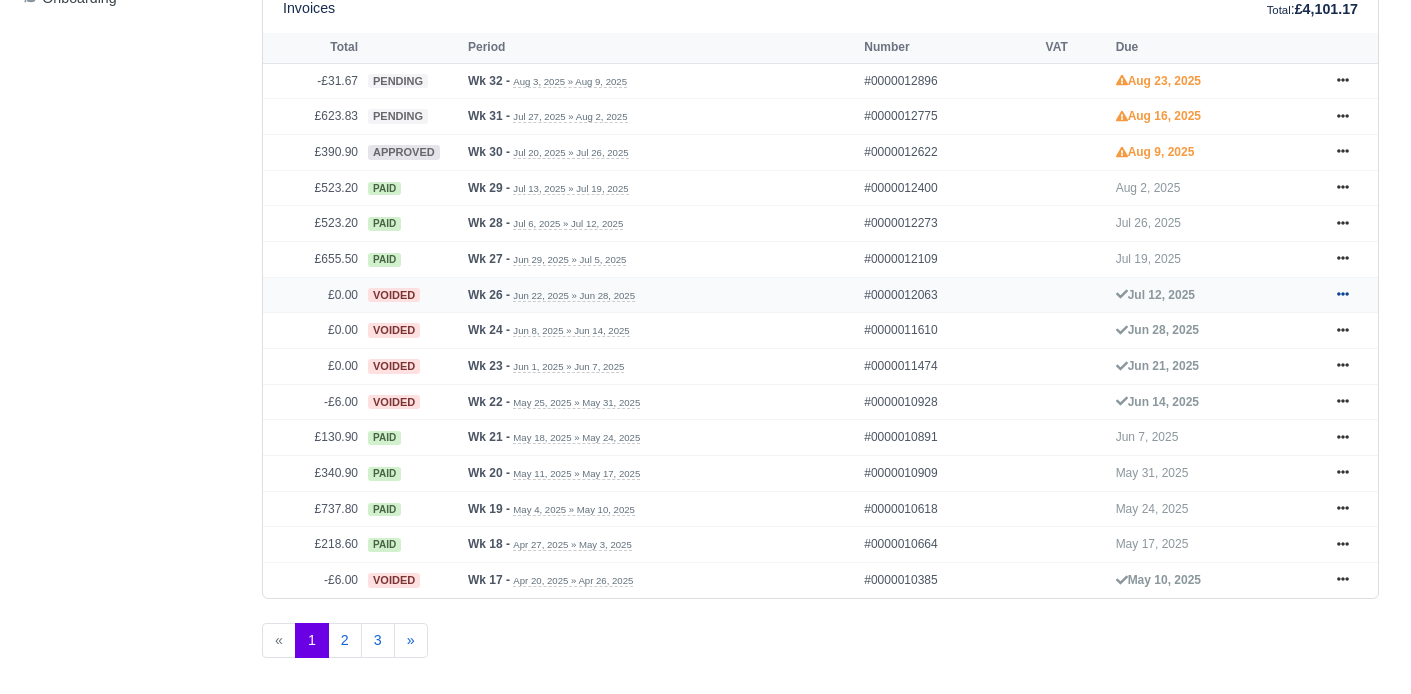 click 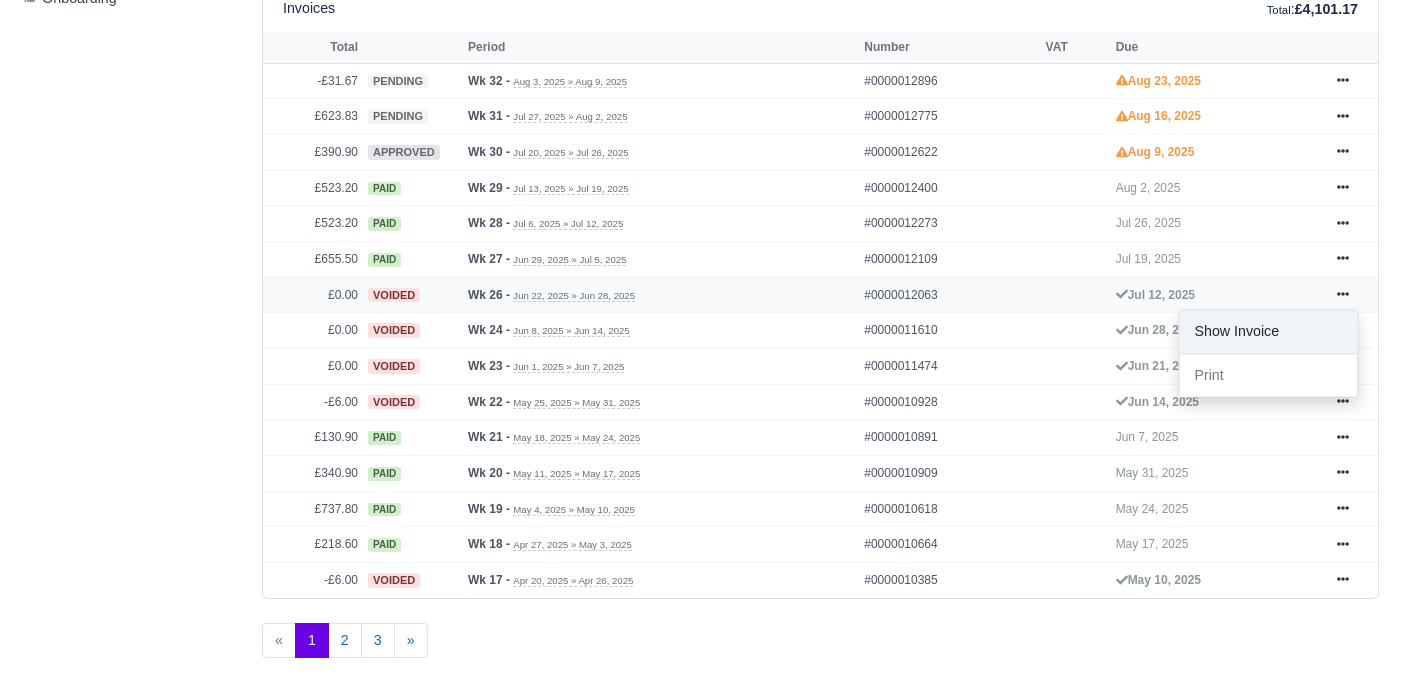 click on "Show Invoice" at bounding box center [1268, 331] 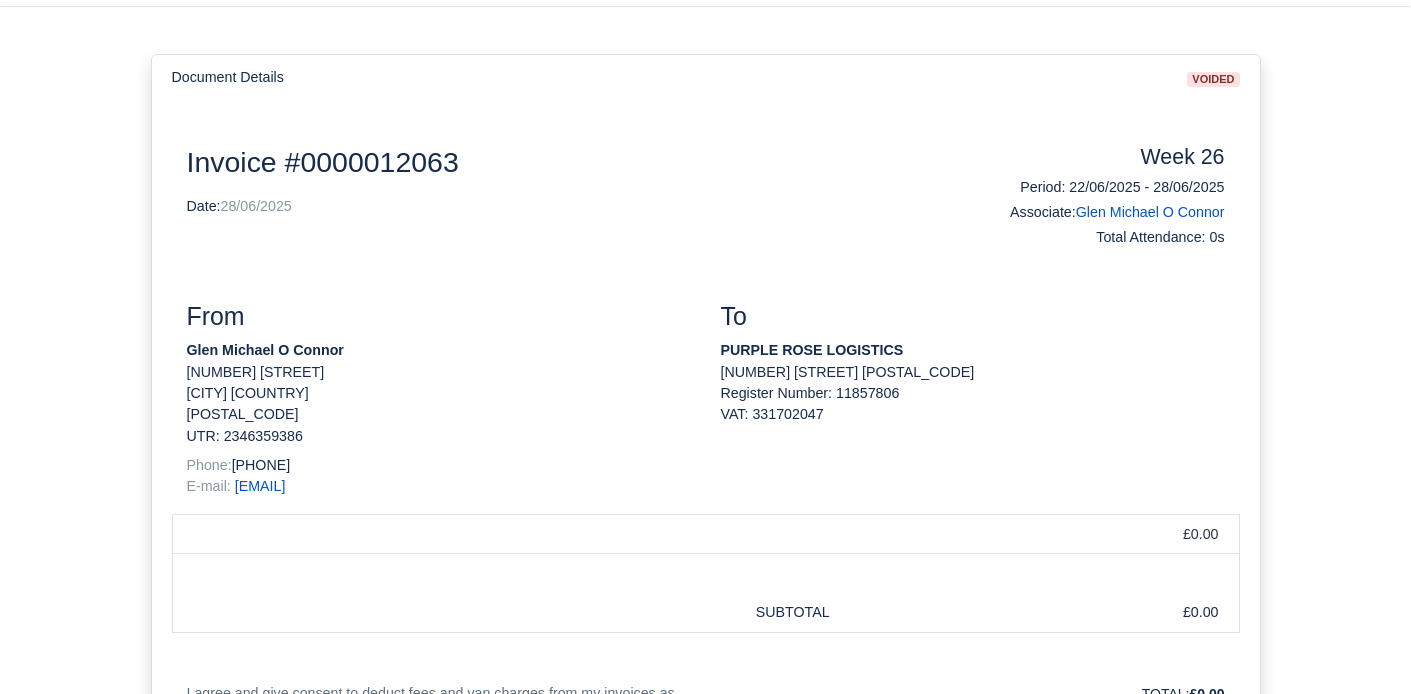 scroll, scrollTop: 491, scrollLeft: 0, axis: vertical 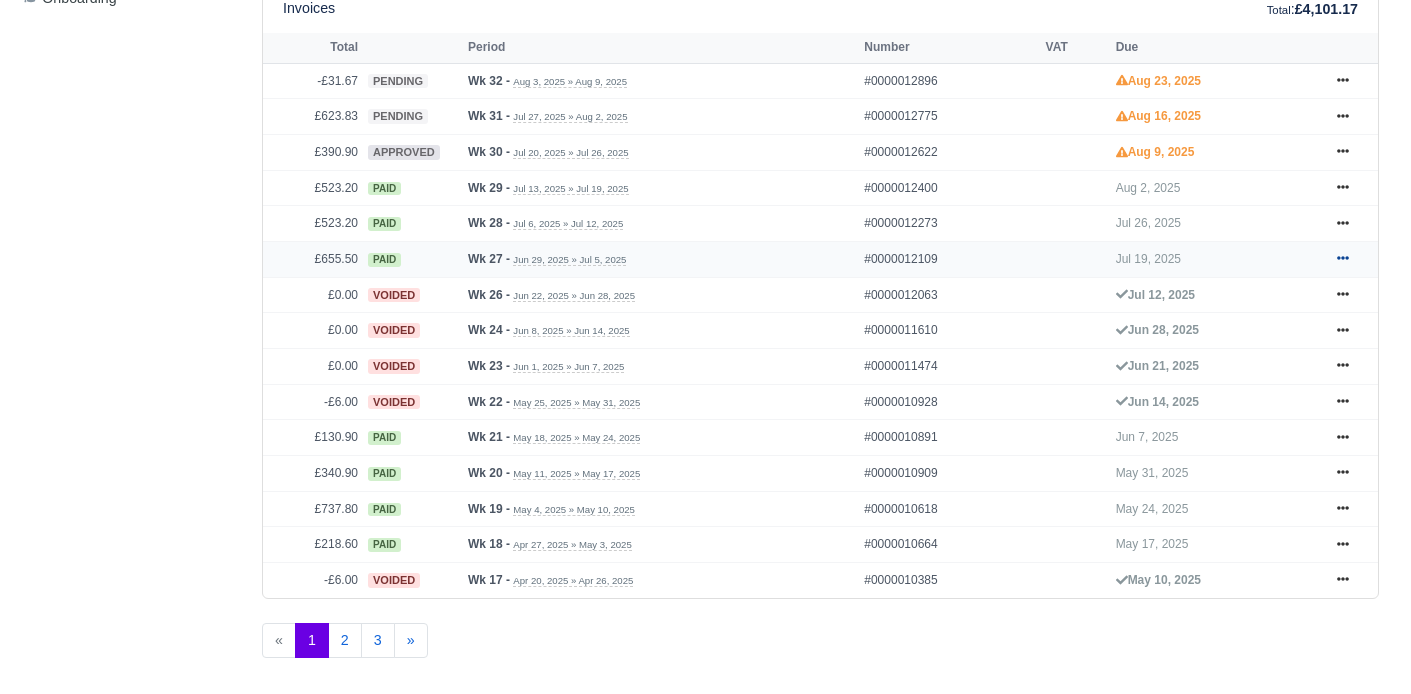 click 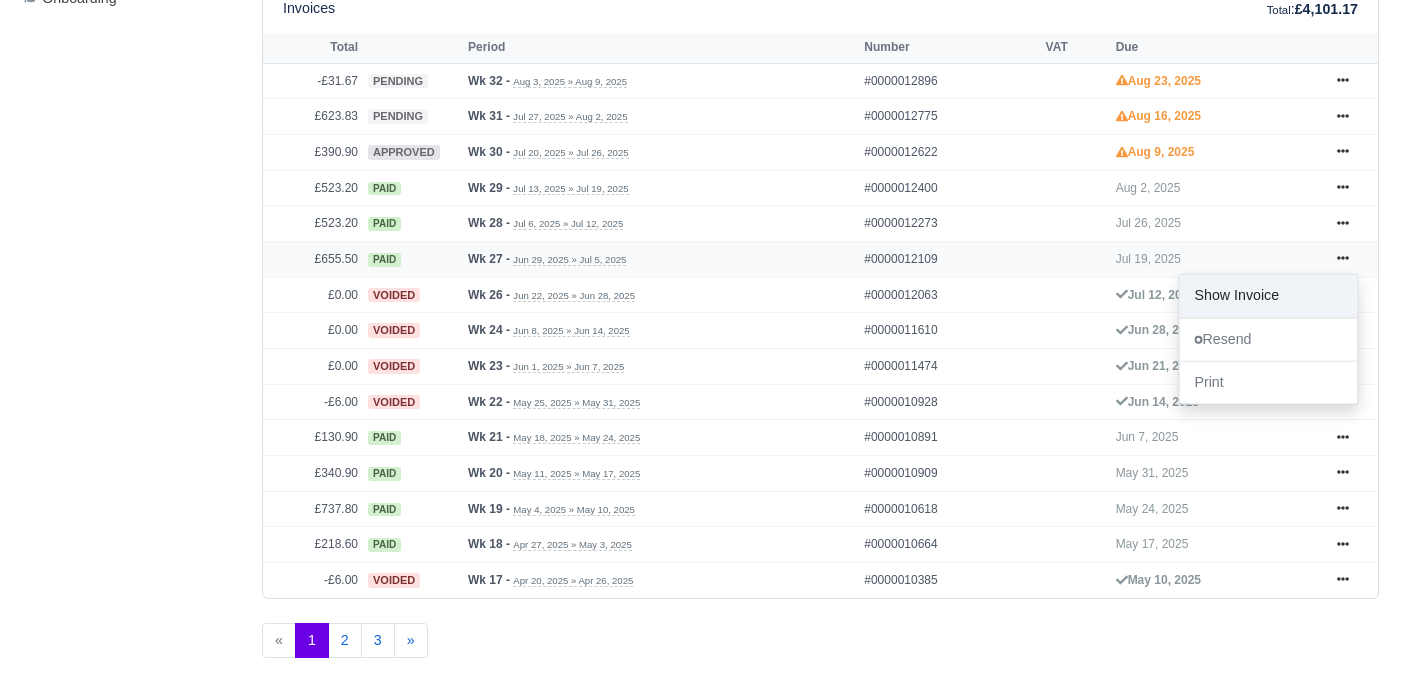 click on "Show Invoice" at bounding box center [1268, 296] 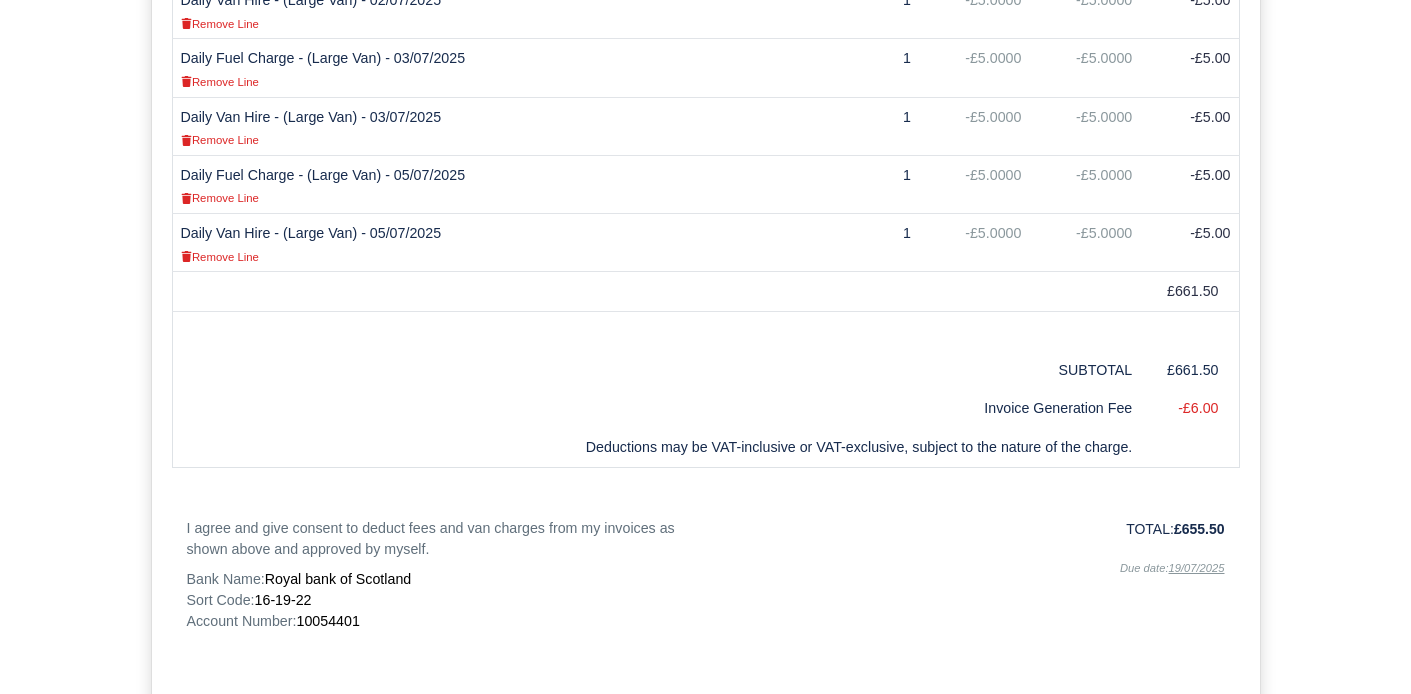 scroll, scrollTop: 1822, scrollLeft: 0, axis: vertical 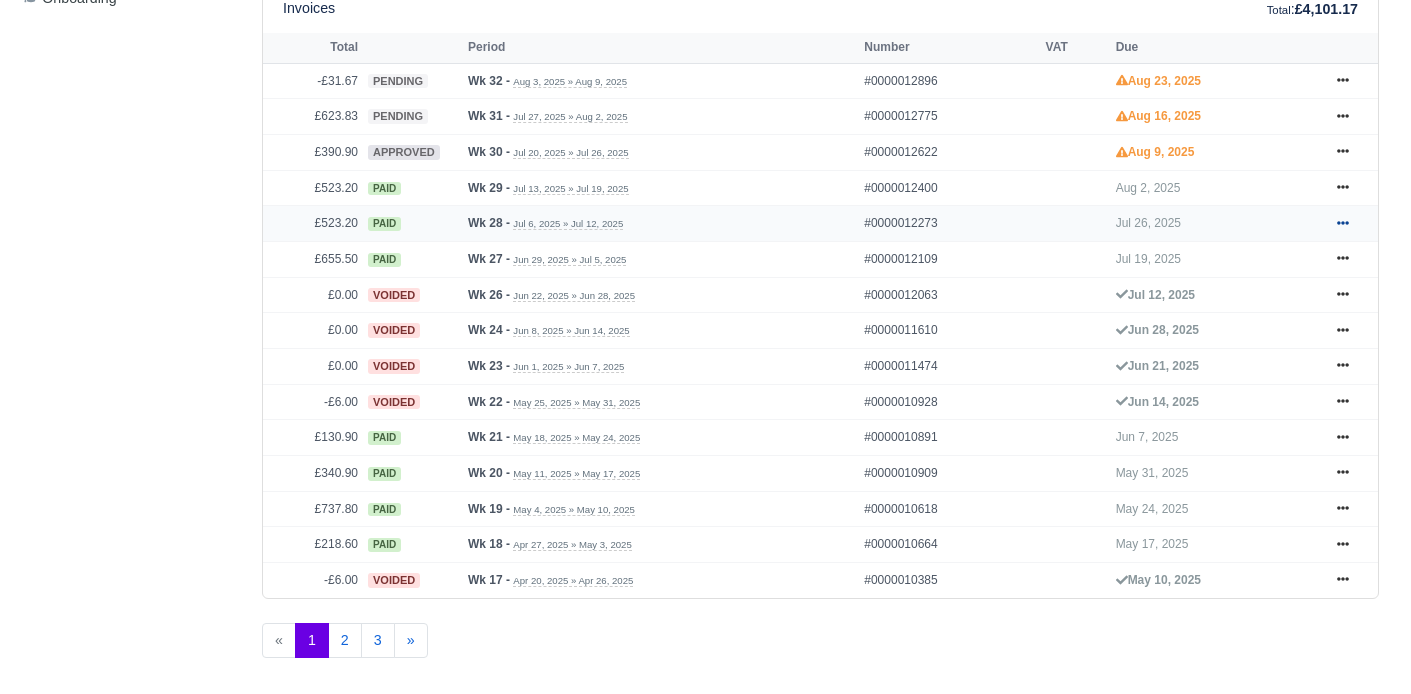 click 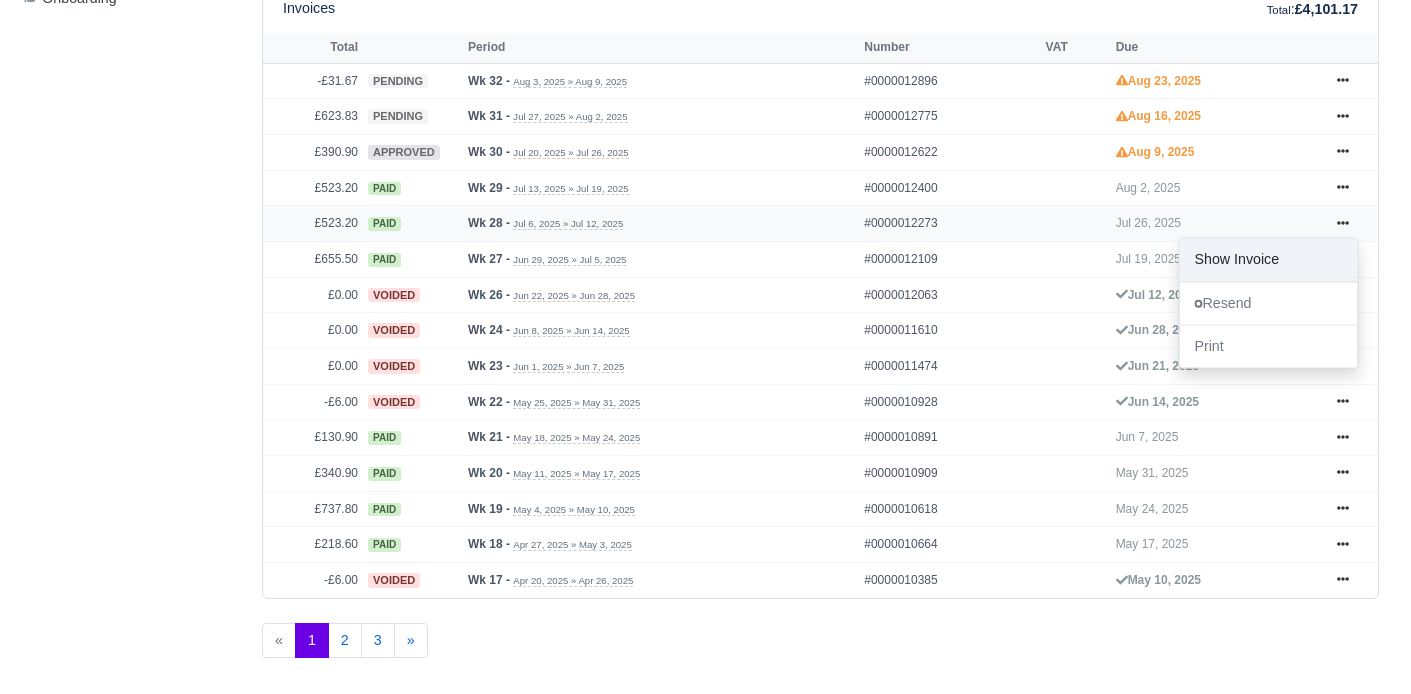 click on "Show Invoice" at bounding box center [1268, 260] 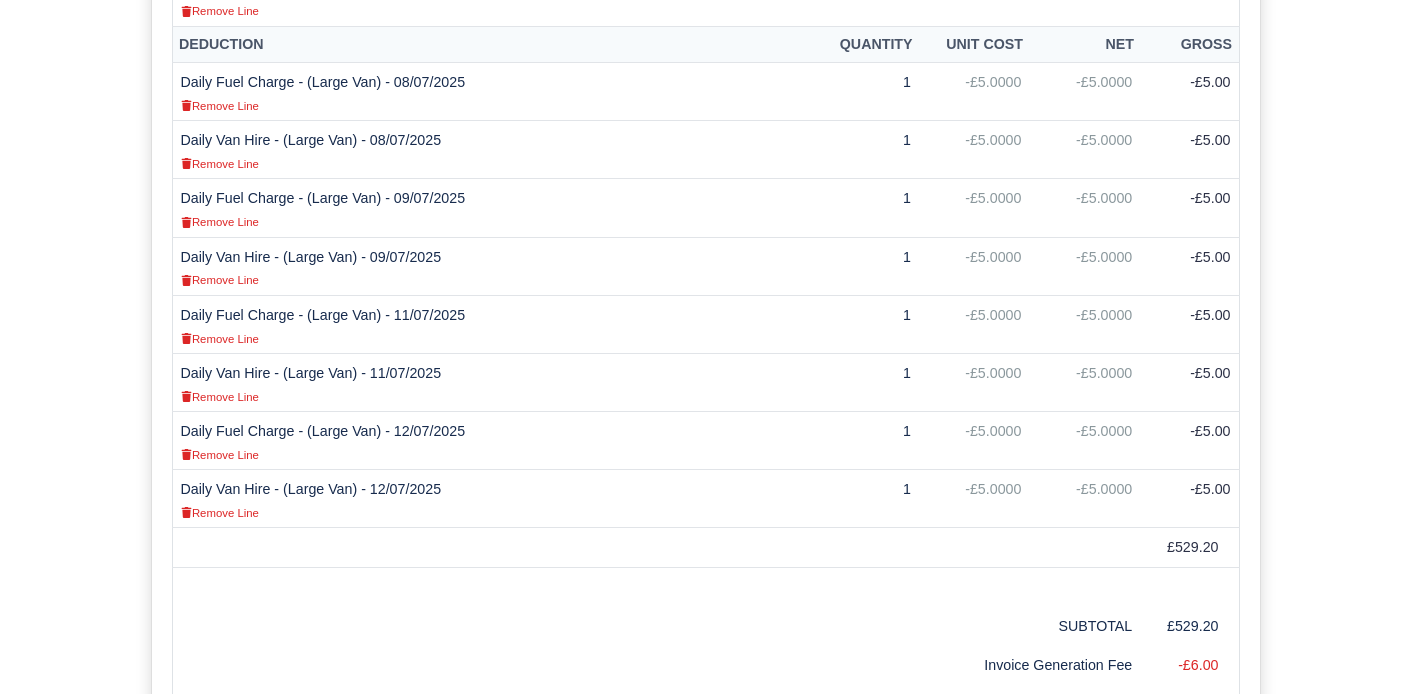 scroll, scrollTop: 1589, scrollLeft: 0, axis: vertical 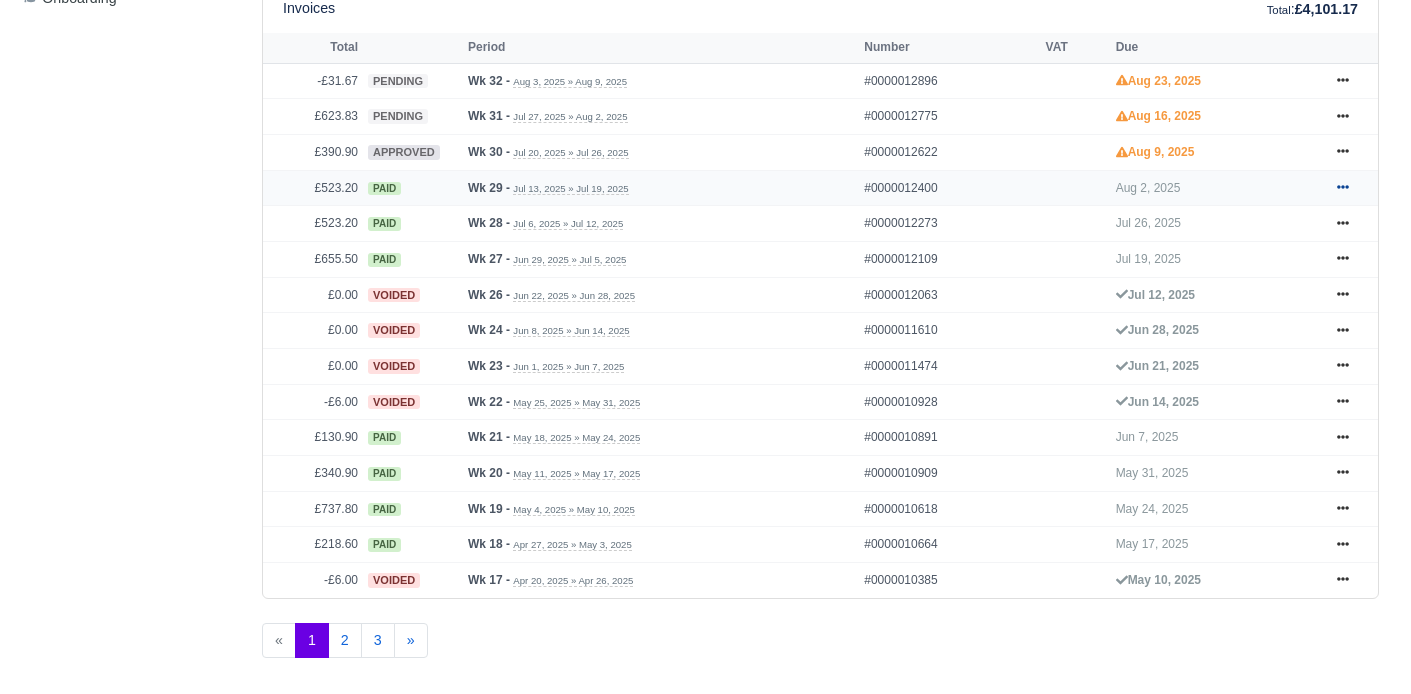 click 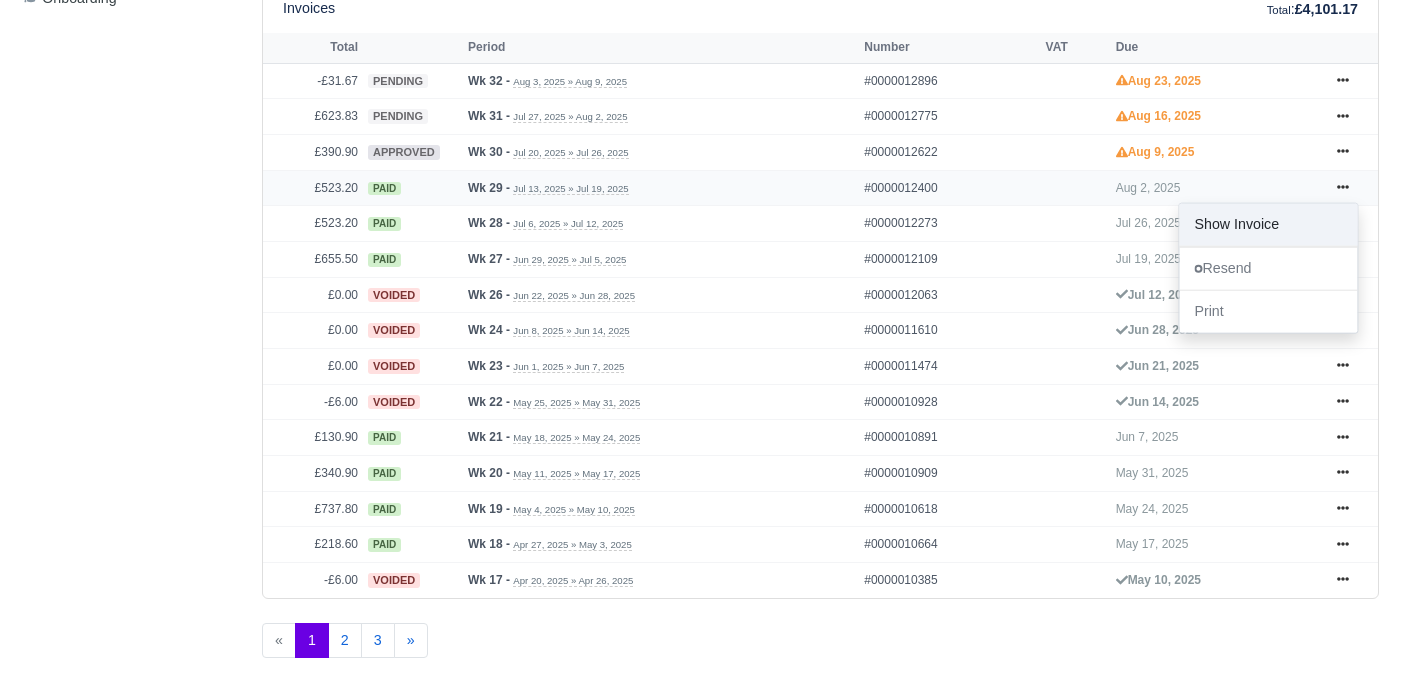 click on "Show Invoice" at bounding box center (1268, 224) 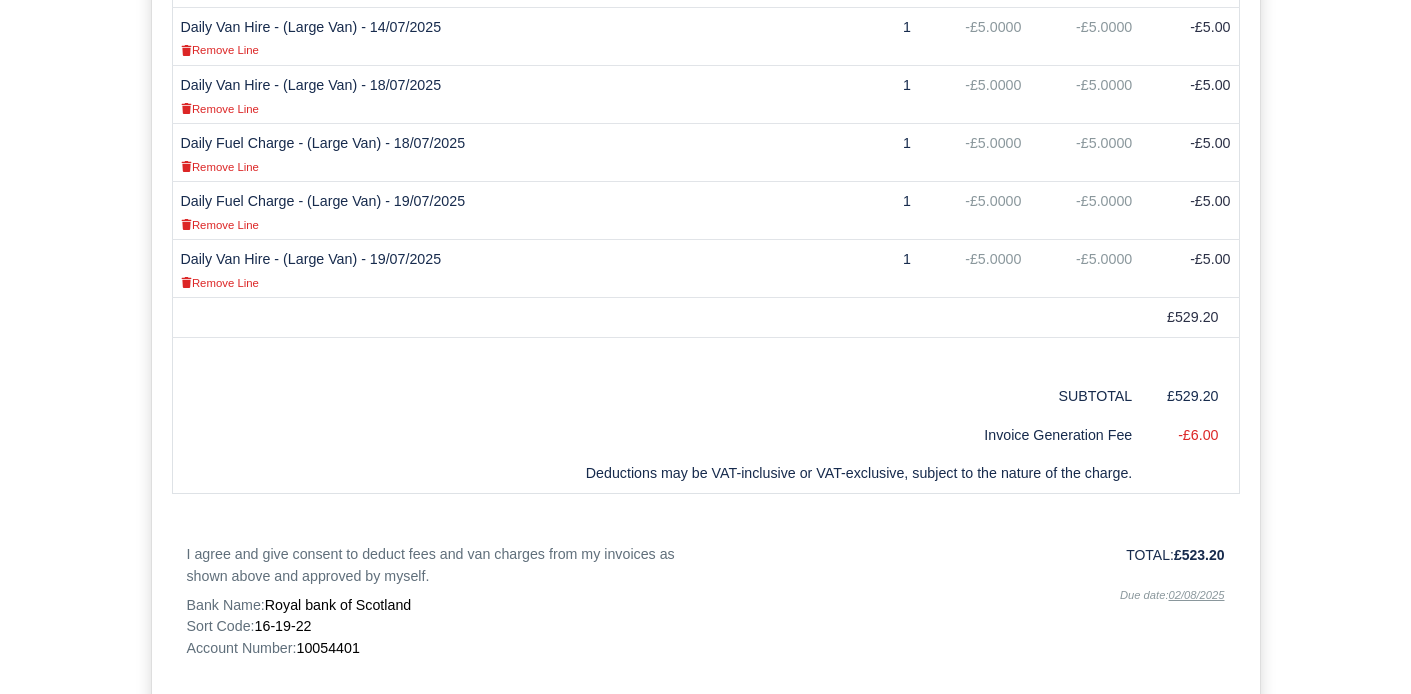 scroll, scrollTop: 1410, scrollLeft: 0, axis: vertical 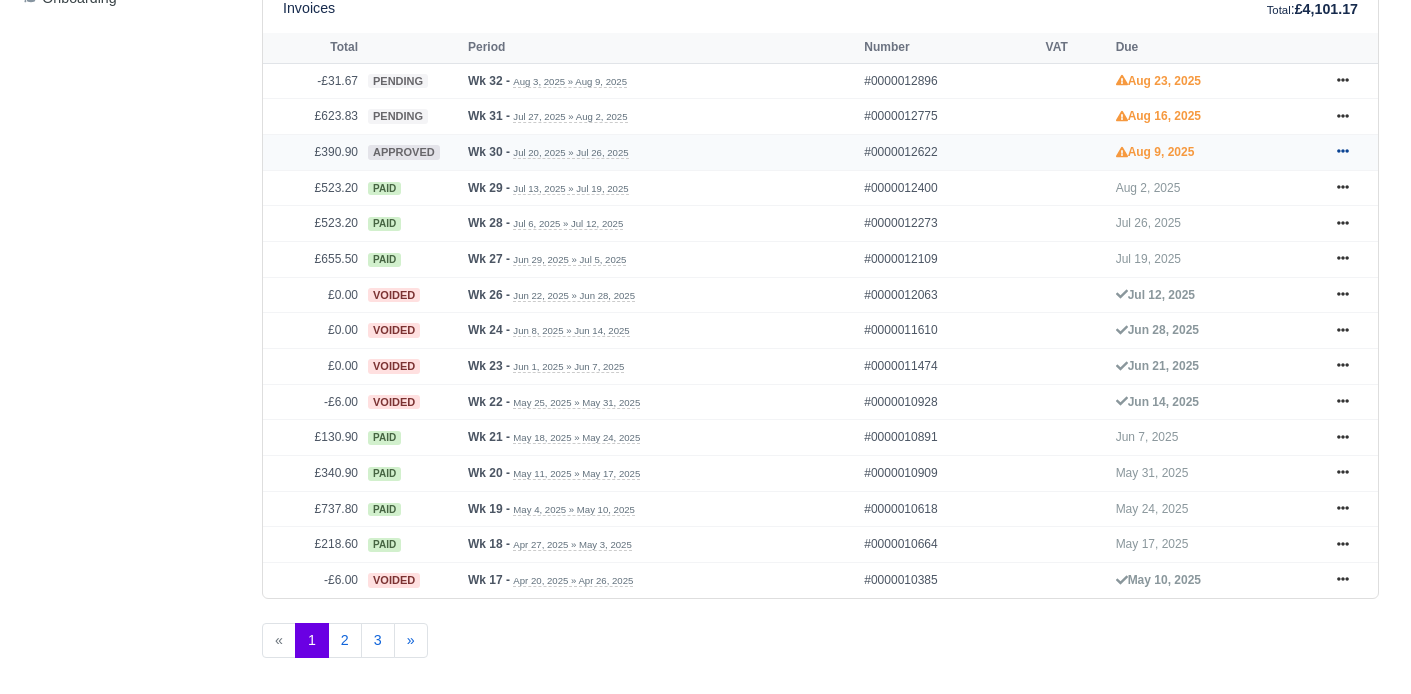 click 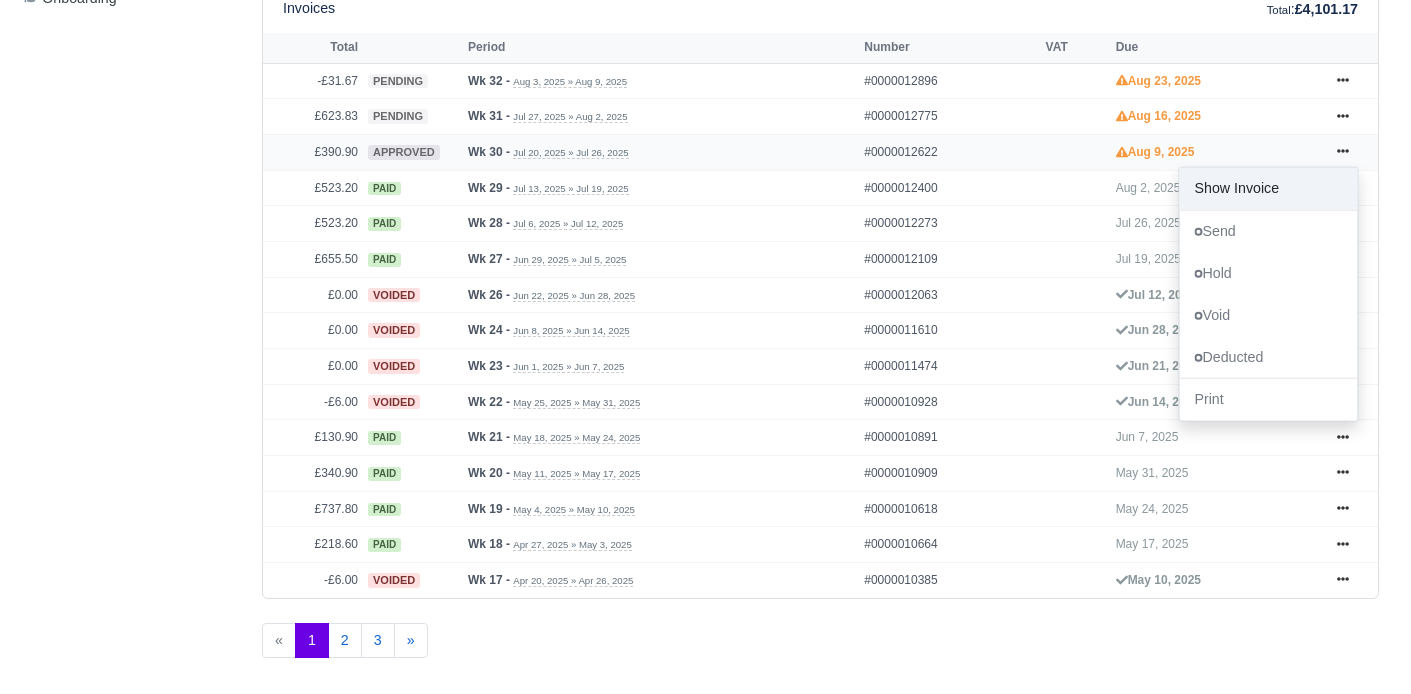click on "Show Invoice" at bounding box center (1268, 189) 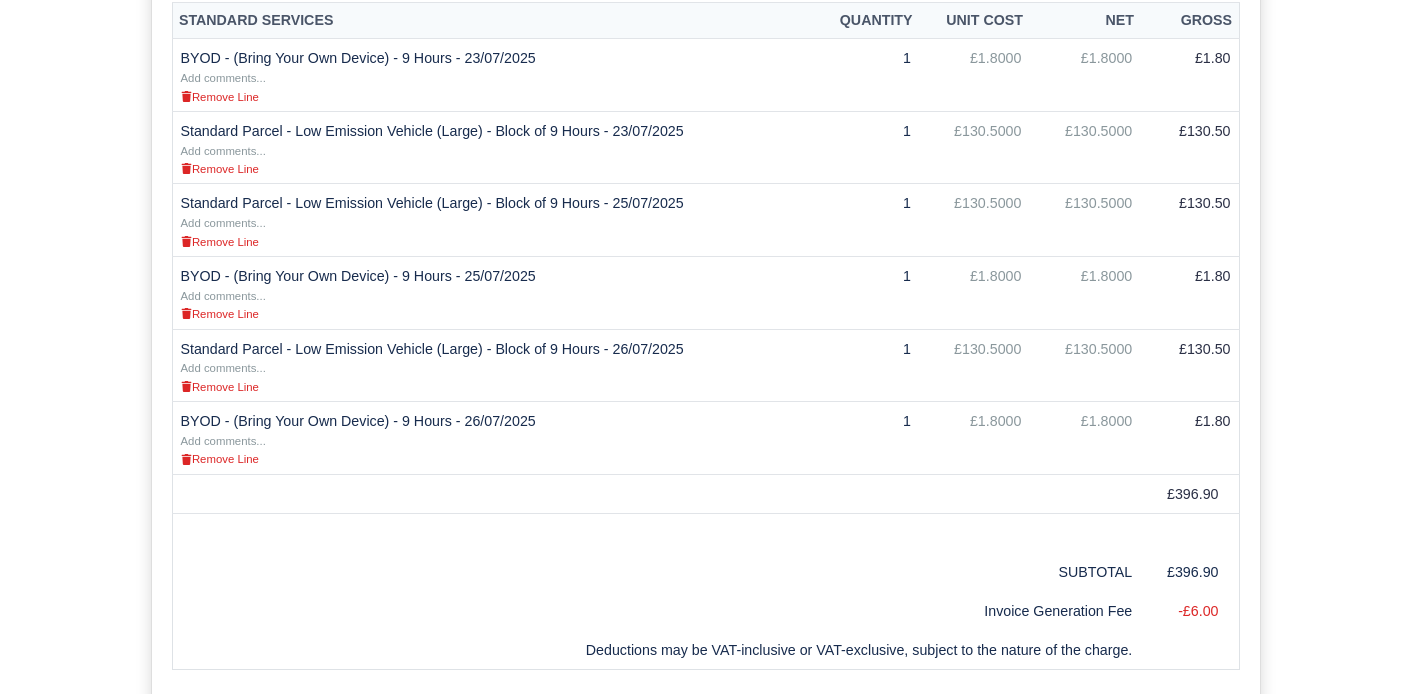 scroll, scrollTop: 1058, scrollLeft: 0, axis: vertical 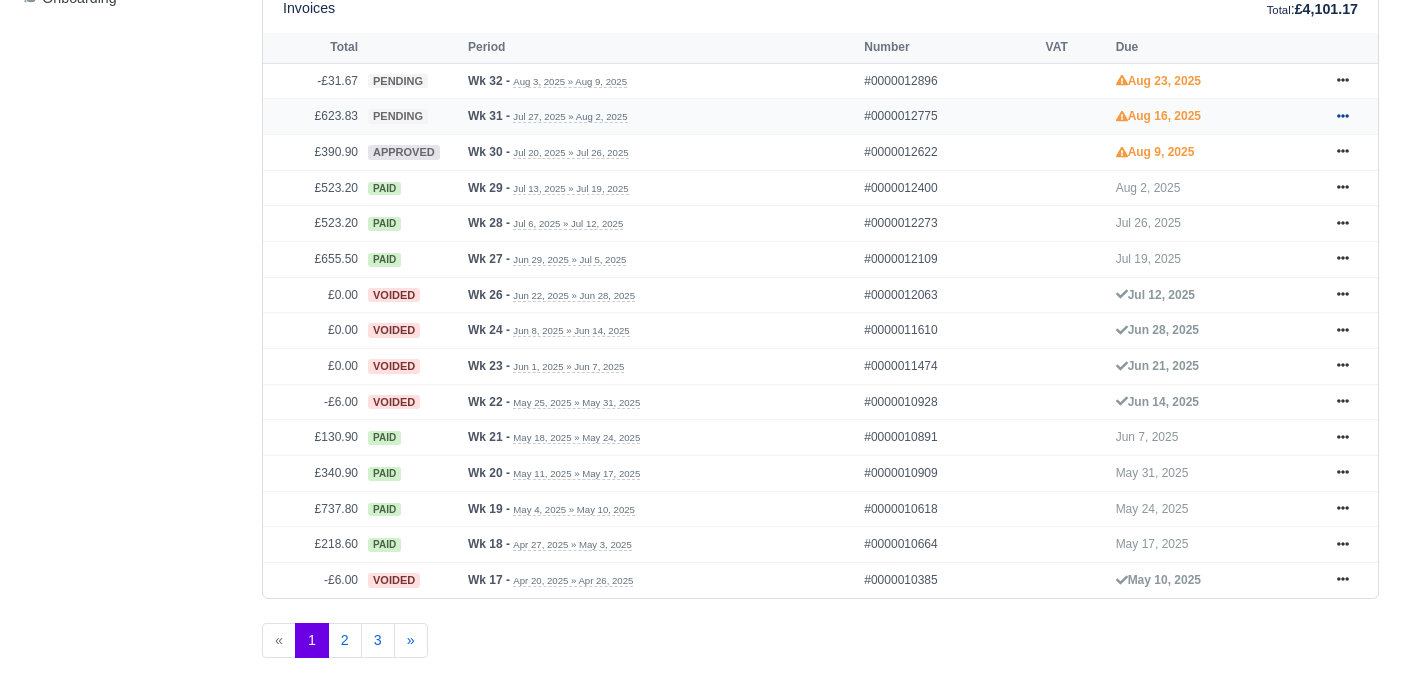 click 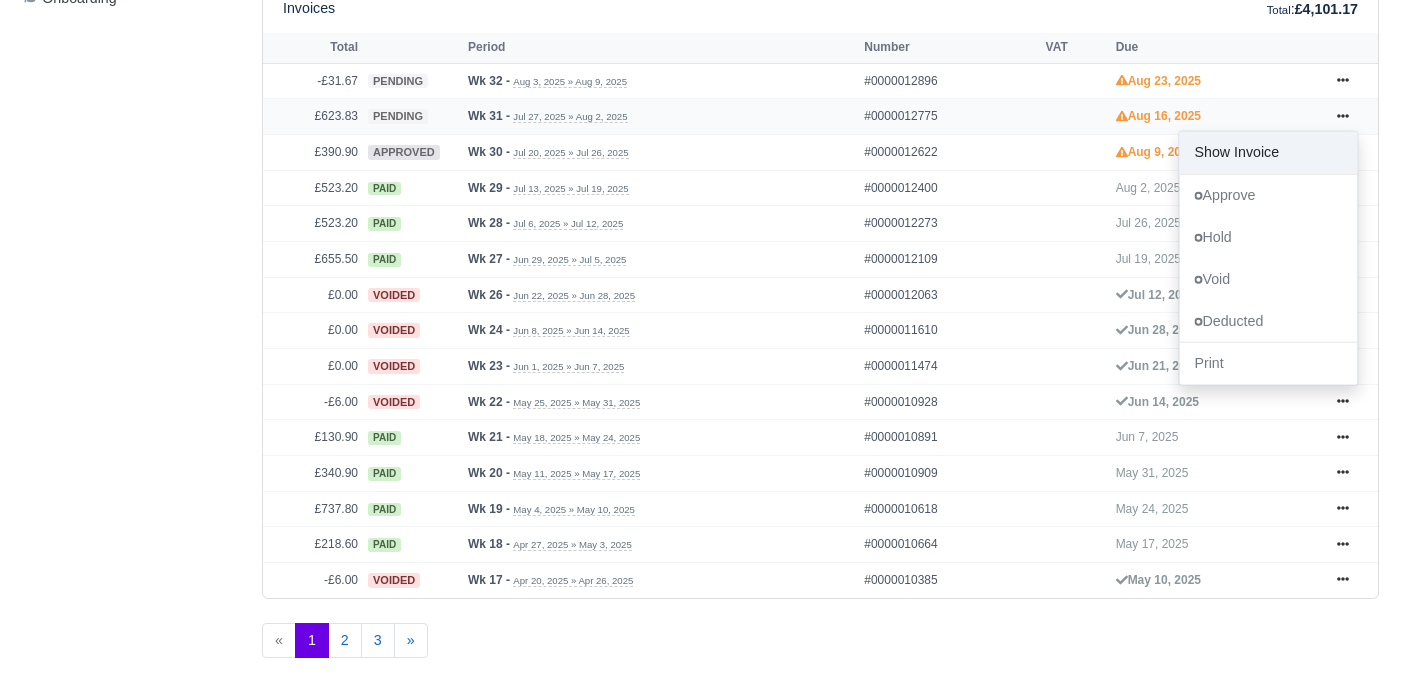 click on "Show Invoice" at bounding box center (1268, 153) 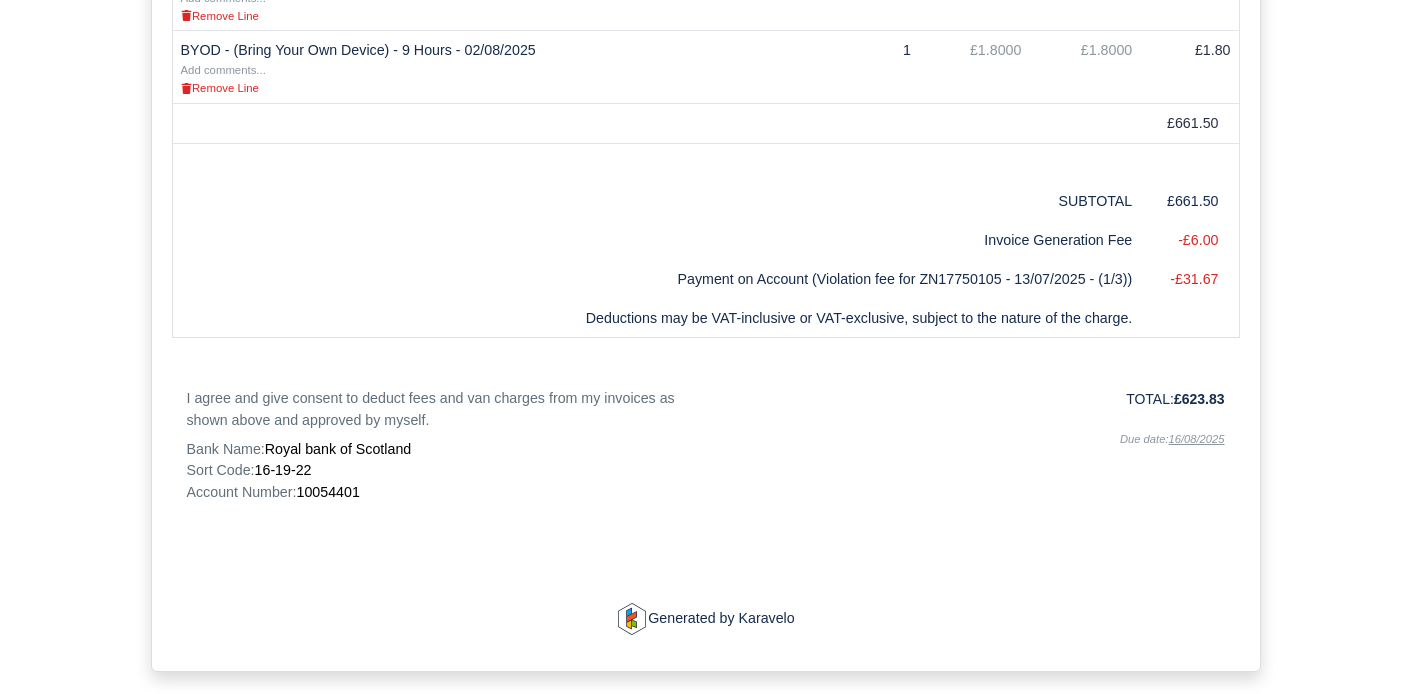 scroll, scrollTop: 1365, scrollLeft: 0, axis: vertical 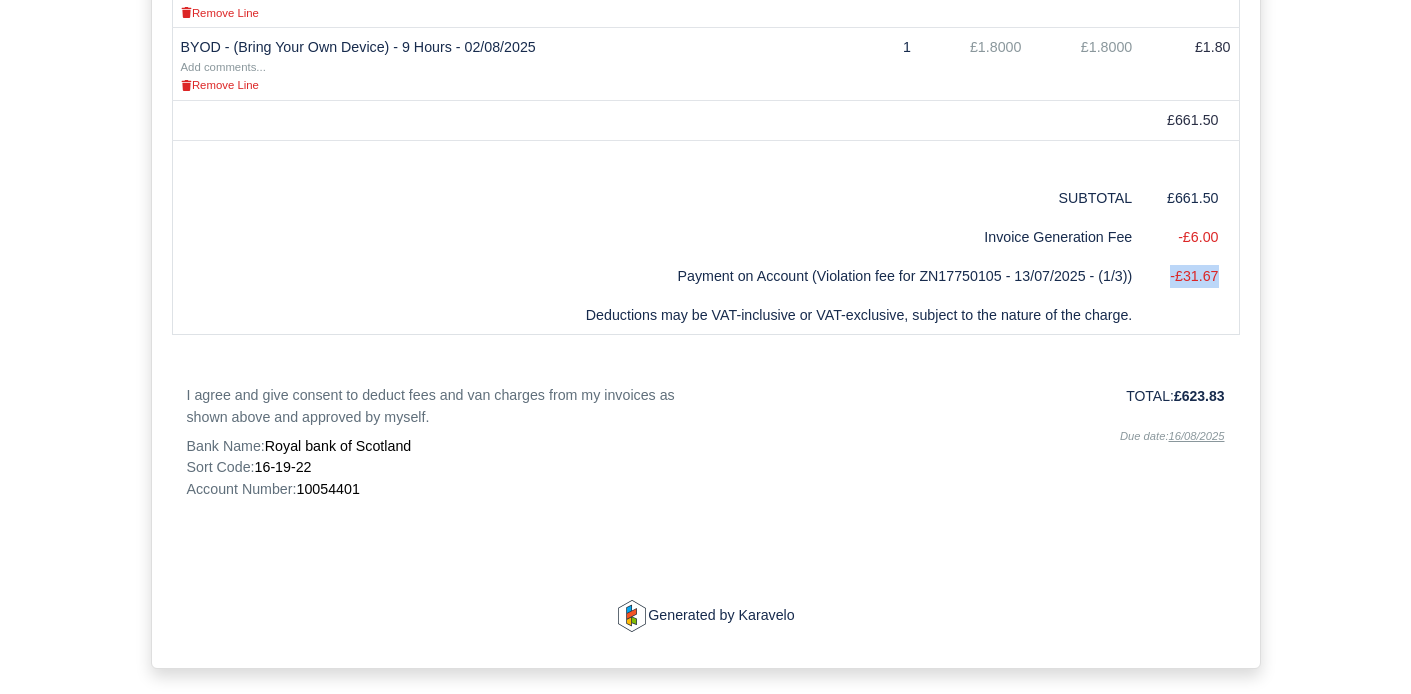 drag, startPoint x: 1168, startPoint y: 276, endPoint x: 1233, endPoint y: 276, distance: 65 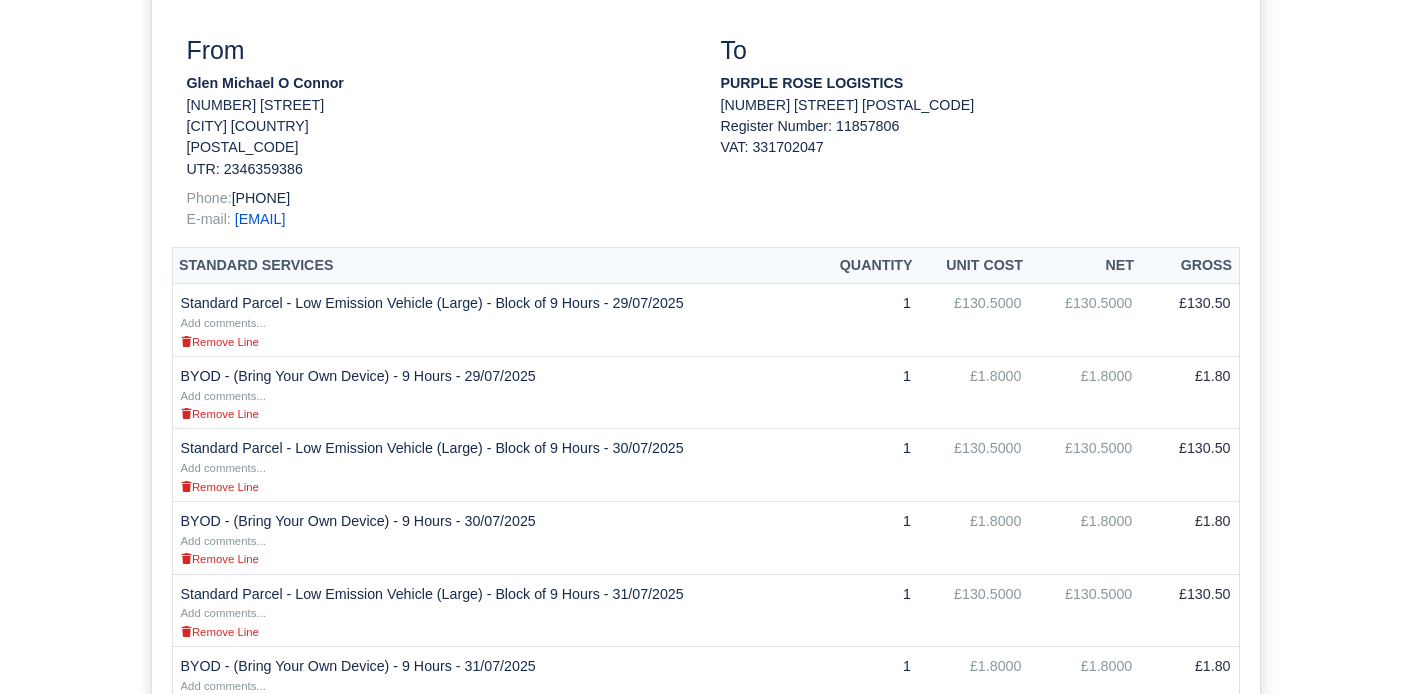scroll, scrollTop: 0, scrollLeft: 0, axis: both 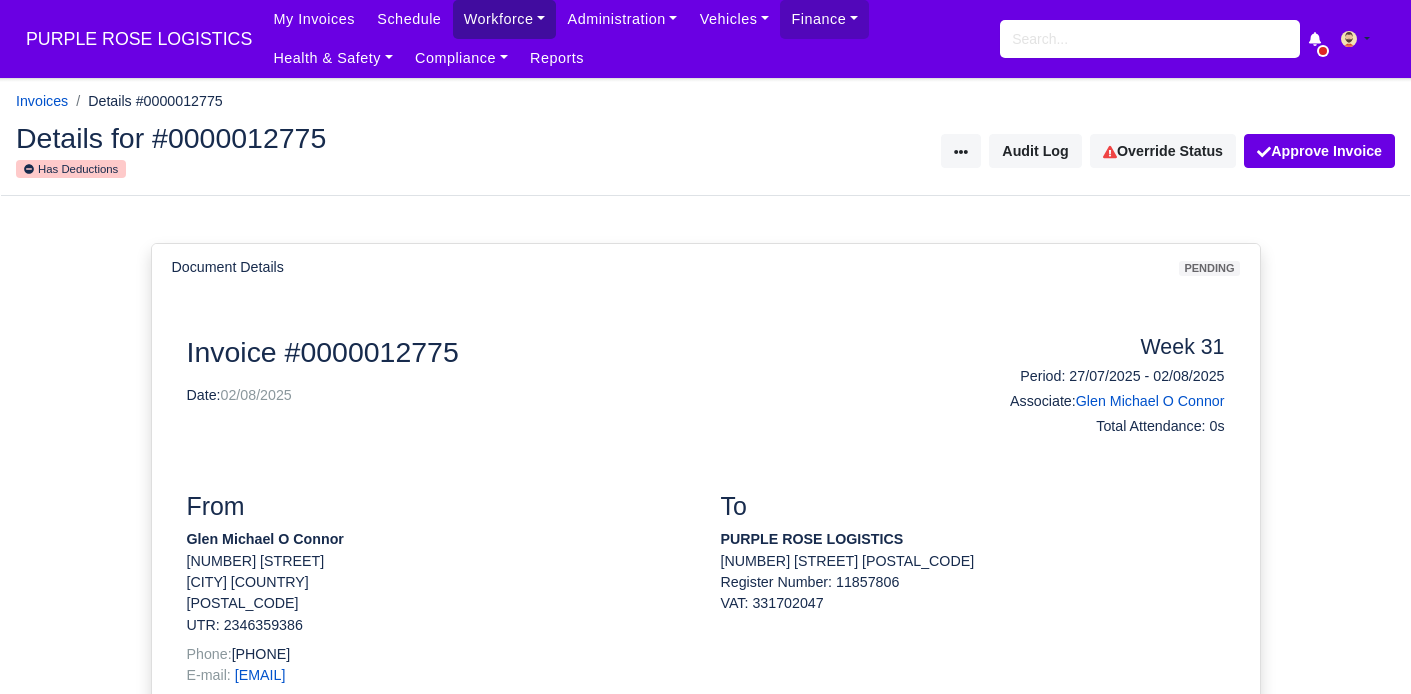 click on "Workforce" at bounding box center (505, 19) 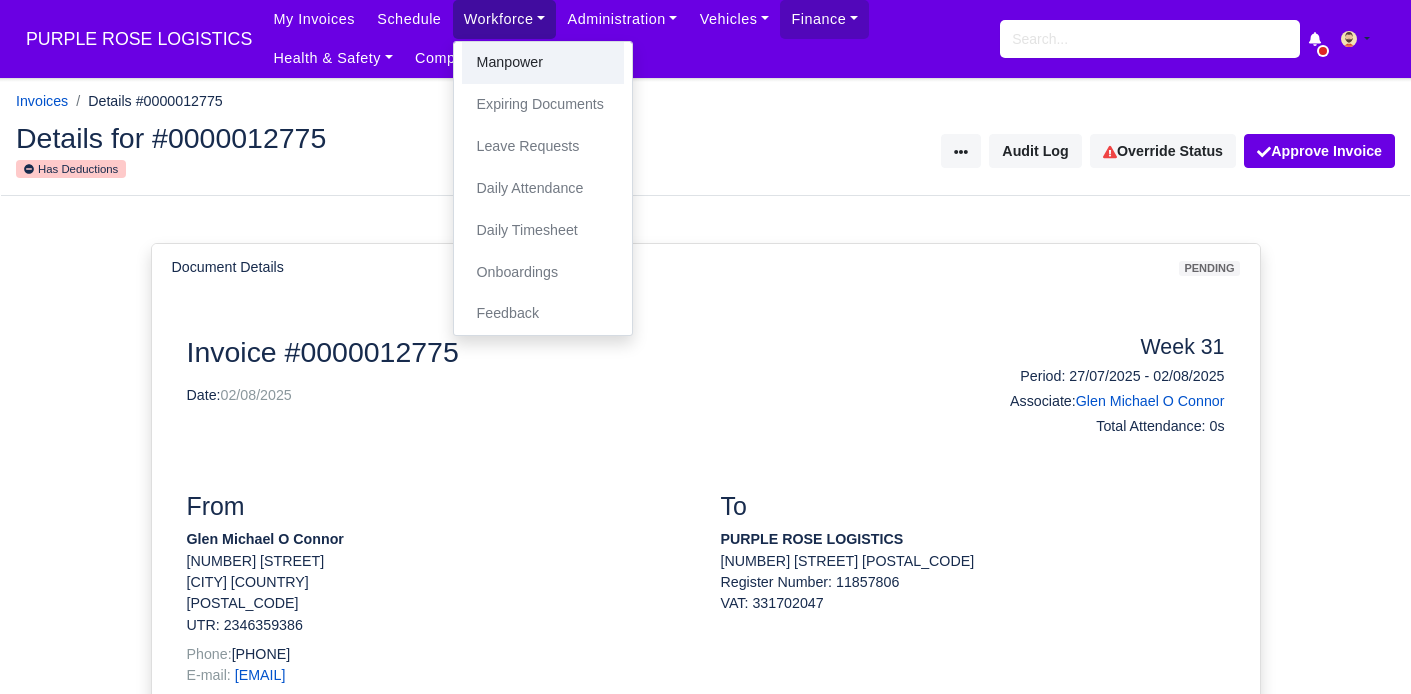 click on "Manpower" at bounding box center [543, 63] 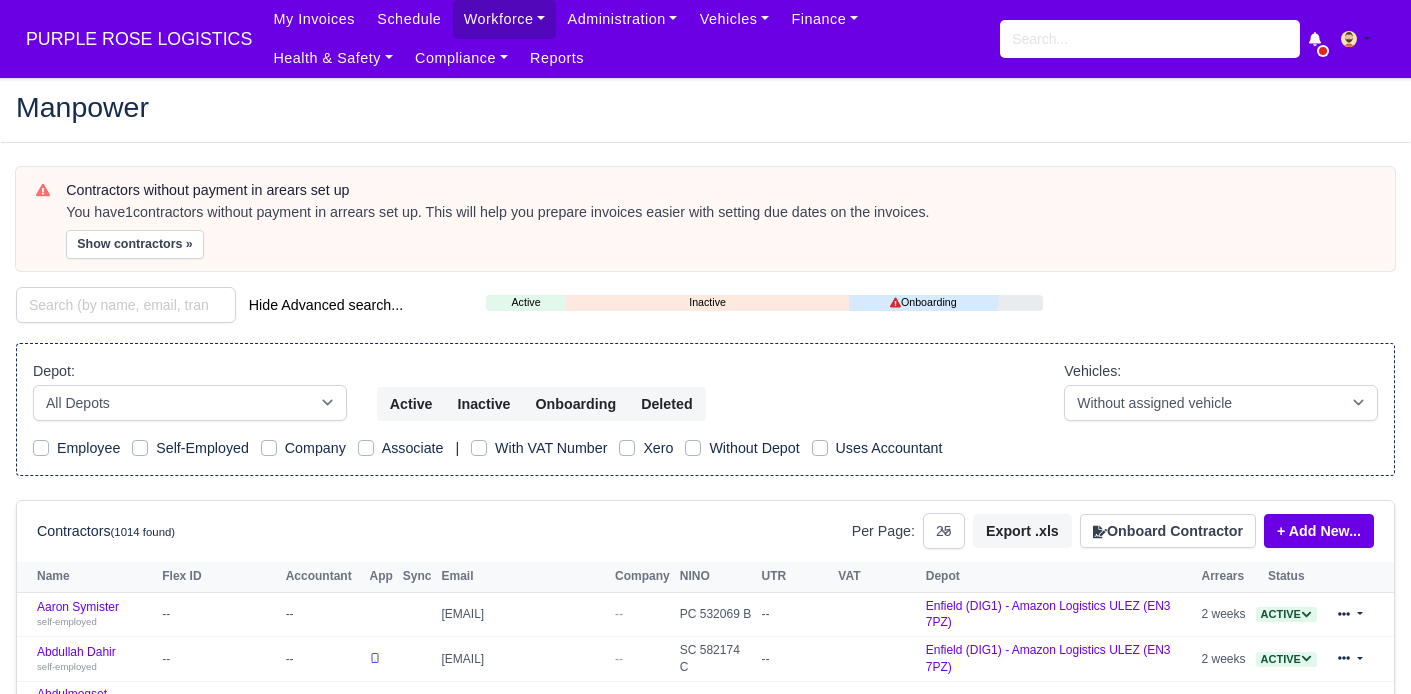 select on "25" 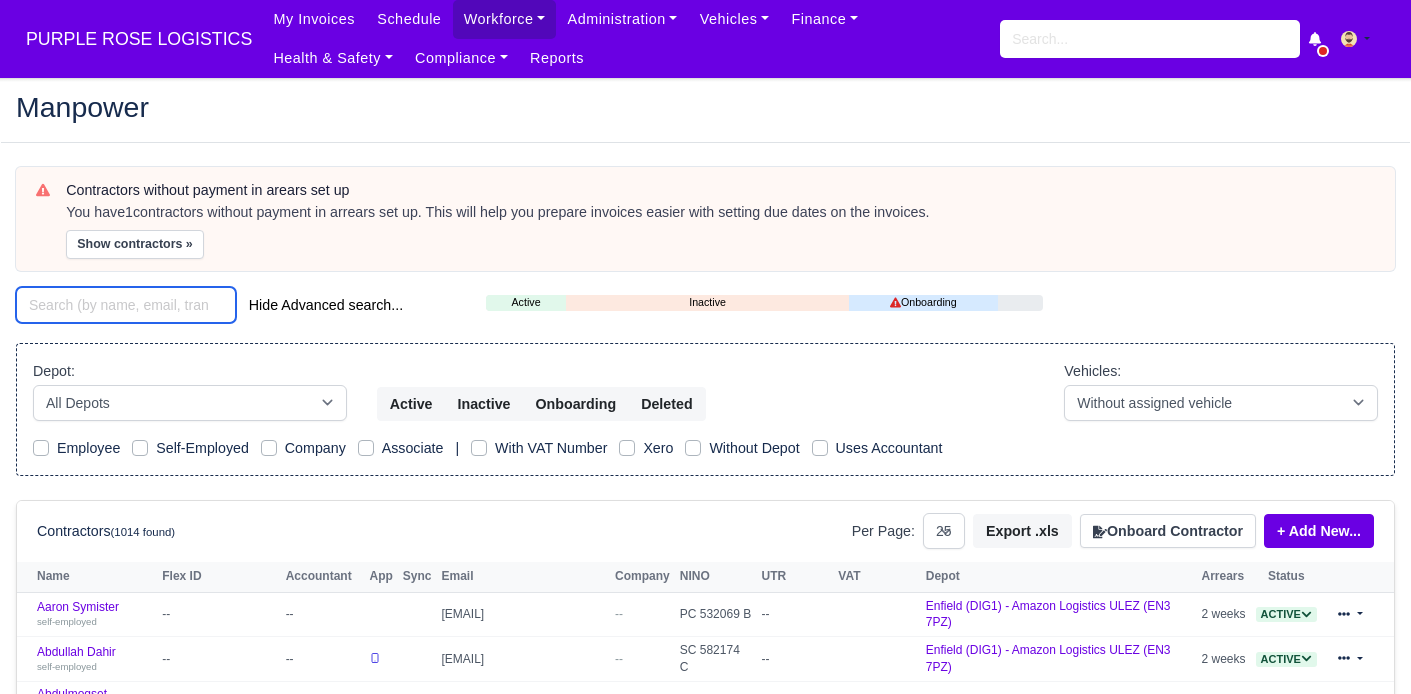 click at bounding box center [126, 305] 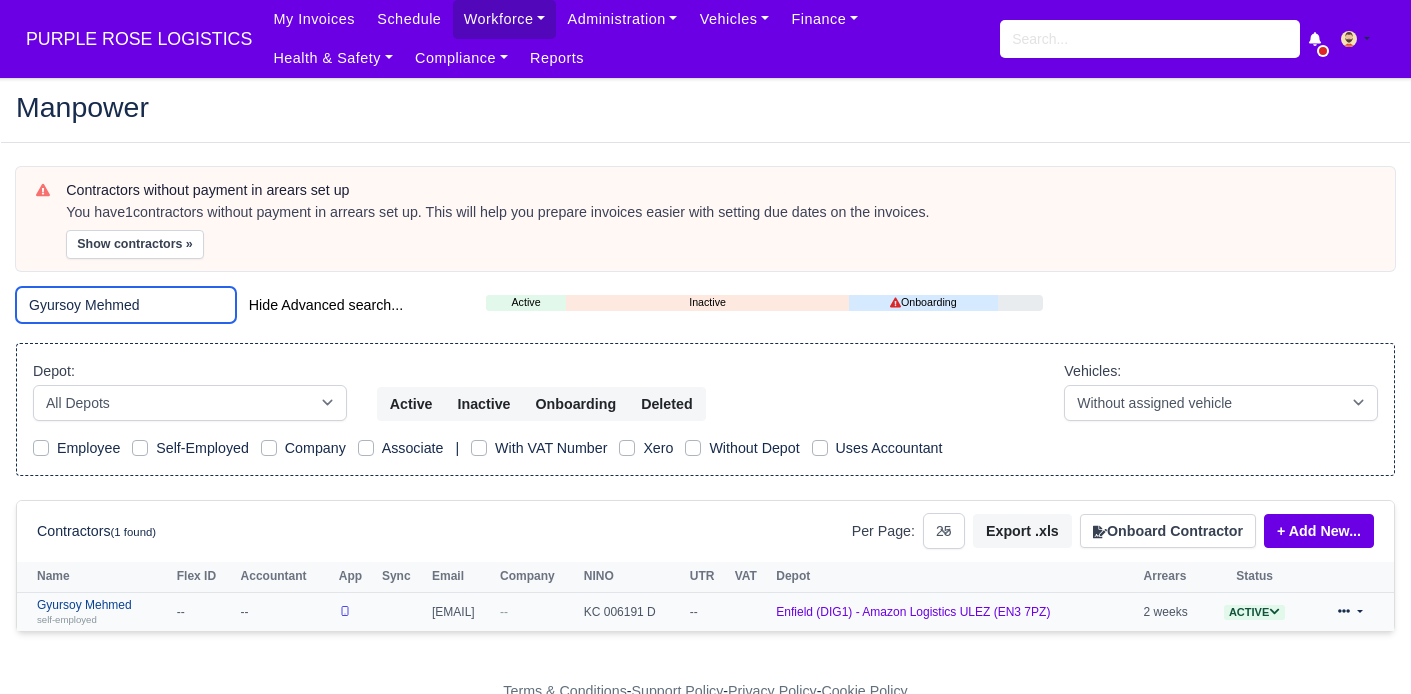 type on "Gyursoy Mehmed" 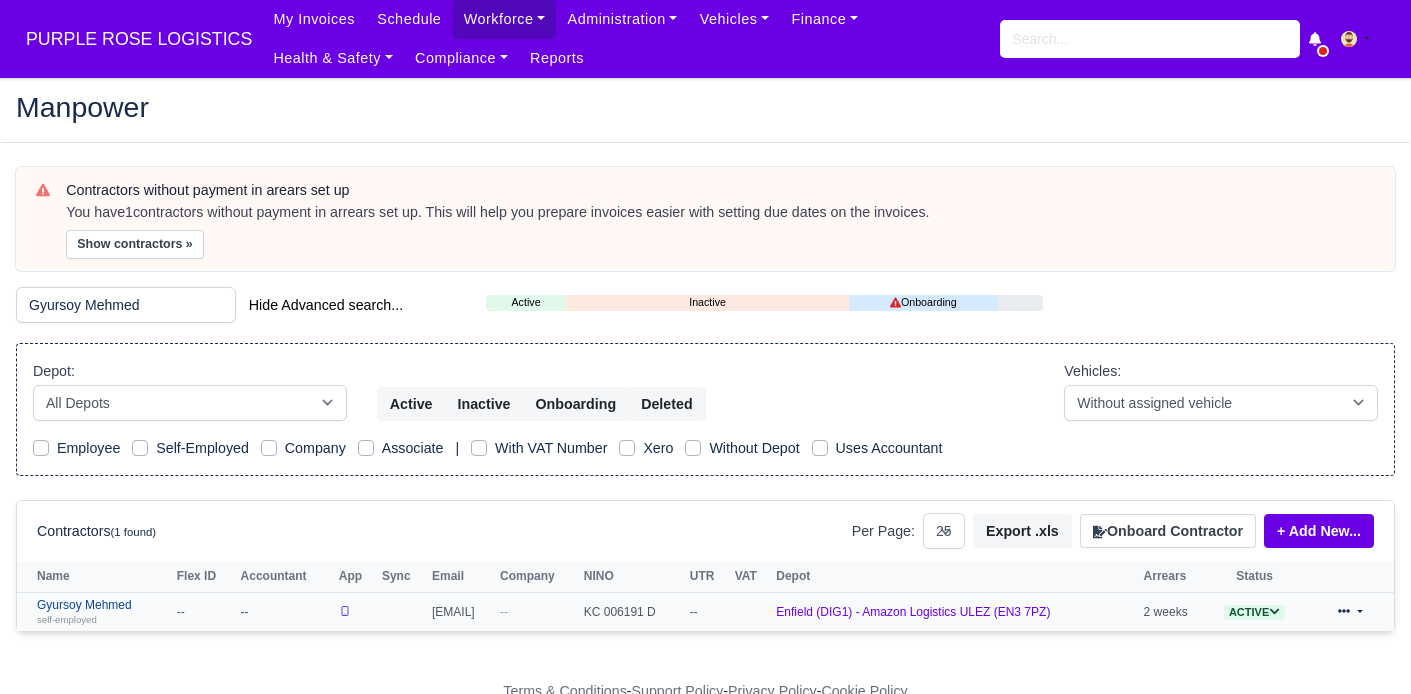 click on "Gyursoy Mehmed
self-employed" at bounding box center (102, 612) 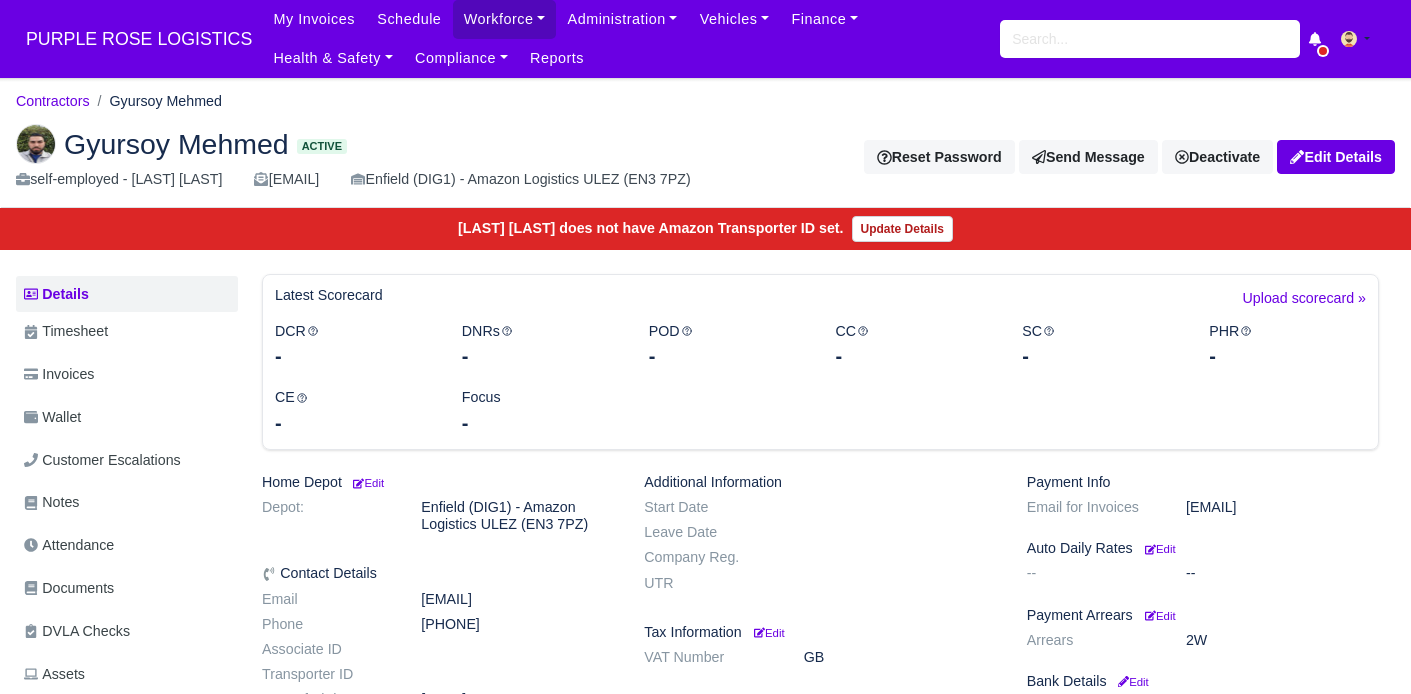 scroll, scrollTop: 0, scrollLeft: 0, axis: both 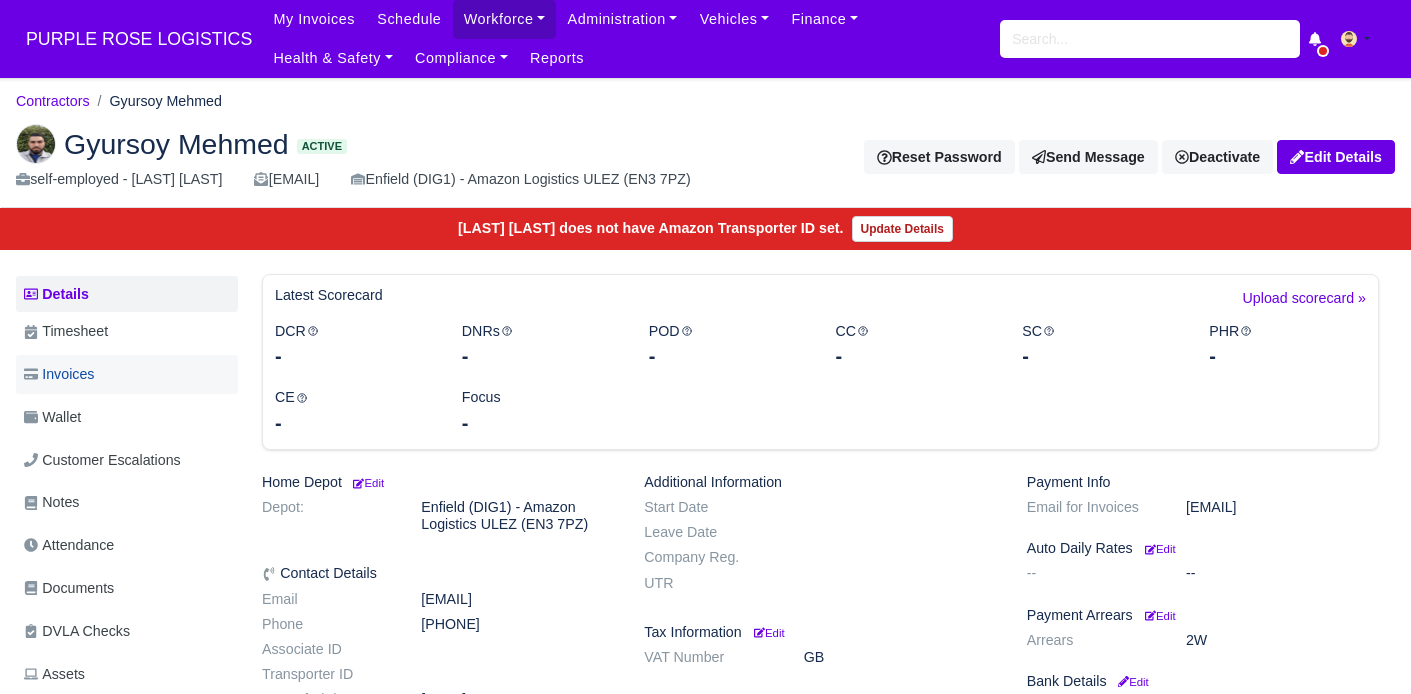 click on "Invoices" at bounding box center [59, 374] 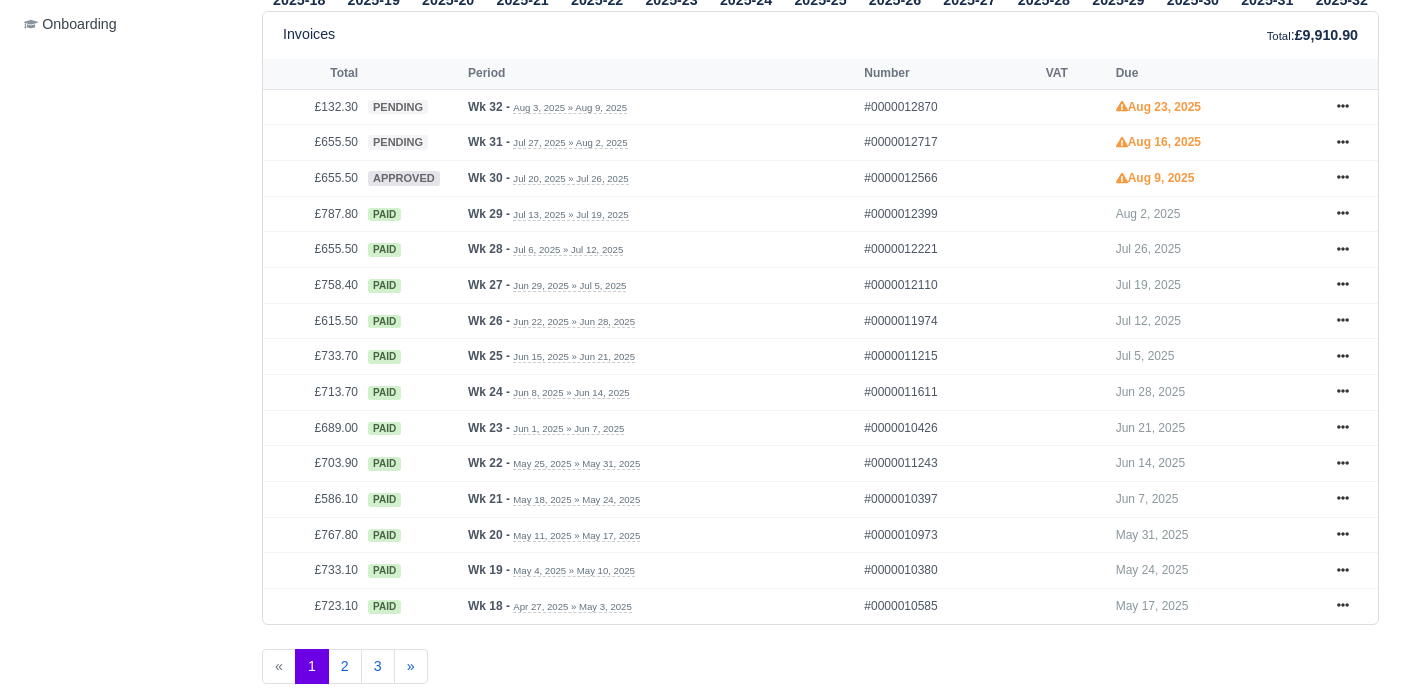 scroll, scrollTop: 908, scrollLeft: 0, axis: vertical 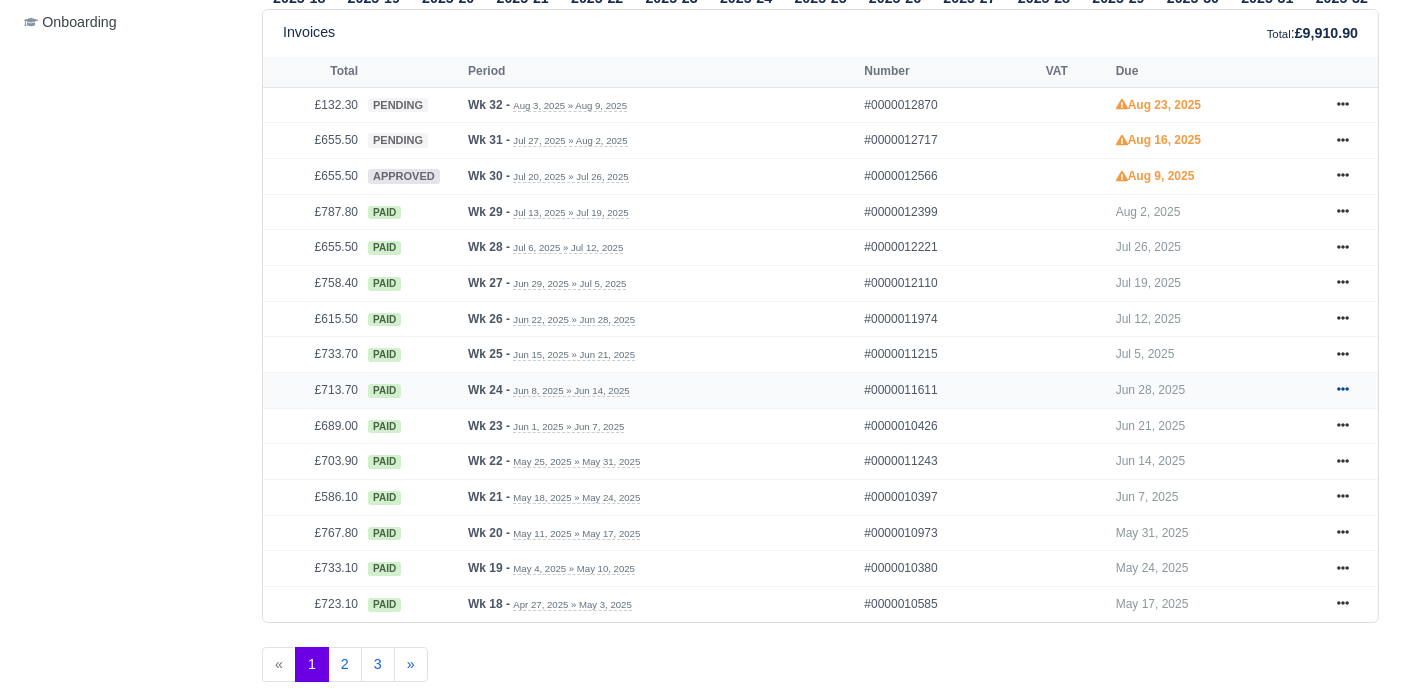 click 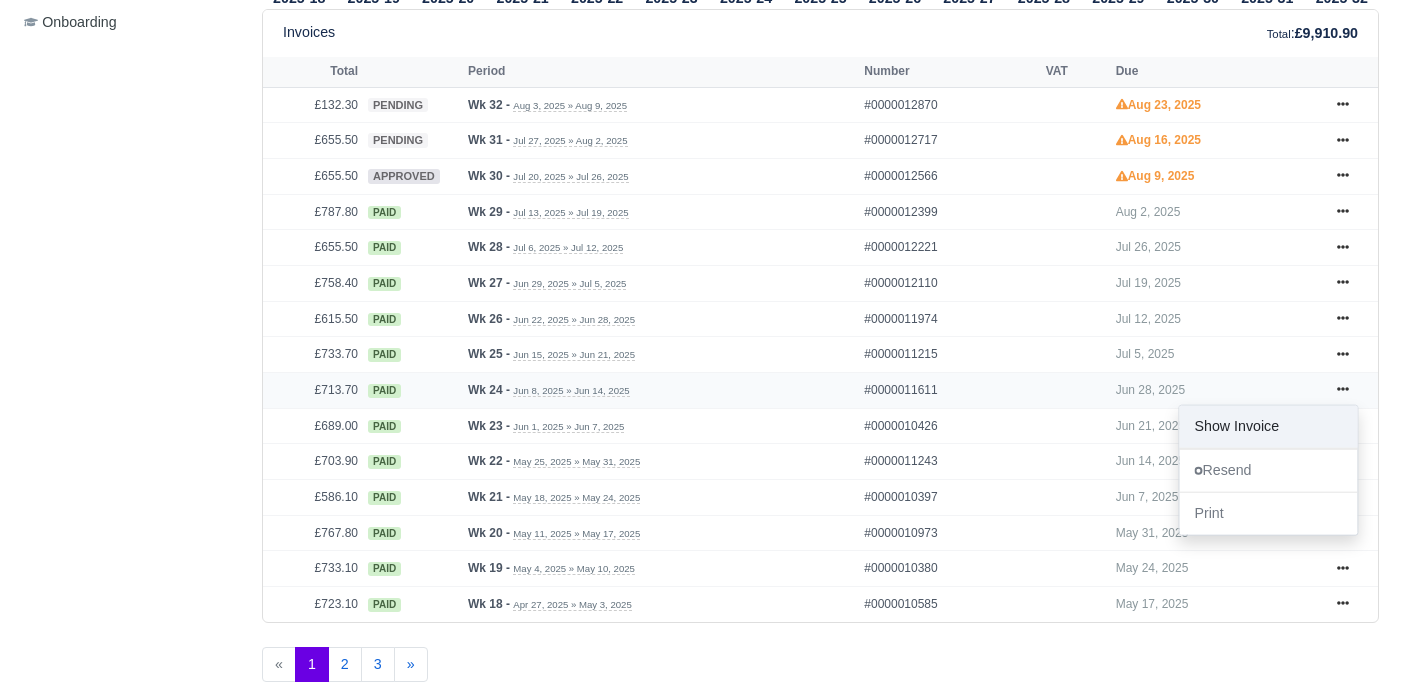 click on "Show Invoice" at bounding box center (1268, 427) 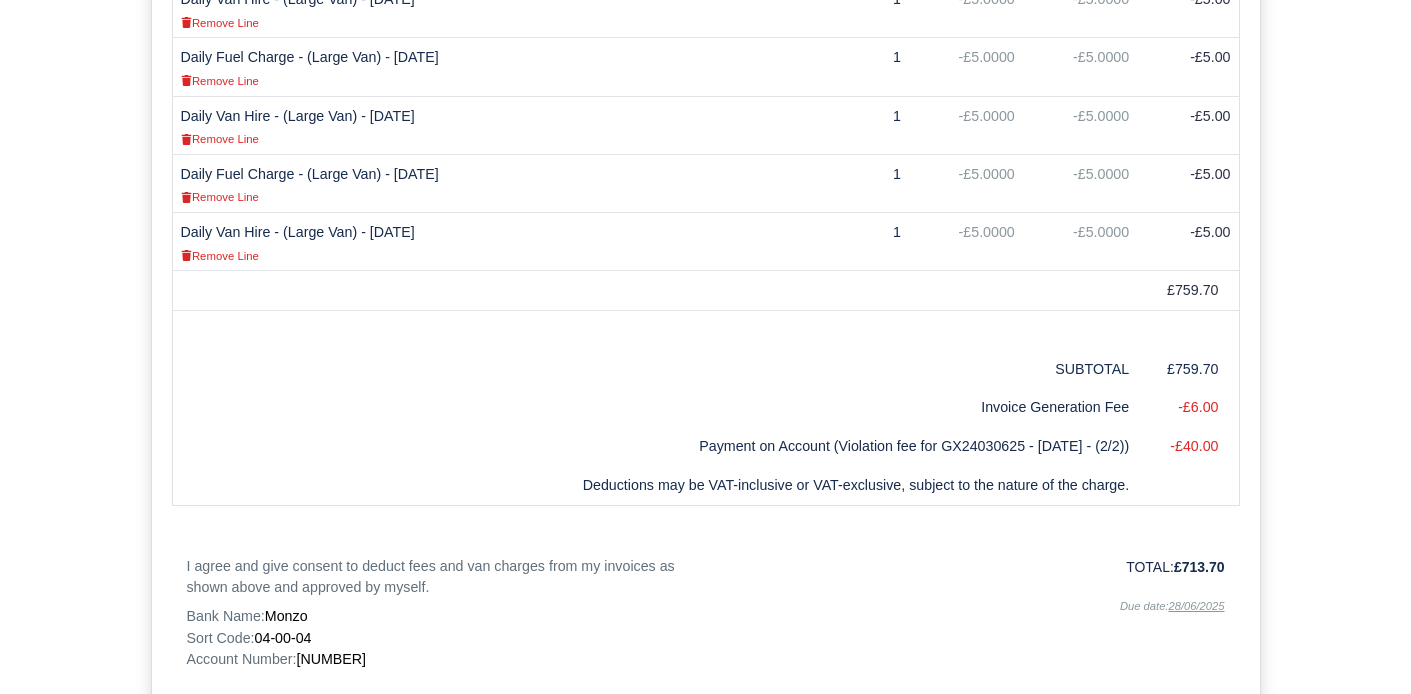 scroll, scrollTop: 1979, scrollLeft: 0, axis: vertical 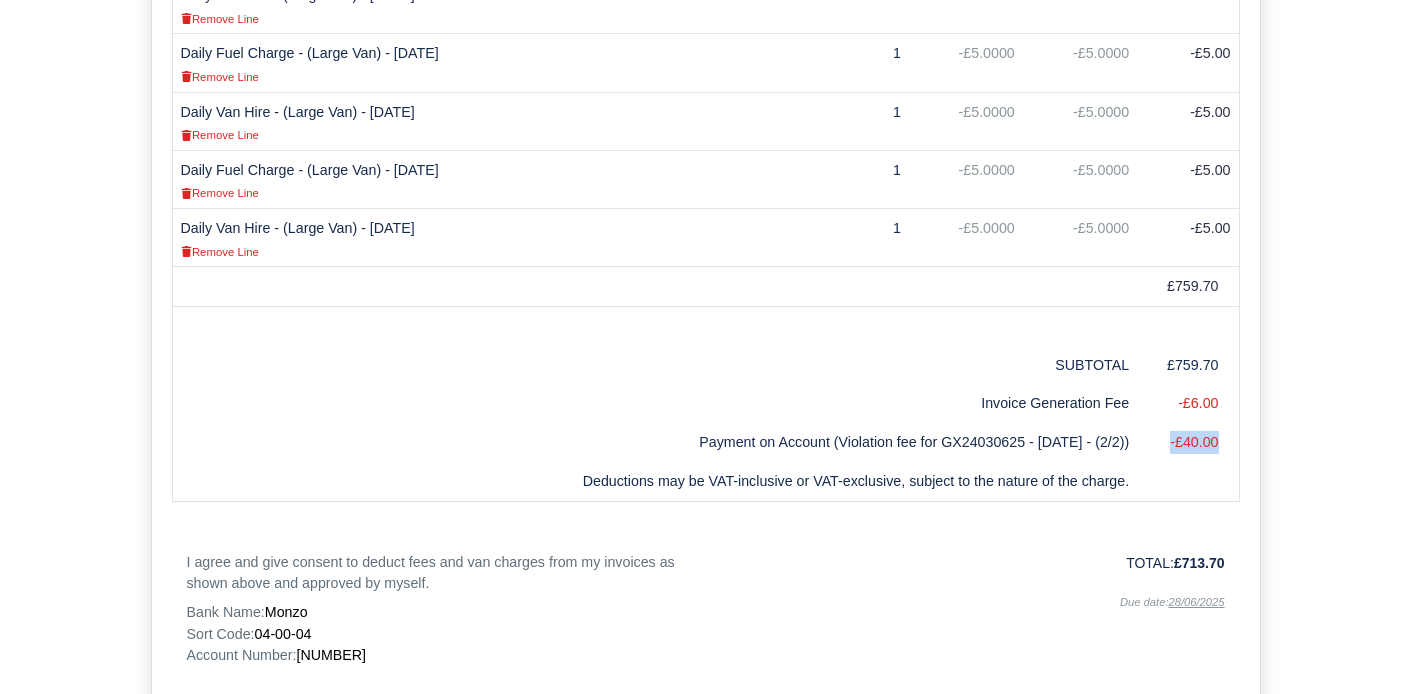 drag, startPoint x: 1168, startPoint y: 444, endPoint x: 1221, endPoint y: 444, distance: 53 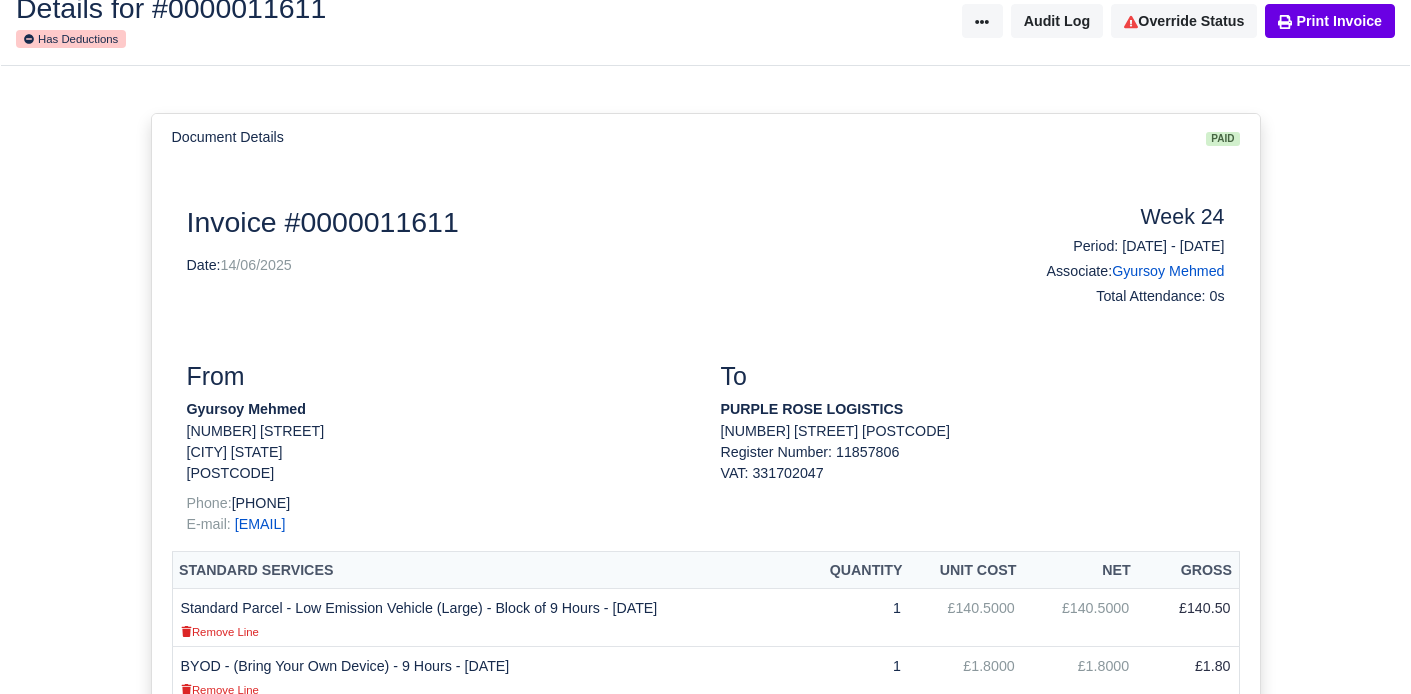 scroll, scrollTop: 0, scrollLeft: 0, axis: both 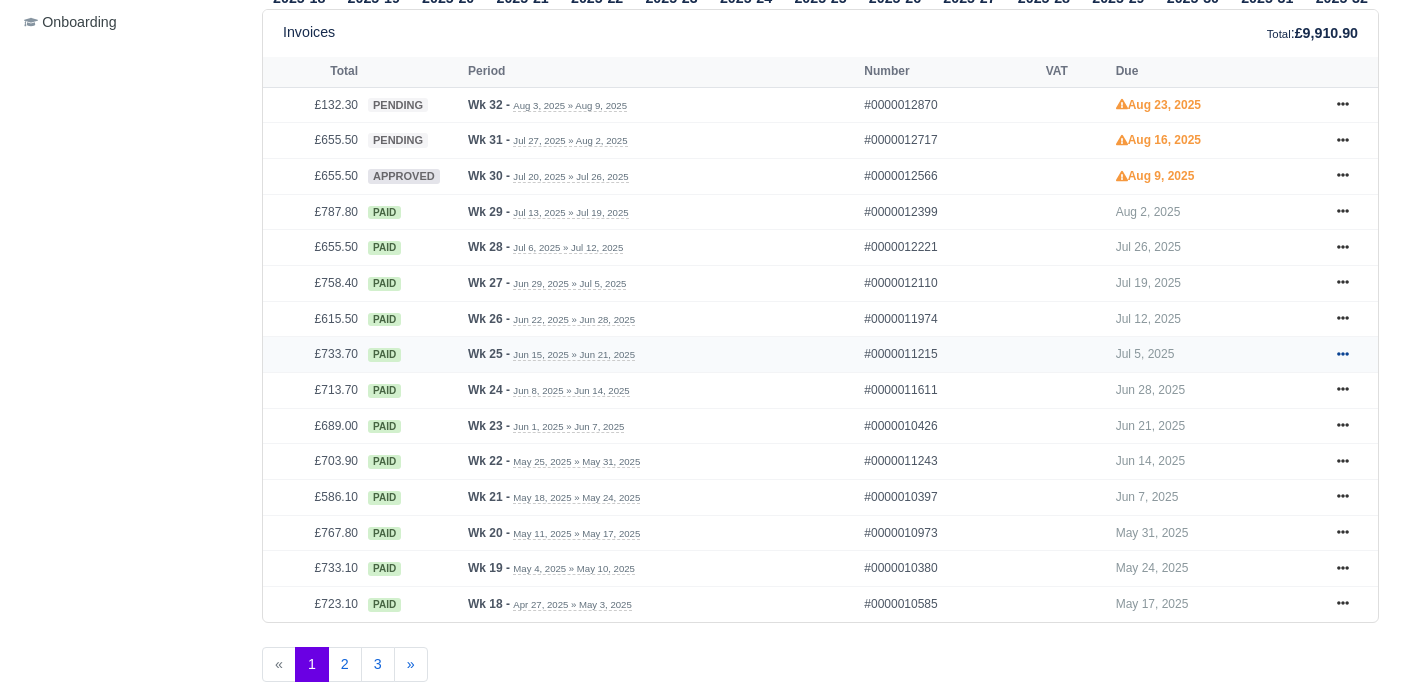 click 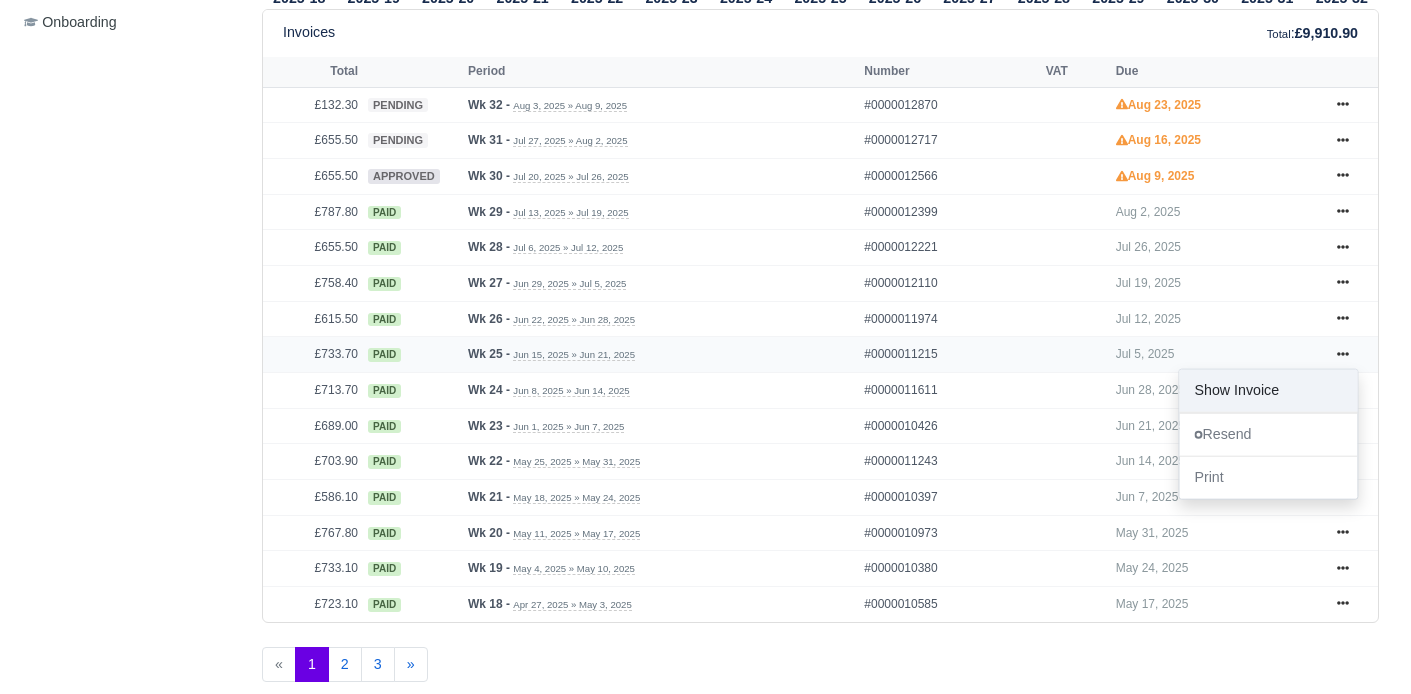 click on "Show Invoice" at bounding box center (1268, 391) 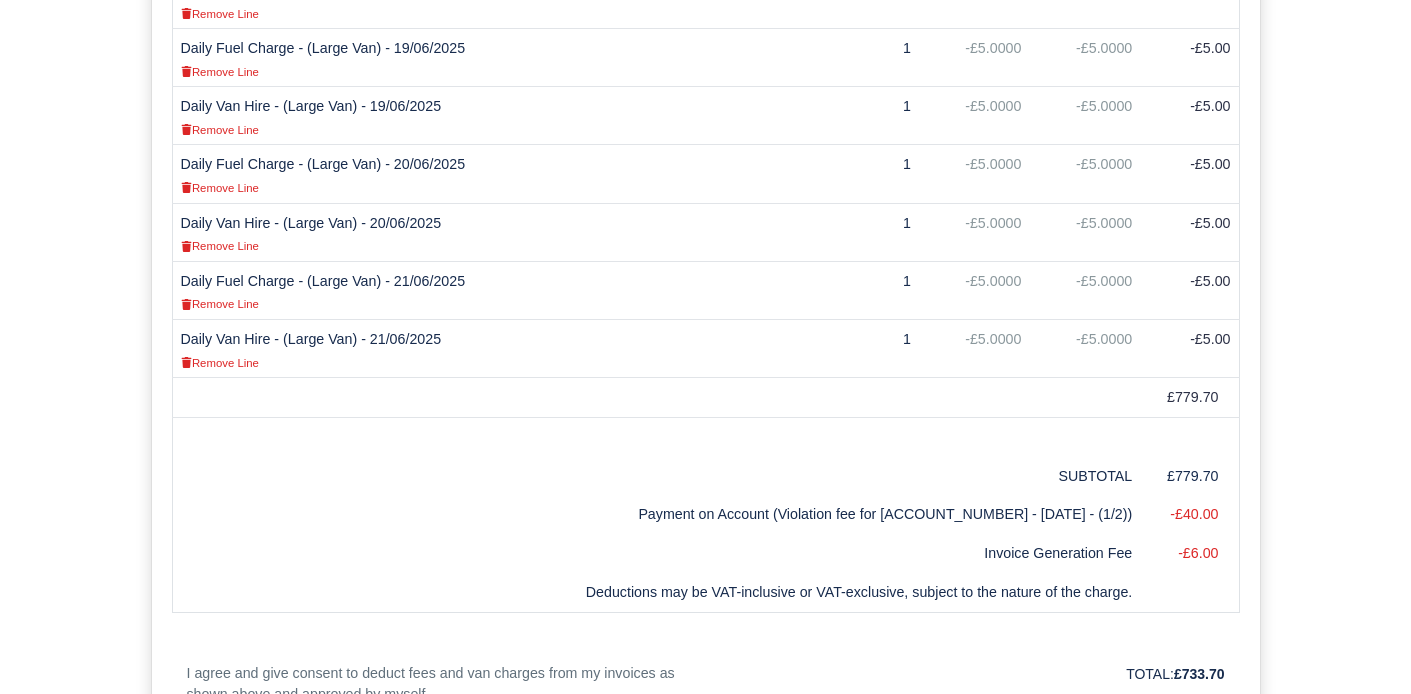 scroll, scrollTop: 1873, scrollLeft: 0, axis: vertical 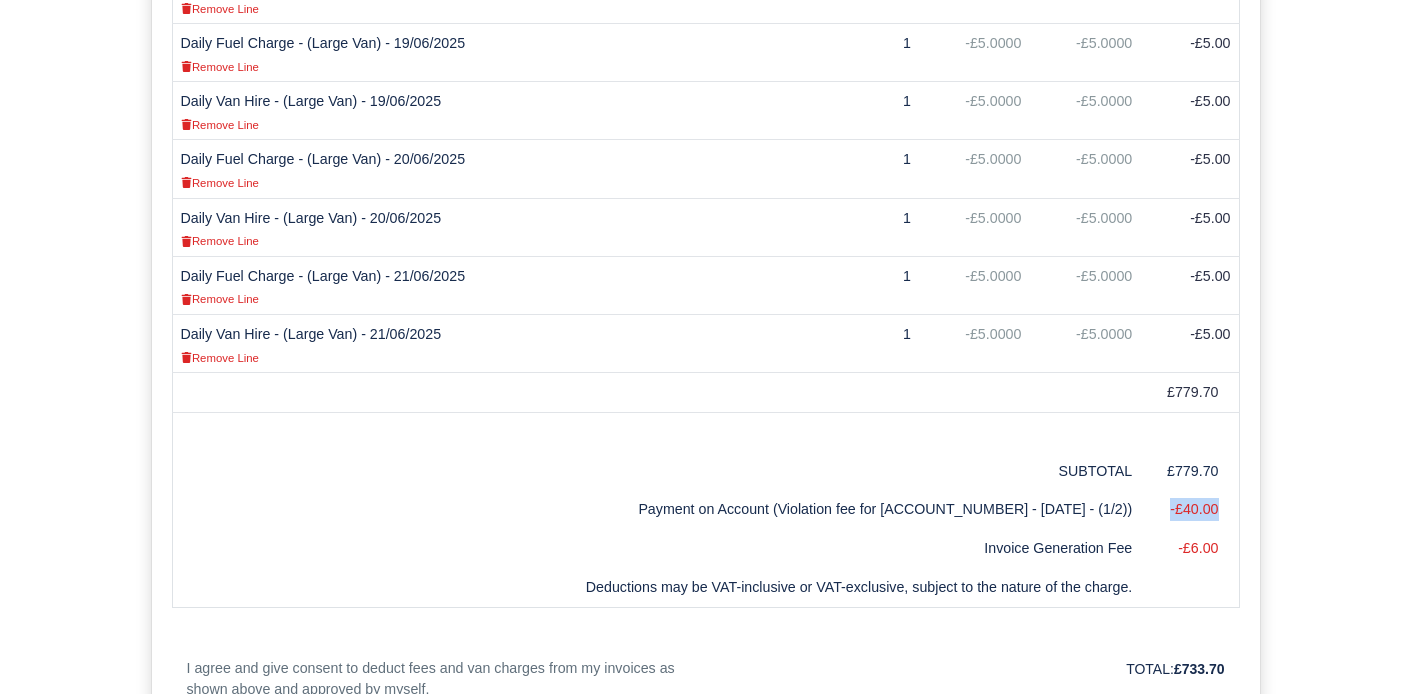 drag, startPoint x: 1168, startPoint y: 510, endPoint x: 1222, endPoint y: 511, distance: 54.00926 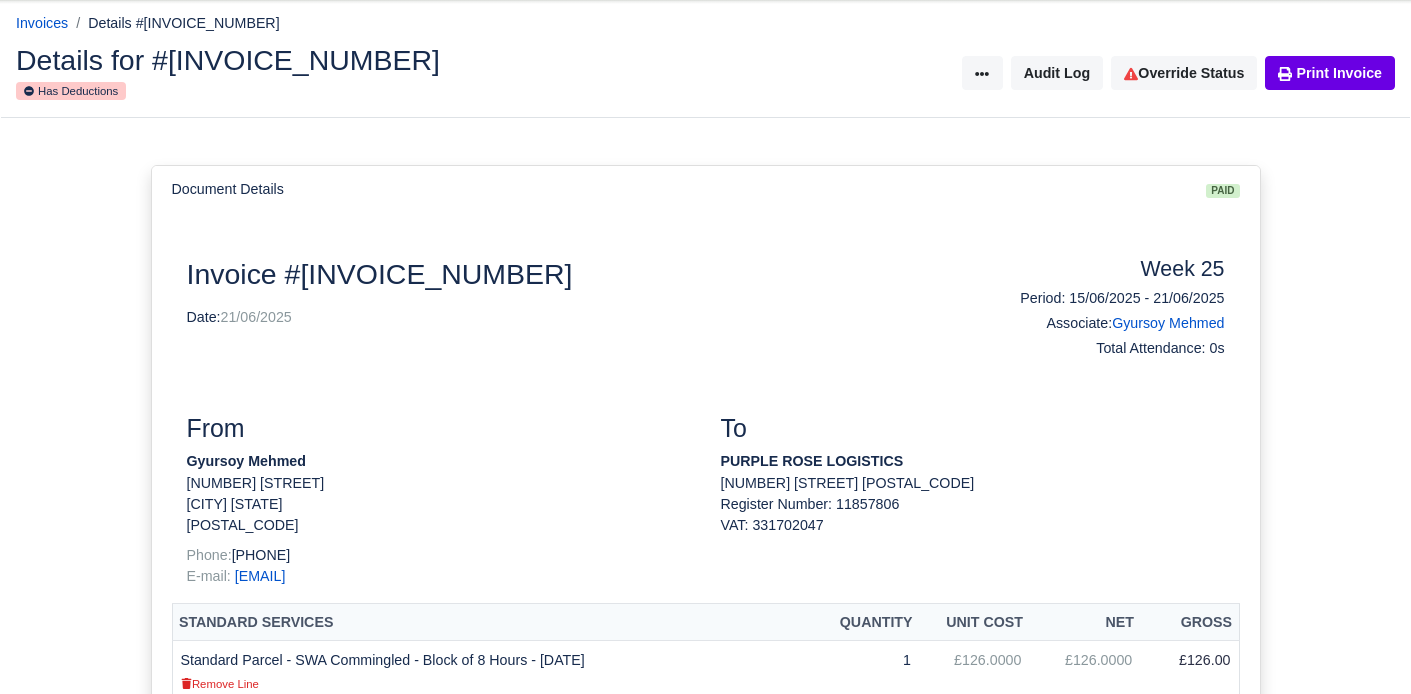 scroll, scrollTop: 0, scrollLeft: 0, axis: both 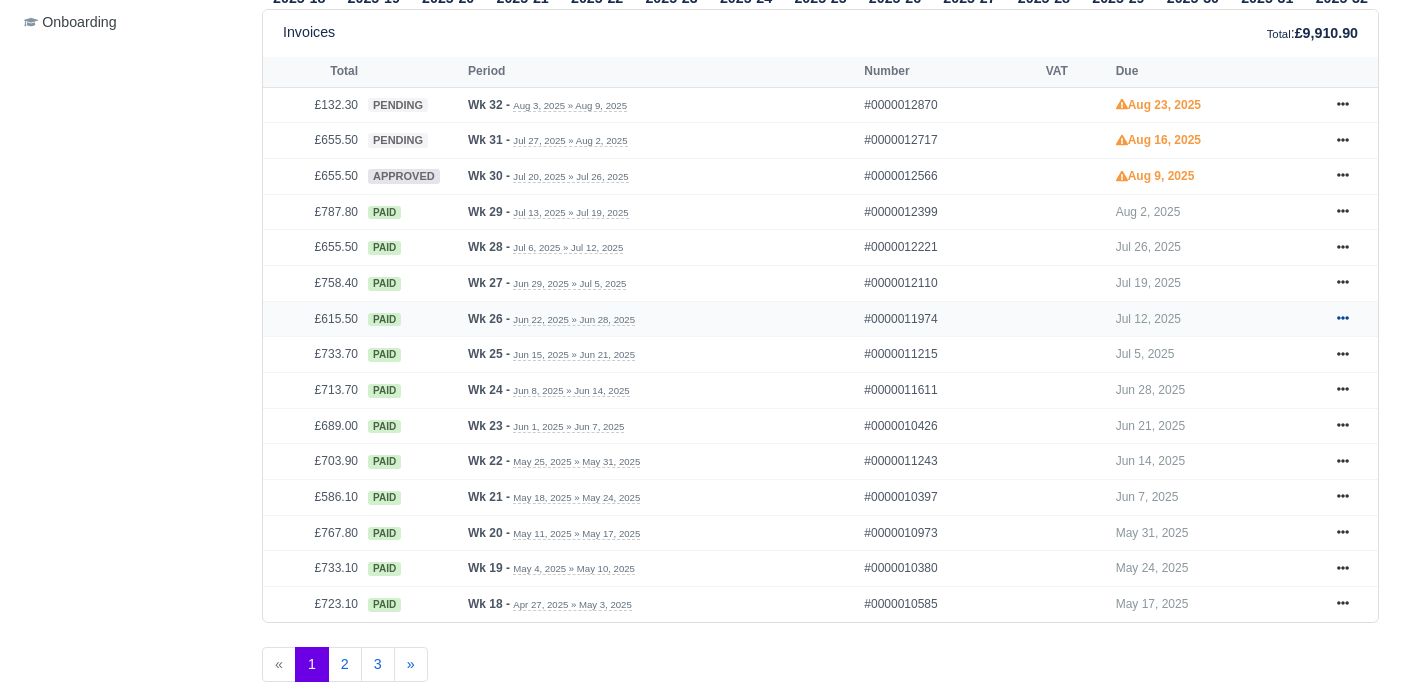 click at bounding box center (1343, 319) 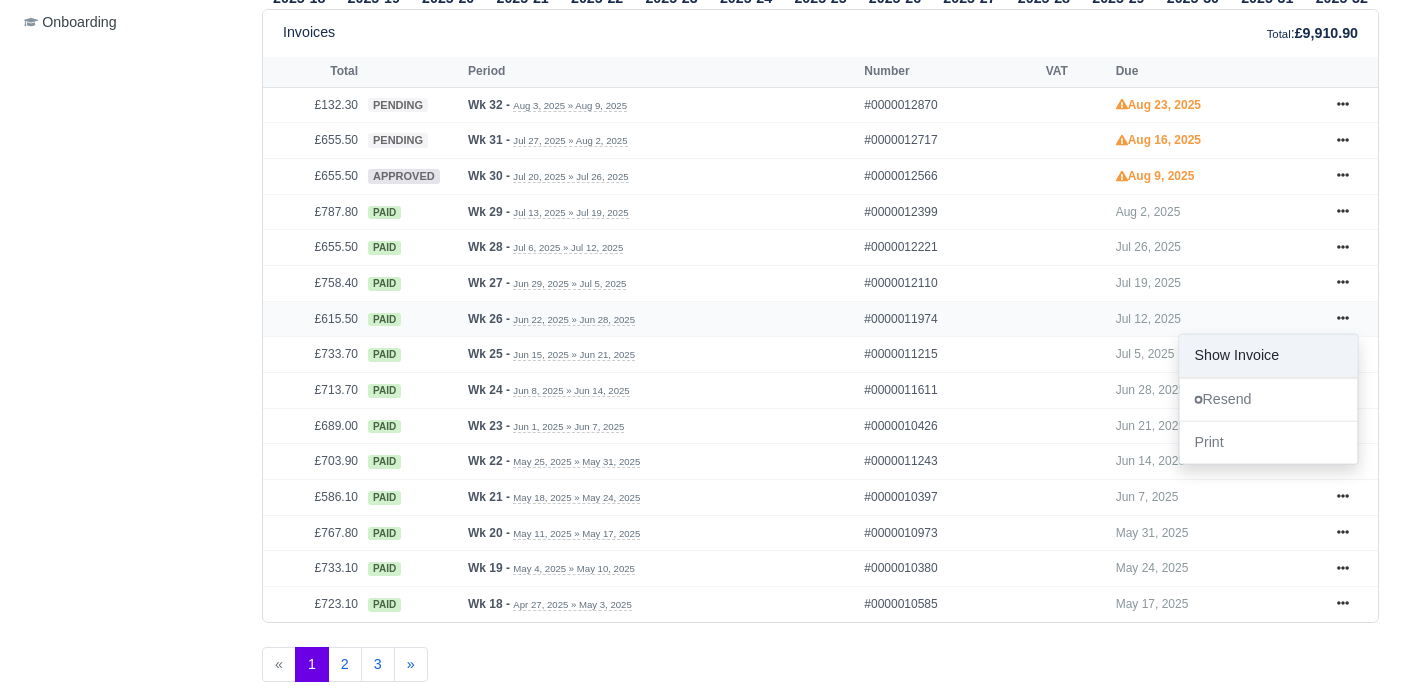 click on "Show Invoice" at bounding box center (1268, 355) 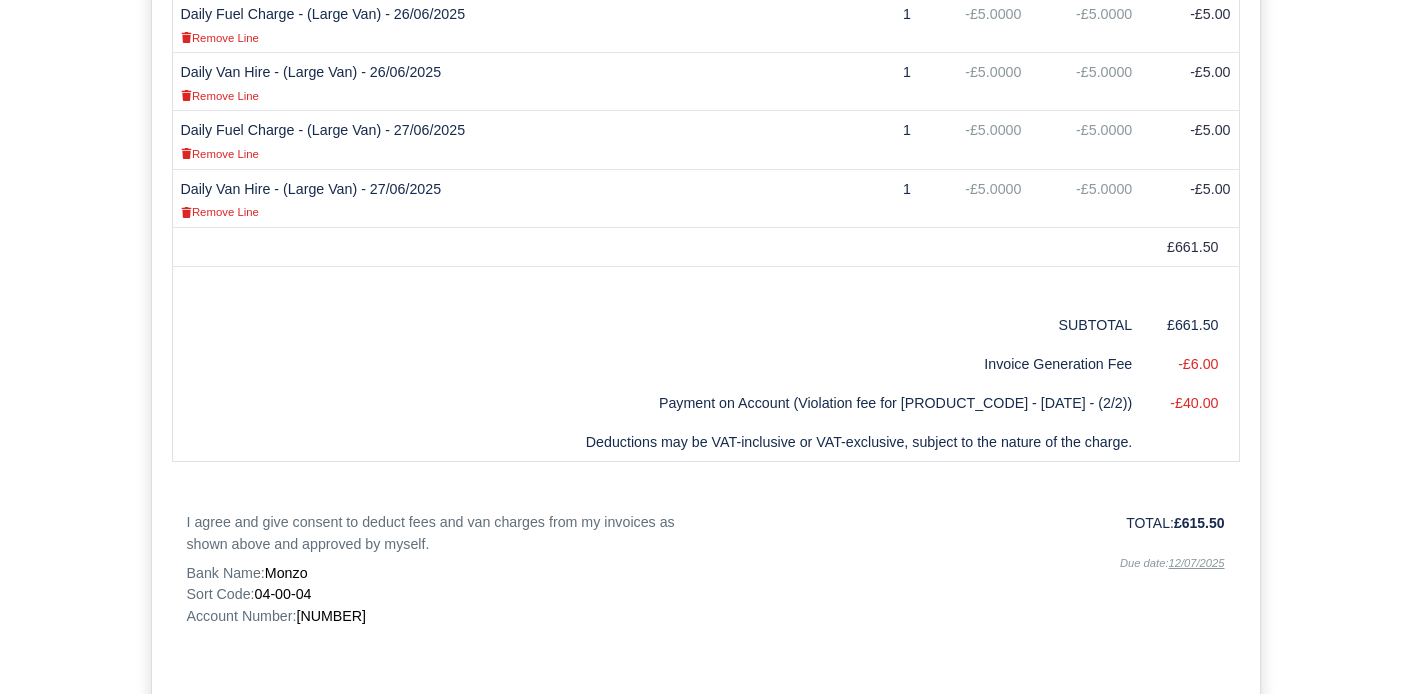 scroll, scrollTop: 1695, scrollLeft: 0, axis: vertical 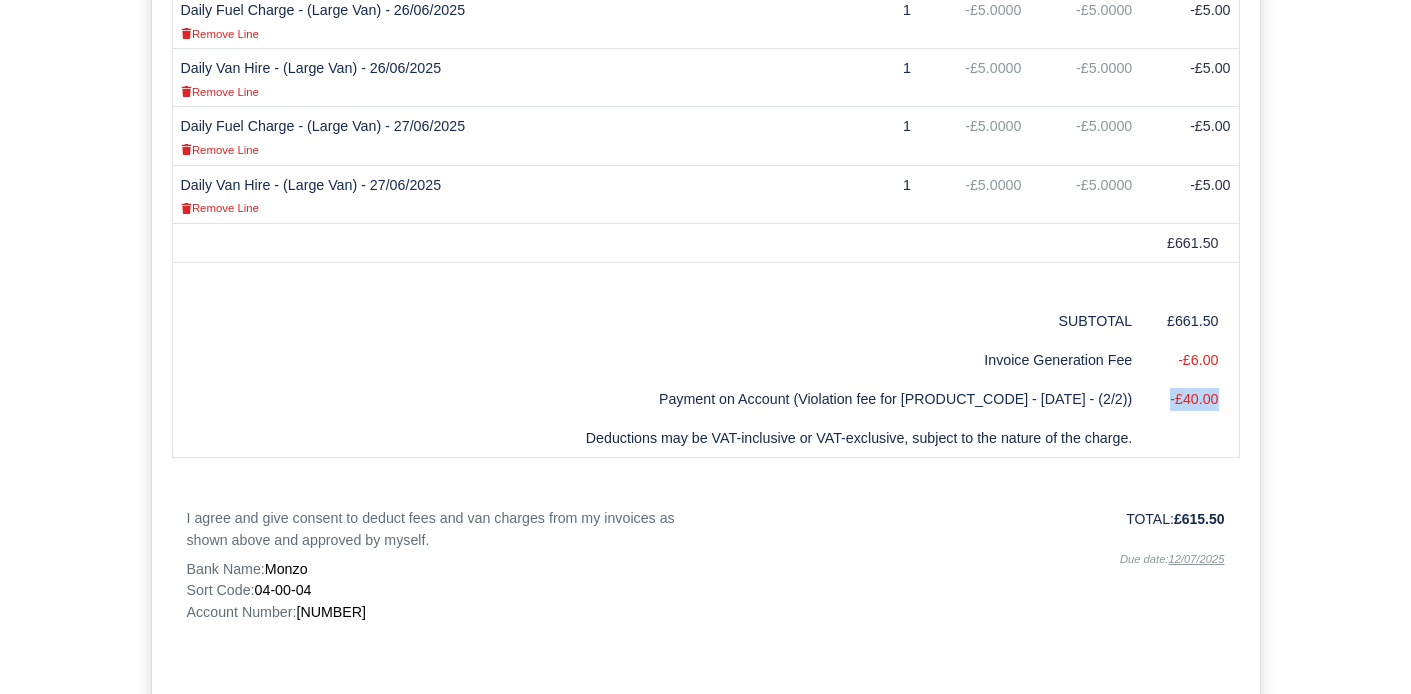 drag, startPoint x: 1162, startPoint y: 399, endPoint x: 1228, endPoint y: 399, distance: 66 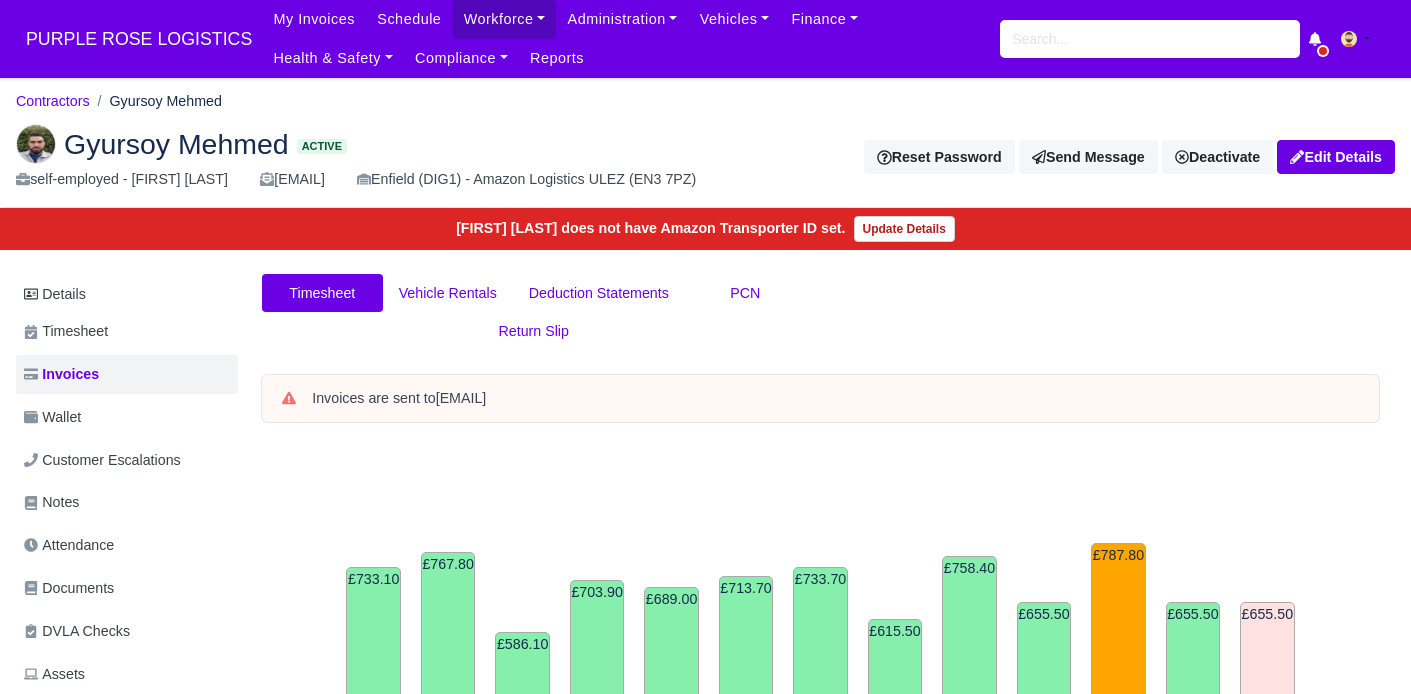 scroll, scrollTop: 908, scrollLeft: 0, axis: vertical 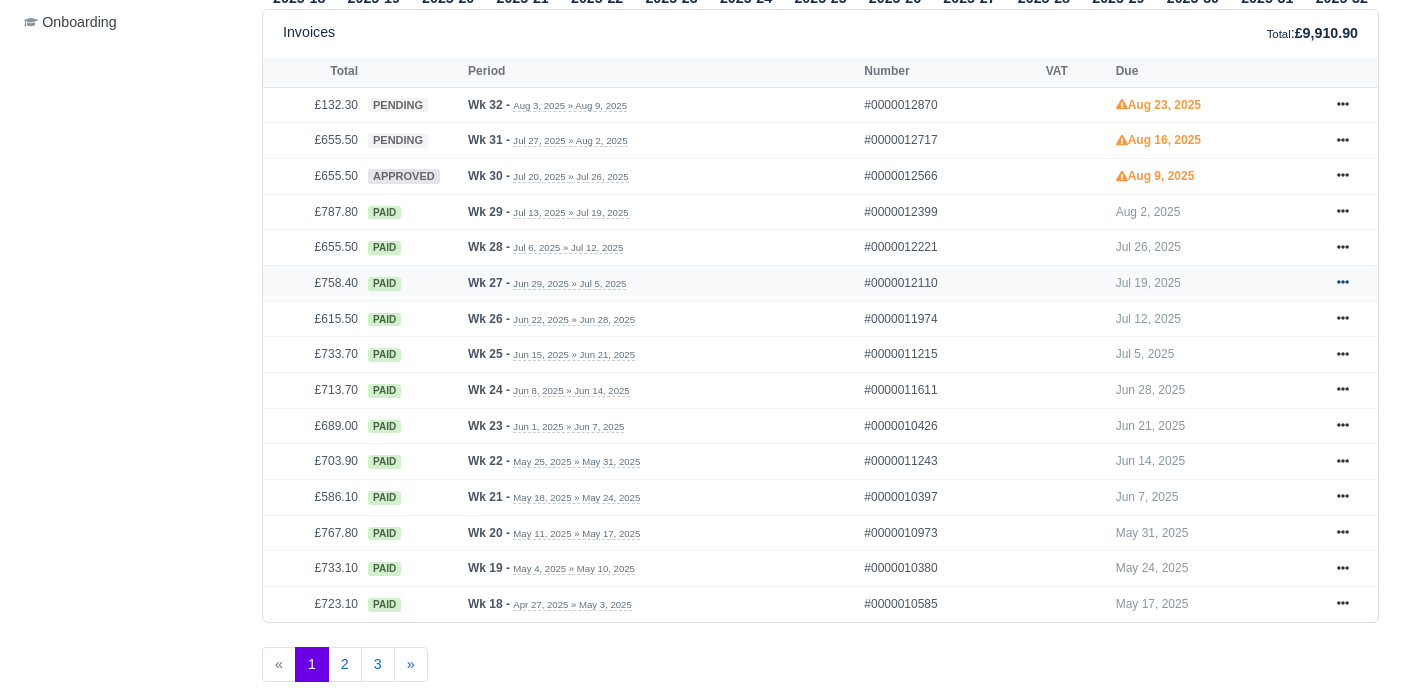 click 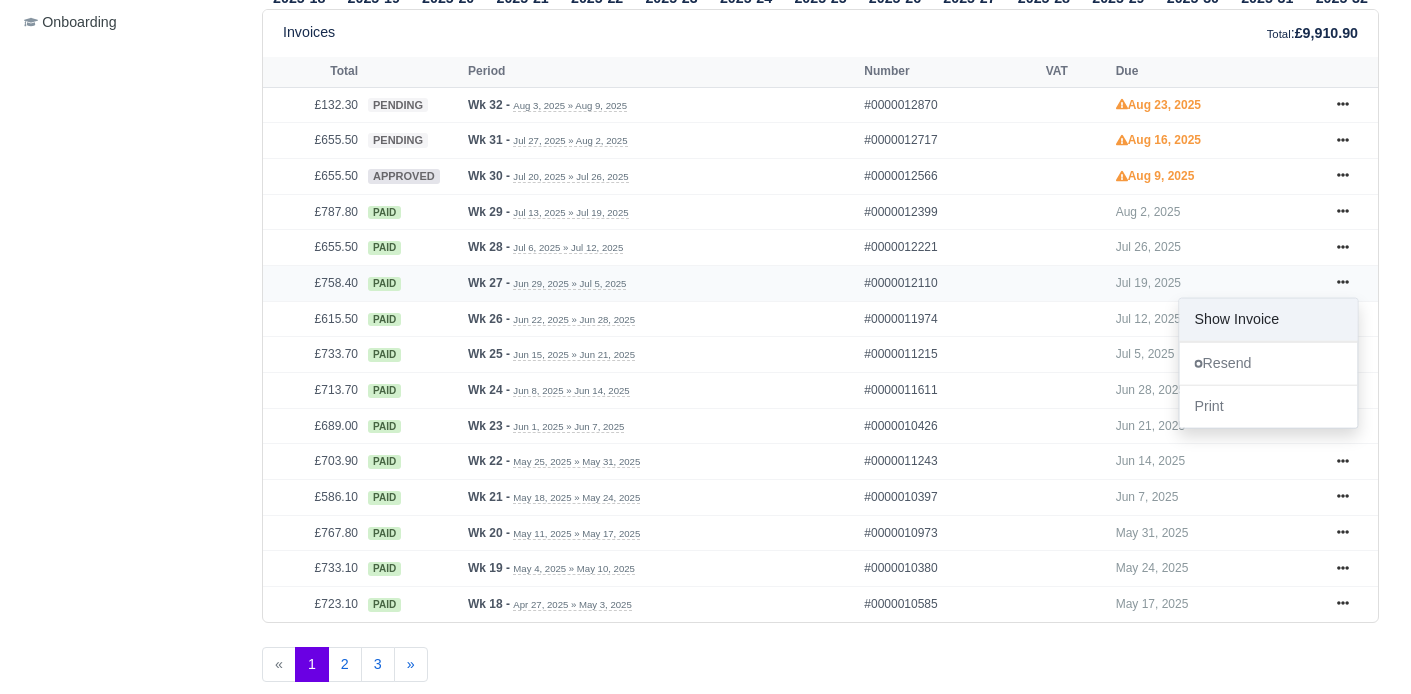 click on "Show Invoice" at bounding box center [1268, 320] 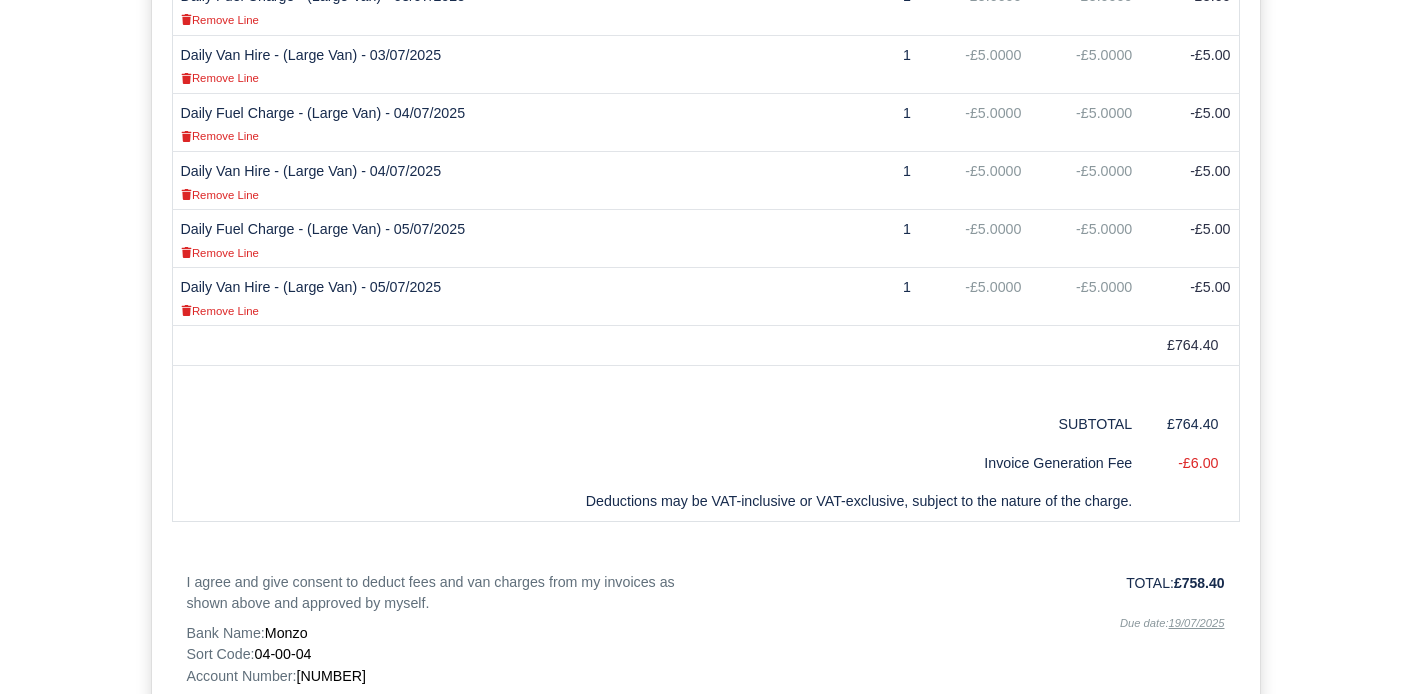 scroll, scrollTop: 2002, scrollLeft: 0, axis: vertical 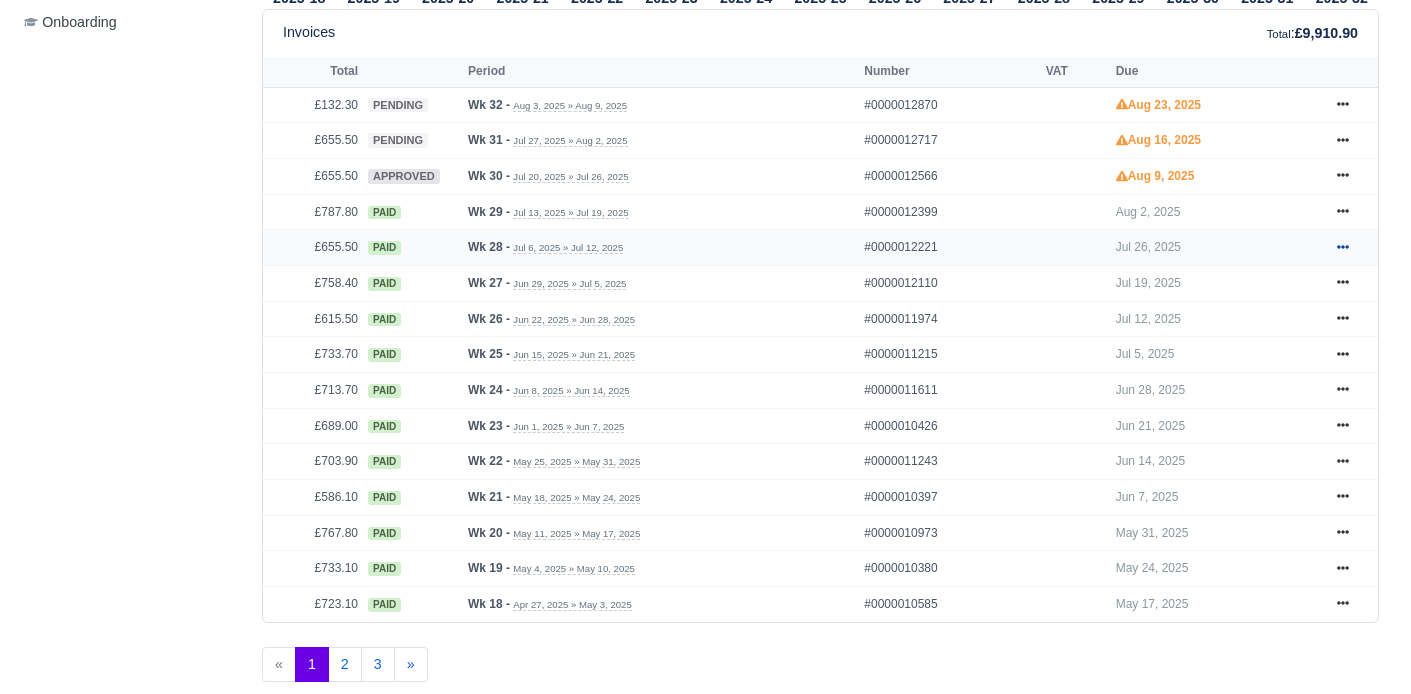 click 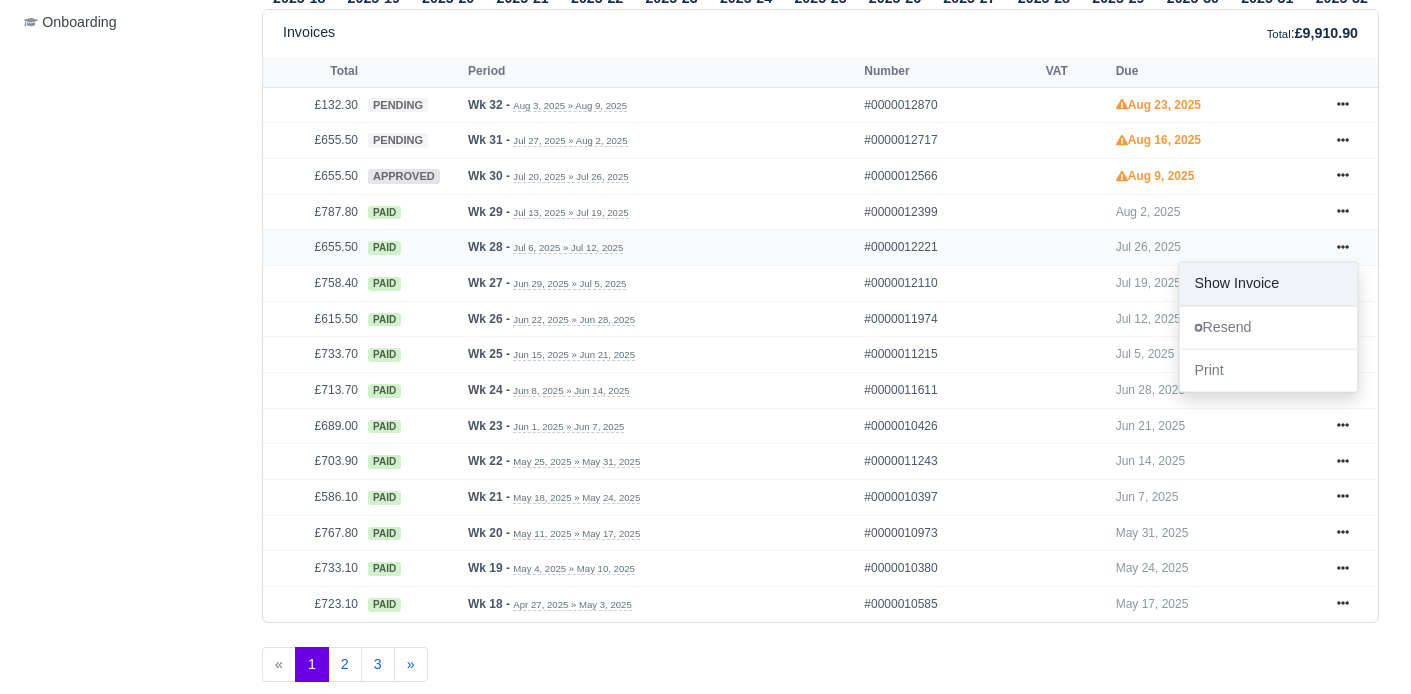 click on "Show Invoice" at bounding box center (1268, 284) 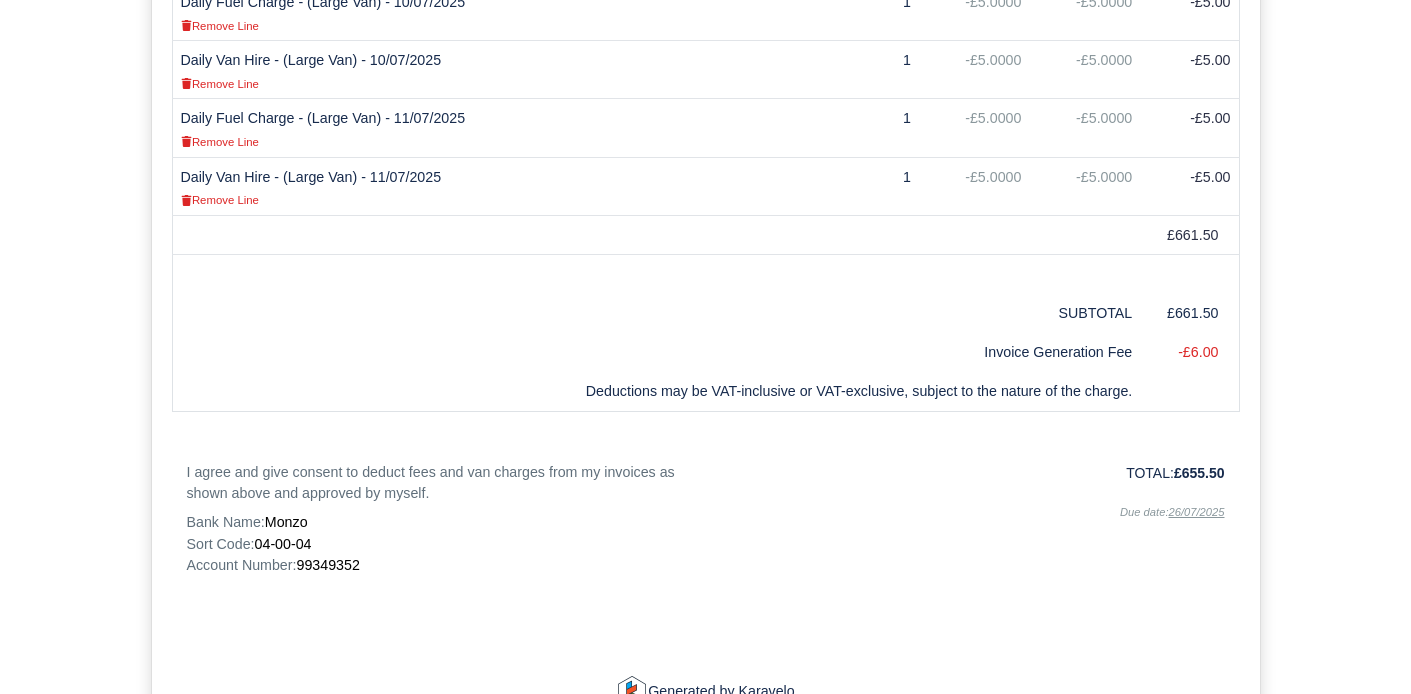 scroll, scrollTop: 1706, scrollLeft: 0, axis: vertical 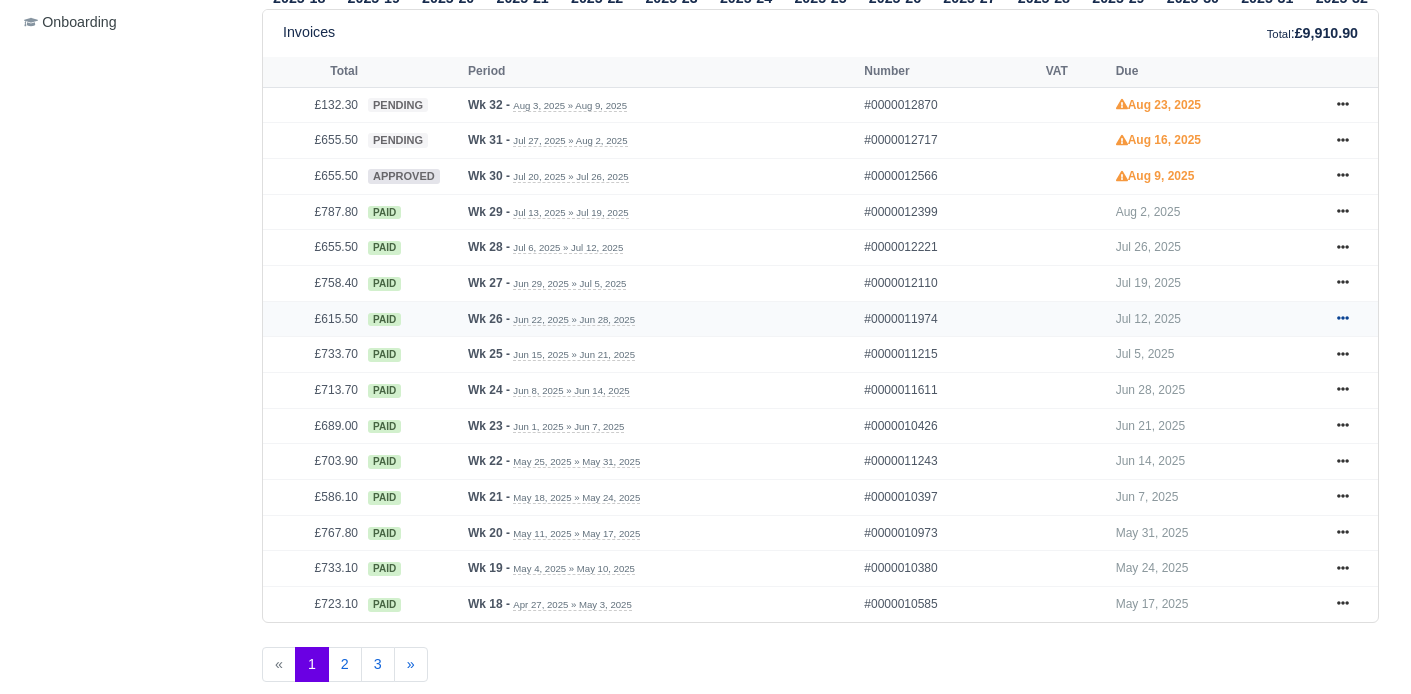 click 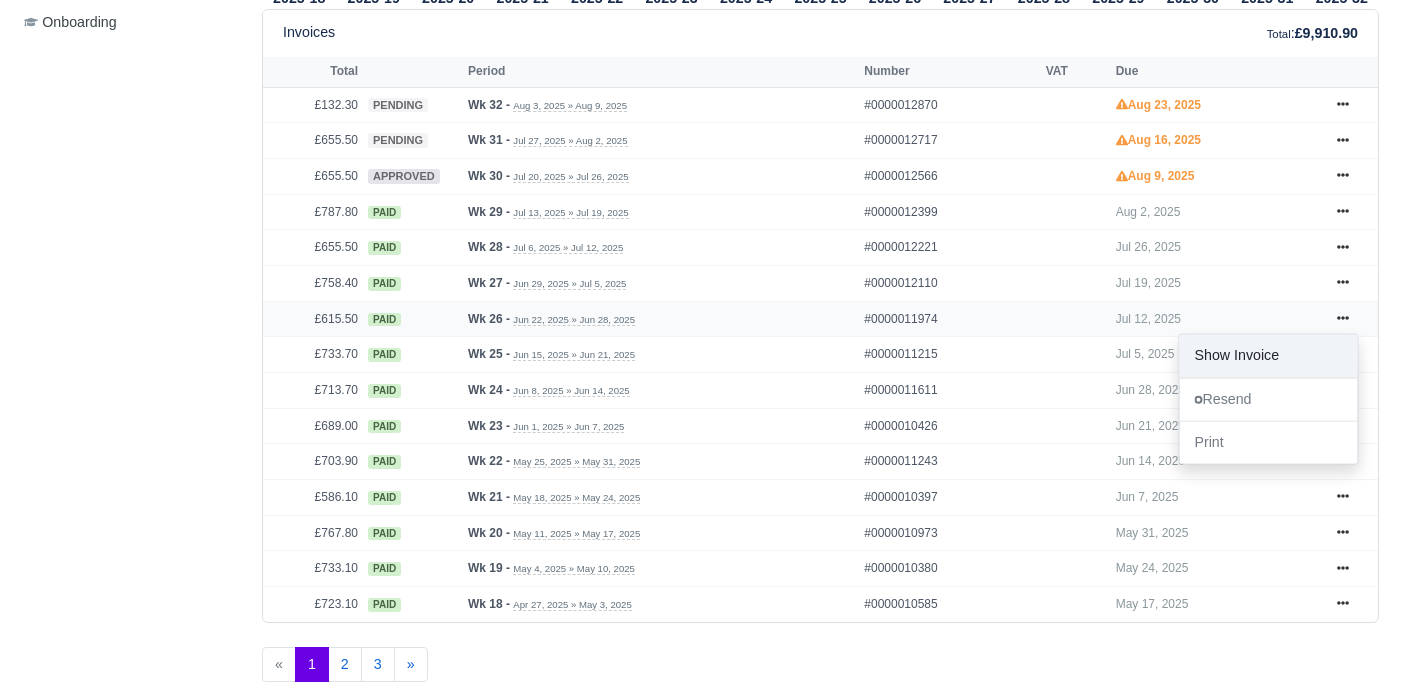 click on "Show Invoice" at bounding box center (1268, 355) 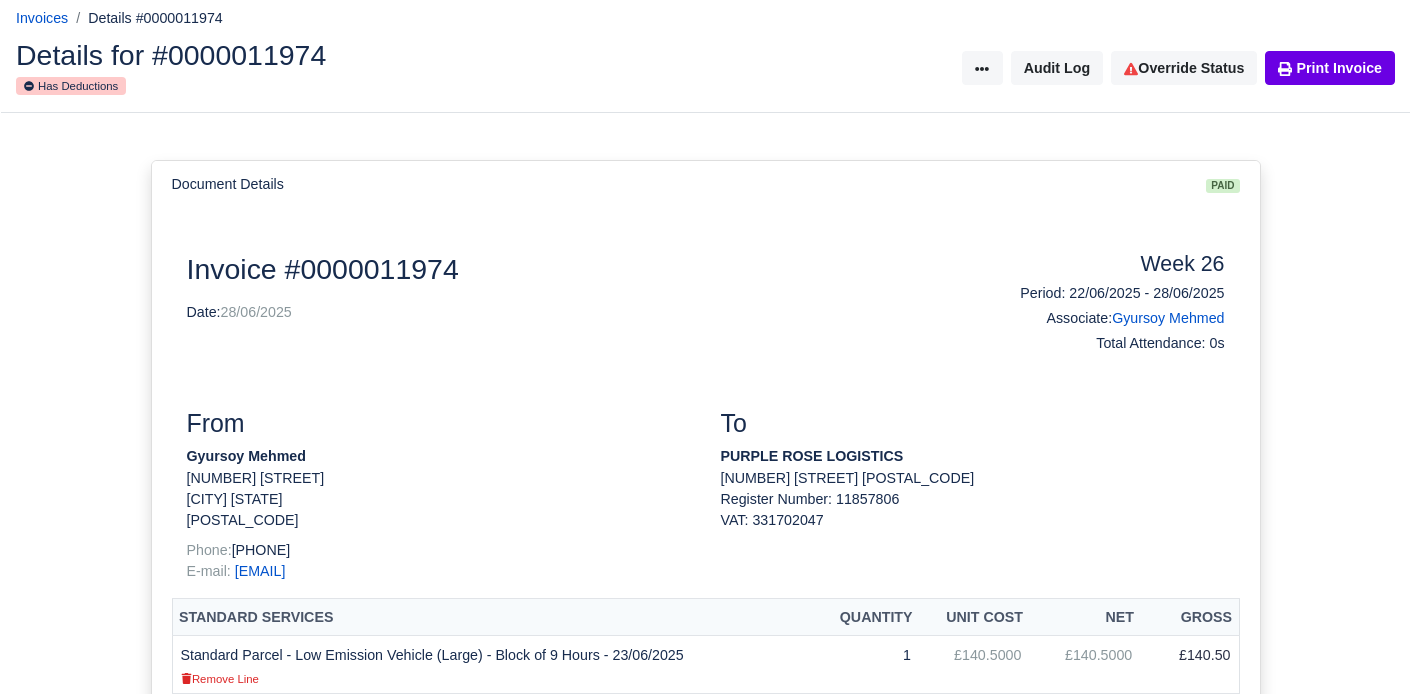 scroll, scrollTop: 0, scrollLeft: 0, axis: both 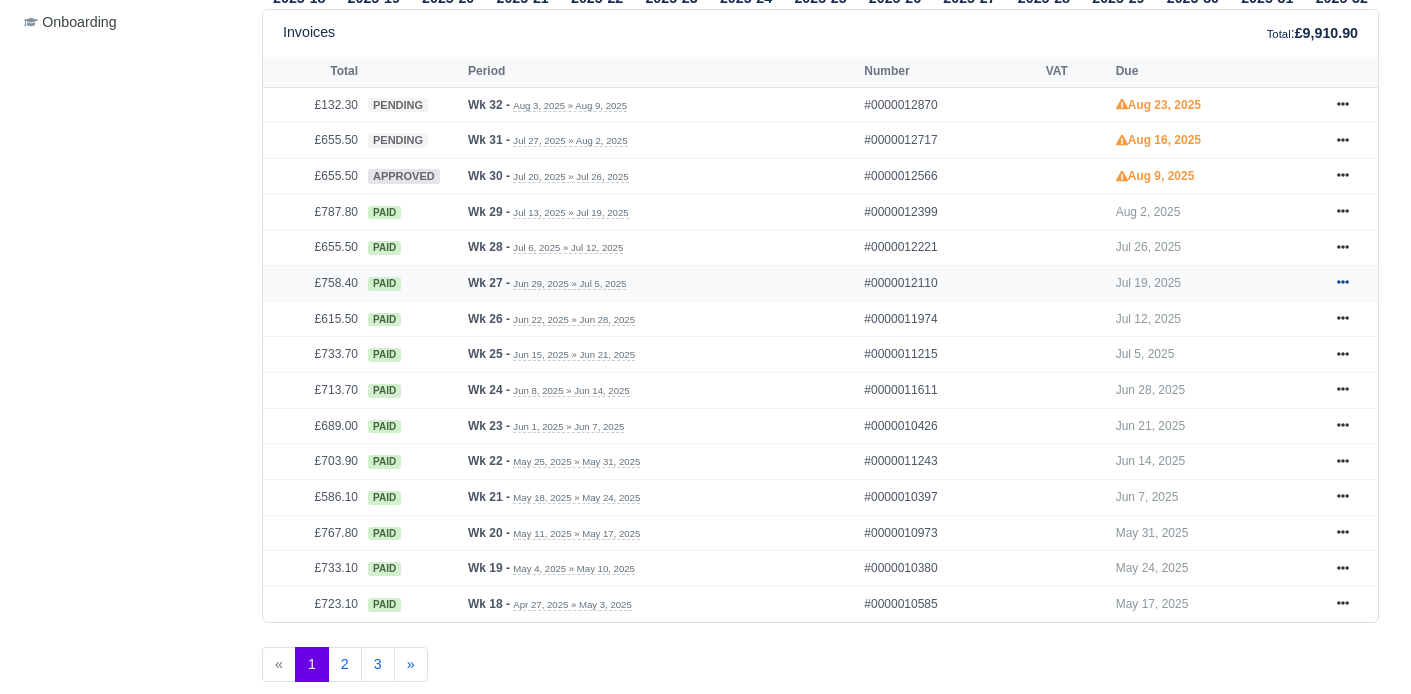 click 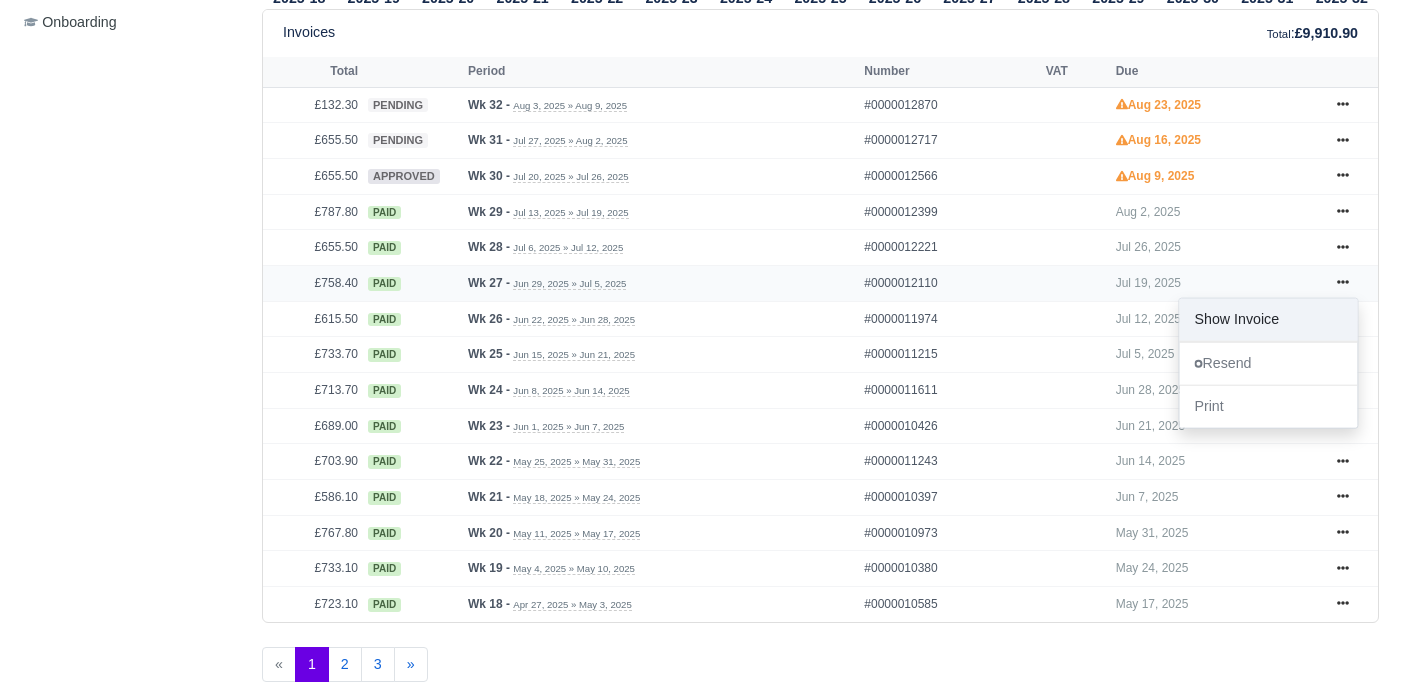 click on "Show Invoice" at bounding box center (1268, 320) 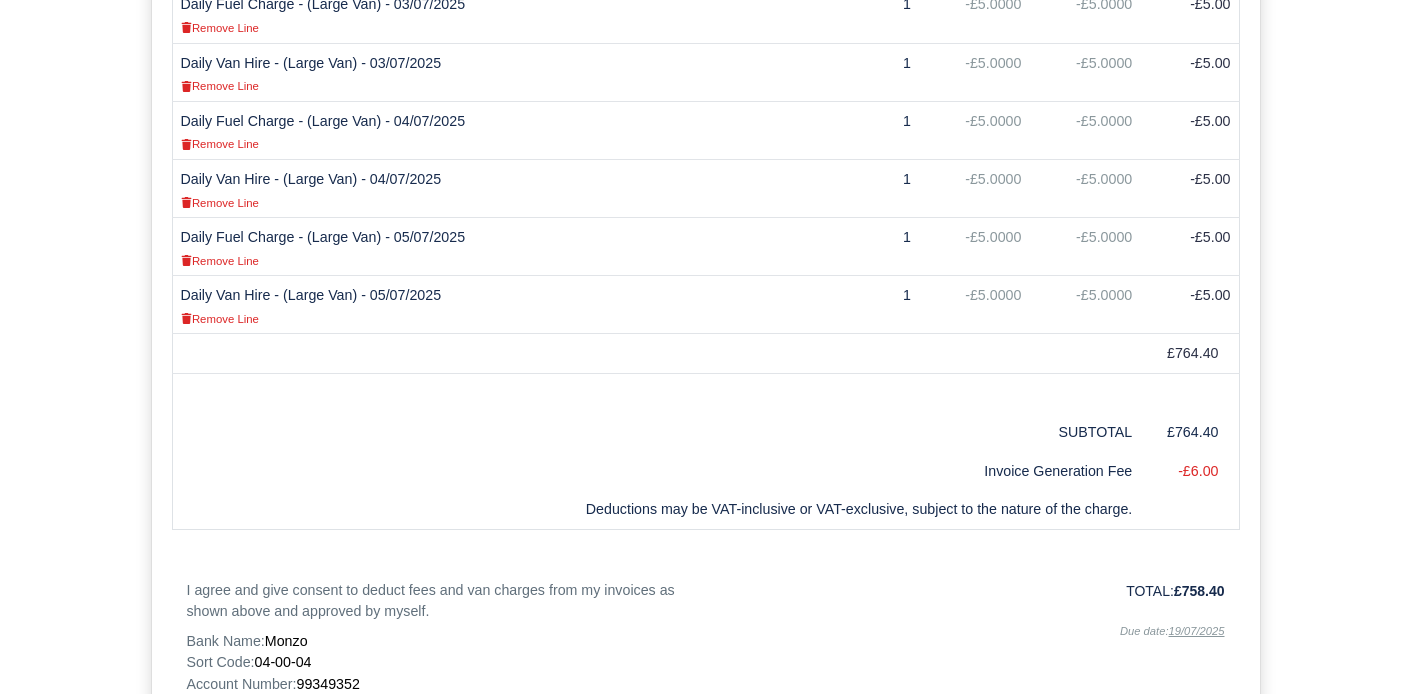 scroll, scrollTop: 1823, scrollLeft: 0, axis: vertical 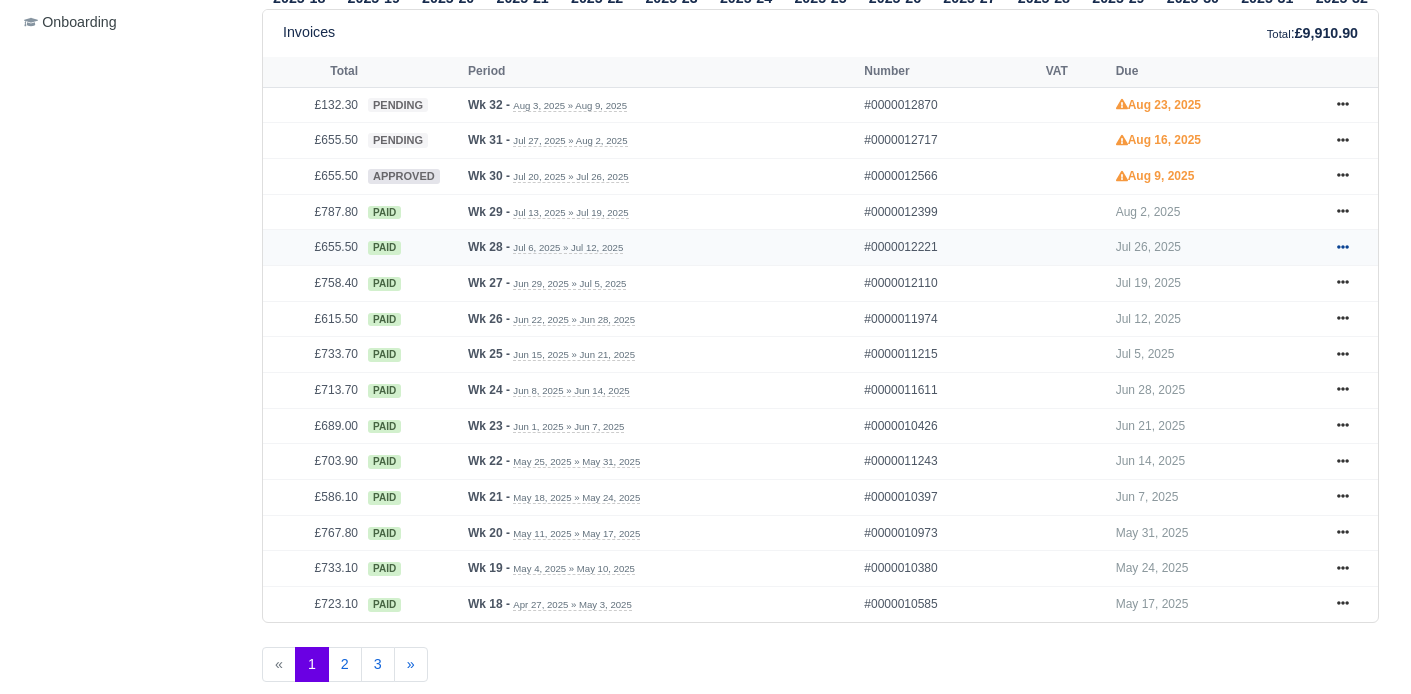 click 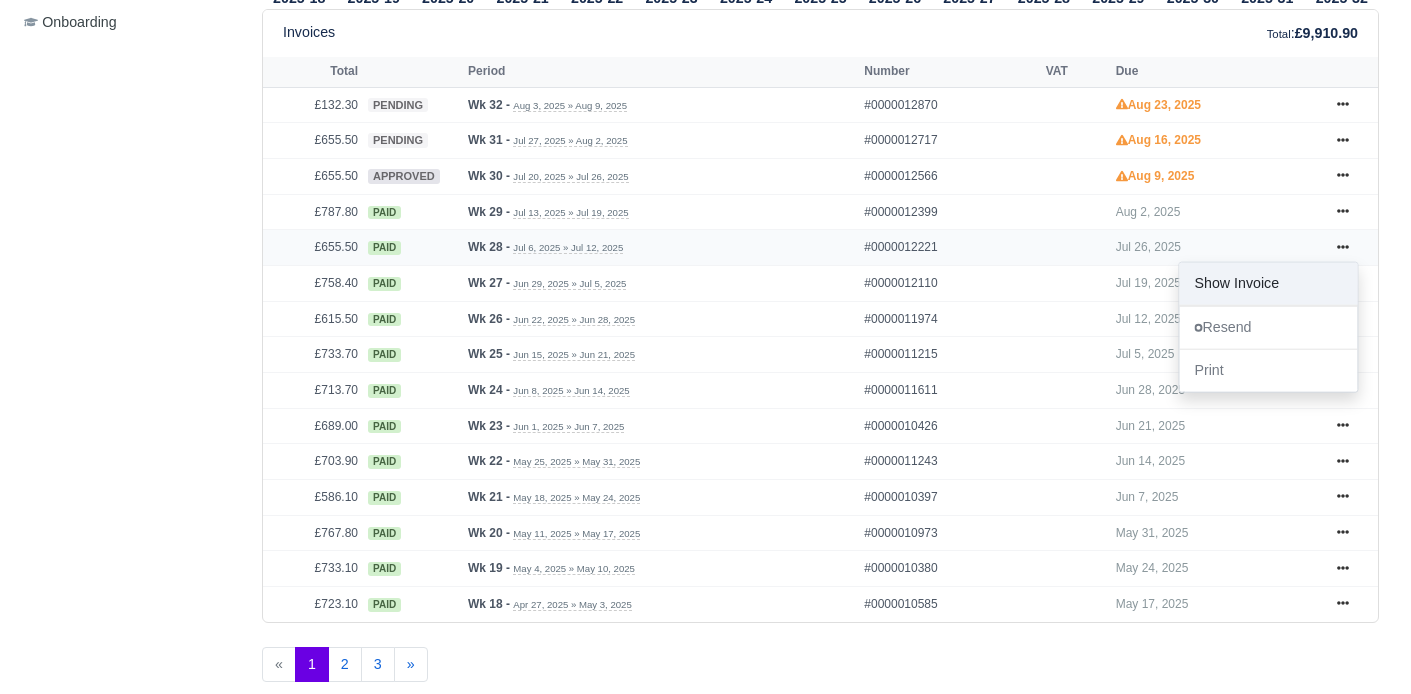 click on "Show Invoice" at bounding box center (1268, 284) 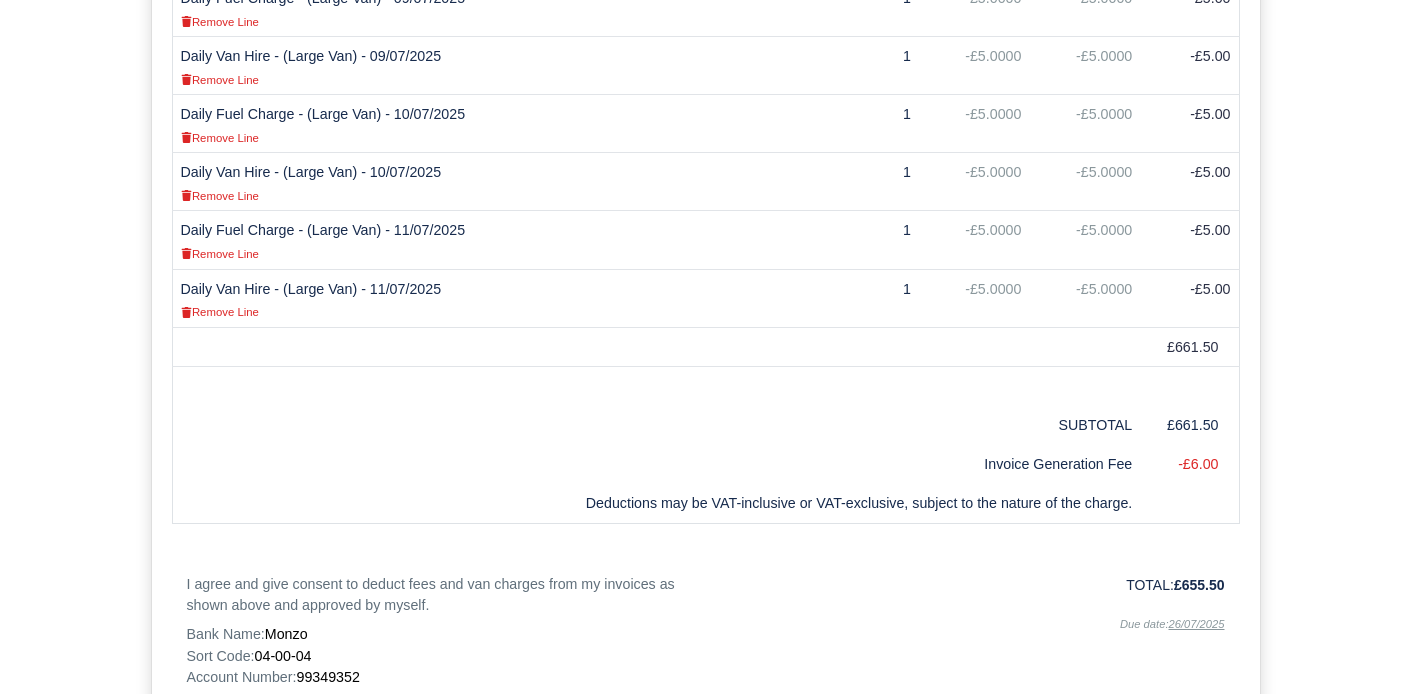 scroll, scrollTop: 1598, scrollLeft: 0, axis: vertical 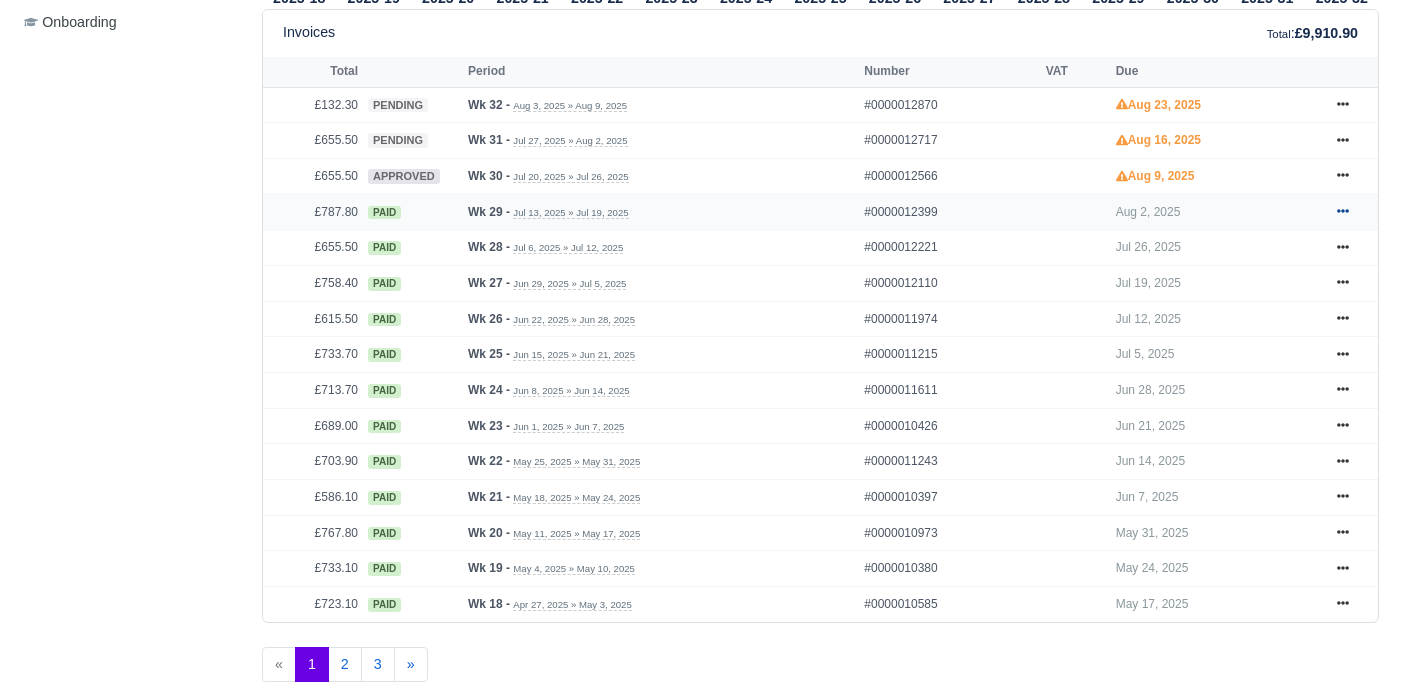 click 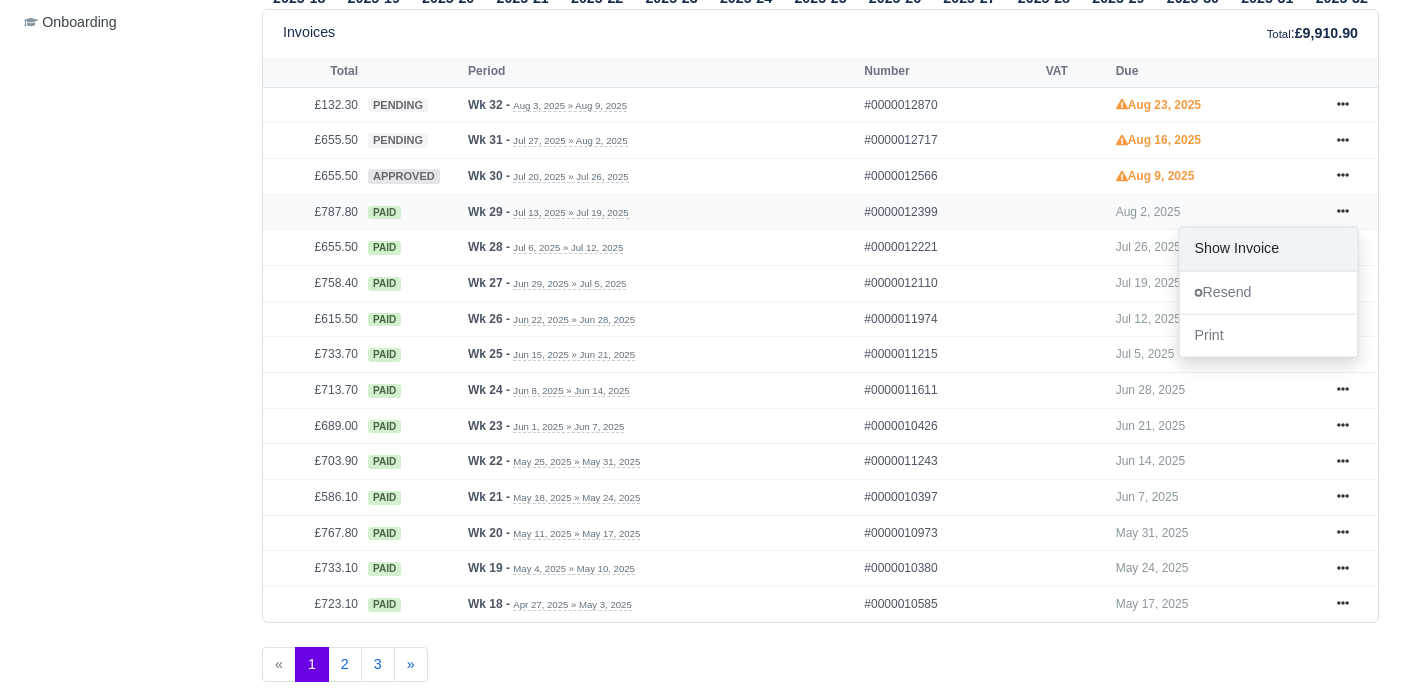 click on "Show Invoice" at bounding box center (1268, 248) 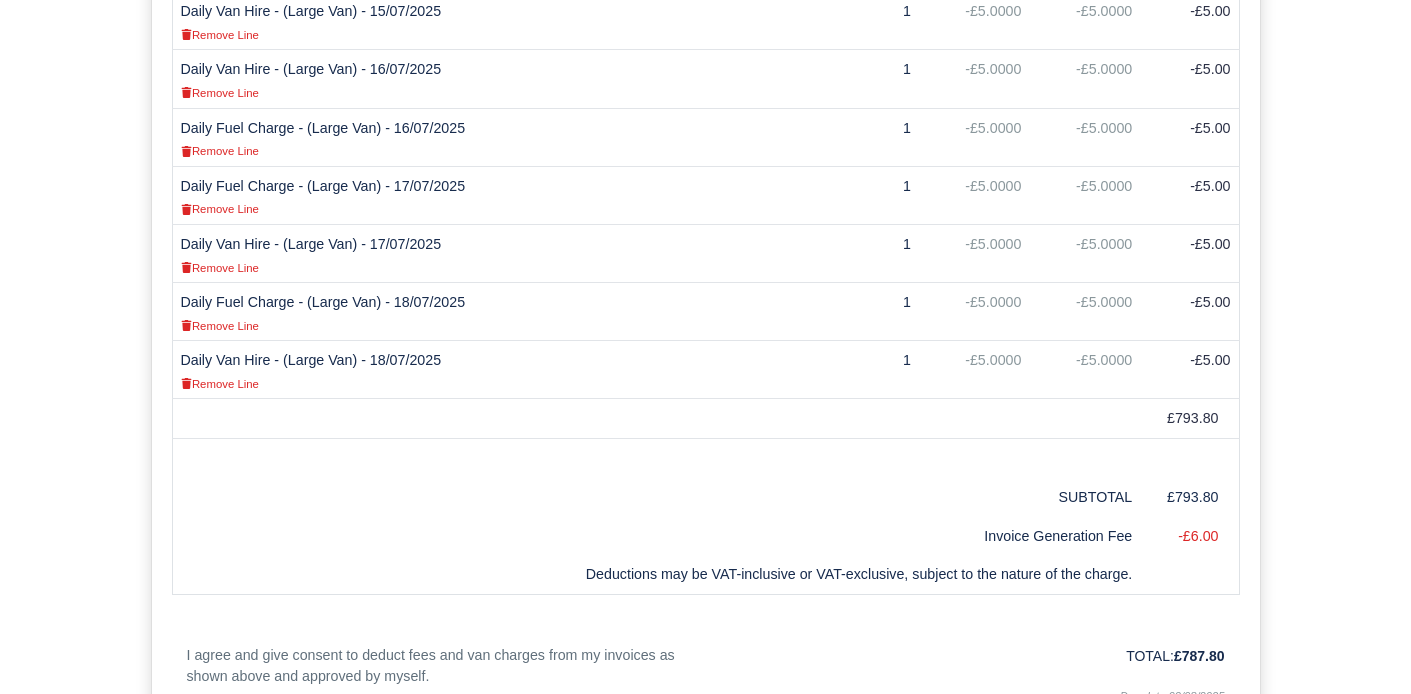 scroll, scrollTop: 1757, scrollLeft: 0, axis: vertical 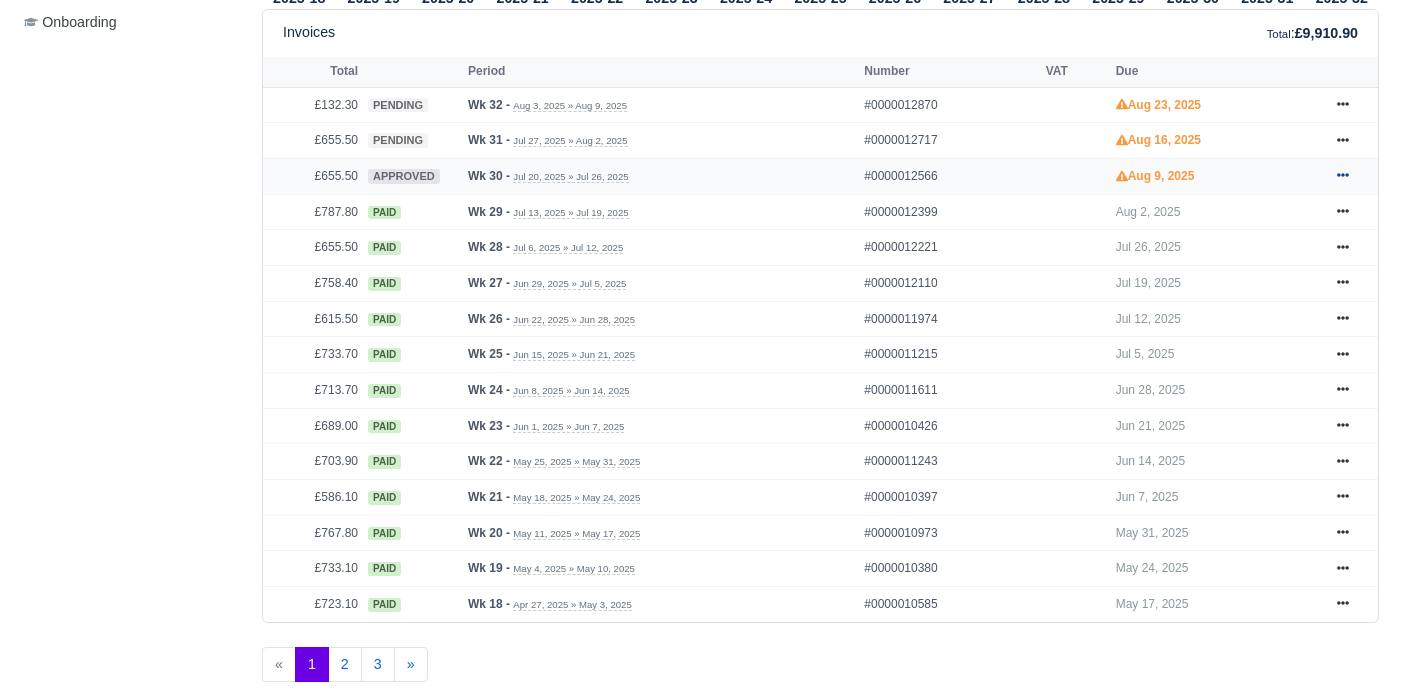 click at bounding box center [1343, 176] 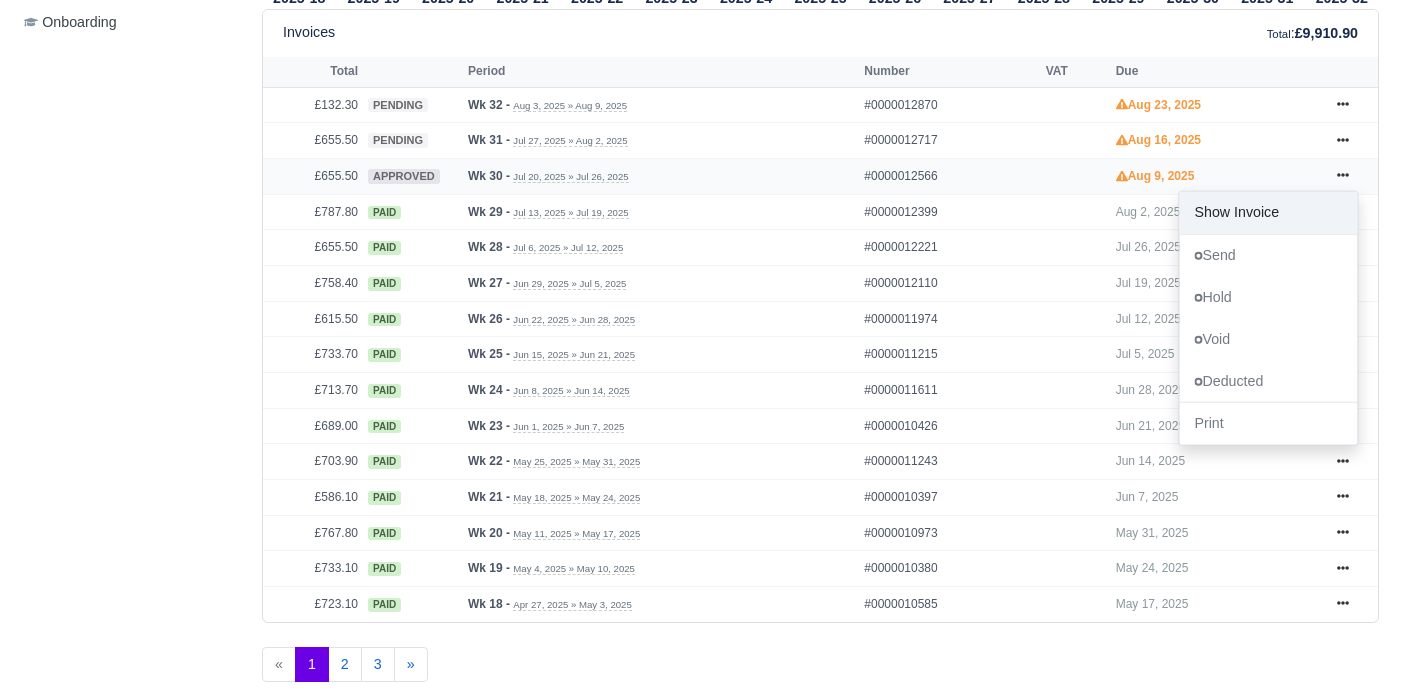 click on "Show Invoice" at bounding box center [1268, 213] 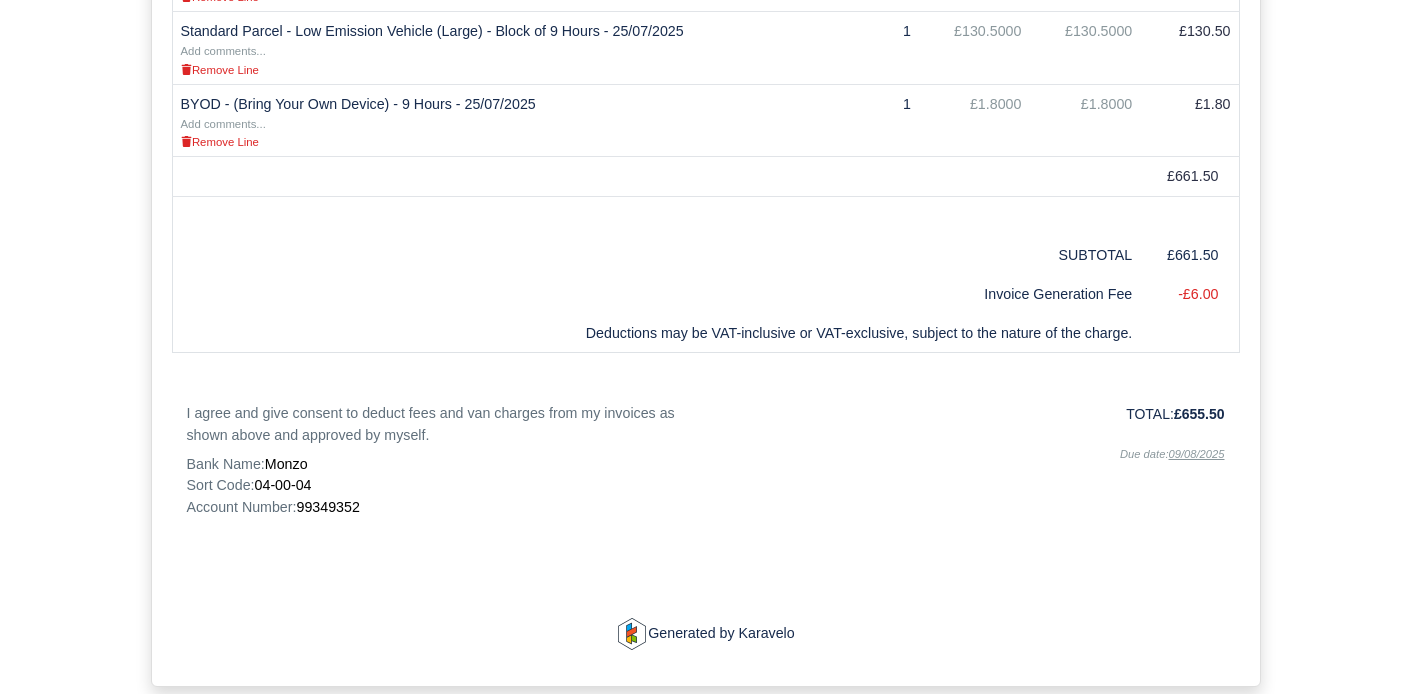 scroll, scrollTop: 1326, scrollLeft: 0, axis: vertical 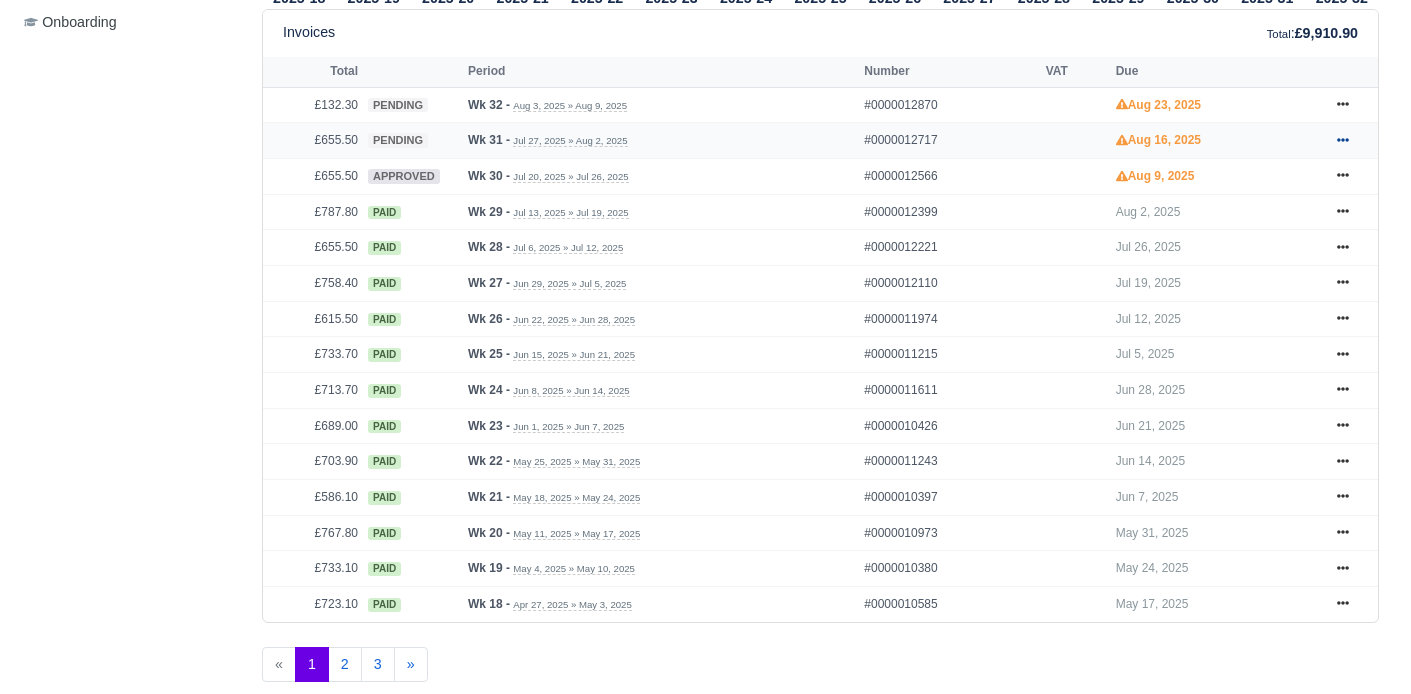 click 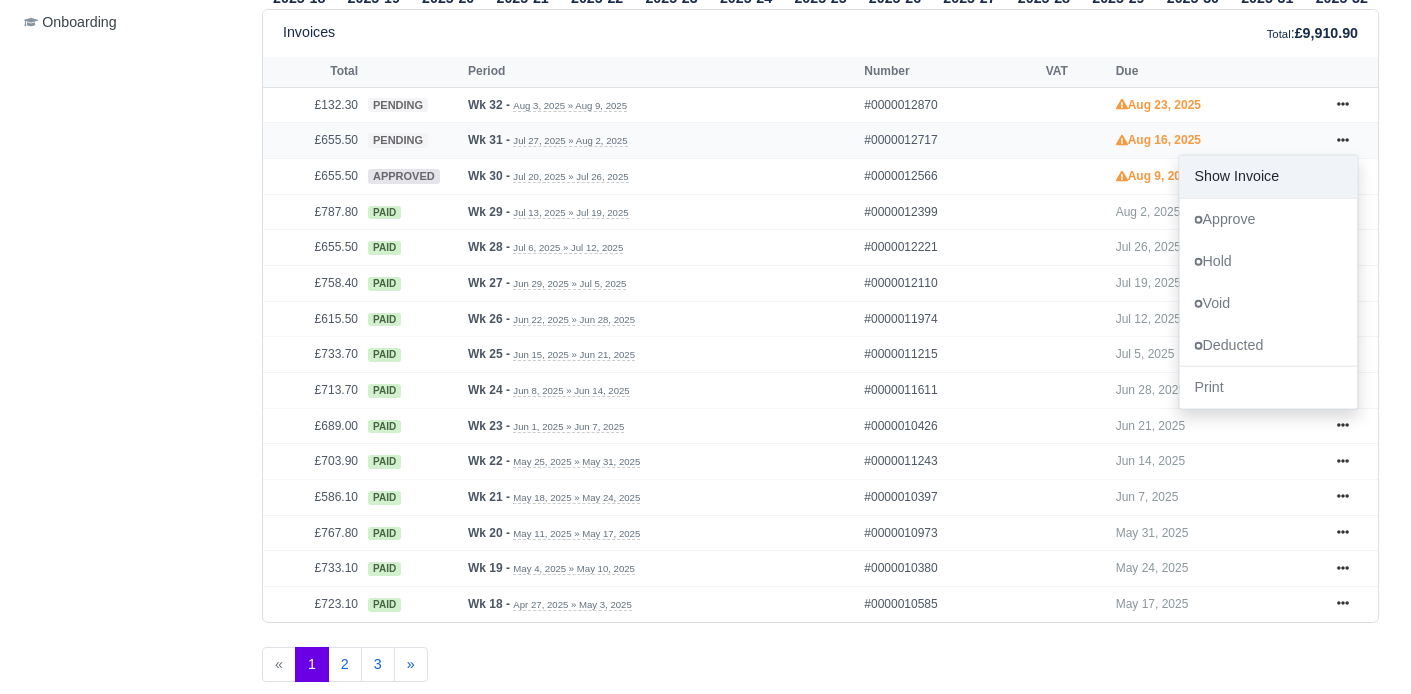 click on "Show Invoice" at bounding box center (1268, 177) 